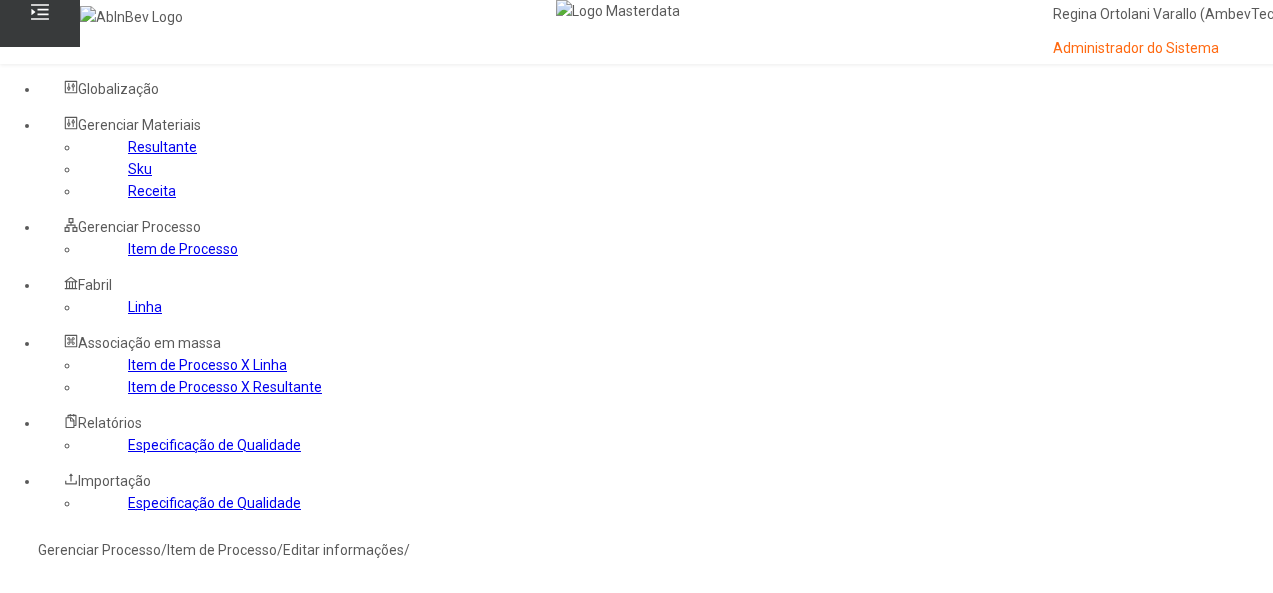 scroll, scrollTop: 0, scrollLeft: 0, axis: both 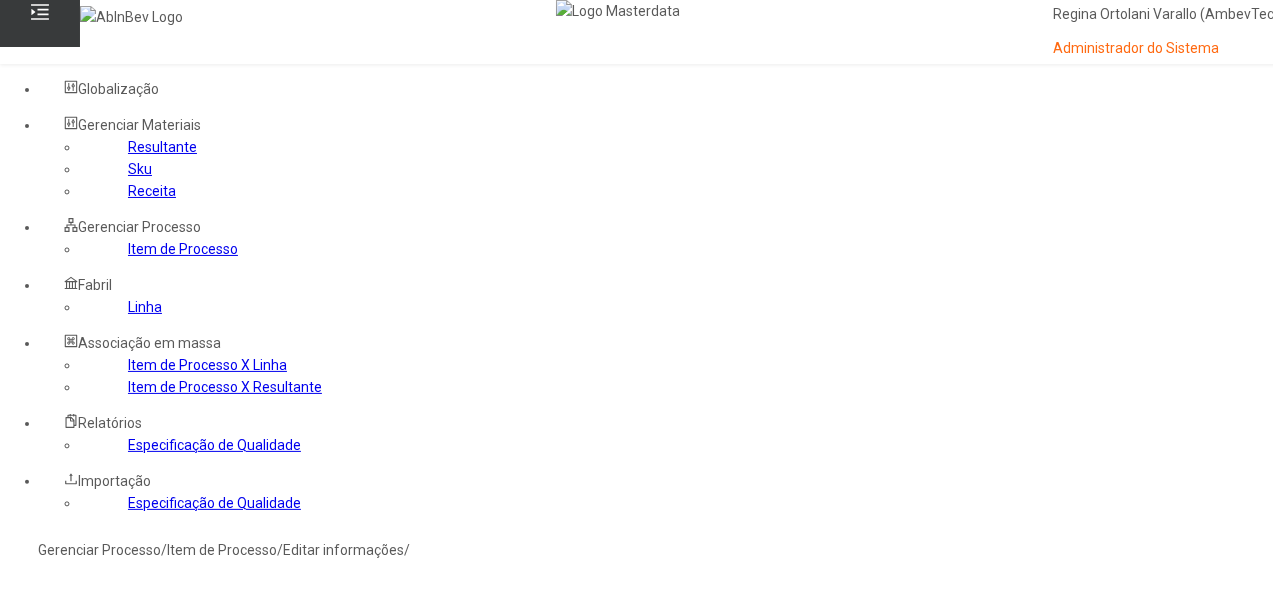 click on "Item de Processo" 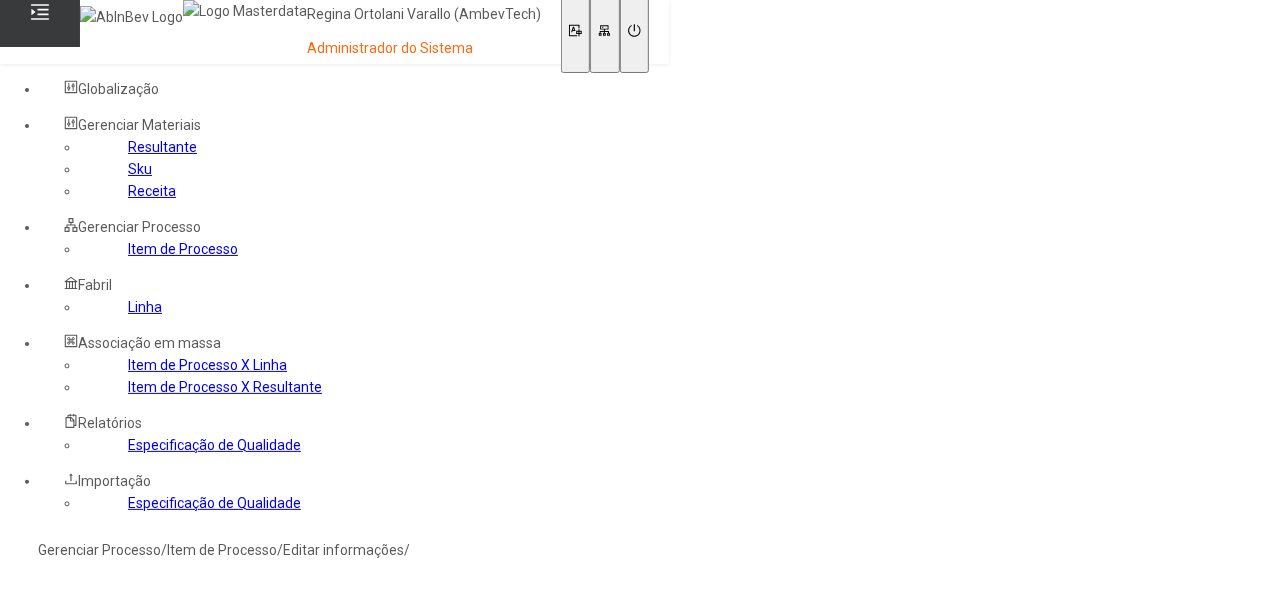 type on "****" 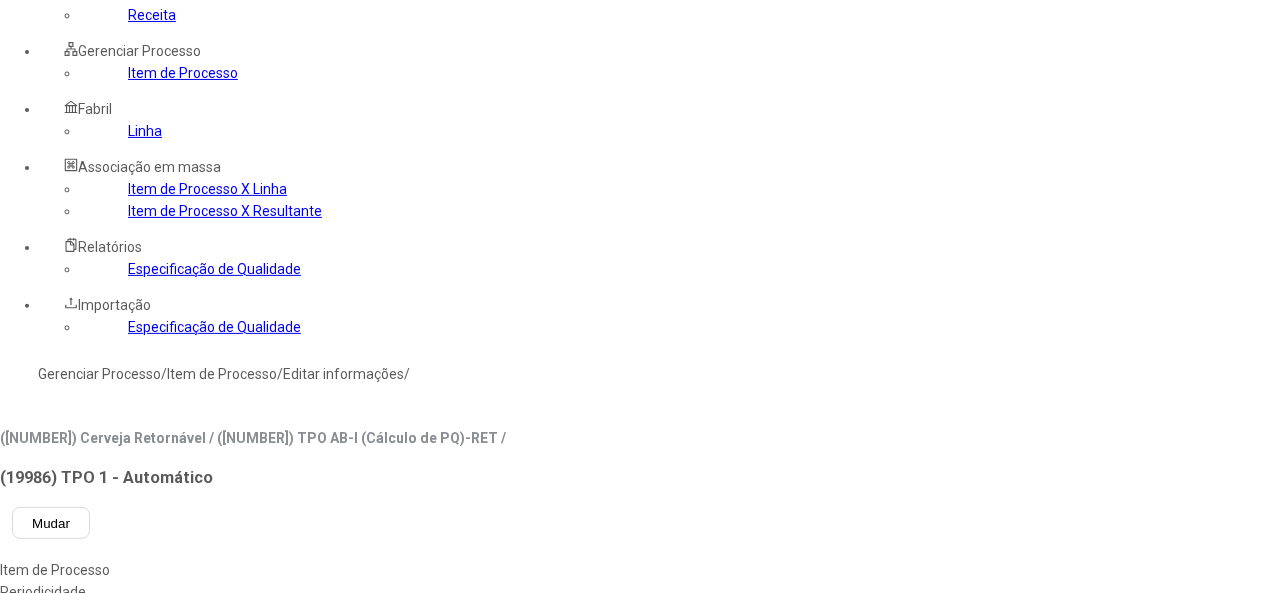 scroll, scrollTop: 238, scrollLeft: 0, axis: vertical 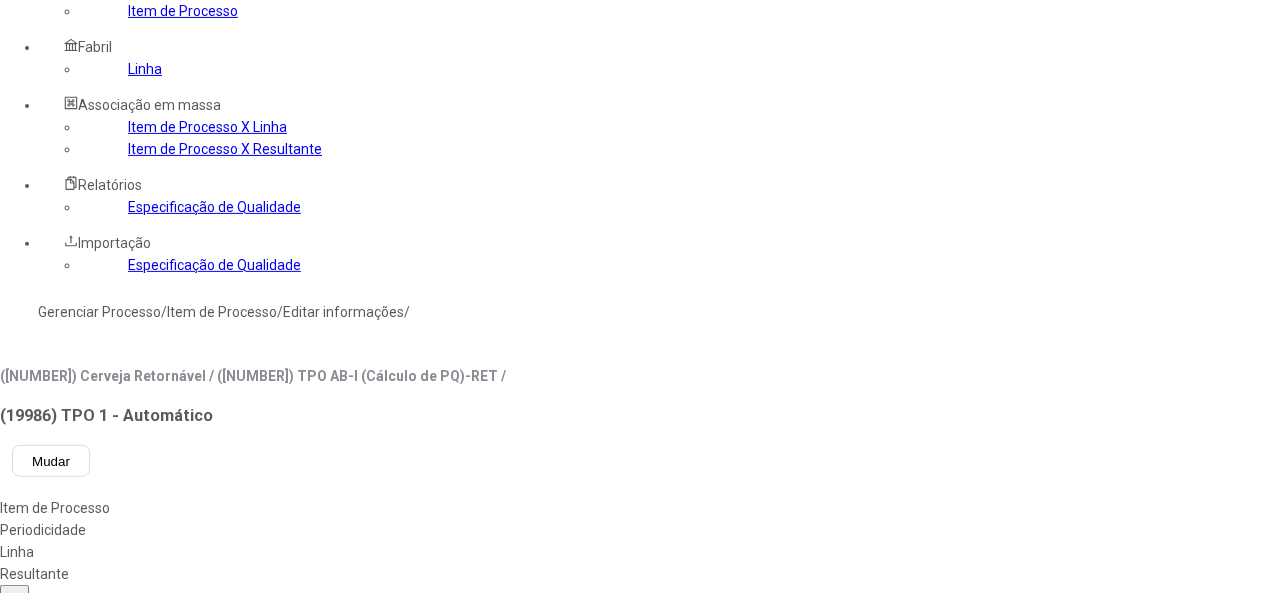 drag, startPoint x: 1190, startPoint y: 421, endPoint x: 1164, endPoint y: 411, distance: 27.856777 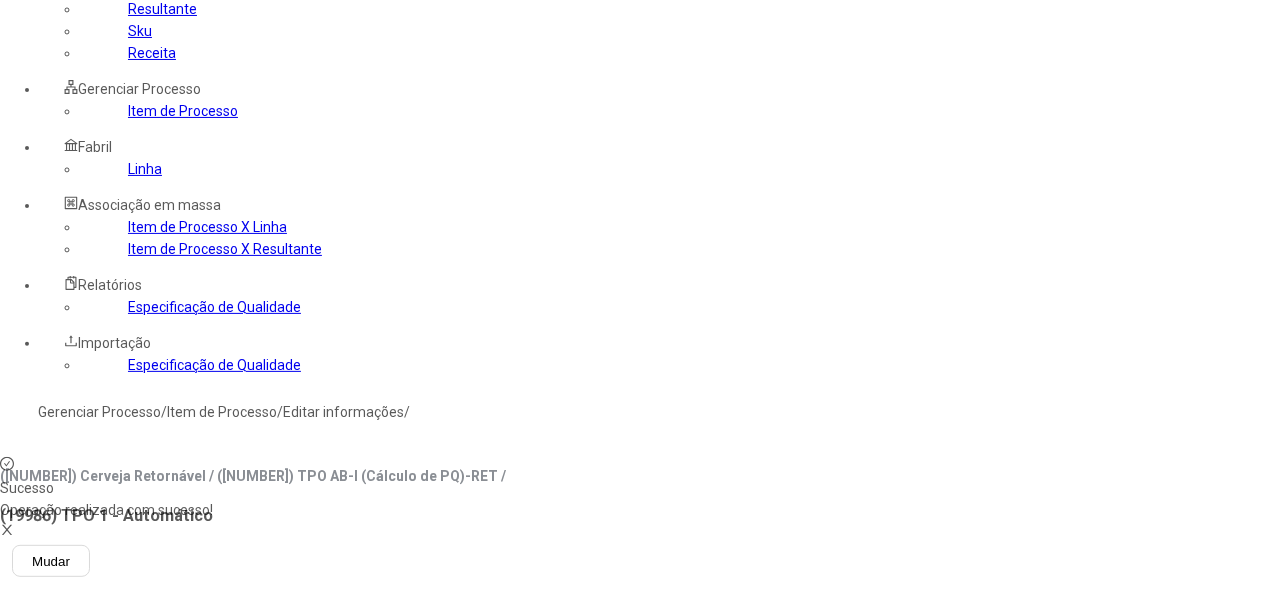 scroll, scrollTop: 38, scrollLeft: 0, axis: vertical 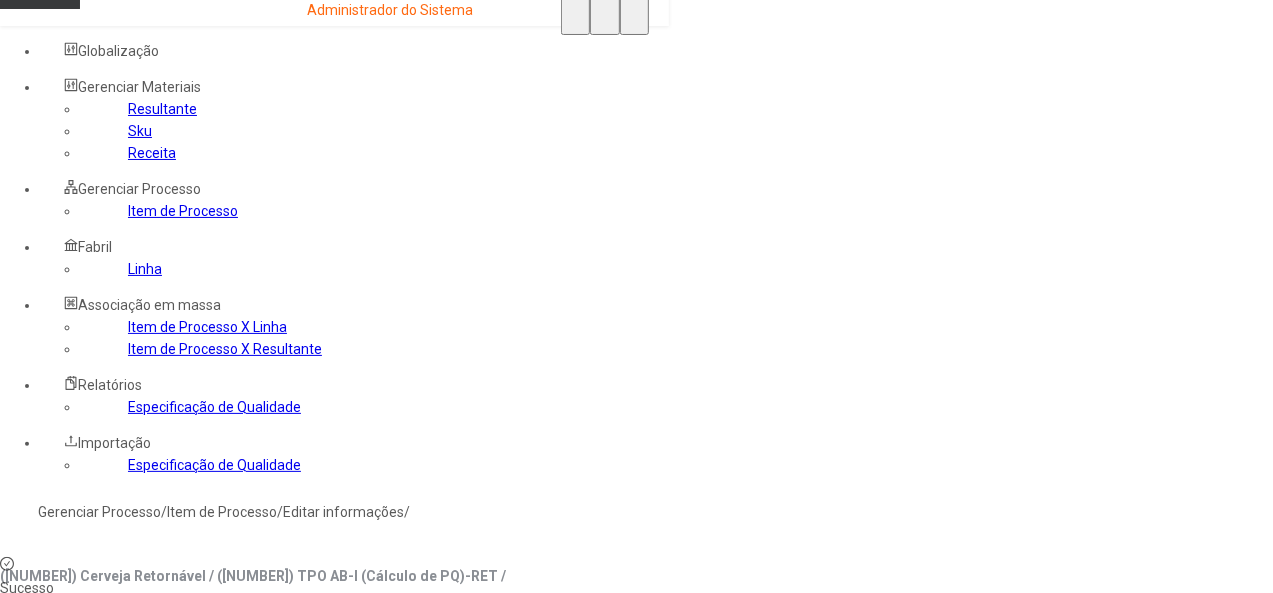 click on "Linha" 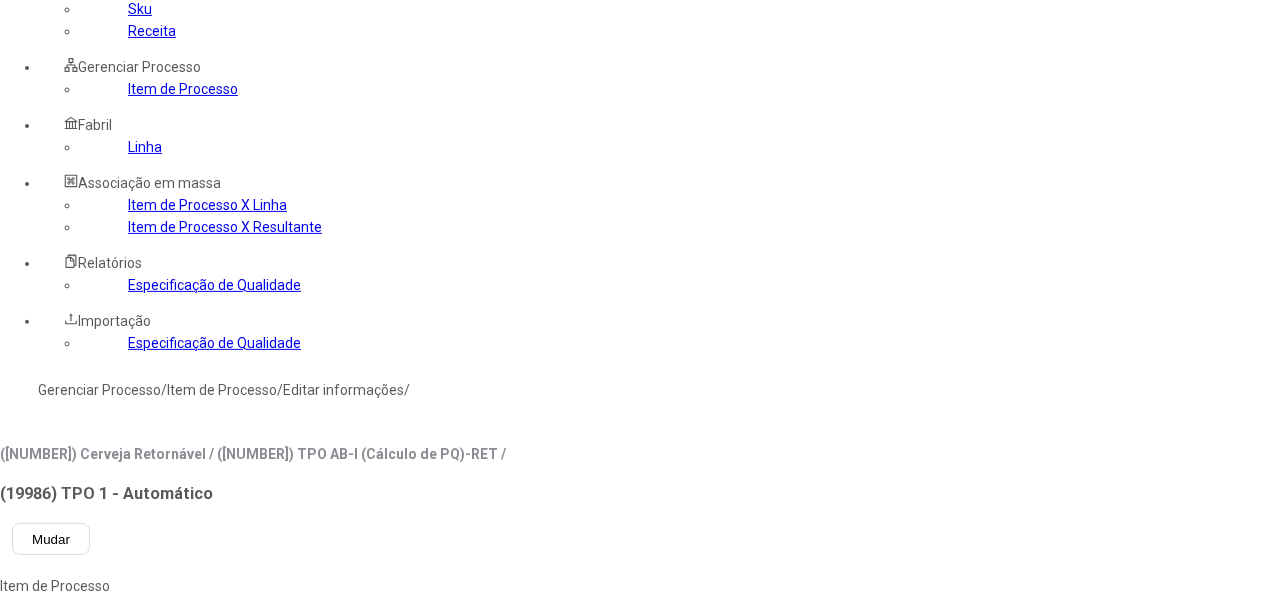 scroll, scrollTop: 38, scrollLeft: 0, axis: vertical 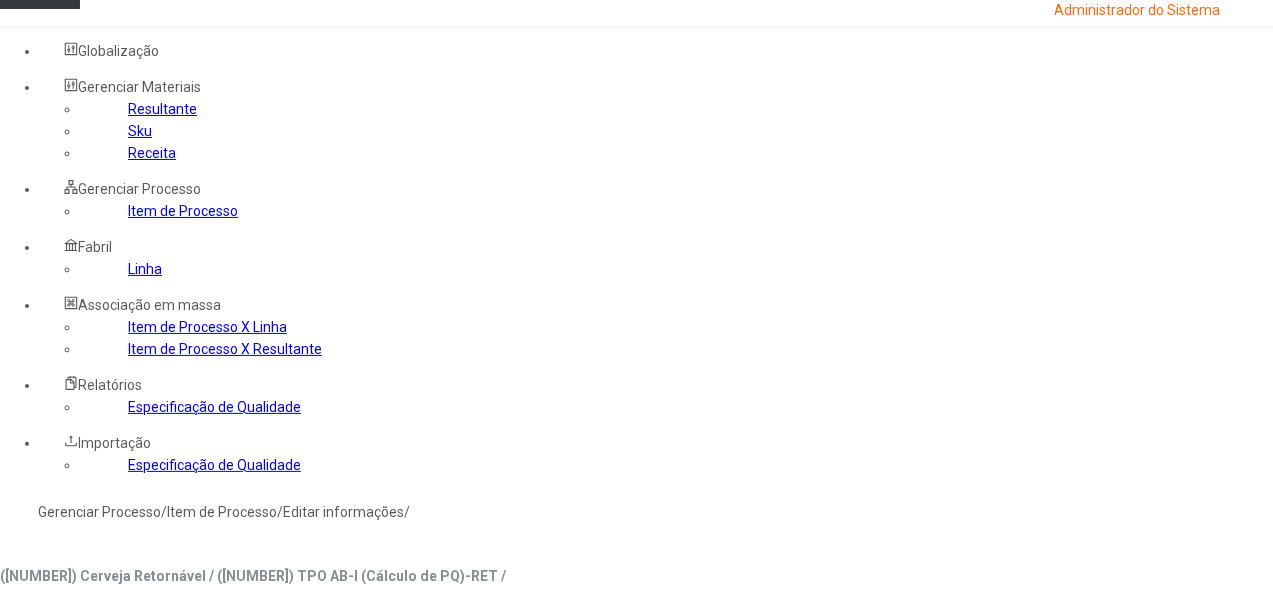 click on "Resultante" 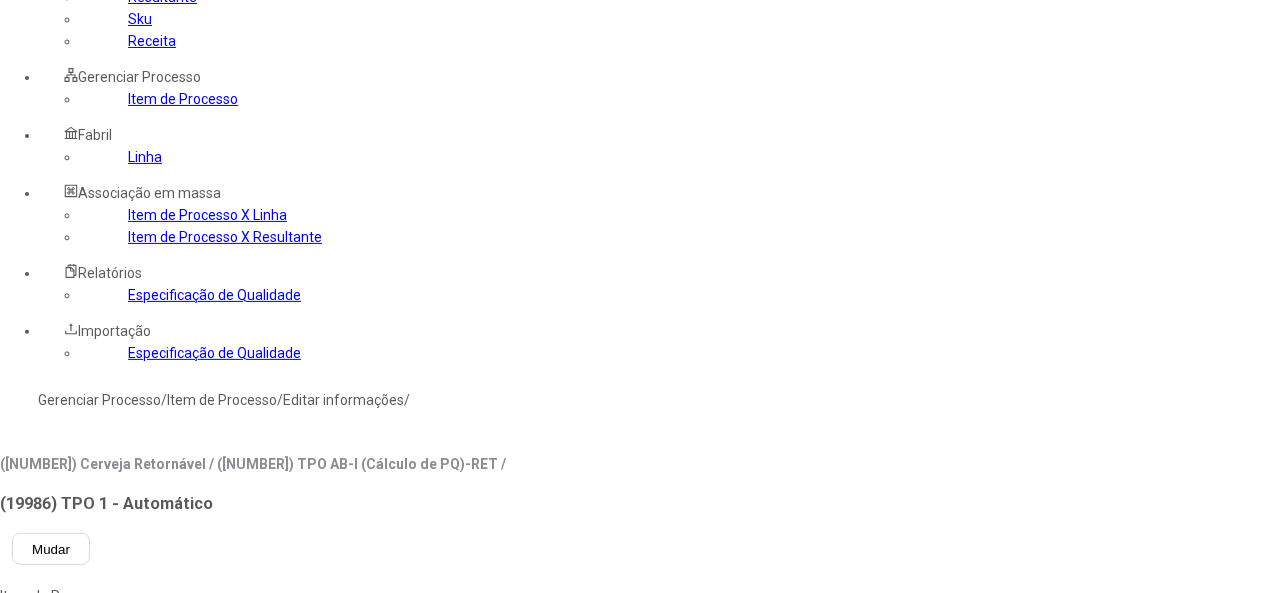 scroll, scrollTop: 238, scrollLeft: 0, axis: vertical 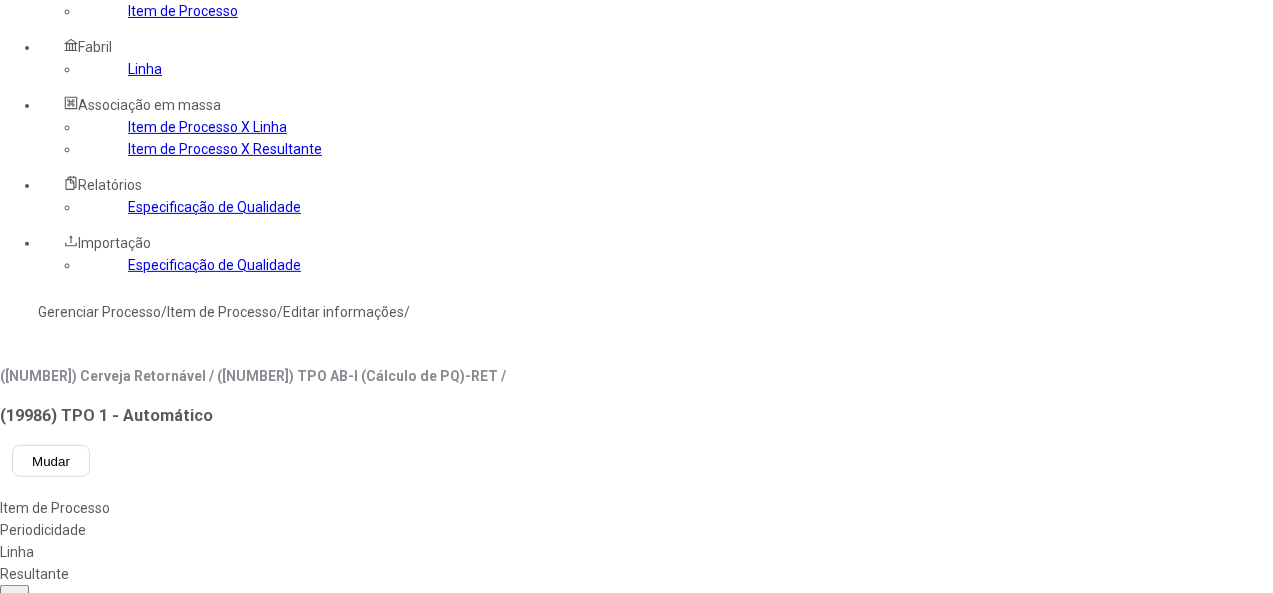 click 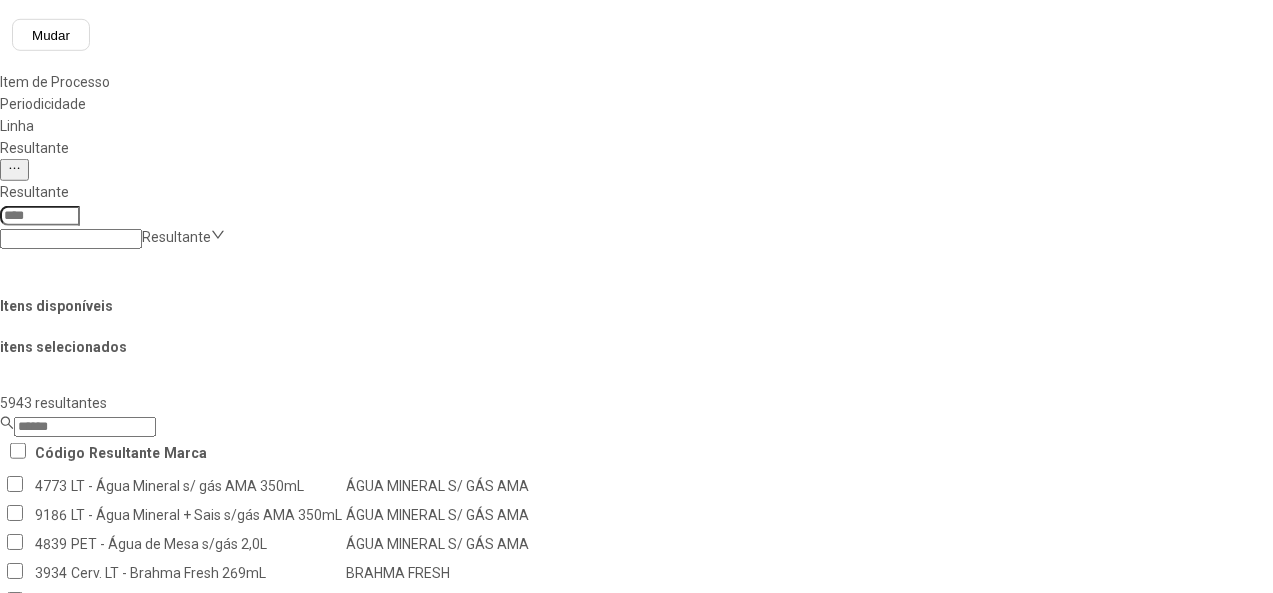 scroll, scrollTop: 838, scrollLeft: 0, axis: vertical 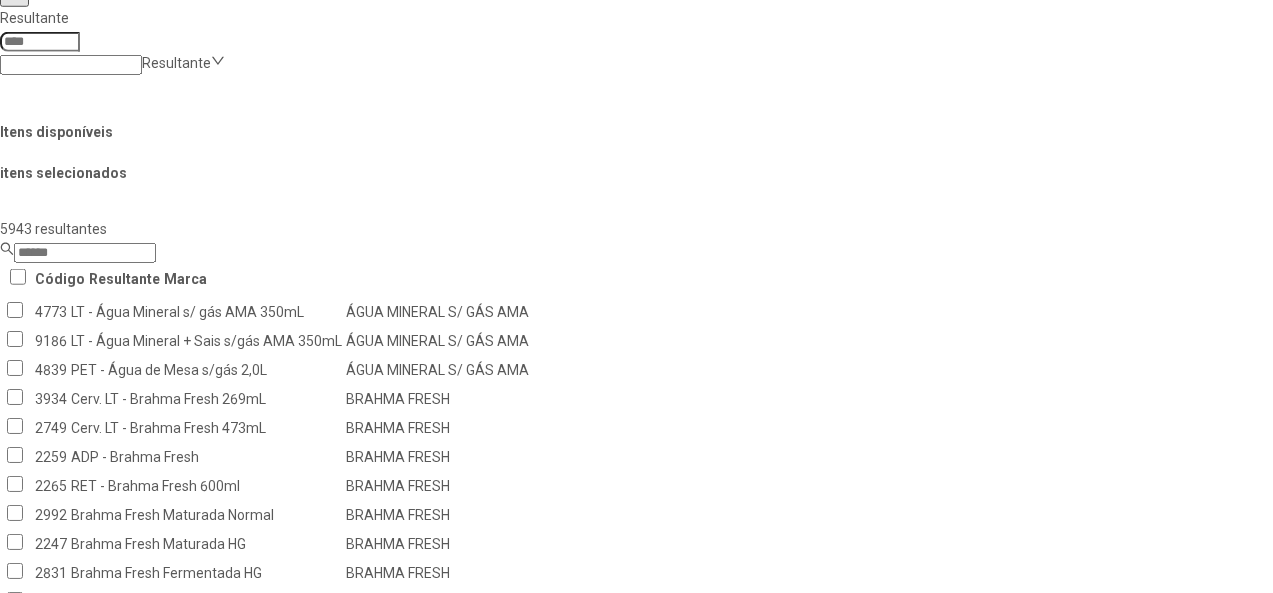 click 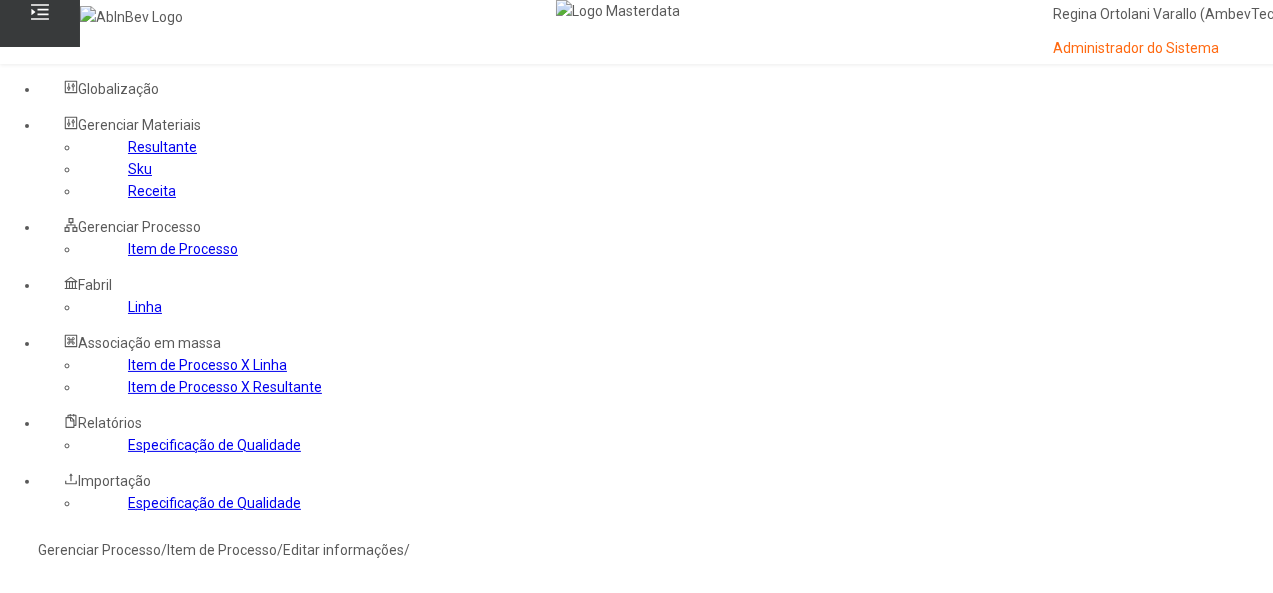 click on "Sim" at bounding box center [88, 736] 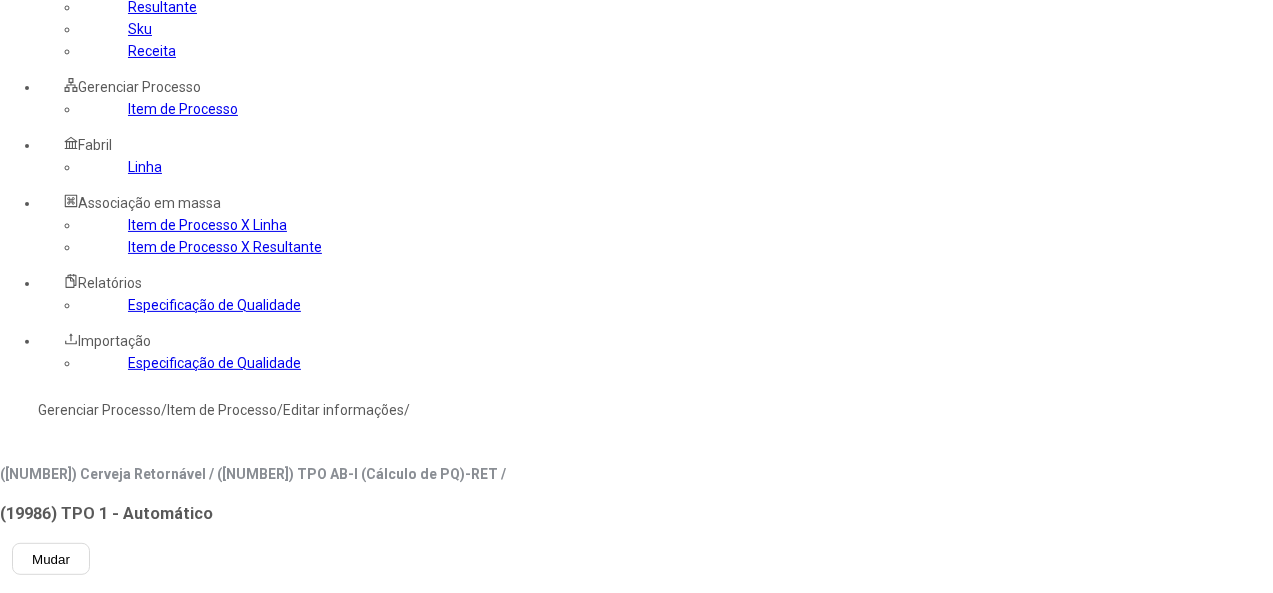 scroll, scrollTop: 0, scrollLeft: 0, axis: both 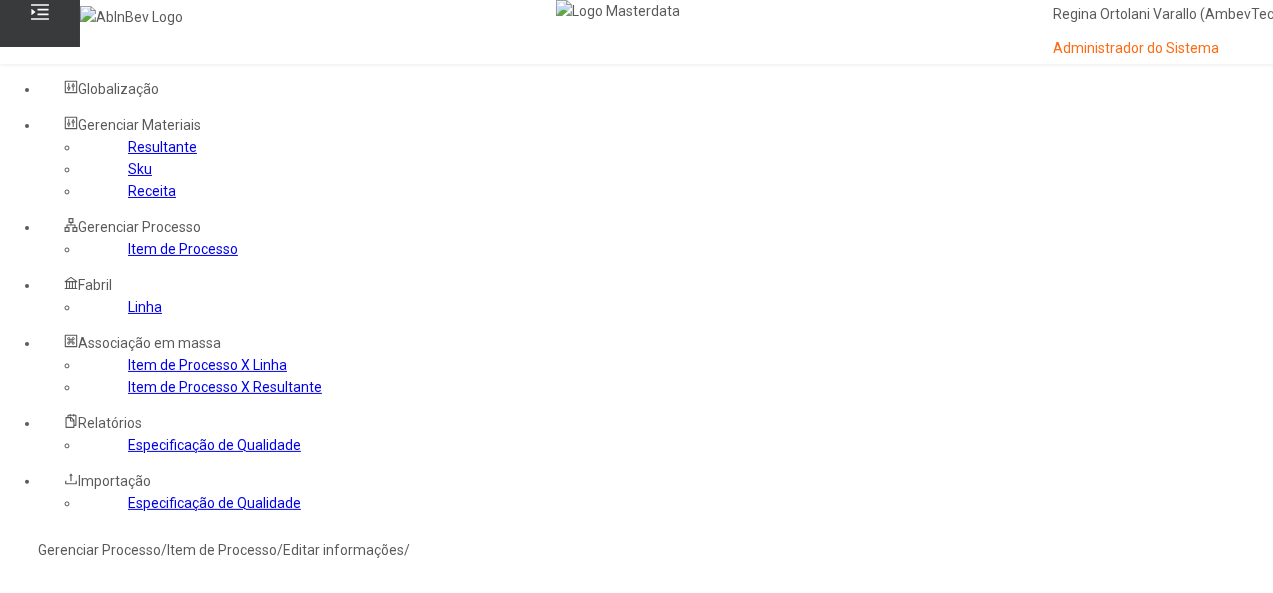 click on "Item de Processo" 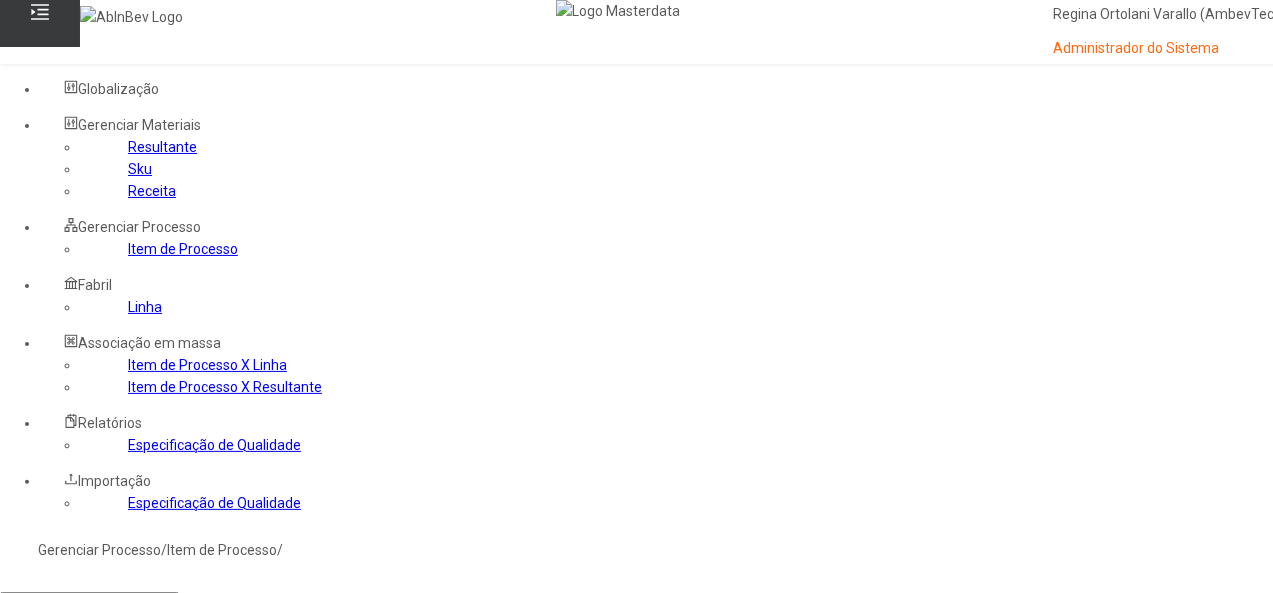 click 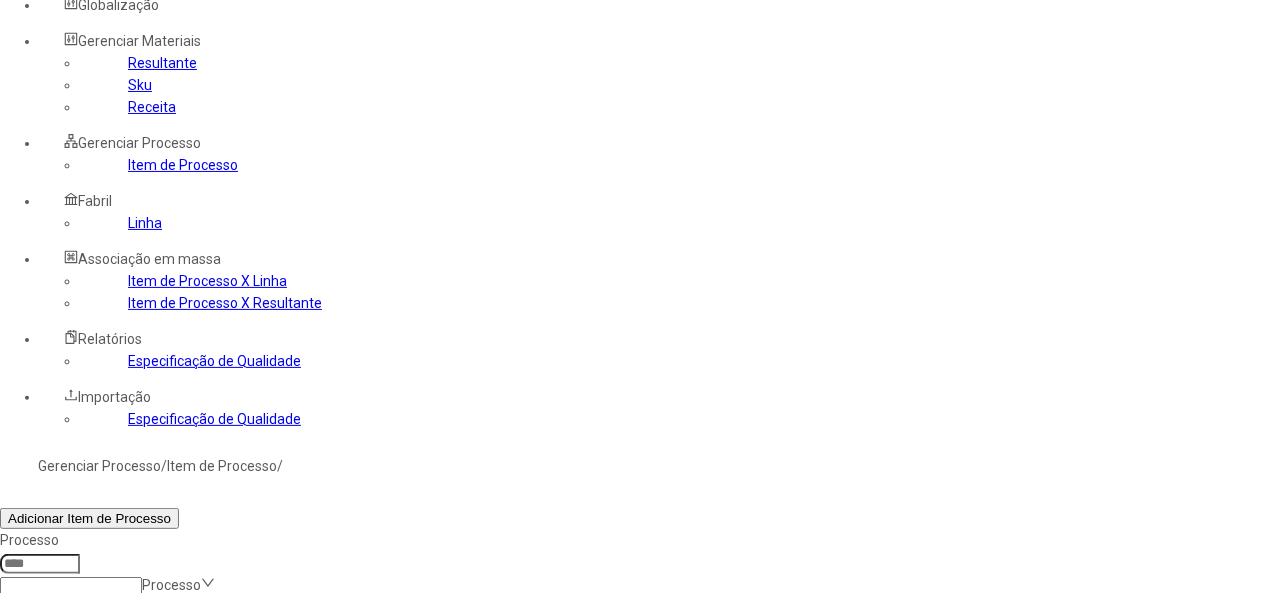 scroll, scrollTop: 200, scrollLeft: 0, axis: vertical 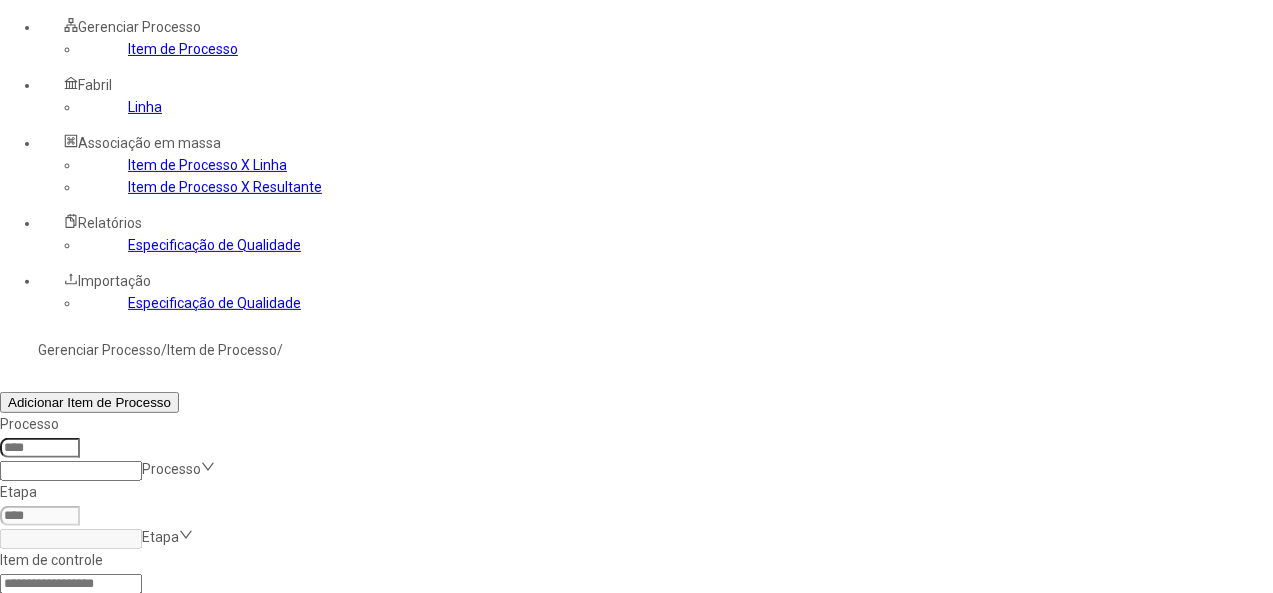 click 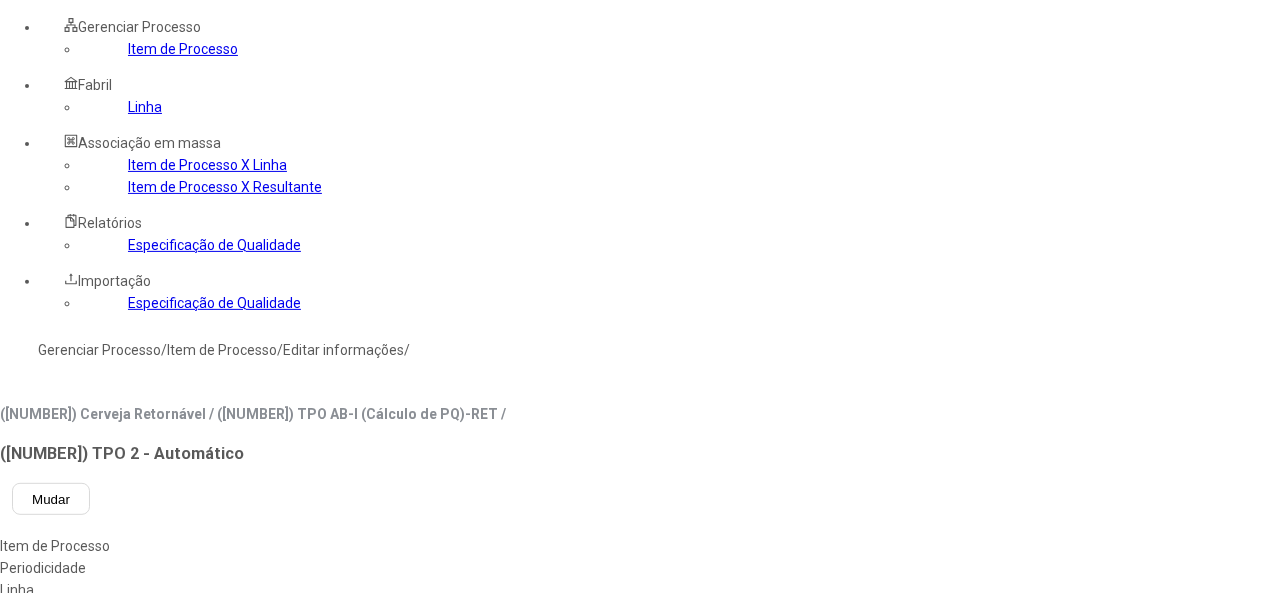 type on "****" 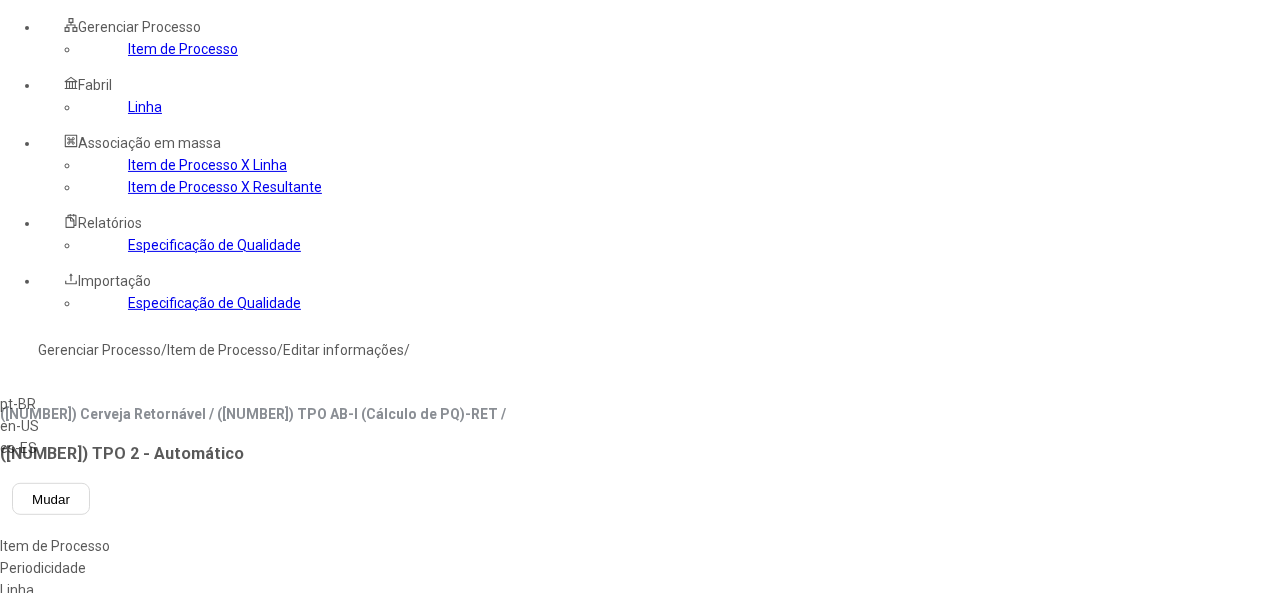 click on "pt-BR" at bounding box center [57, 404] 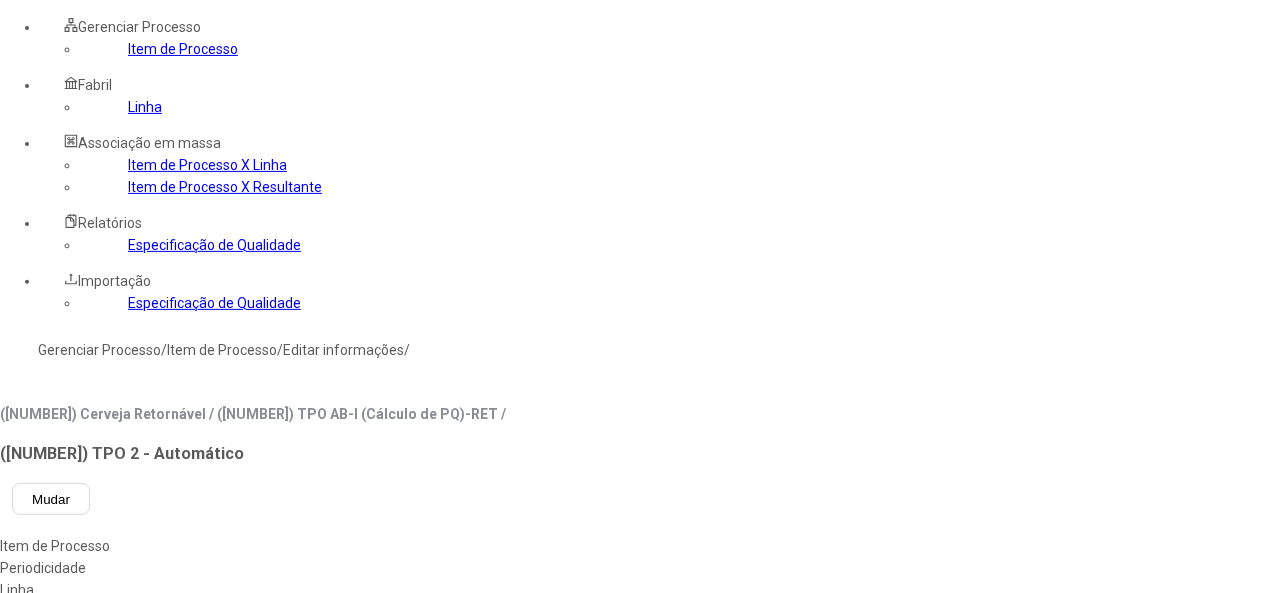 drag, startPoint x: 626, startPoint y: 203, endPoint x: 611, endPoint y: 203, distance: 15 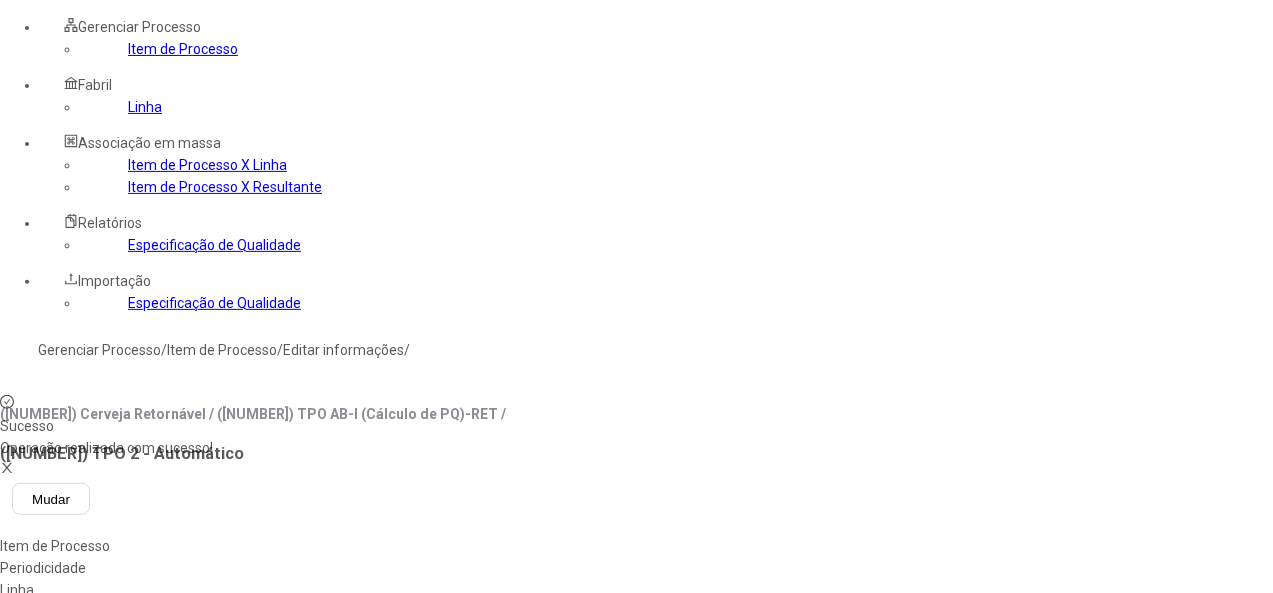 click on "Linha" 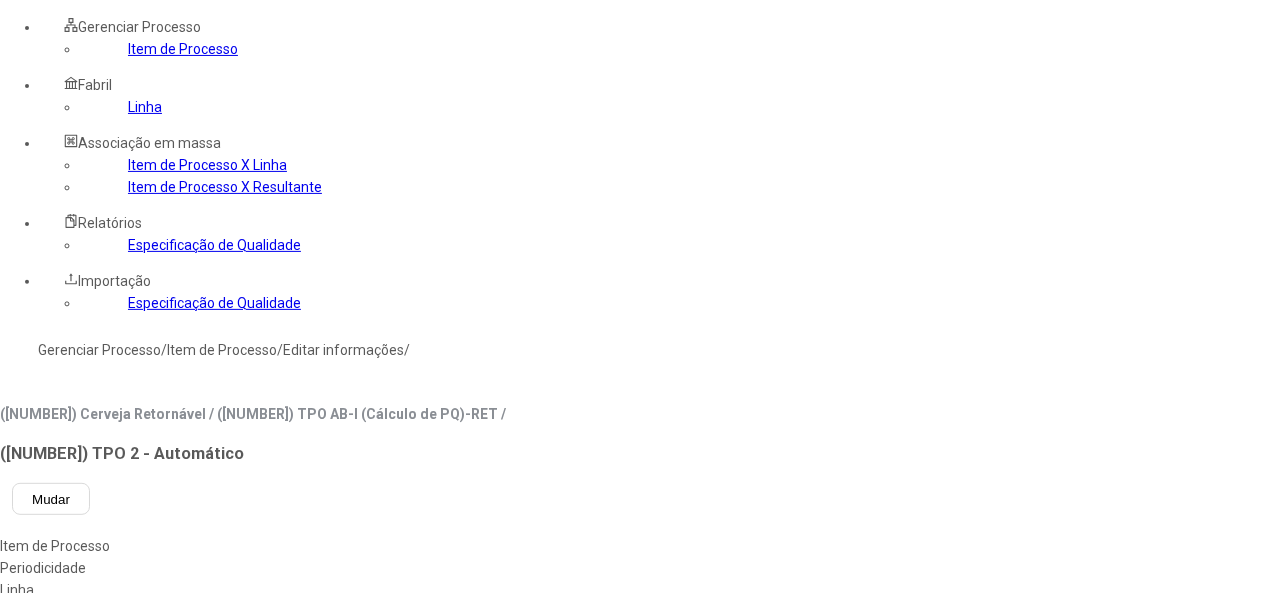 scroll, scrollTop: 1780, scrollLeft: 0, axis: vertical 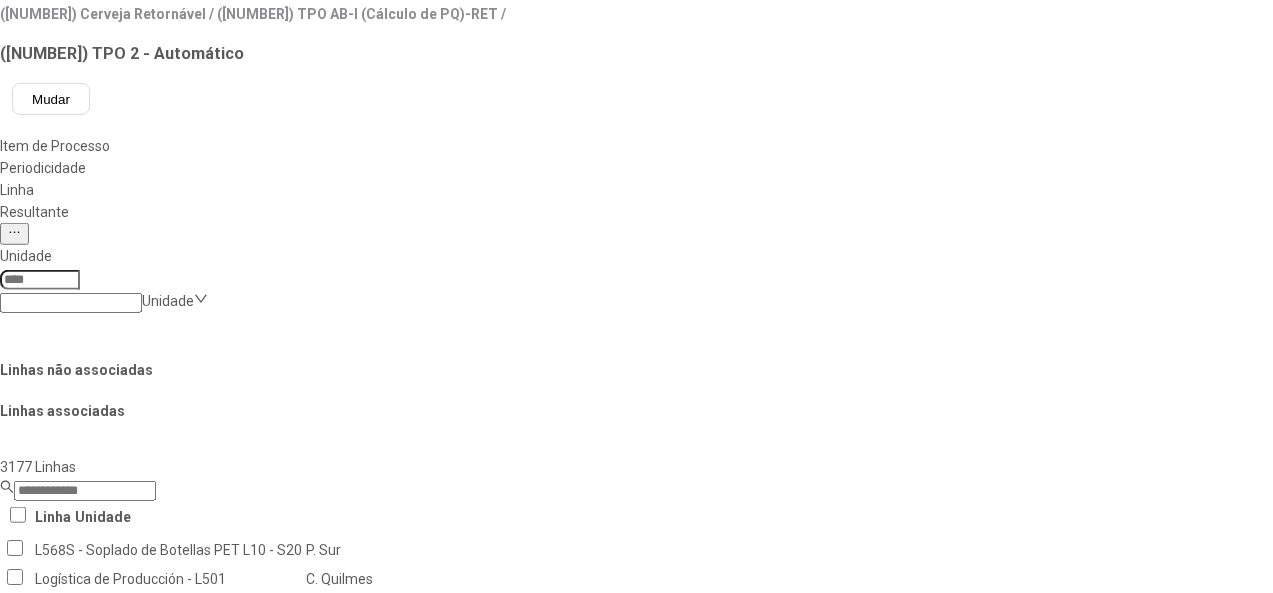 click 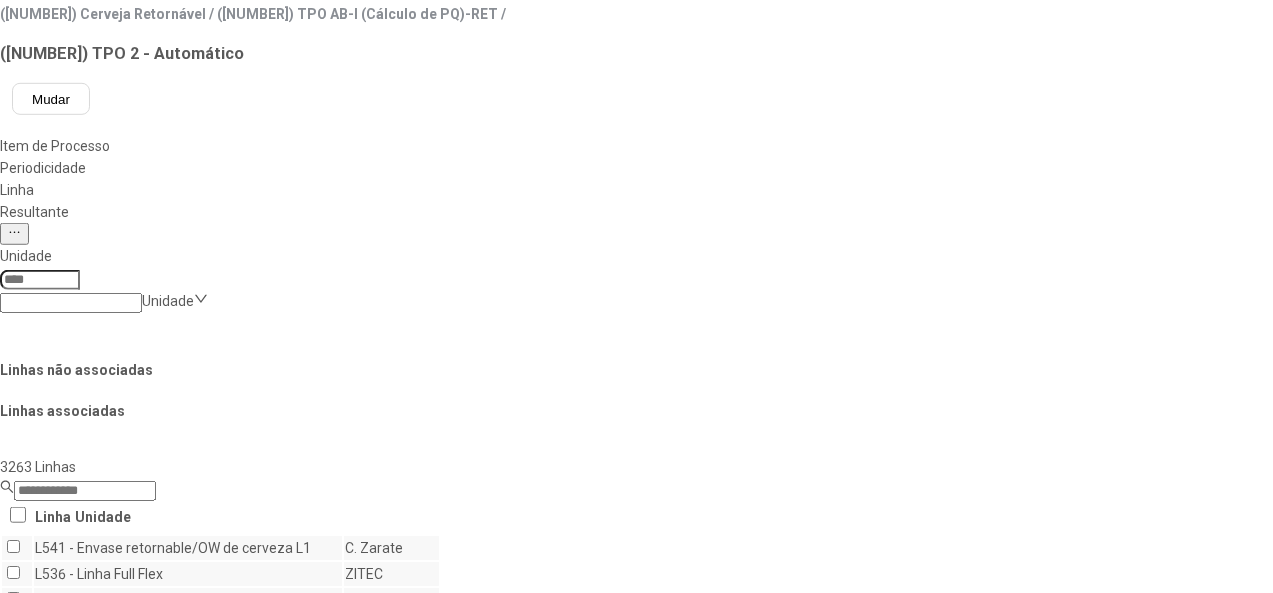 scroll, scrollTop: 0, scrollLeft: 0, axis: both 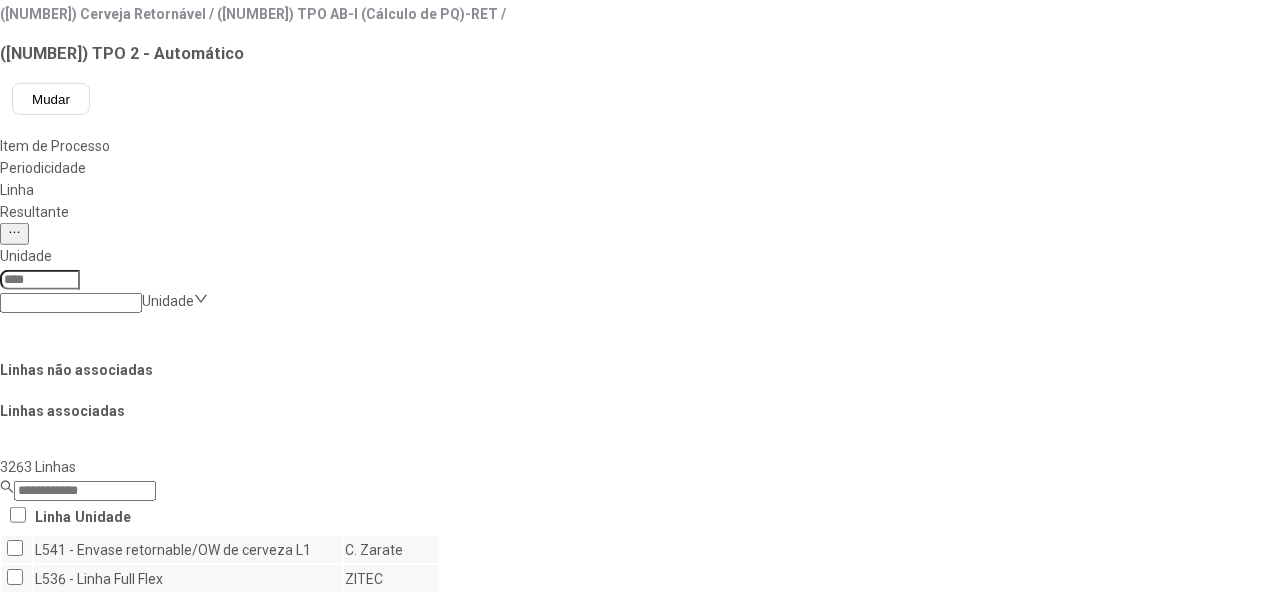 click on "Salvar Alterações" 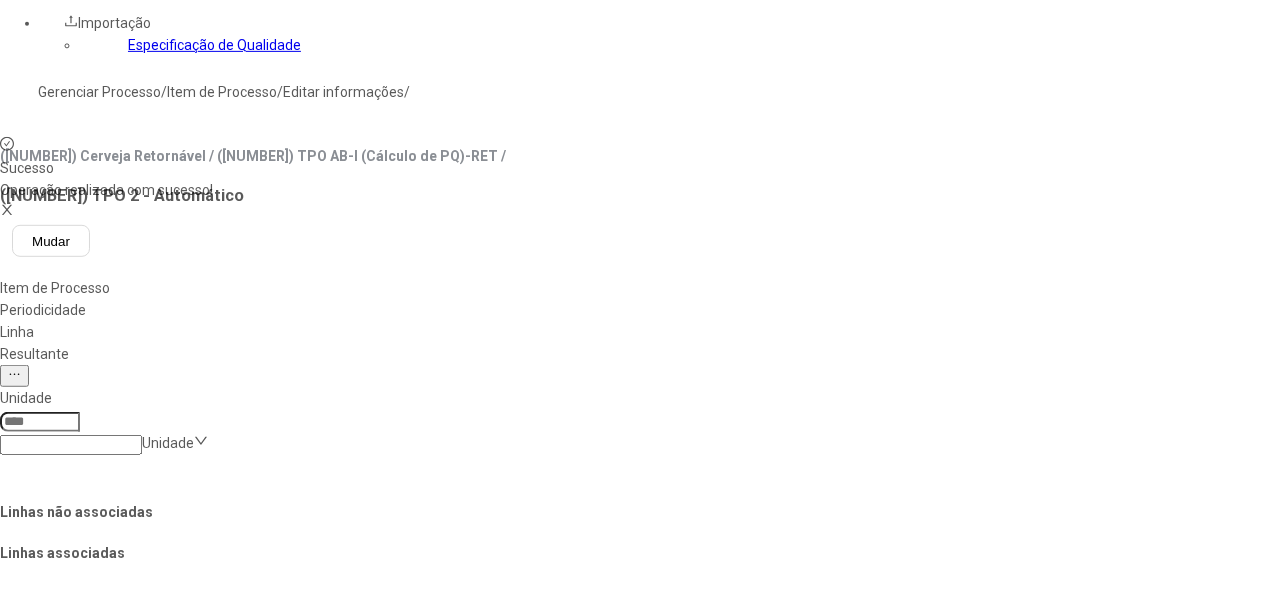 scroll, scrollTop: 200, scrollLeft: 0, axis: vertical 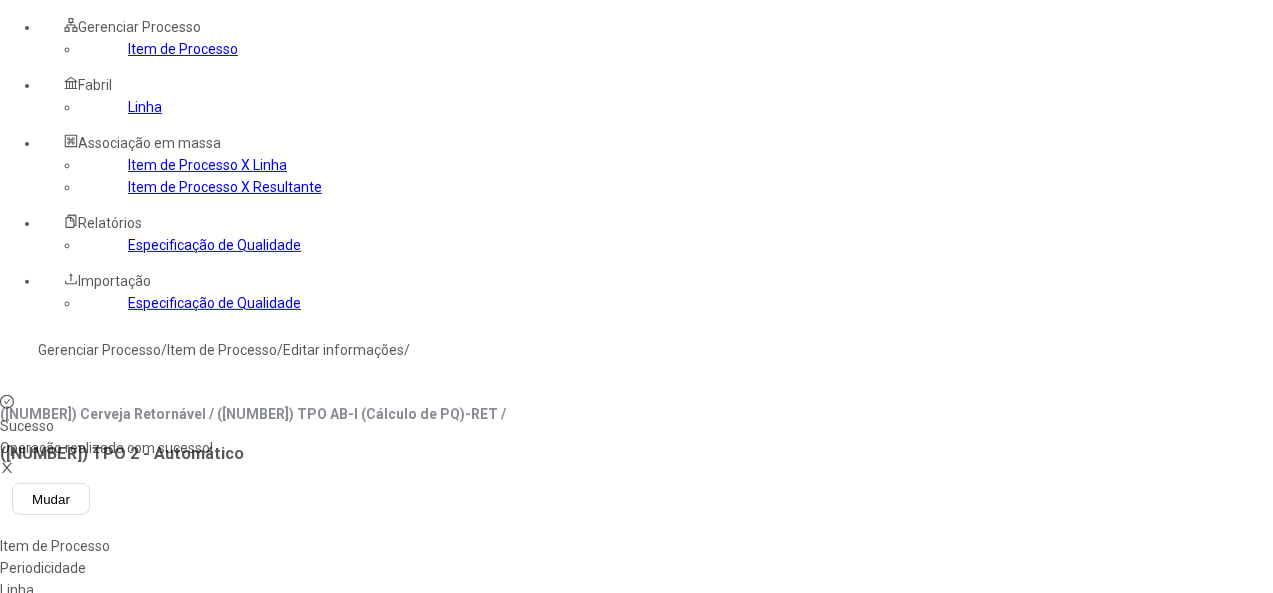 click on "Resultante" 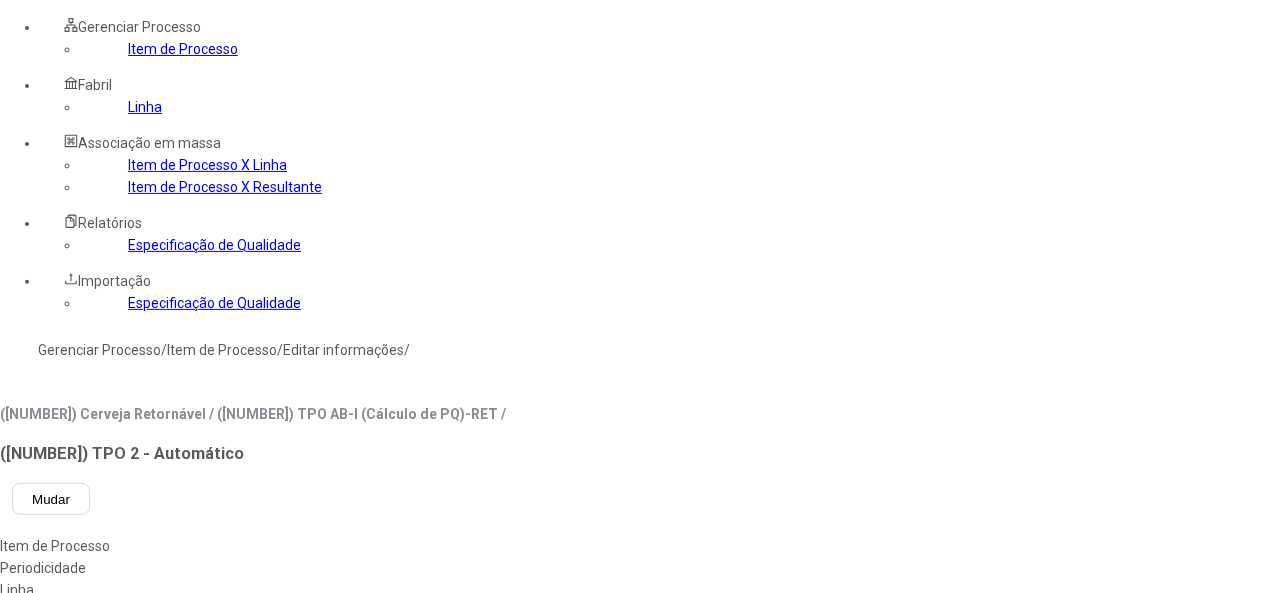 click 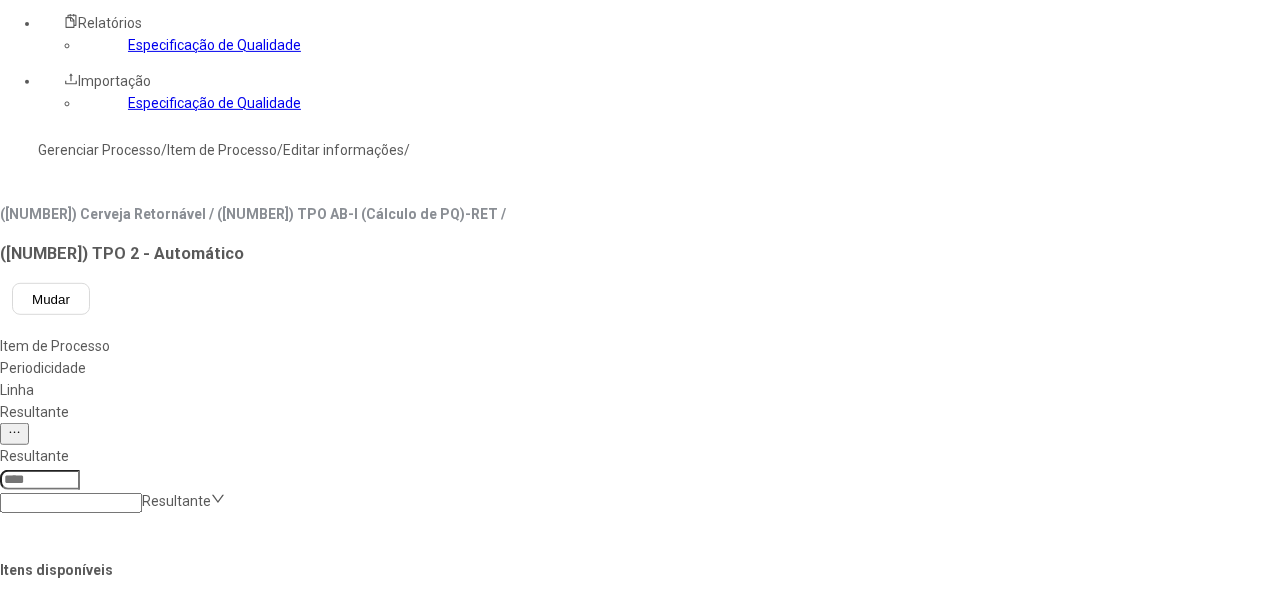 click on "Concluir associação" at bounding box center [124, 1399] 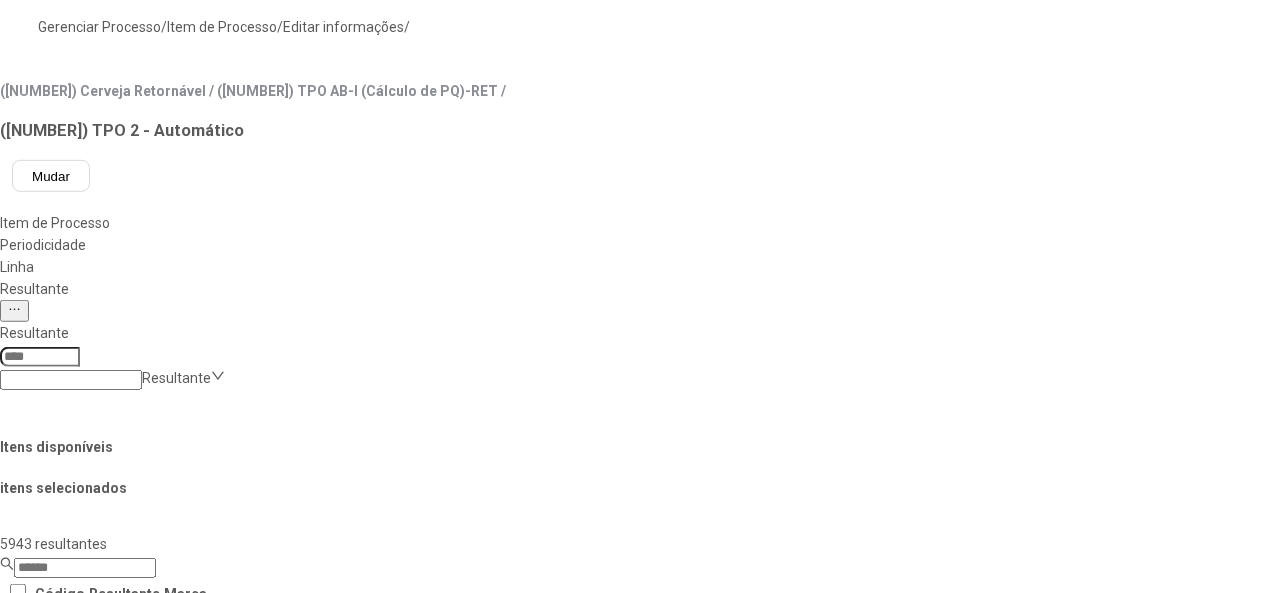scroll, scrollTop: 600, scrollLeft: 0, axis: vertical 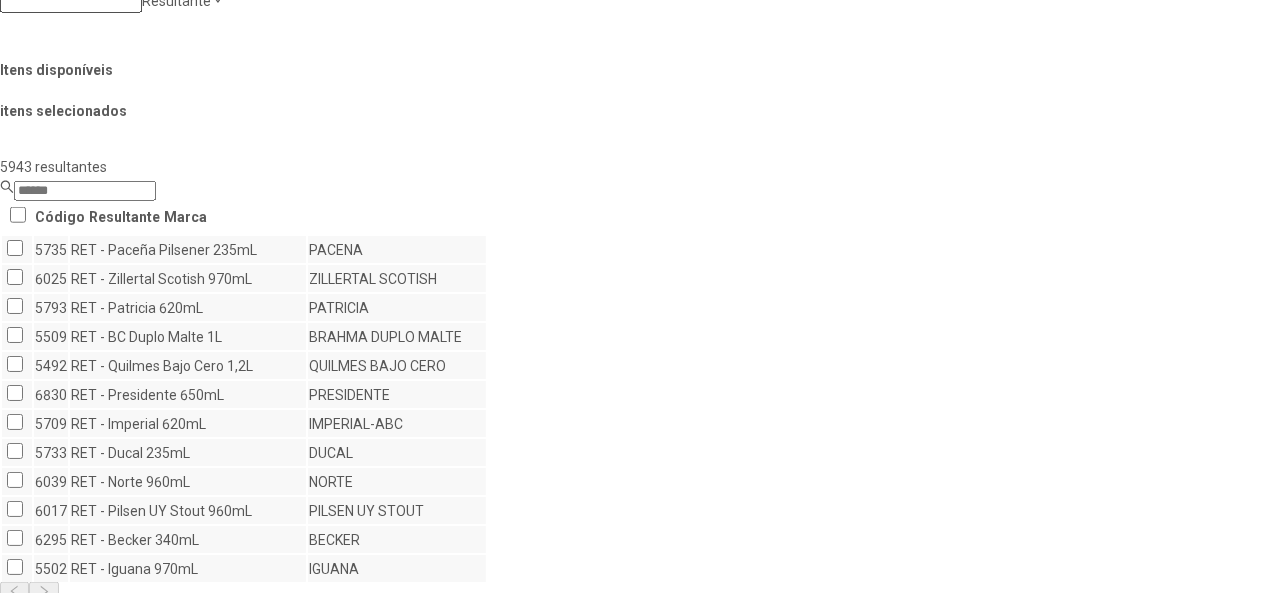 click on "Remover selecionado(s)" at bounding box center (1229, 923) 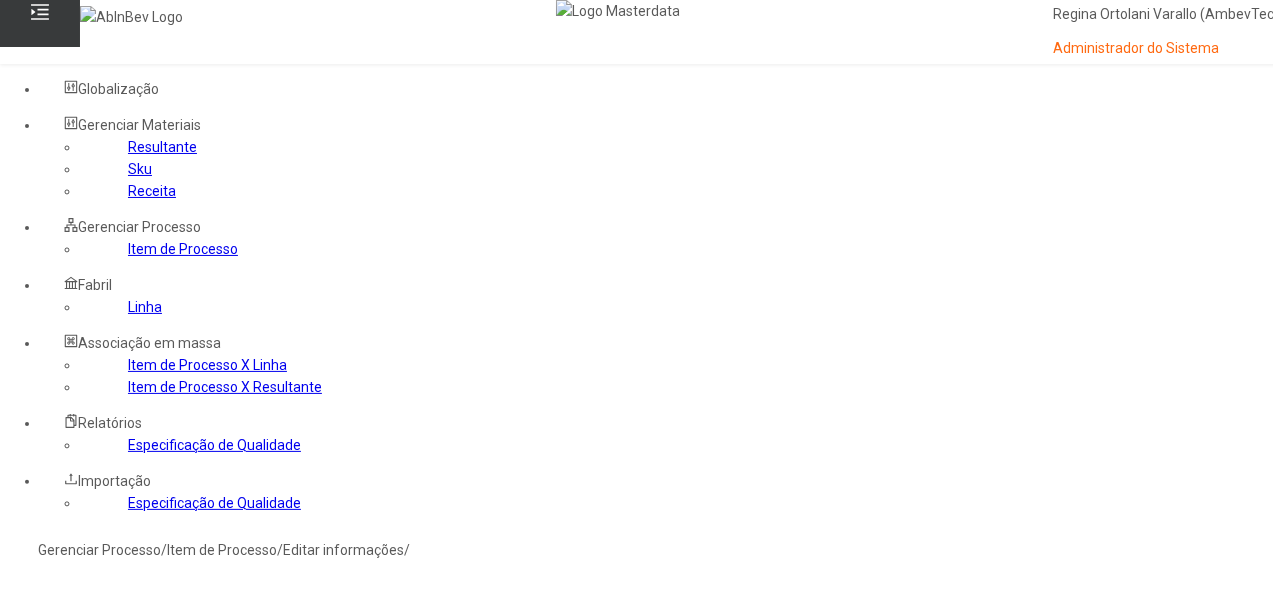 click on "Sim" at bounding box center [88, 758] 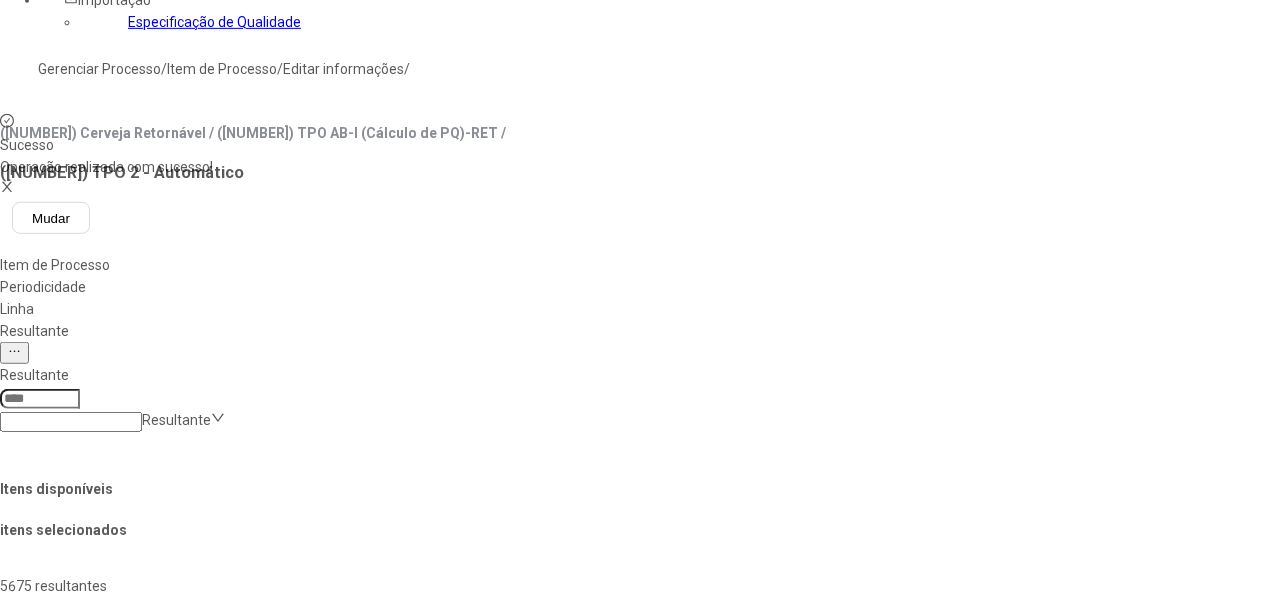 scroll, scrollTop: 300, scrollLeft: 0, axis: vertical 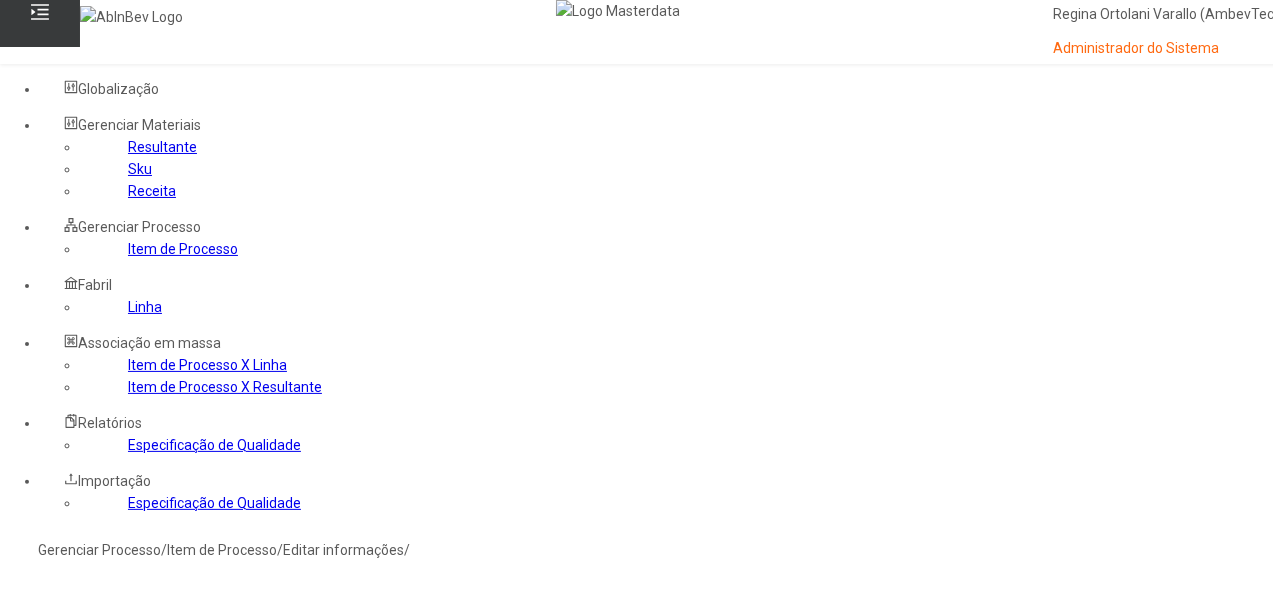 click on "Linha" 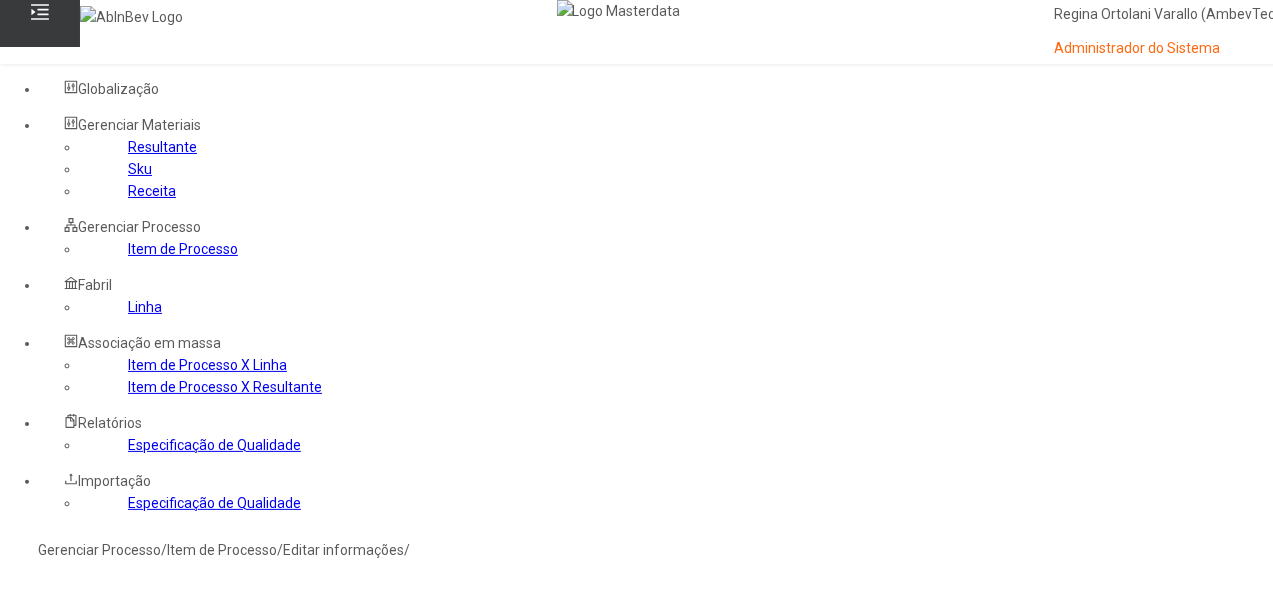 click on "Resultante" 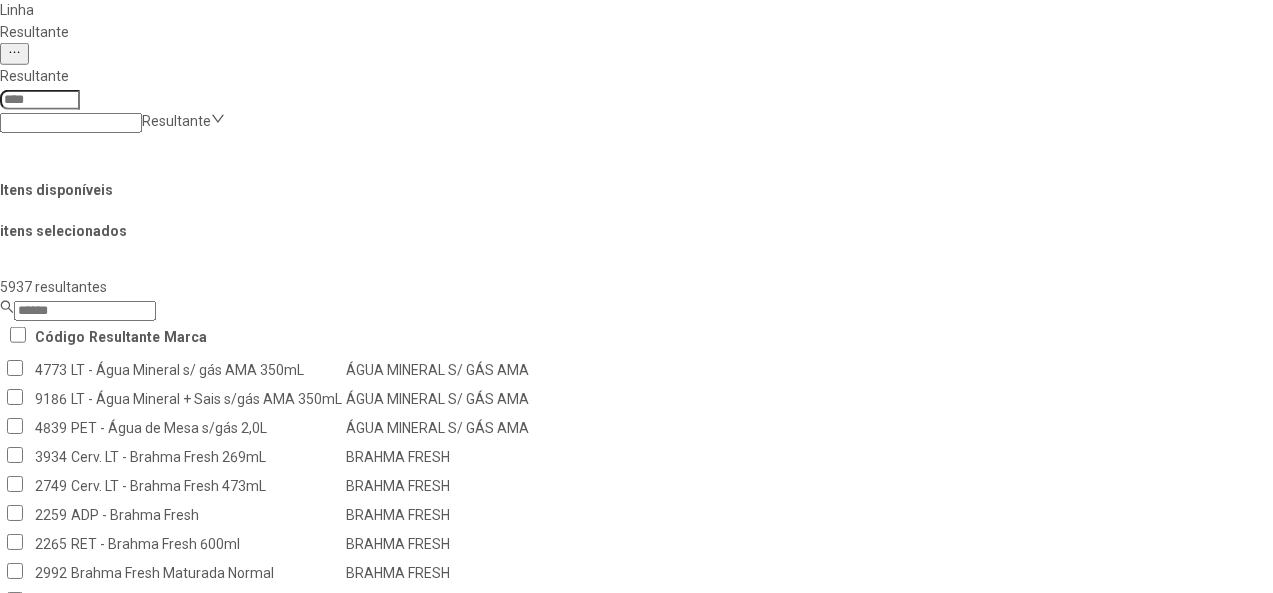 scroll, scrollTop: 900, scrollLeft: 0, axis: vertical 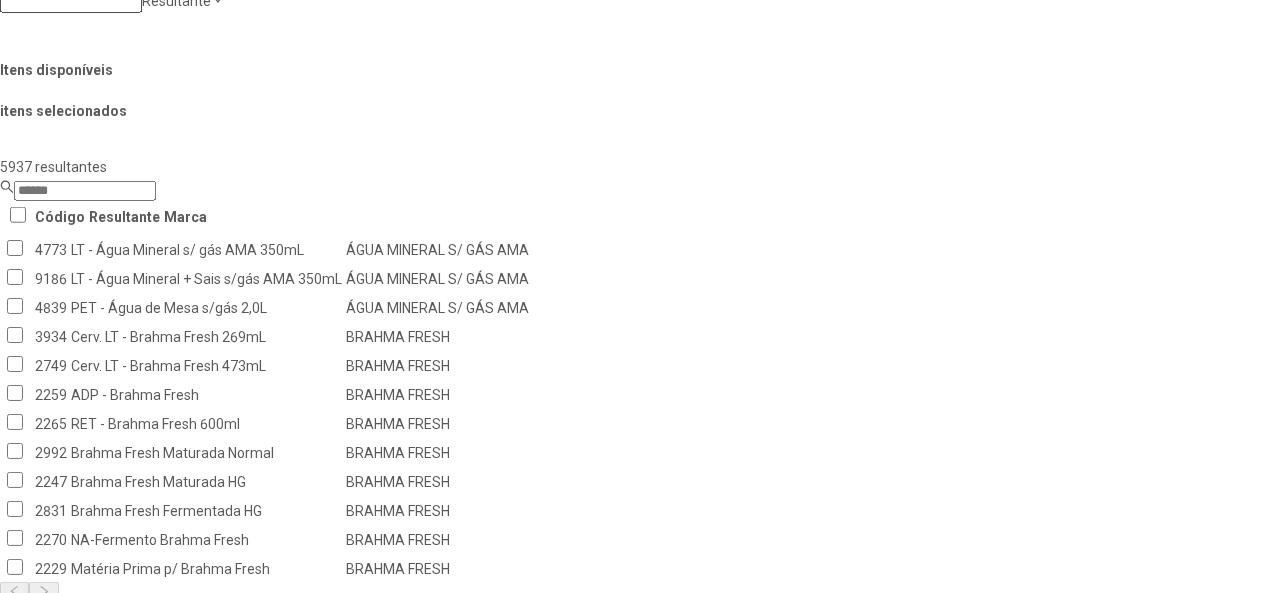 click at bounding box center (84, 1153) 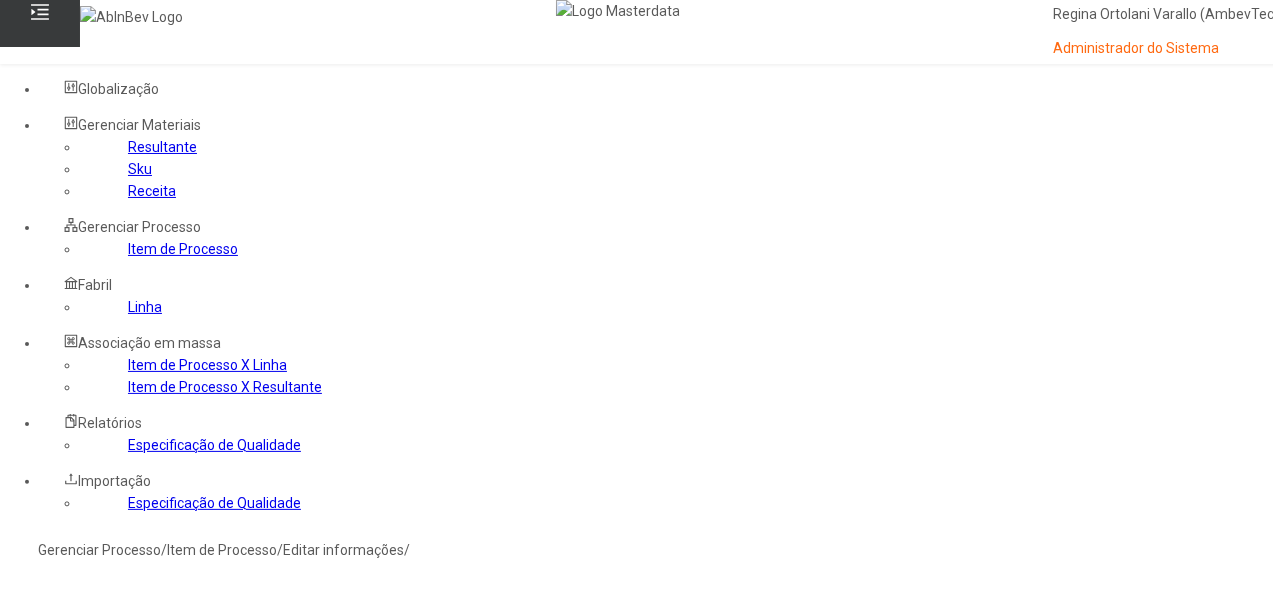 click on "Tem certeza que deseja desassociar? RET - Presidente Light 355mL, RET - Presidente Light 355mL, RET - Pilsen PY 340mL, RET - Pilsen PY 340mL, RET - Patagônia Amber Lager 730ml, RET - Patagônia Amber Lager 730ml  Cancelar   Sim" at bounding box center (208, 681) 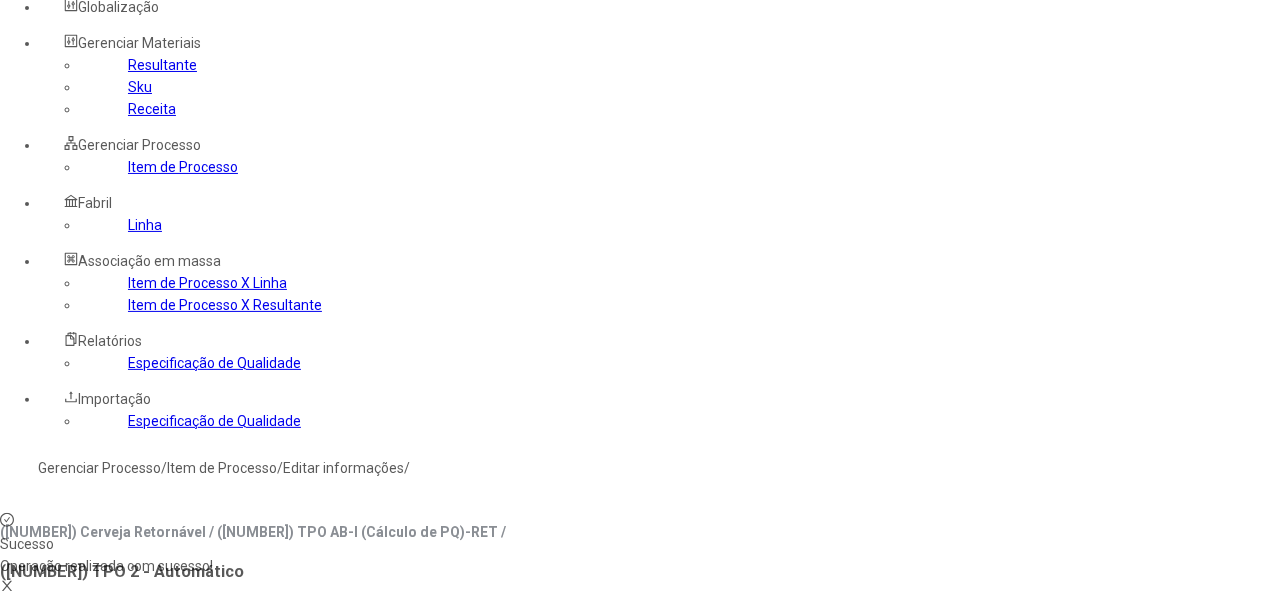 scroll, scrollTop: 0, scrollLeft: 0, axis: both 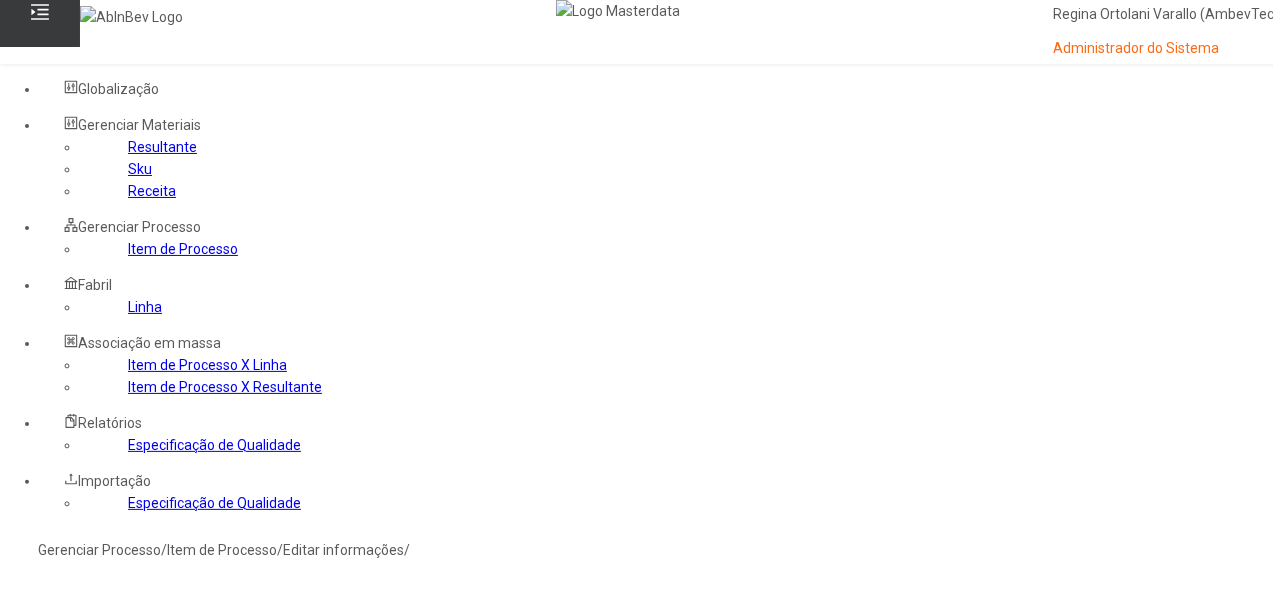 click on "Linha" 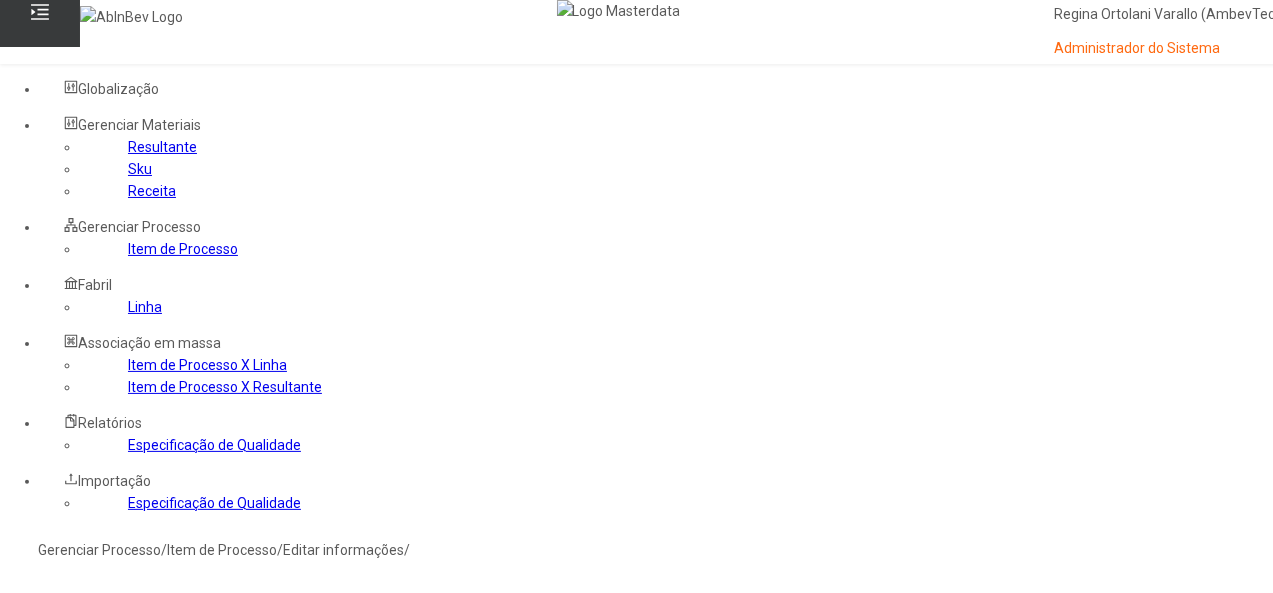 click on "Resultante" 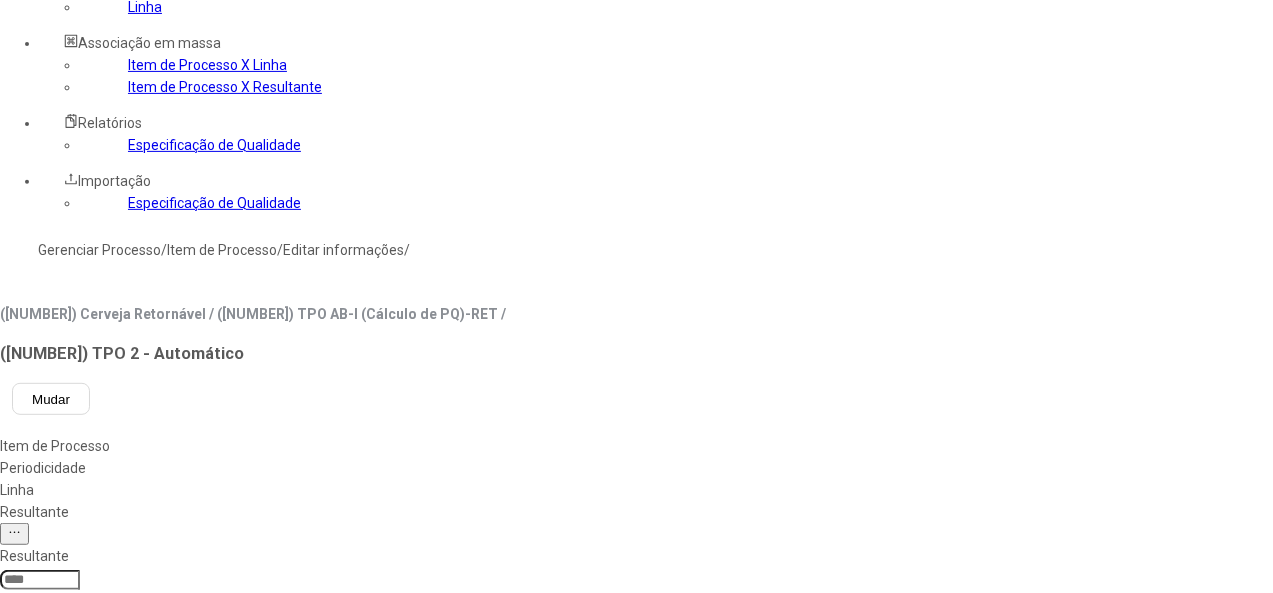 scroll, scrollTop: 0, scrollLeft: 0, axis: both 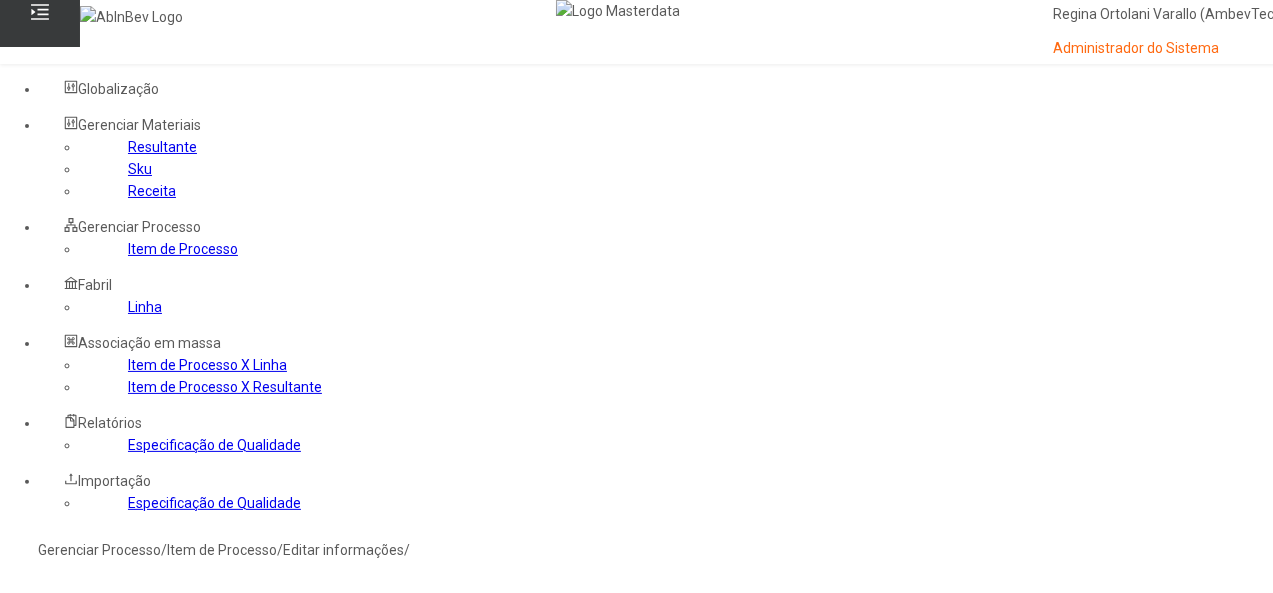 click on "Item de Processo" 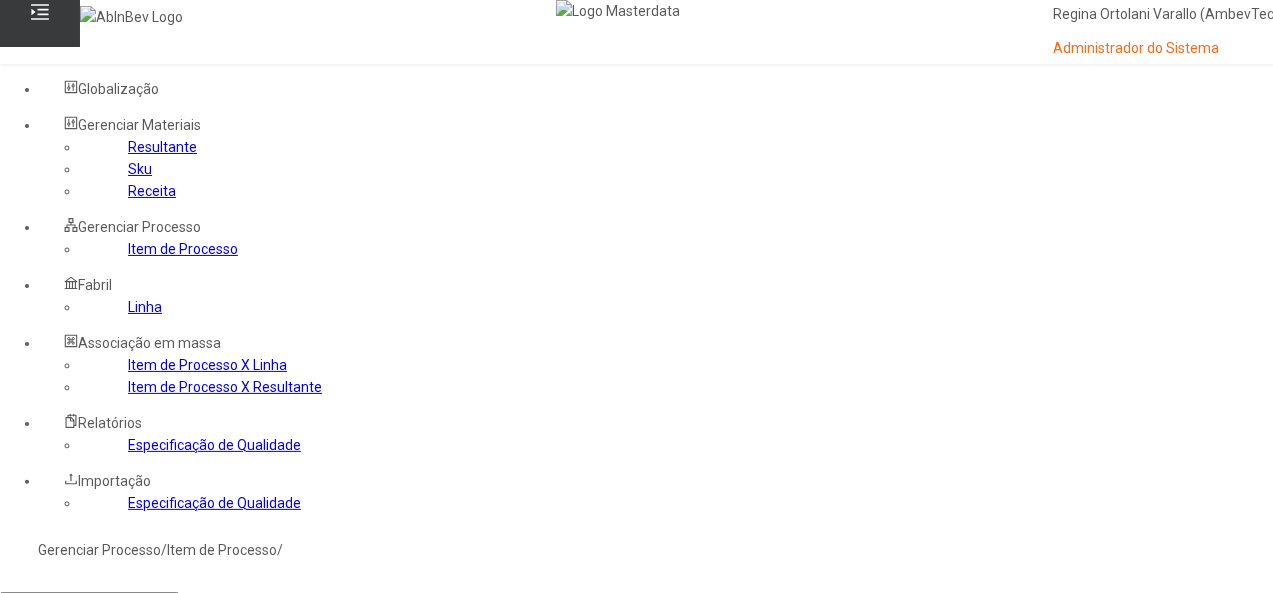 click 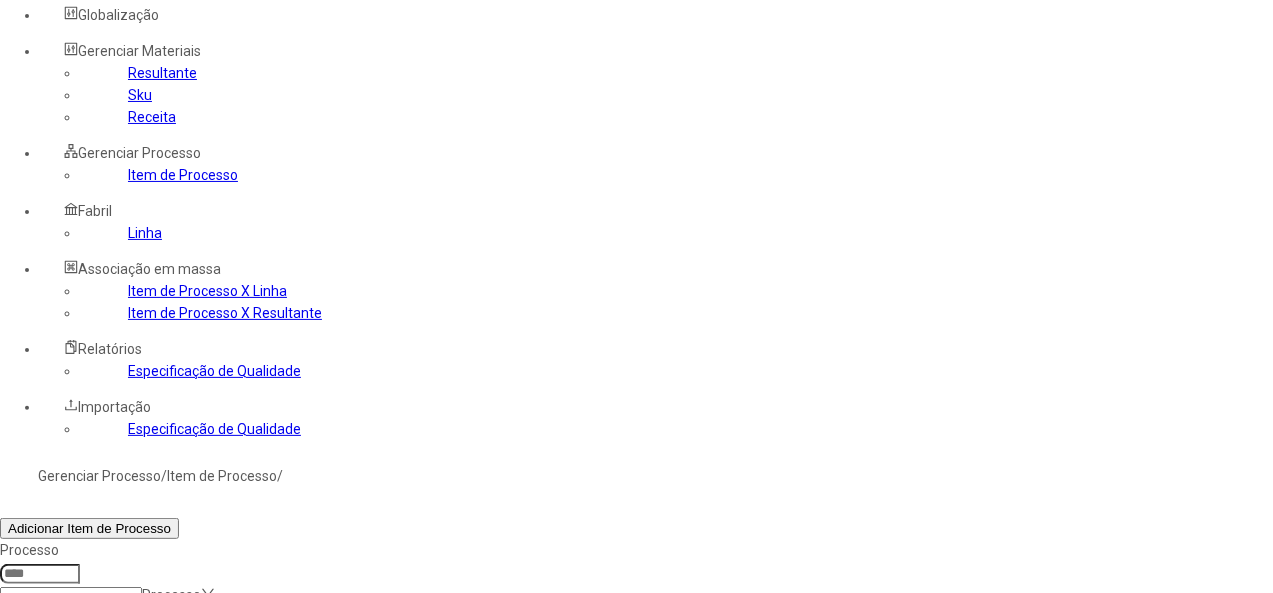 scroll, scrollTop: 100, scrollLeft: 0, axis: vertical 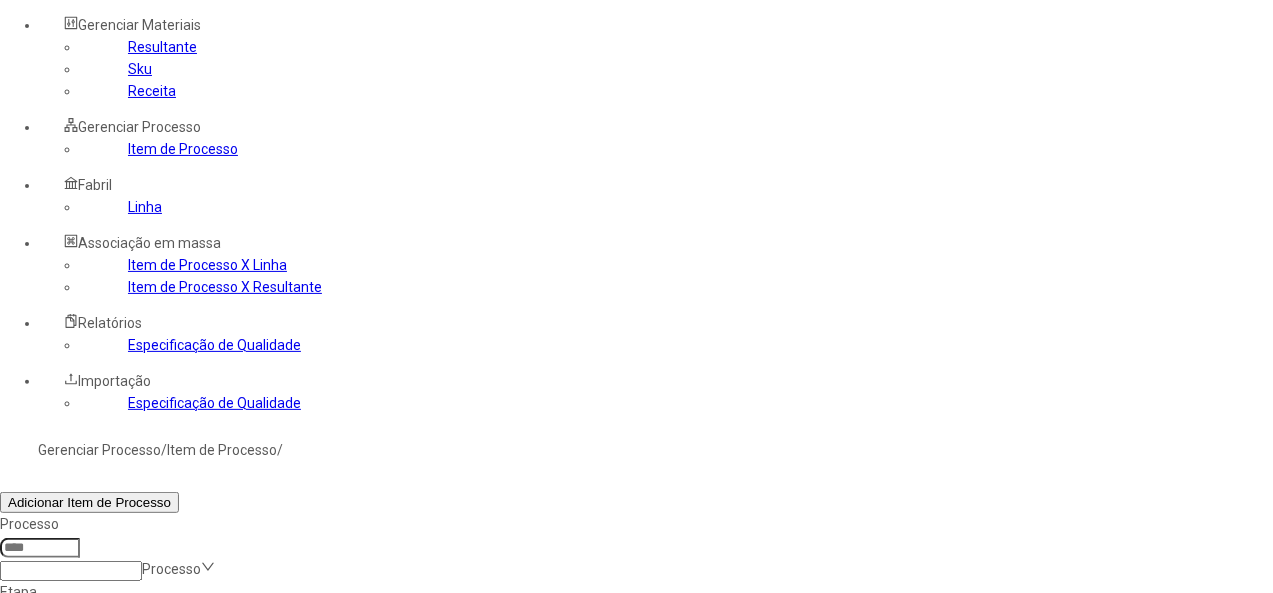 click 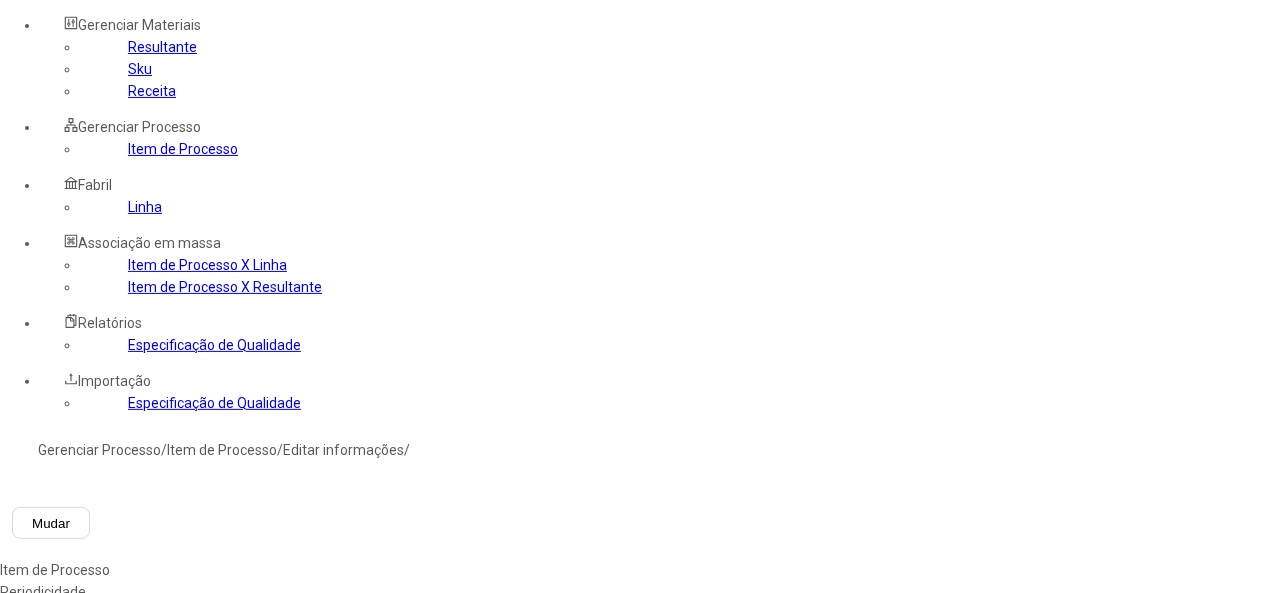 type on "****" 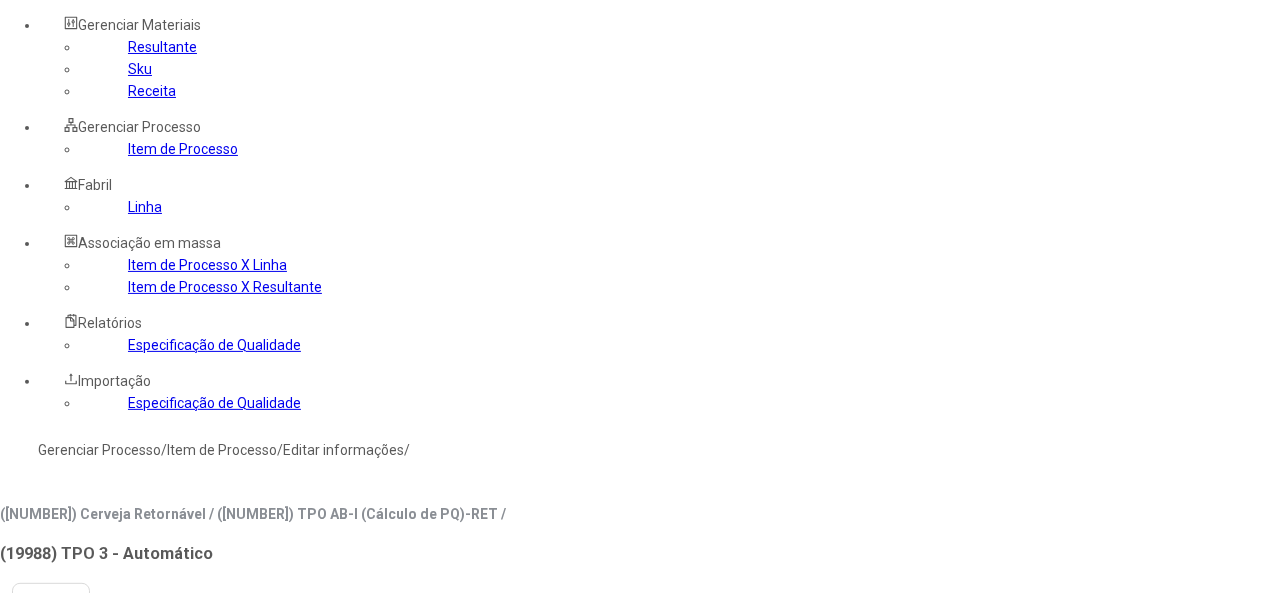 click on "es-ES" 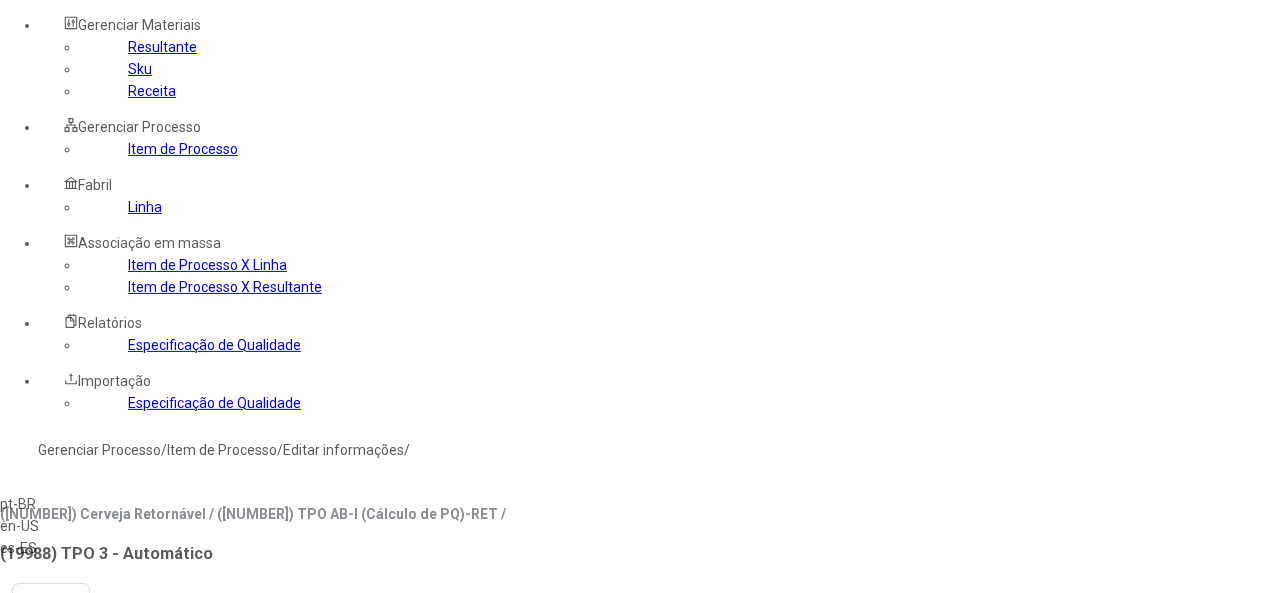 click on "pt-BR" at bounding box center [57, 504] 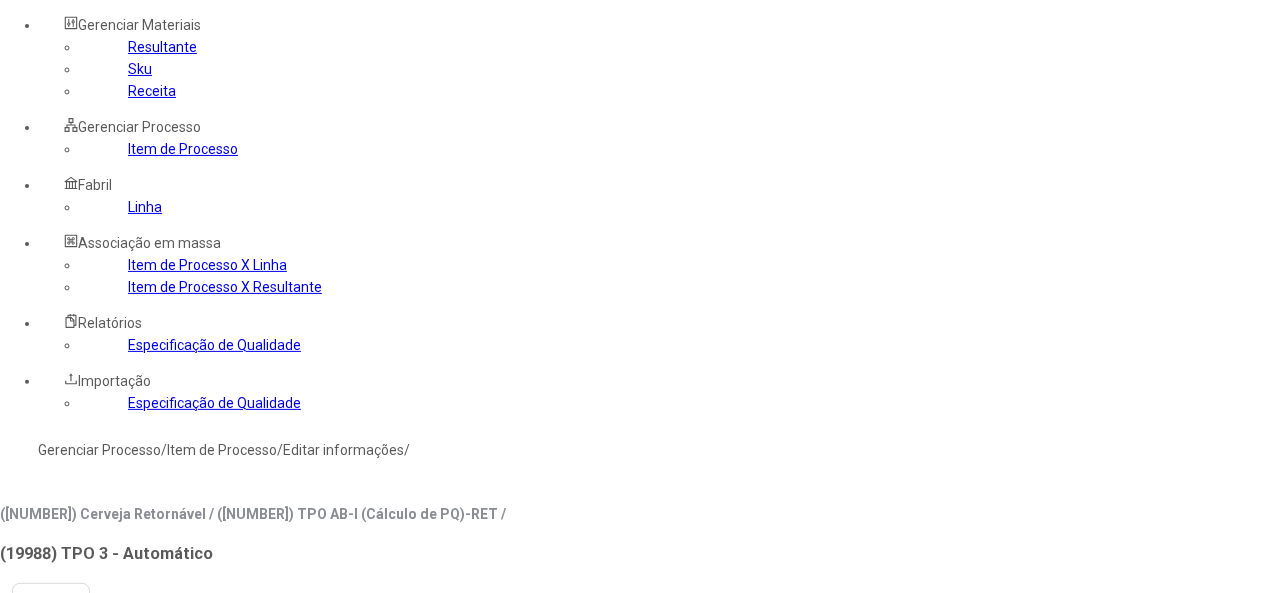 type on "**********" 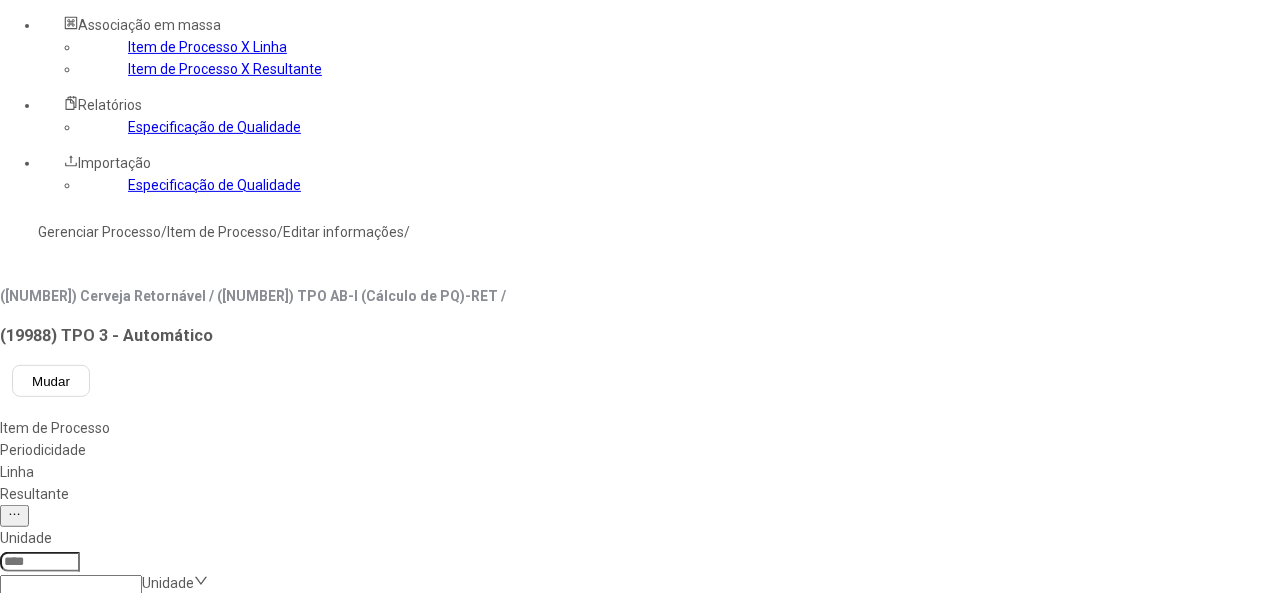scroll, scrollTop: 400, scrollLeft: 0, axis: vertical 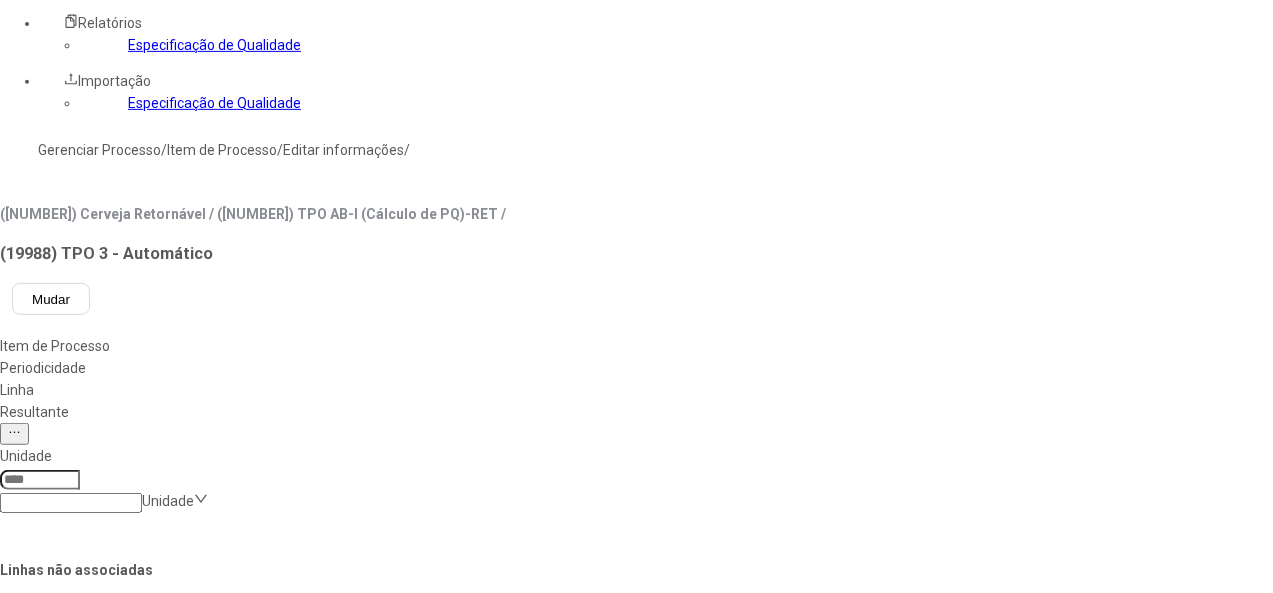 click on "Salvar Alterações" 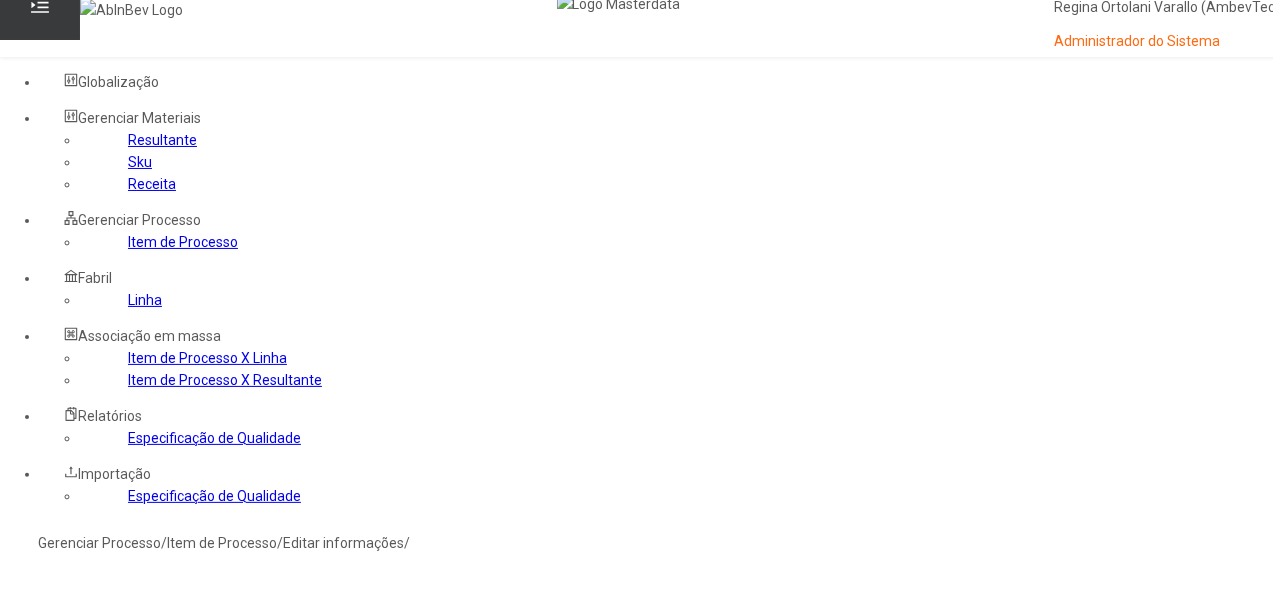scroll, scrollTop: 0, scrollLeft: 0, axis: both 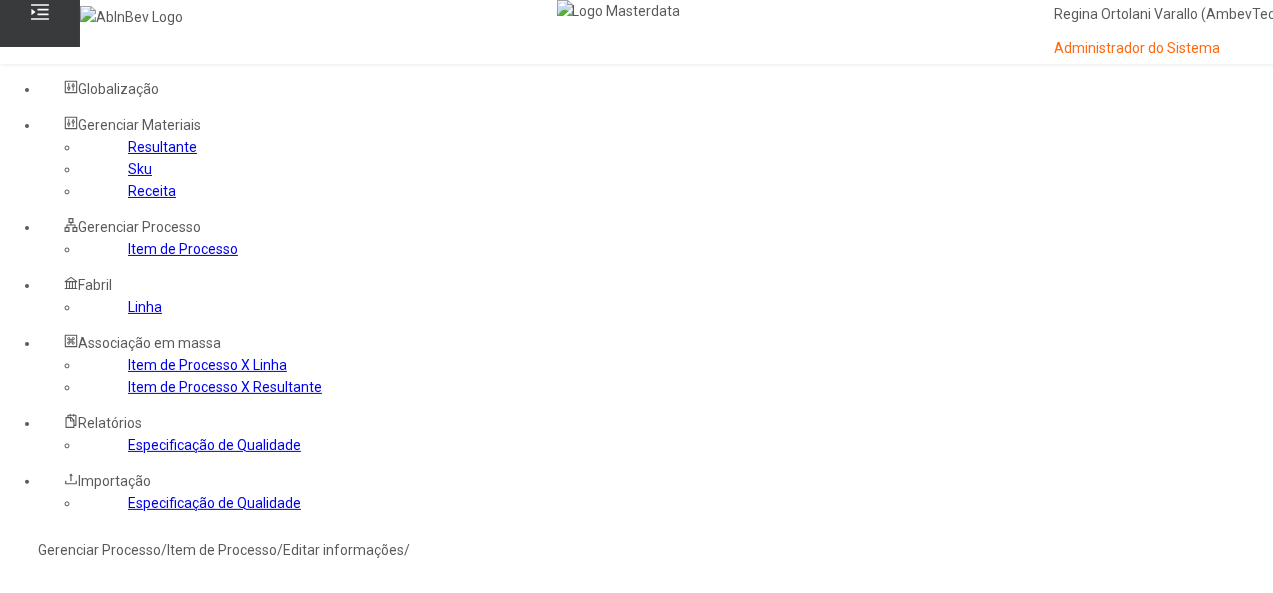 click on "Resultante" 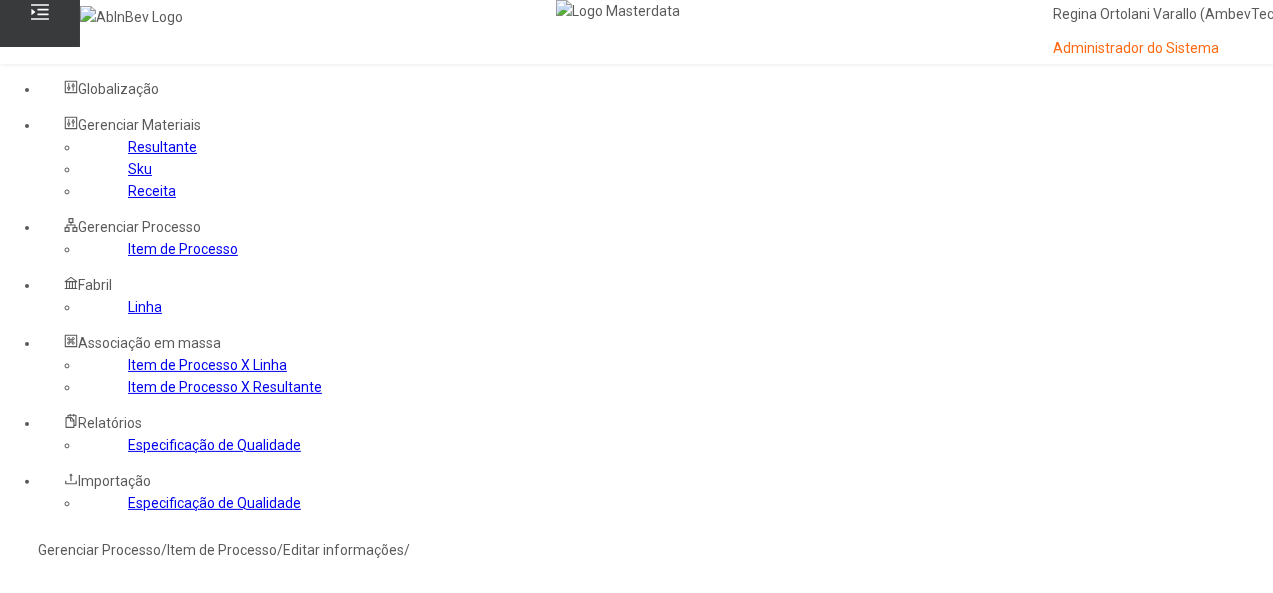 scroll, scrollTop: 200, scrollLeft: 0, axis: vertical 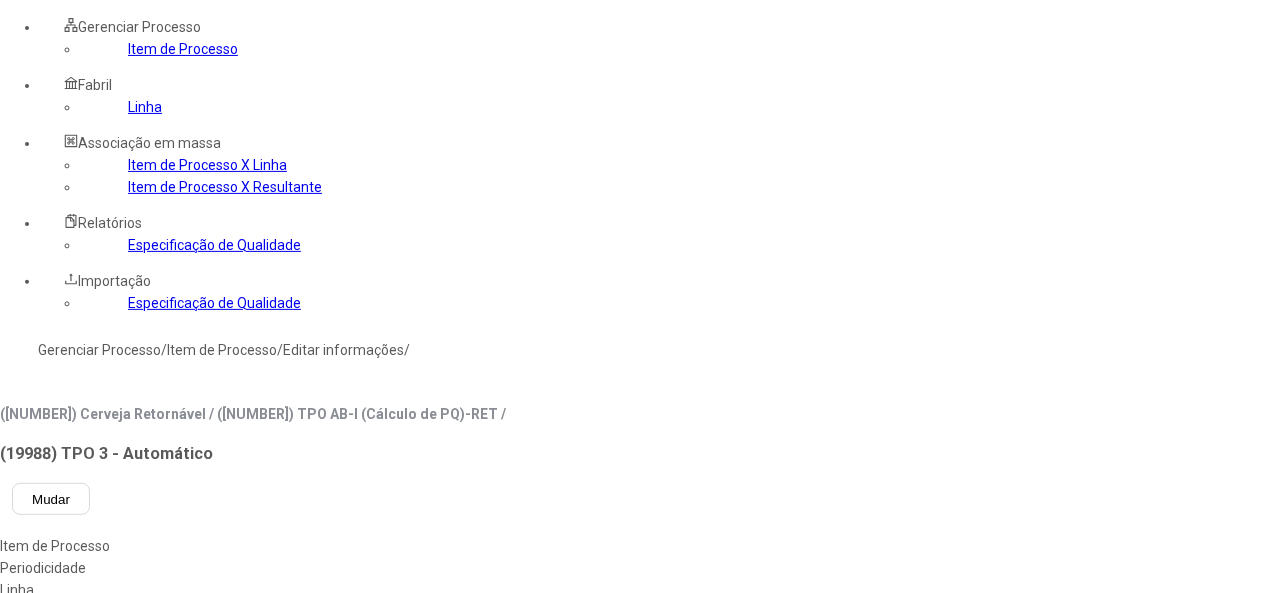 drag, startPoint x: 764, startPoint y: 449, endPoint x: 778, endPoint y: 448, distance: 14.035668 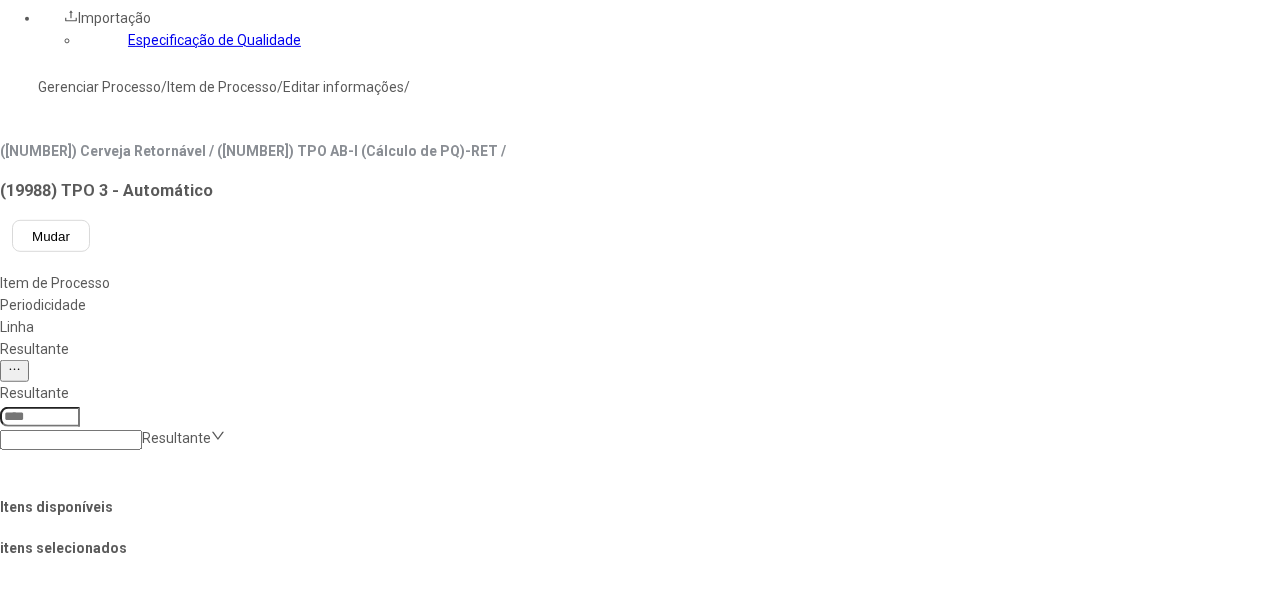 scroll, scrollTop: 500, scrollLeft: 0, axis: vertical 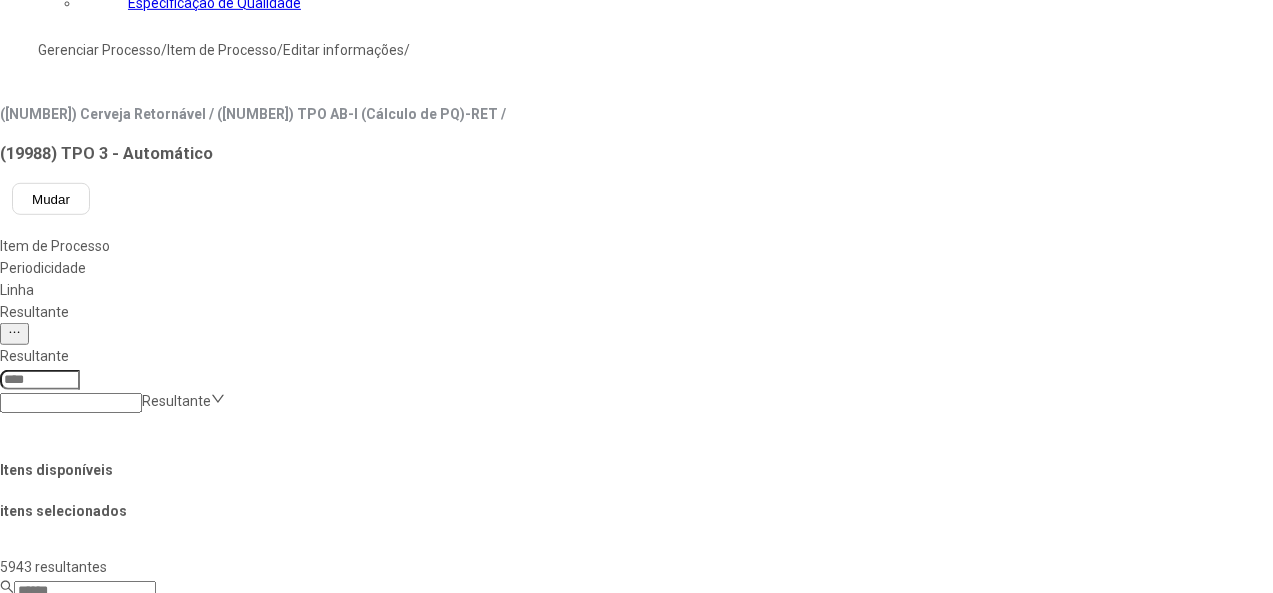 click on "Concluir associação" at bounding box center (124, 1299) 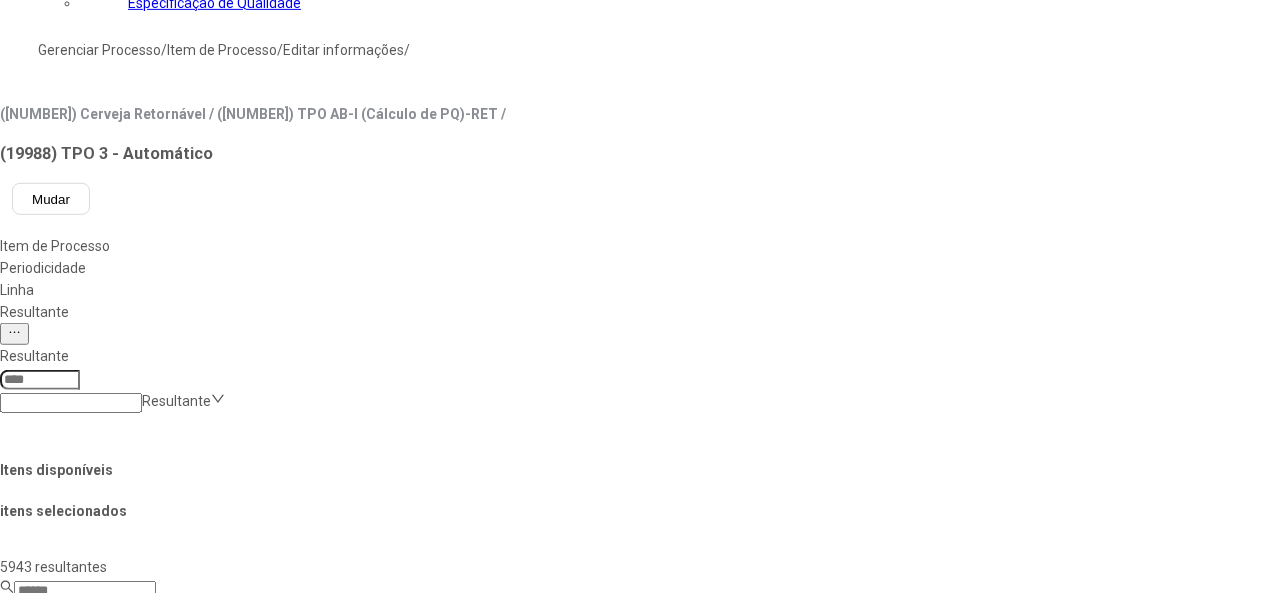 scroll, scrollTop: 300, scrollLeft: 0, axis: vertical 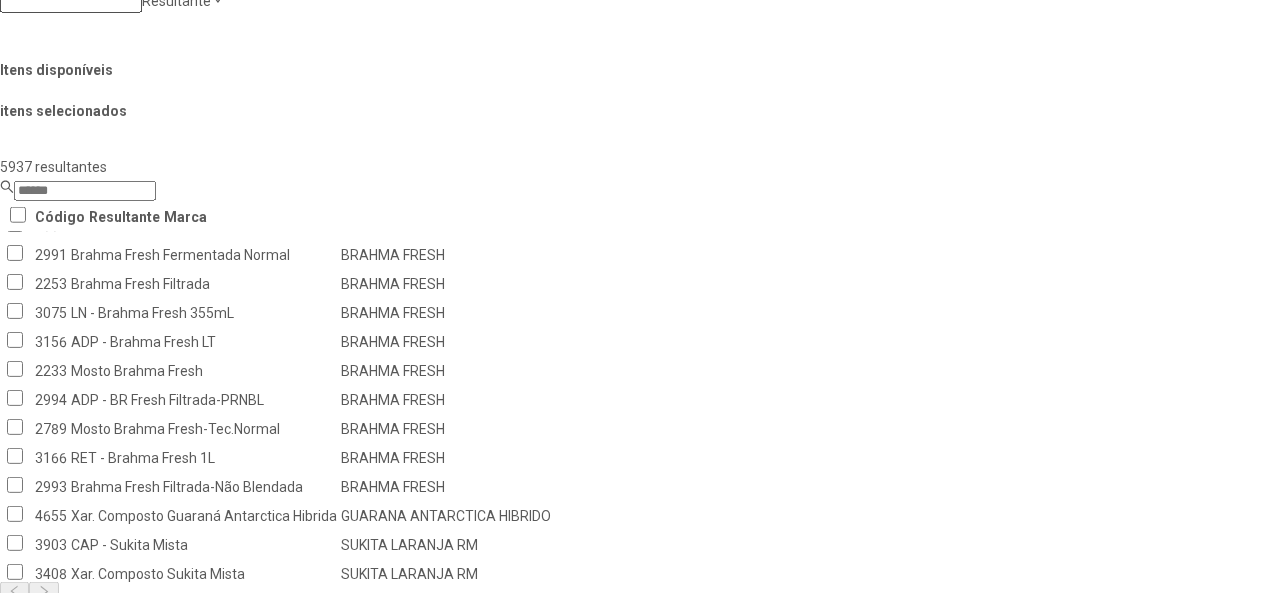 click on "Remover selecionado(s)" at bounding box center [1235, 1091] 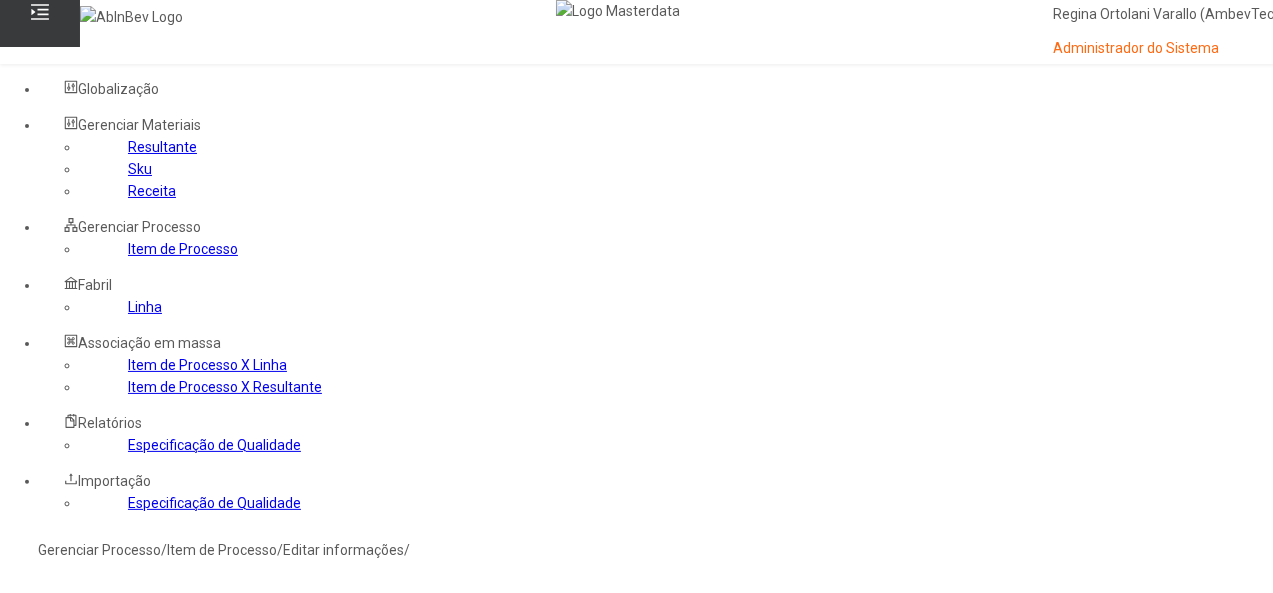 click on "Sim" at bounding box center (88, 824) 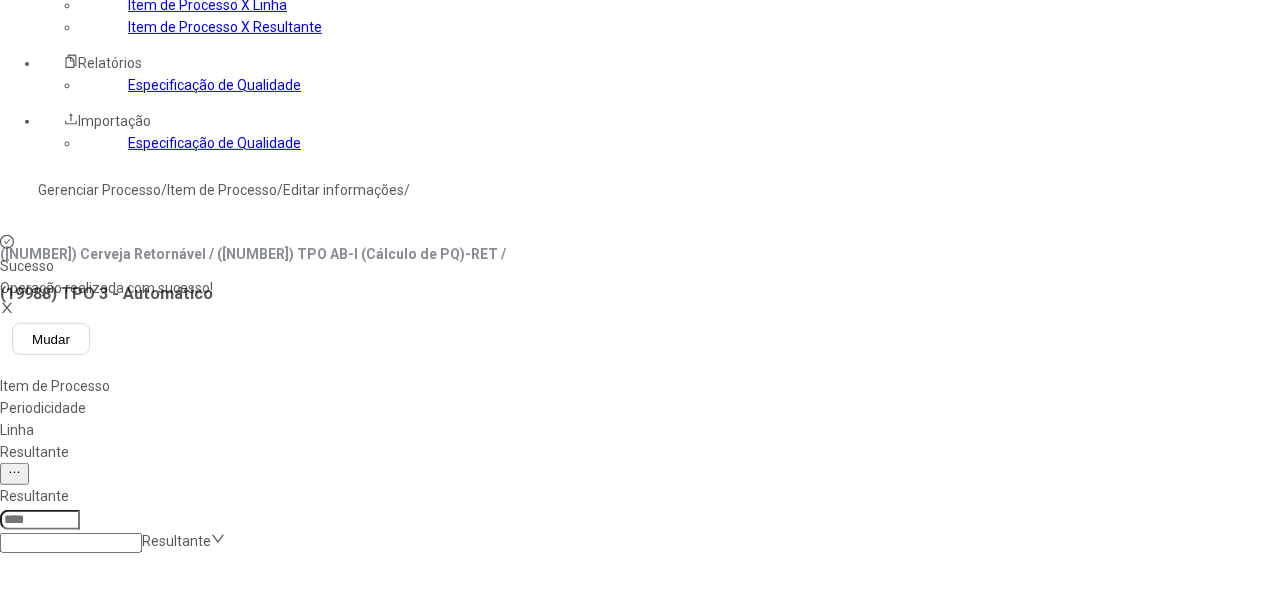 scroll, scrollTop: 128, scrollLeft: 0, axis: vertical 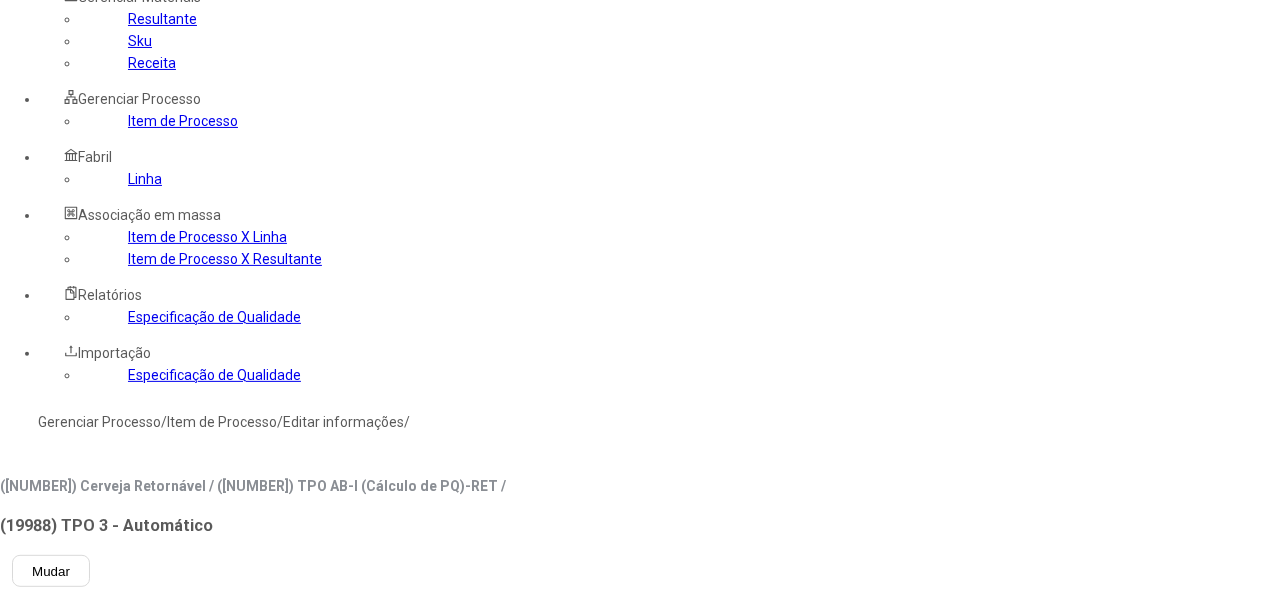 click on "Item de Processo" 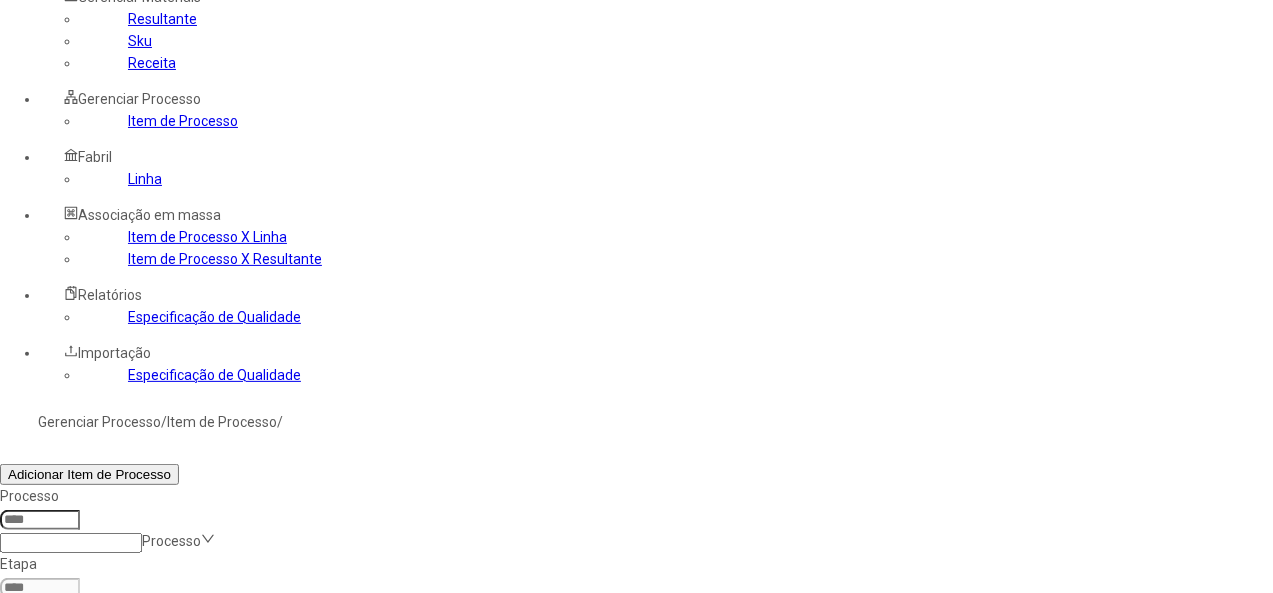 click 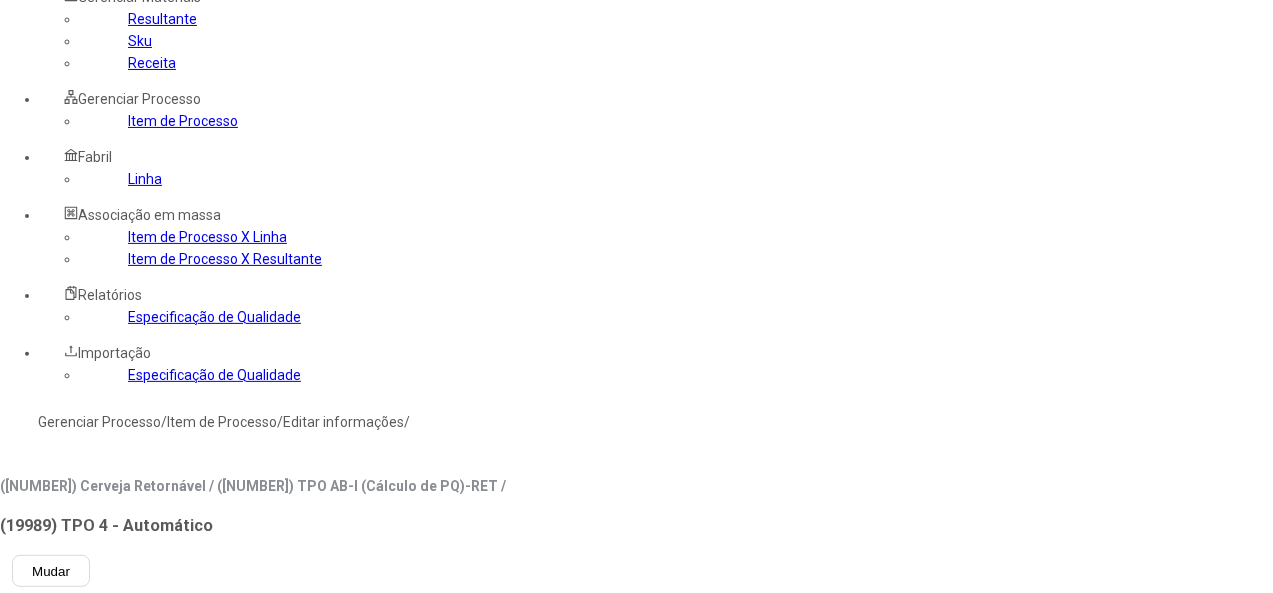 type on "****" 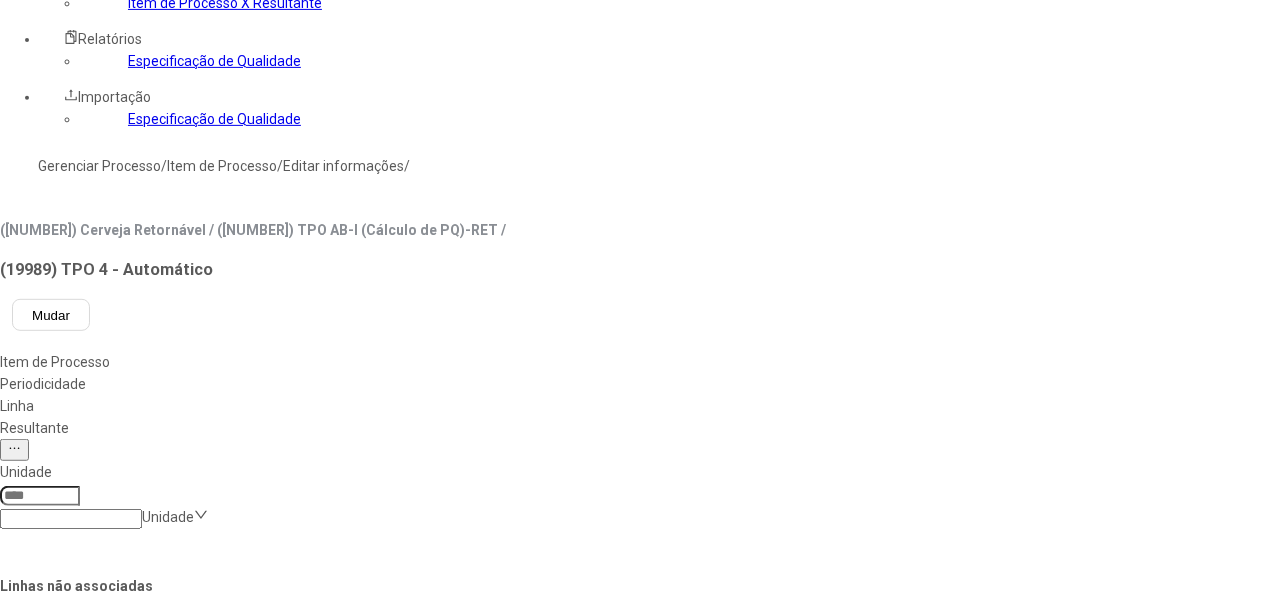scroll, scrollTop: 628, scrollLeft: 0, axis: vertical 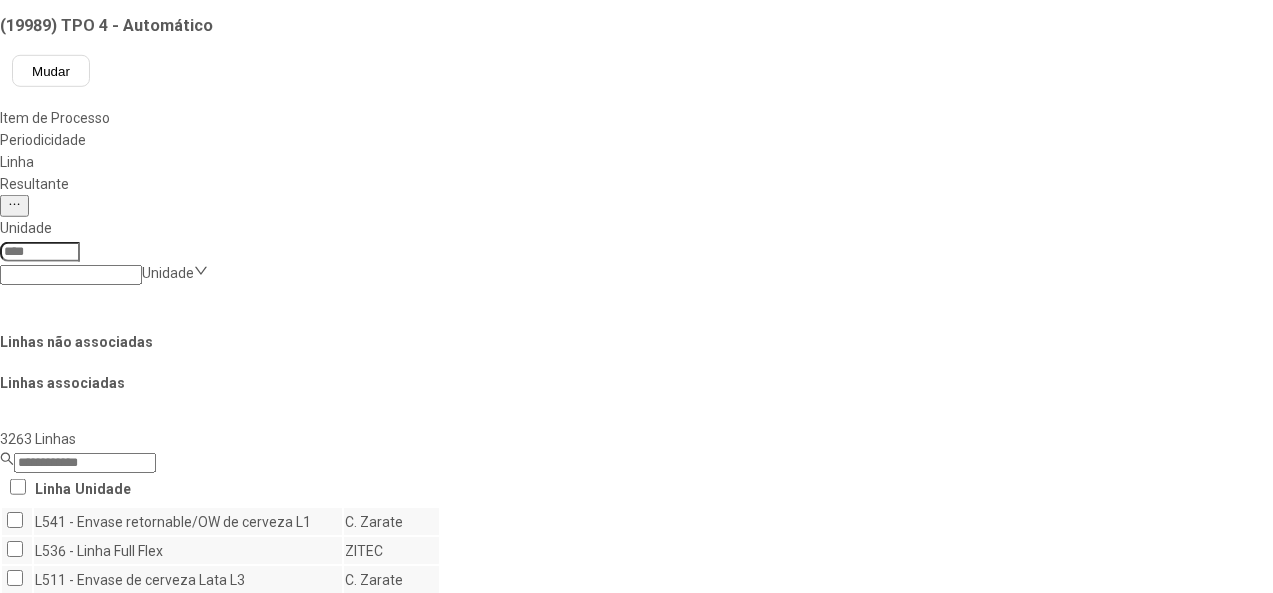 click on "Salvar Alterações" 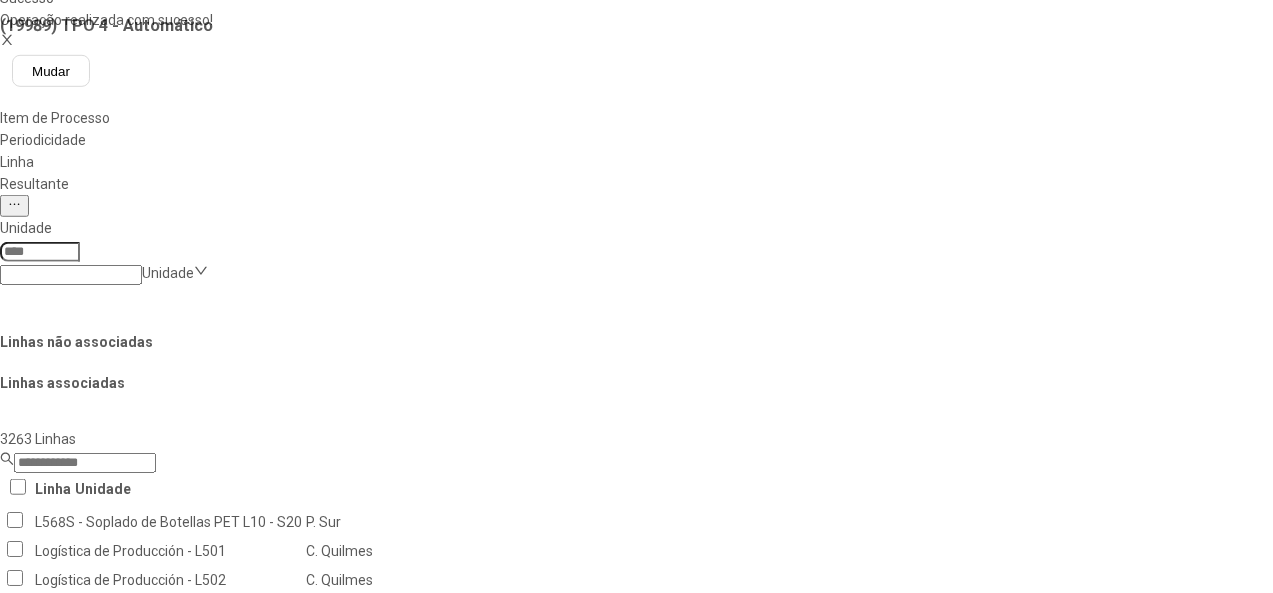 scroll, scrollTop: 128, scrollLeft: 0, axis: vertical 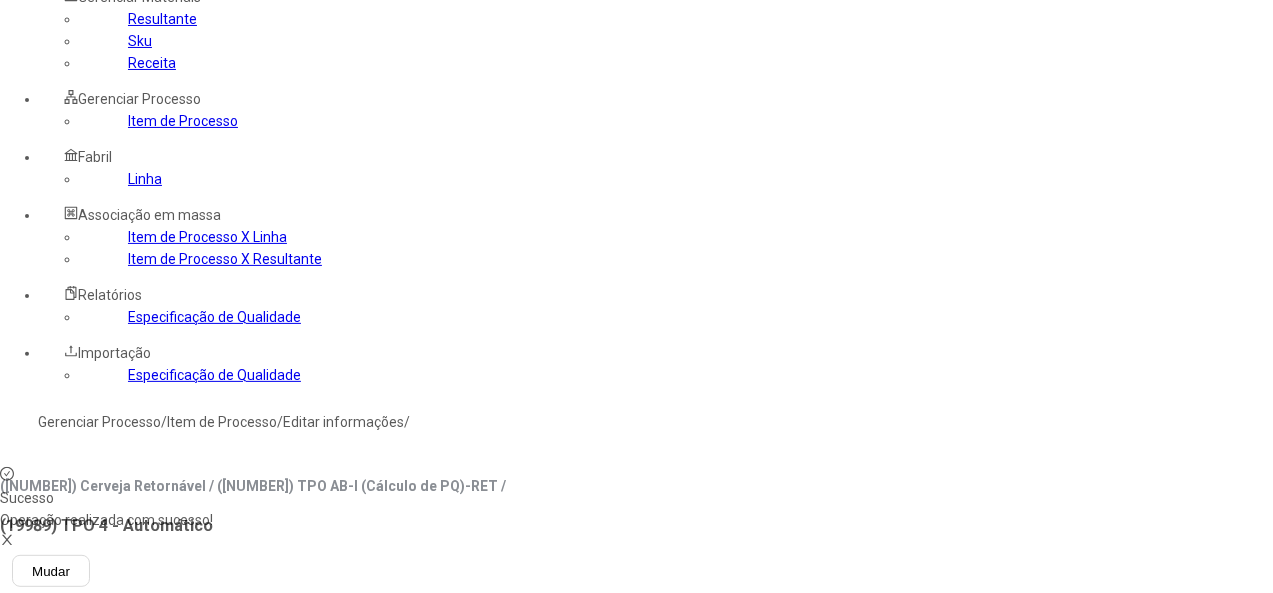 click on "Resultante" 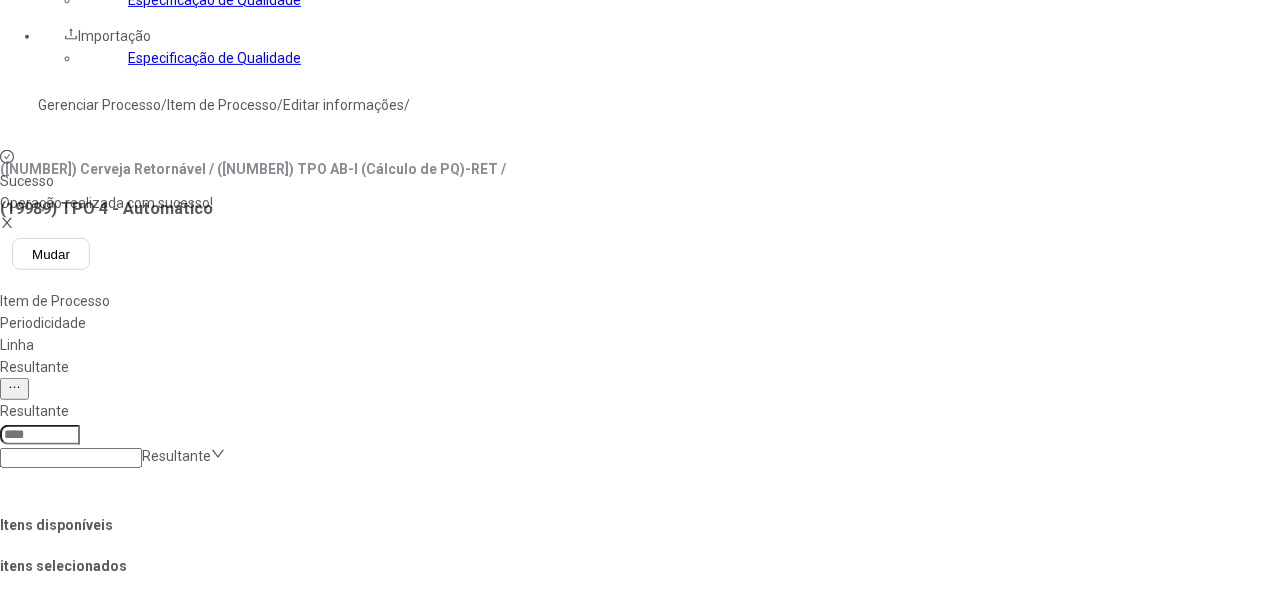 scroll, scrollTop: 328, scrollLeft: 0, axis: vertical 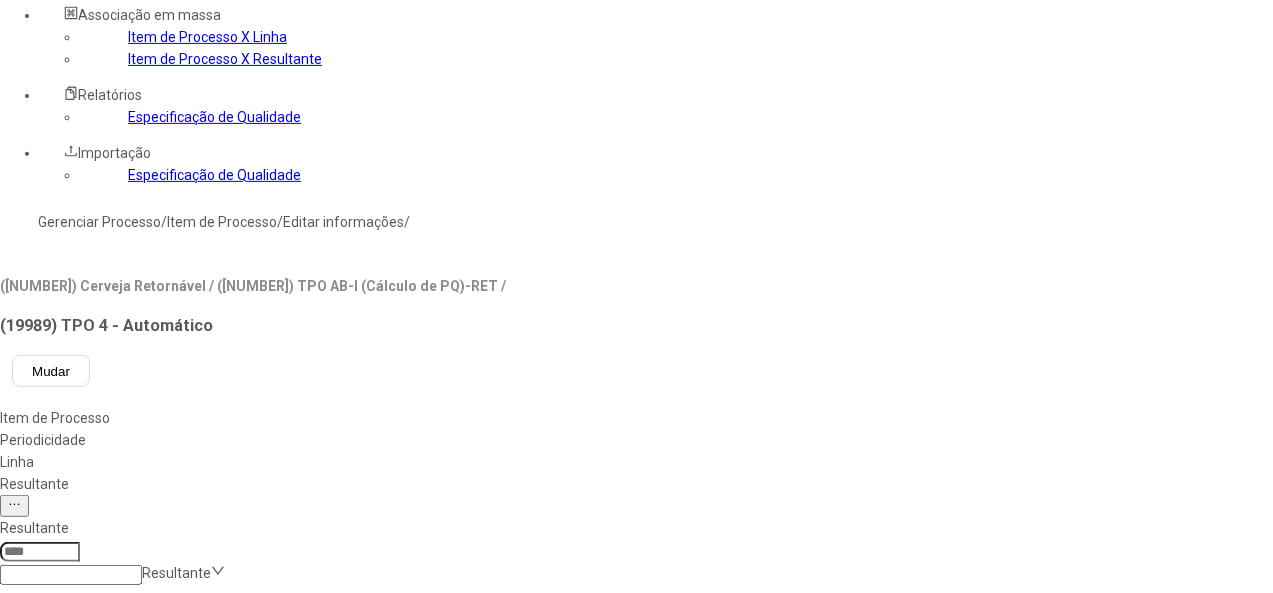 click 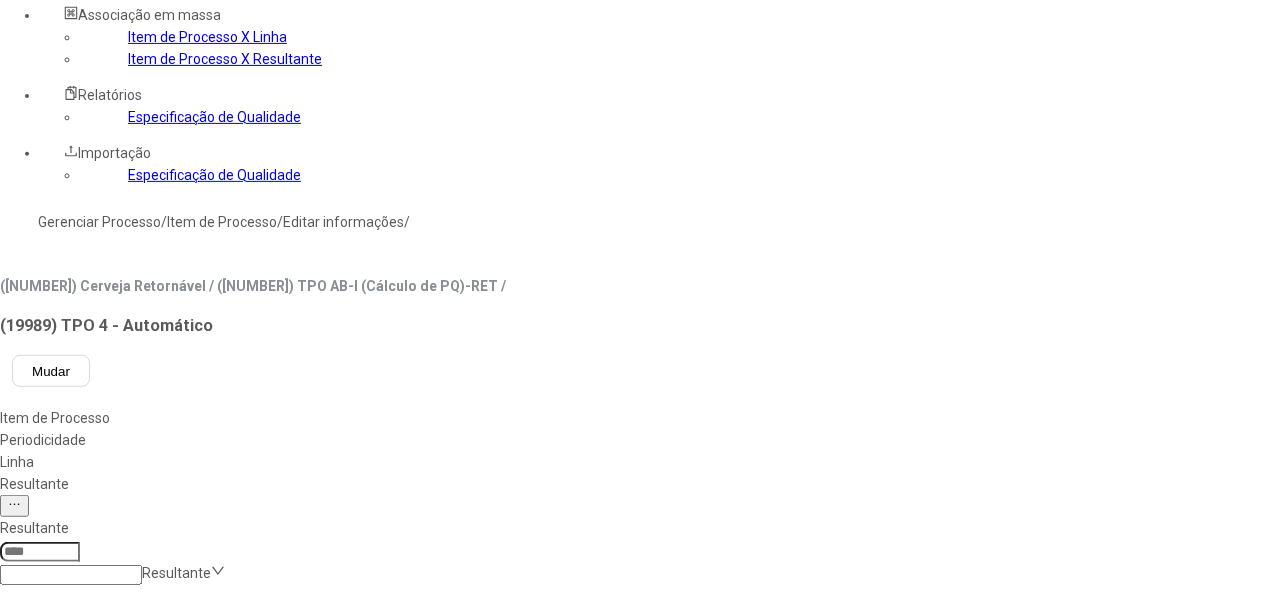 click 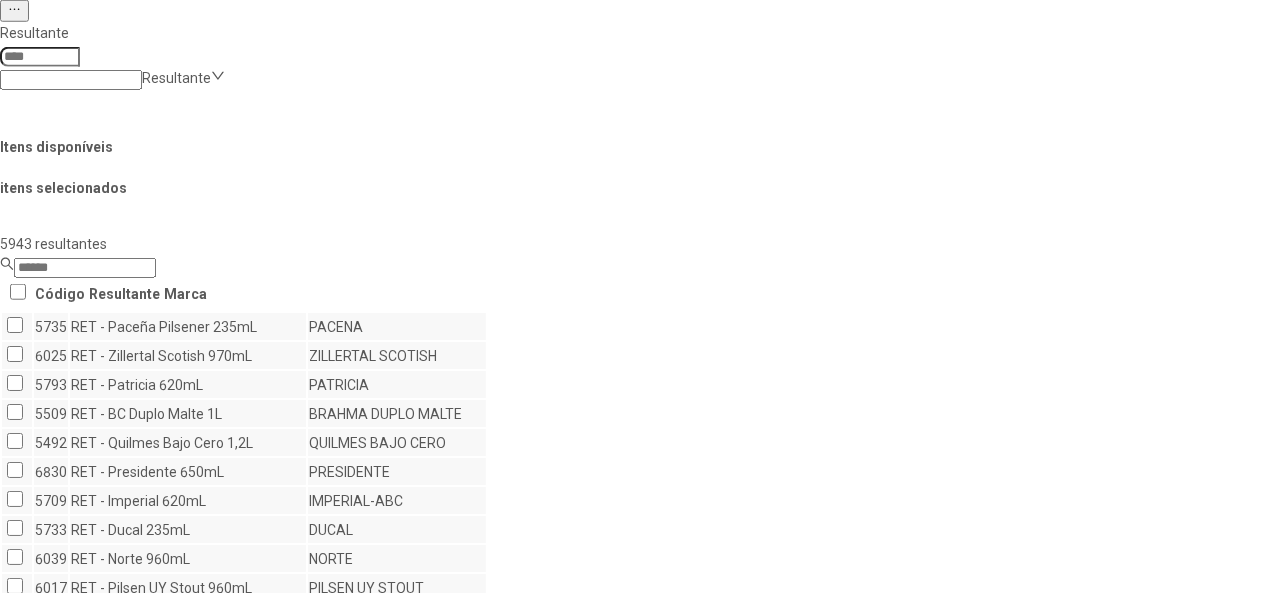 scroll, scrollTop: 828, scrollLeft: 0, axis: vertical 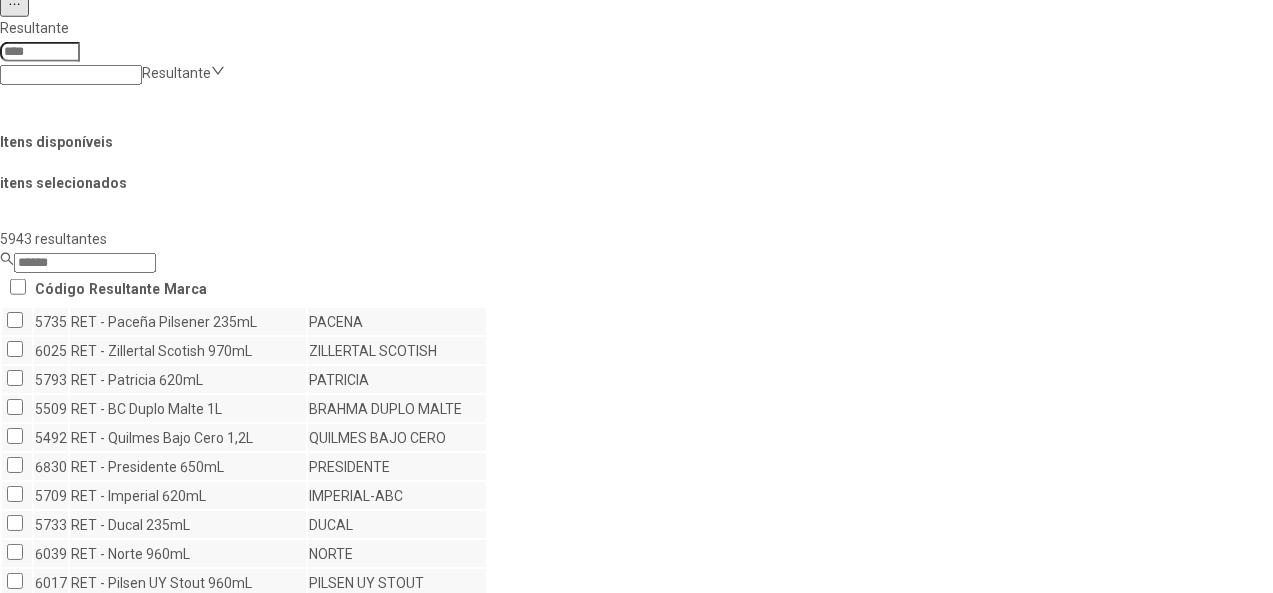 click on "Concluir associação" at bounding box center [124, 971] 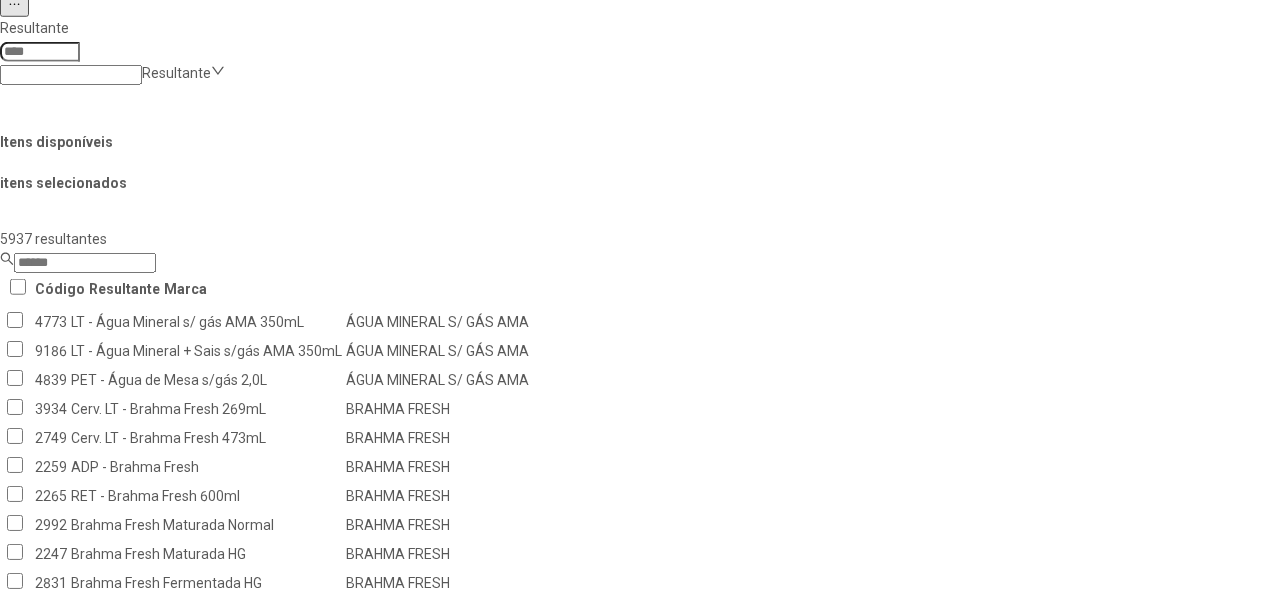 click on "Remover selecionado(s)" at bounding box center (1235, 1163) 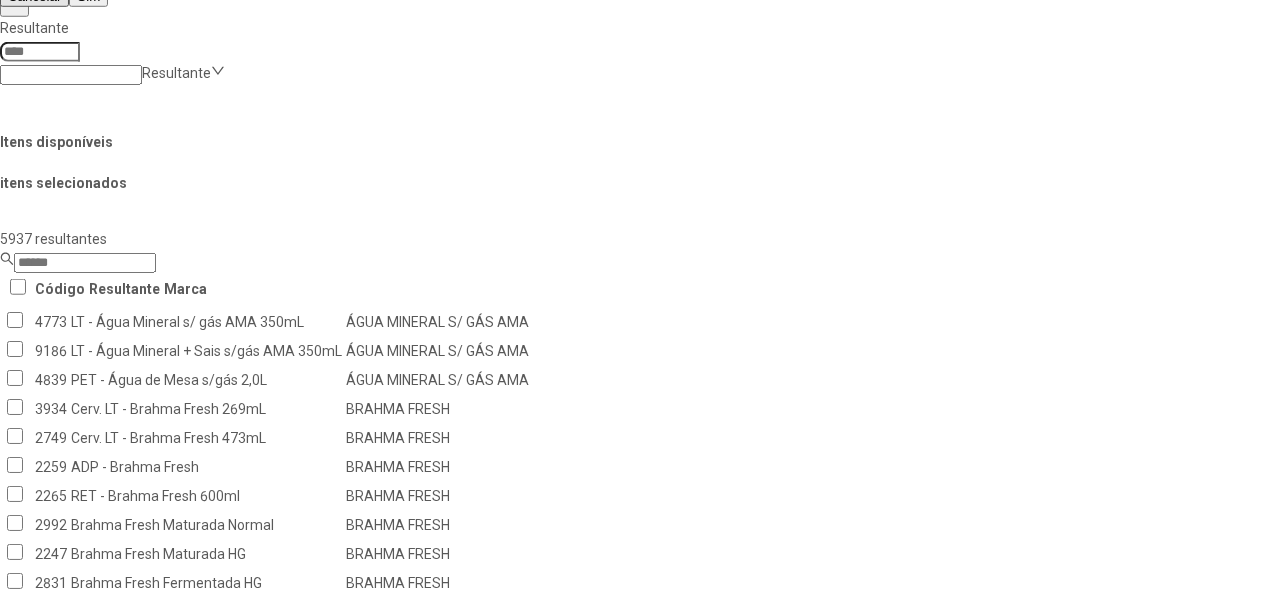 scroll, scrollTop: 0, scrollLeft: 0, axis: both 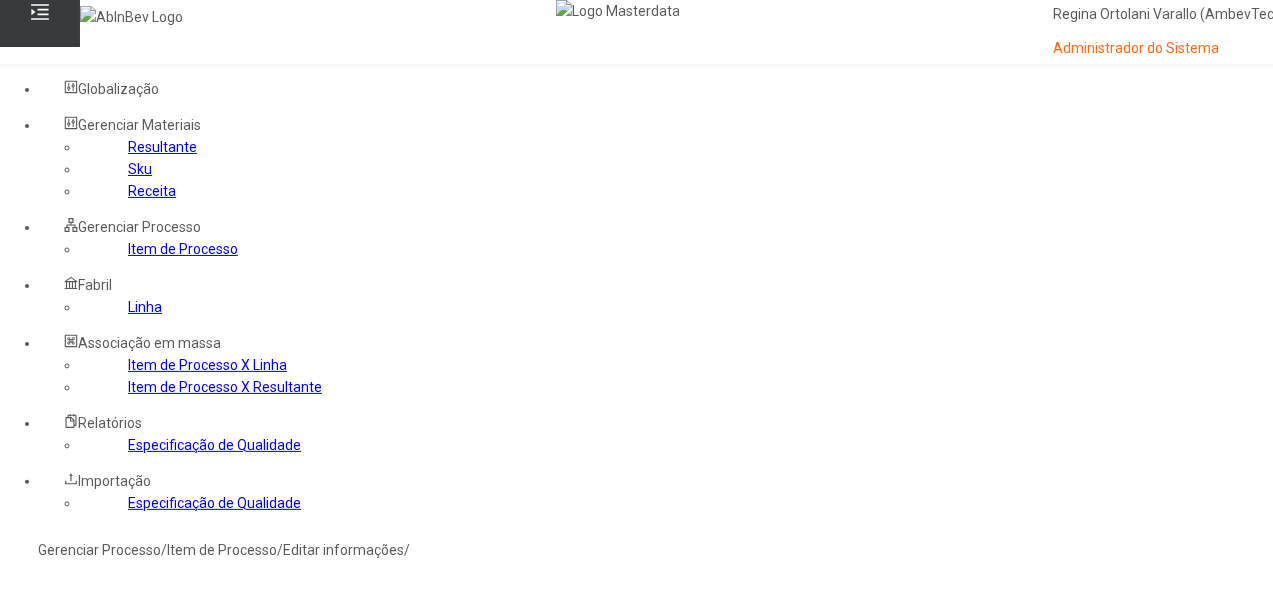 click on "Sim" at bounding box center (88, 824) 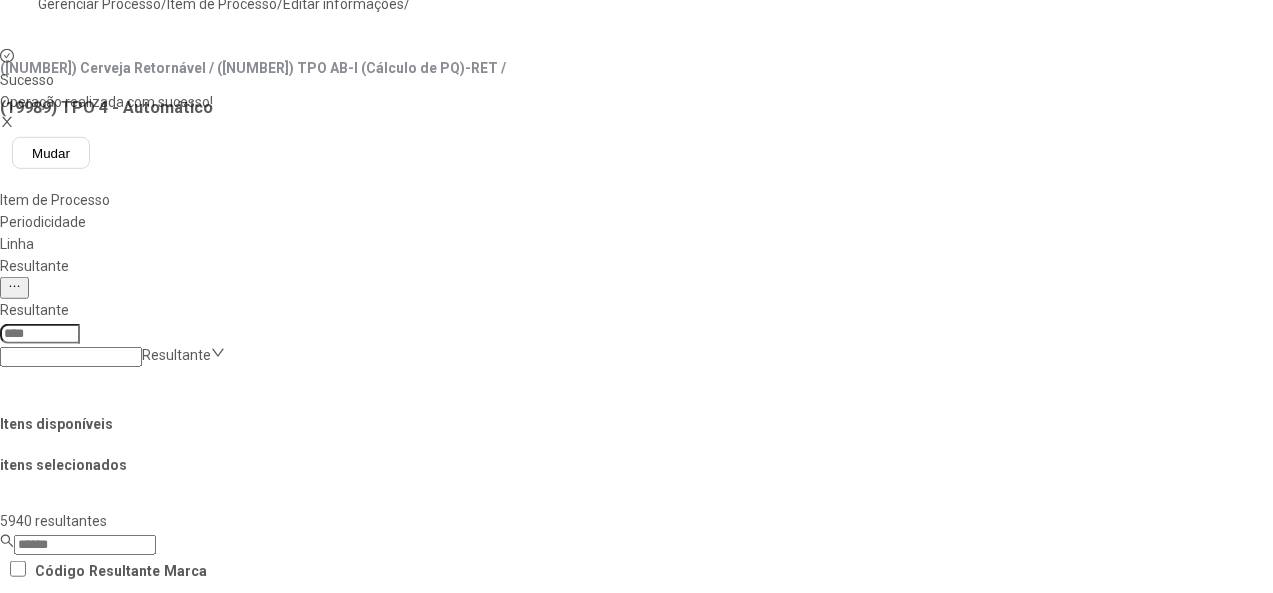 scroll, scrollTop: 228, scrollLeft: 0, axis: vertical 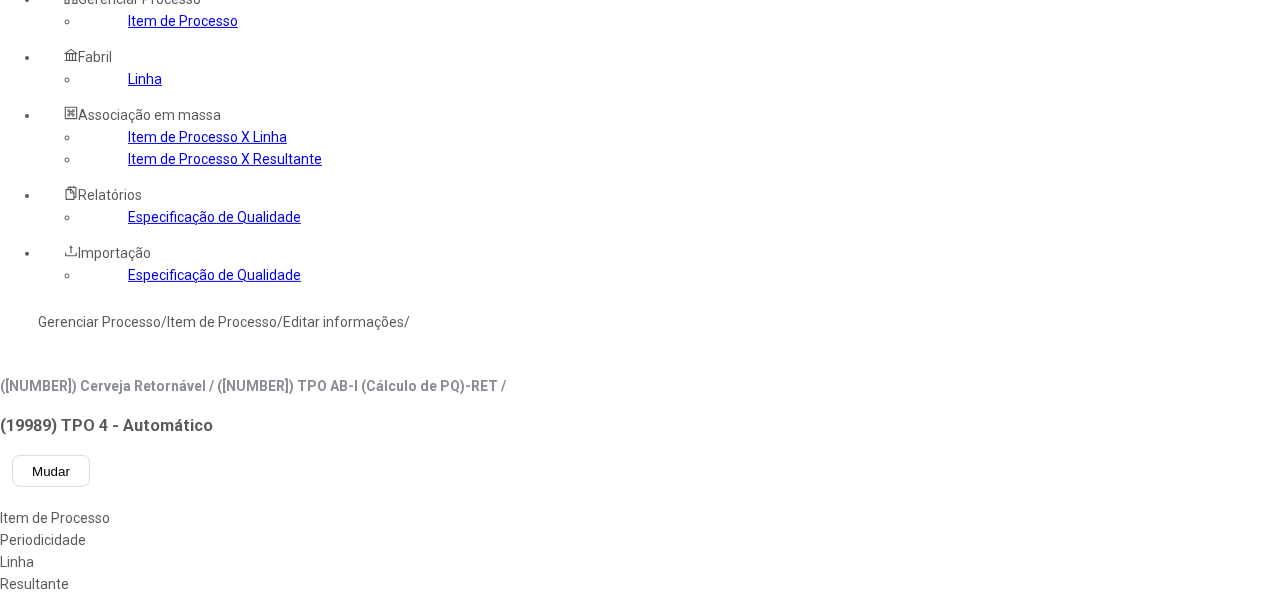 click on "Item de Processo" 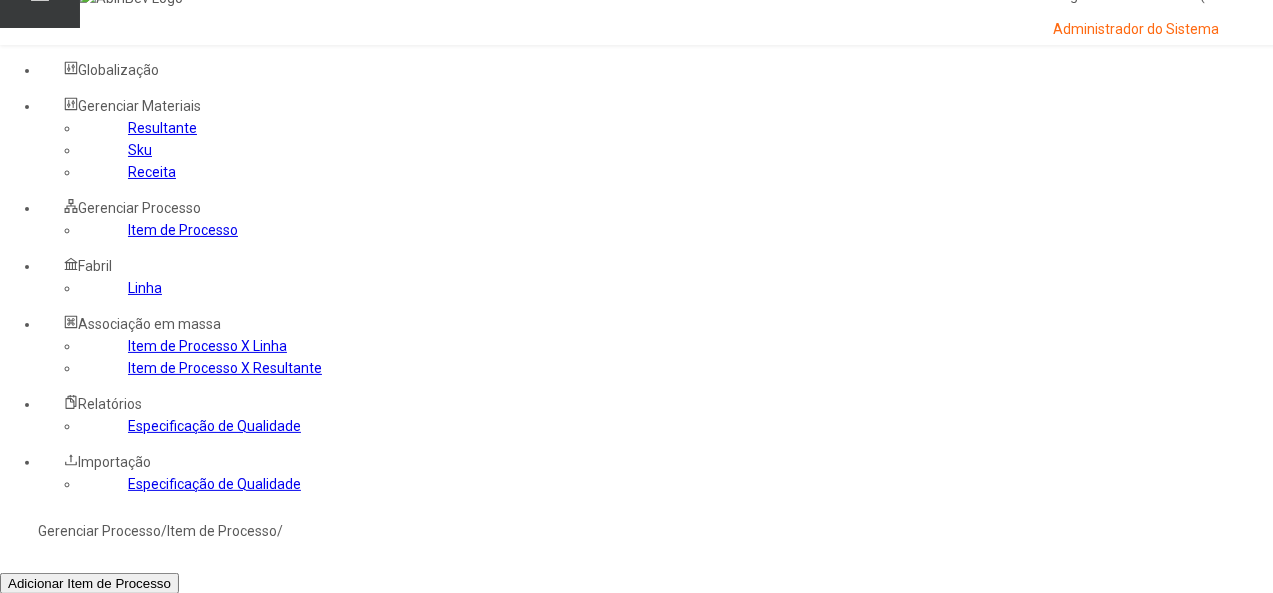 scroll, scrollTop: 0, scrollLeft: 0, axis: both 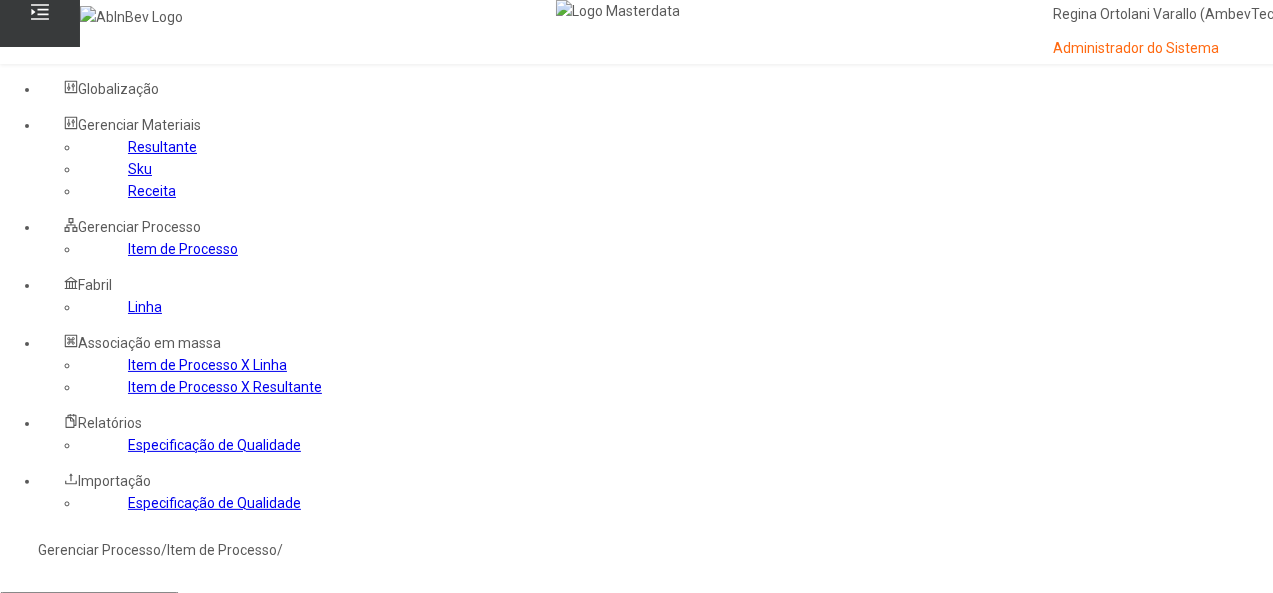 click 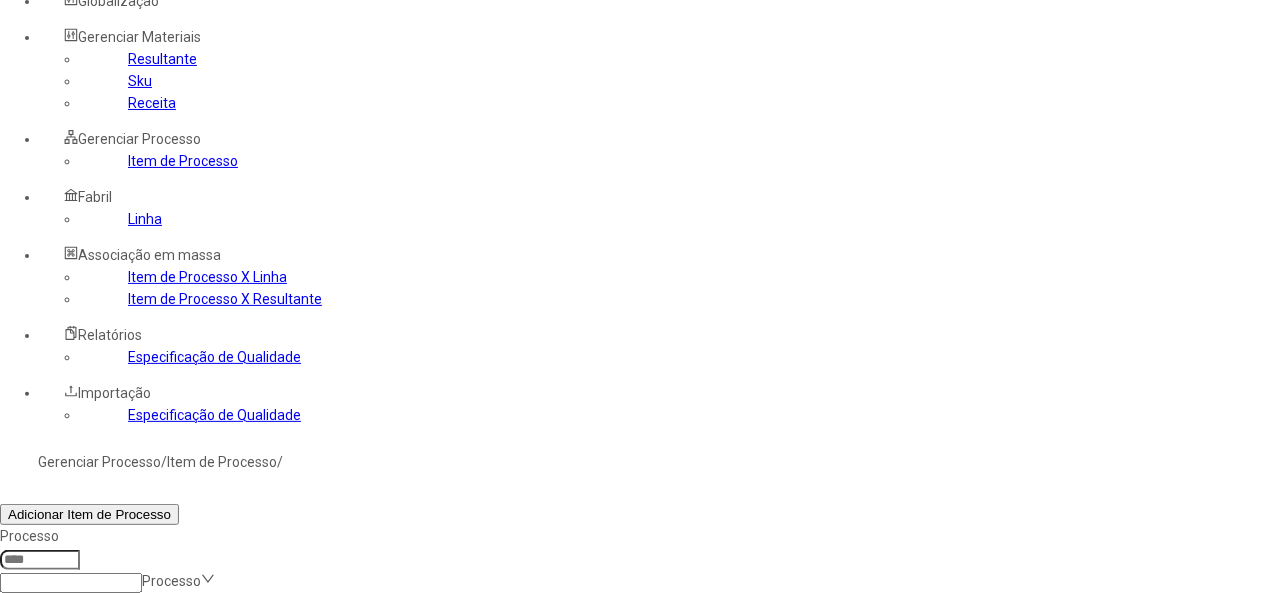 scroll, scrollTop: 200, scrollLeft: 0, axis: vertical 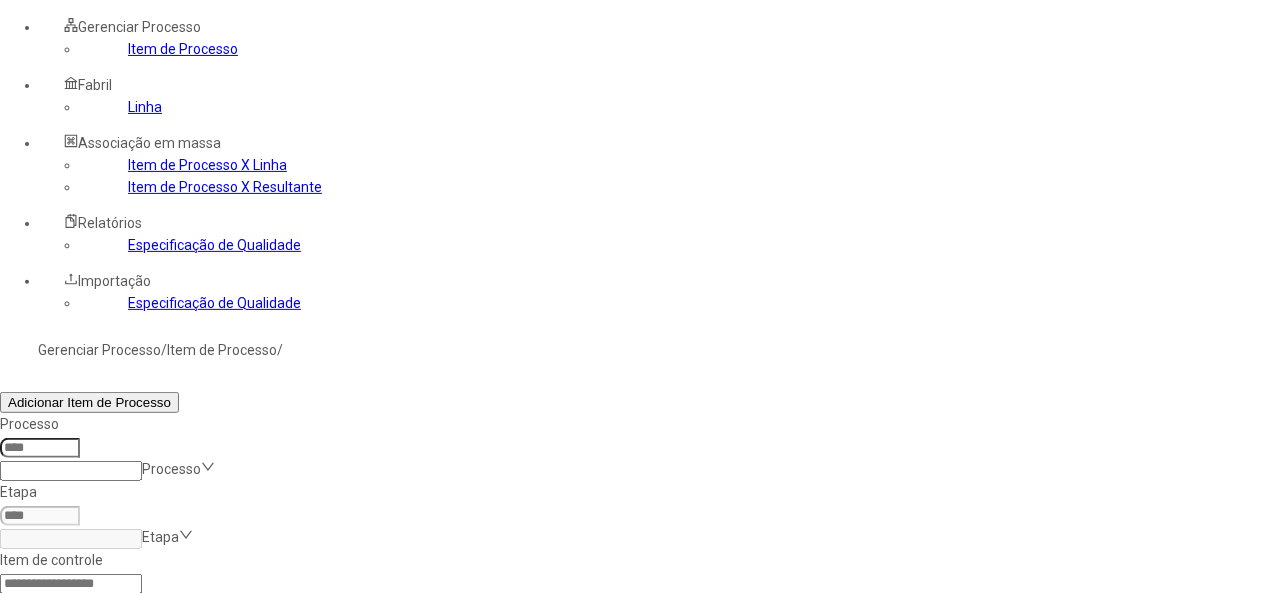 click 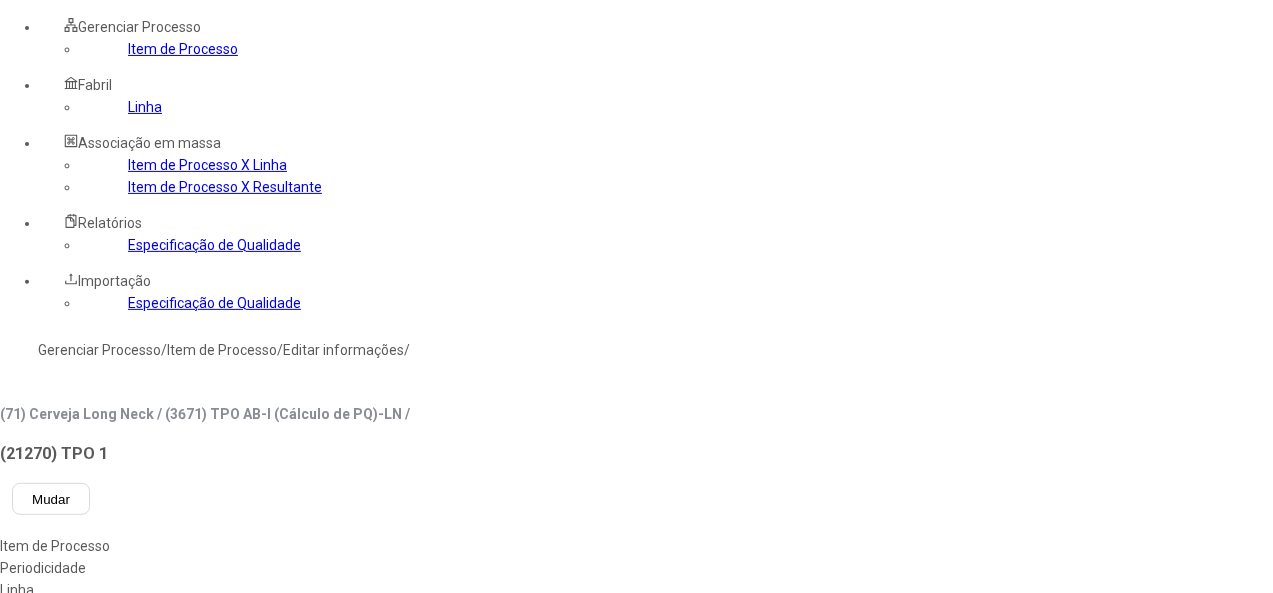 type on "****" 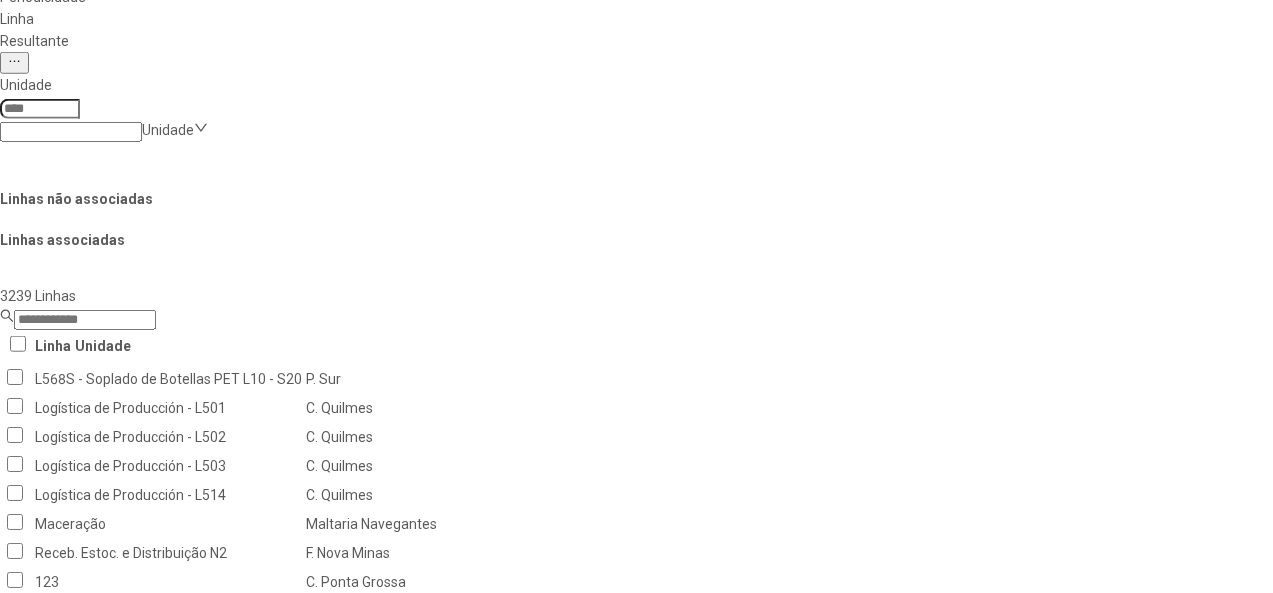 scroll, scrollTop: 700, scrollLeft: 0, axis: vertical 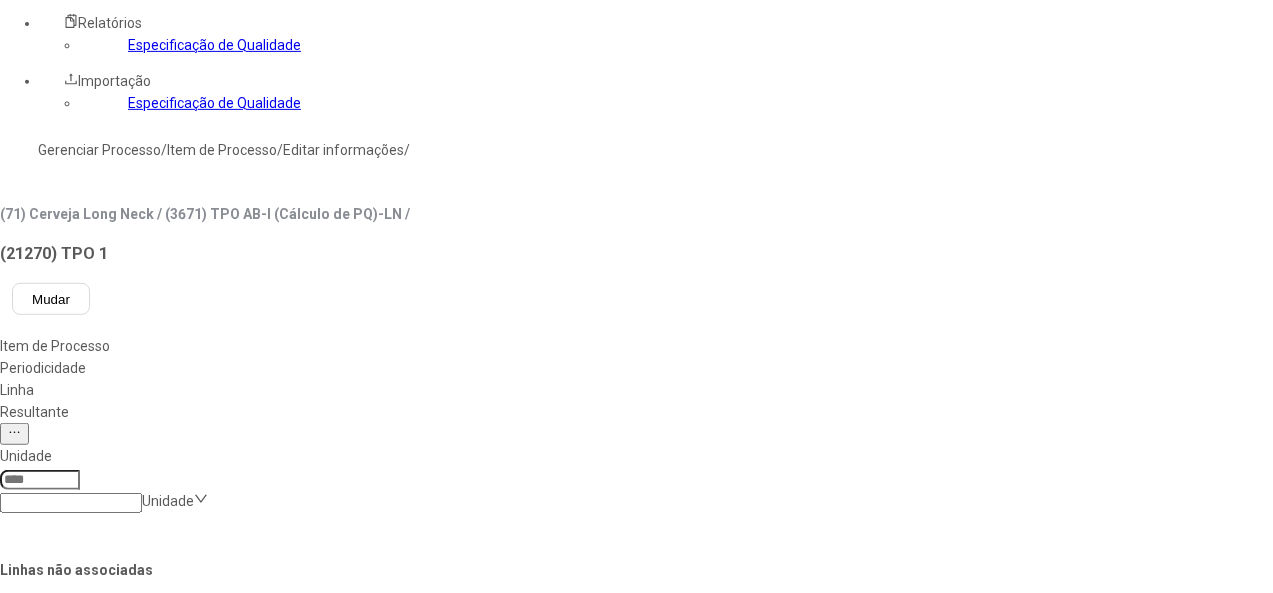 click 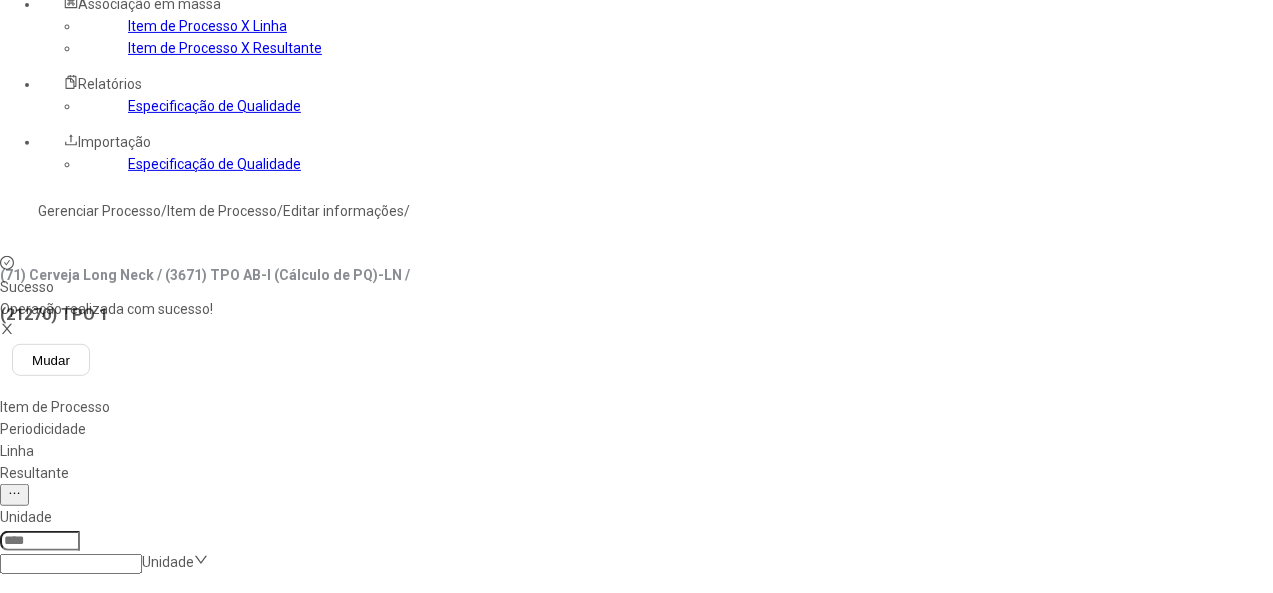 scroll, scrollTop: 200, scrollLeft: 0, axis: vertical 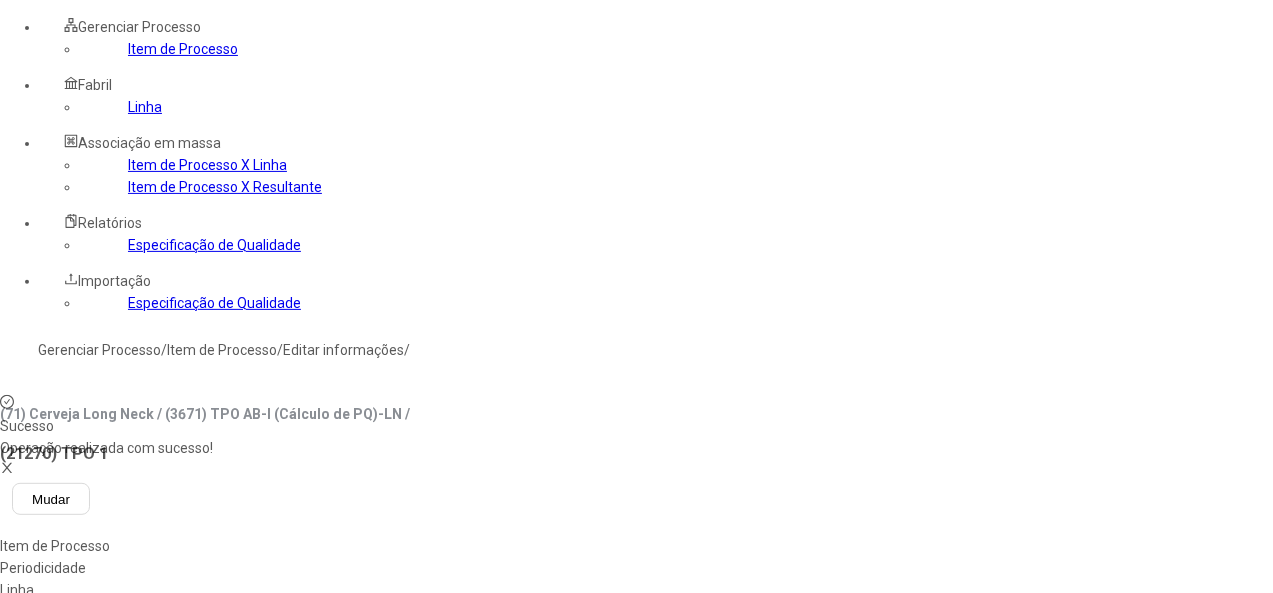 click on "Resultante" 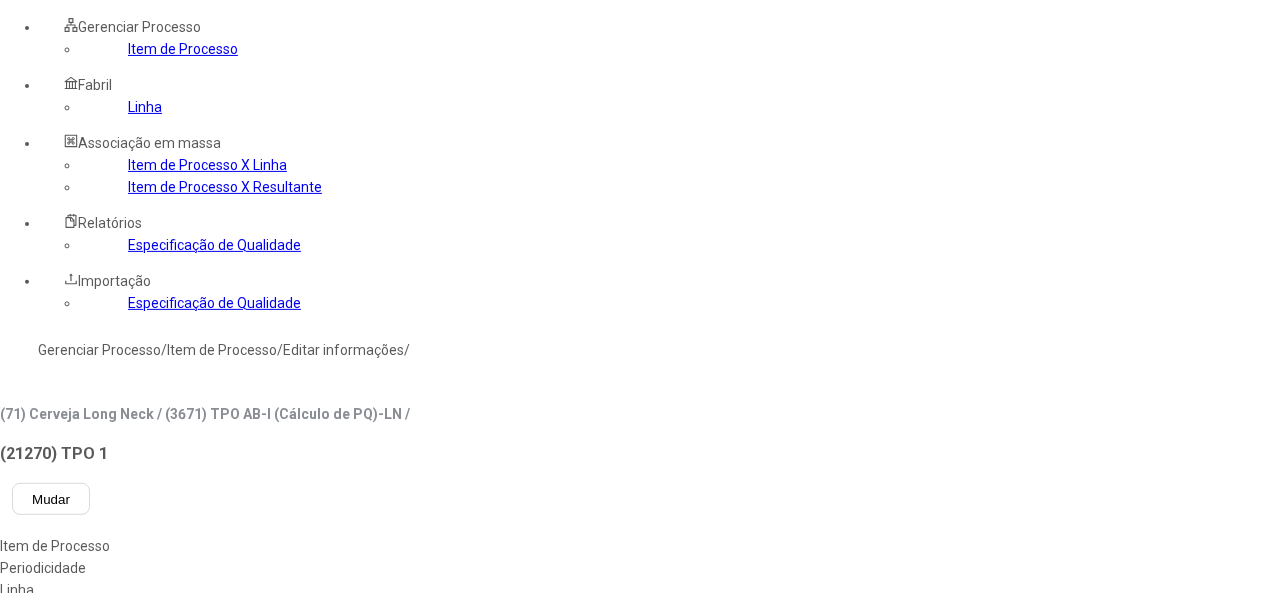 click 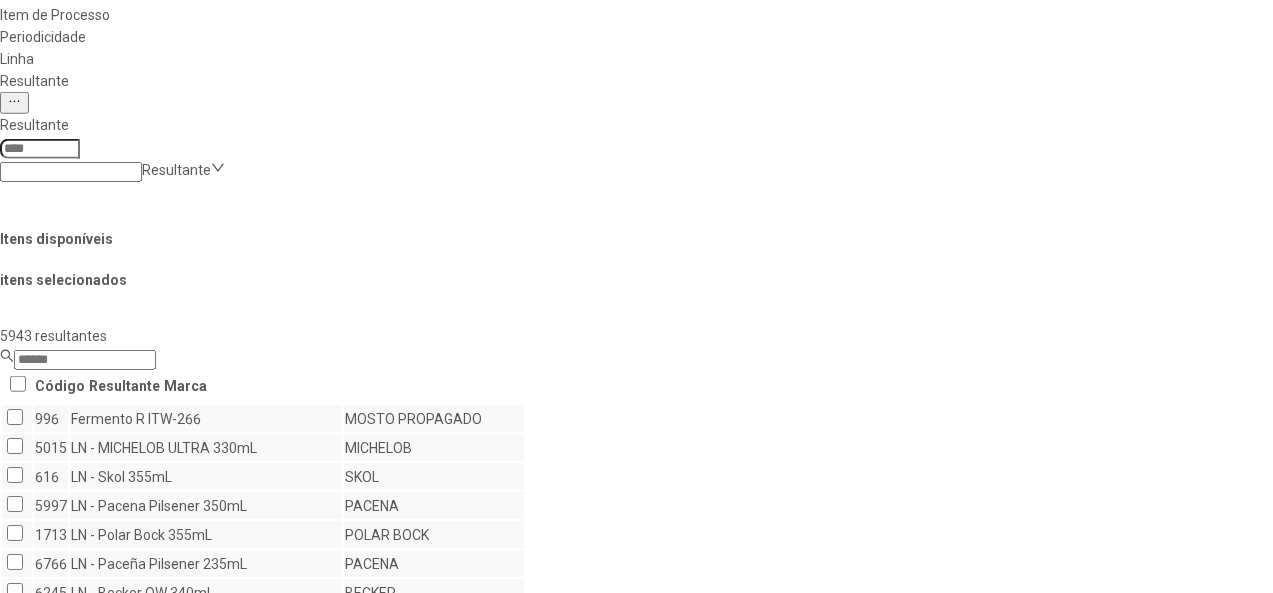 scroll, scrollTop: 800, scrollLeft: 0, axis: vertical 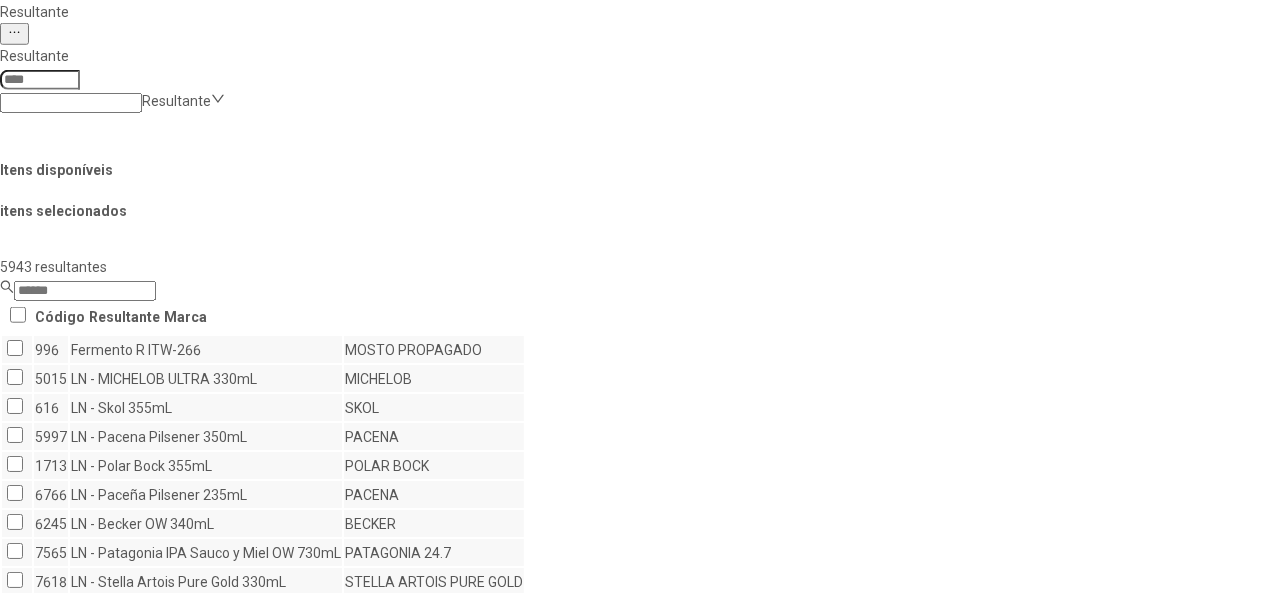 click on "Concluir associação" at bounding box center (124, 999) 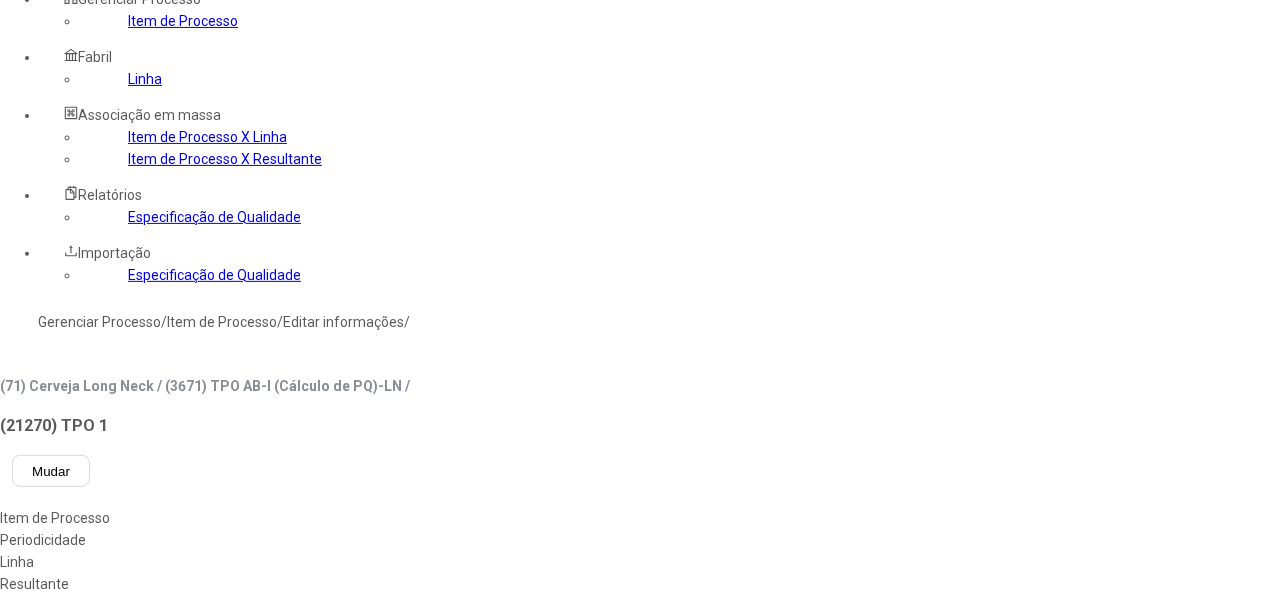 scroll, scrollTop: 0, scrollLeft: 0, axis: both 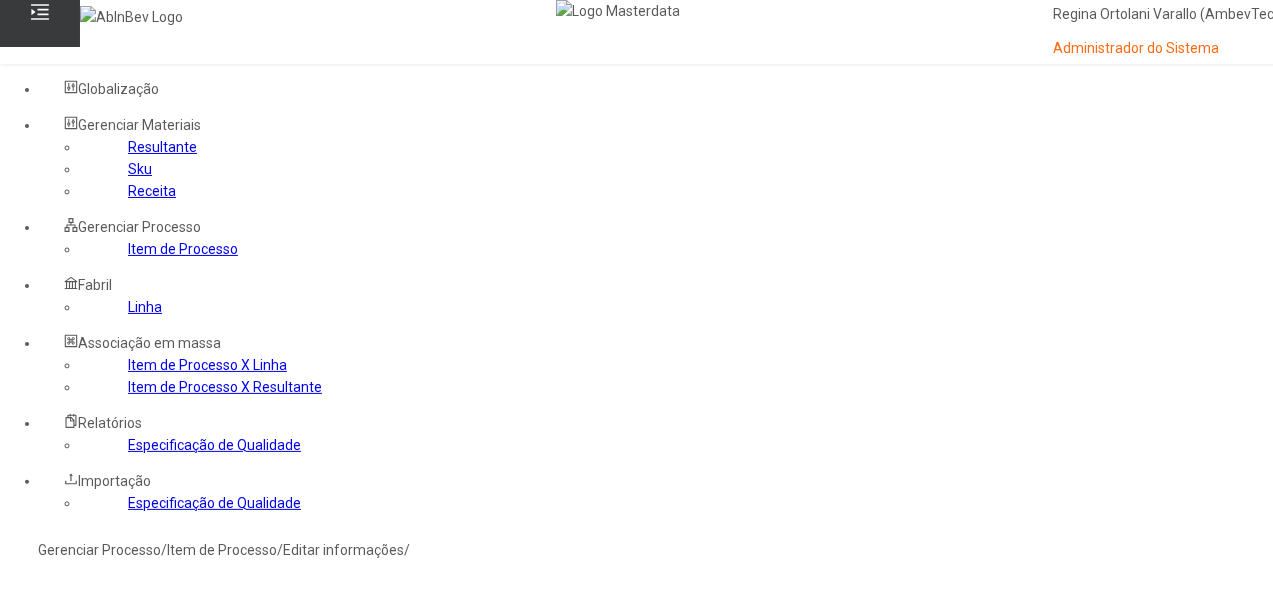 click on "Linha" 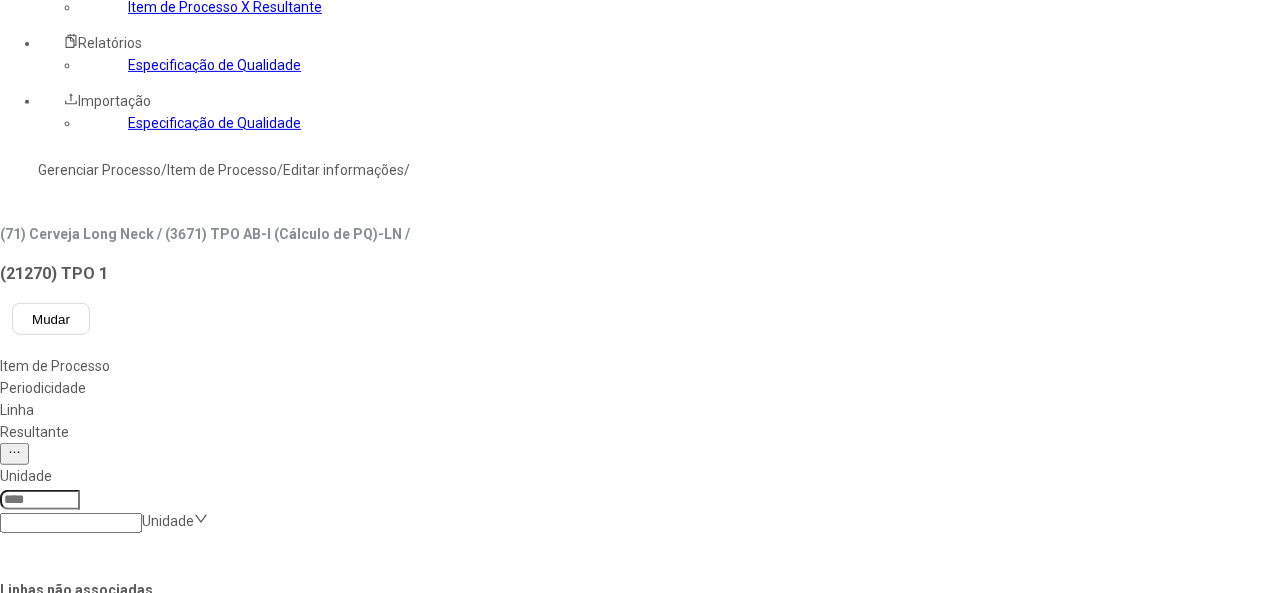scroll, scrollTop: 100, scrollLeft: 0, axis: vertical 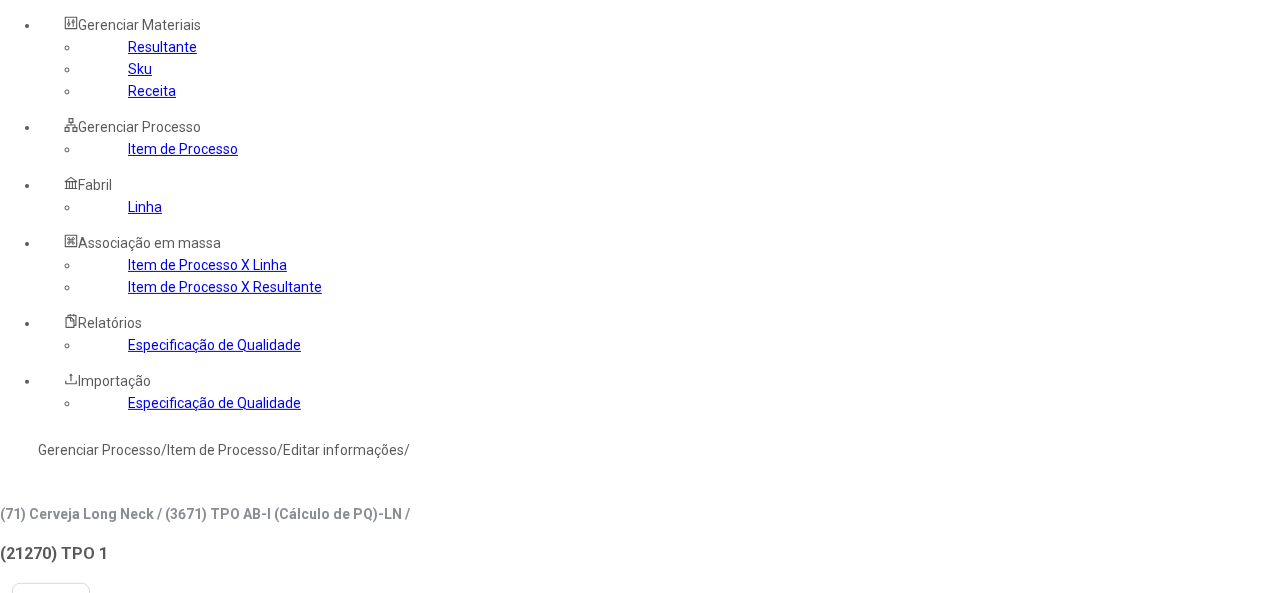 click on "Unidade  Unidade  Linhas não associadas Linhas associadas  3263 Linhas  Linha Unidade  L568S - Soplado de Botellas PET L10 - S20  P. Sur  Logística de Producción - L501 C. Quilmes  Logística de Producción - L502 C. Quilmes  Logística de Producción - L503 C. Quilmes  Logística de Producción - L514 C. Quilmes  Maceração Maltaria Navegantes  Receb. Estoc. e Distribuição N2 F. Nova Minas 123 C. Ponta Grossa Adega de Fermentação ZITEC Adega de Fermentação - Central Propag F. Pernambuco Adega de Fermentação OD - BAM L1 C. Uberlandia Adega de Fermentação OD - BAM L1 F. CCL Pirai Adega de Fermentação OD - BAM L1 F. Fonte Mata Adega de Fermentação OD - BAM L1 F. Jaguariuna Adega de Fermentação OD - BAM L1 F. Pernambuco Adega de Fermentação OD - BAM L2 F. CCL Pirai Adega de Fermentação OD - BAM L3 F. CCL Pirai Adega de Fermentação OD - L 1 C. Ponta Grossa Adega de Fermentação OD - L 1 C. Uberlandia Adega de Fermentação OD - L 1 Copacker Cerpa   0 linha  Linha Unidade" 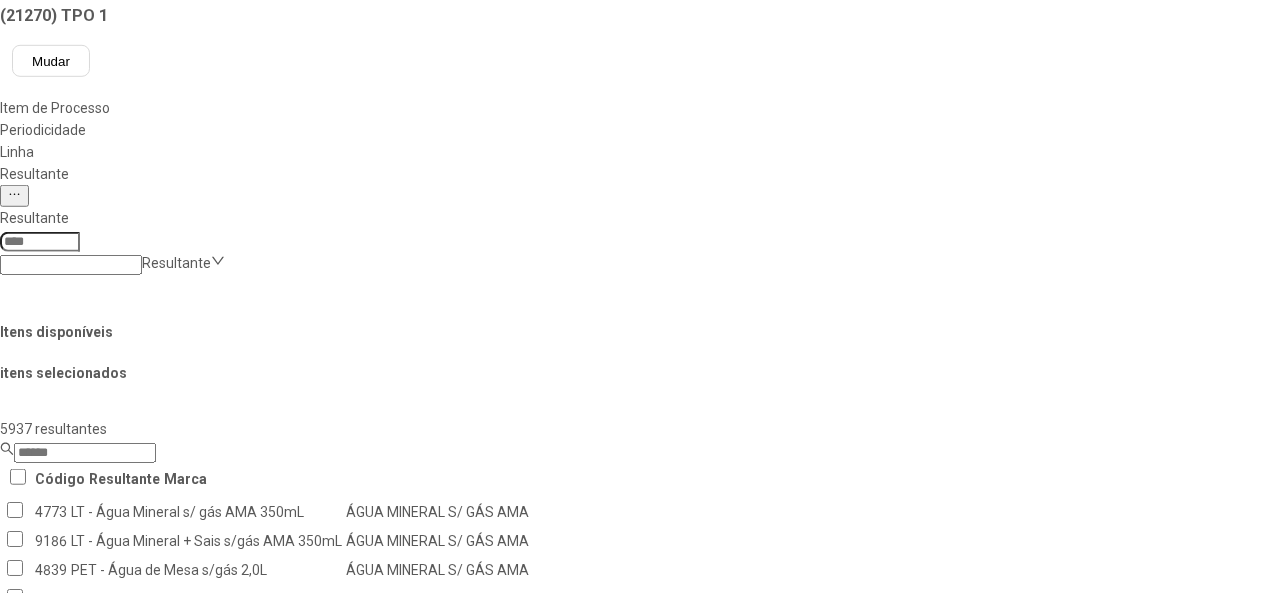 scroll, scrollTop: 700, scrollLeft: 0, axis: vertical 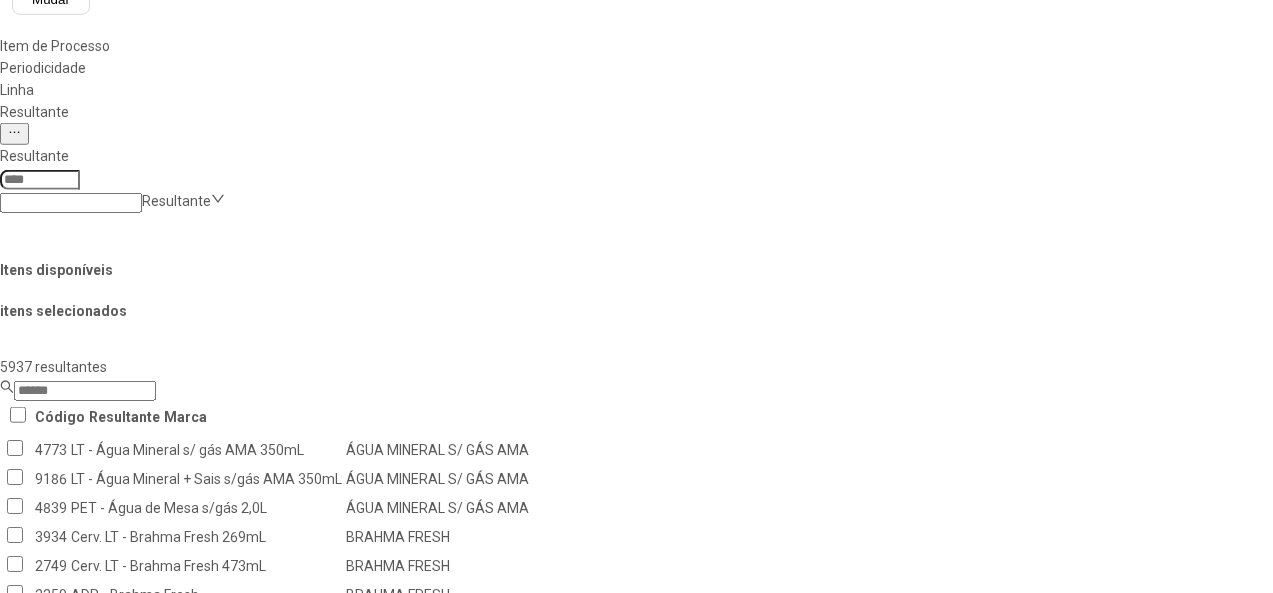 click on "Remover selecionado(s)" at bounding box center [1235, 1291] 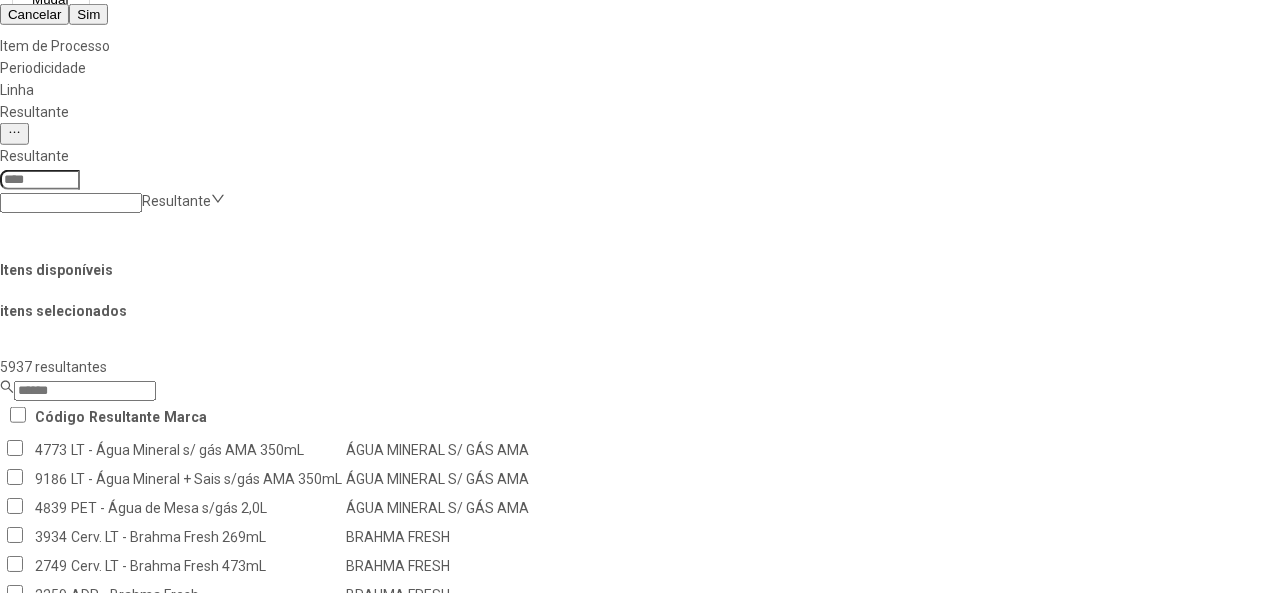 scroll, scrollTop: 0, scrollLeft: 0, axis: both 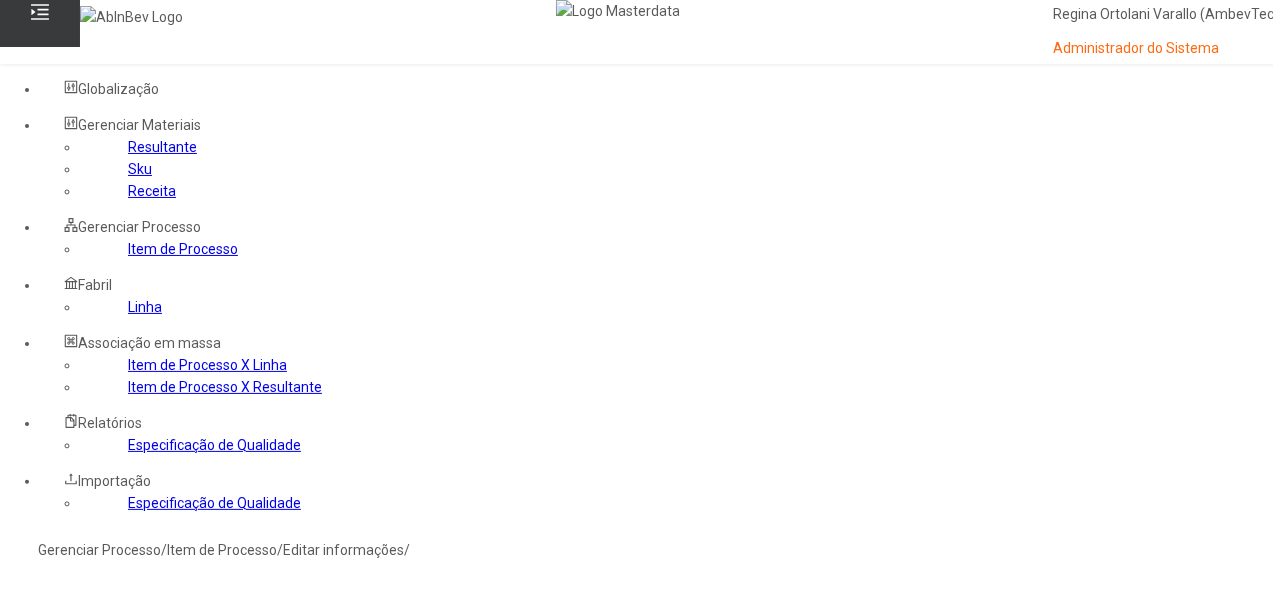 click on "Sim" at bounding box center (88, 714) 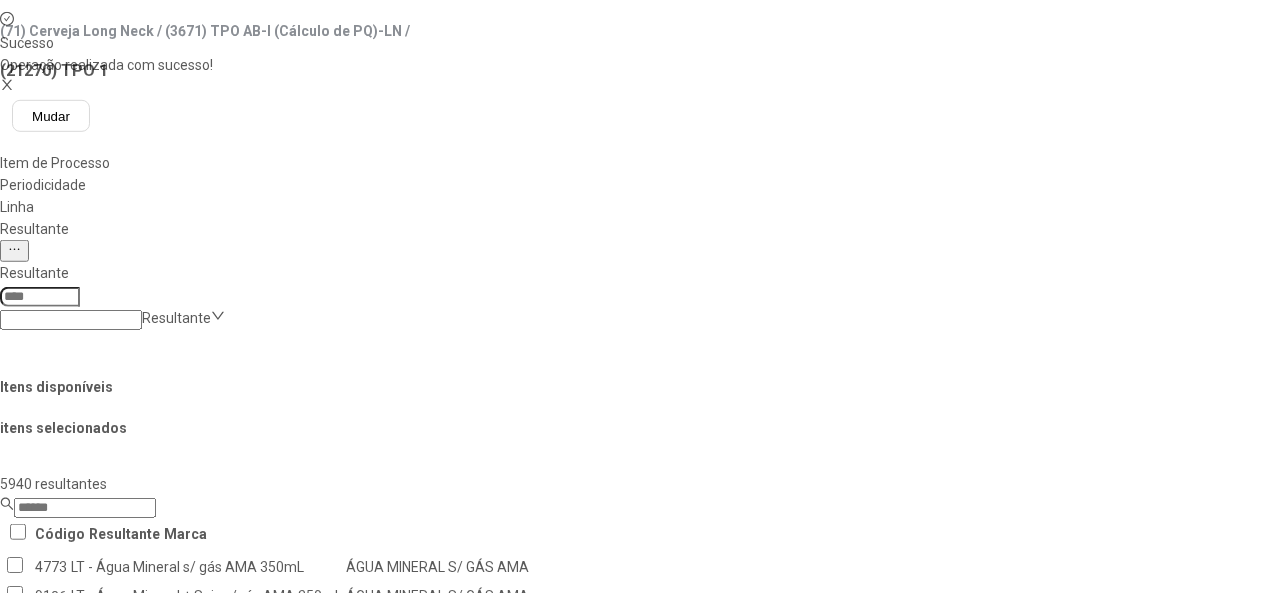scroll, scrollTop: 200, scrollLeft: 0, axis: vertical 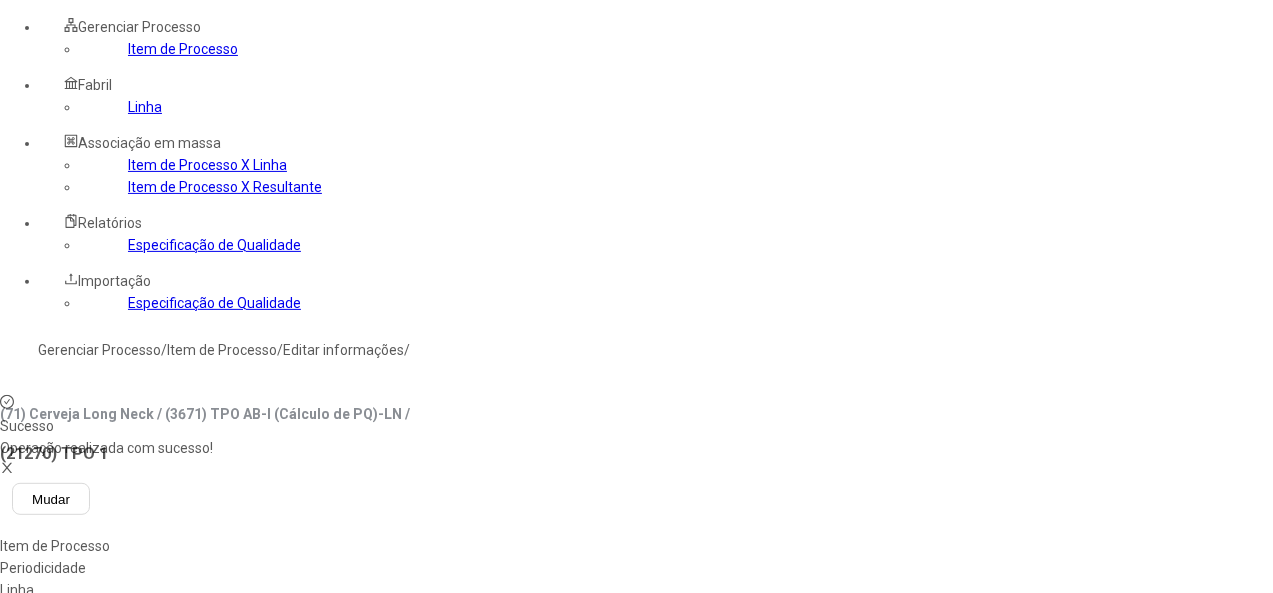 click on "Item de Processo" 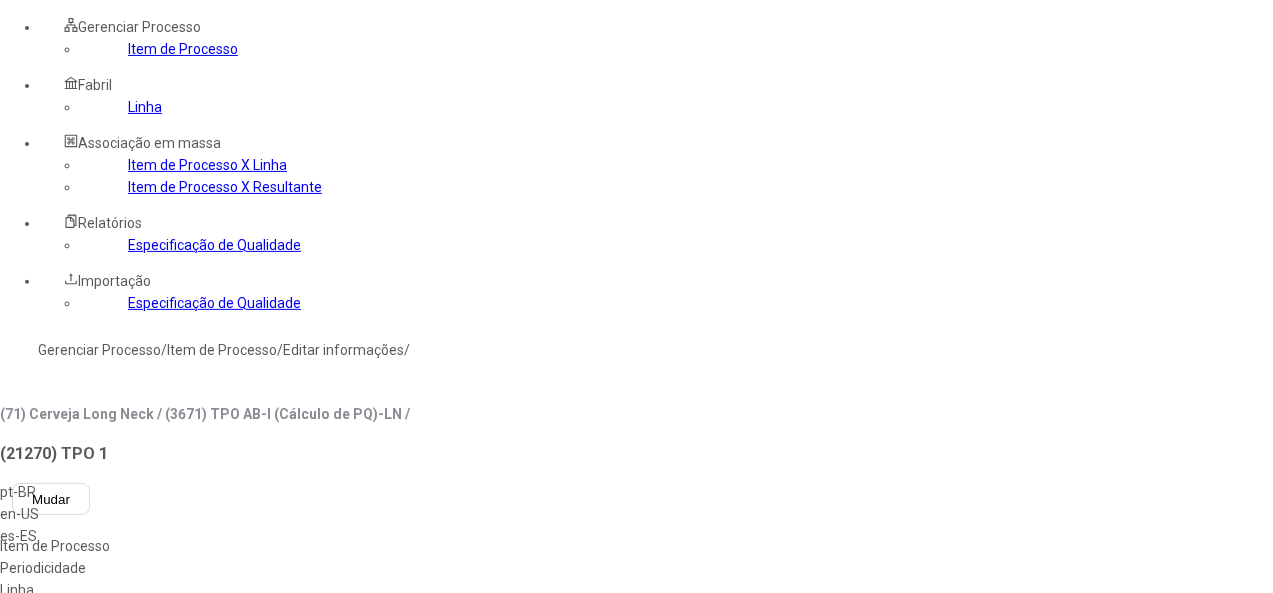 click on "pt-BR" at bounding box center [57, 492] 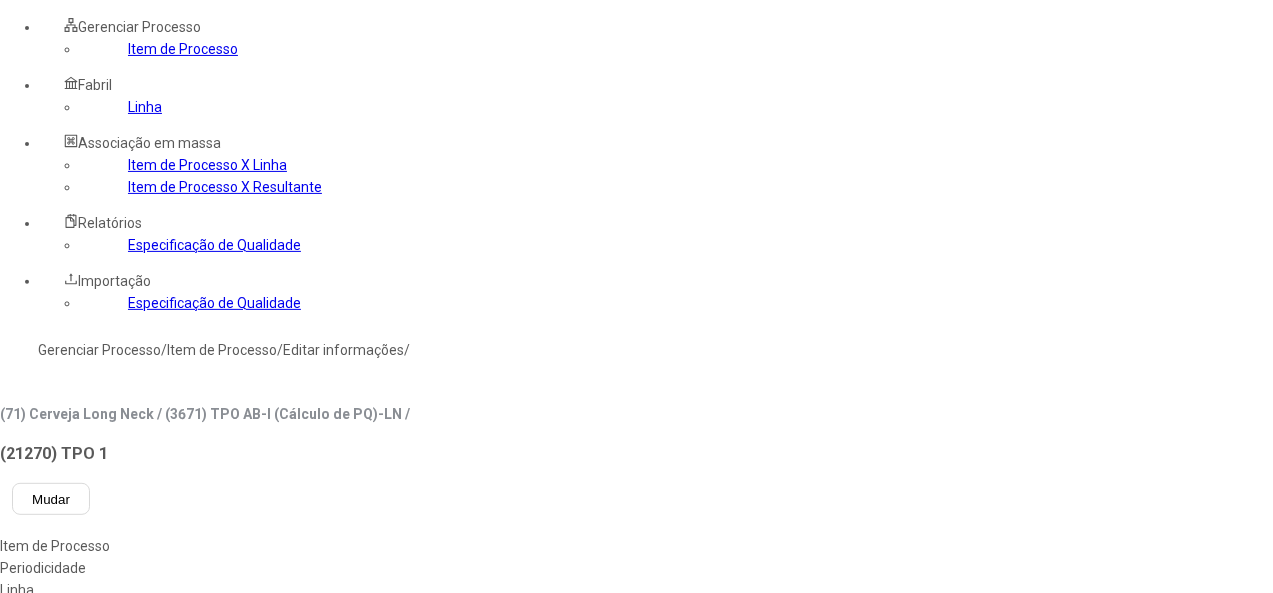 click on "pt-BR" 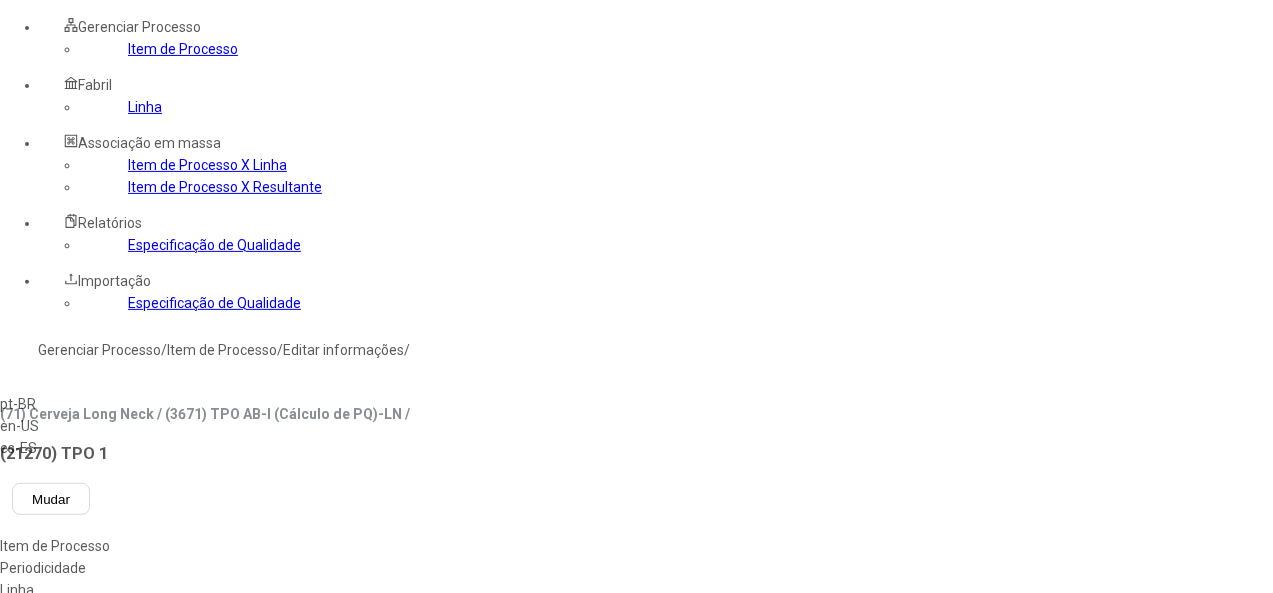 click on "es-ES" at bounding box center (57, 448) 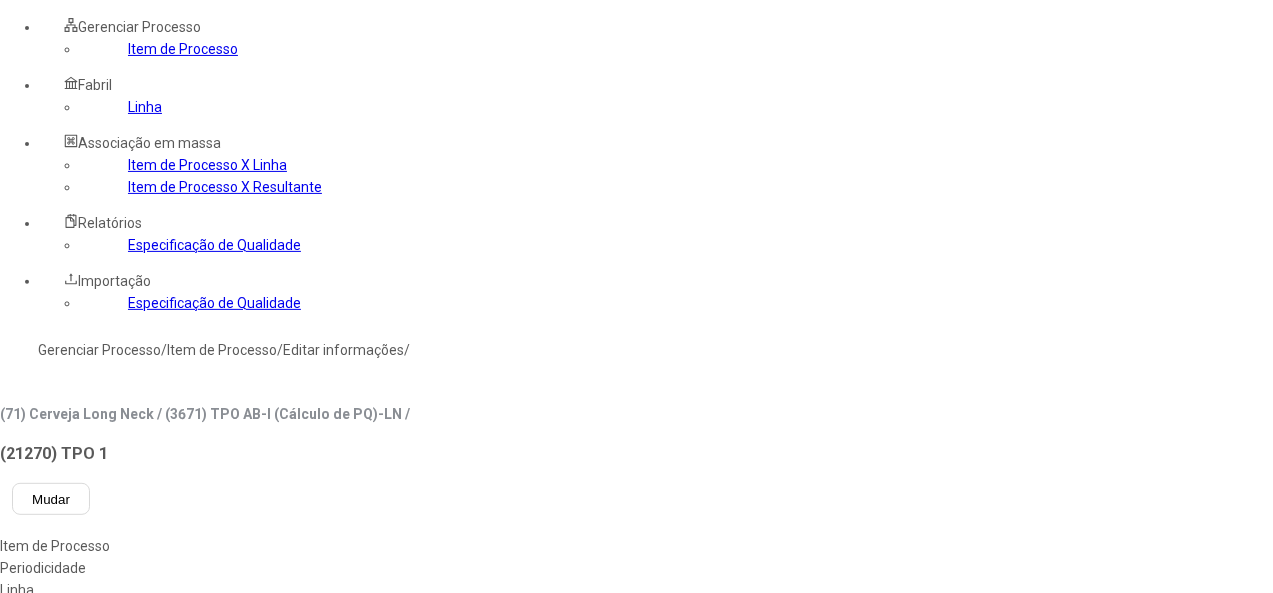 drag, startPoint x: 352, startPoint y: 207, endPoint x: 343, endPoint y: 216, distance: 12.727922 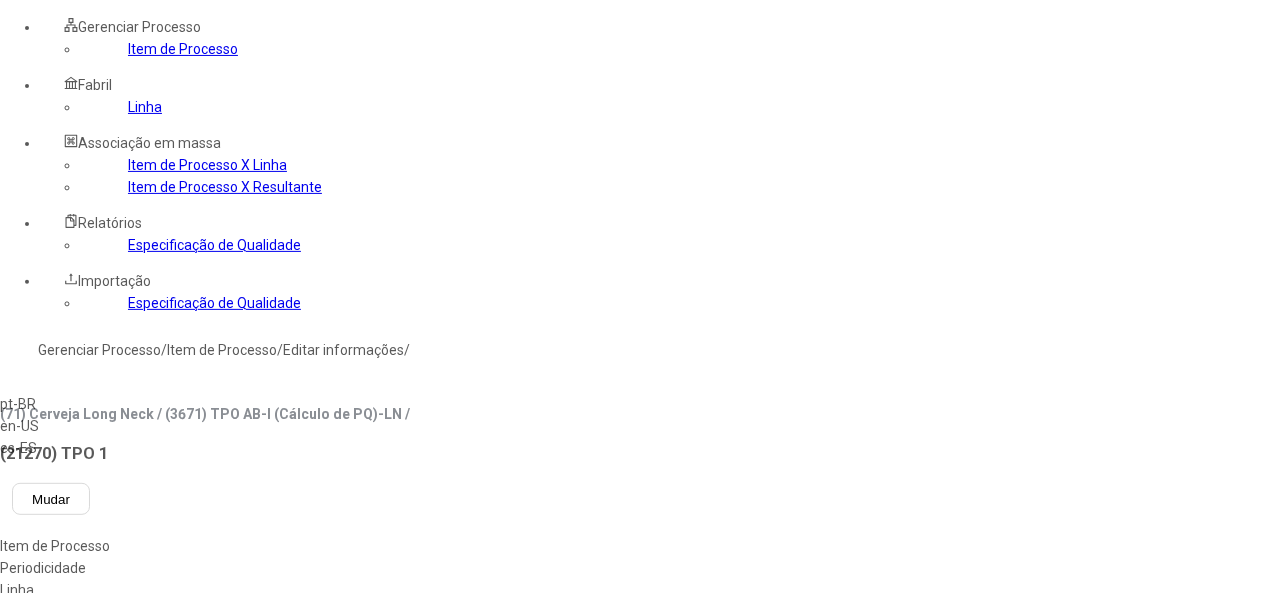 click on "pt-BR" at bounding box center (57, 404) 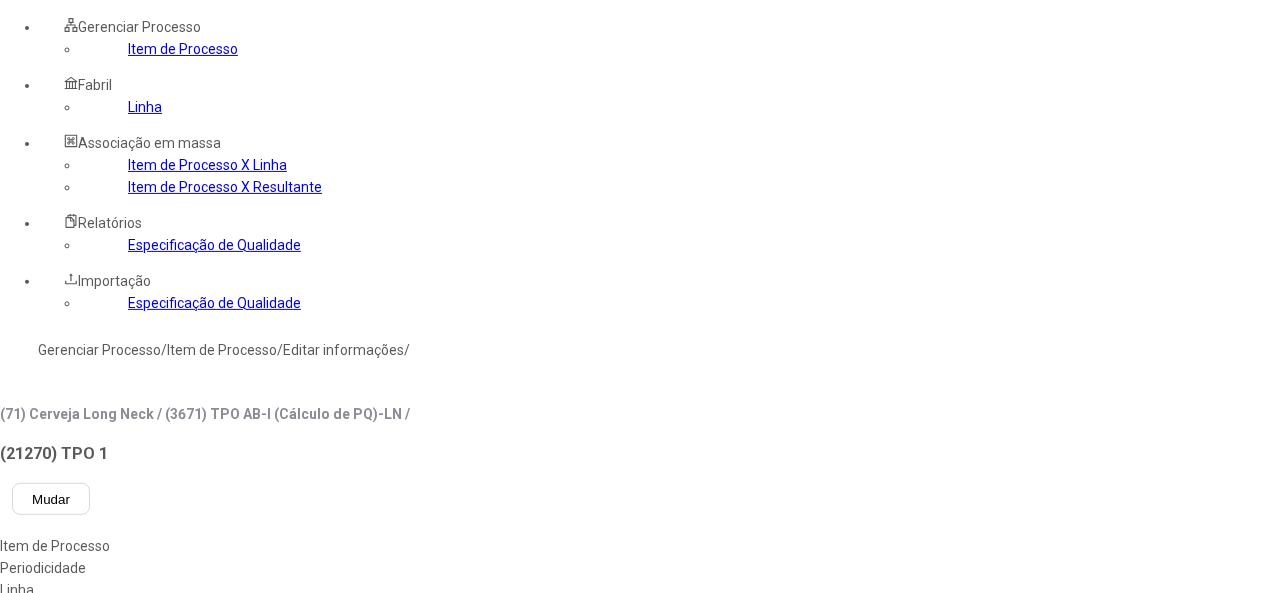 type on "**********" 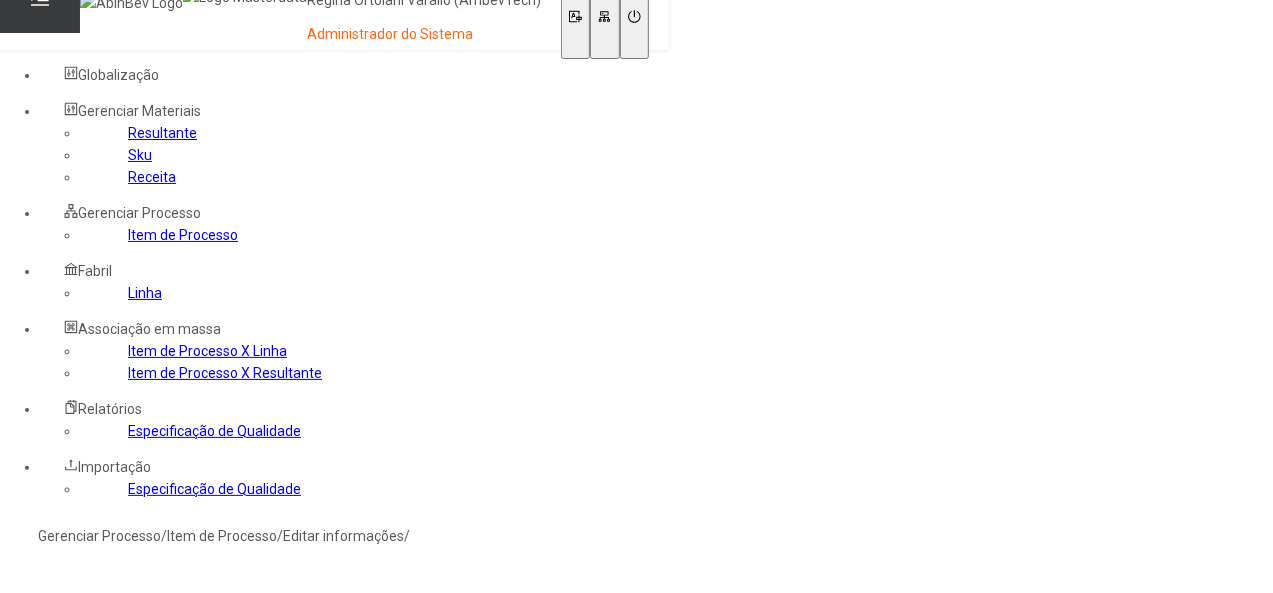 scroll, scrollTop: 100, scrollLeft: 0, axis: vertical 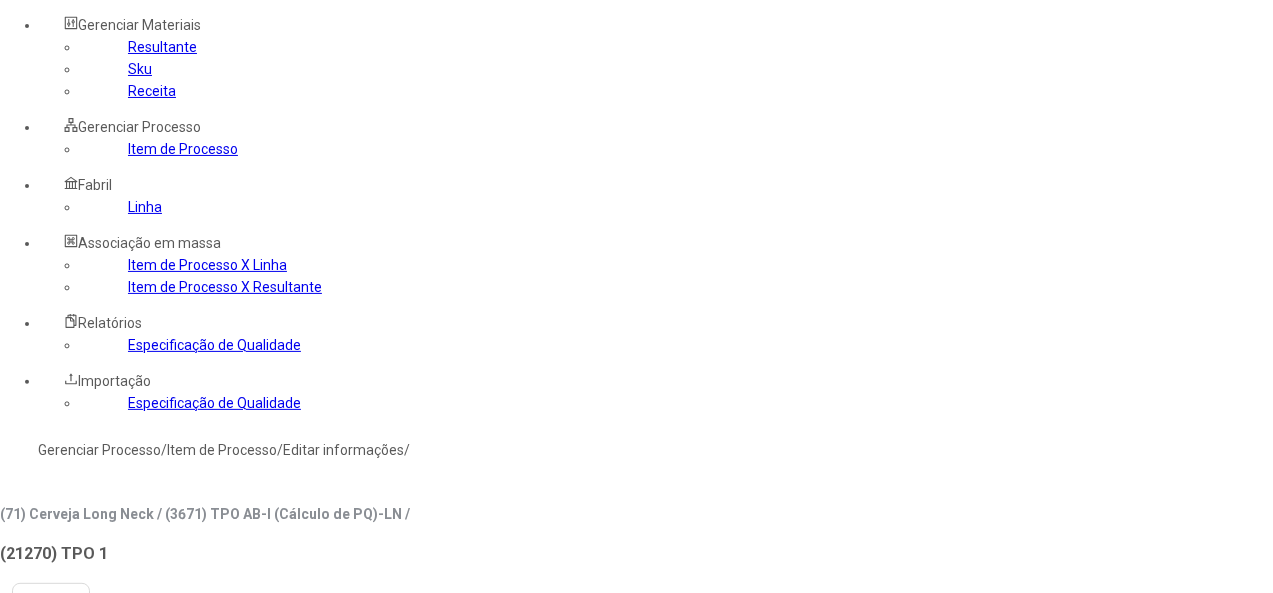 click on "Item de Processo" 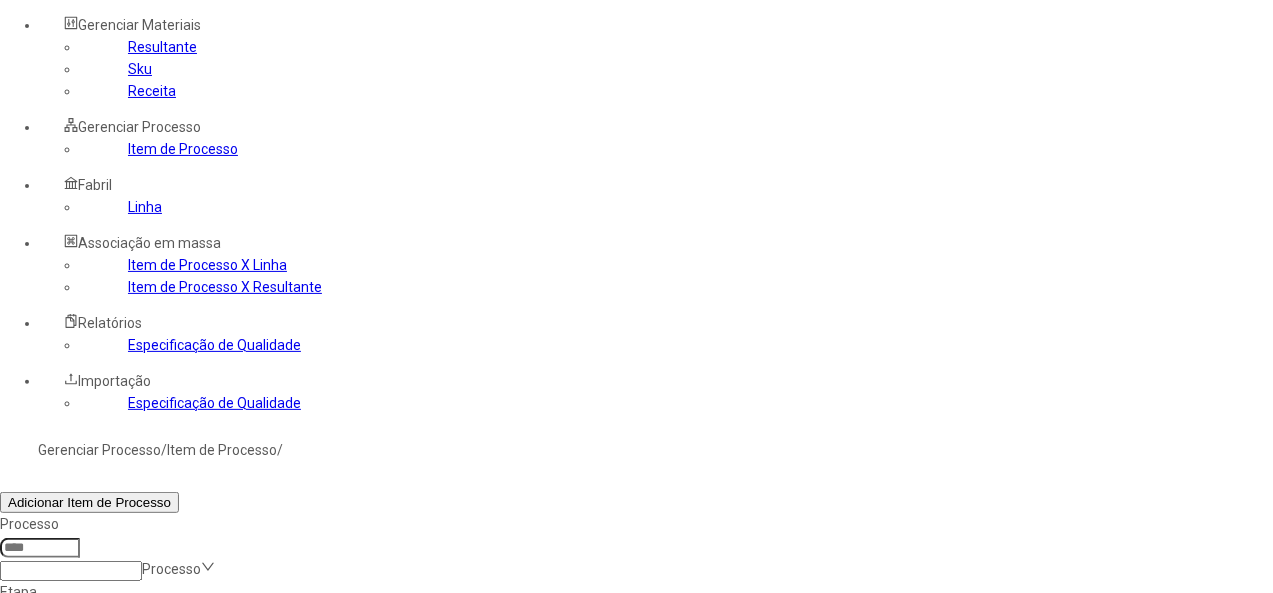 click 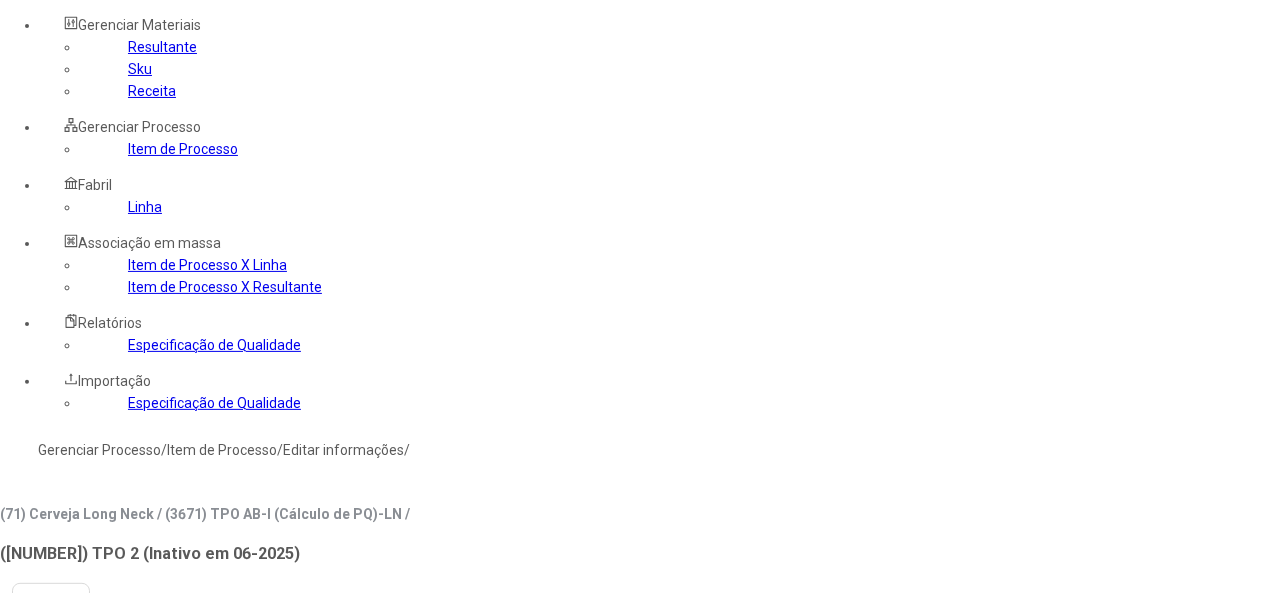 type on "****" 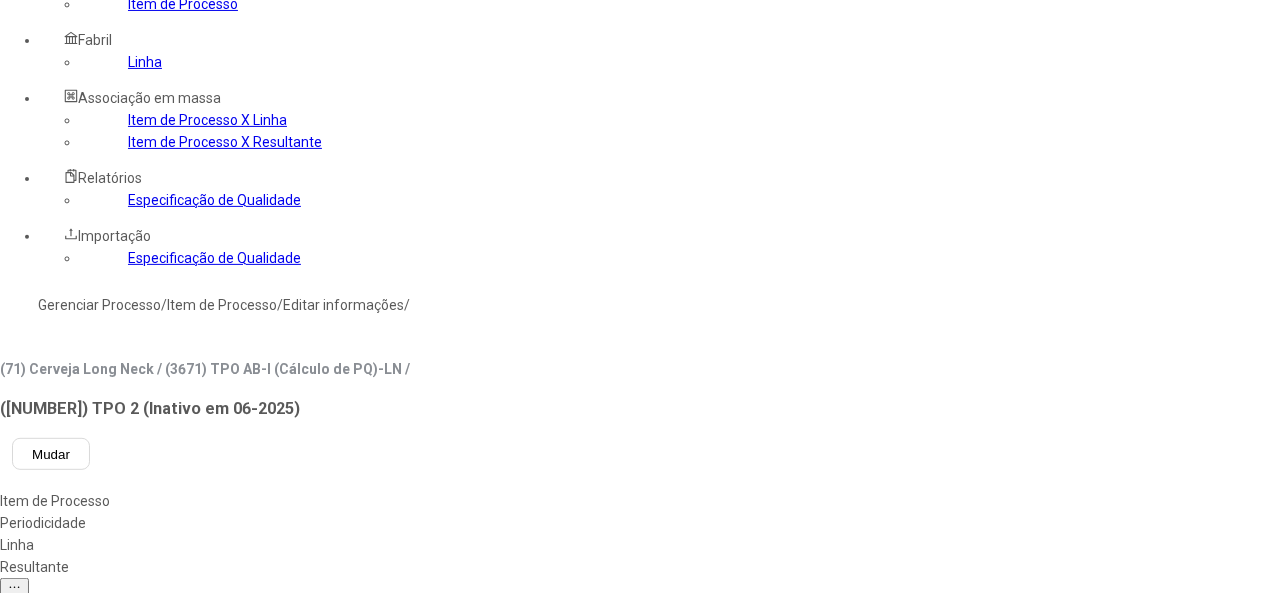 scroll, scrollTop: 400, scrollLeft: 0, axis: vertical 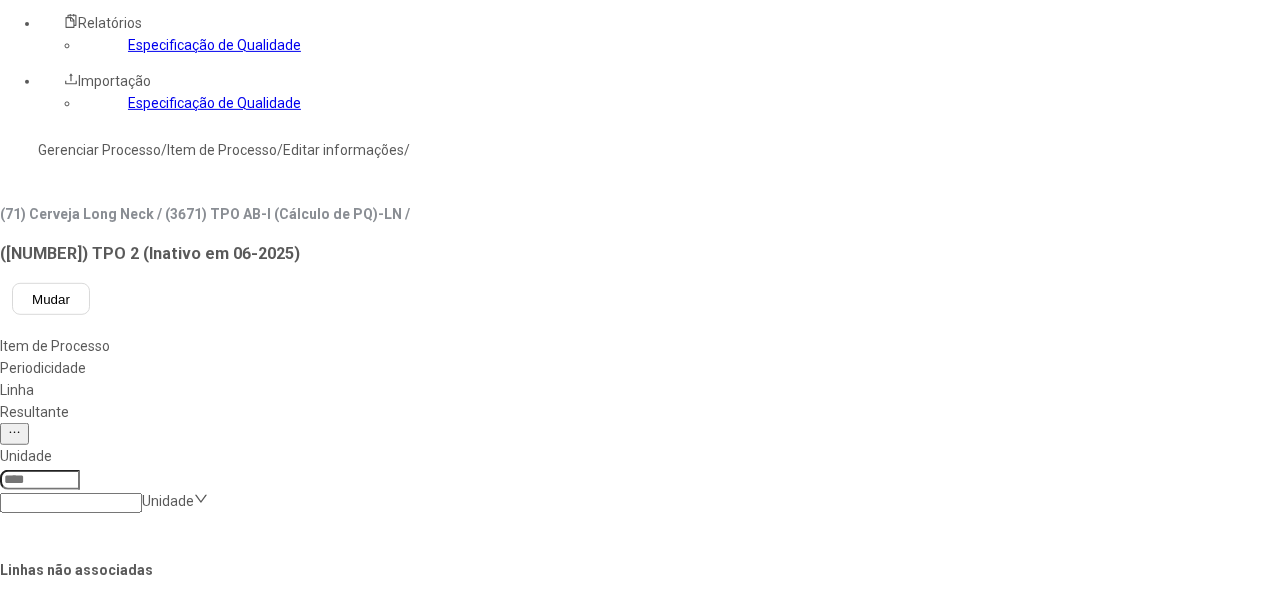 click on "Salvar Alterações" 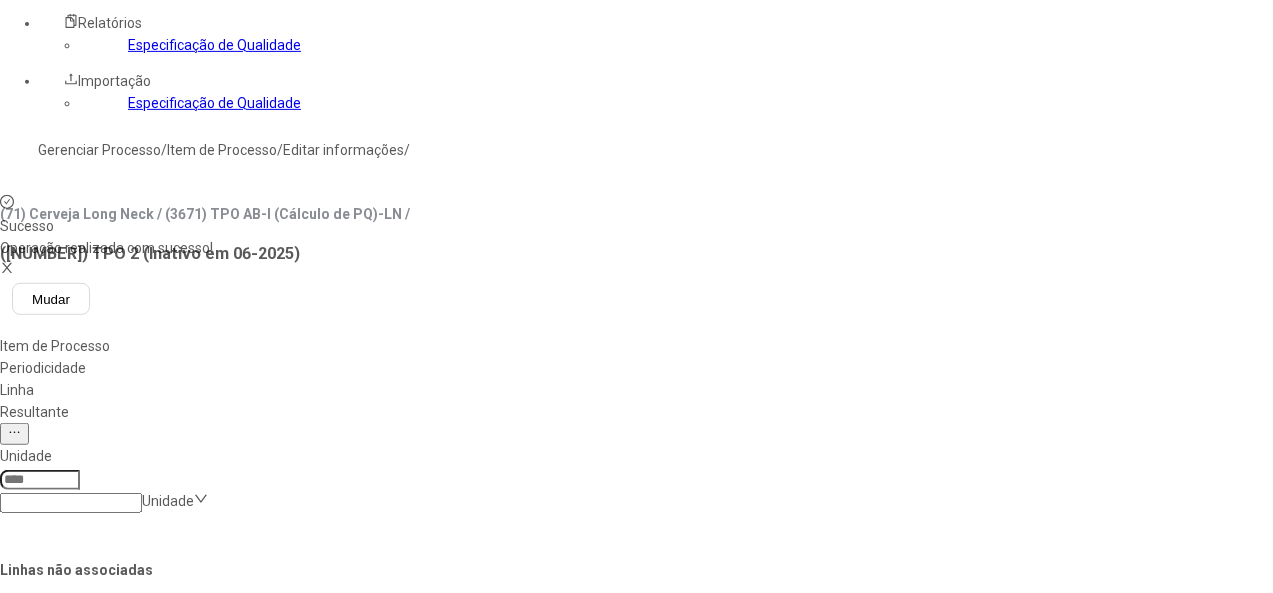 scroll, scrollTop: 200, scrollLeft: 0, axis: vertical 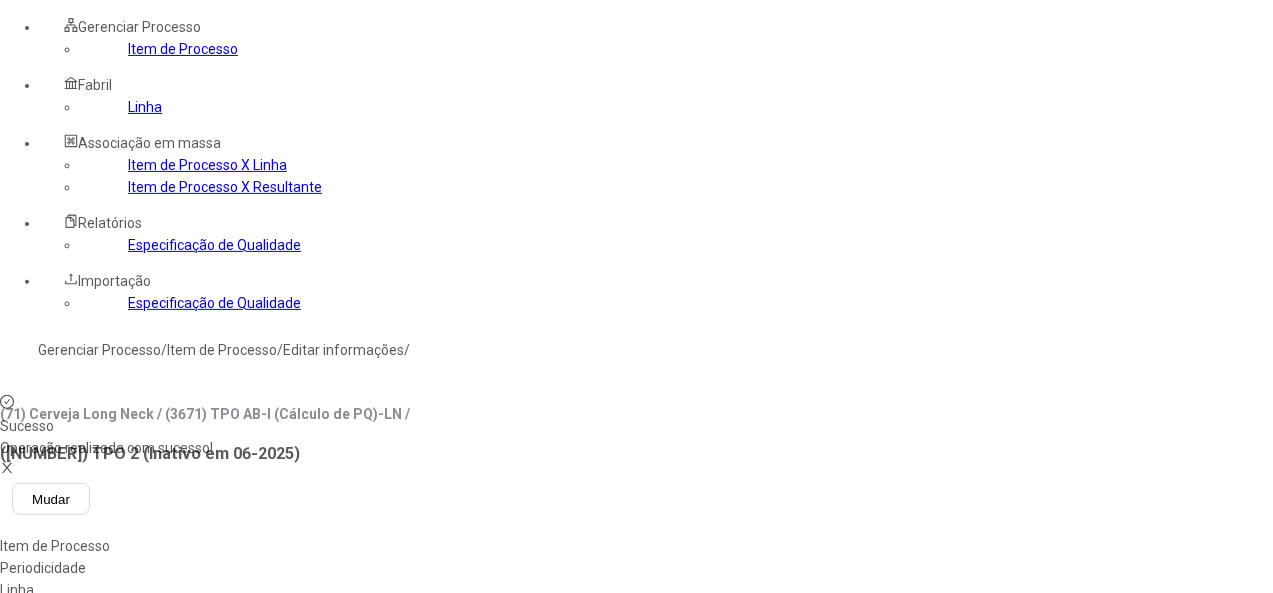 click on "Resultante" 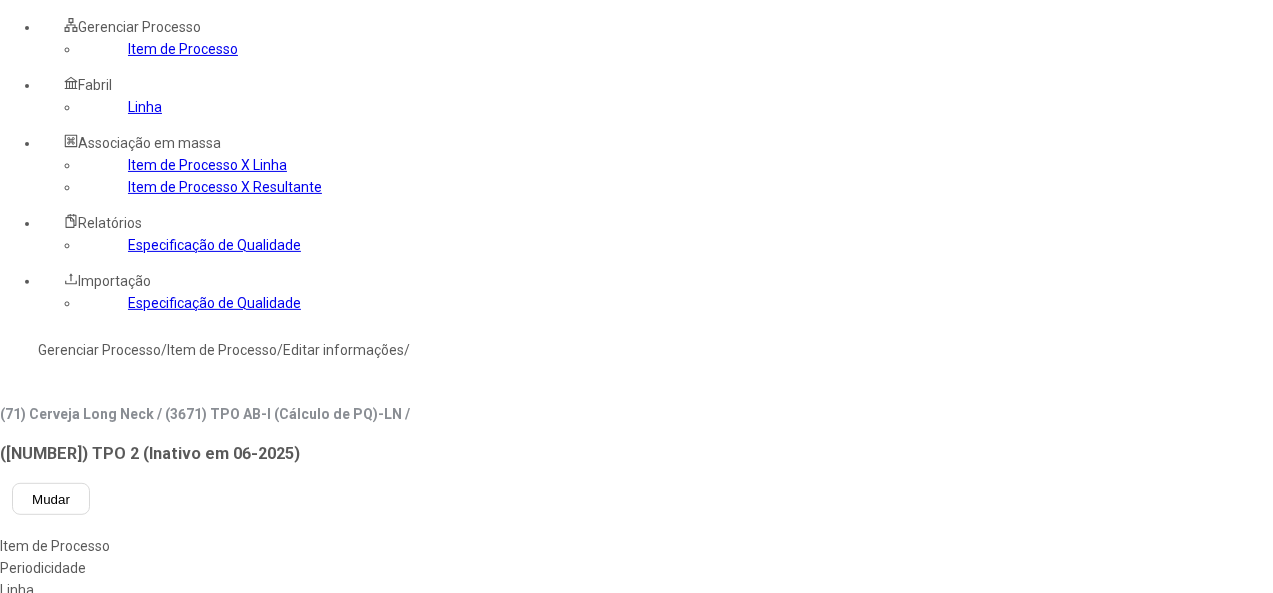 click 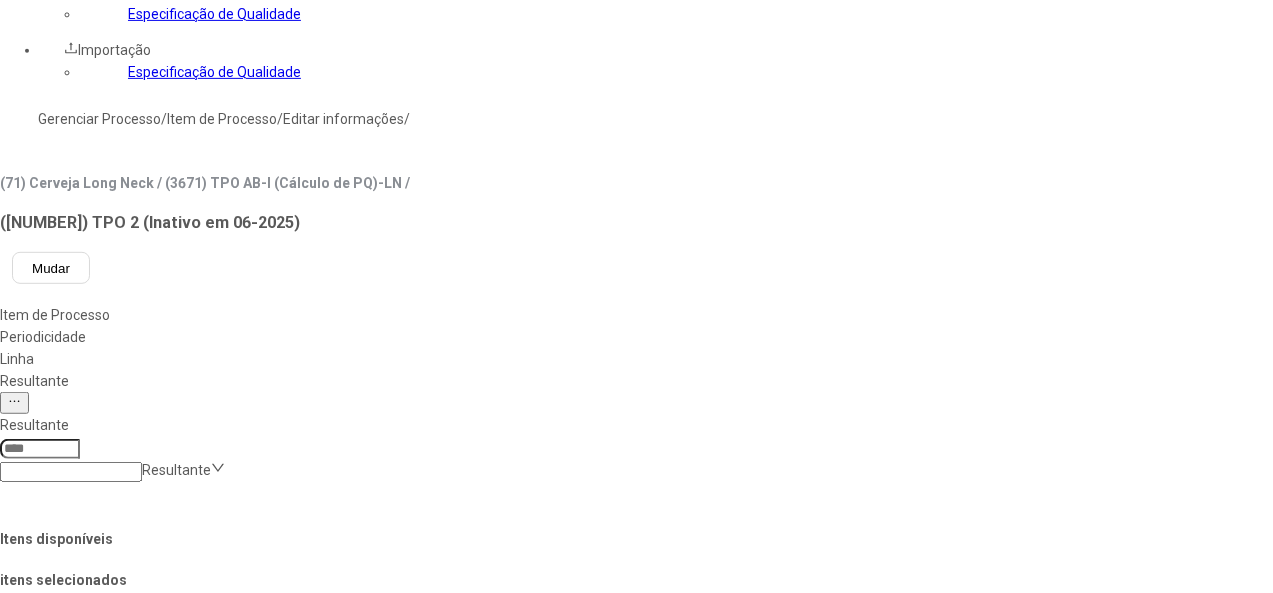 scroll, scrollTop: 600, scrollLeft: 0, axis: vertical 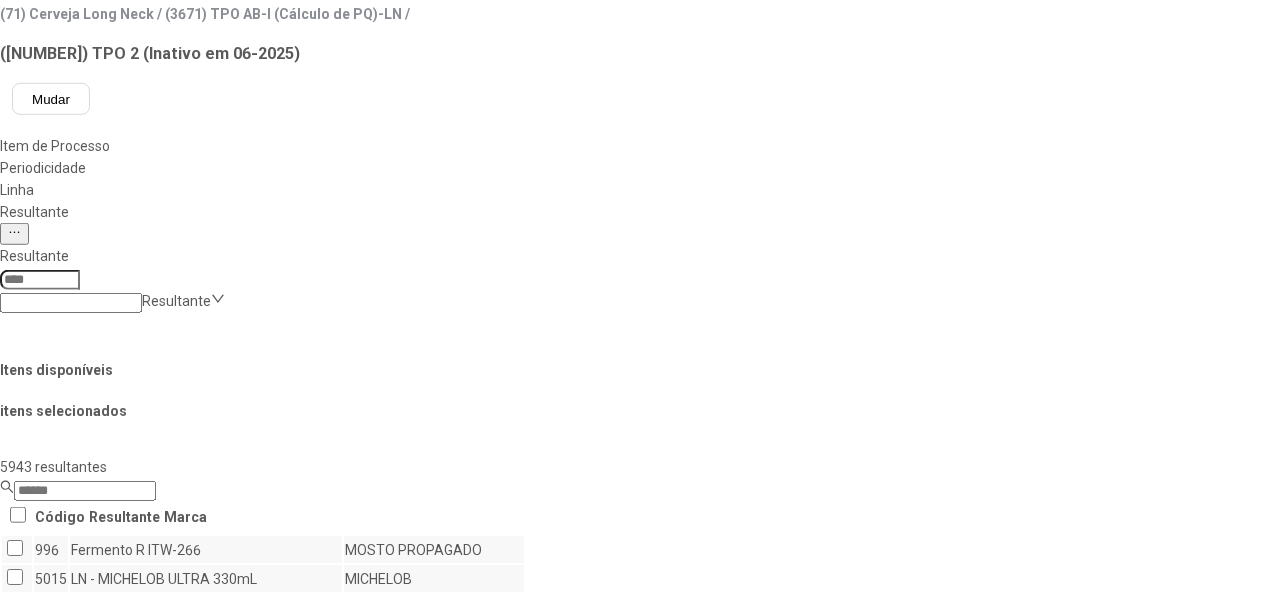 click on "Concluir associação" at bounding box center (124, 1199) 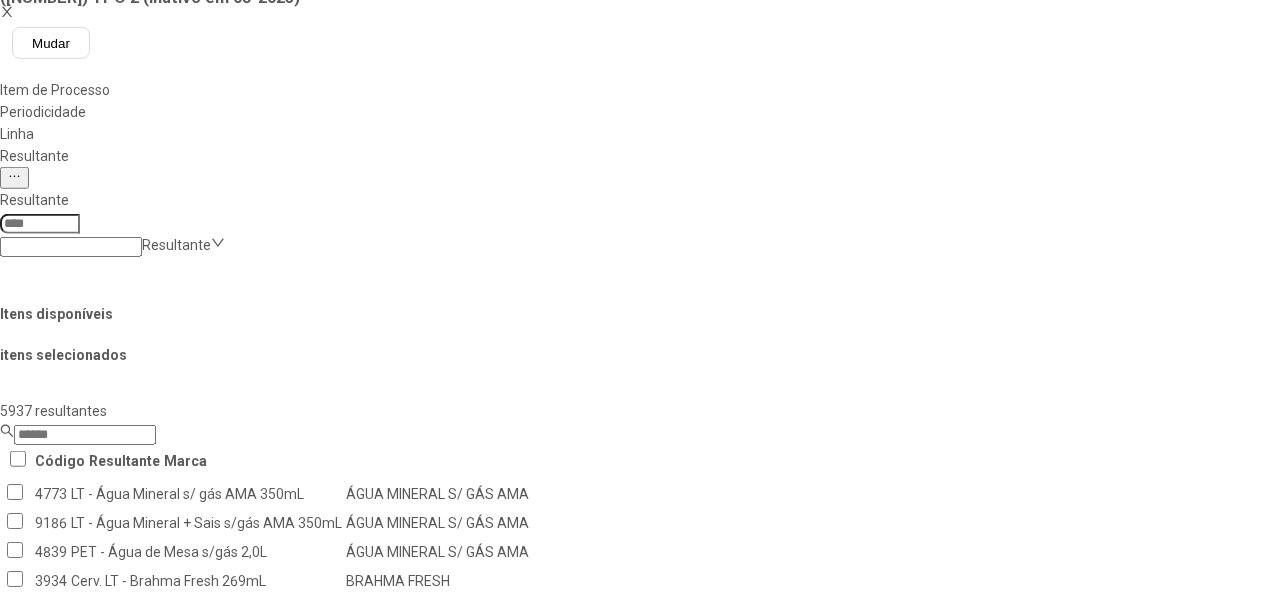 scroll, scrollTop: 700, scrollLeft: 0, axis: vertical 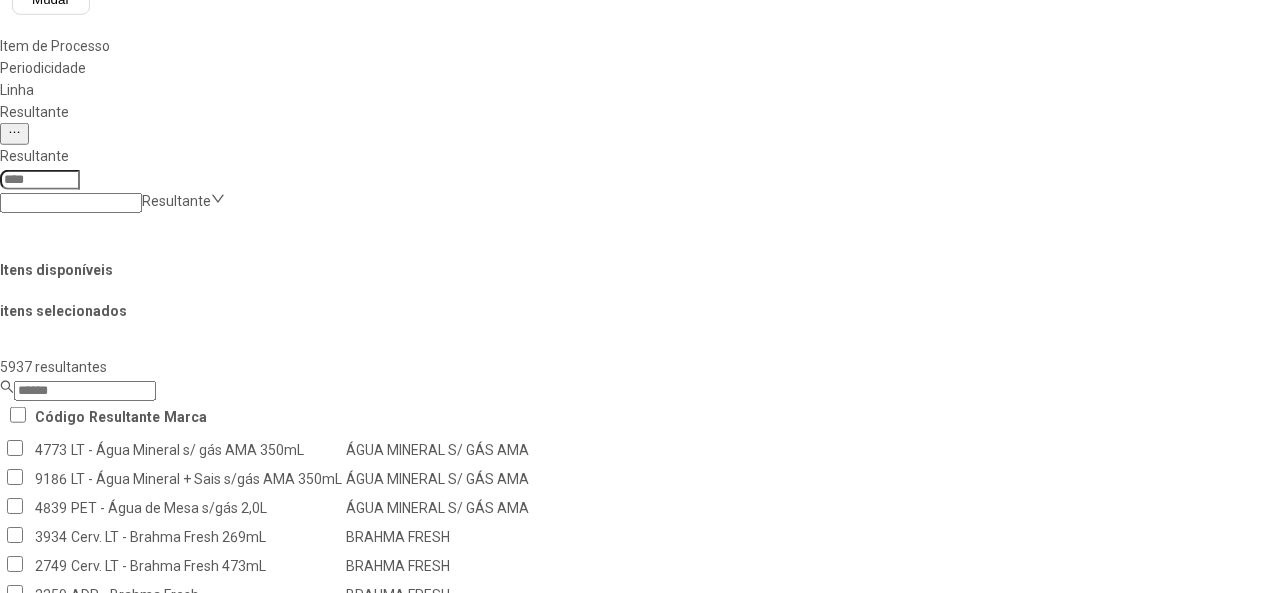 click at bounding box center [84, 1352] 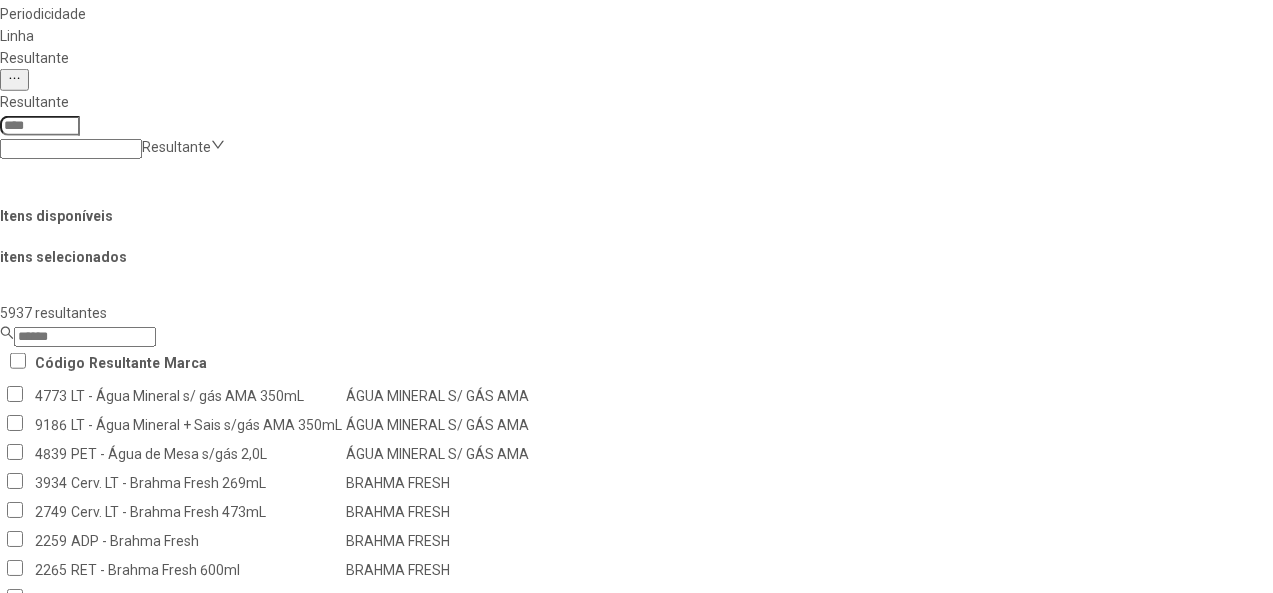 scroll, scrollTop: 800, scrollLeft: 0, axis: vertical 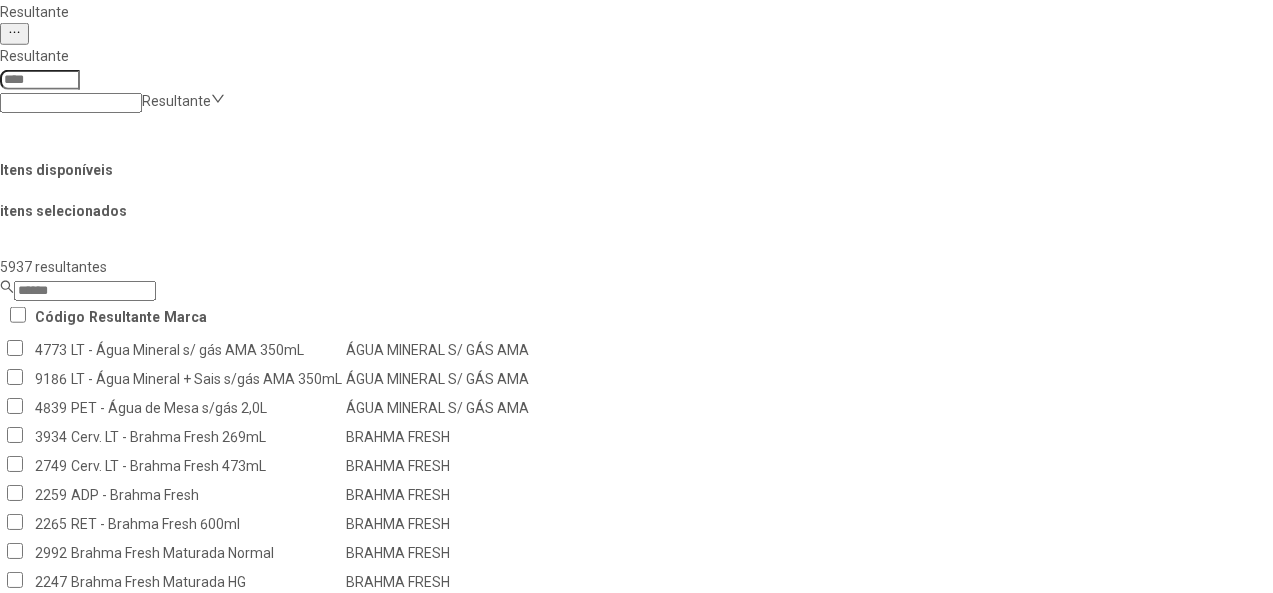 click on "Remover selecionado(s)" at bounding box center (1235, 1191) 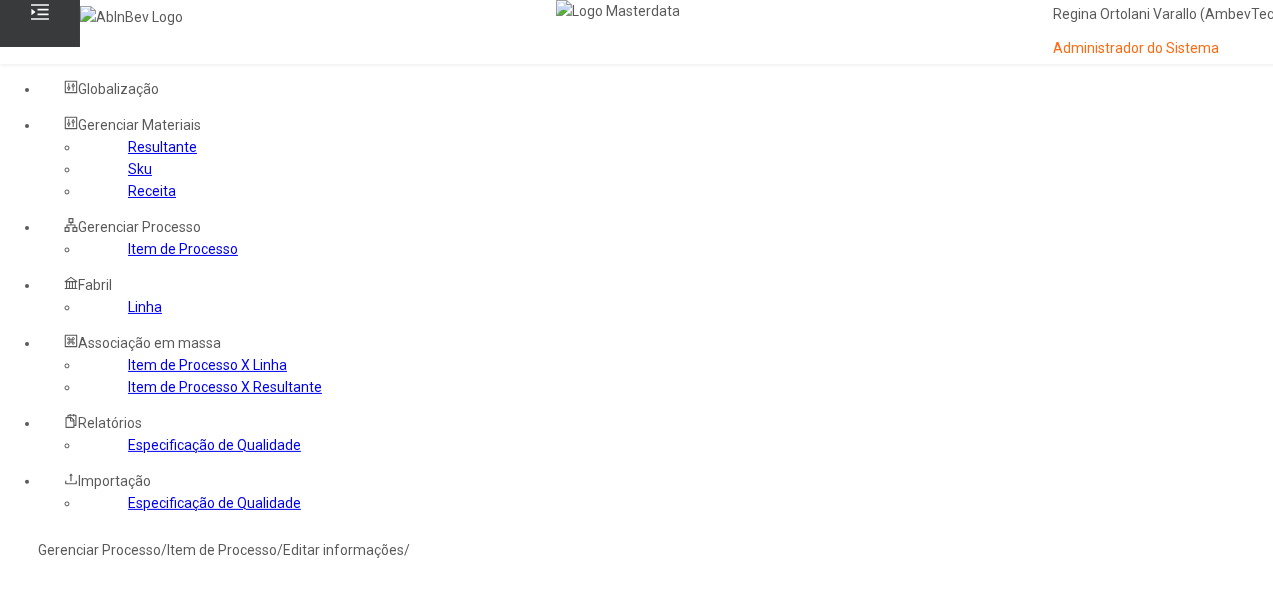 click on "Sim" at bounding box center [88, 714] 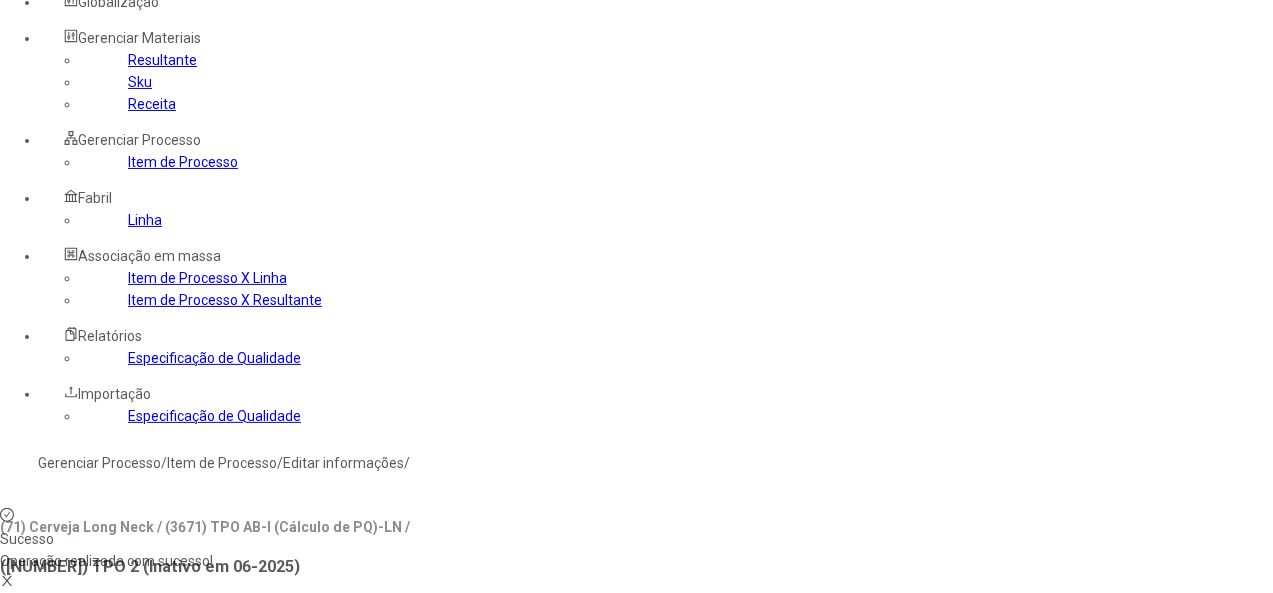 scroll, scrollTop: 0, scrollLeft: 0, axis: both 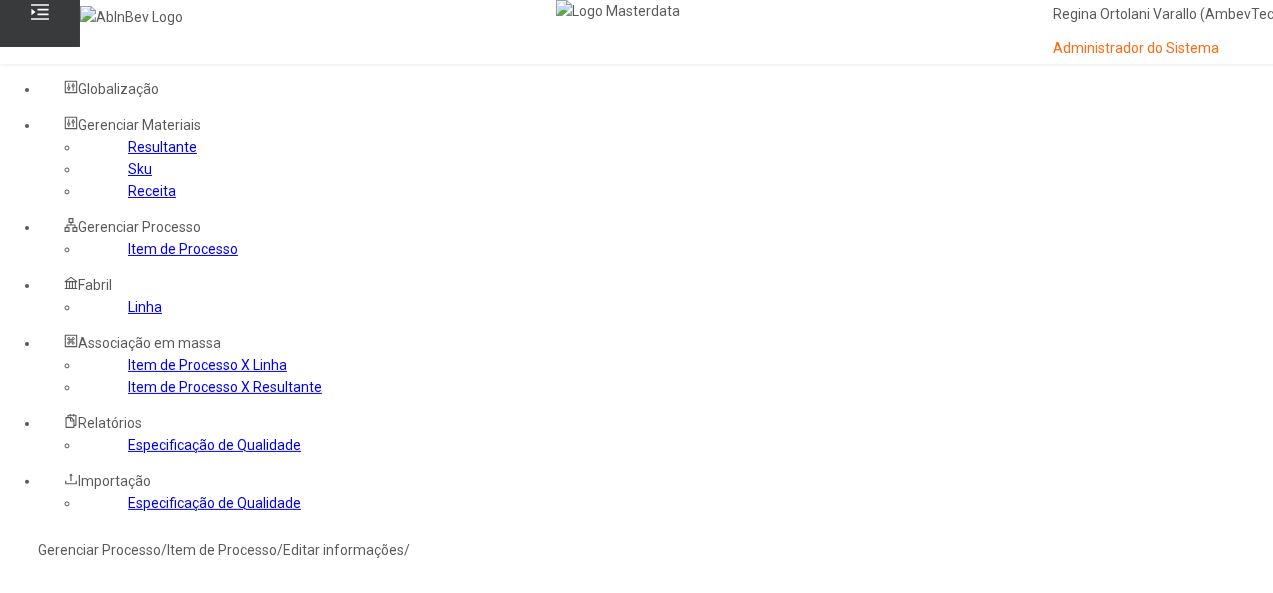 click on "Item de Processo" 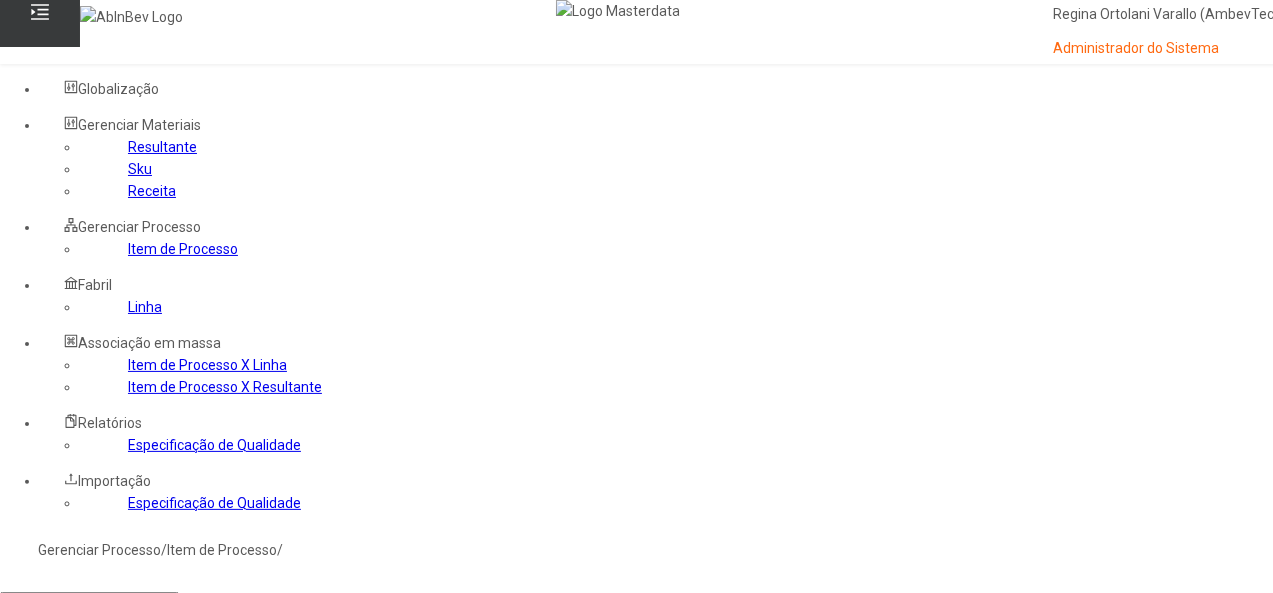 click 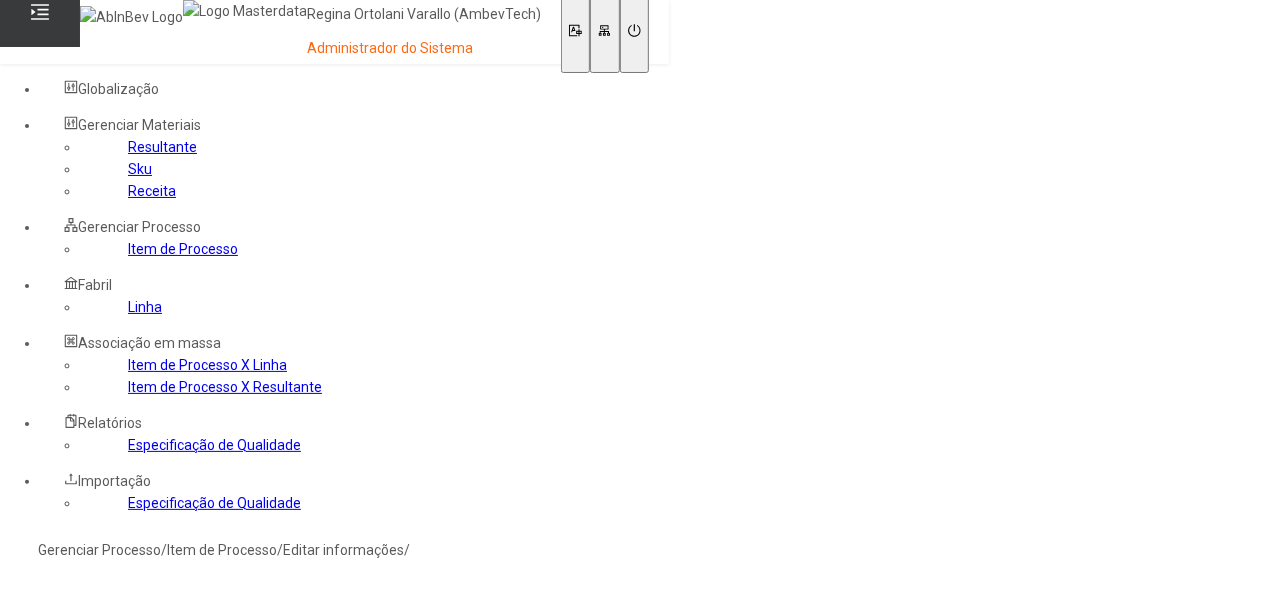 type on "*****" 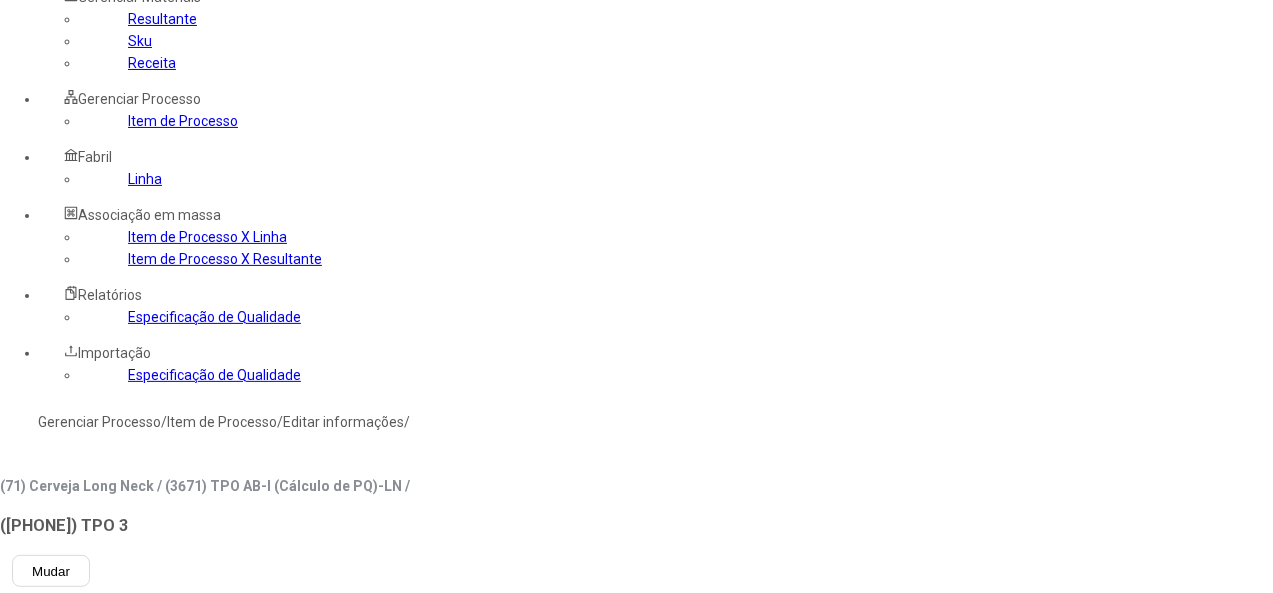 scroll, scrollTop: 200, scrollLeft: 0, axis: vertical 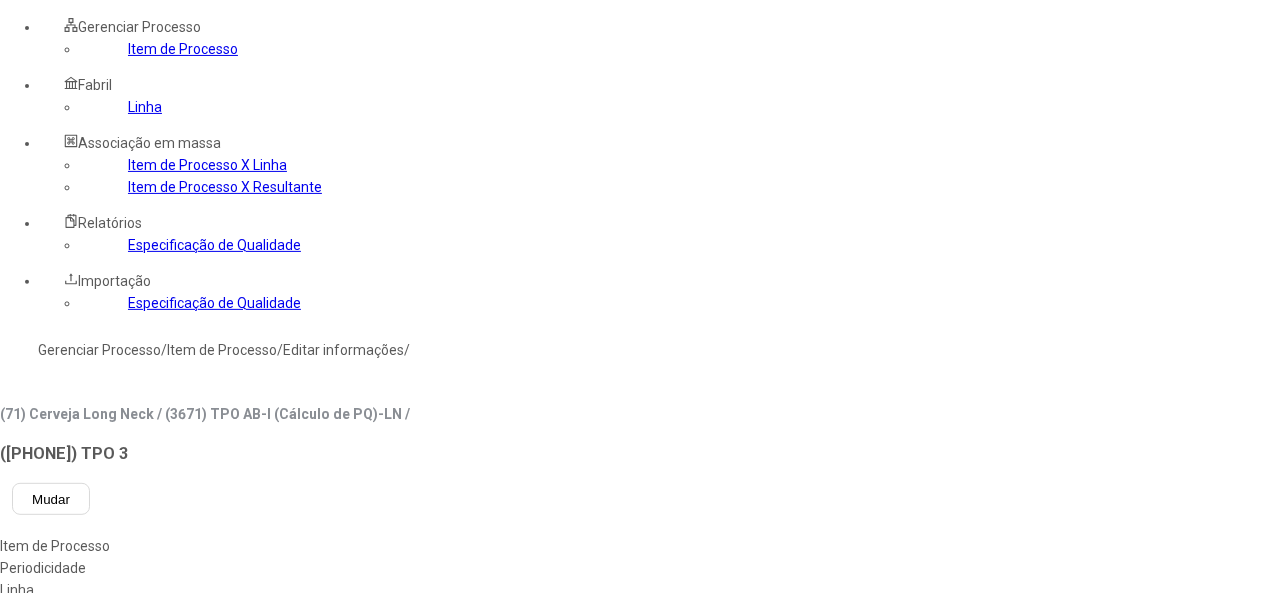 click on "3239 Linhas  Linha Unidade  L568S - Soplado de Botellas PET L10 - S20  P. Sur  Logística de Producción - L501 C. Quilmes  Logística de Producción - L502 C. Quilmes  Logística de Producción - L503 C. Quilmes  Logística de Producción - L514 C. Quilmes  Maceração Maltaria Navegantes  Receb. Estoc. e Distribuição N2 F. Nova Minas 123 C. Ponta Grossa Adega de Fermentação ZITEC Adega de Fermentação - Central Propag F. Pernambuco Adega de Fermentação OD - BAM L1 C. Uberlandia Adega de Fermentação OD - BAM L1 F. CCL Pirai Adega de Fermentação OD - BAM L1 F. Fonte Mata Adega de Fermentação OD - BAM L1 F. Jaguariuna Adega de Fermentação OD - BAM L1 F. Pernambuco Adega de Fermentação OD - BAM L2 F. CCL Pirai Adega de Fermentação OD - BAM L3 F. CCL Pirai Adega de Fermentação OD - L 1 C. Ponta Grossa Adega de Fermentação OD - L 1 C. Uberlandia Adega de Fermentação OD - L 1 Copacker Cerpa   24/24 Linhas  selecionadas Linha Unidade disp C. Argentina L501 - Envase Ret. de Cerveja L1 Teste" 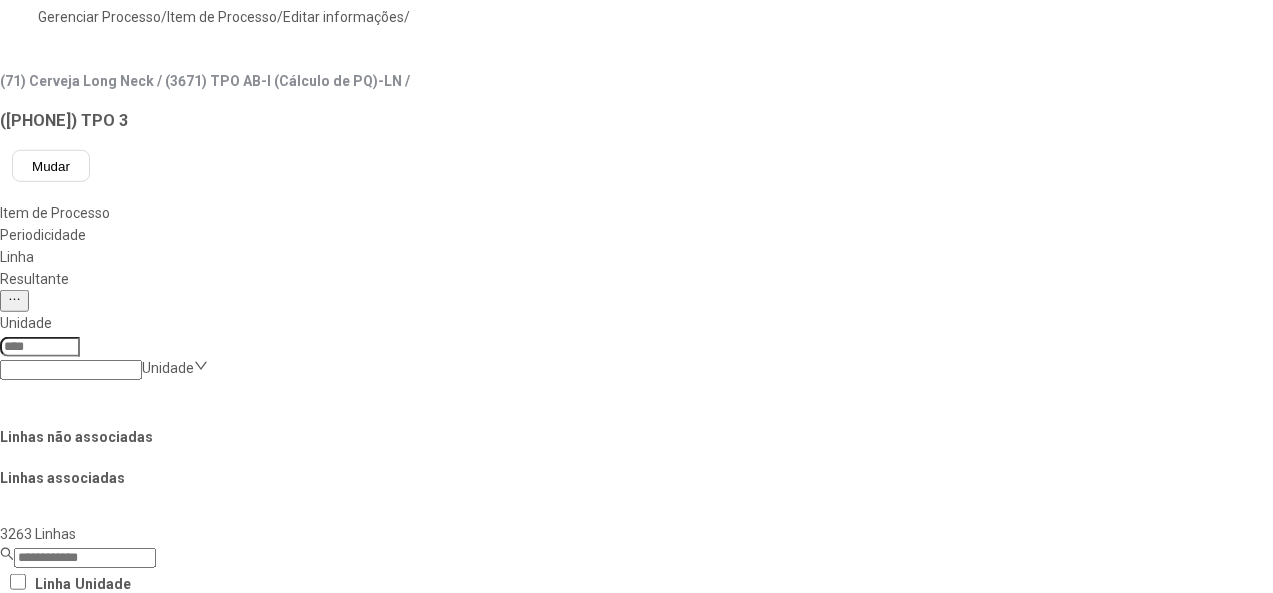 scroll, scrollTop: 600, scrollLeft: 0, axis: vertical 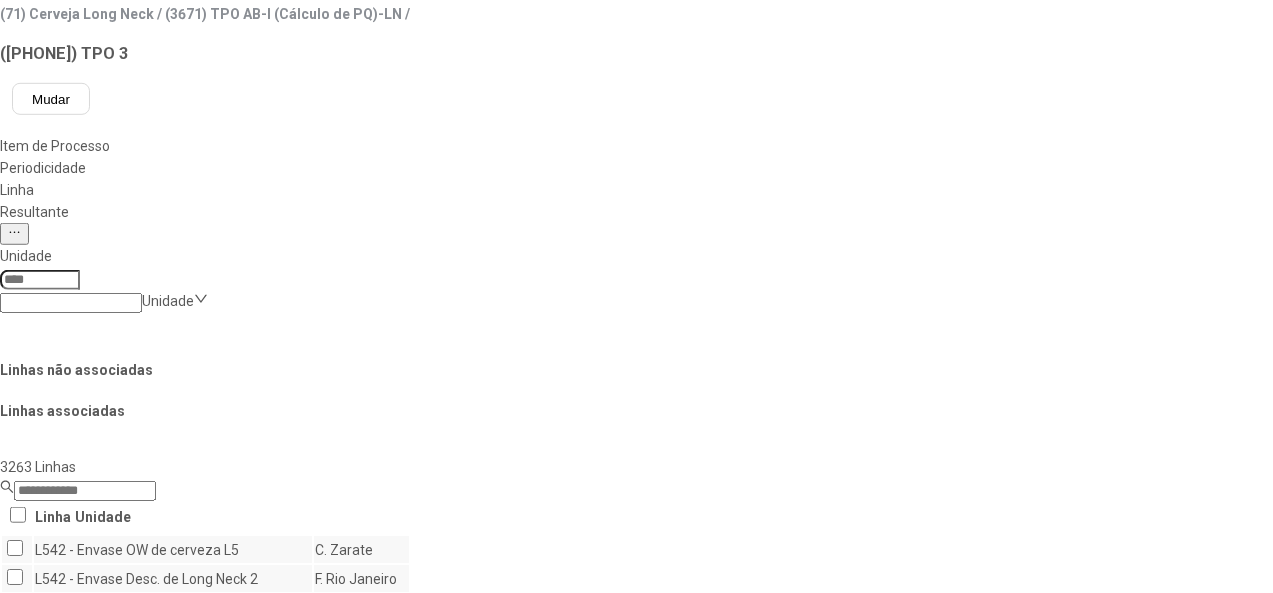 click on "Salvar Alterações" 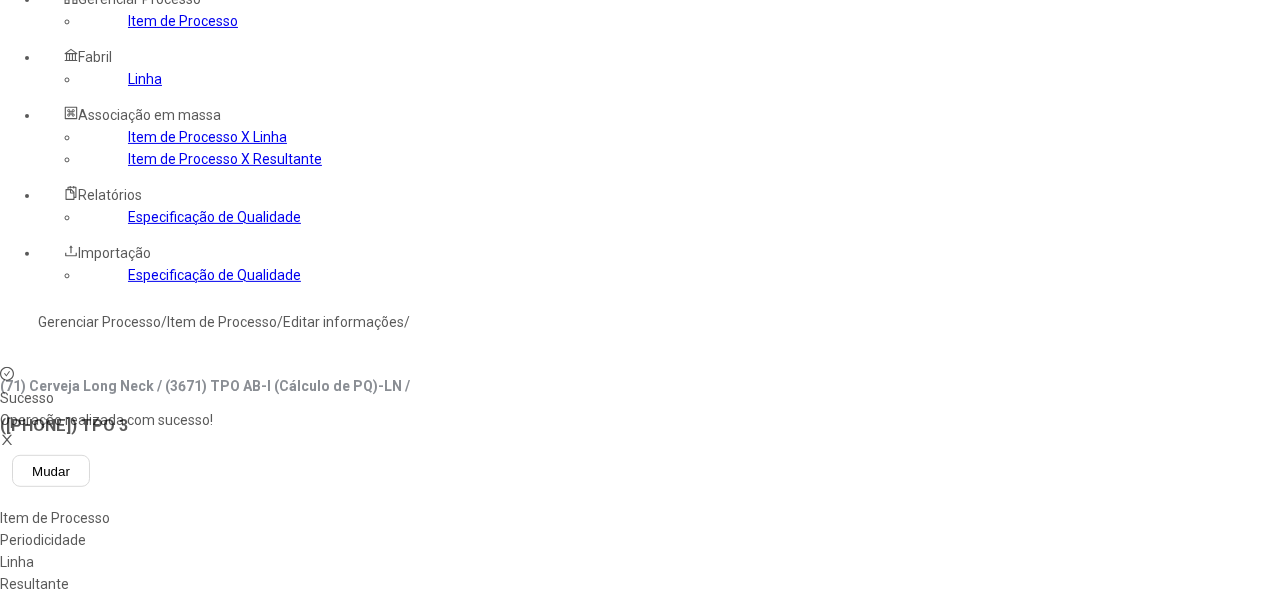scroll, scrollTop: 100, scrollLeft: 0, axis: vertical 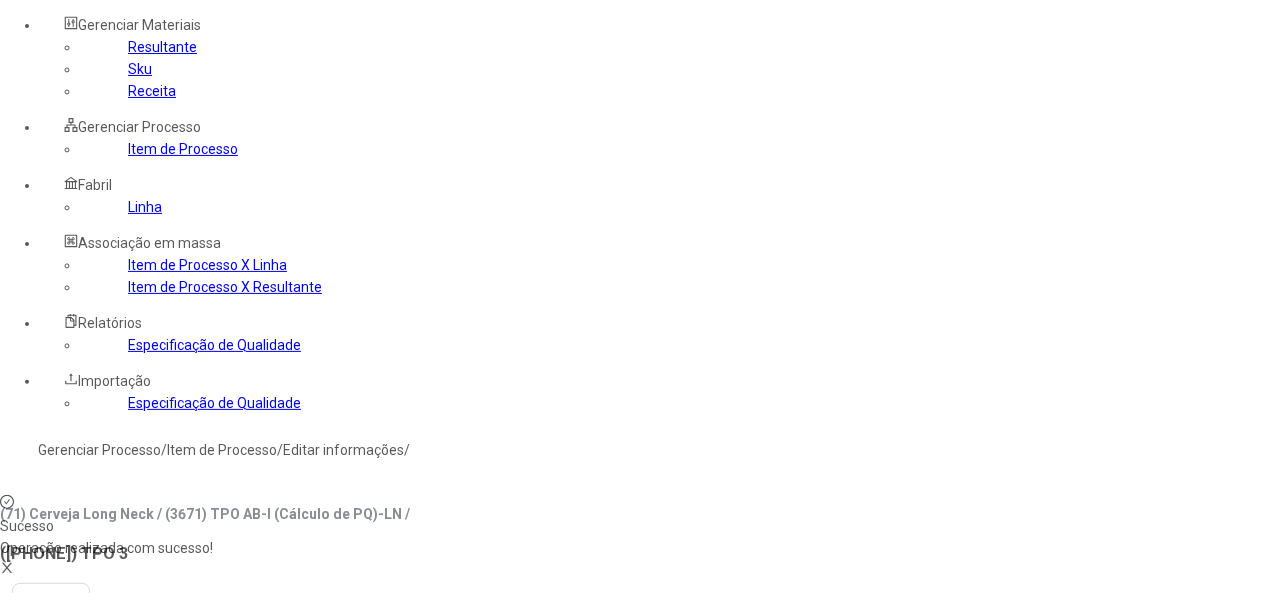 click on "Resultante" 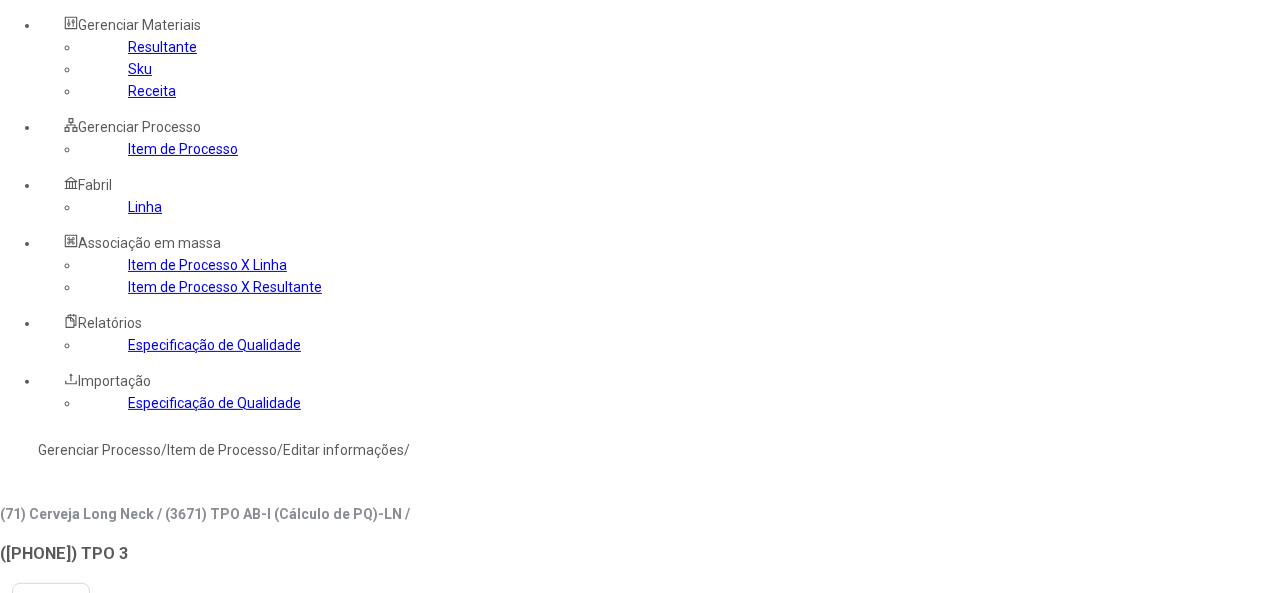 click 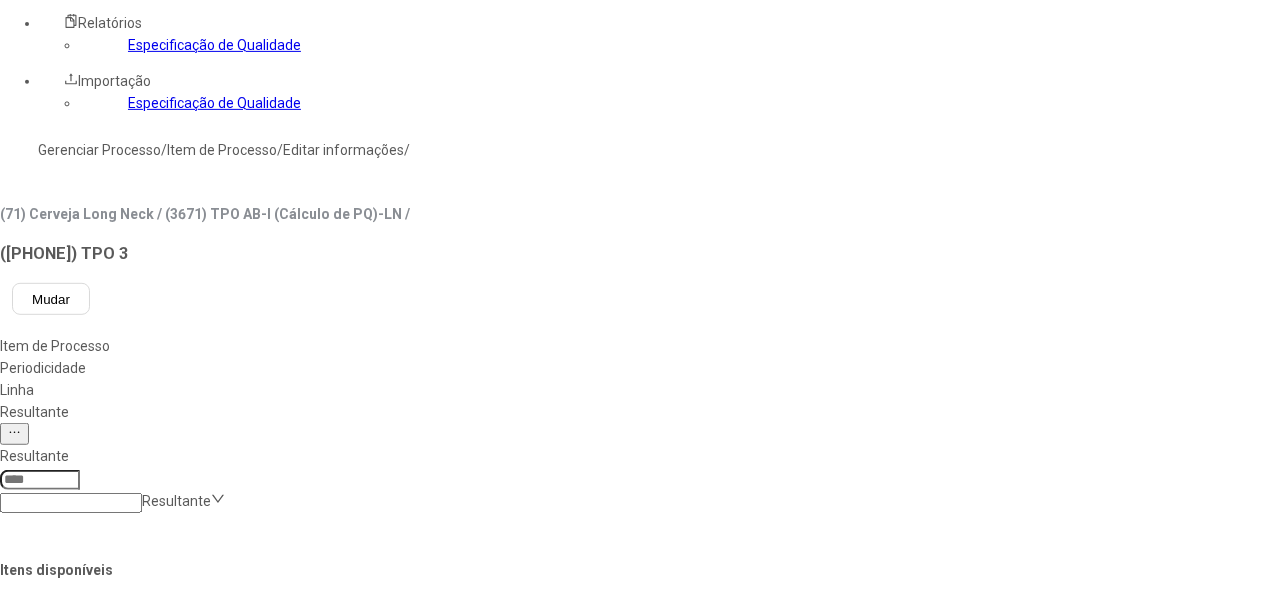 click on "Concluir associação" at bounding box center [124, 1399] 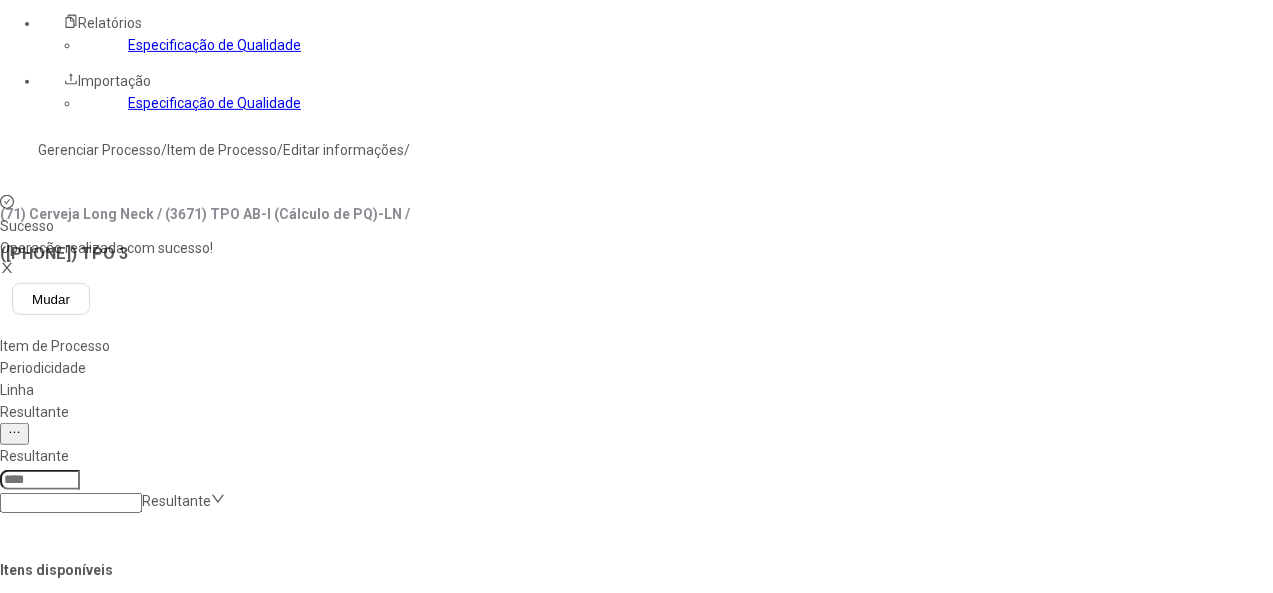 scroll, scrollTop: 500, scrollLeft: 0, axis: vertical 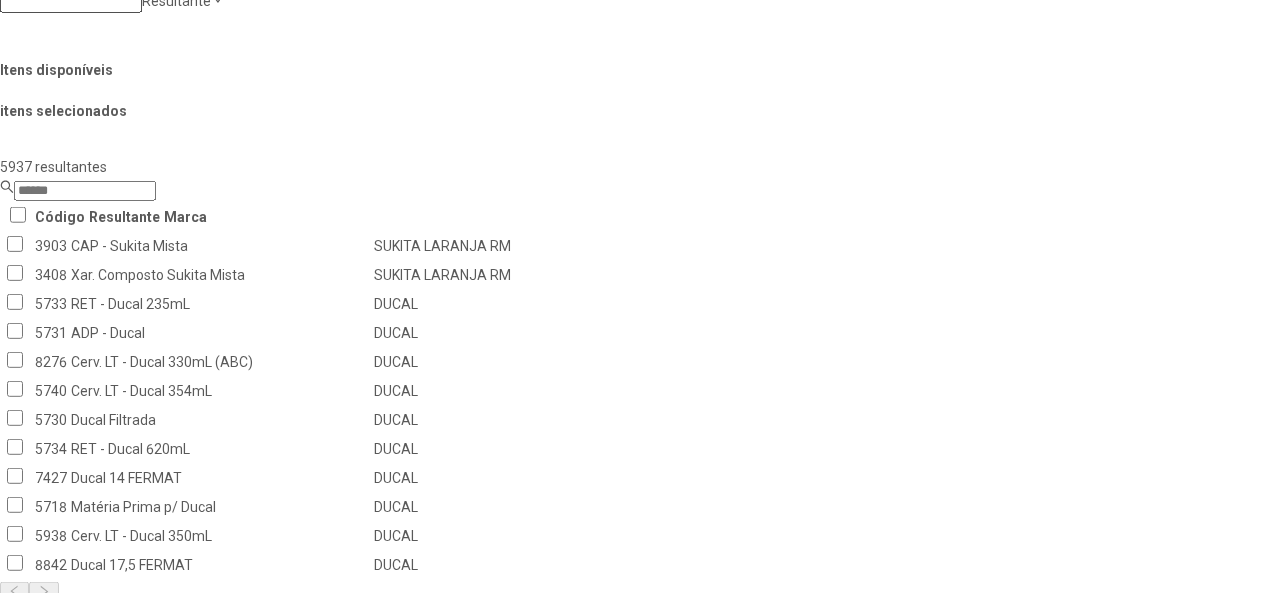 click at bounding box center [84, 1152] 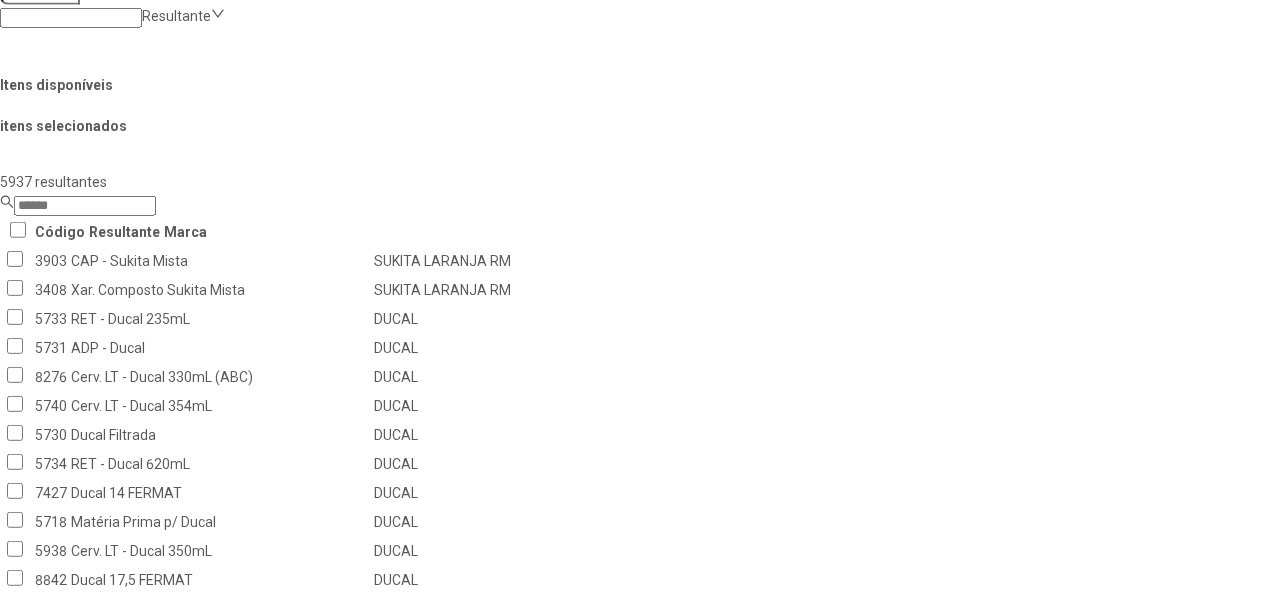 scroll, scrollTop: 658, scrollLeft: 0, axis: vertical 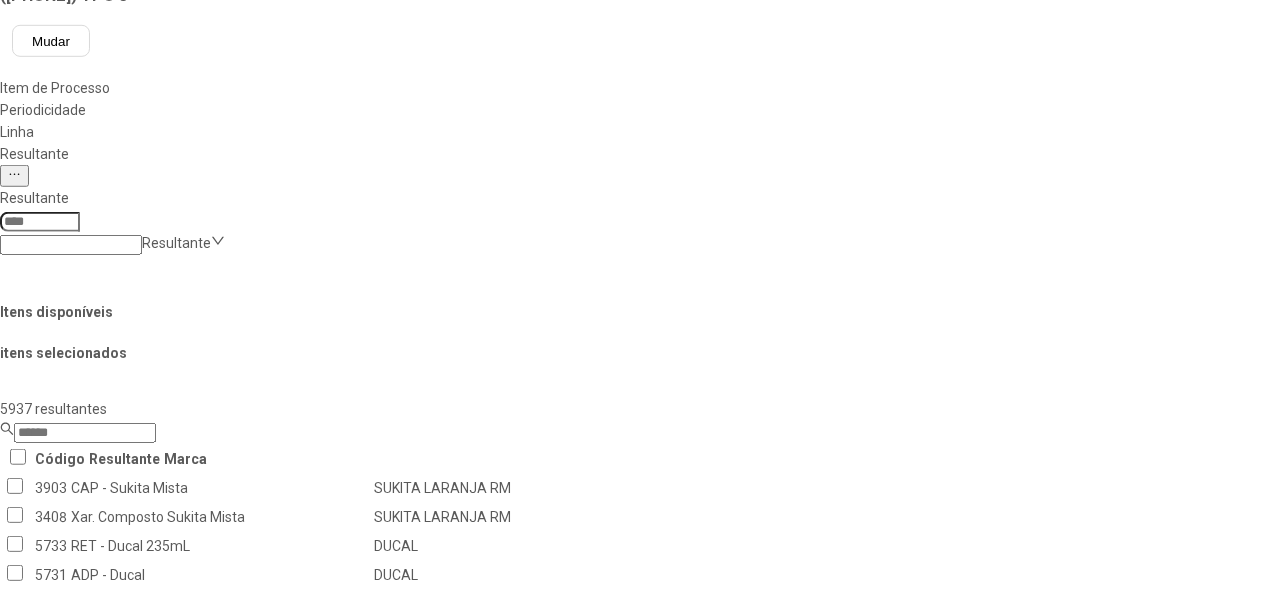 click on "Remover selecionado(s)" at bounding box center (1235, 1333) 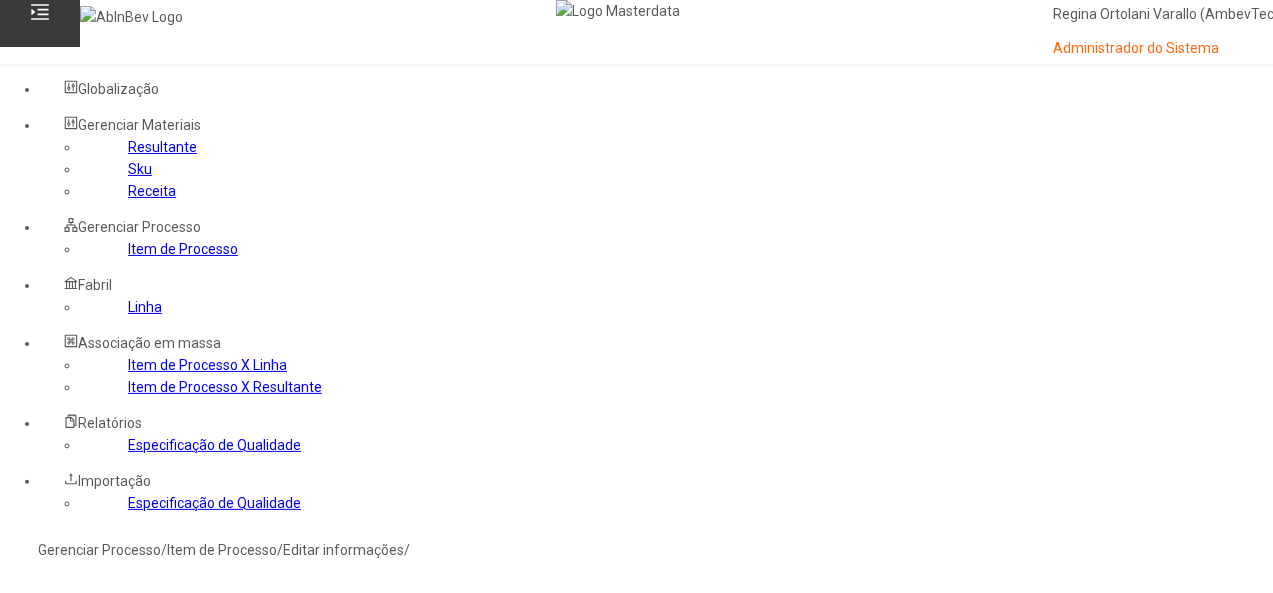 click on "Sim" at bounding box center (88, 714) 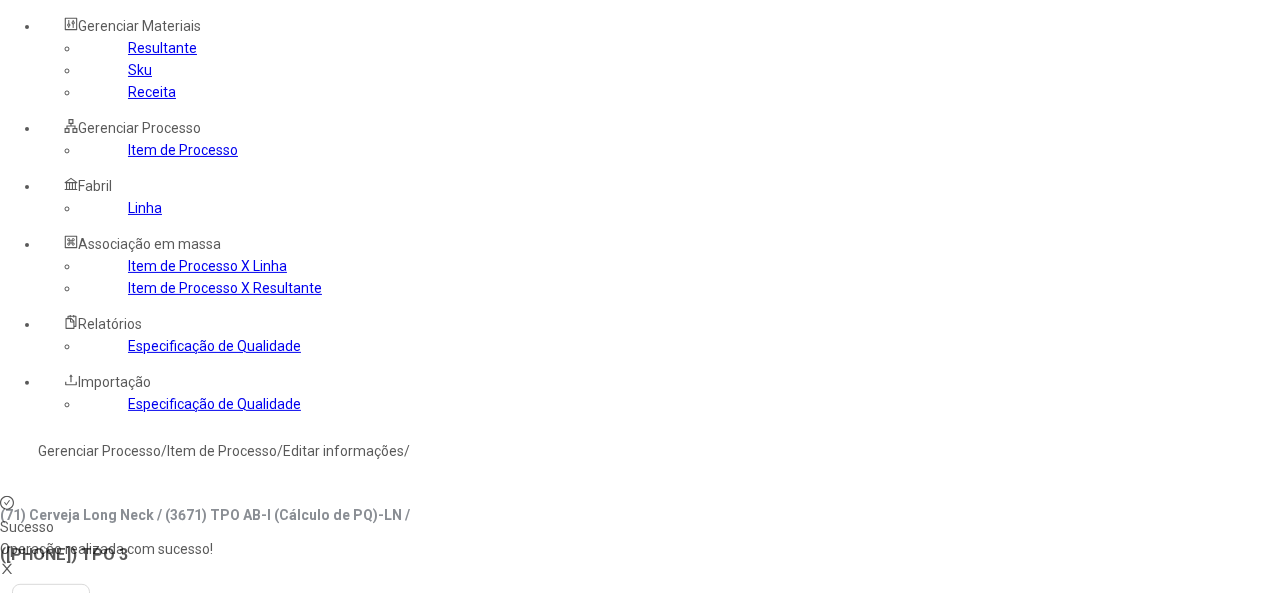 scroll, scrollTop: 0, scrollLeft: 0, axis: both 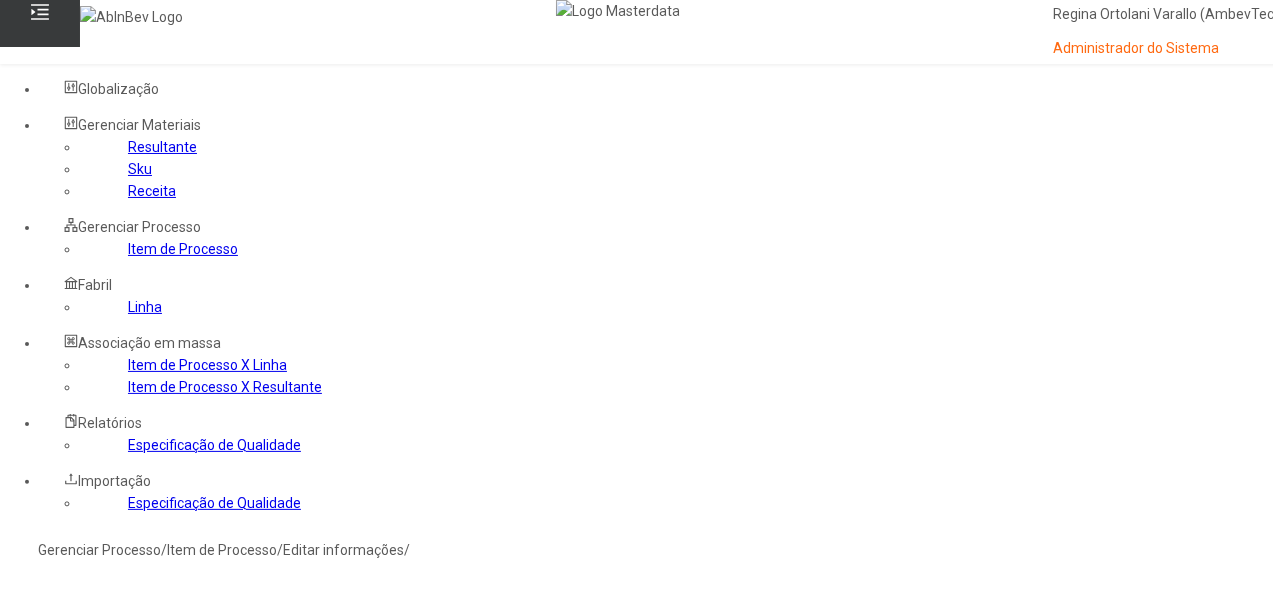 click on "Item de Processo" 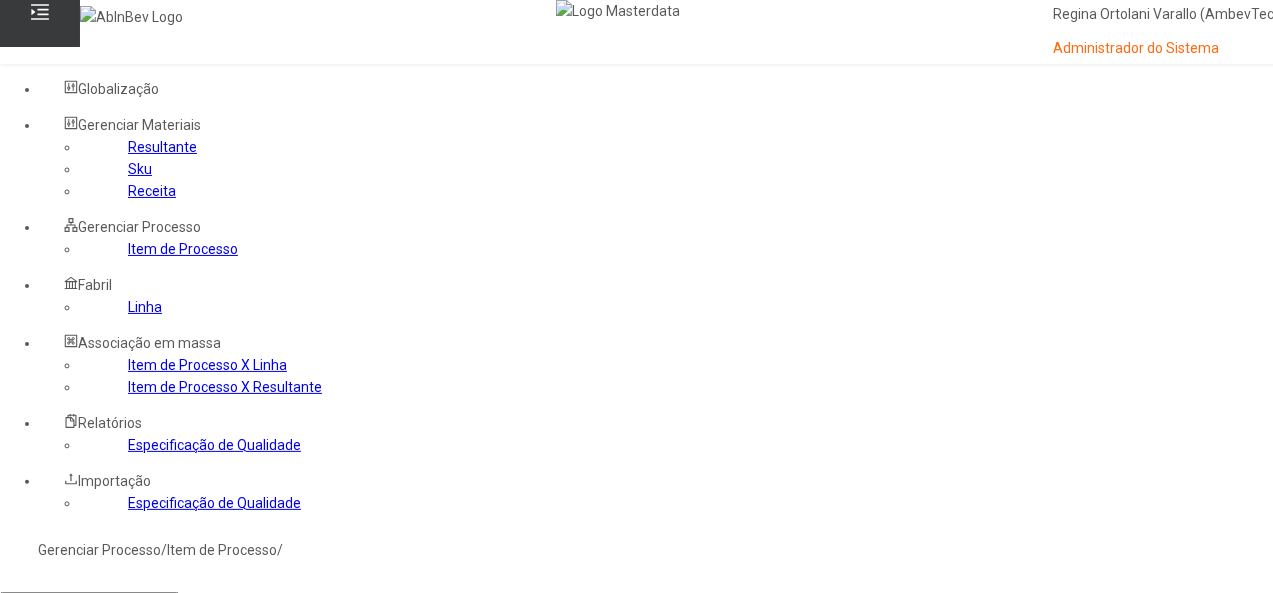 click 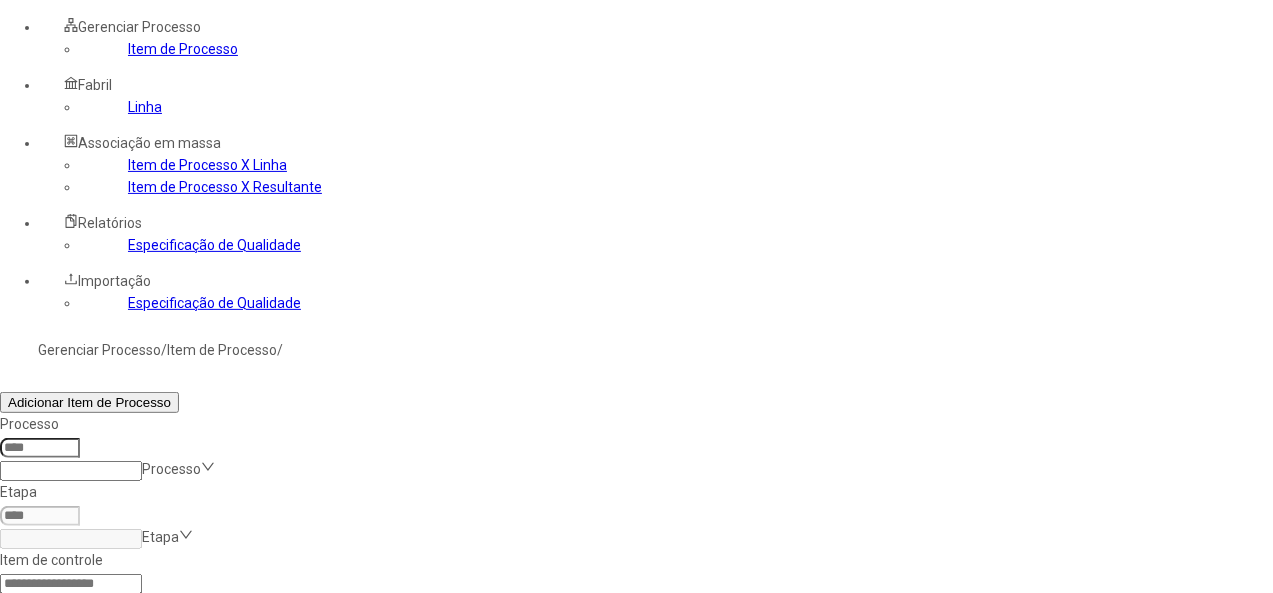 click at bounding box center [1302, 714] 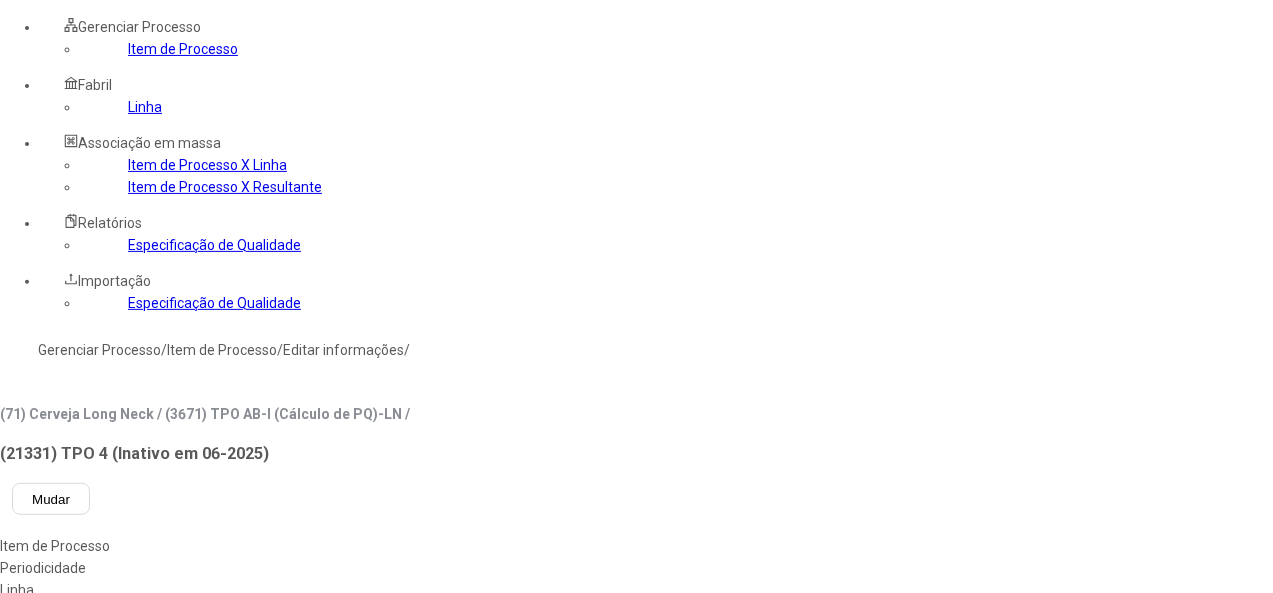 click on "Linha" 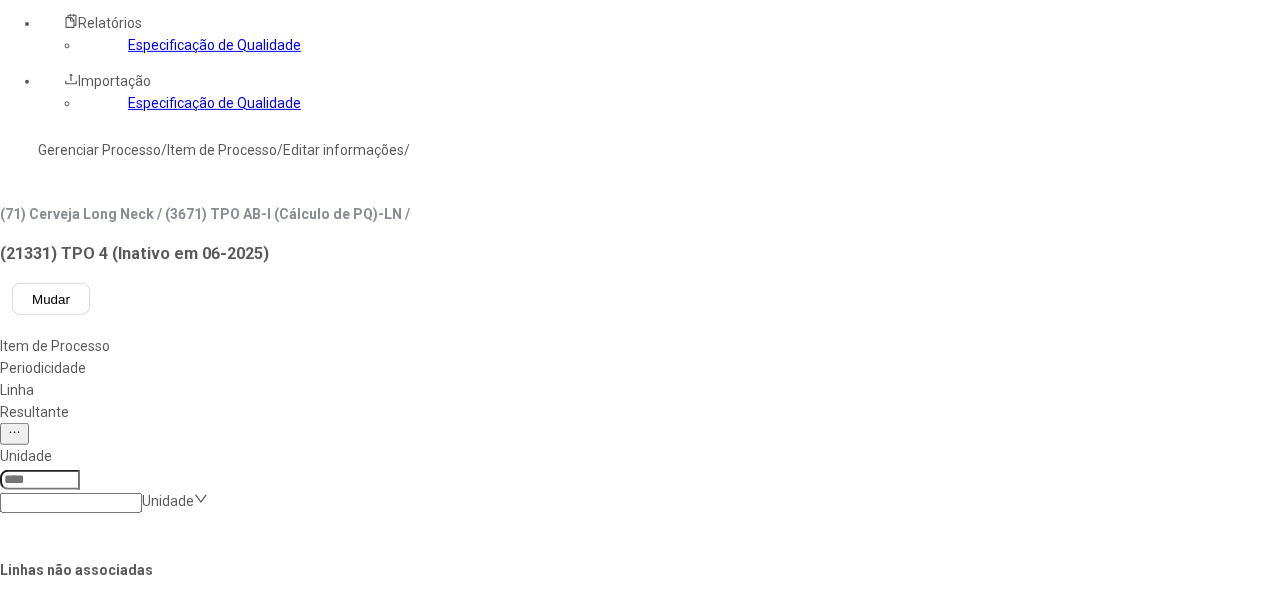 click on "Salvar Alterações" 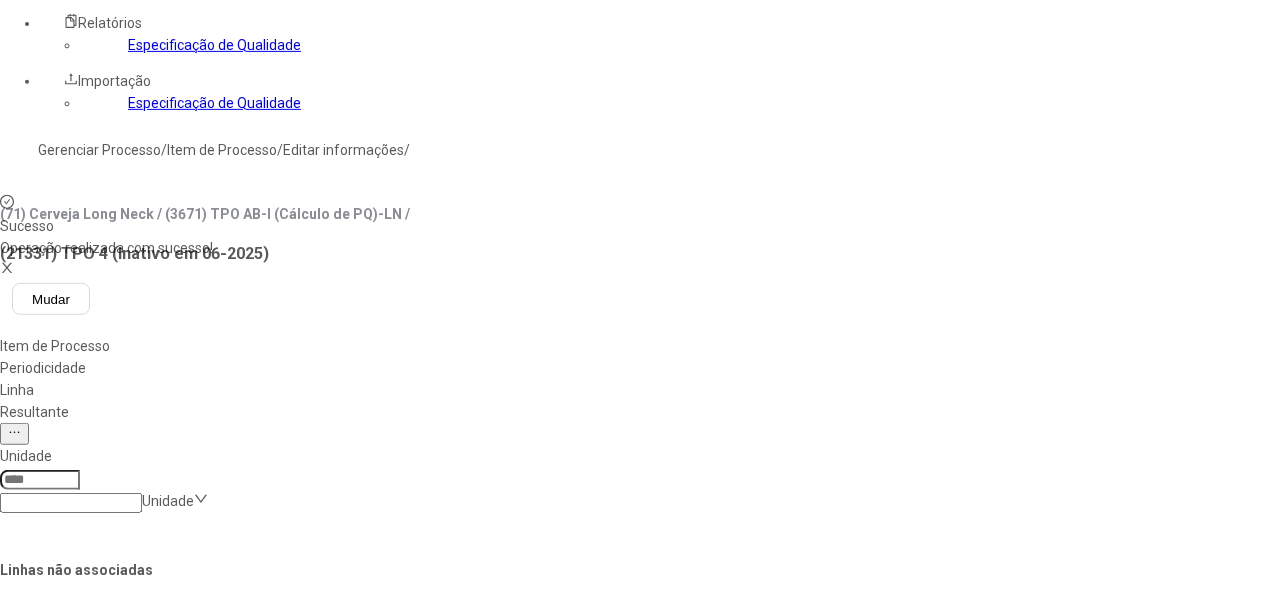 scroll, scrollTop: 200, scrollLeft: 0, axis: vertical 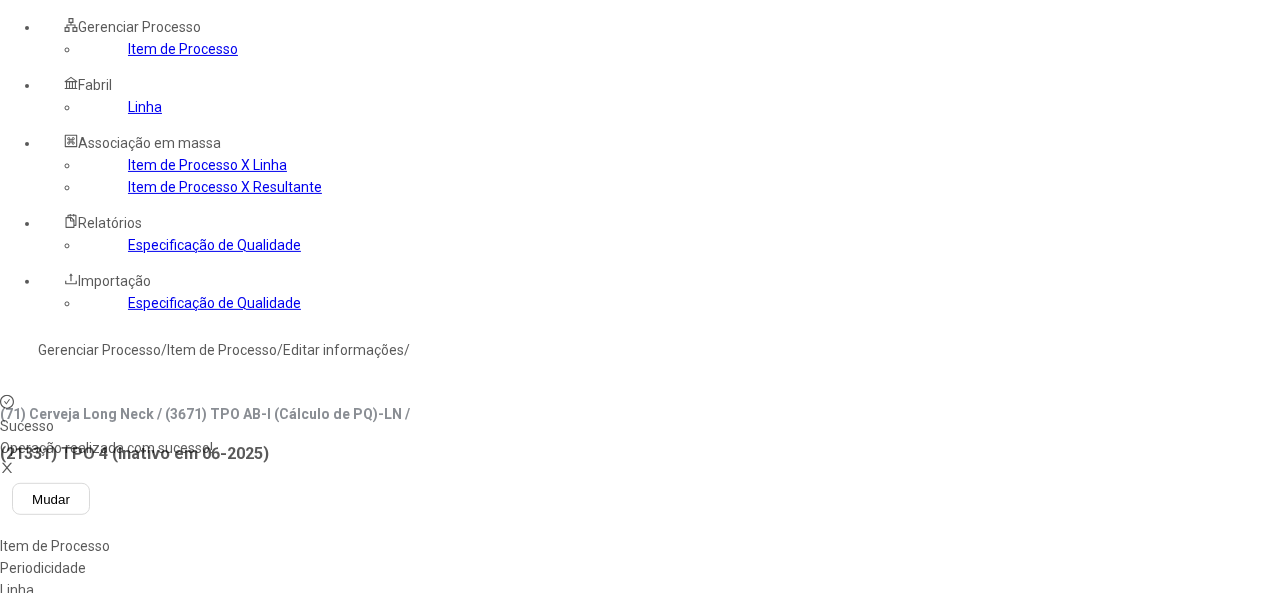 click on "Resultante" 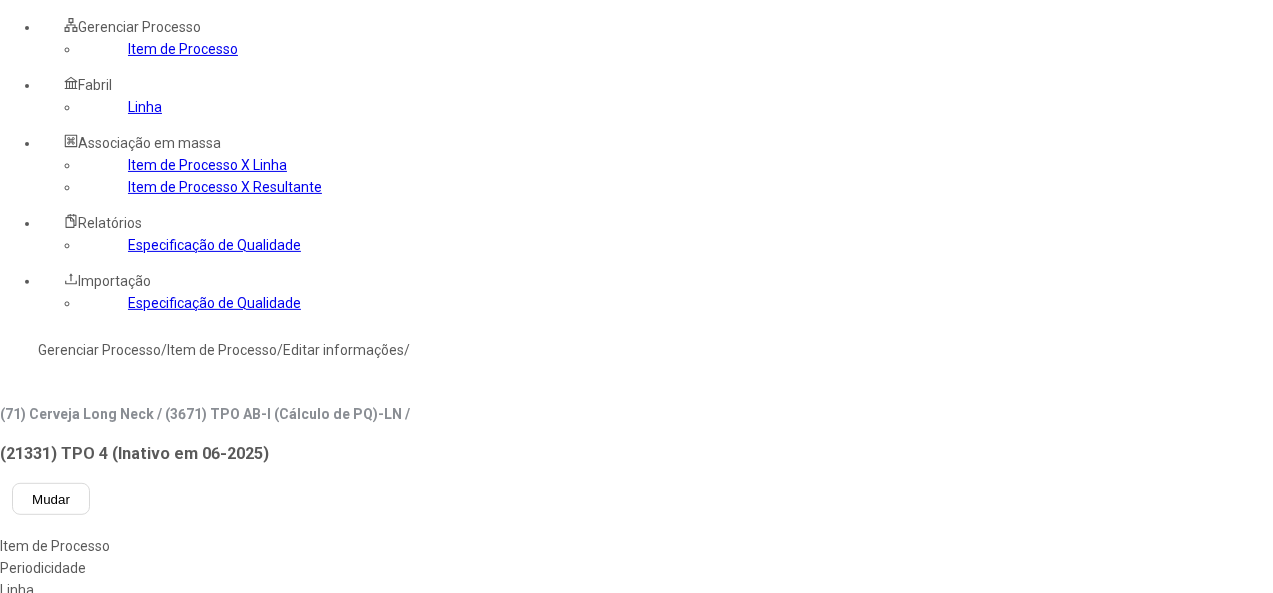 scroll, scrollTop: 400, scrollLeft: 0, axis: vertical 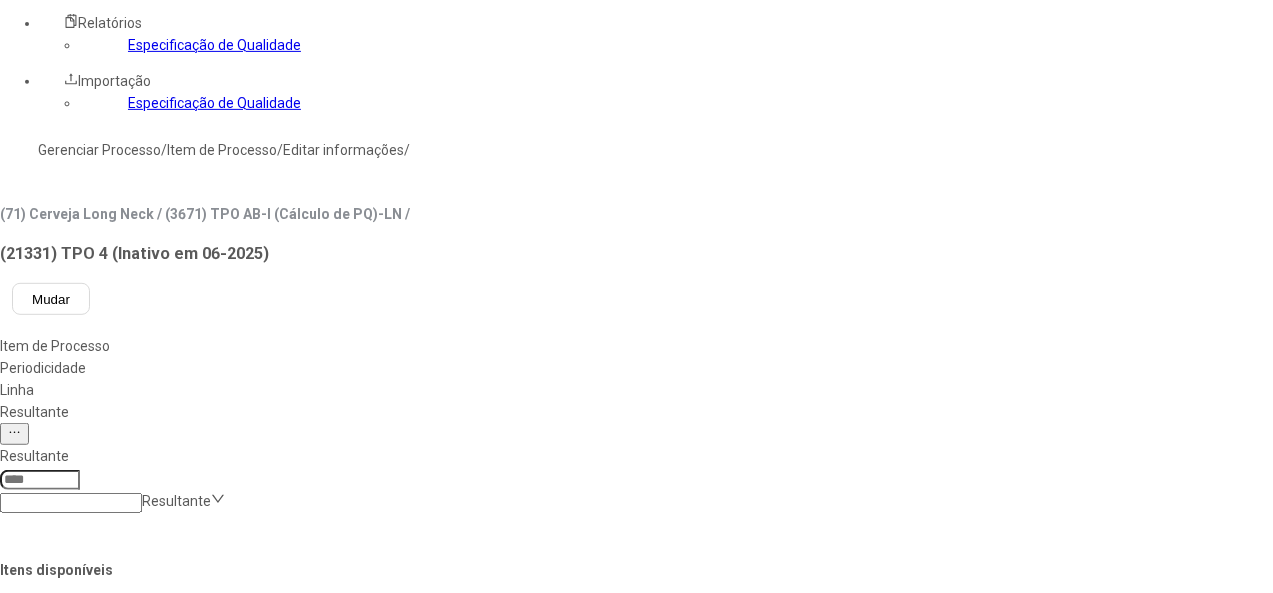 click on "Concluir associação" at bounding box center (124, 1399) 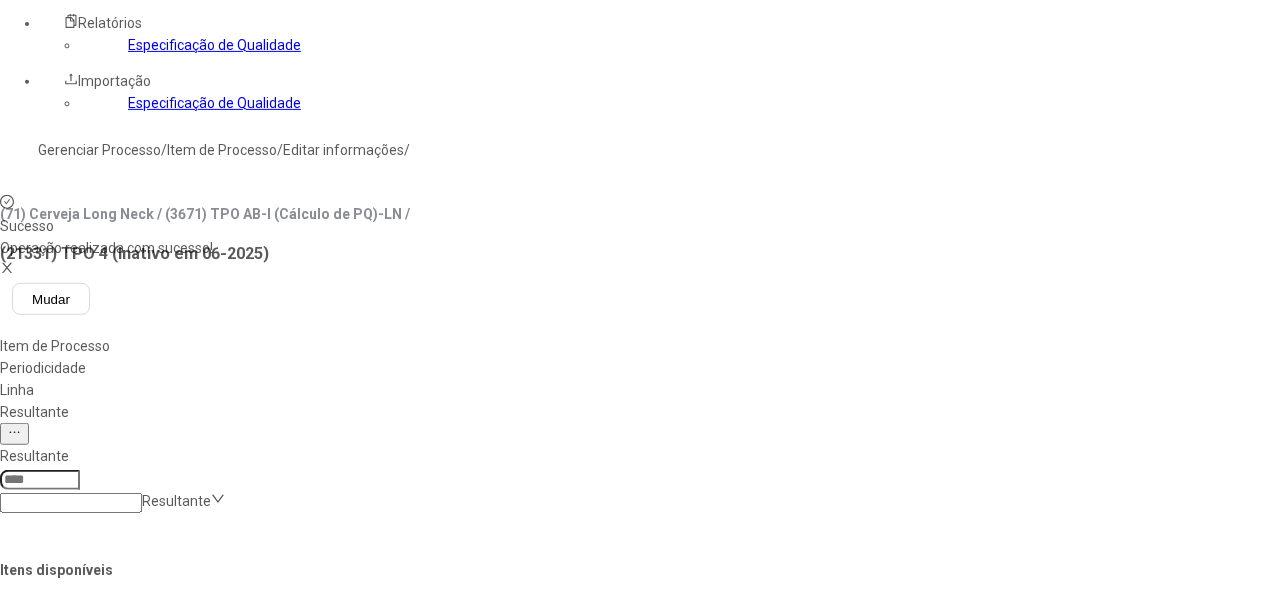 scroll, scrollTop: 600, scrollLeft: 0, axis: vertical 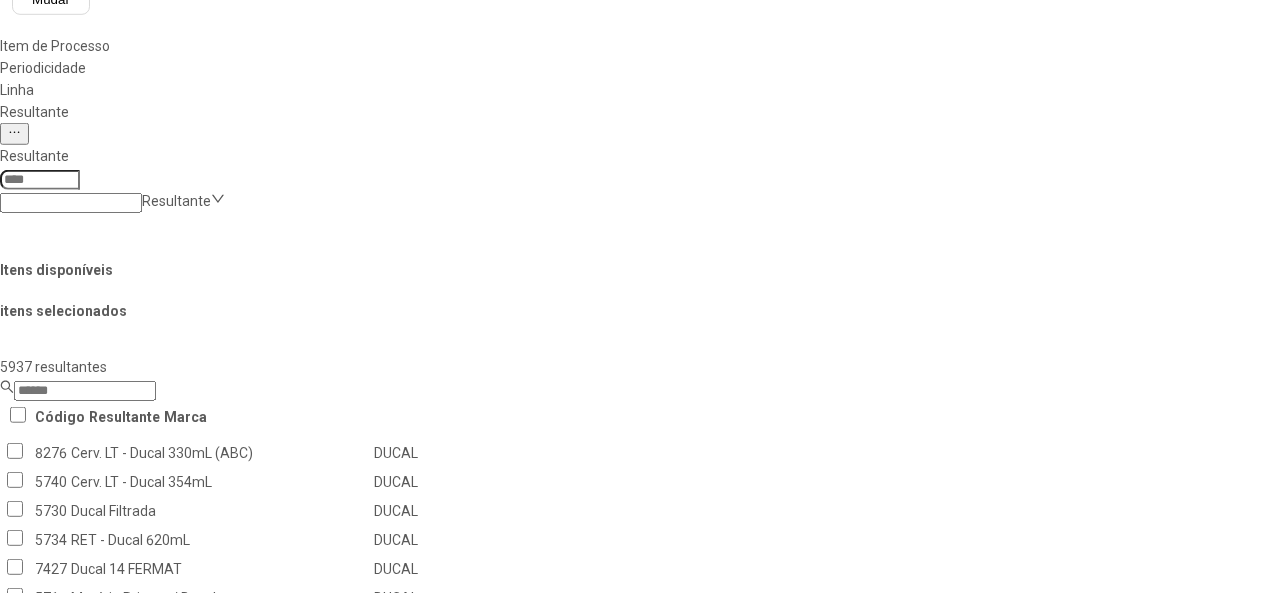 click at bounding box center [84, 1352] 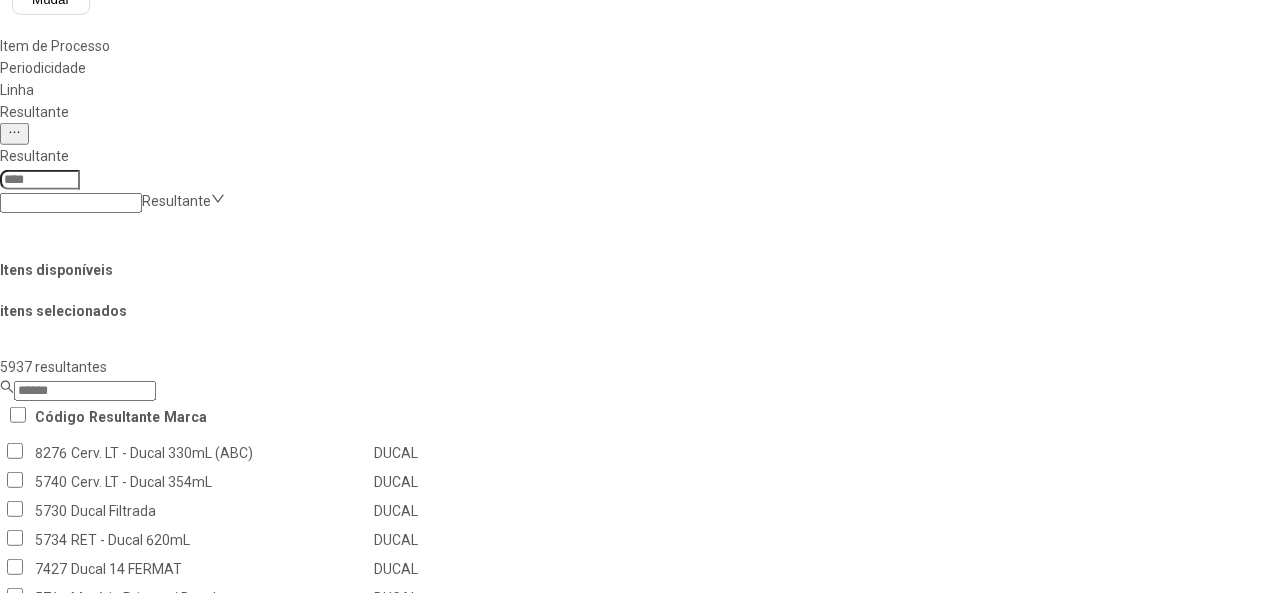 click on "Remover selecionado(s)" at bounding box center (1235, 1291) 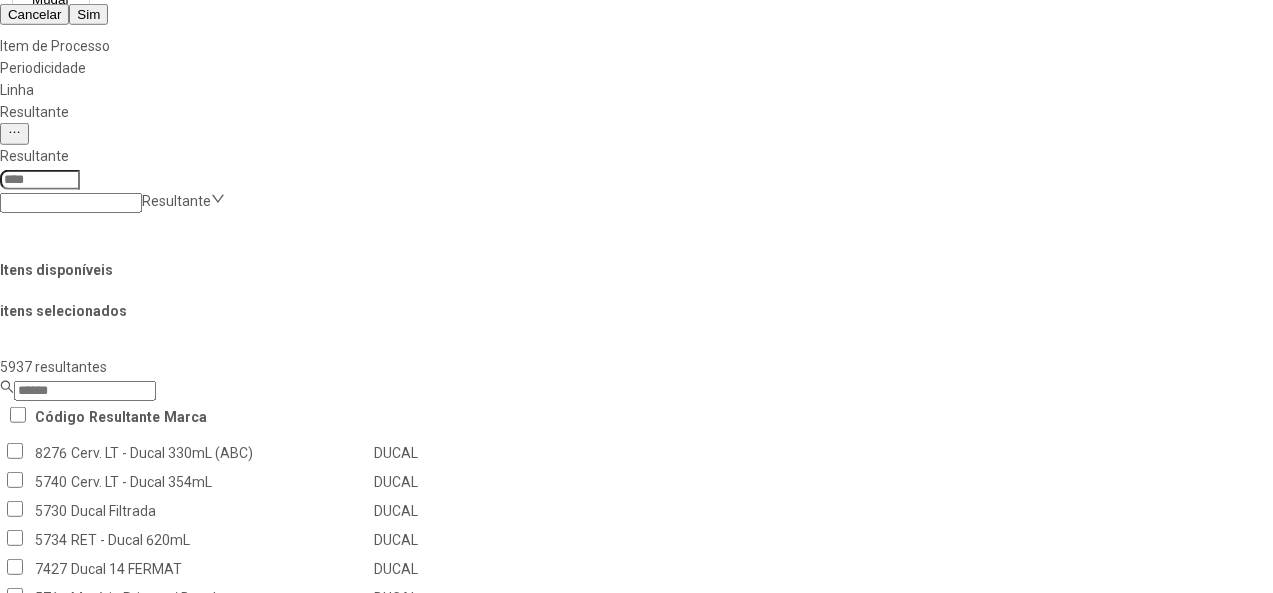 scroll, scrollTop: 0, scrollLeft: 0, axis: both 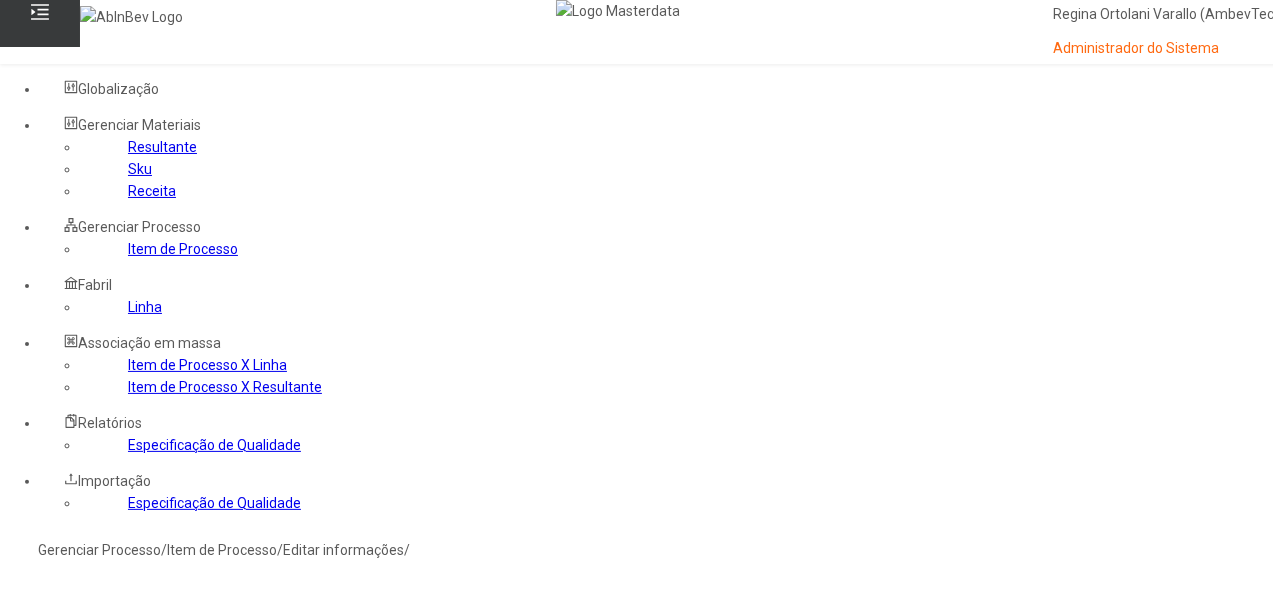click on "Sim" at bounding box center (88, 714) 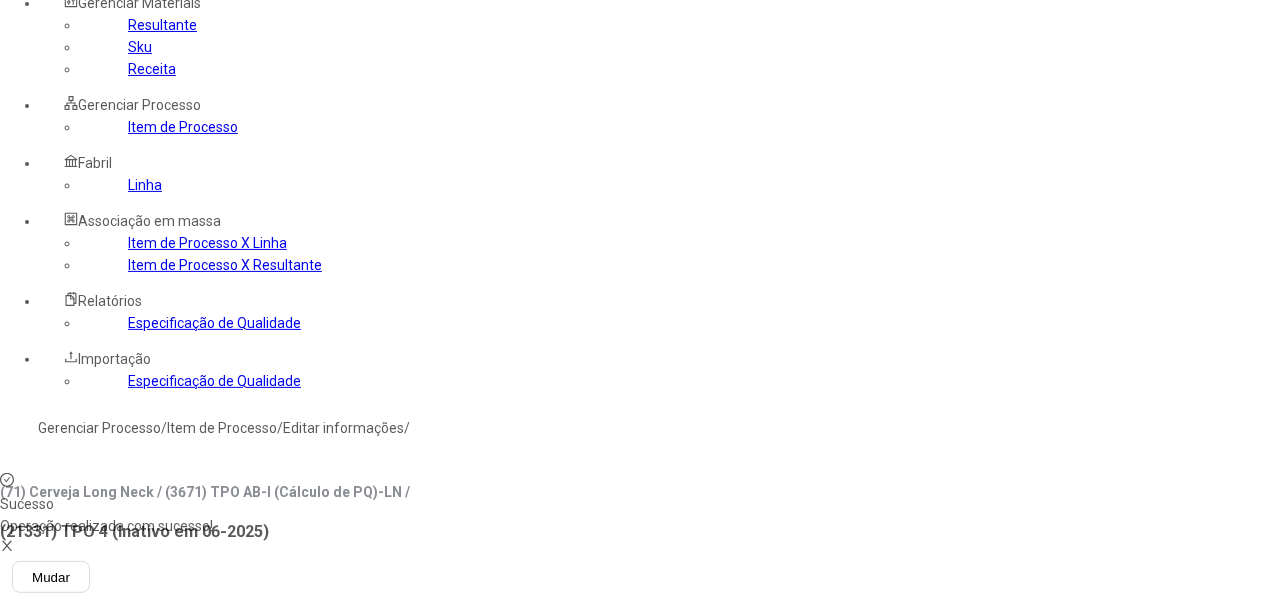 scroll, scrollTop: 0, scrollLeft: 0, axis: both 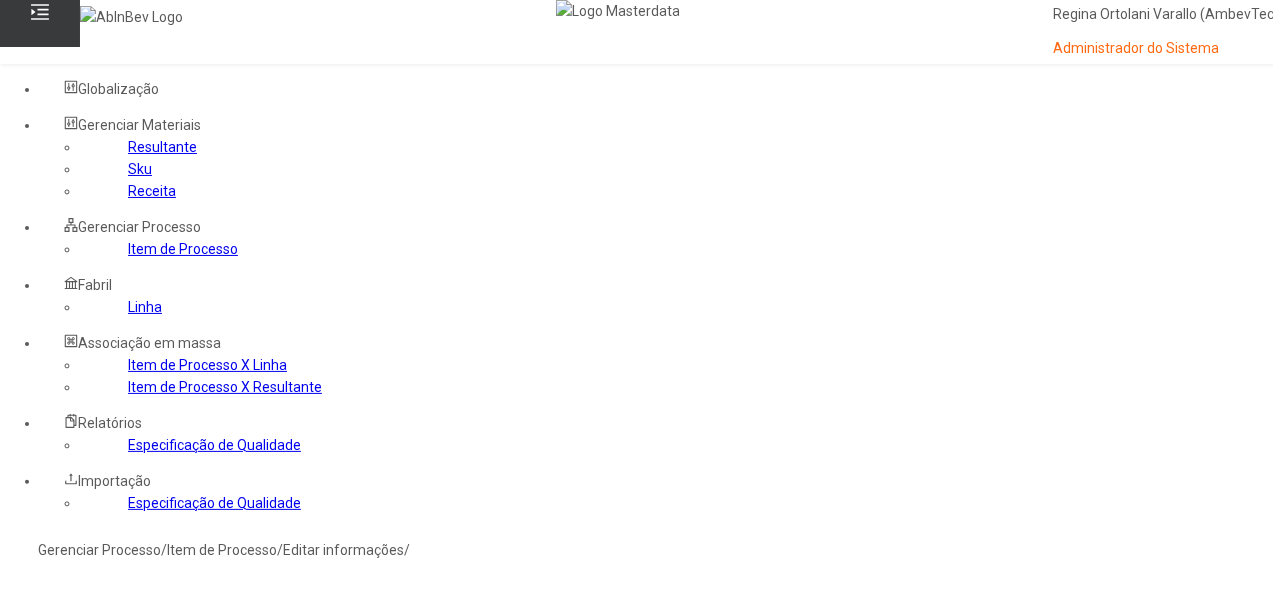 click on "Item de Processo" 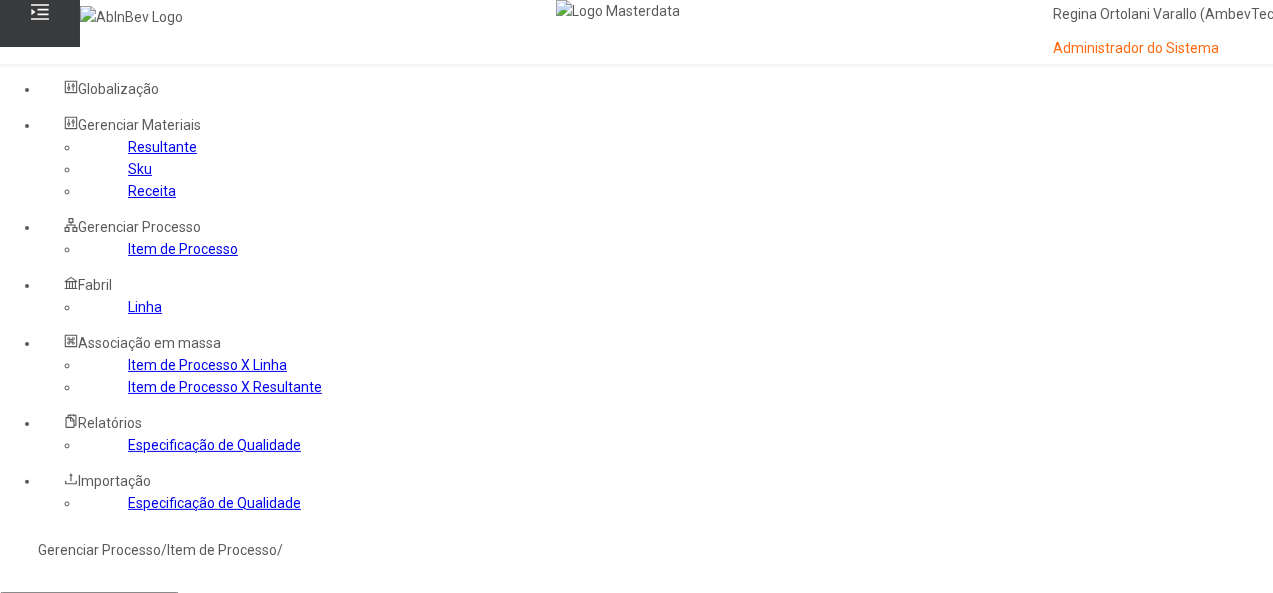 click on "Item de controle Item de Processo Filtrar" 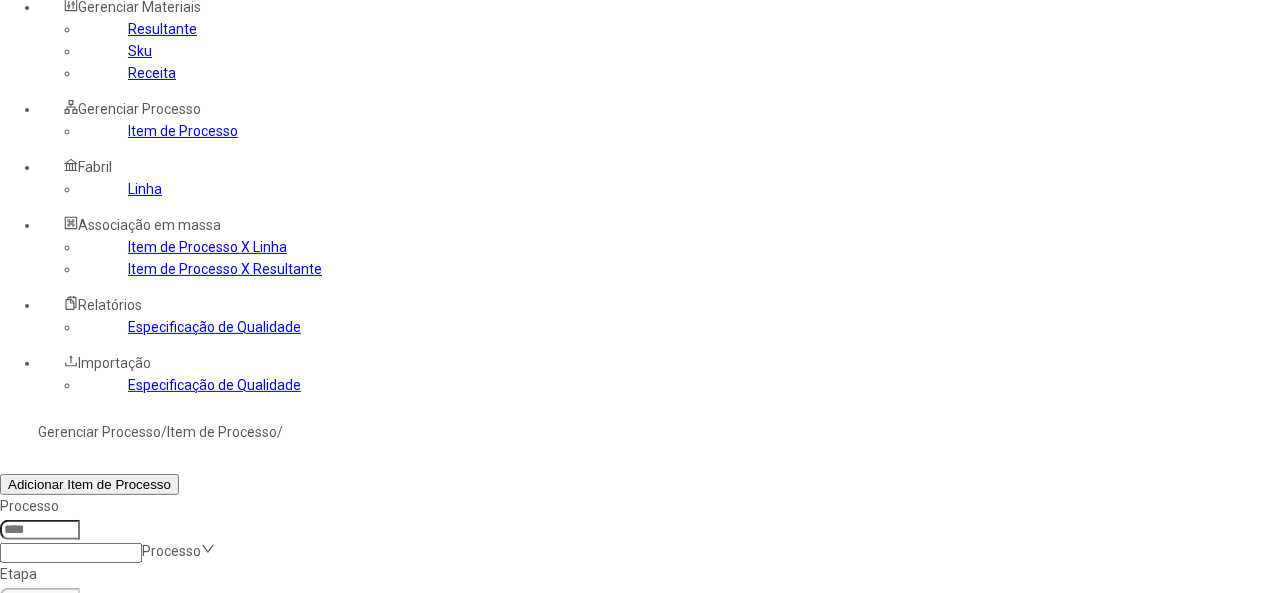 scroll, scrollTop: 238, scrollLeft: 0, axis: vertical 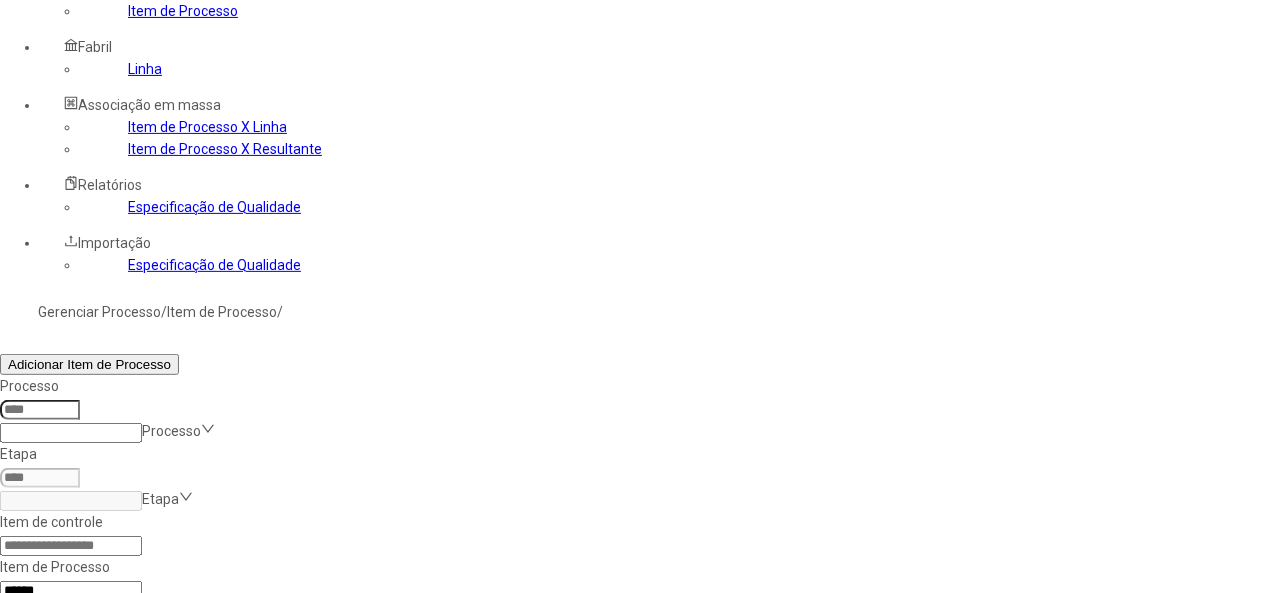 click 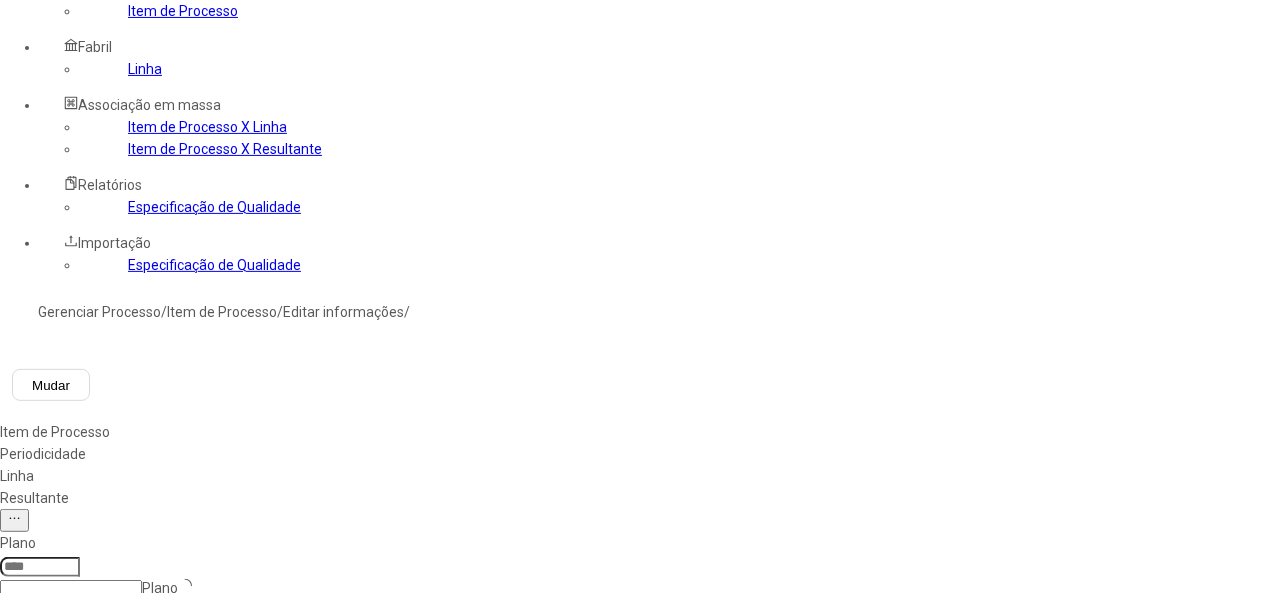 type on "****" 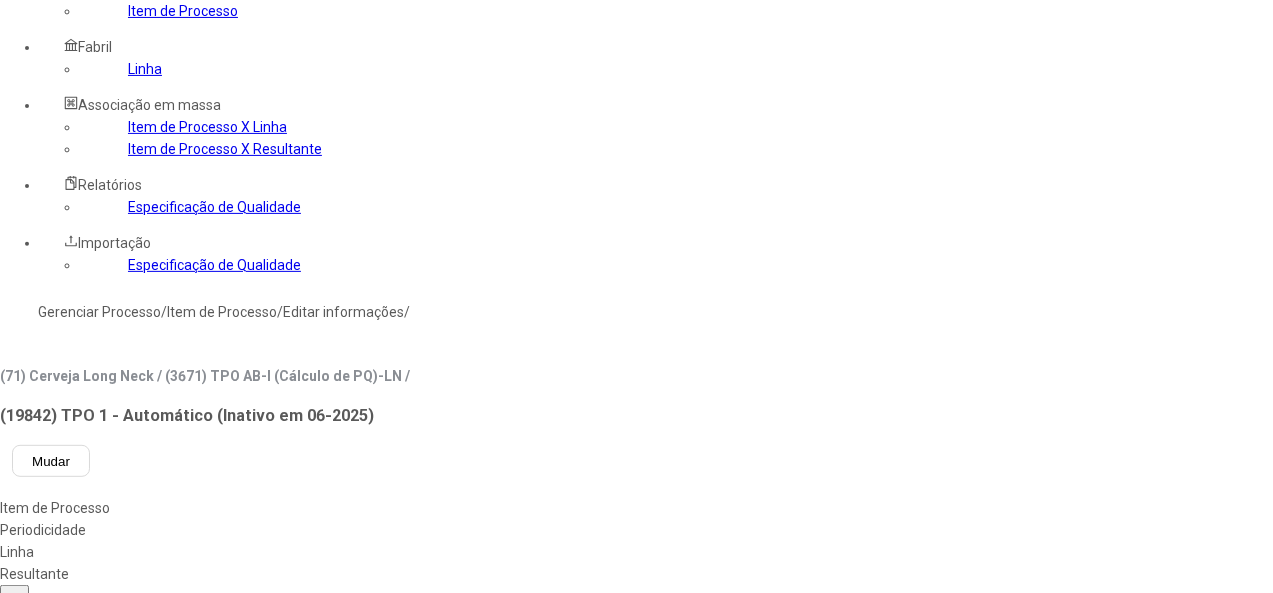 type on "****" 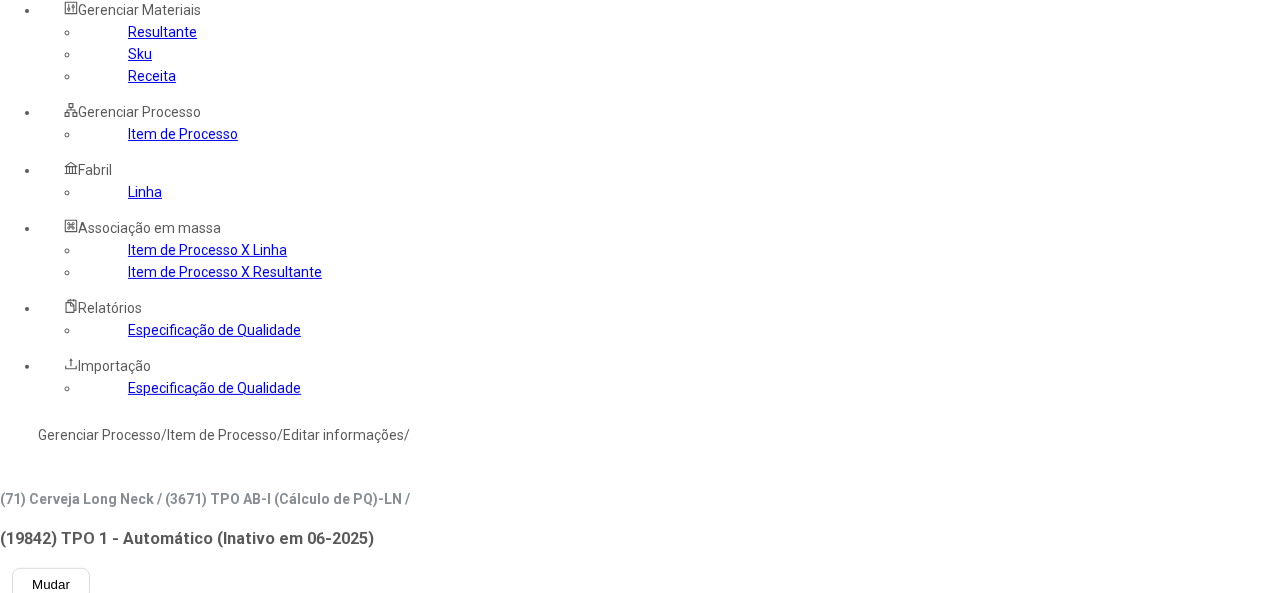 scroll, scrollTop: 0, scrollLeft: 0, axis: both 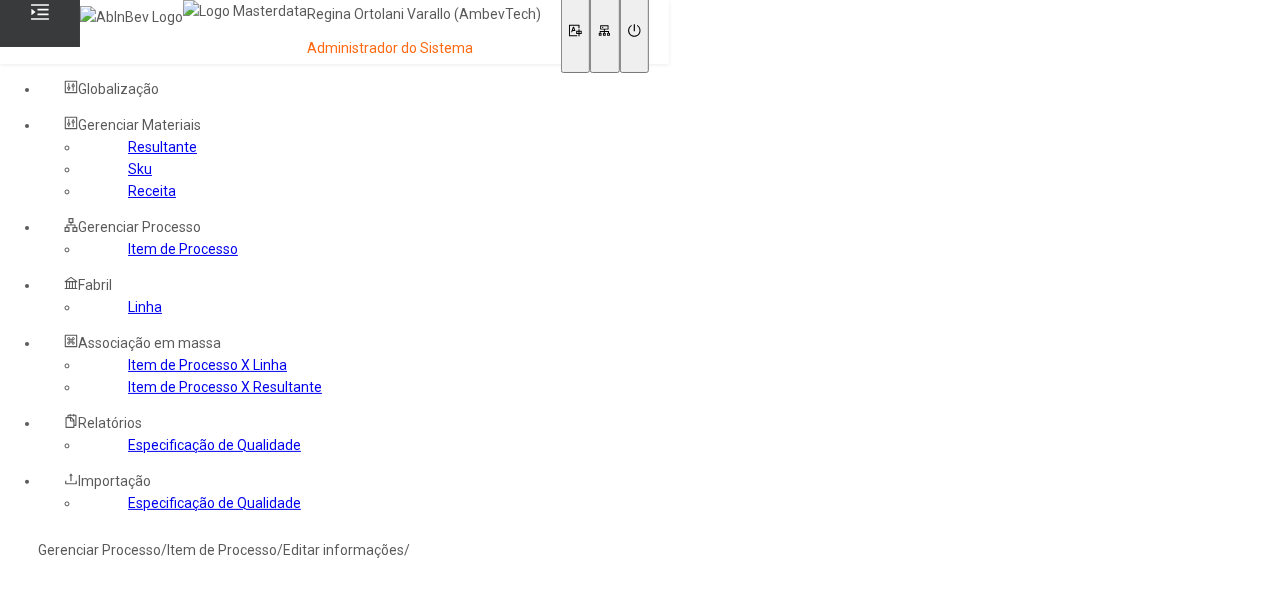click on "Linha" 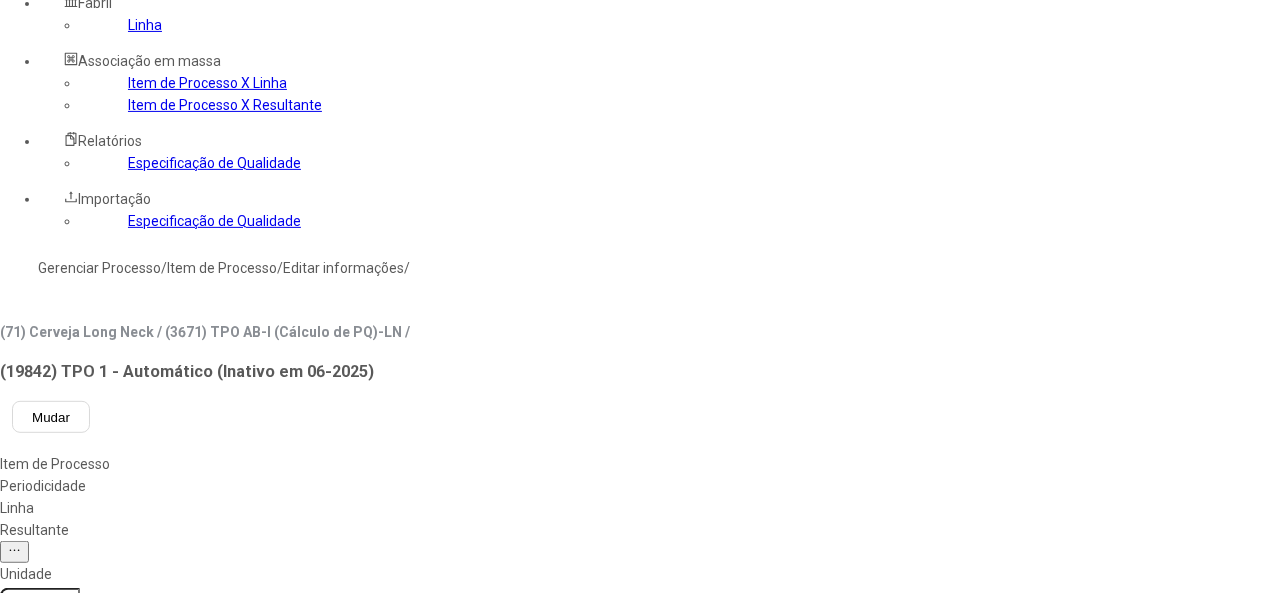 scroll, scrollTop: 300, scrollLeft: 0, axis: vertical 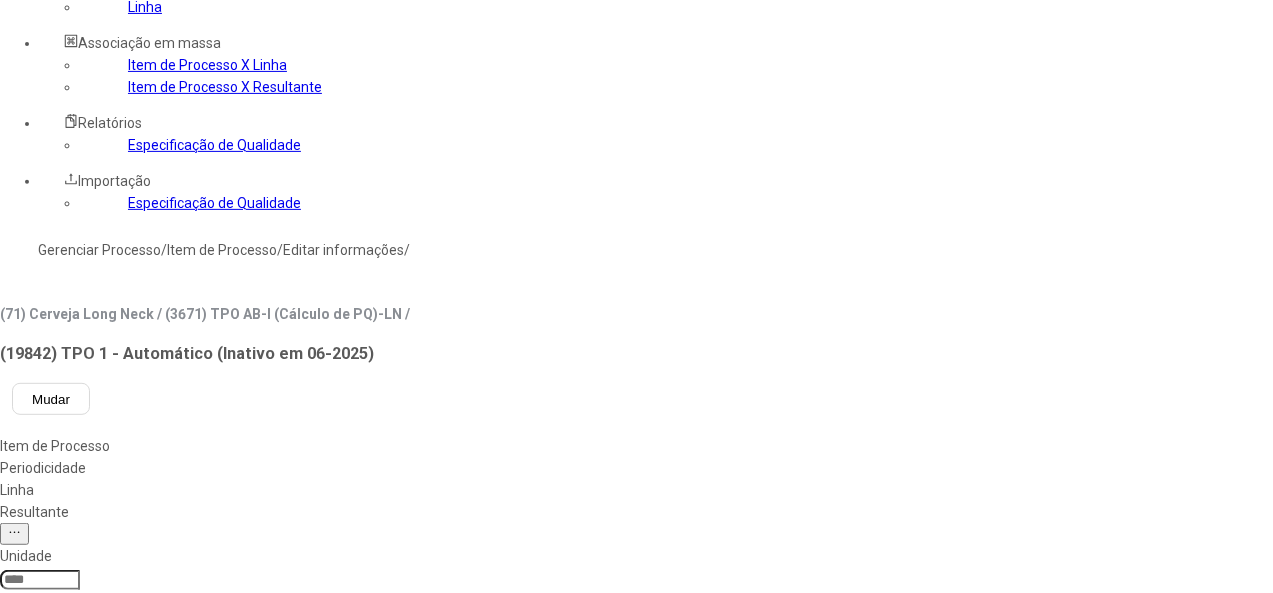 click 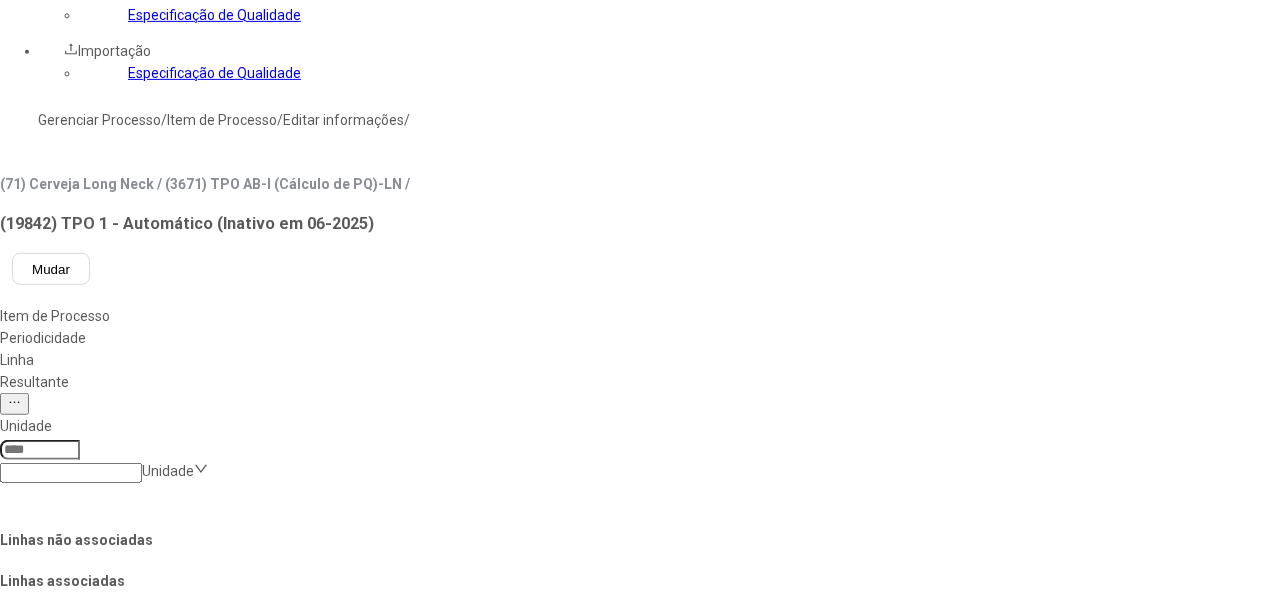 scroll, scrollTop: 600, scrollLeft: 0, axis: vertical 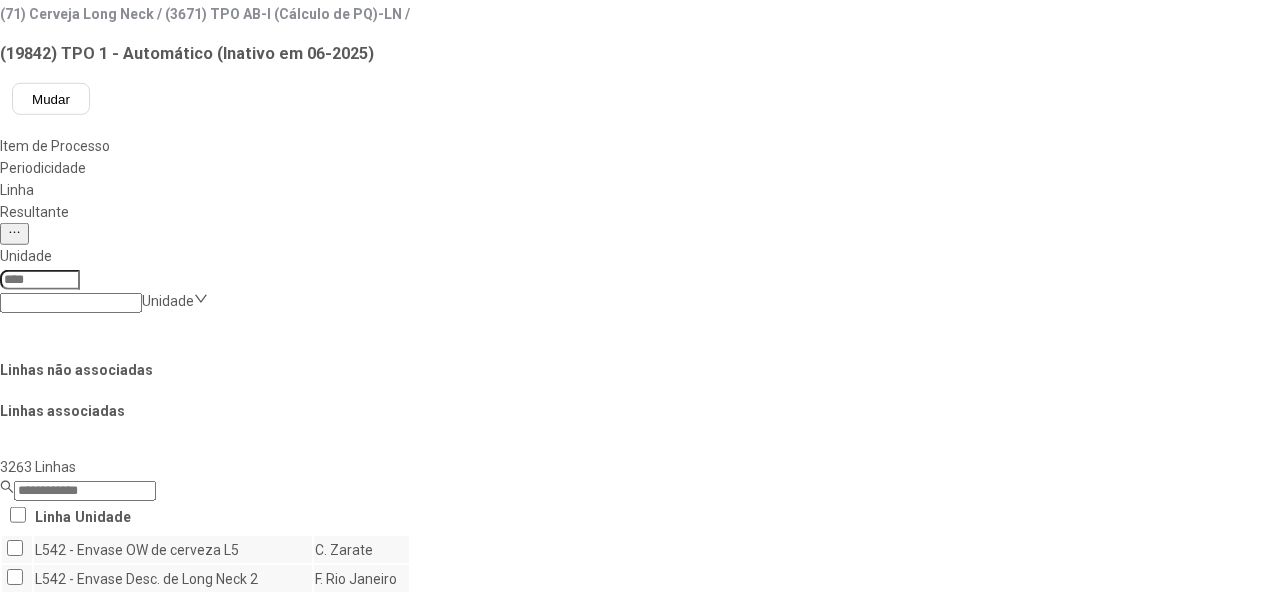 click on "Salvar Alterações" 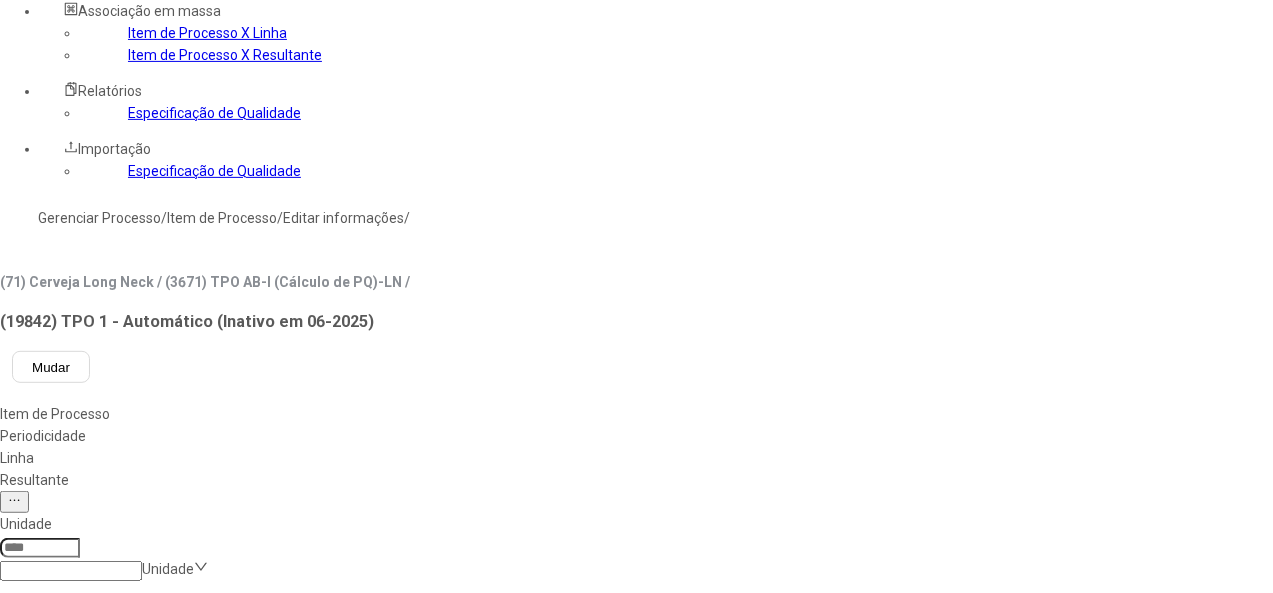 scroll, scrollTop: 0, scrollLeft: 0, axis: both 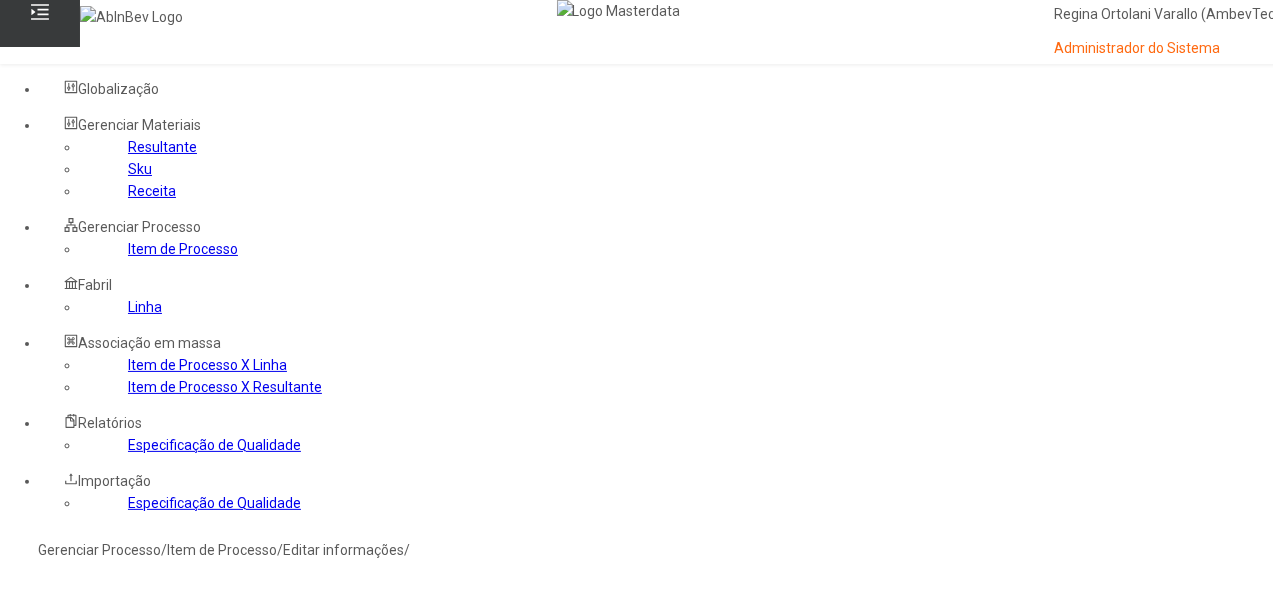 click on "Resultante" 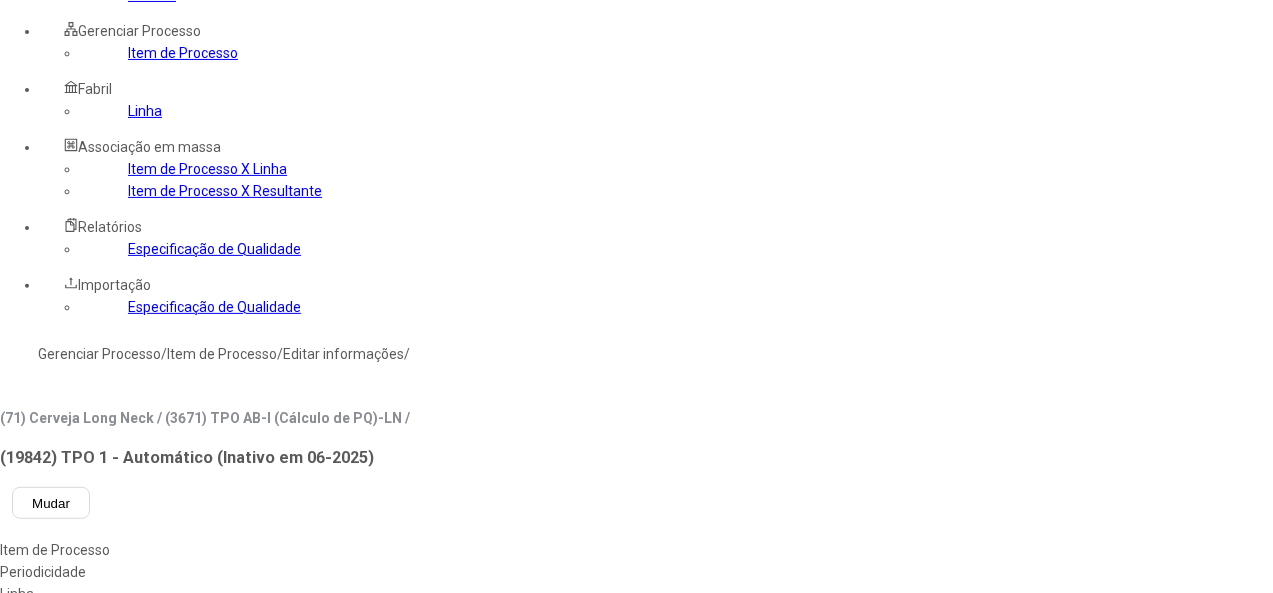 scroll, scrollTop: 200, scrollLeft: 0, axis: vertical 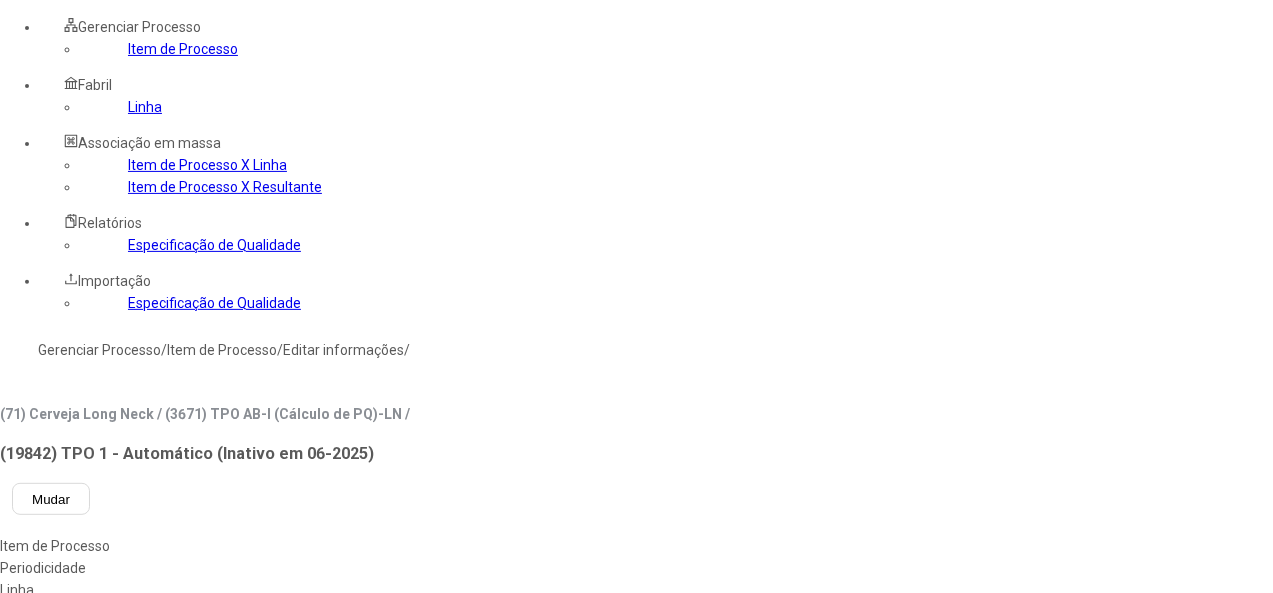click 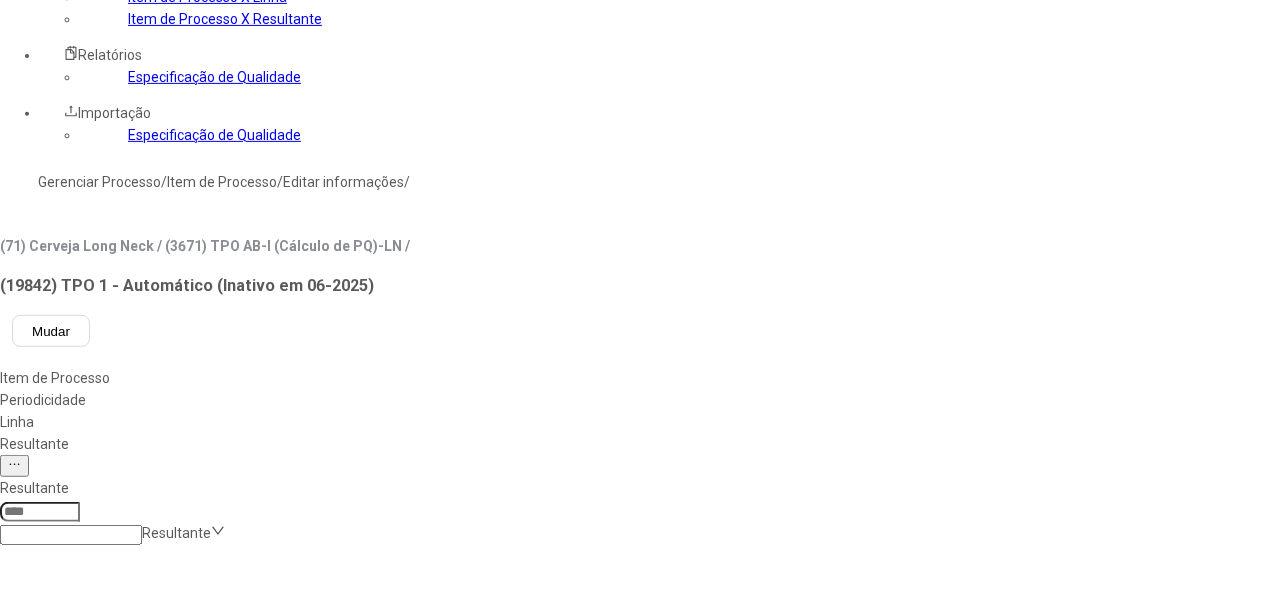 scroll, scrollTop: 500, scrollLeft: 0, axis: vertical 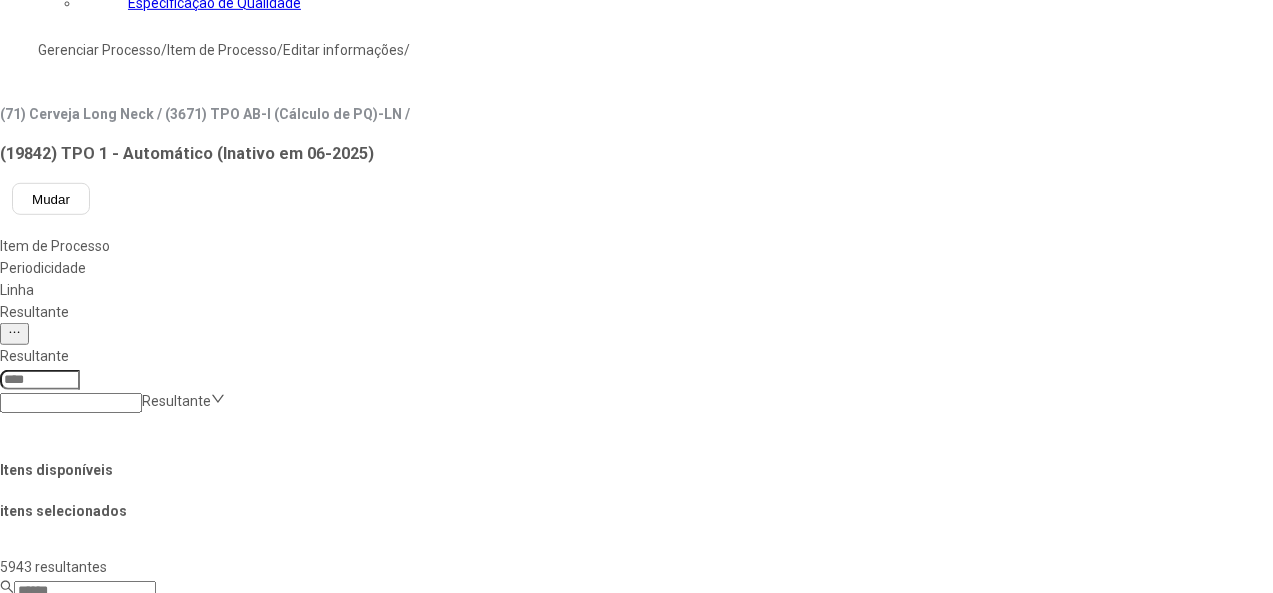 click on "Concluir associação" at bounding box center (124, 1299) 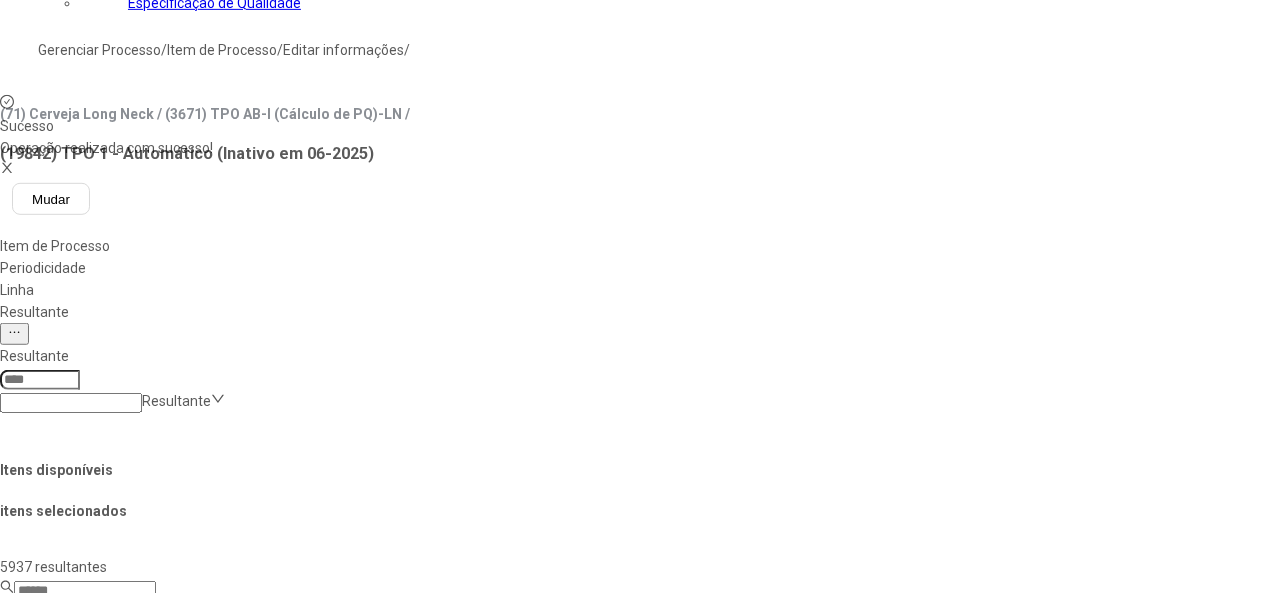 scroll, scrollTop: 59, scrollLeft: 0, axis: vertical 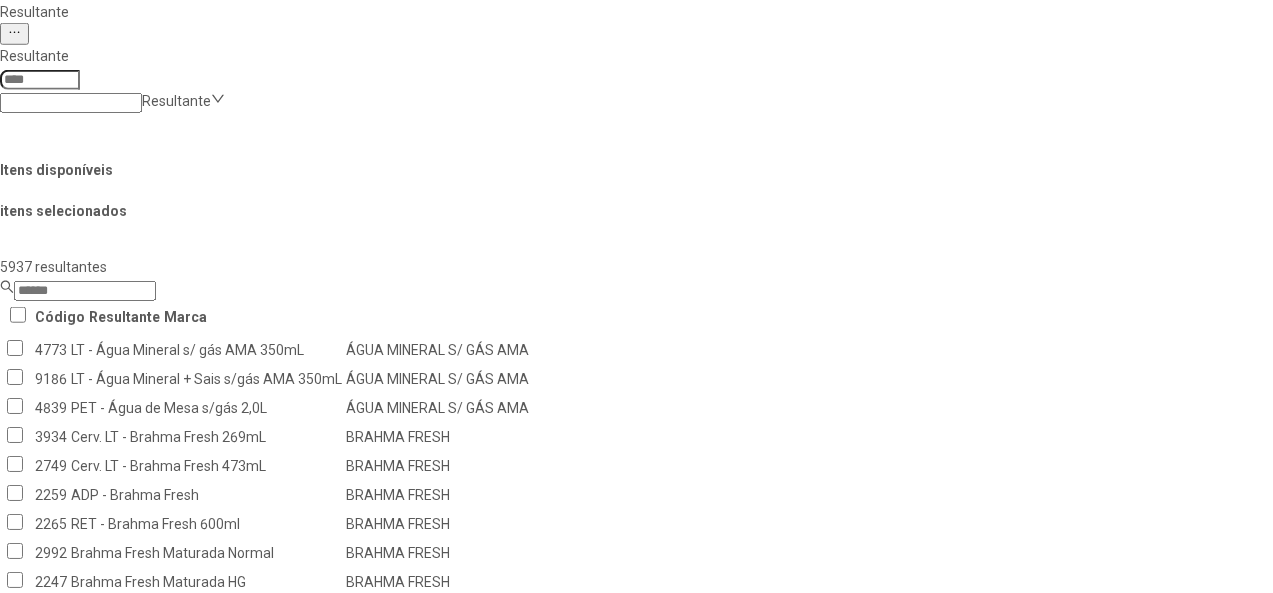 click on "Resultantes  Remover selecionado(s)   Exportar   Código   Resultante   Marca   Criado por   Criado em   Alterado por   Alterado em   Ações   7577   LN - Stella Artois PM 710mL   STELLA ARTOIS PURO MALTE   brhbs0007   20/01/2023 08:10   -   -   7577   LN - Stella Artois PM 710mL   STELLA ARTOIS PURO MALTE   brhbs0007   20/01/2023 08:10   -   -   8238   LN - Quilmes Clasica 340mL Expo B   QUILMES   brhbs0007   14/09/2023 08:15   -   -   8238   LN - Quilmes Clasica 340mL Expo B   QUILMES   brhbs0007   14/09/2023 08:16   -   -   8643   LN - Corona 620mL   CORONA EXTRA   brhbs0007   27/06/2024 16:45   -   -   8643   LN - Corona 620mL   CORONA EXTRA   brhbs0007   27/06/2024 16:47   -   -   Exibindo 6 de 6 Itens  1 10 / página  Vá até   Página" 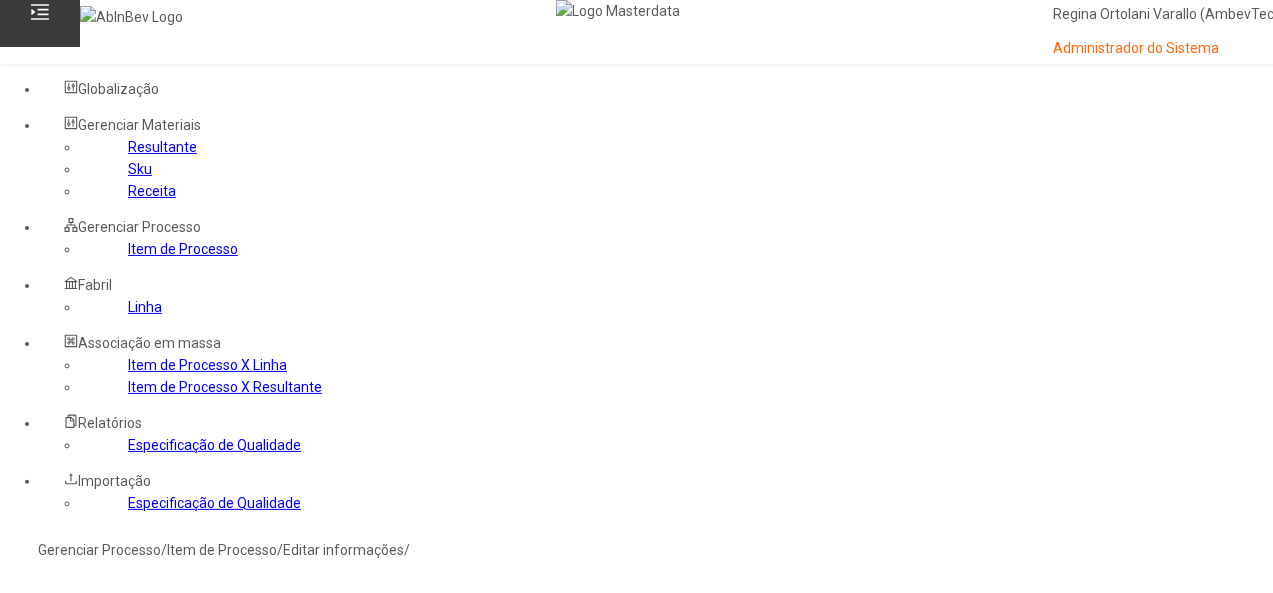 click on "Sim" at bounding box center [88, 714] 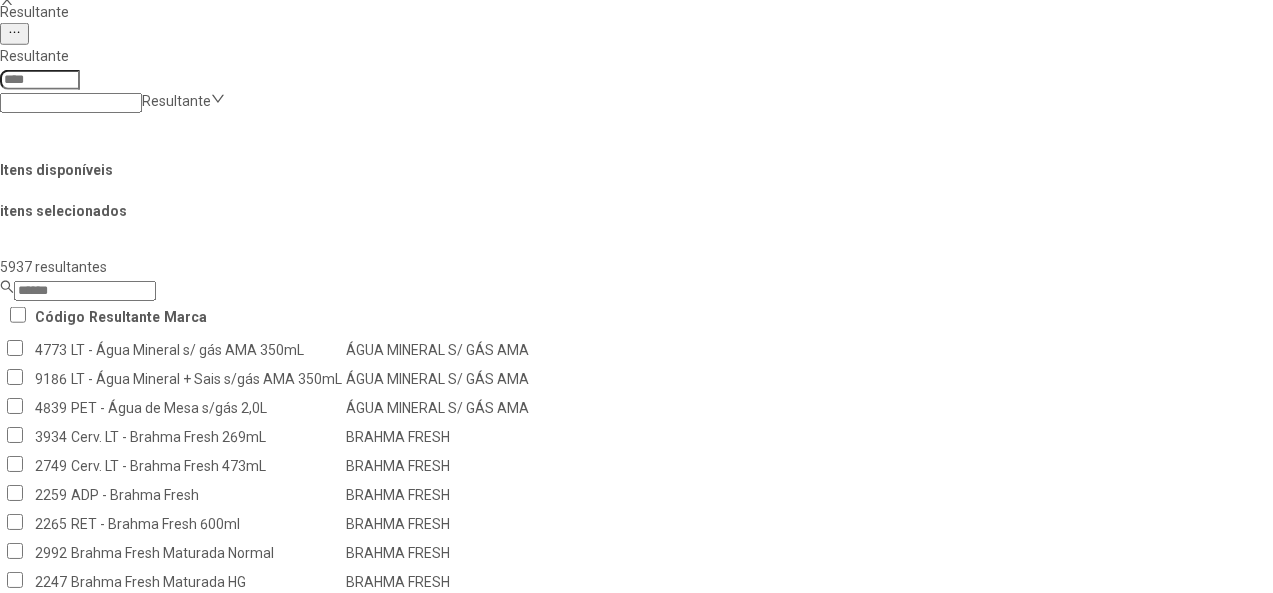 scroll, scrollTop: 0, scrollLeft: 0, axis: both 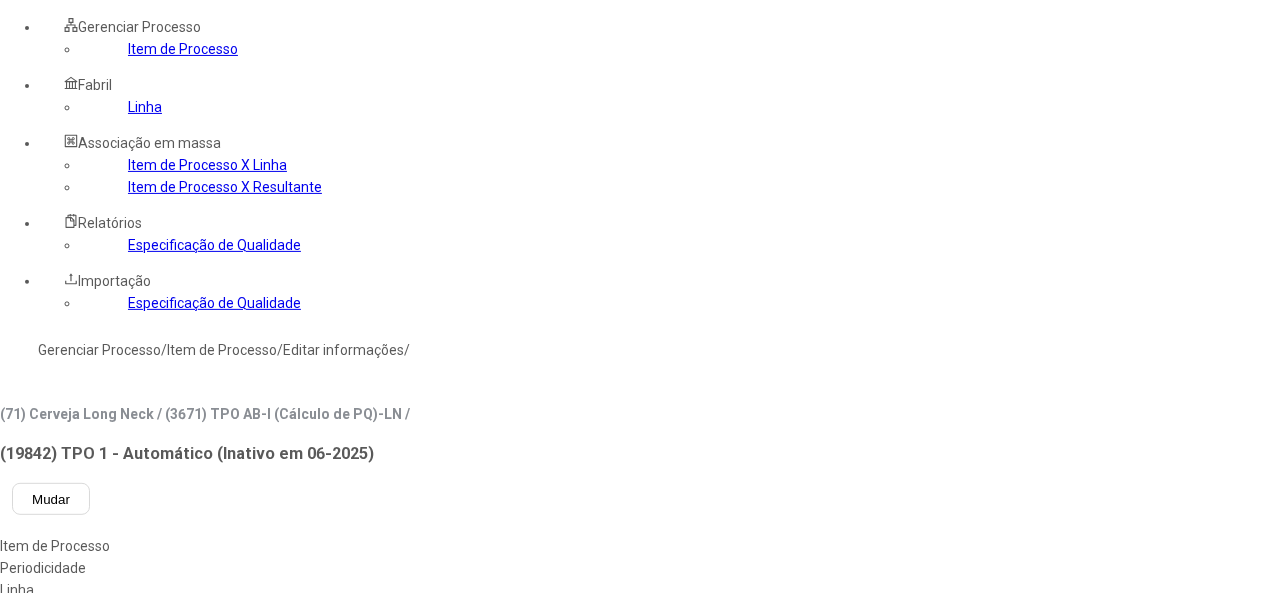 click on "Item de Processo" 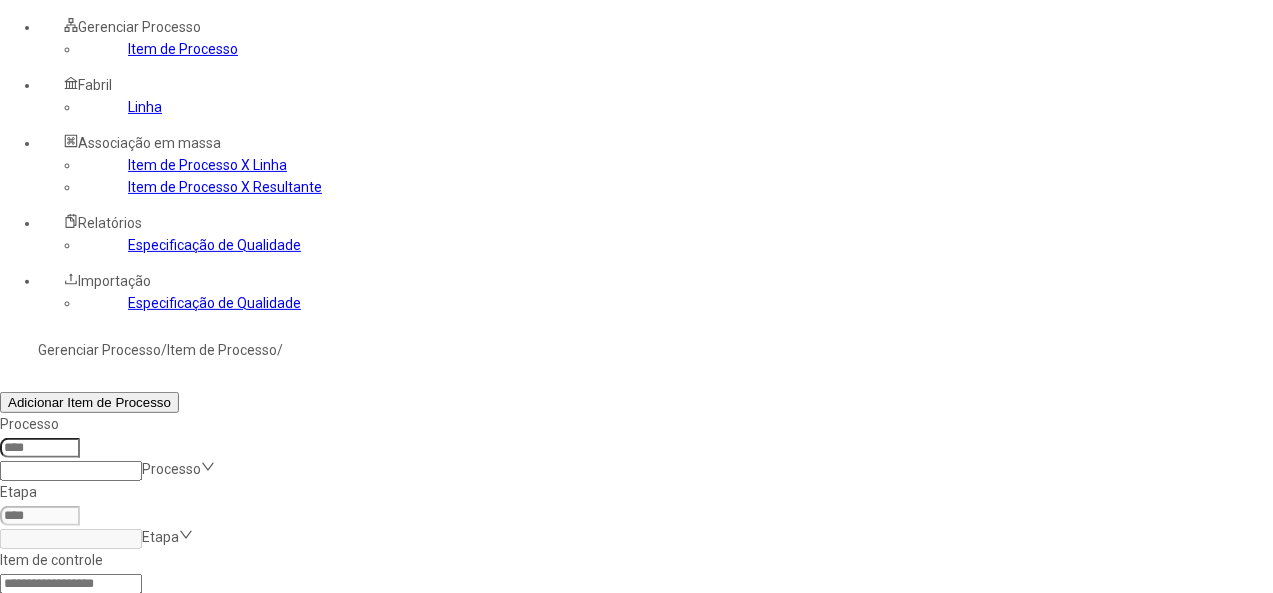 click 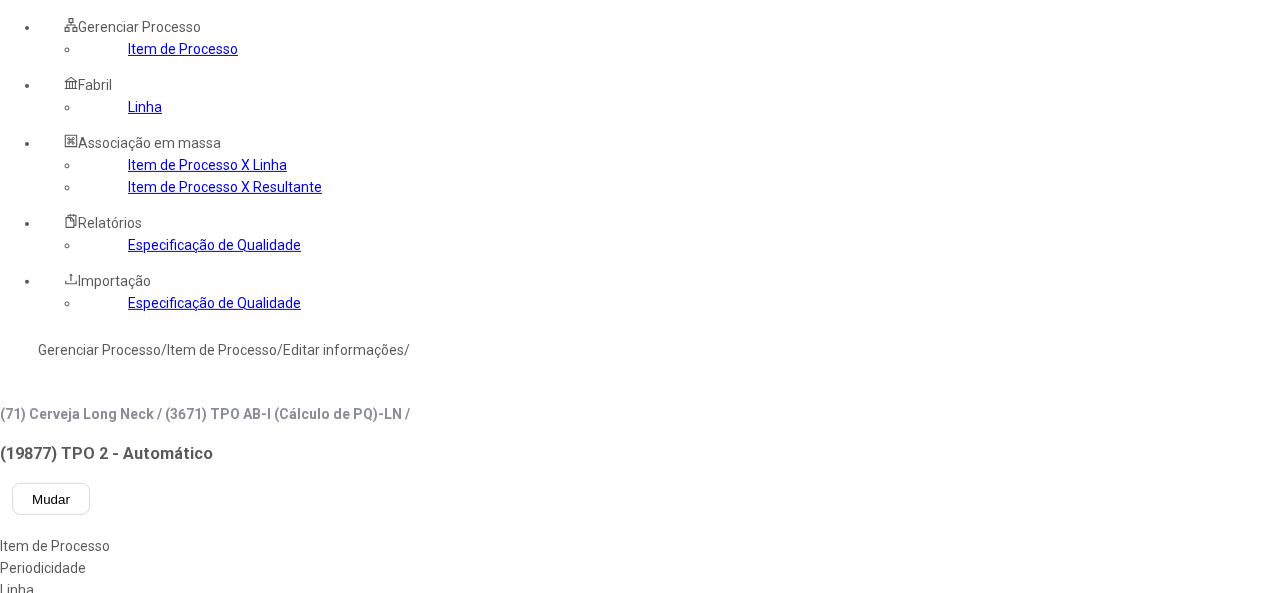 type on "****" 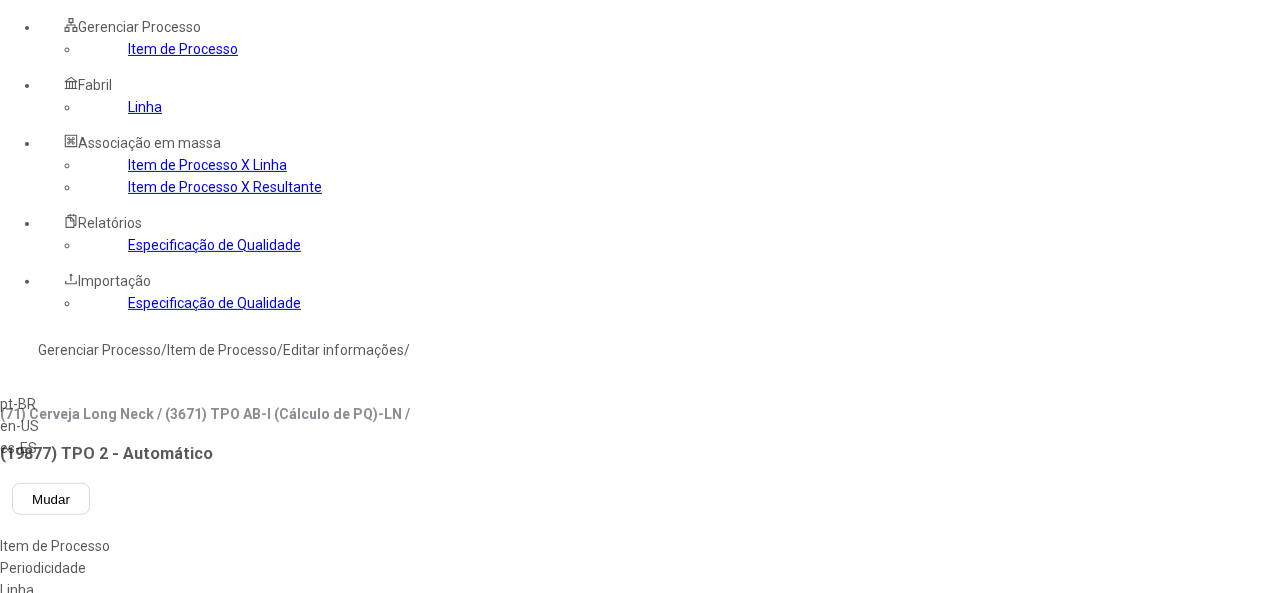 click on "pt-BR" at bounding box center [57, 404] 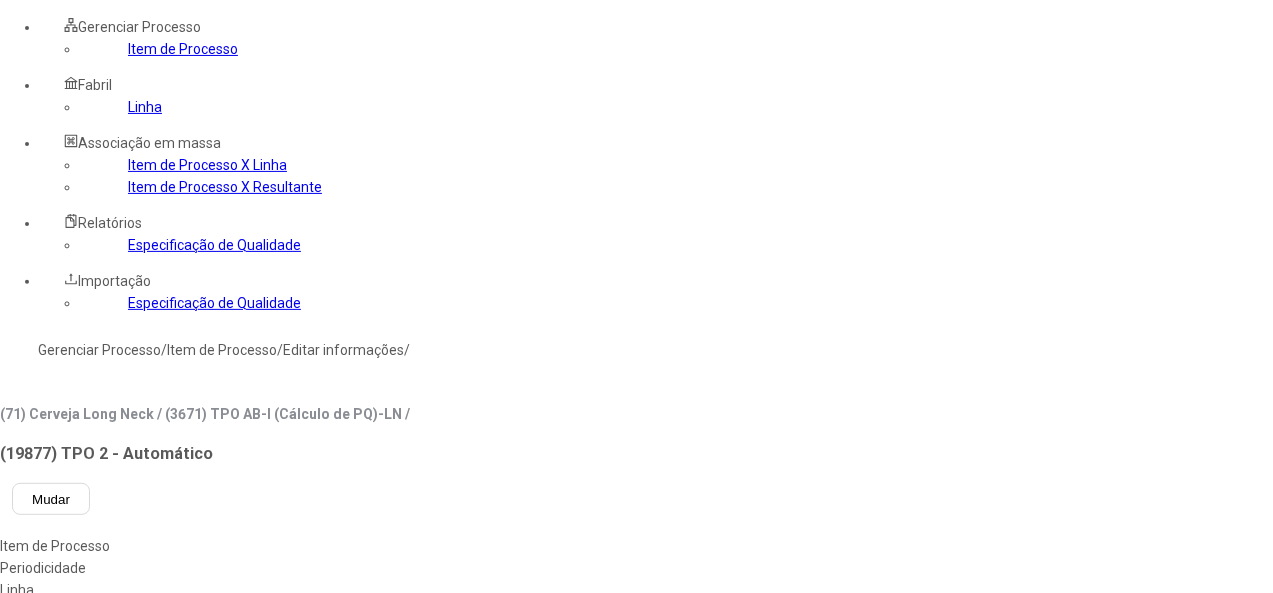 type on "**********" 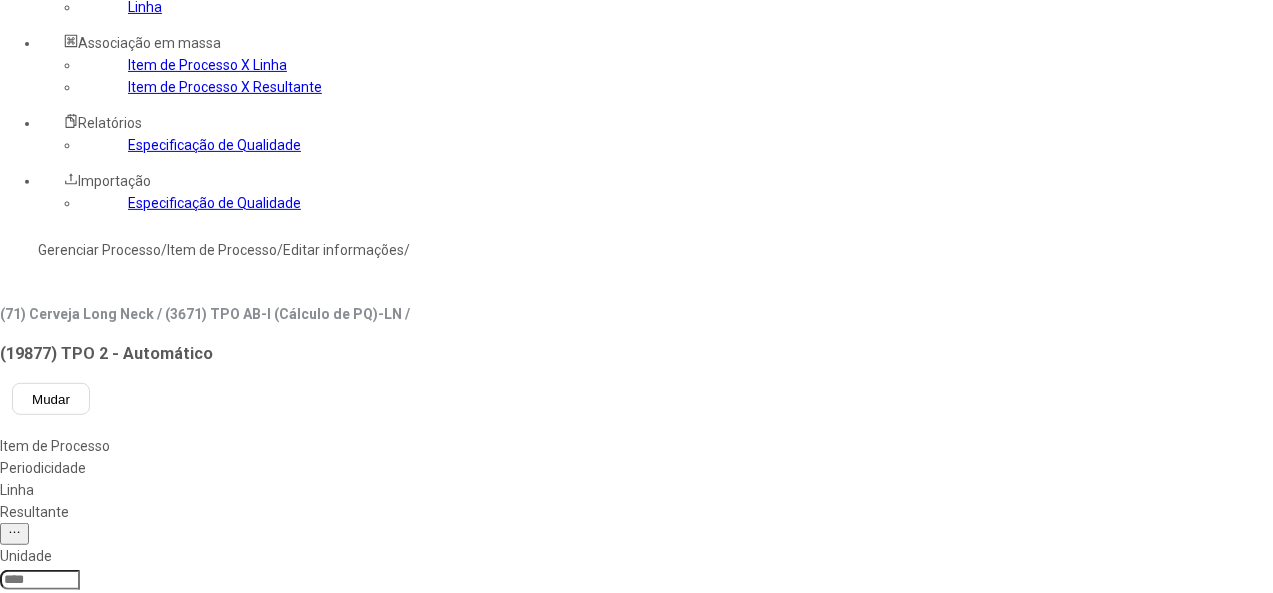 scroll, scrollTop: 200, scrollLeft: 0, axis: vertical 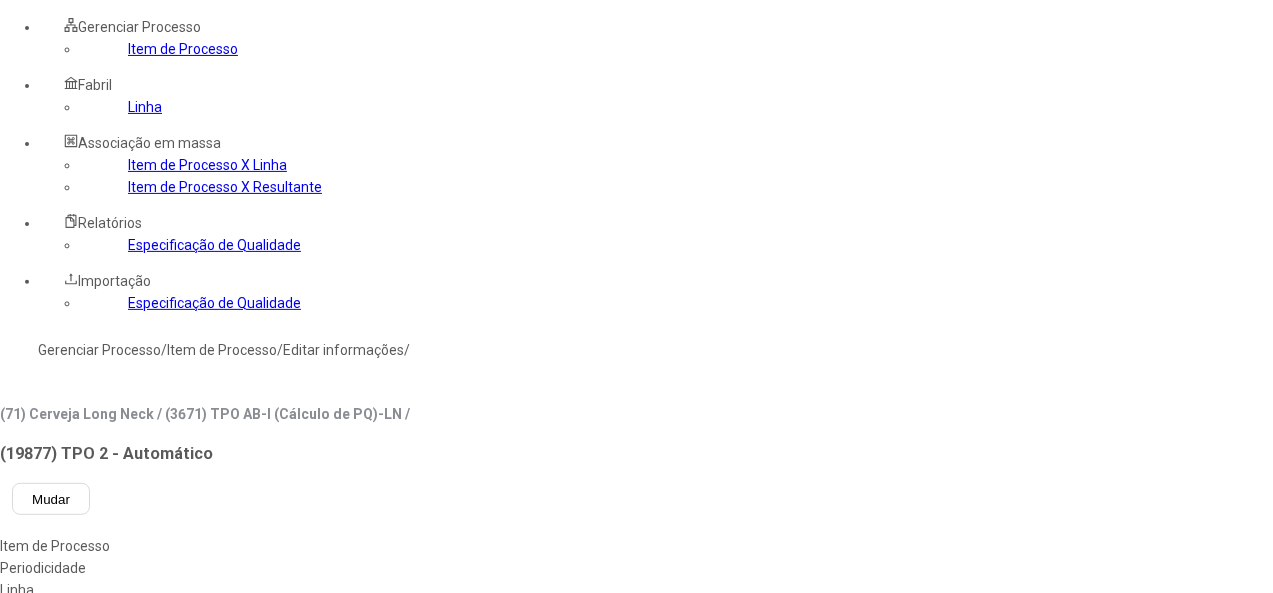 click on "Linha" 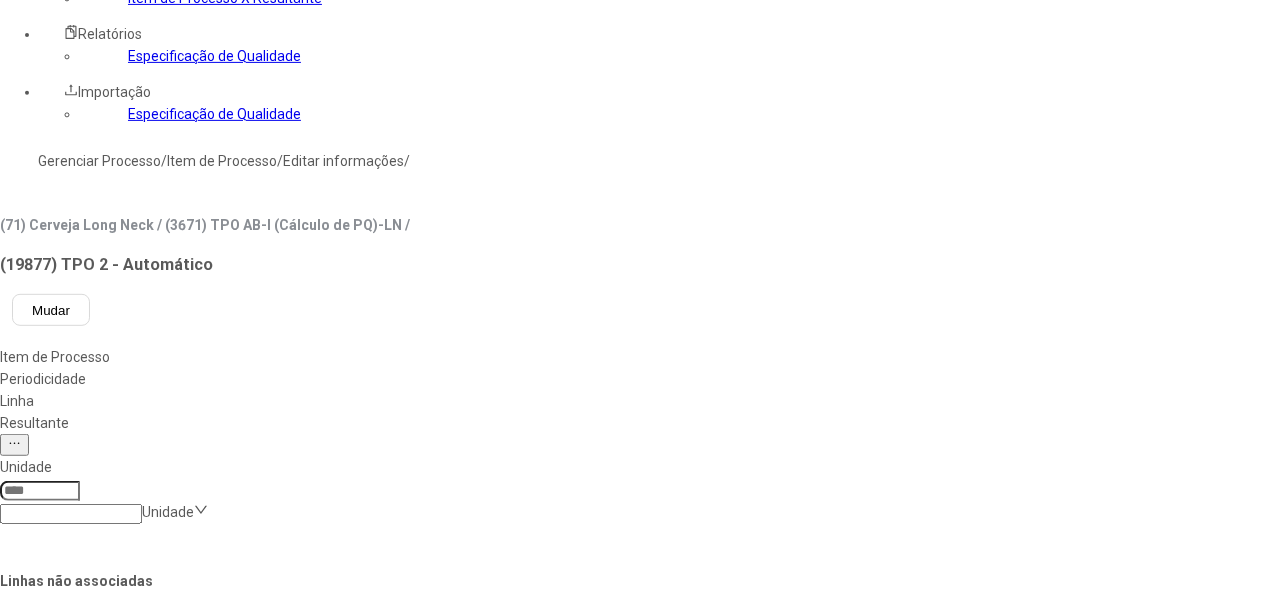 scroll, scrollTop: 500, scrollLeft: 0, axis: vertical 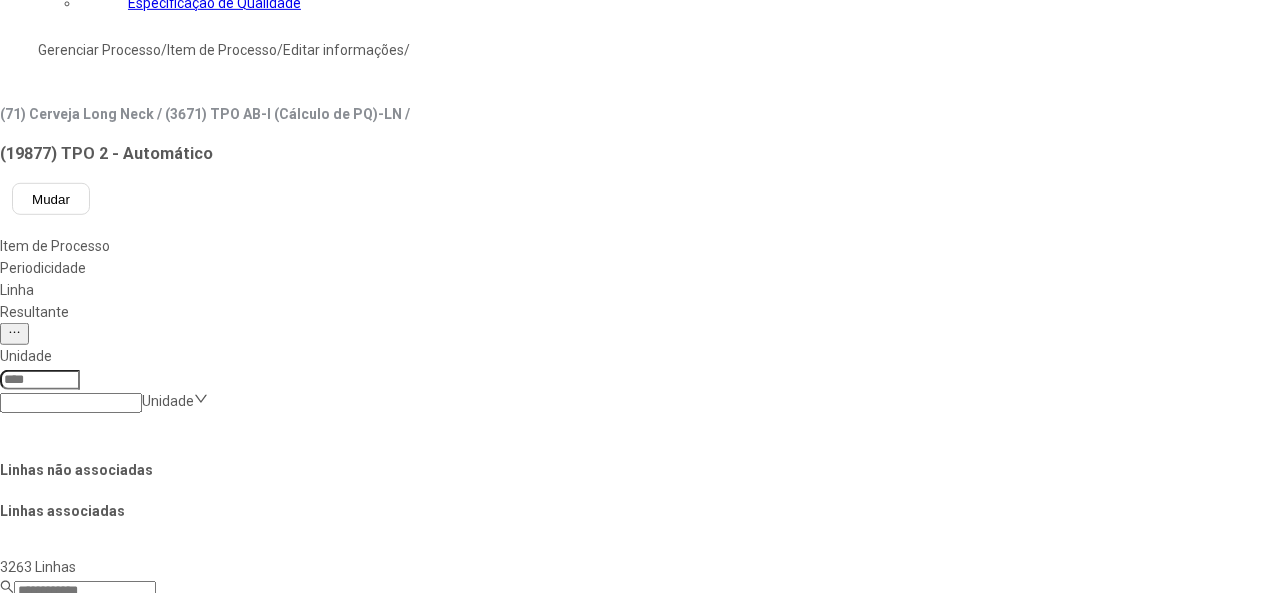 click on "Salvar Alterações" 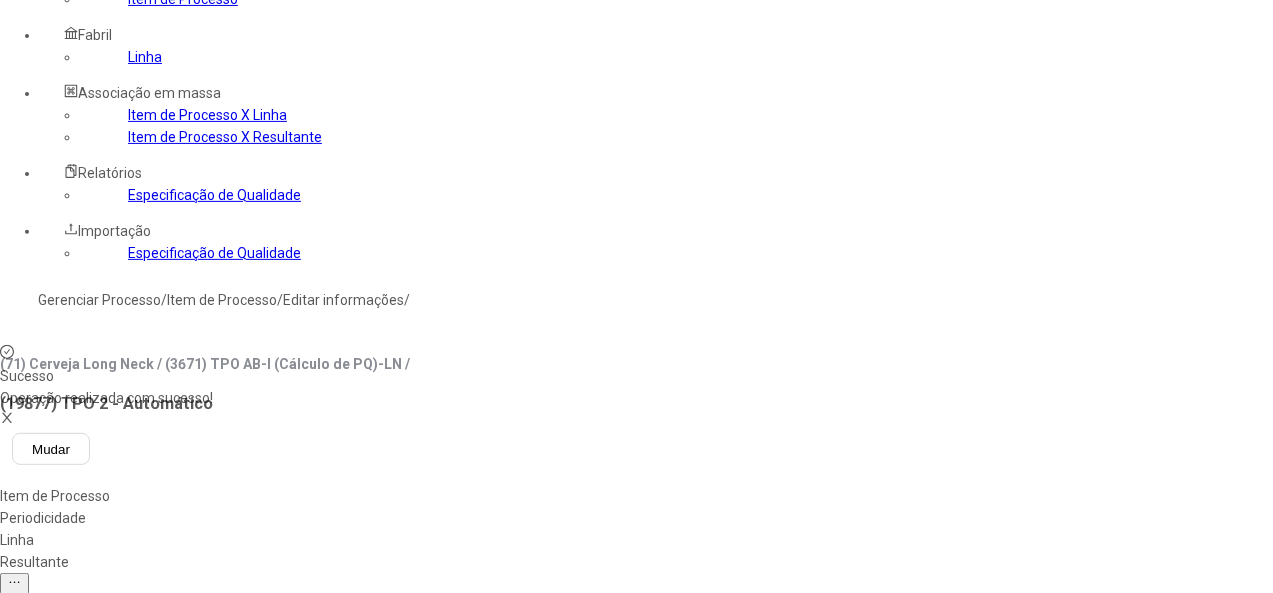 scroll, scrollTop: 0, scrollLeft: 0, axis: both 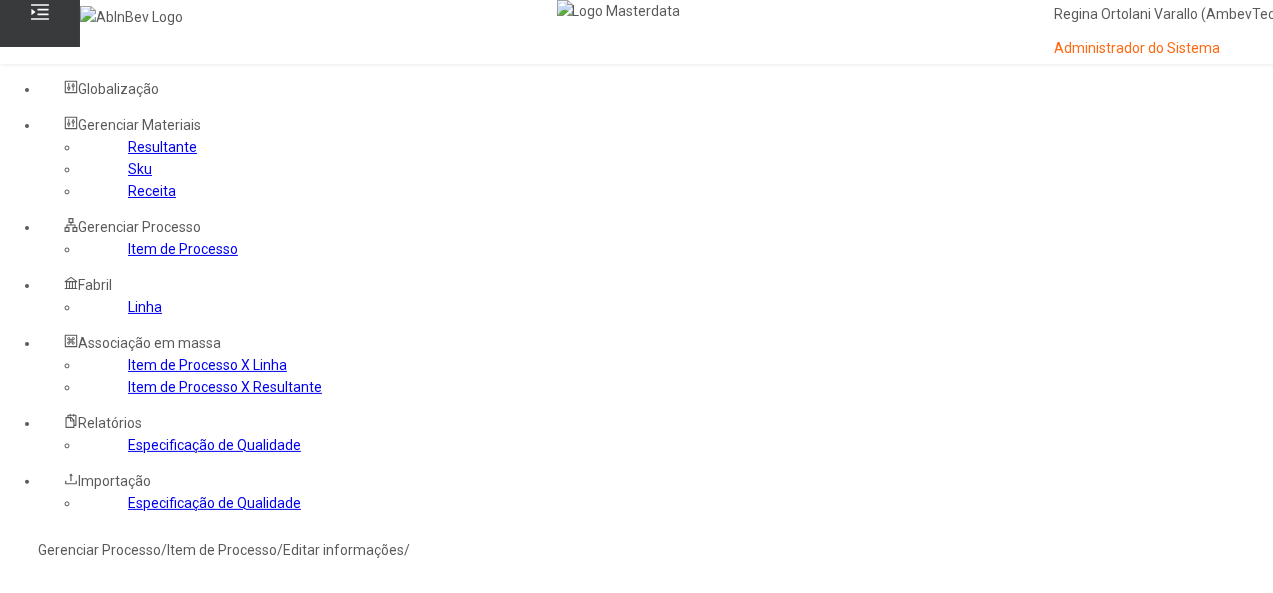 click on "Resultante" 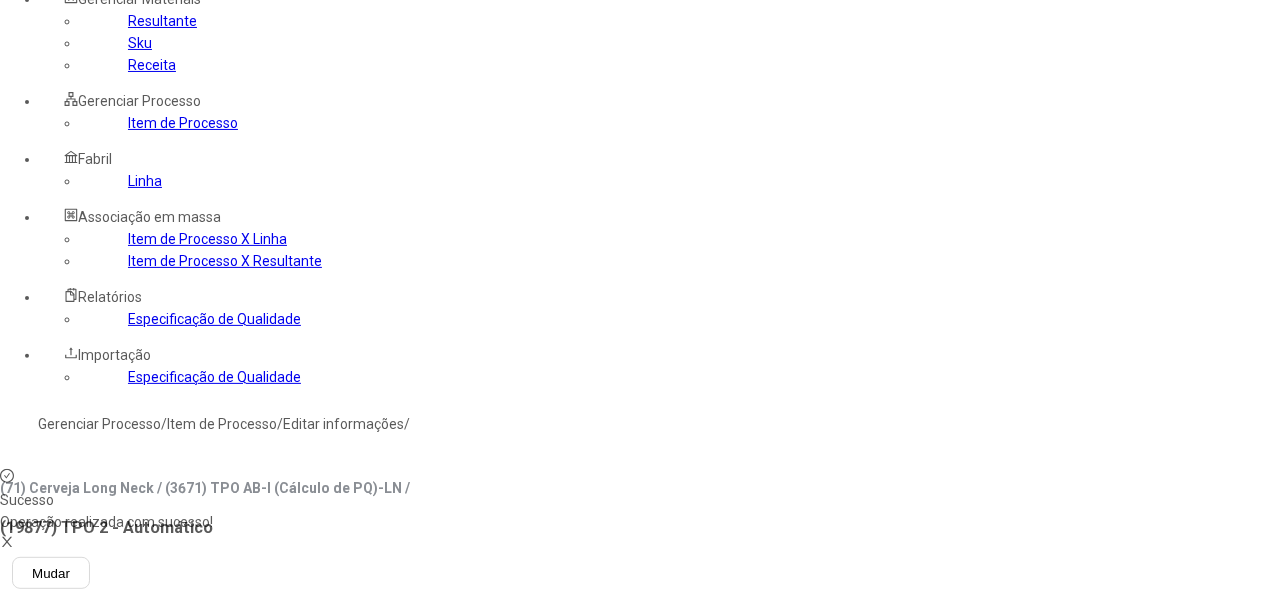 scroll, scrollTop: 200, scrollLeft: 0, axis: vertical 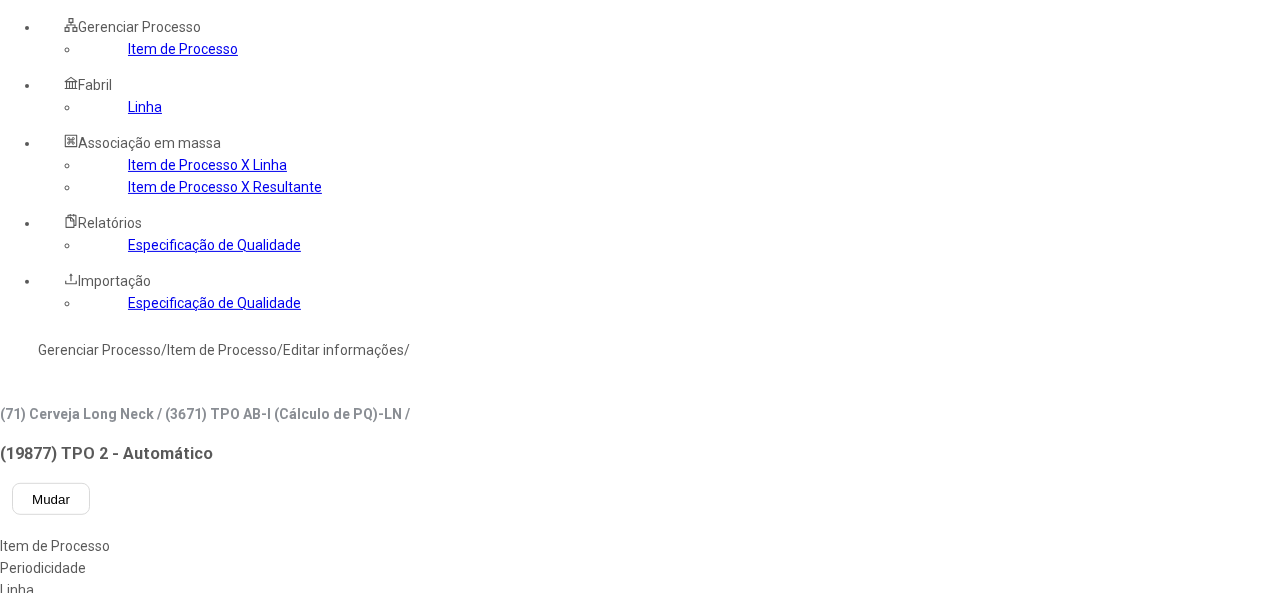 click 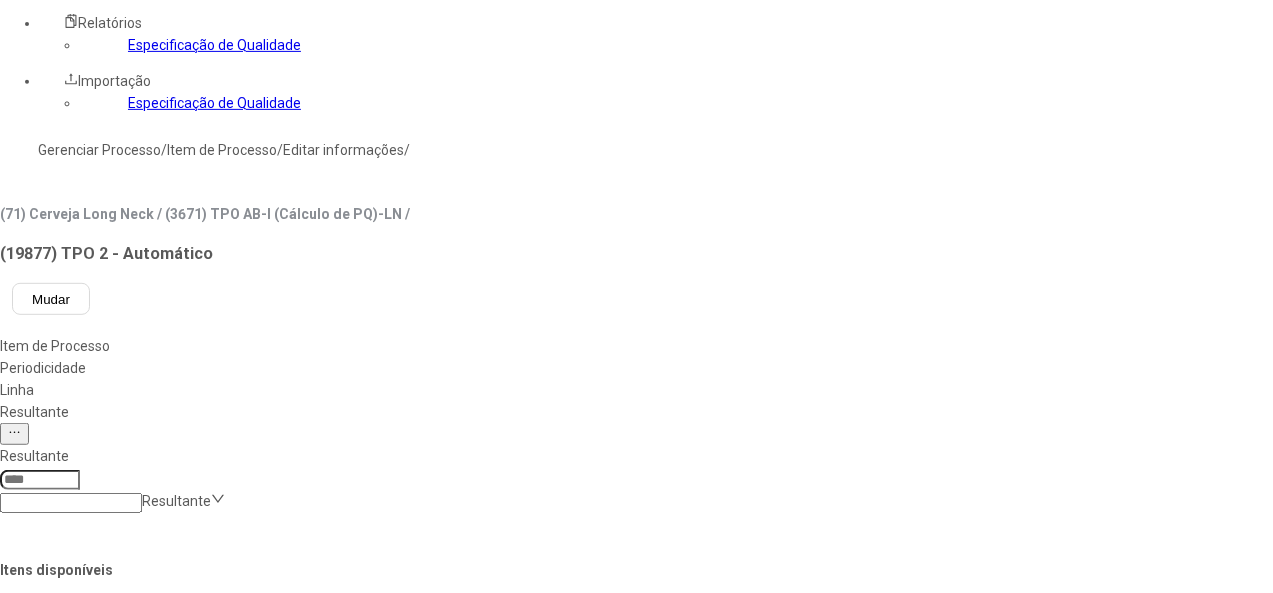 click on "Concluir associação" at bounding box center (124, 1399) 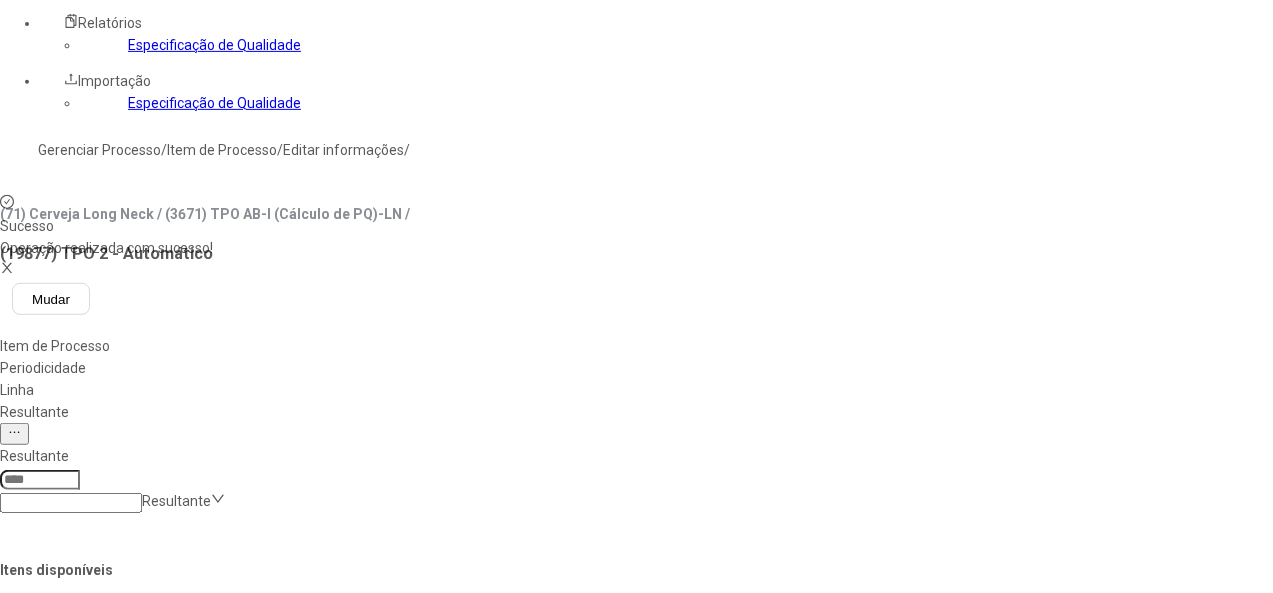 scroll, scrollTop: 59, scrollLeft: 0, axis: vertical 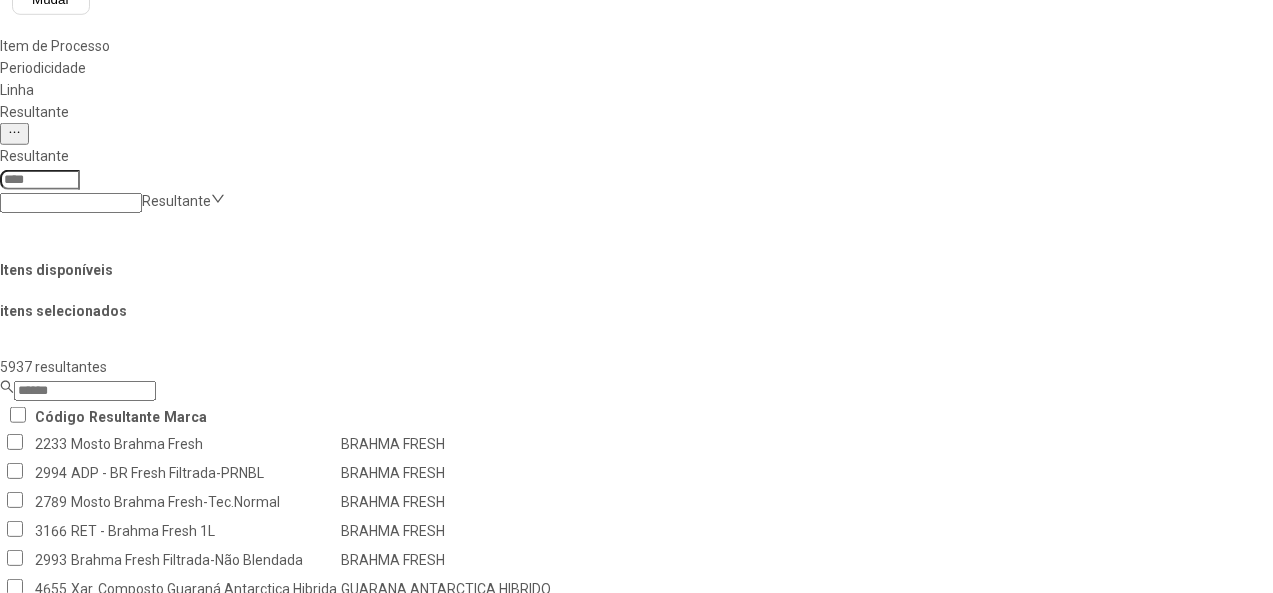 click at bounding box center [84, 1352] 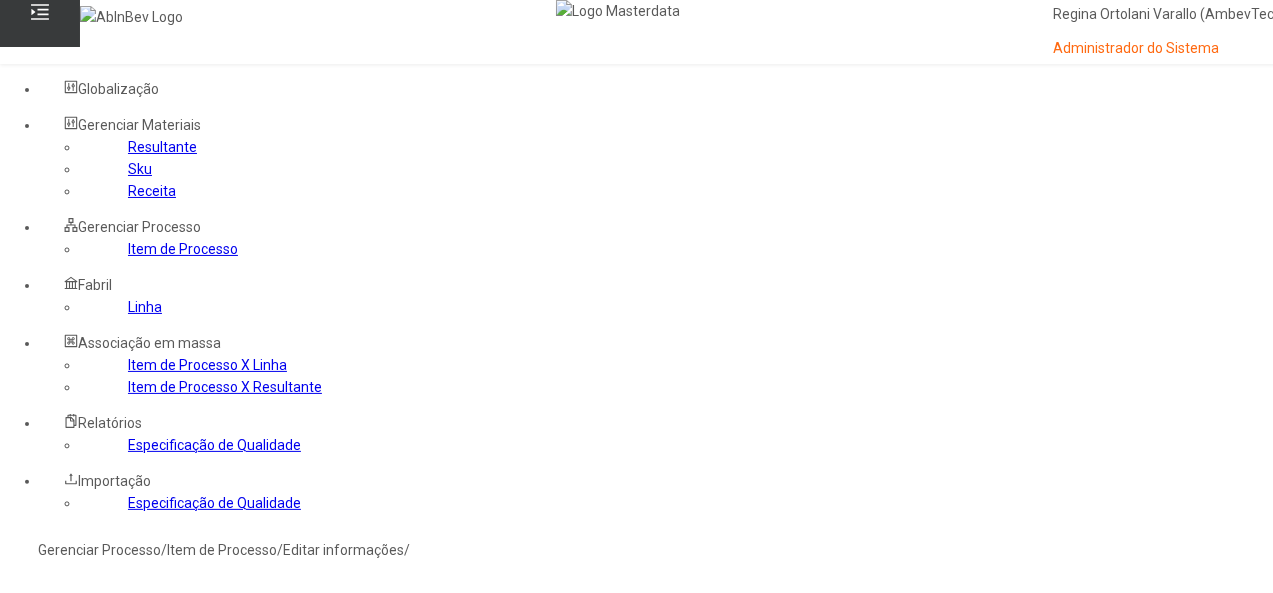 drag, startPoint x: 792, startPoint y: 299, endPoint x: 776, endPoint y: 297, distance: 16.124516 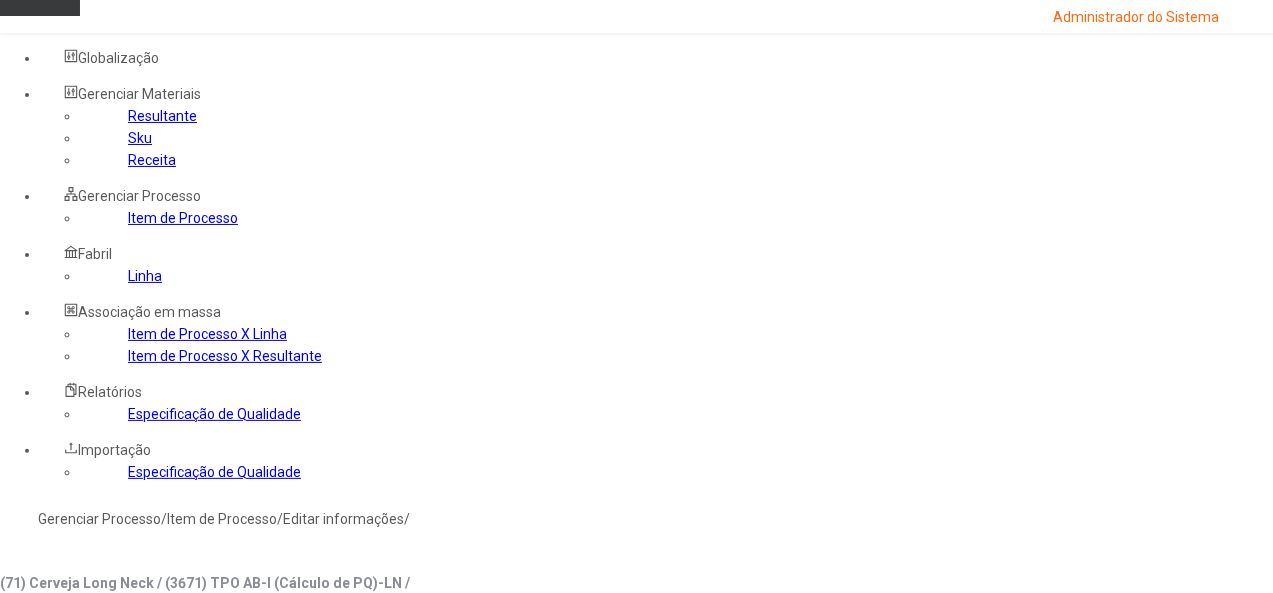 scroll, scrollTop: 0, scrollLeft: 0, axis: both 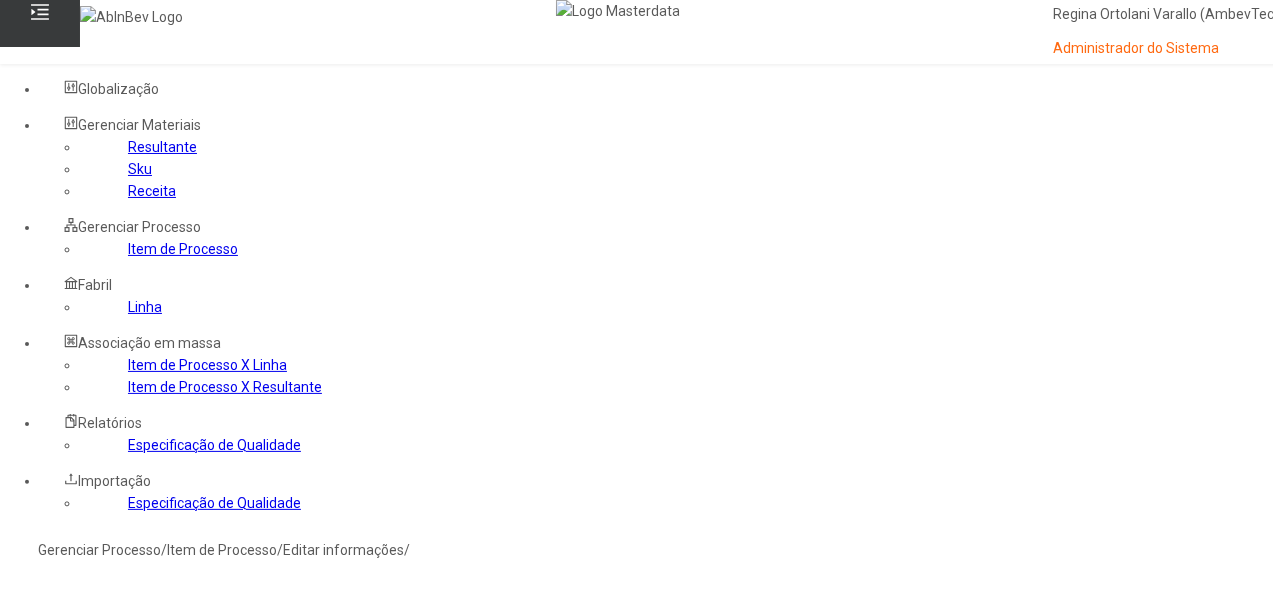 click on "Item de Processo" 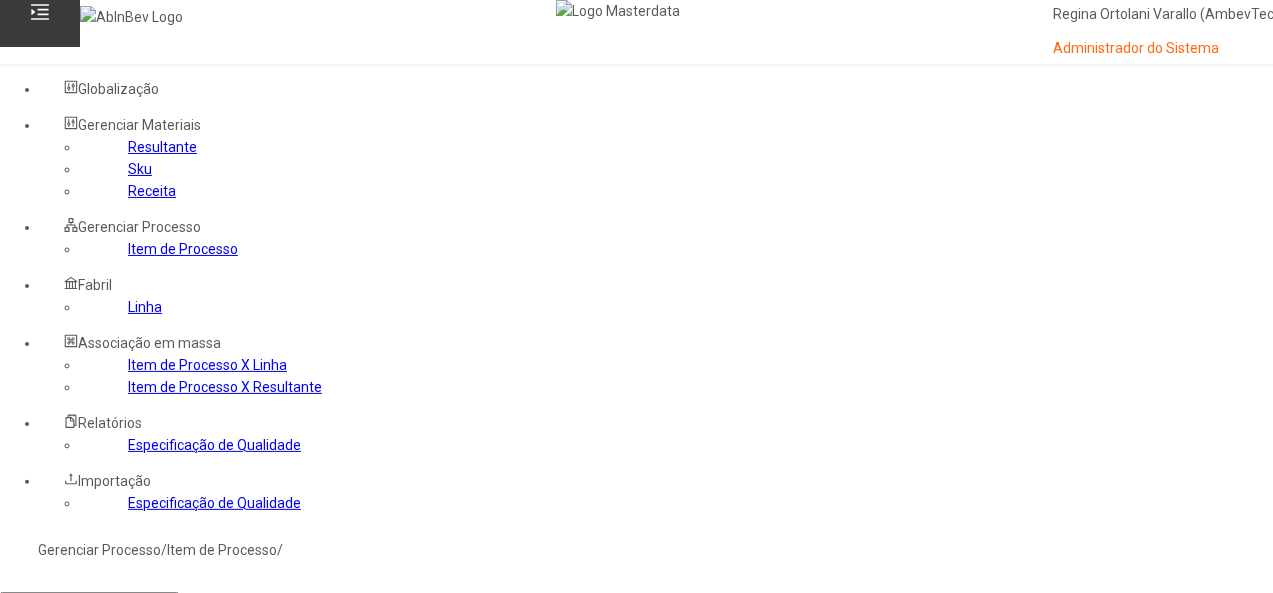click on "Item de controle Item de Processo Filtrar" 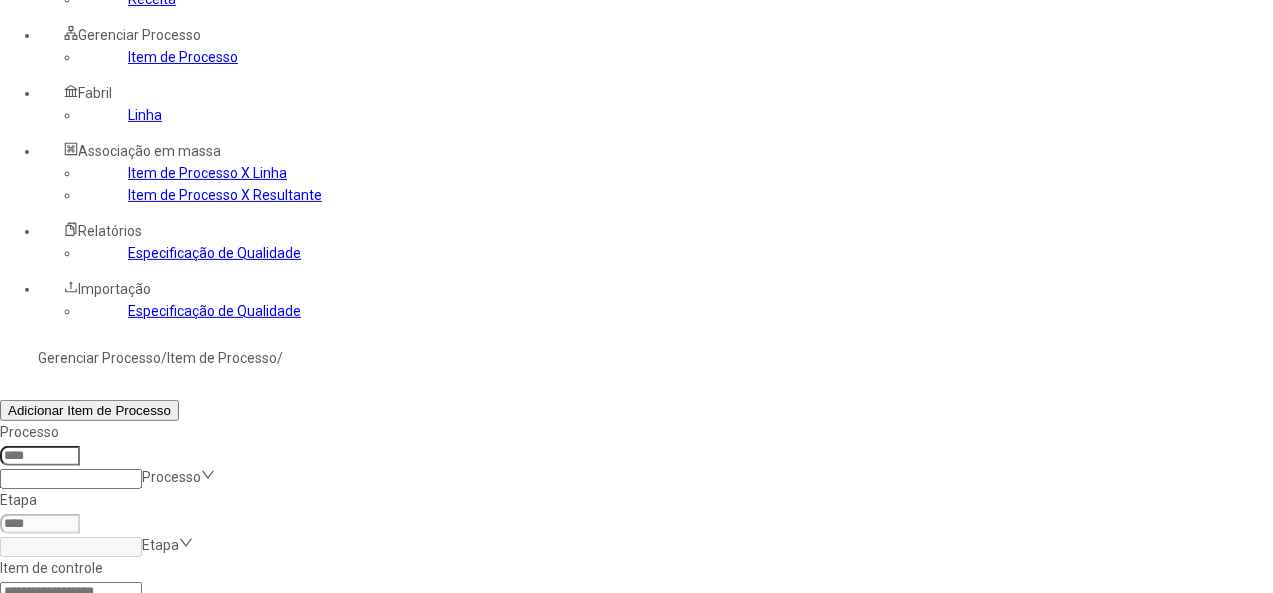 scroll, scrollTop: 200, scrollLeft: 0, axis: vertical 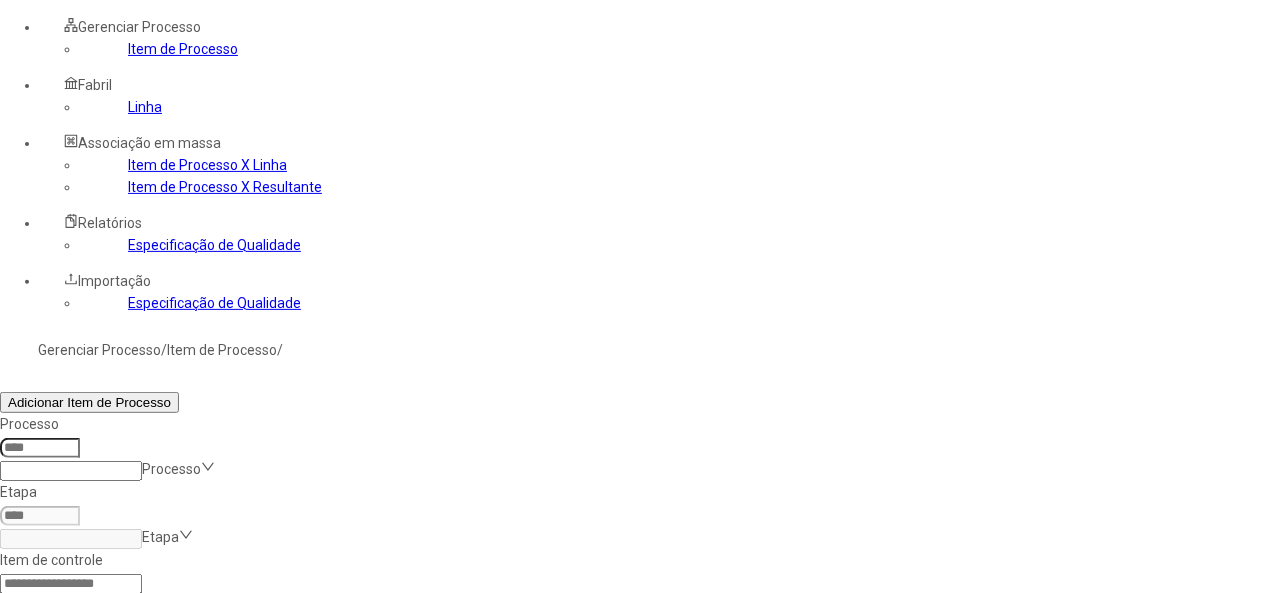 click 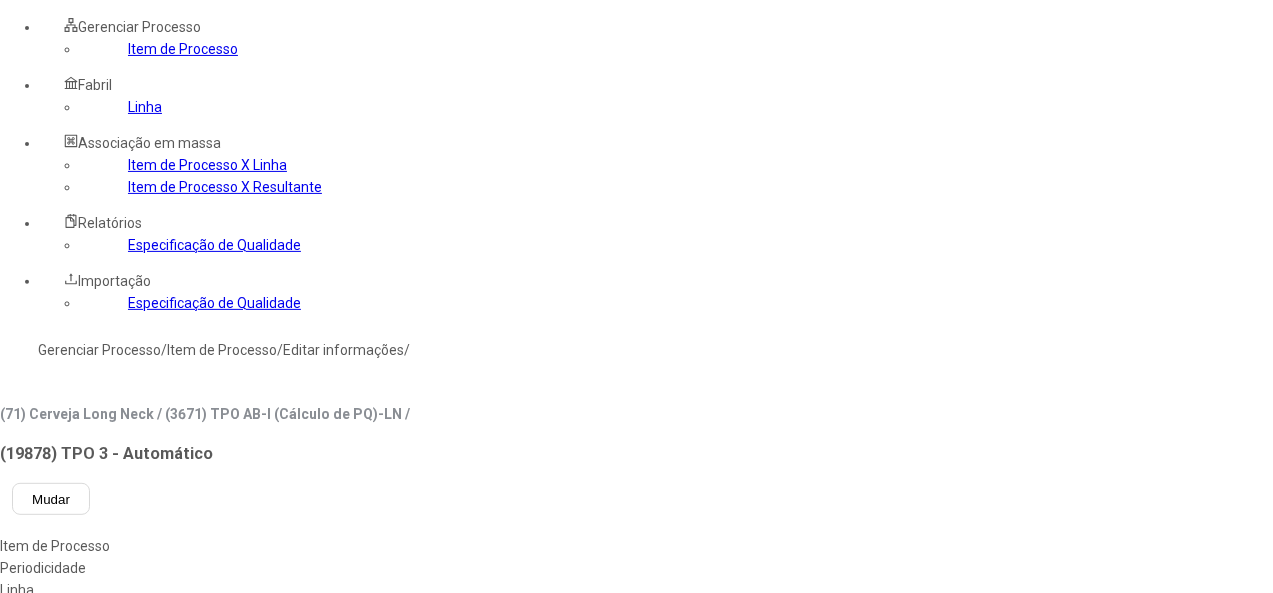 type on "****" 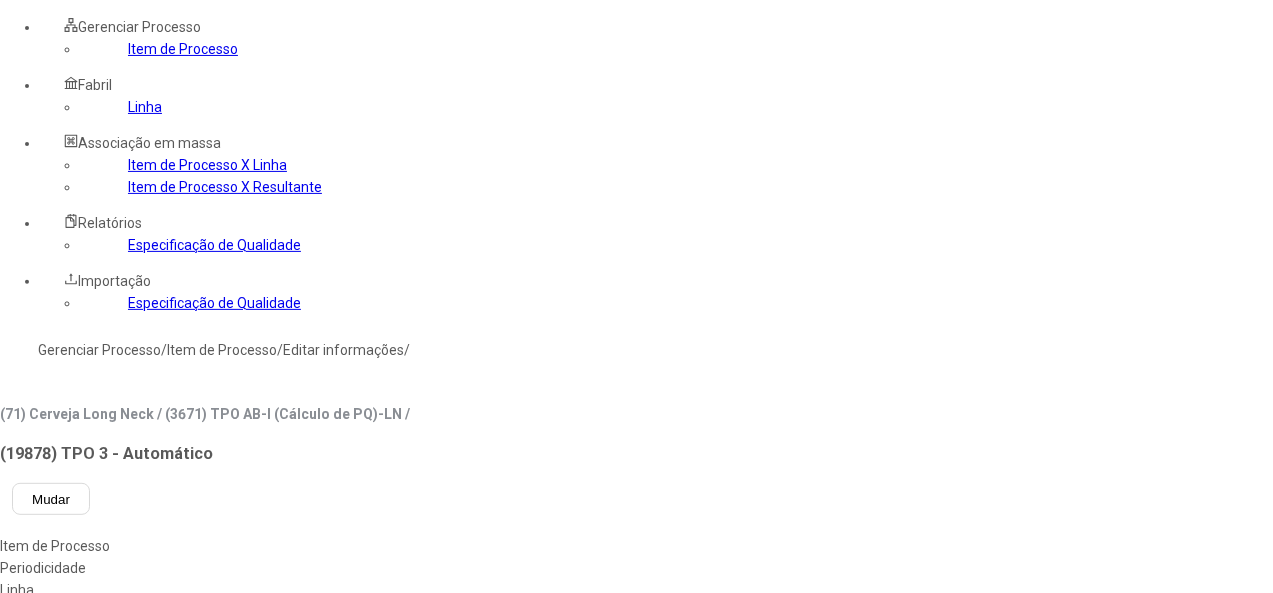 click on "Linha" 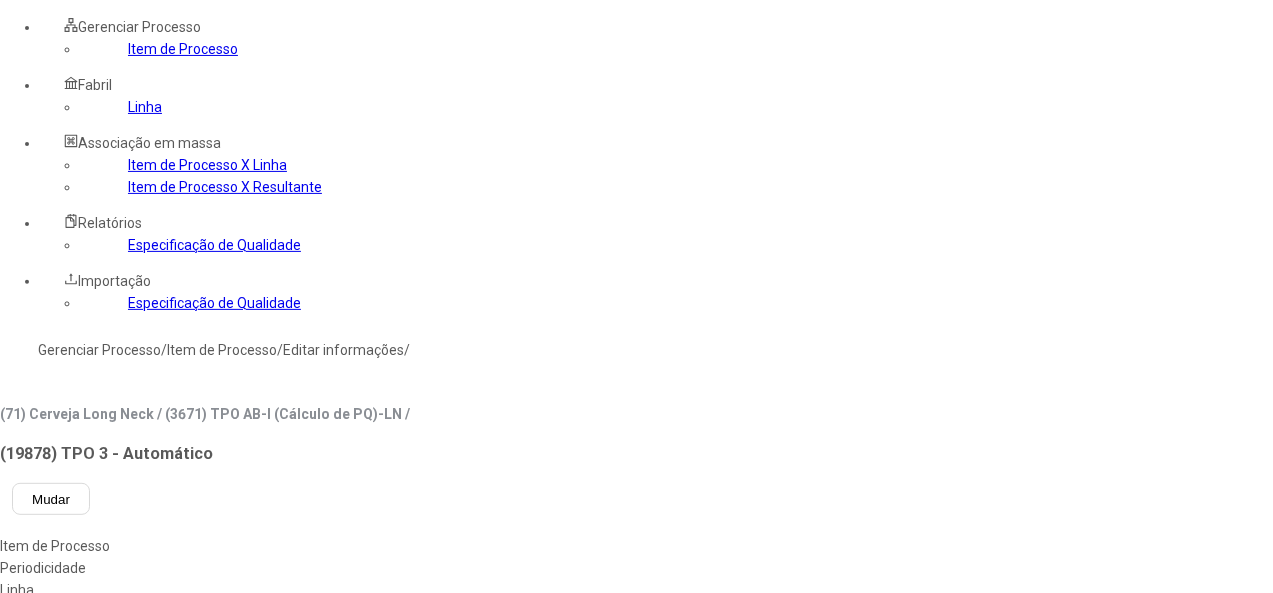 click 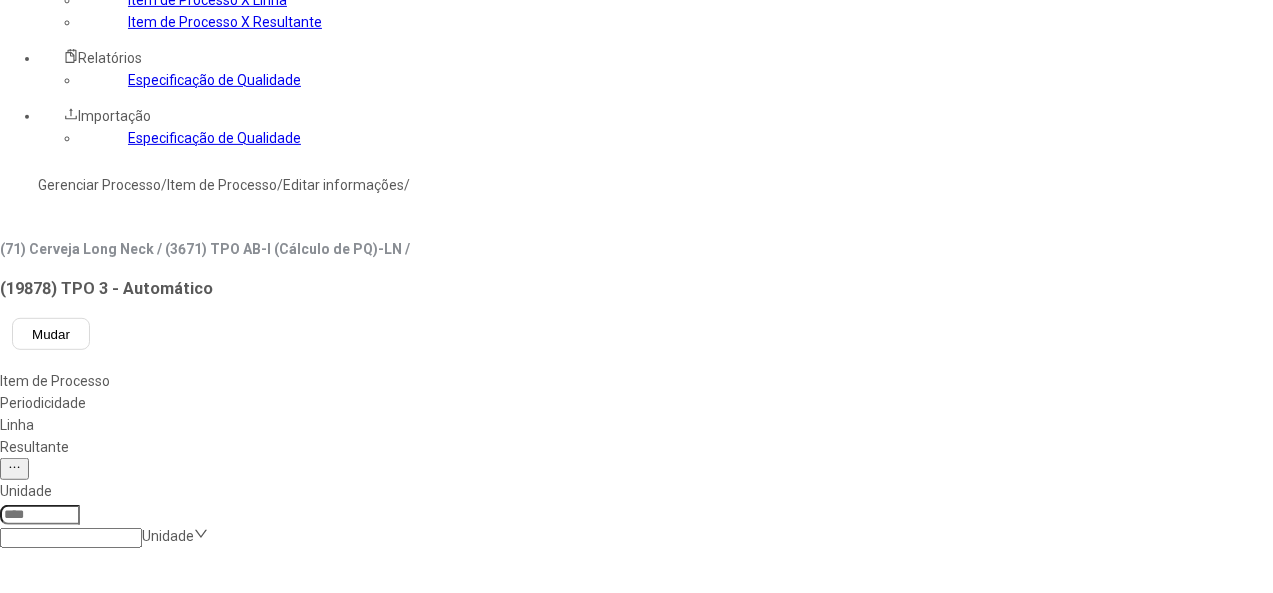 scroll, scrollTop: 500, scrollLeft: 0, axis: vertical 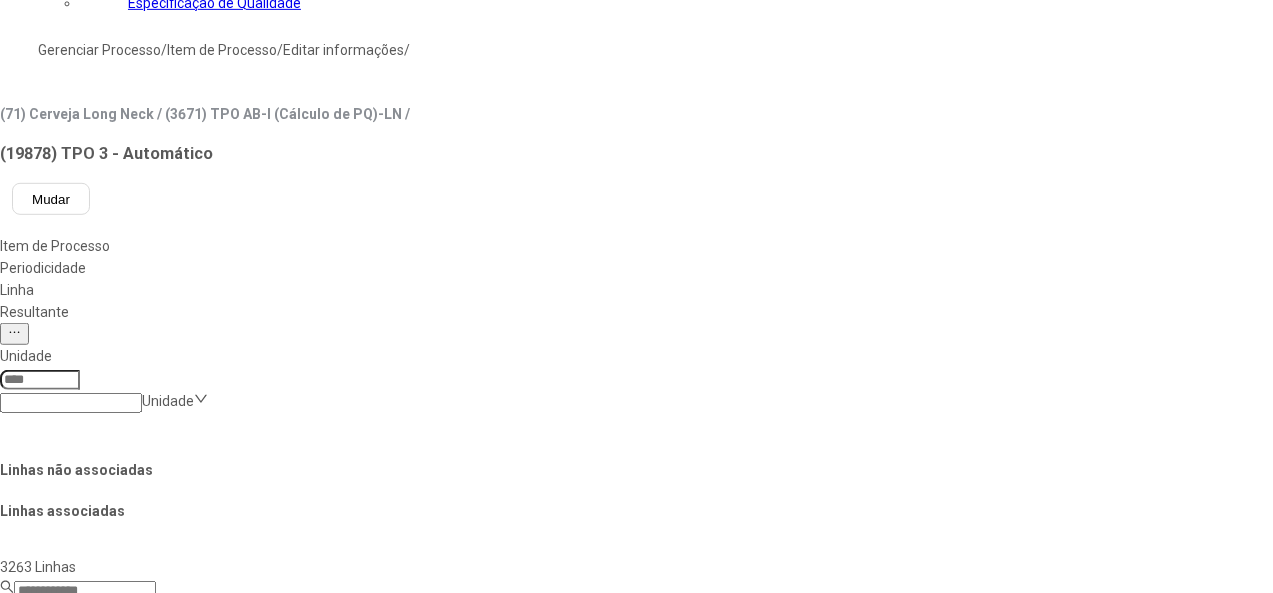 click on "Salvar Alterações" 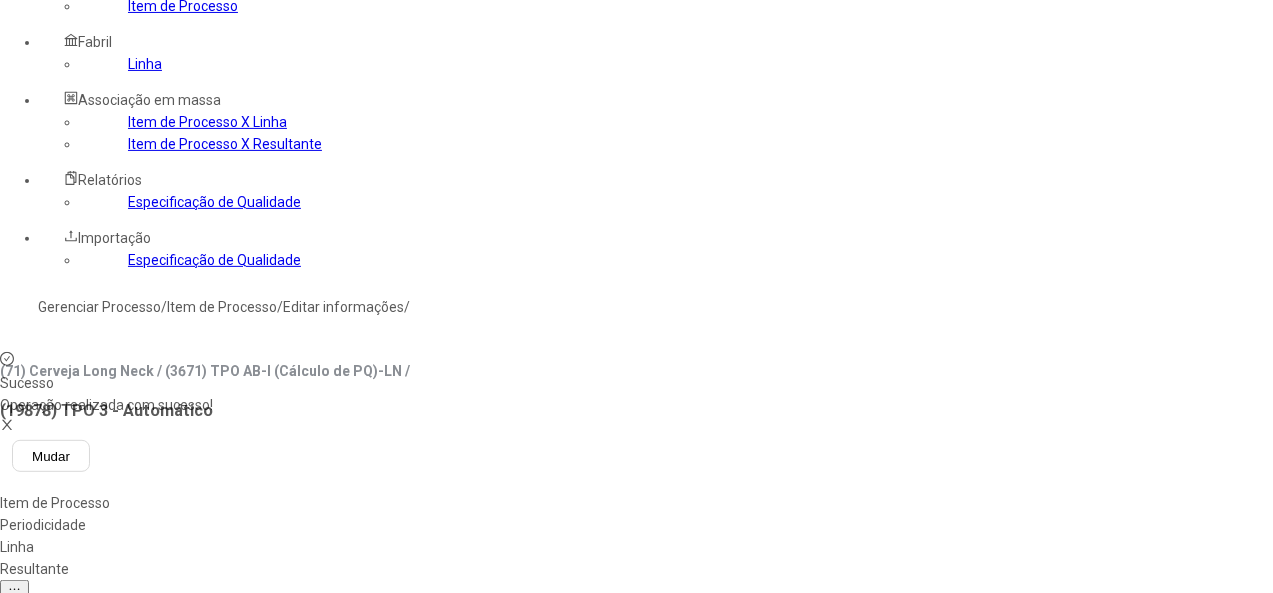scroll, scrollTop: 0, scrollLeft: 0, axis: both 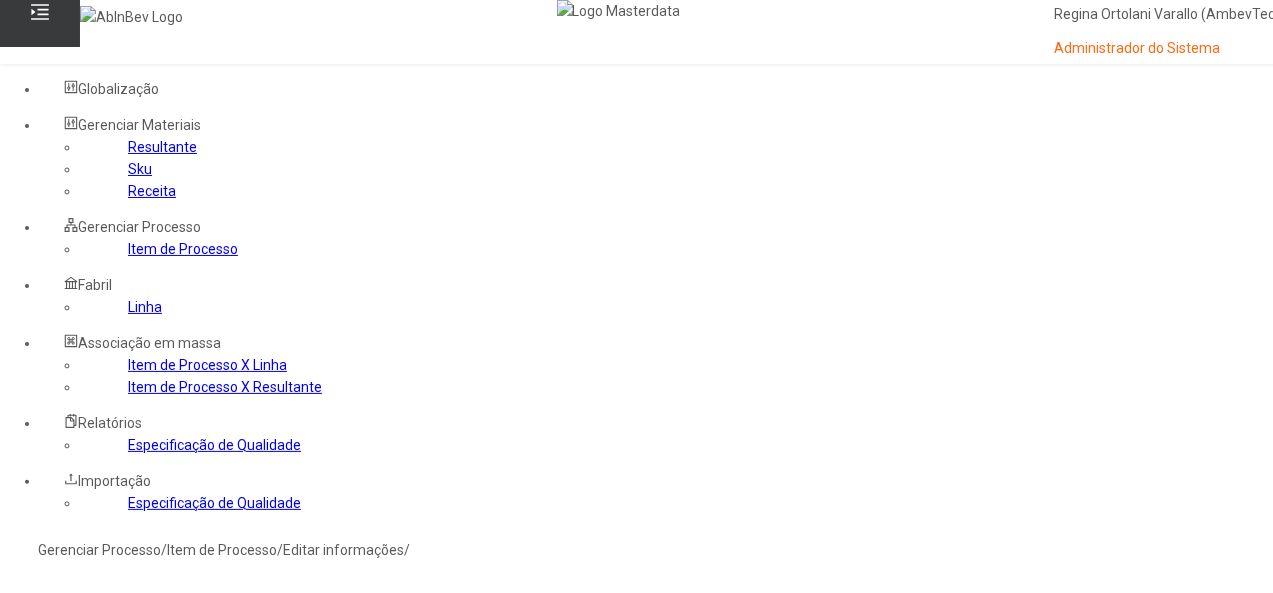 drag, startPoint x: 664, startPoint y: 247, endPoint x: 653, endPoint y: 254, distance: 13.038404 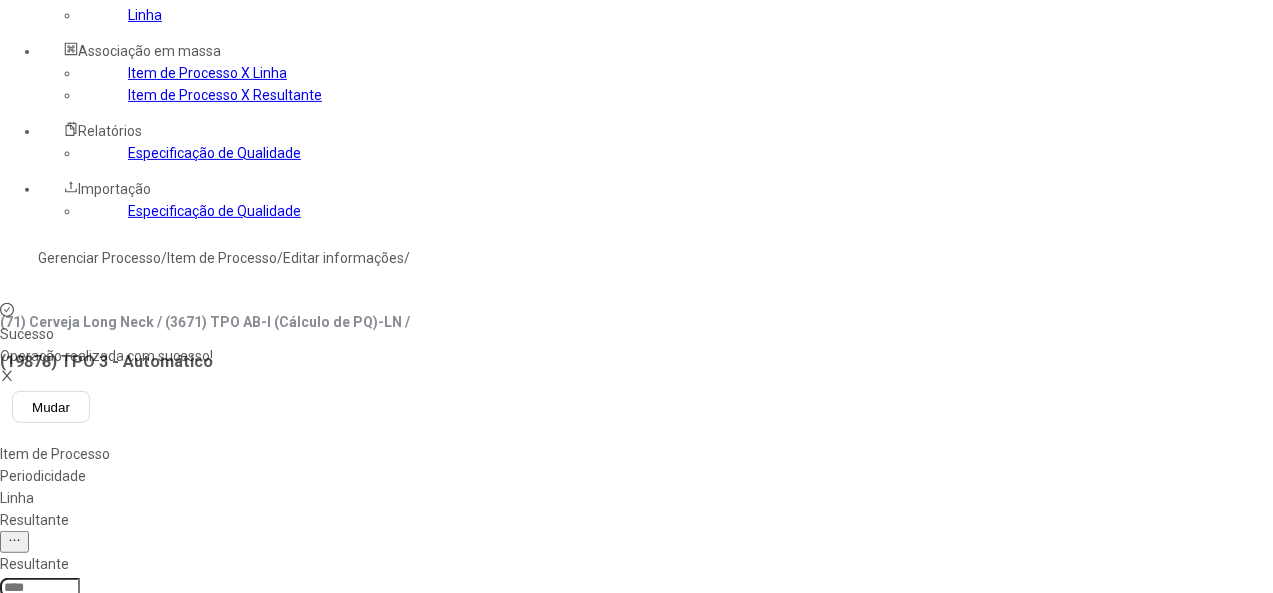 scroll, scrollTop: 300, scrollLeft: 0, axis: vertical 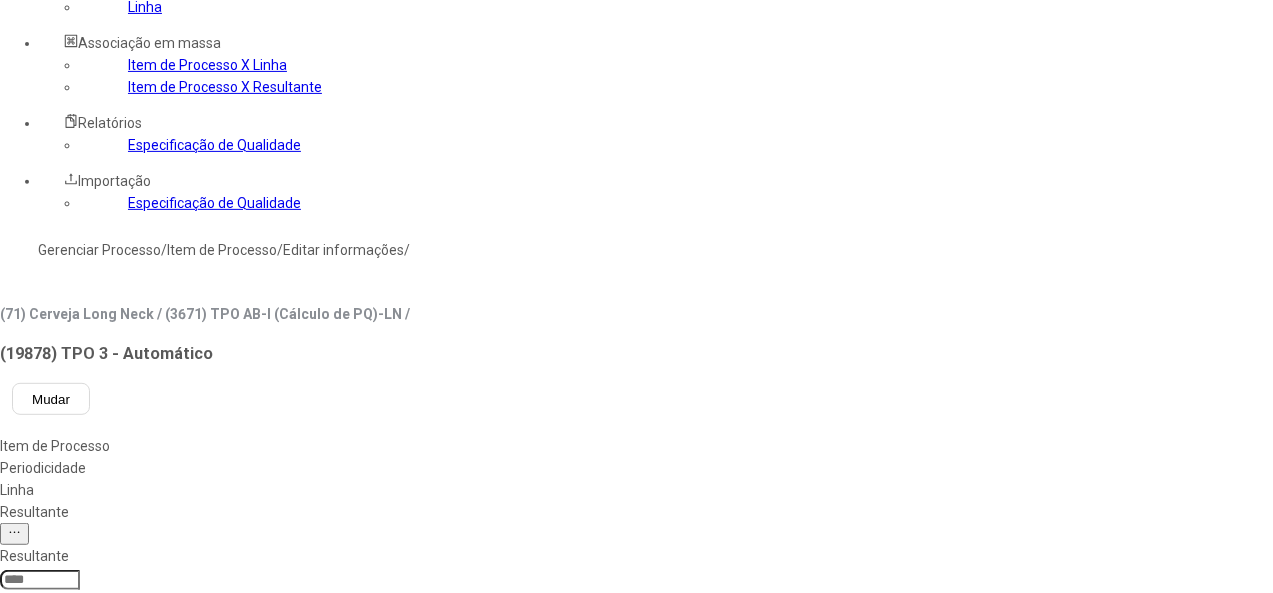 click 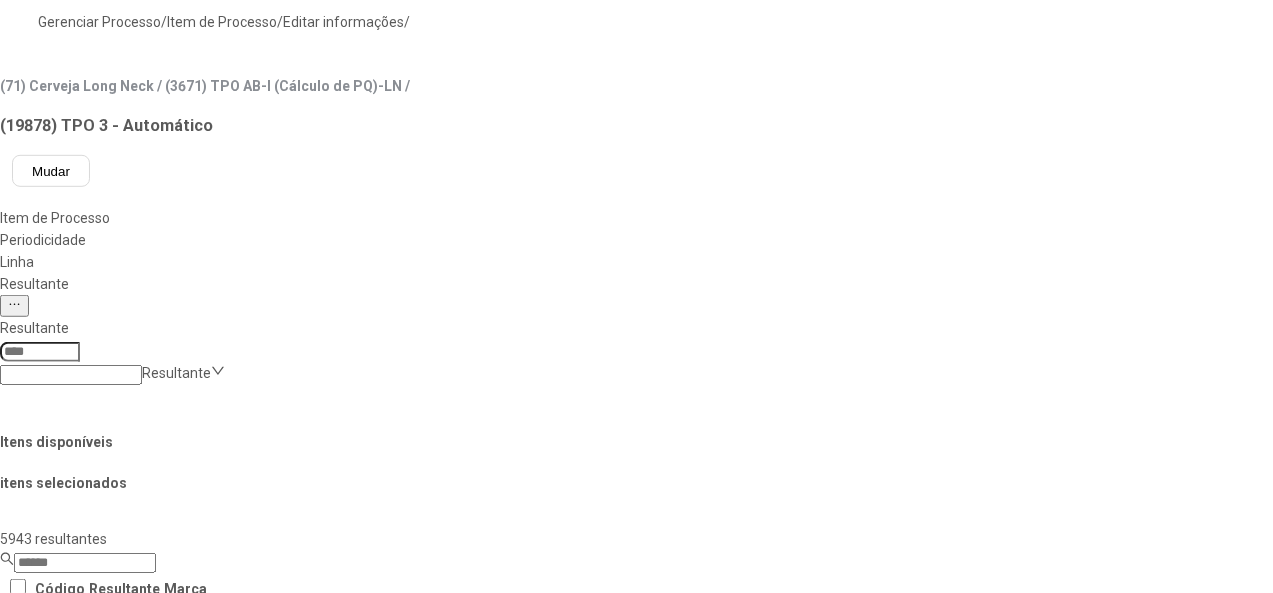 scroll, scrollTop: 700, scrollLeft: 0, axis: vertical 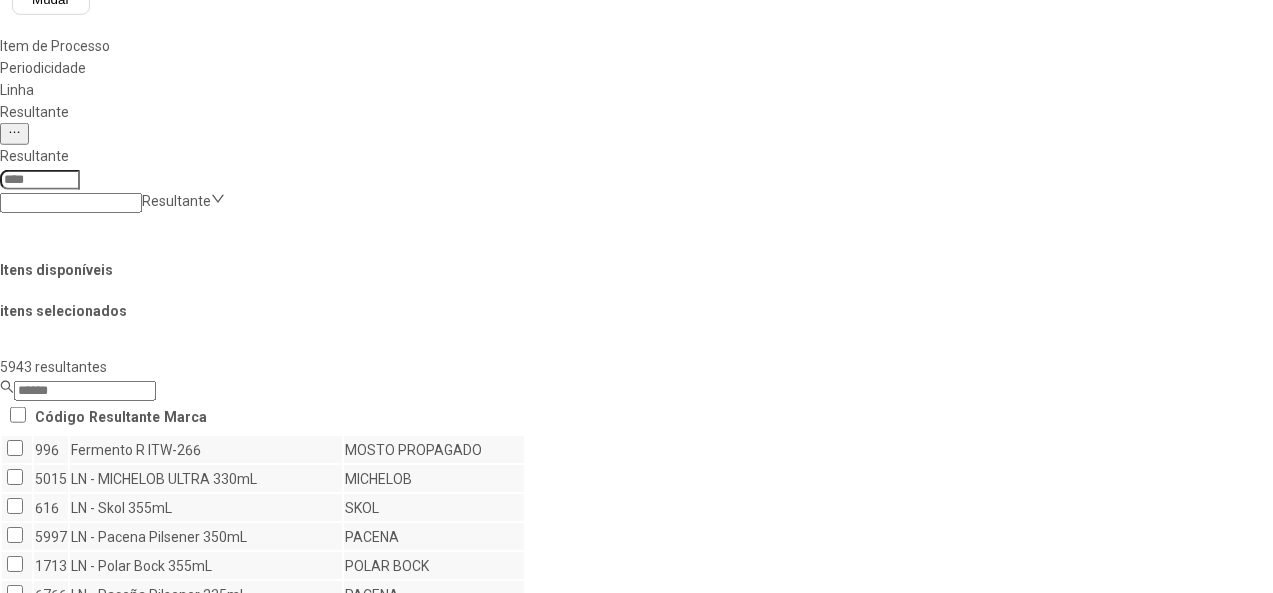 click on "Concluir associação" at bounding box center [124, 1099] 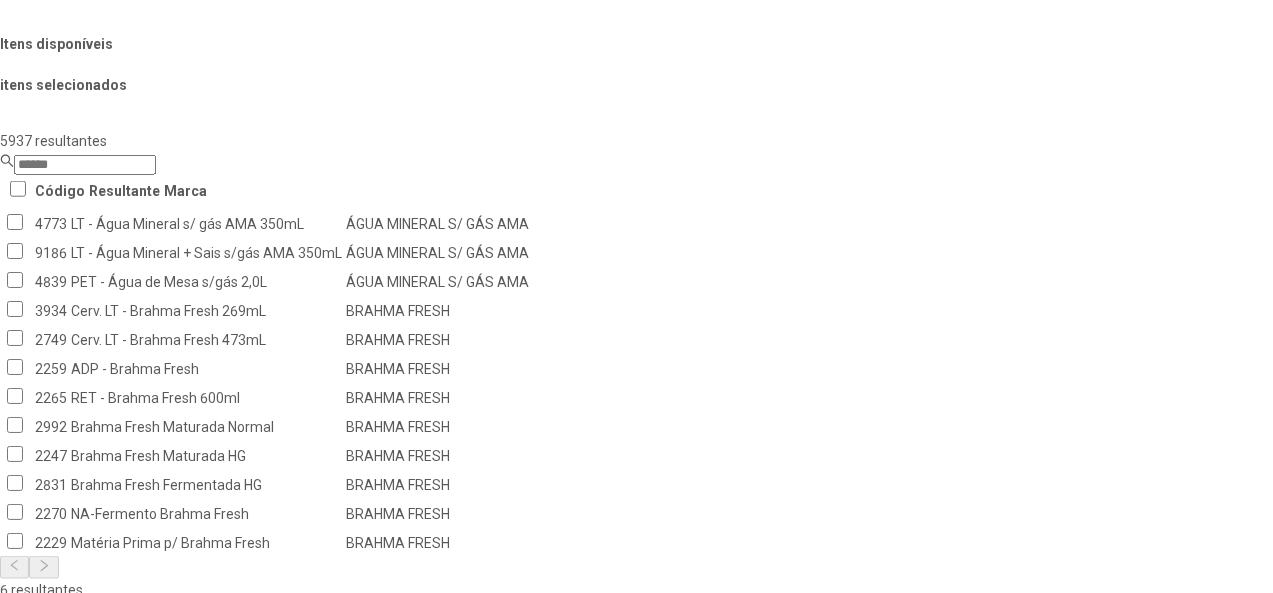 scroll, scrollTop: 858, scrollLeft: 0, axis: vertical 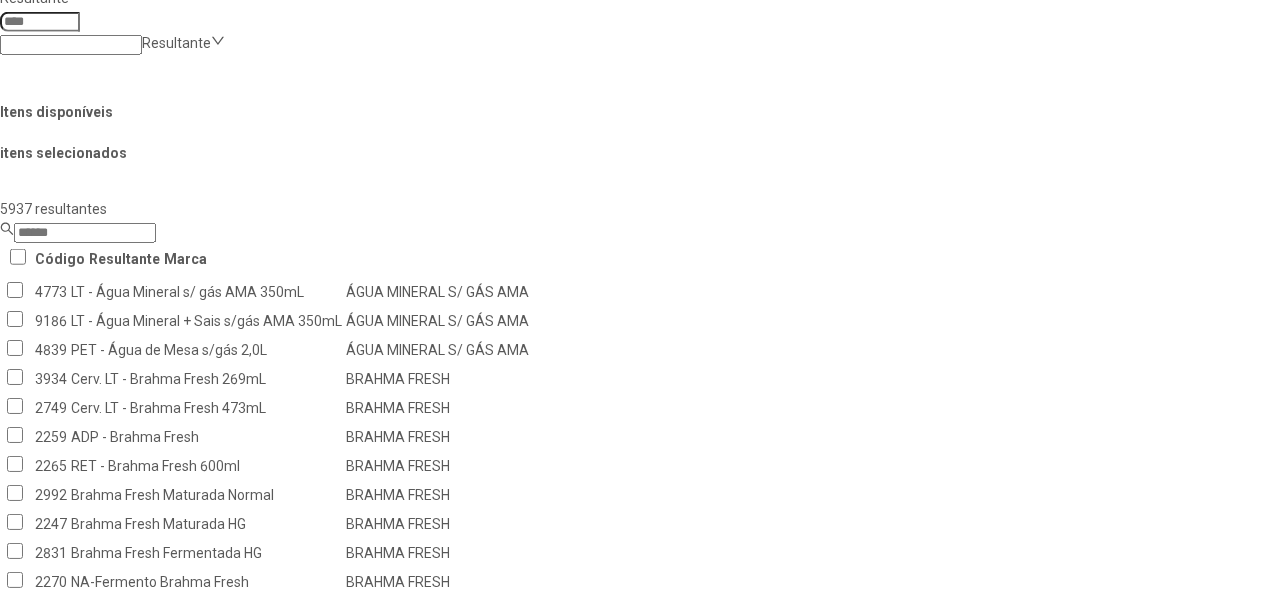 click on "Remover selecionado(s)" at bounding box center (1229, 1132) 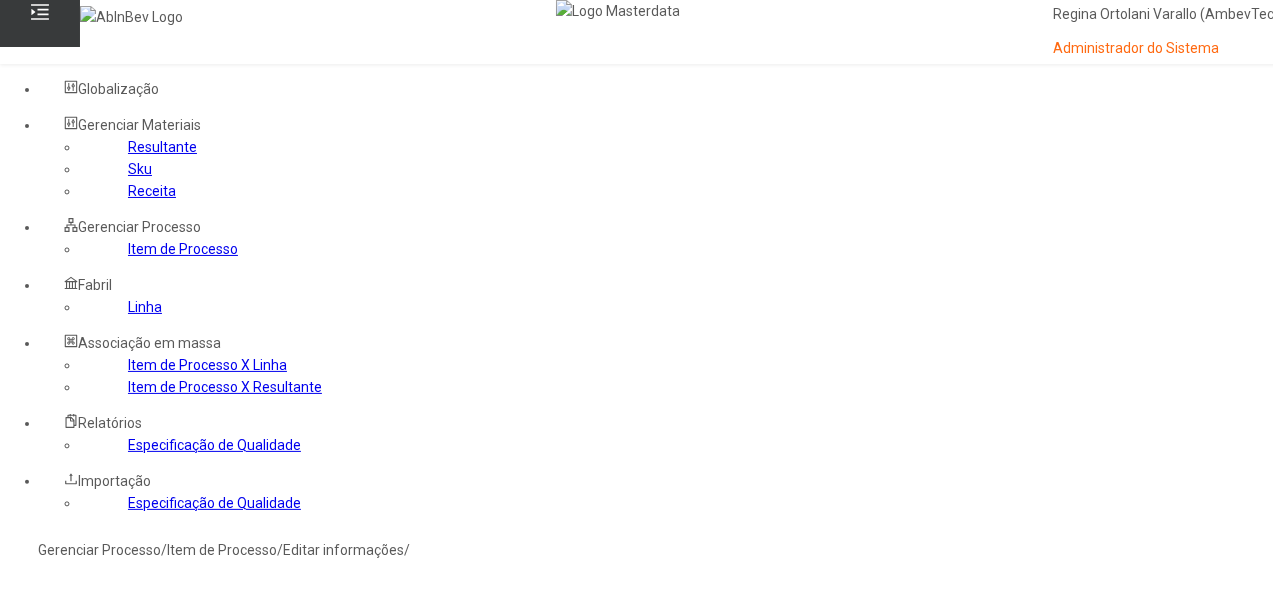 click on "Sim" at bounding box center [88, 714] 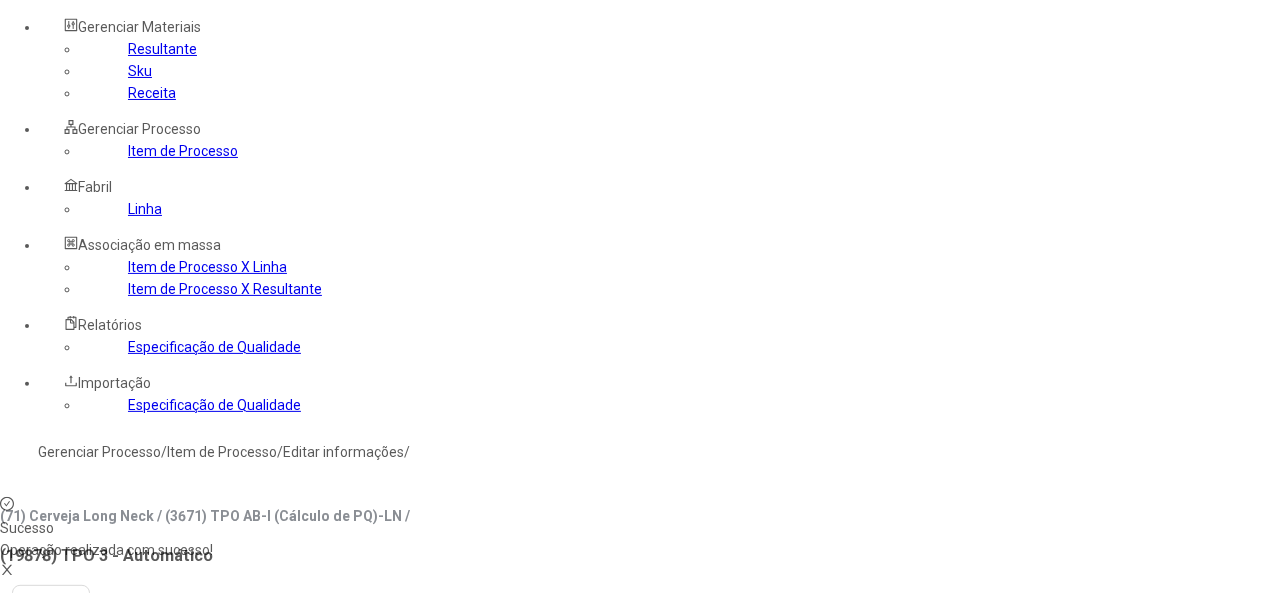 scroll, scrollTop: 0, scrollLeft: 0, axis: both 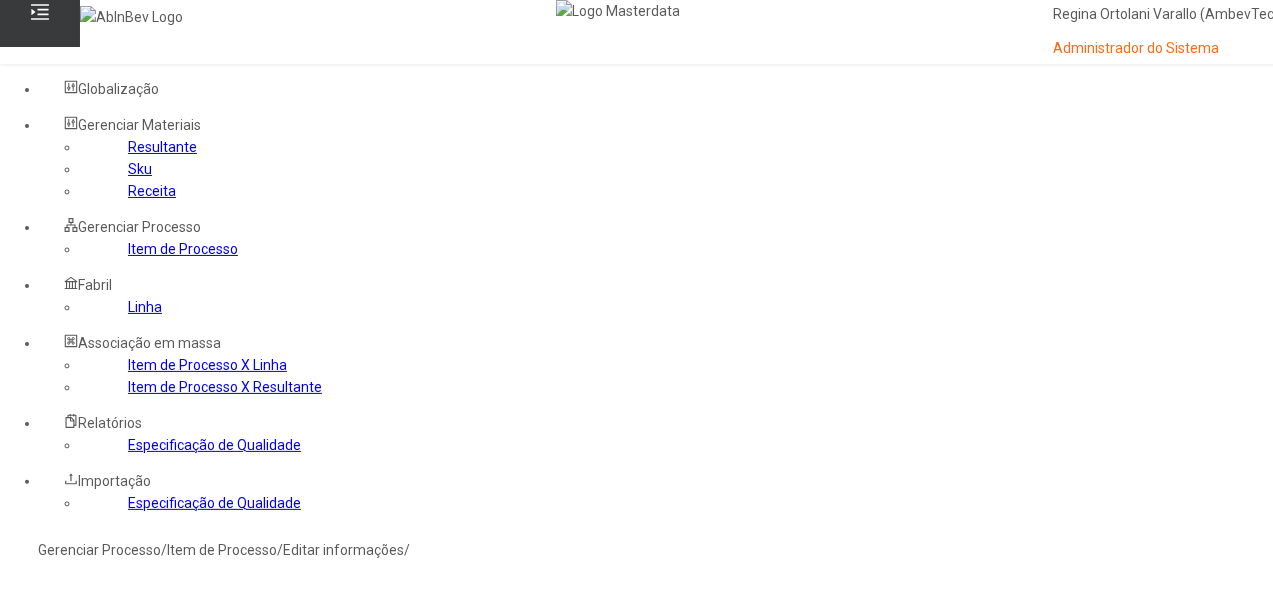 click on "Item de Processo" 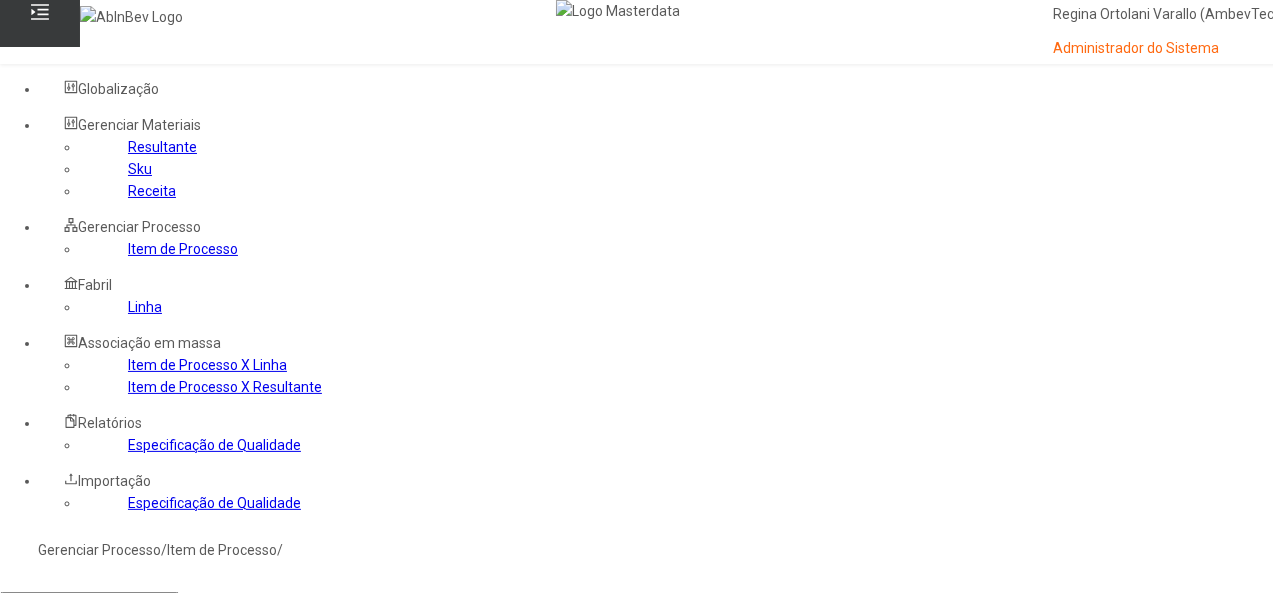 click 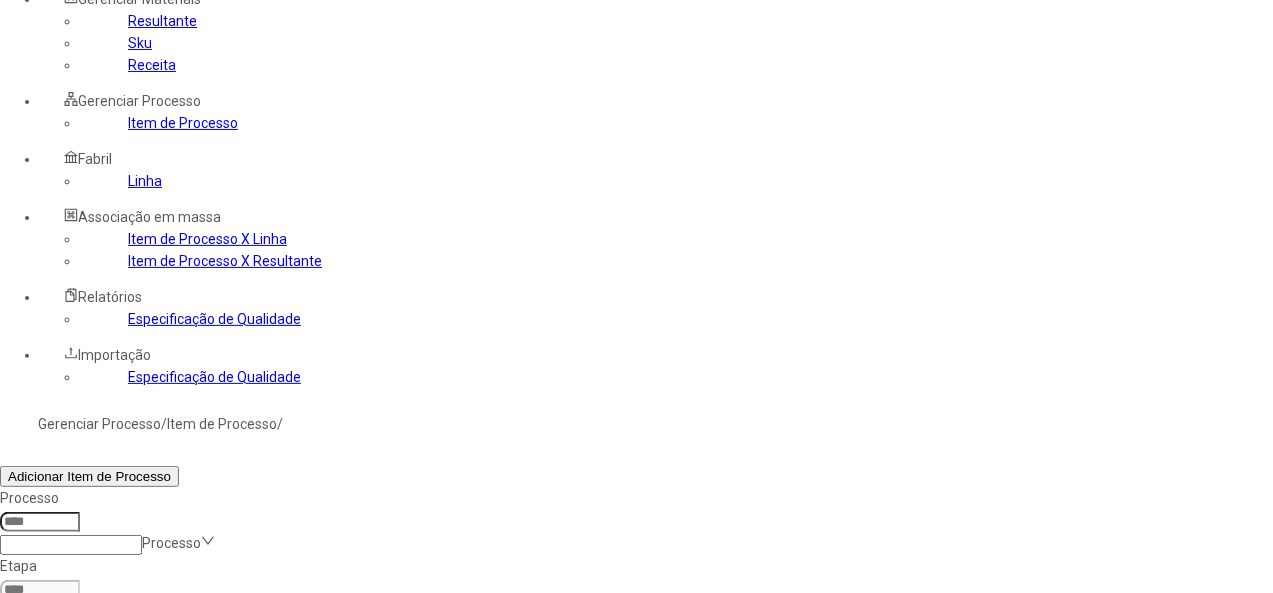 scroll, scrollTop: 200, scrollLeft: 0, axis: vertical 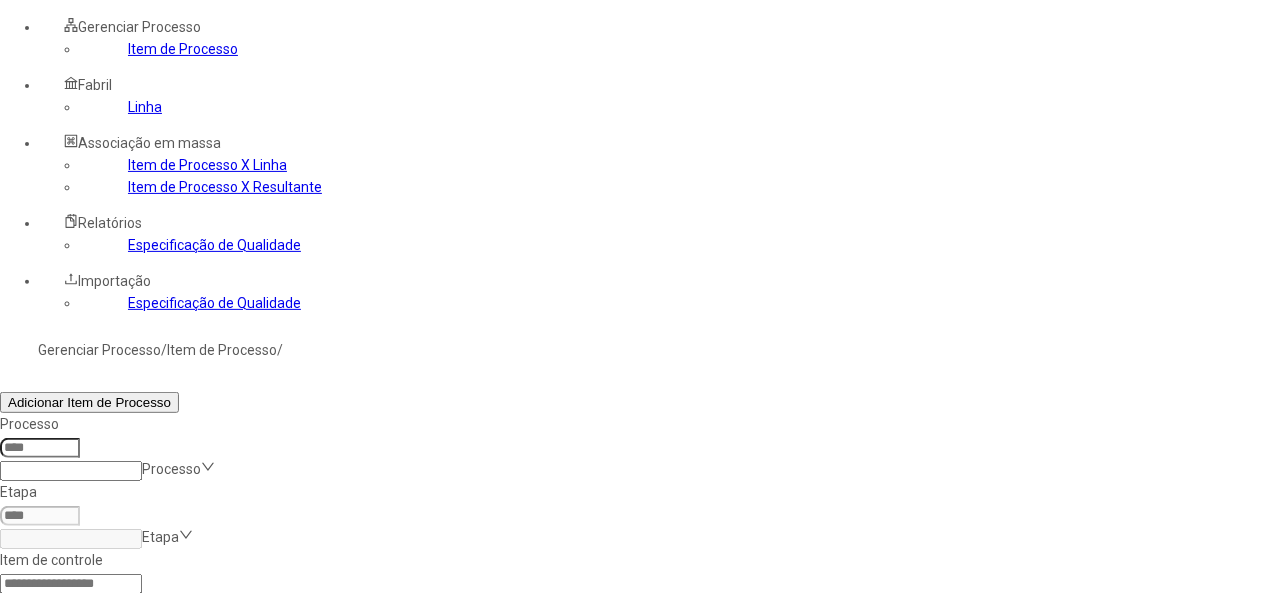 click 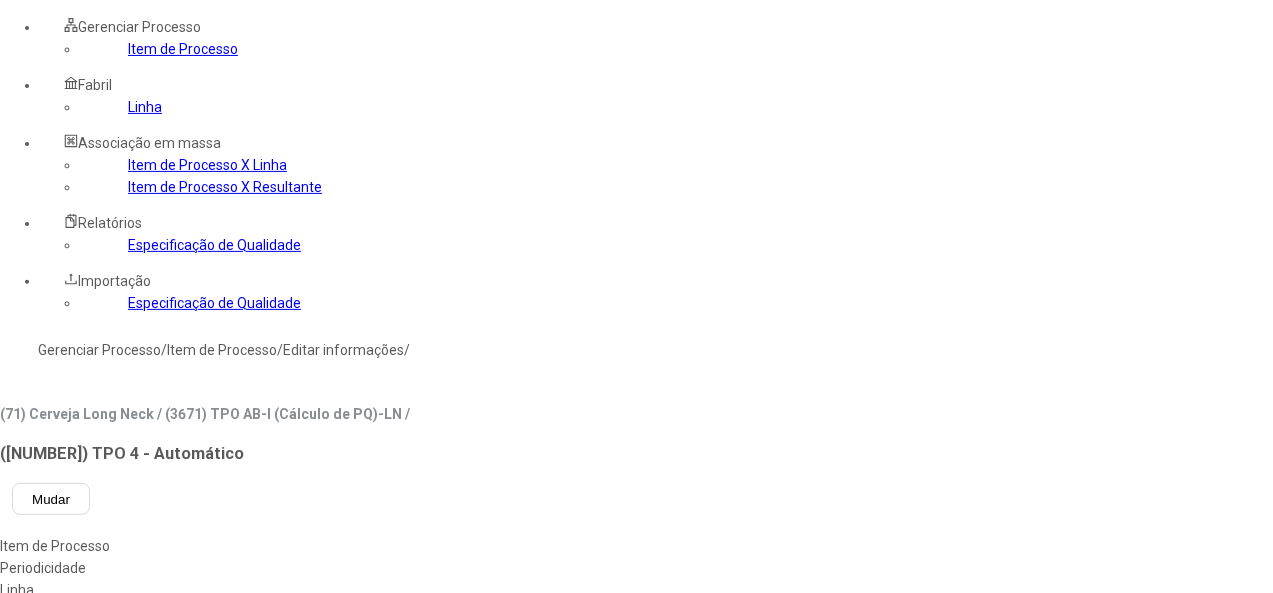 drag, startPoint x: 559, startPoint y: 39, endPoint x: 562, endPoint y: 61, distance: 22.203604 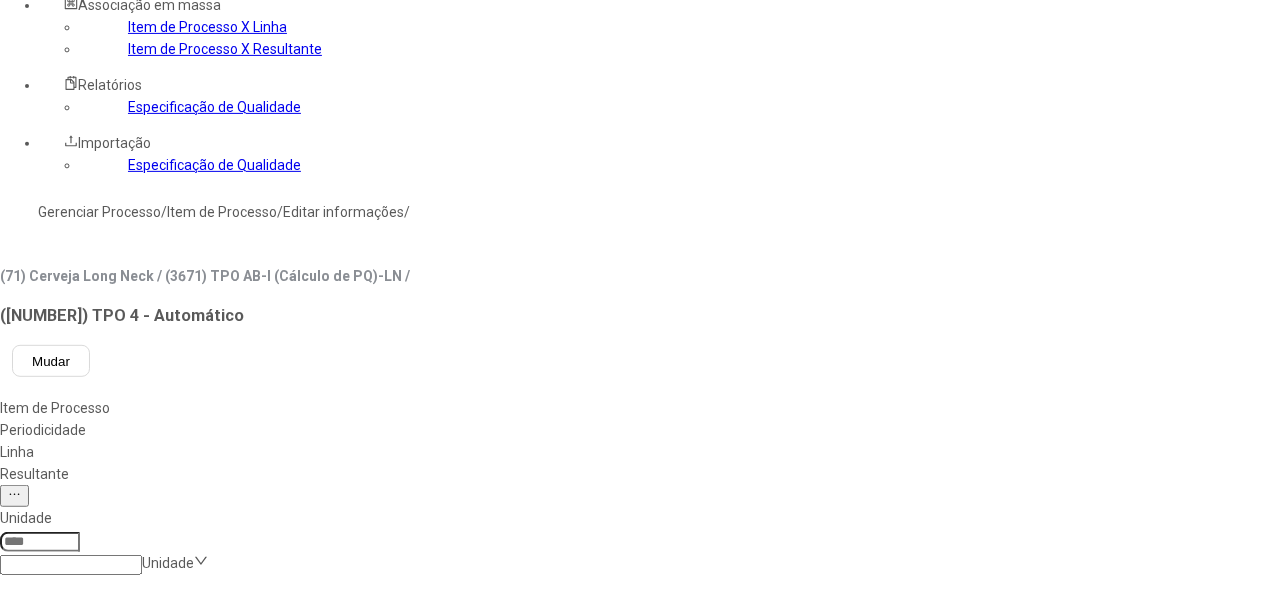 scroll, scrollTop: 400, scrollLeft: 0, axis: vertical 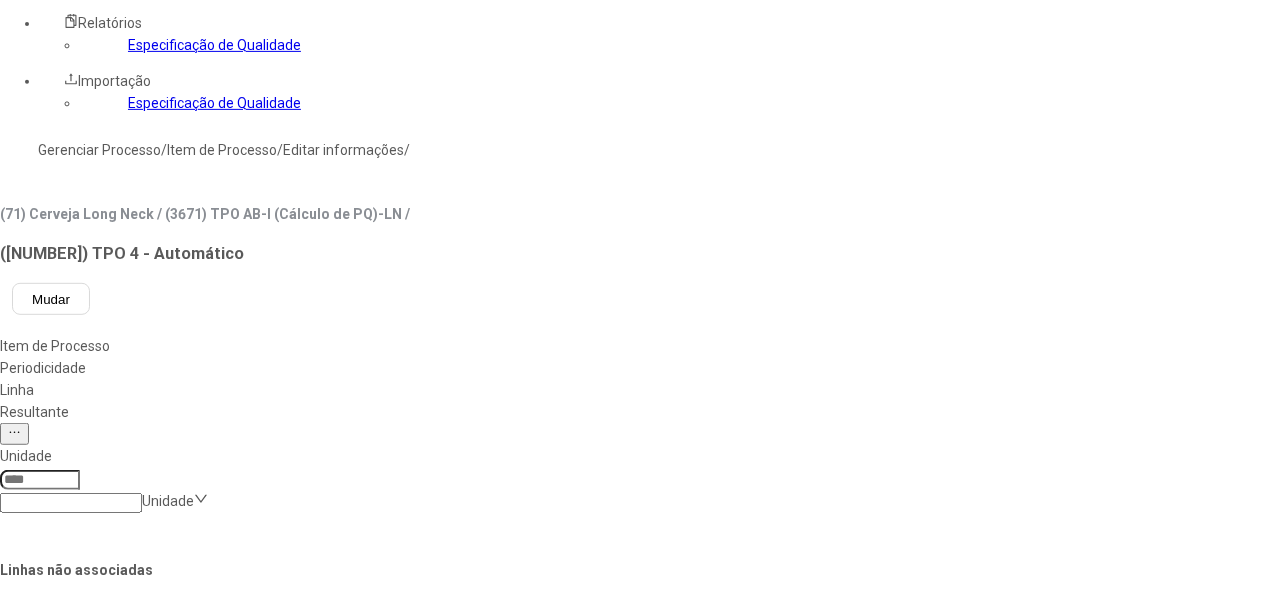 click on "Salvar Alterações" 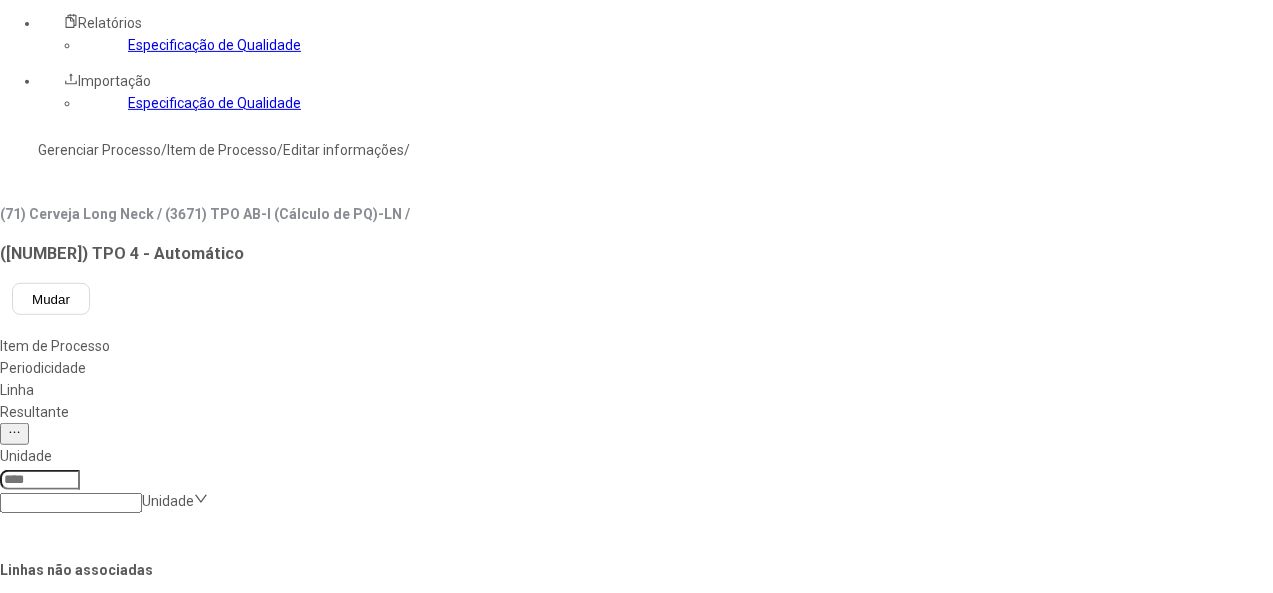 scroll, scrollTop: 0, scrollLeft: 0, axis: both 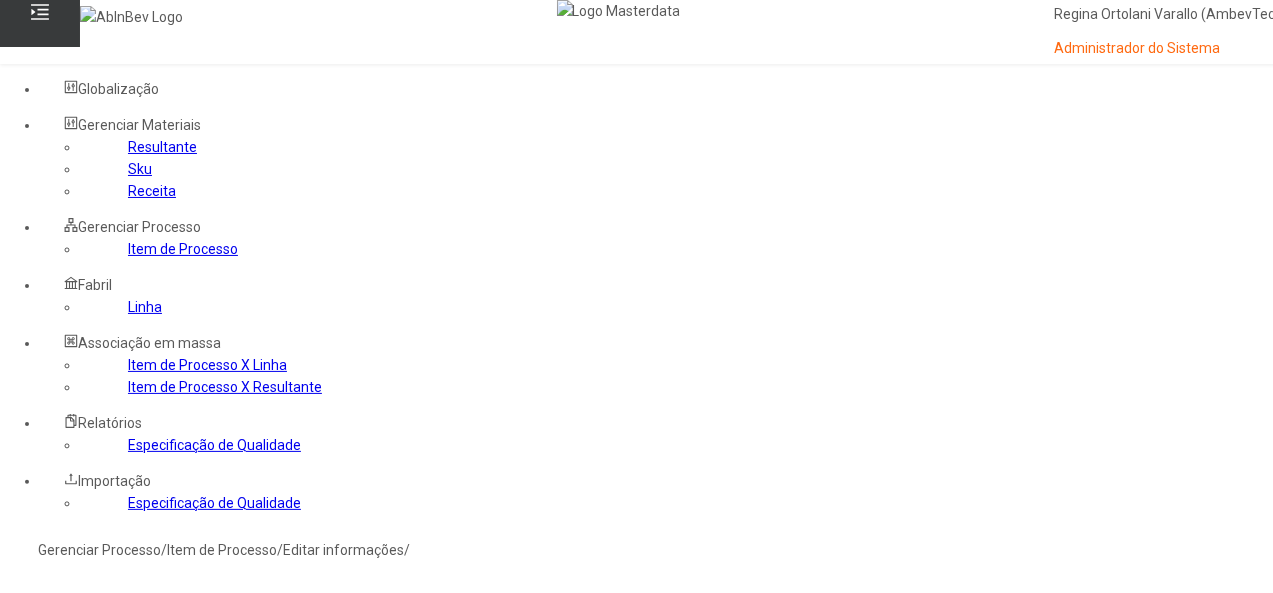 click on "Resultante" 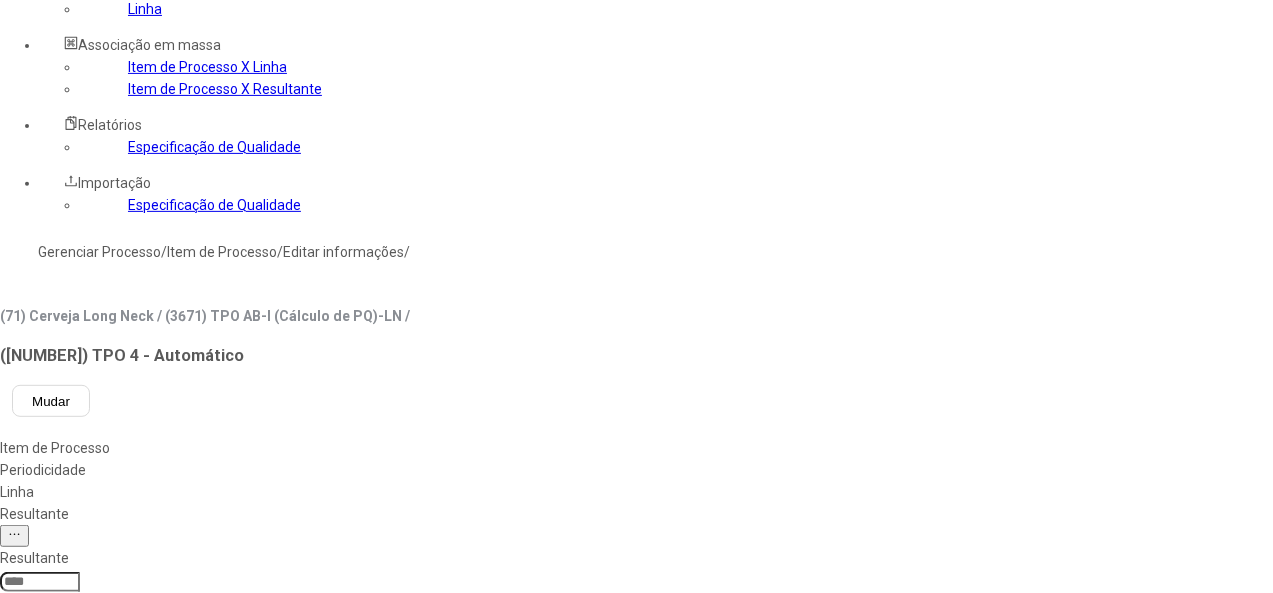 scroll, scrollTop: 300, scrollLeft: 0, axis: vertical 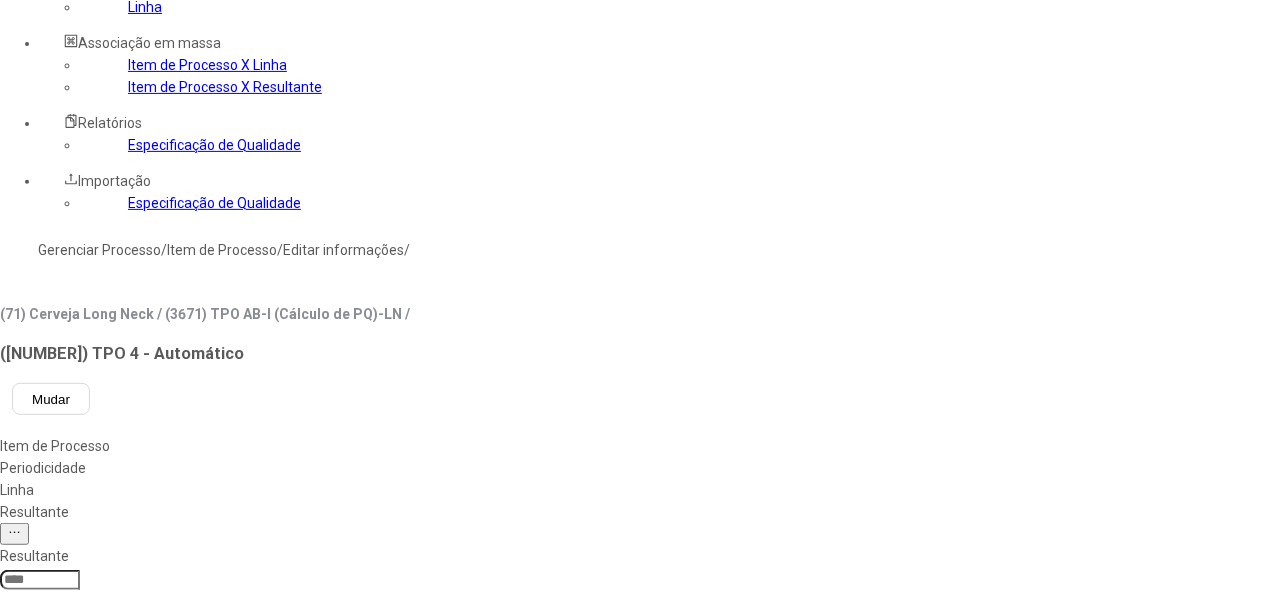 click 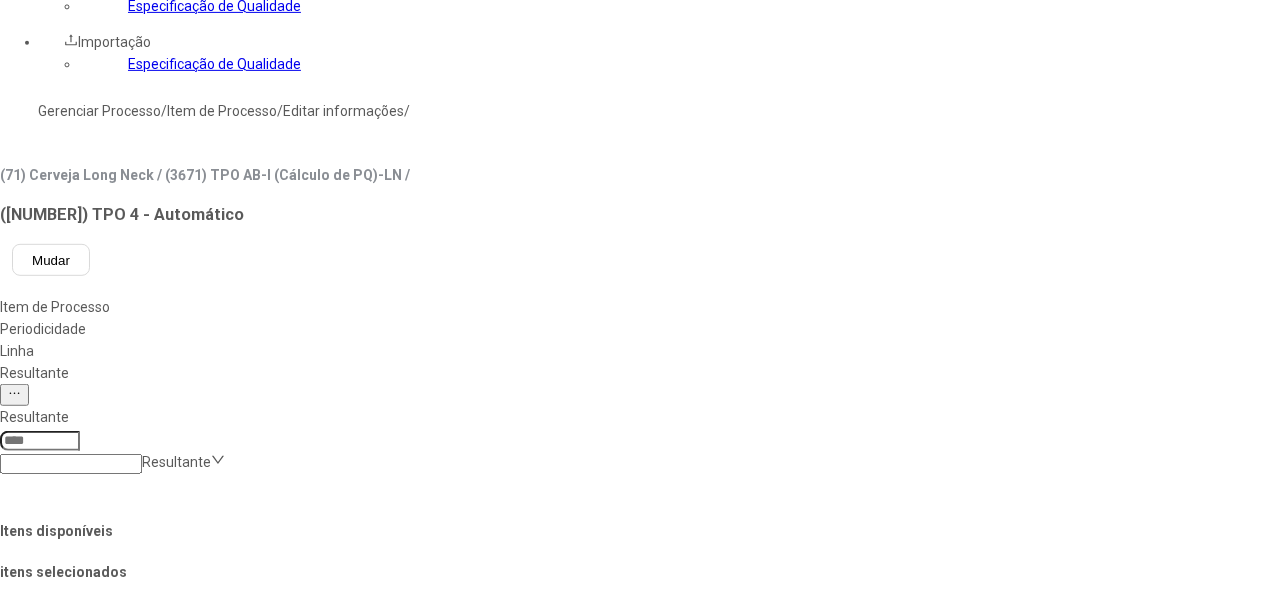 scroll, scrollTop: 600, scrollLeft: 0, axis: vertical 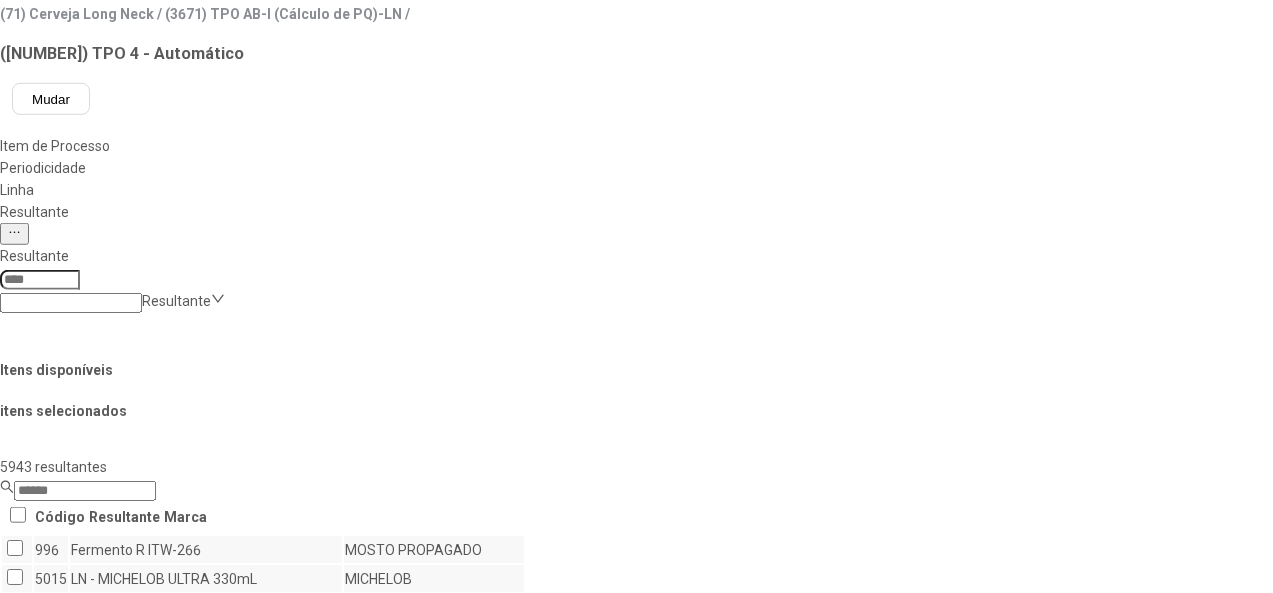 click on "Concluir associação" at bounding box center [124, 1199] 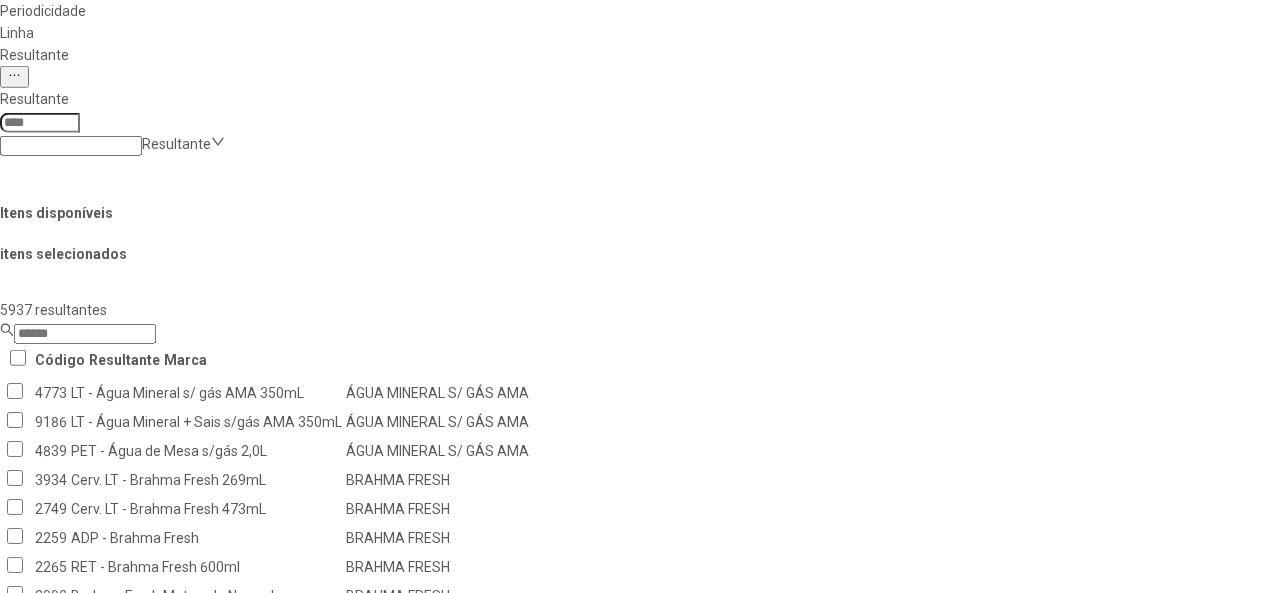 scroll, scrollTop: 900, scrollLeft: 0, axis: vertical 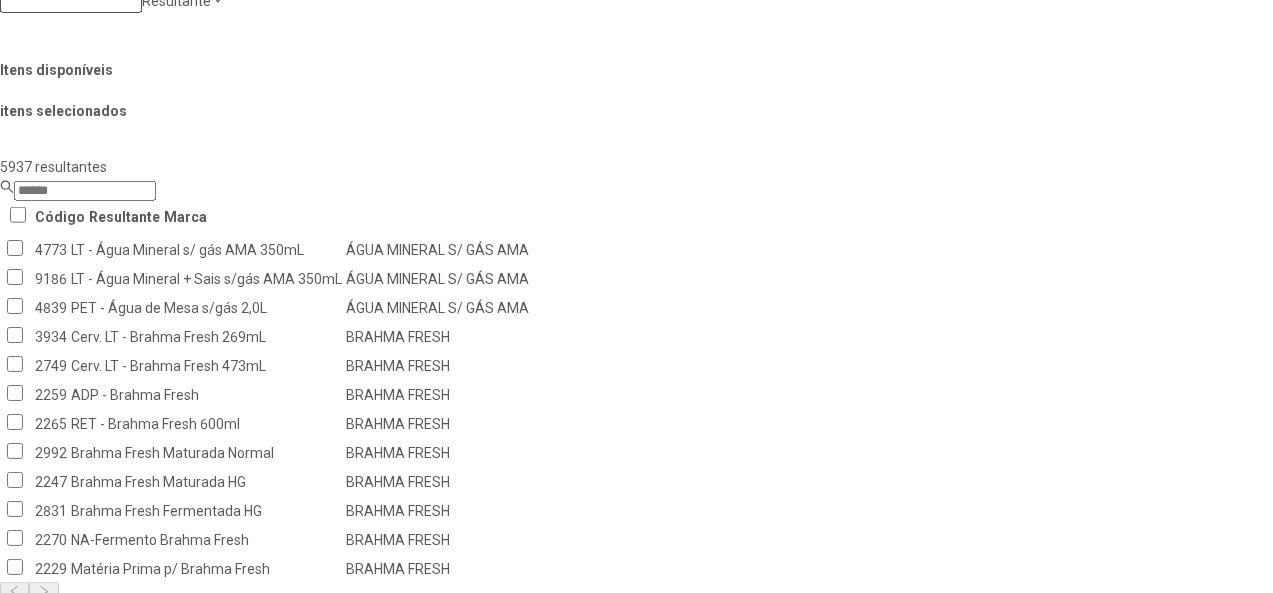 click on "Remover selecionado(s)" at bounding box center [1235, 1091] 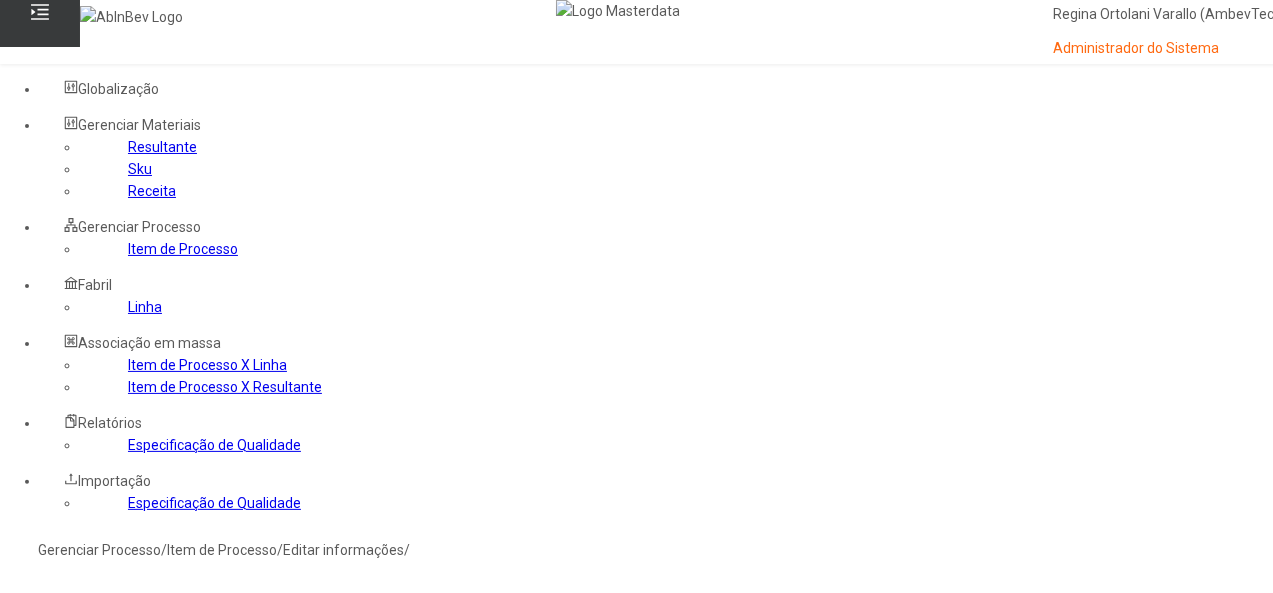 click on "Tem certeza que deseja desassociar? LN - Stella Artois PM 710mL, LN - Stella Artois PM 710mL, LN - Quilmes Clasica 340mL Expo B, LN - Quilmes Clasica 340mL Expo B, LN - Corona 620mL, LN - Corona 620mL  Cancelar   Sim" at bounding box center [208, 758] 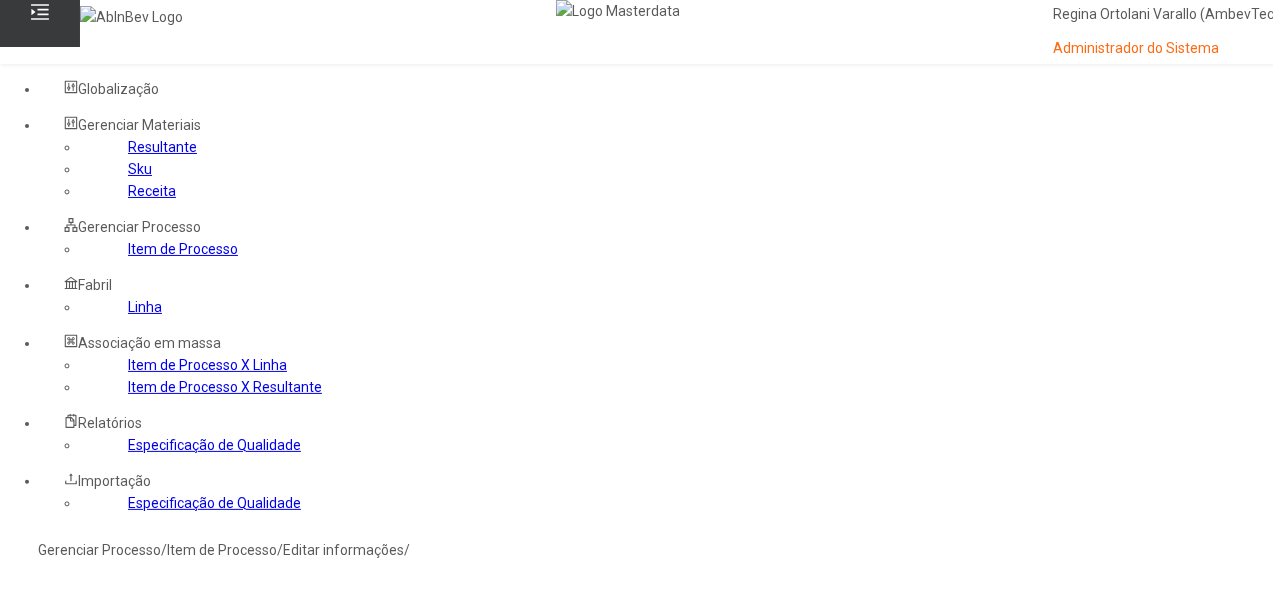 click on "Sim" at bounding box center (88, 714) 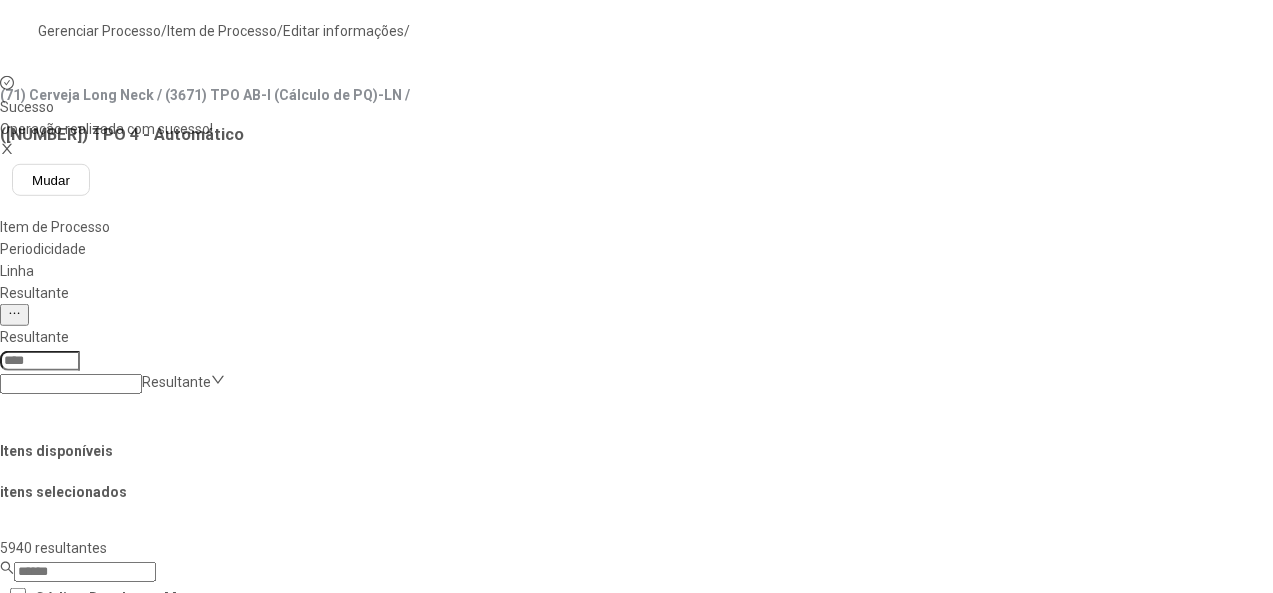 scroll, scrollTop: 528, scrollLeft: 0, axis: vertical 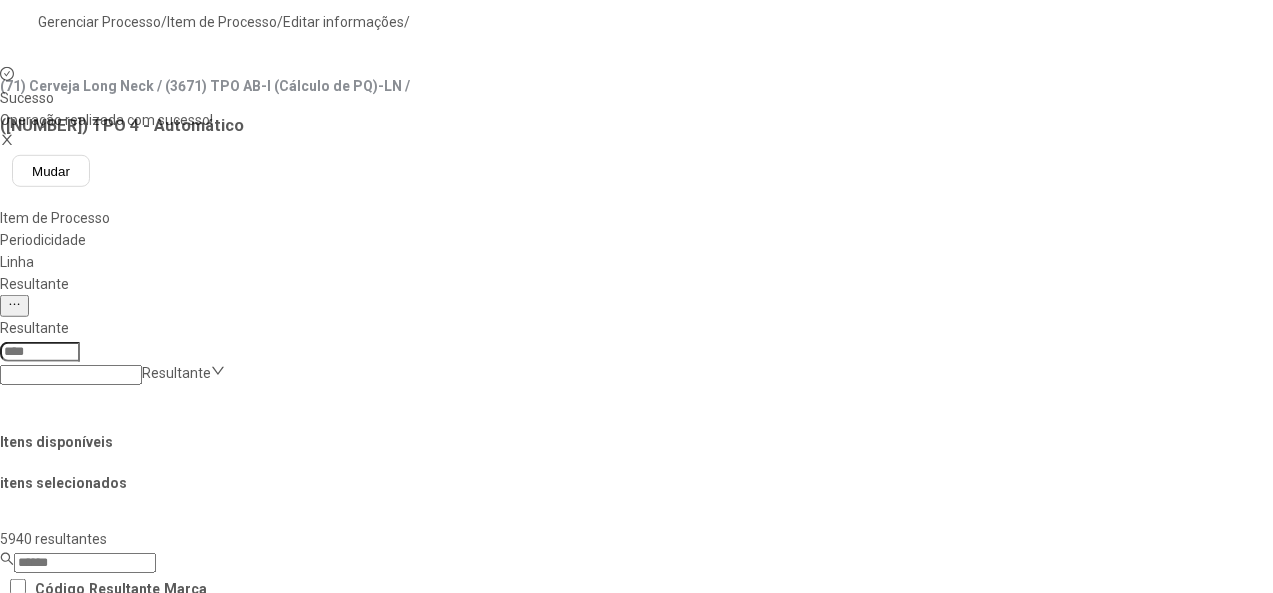 click 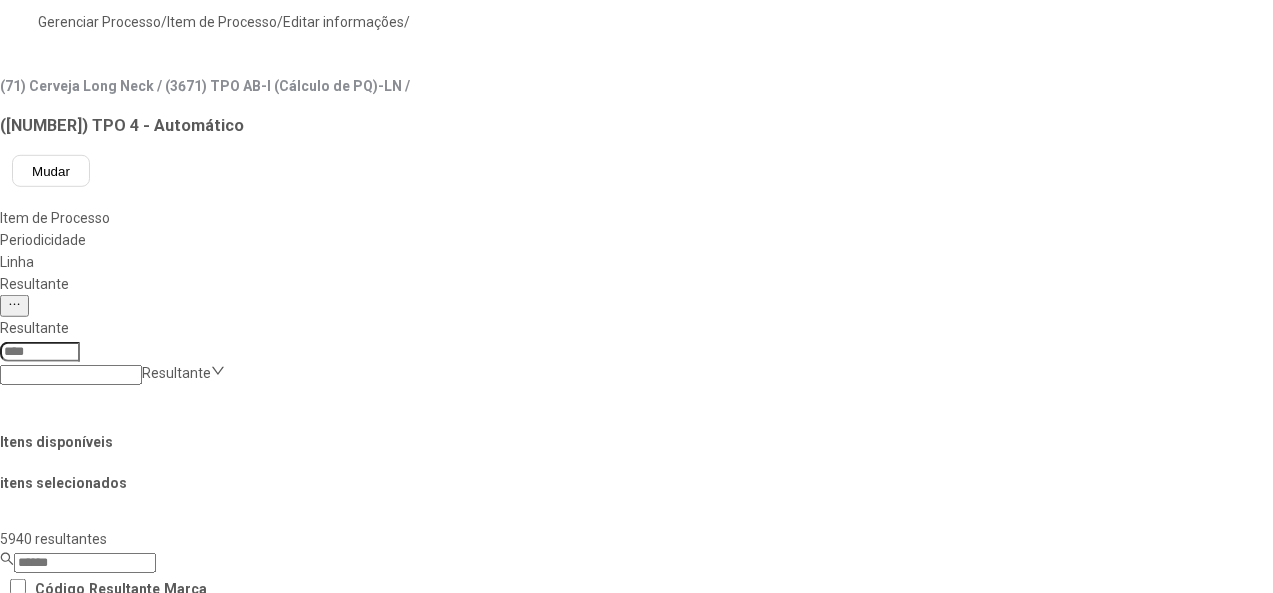 scroll, scrollTop: 300, scrollLeft: 0, axis: vertical 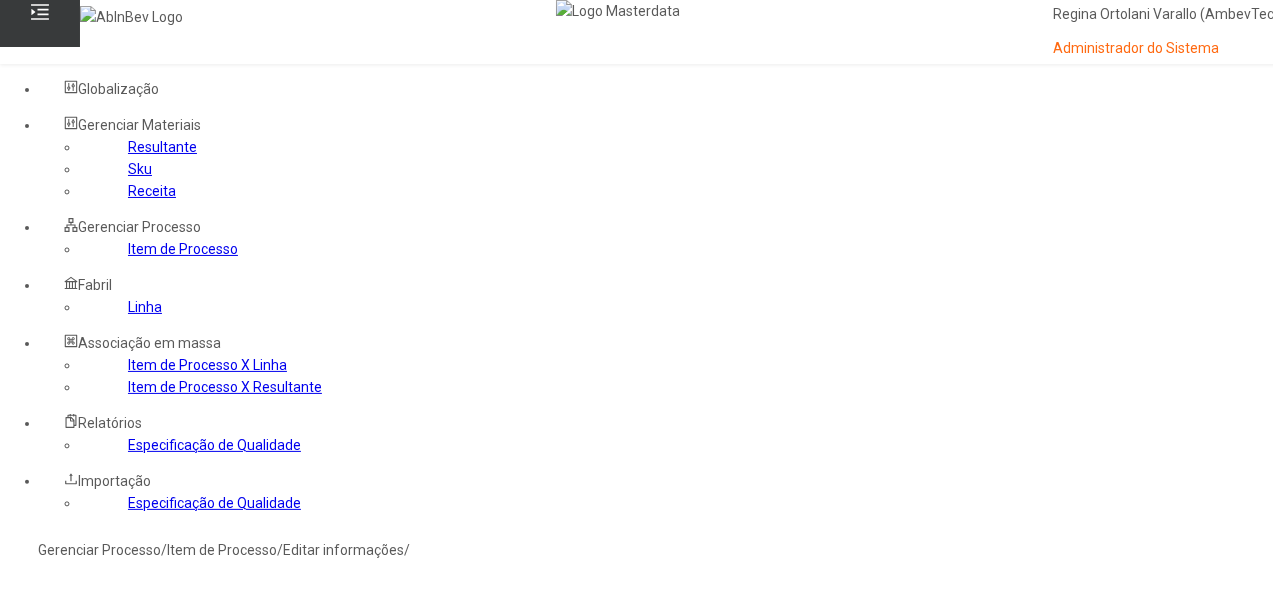 click on "Item de Processo" 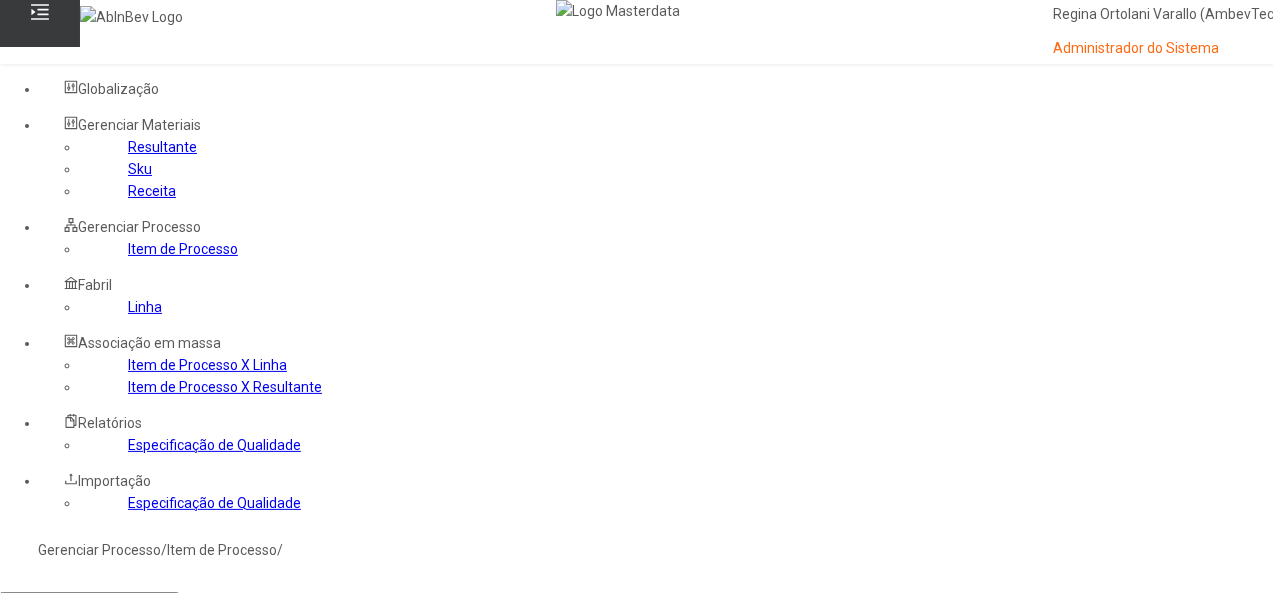 drag, startPoint x: 847, startPoint y: 329, endPoint x: 860, endPoint y: 325, distance: 13.601471 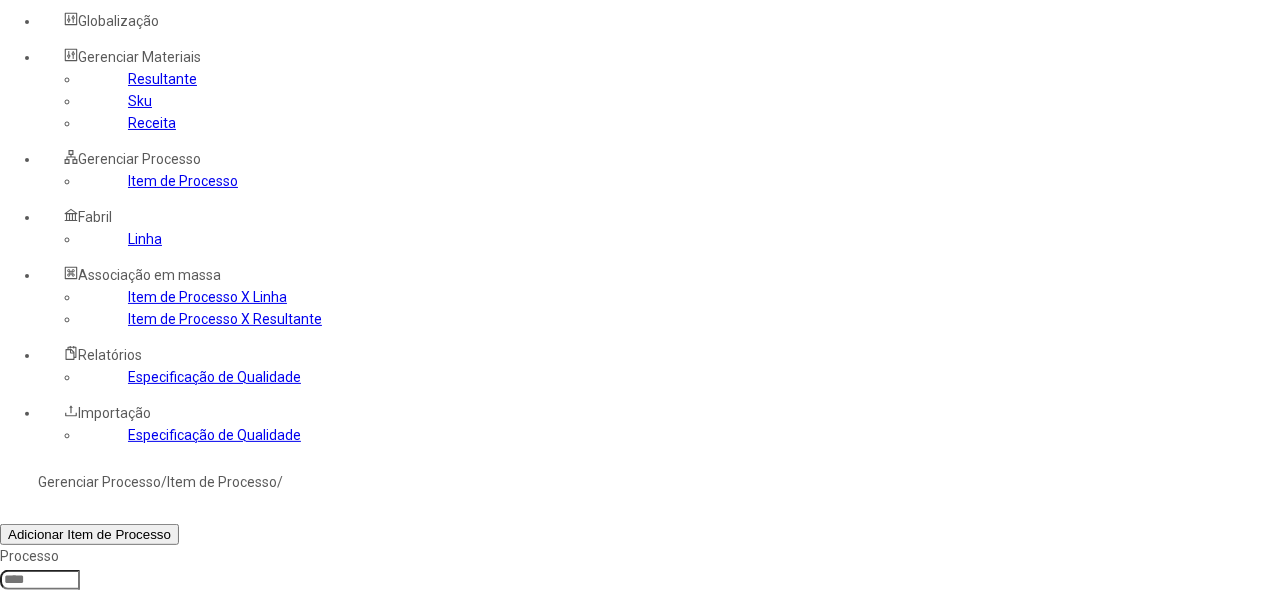scroll, scrollTop: 100, scrollLeft: 0, axis: vertical 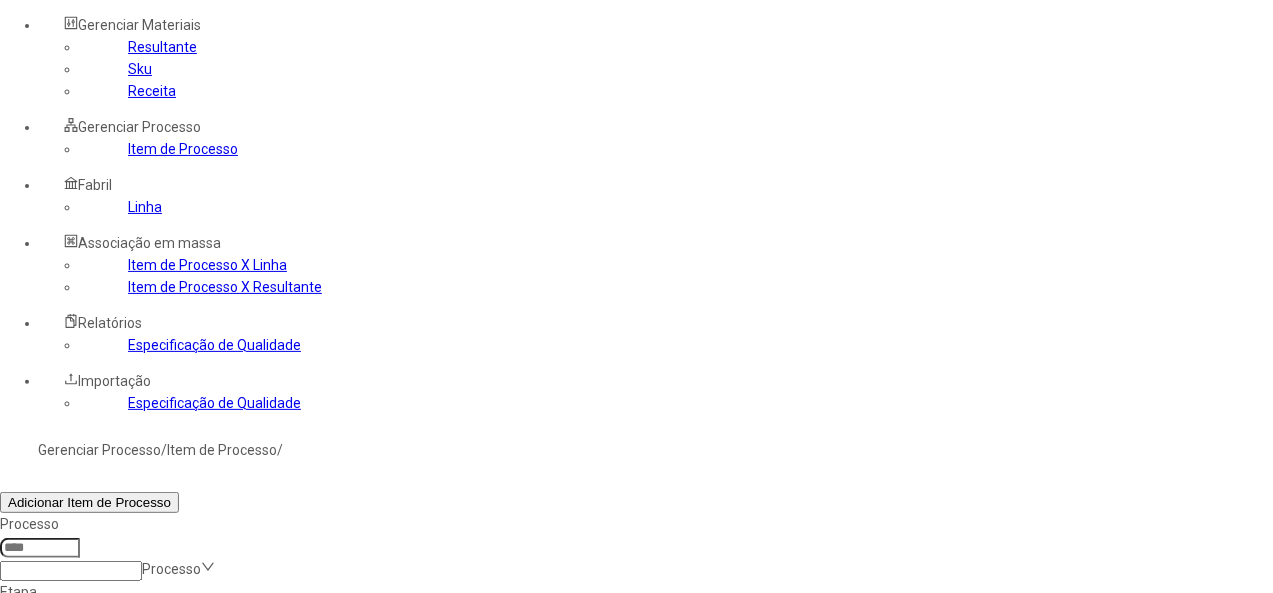 click 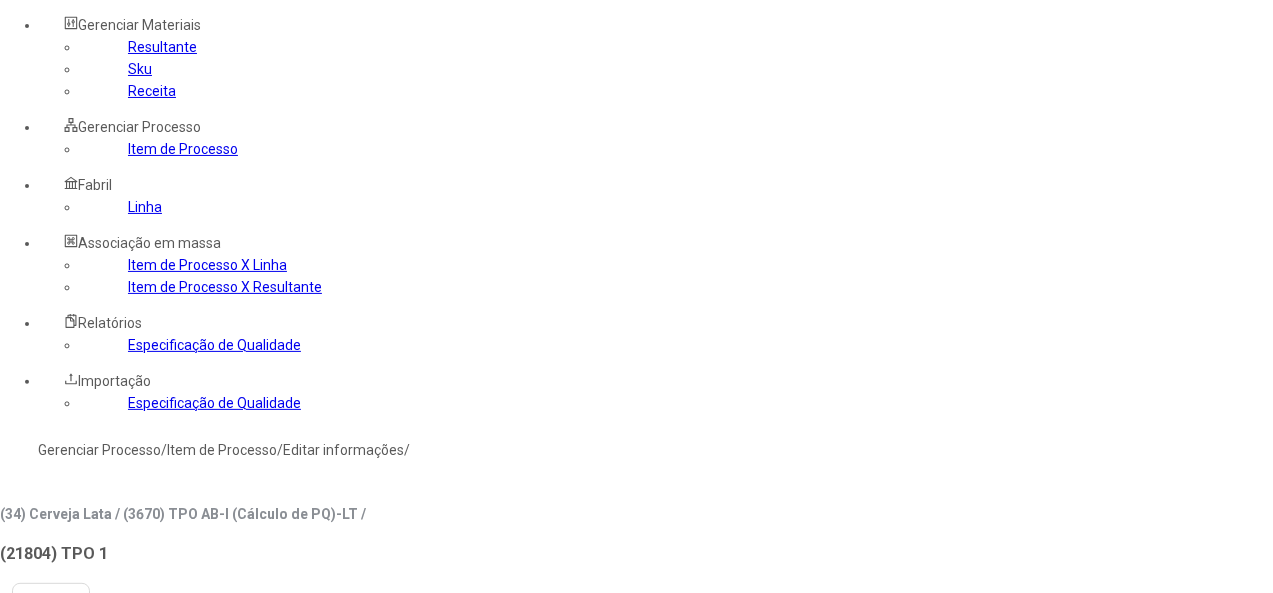 type on "*****" 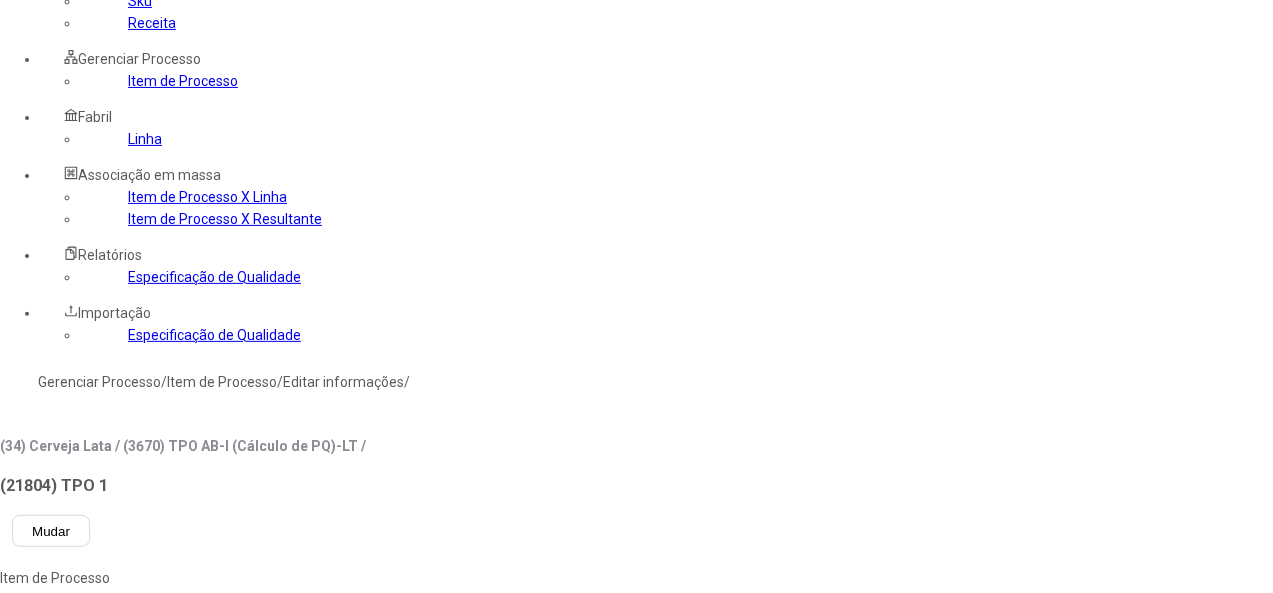 scroll, scrollTop: 200, scrollLeft: 0, axis: vertical 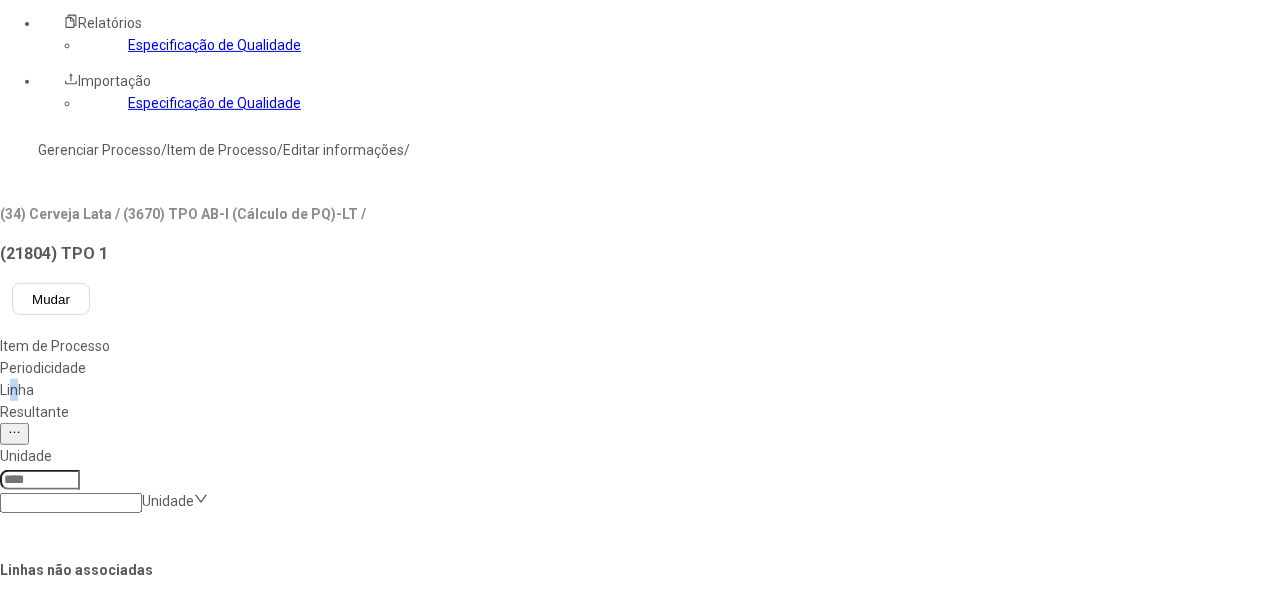 click 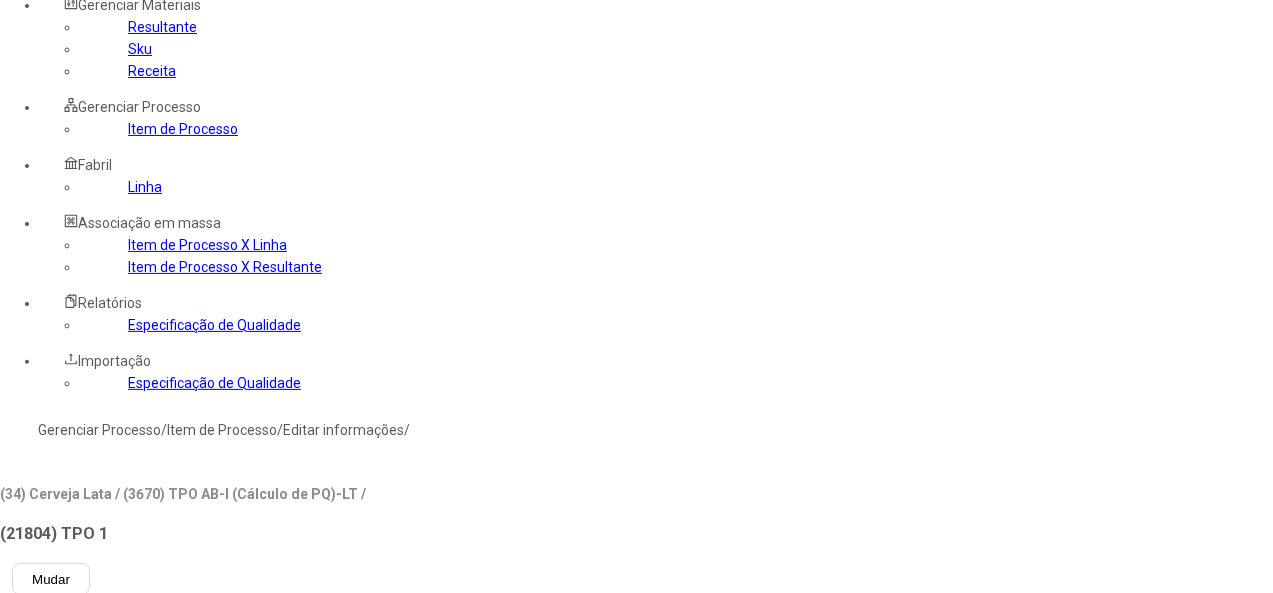scroll, scrollTop: 0, scrollLeft: 0, axis: both 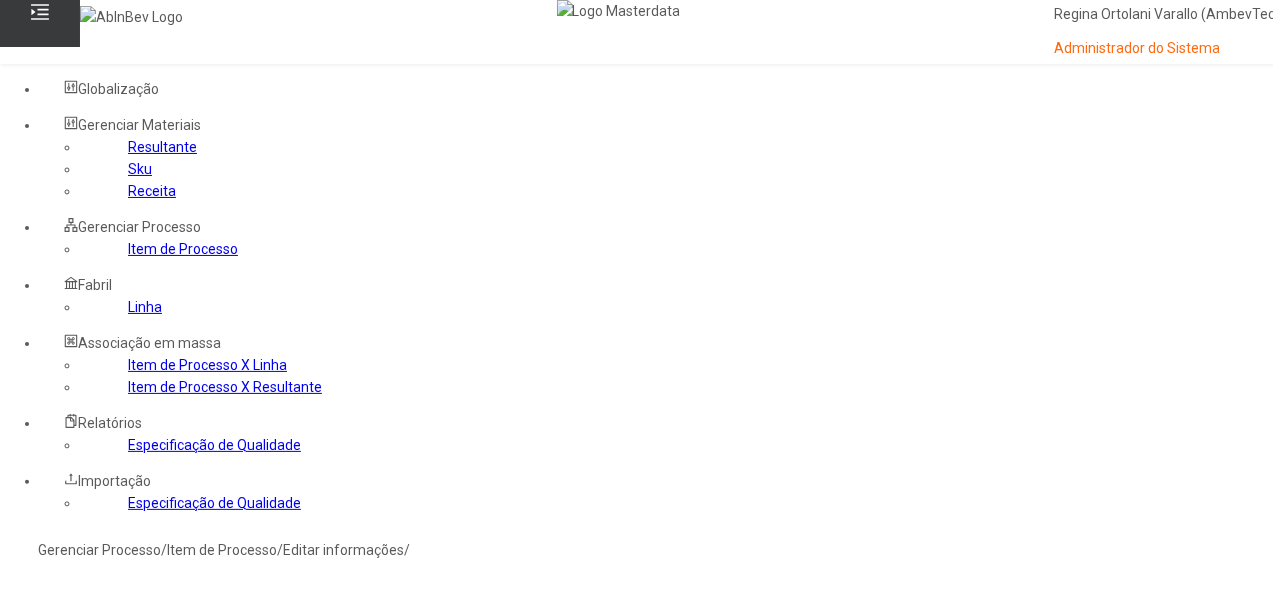 click on "Item de Processo" 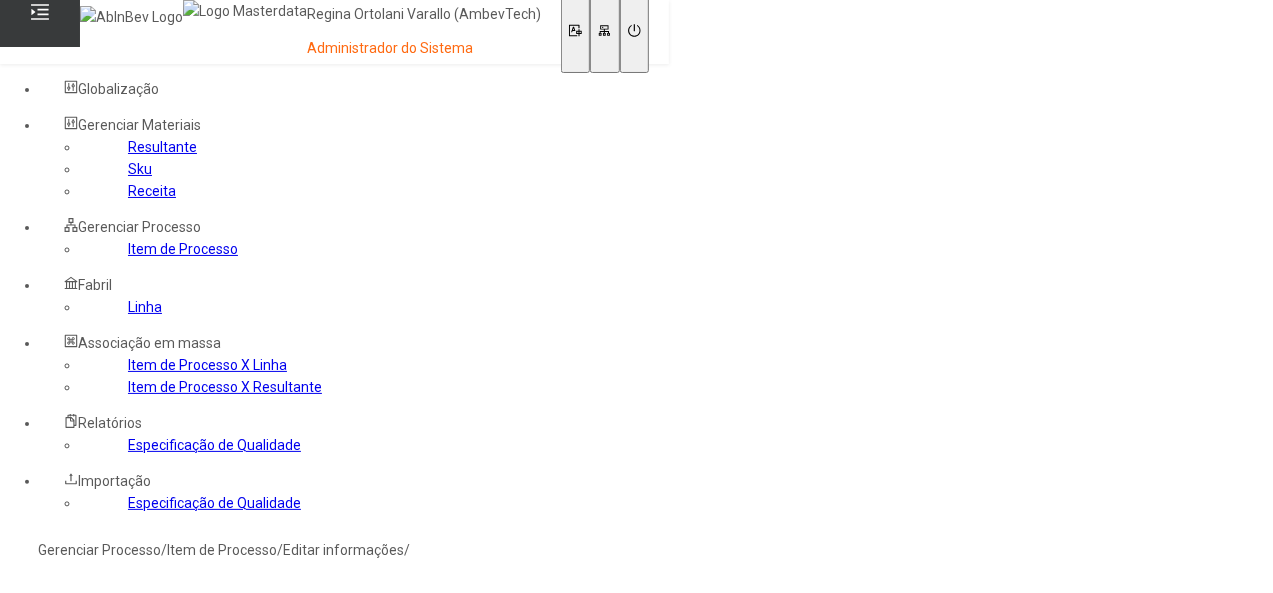 type on "****" 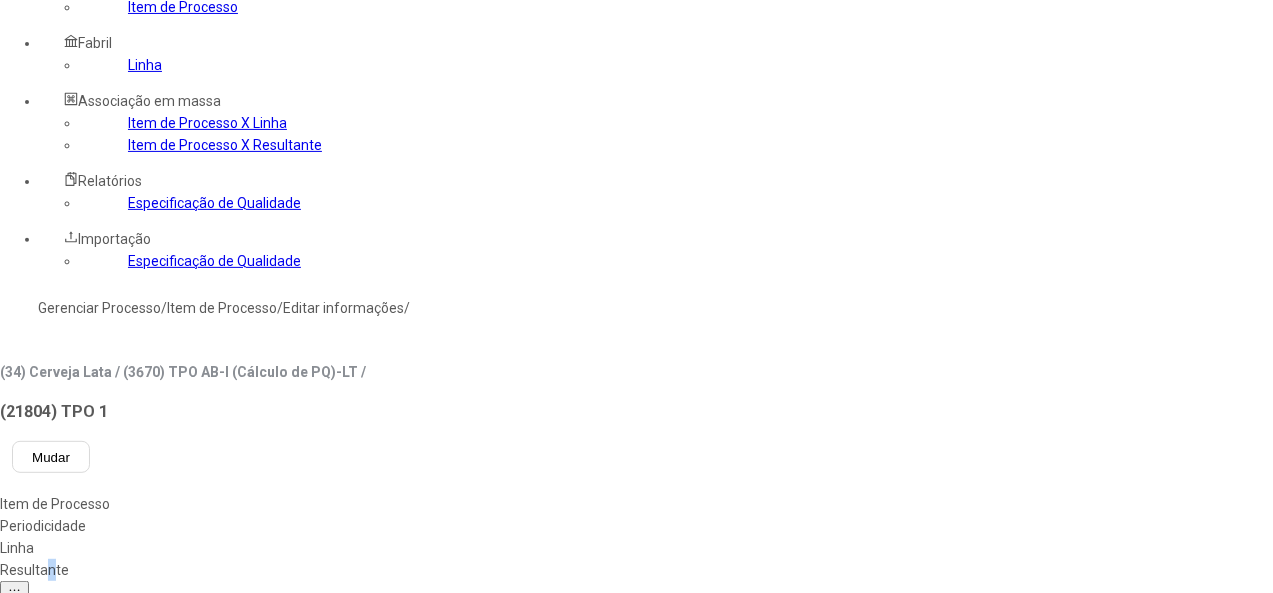 scroll, scrollTop: 300, scrollLeft: 0, axis: vertical 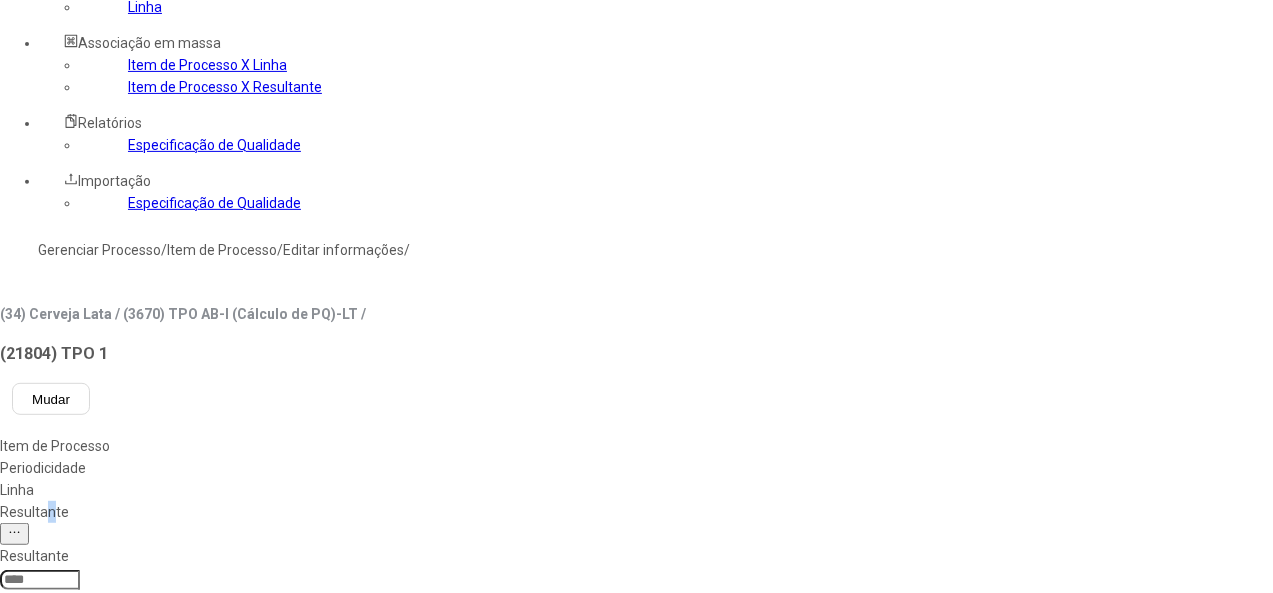 click 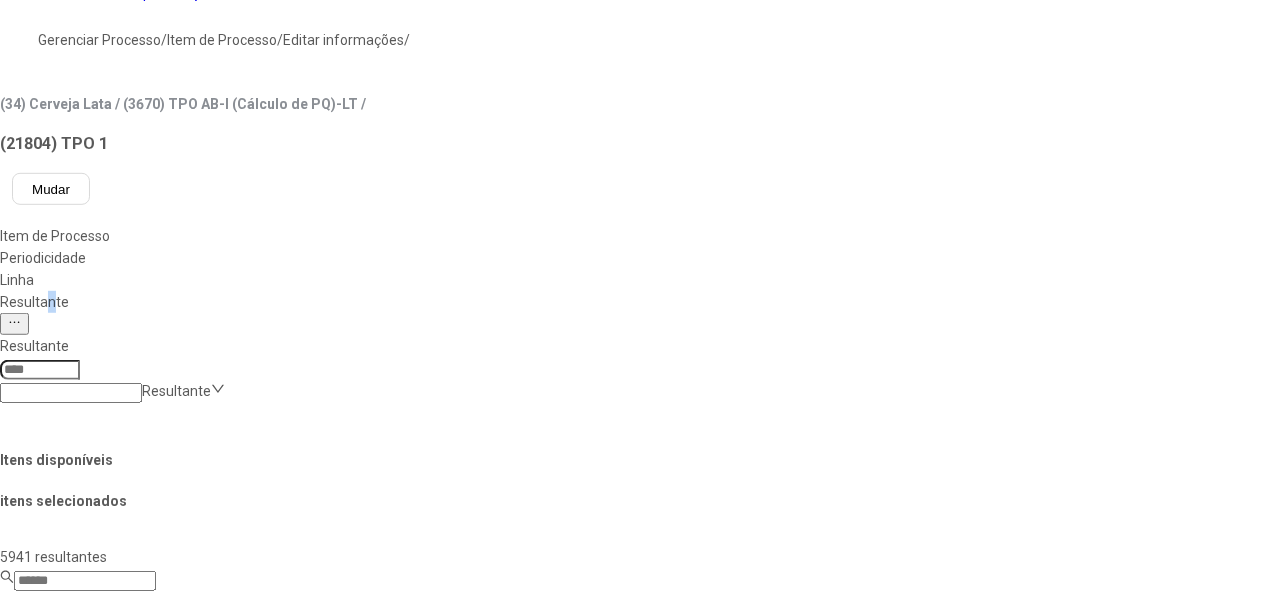 scroll, scrollTop: 600, scrollLeft: 0, axis: vertical 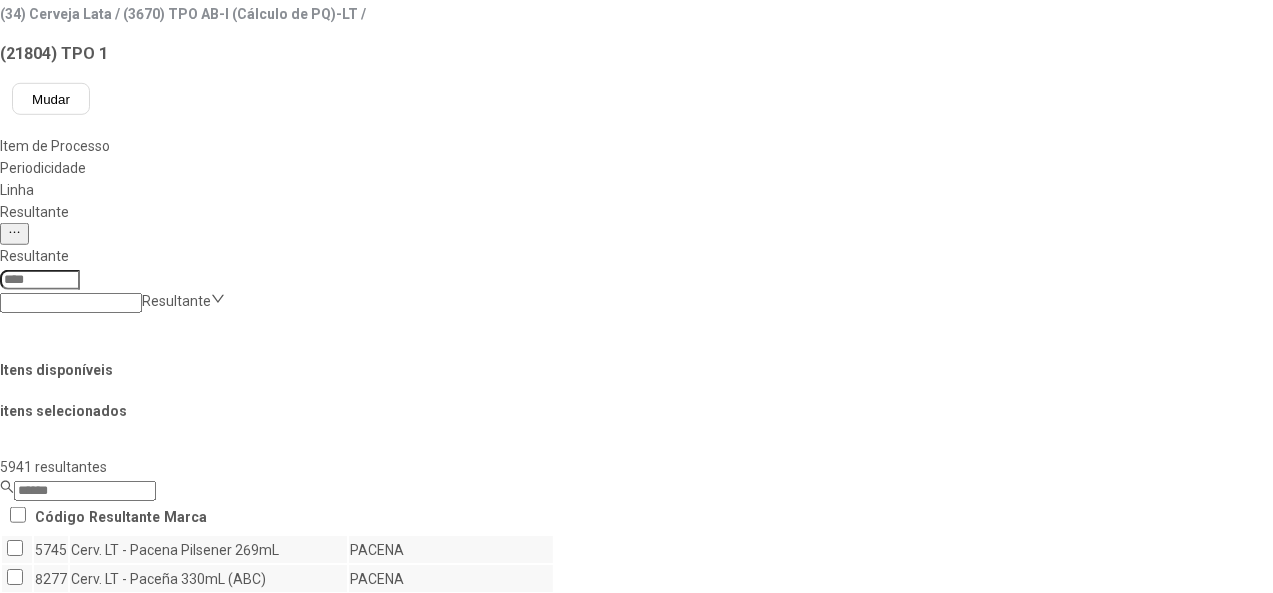 click on "Itens disponíveis itens selecionados  5941 resultantes  Código Resultante Marca 5745 Cerv. LT - Pacena Pilsener 269mL PACENA 8277 Cerv. LT - Paceña 330mL (ABC) PACENA 6637 Cerv. LT - Patagonia Vera IPA 410mL PATAGONIA VERA IPA 4422 Cerv. LT - Skol PM 473mL SKOL PURO MALTE 5363 Cerv. LT - Patagonia IPA Sleek 350mL PATAGONIA IPA 7990 Cerv. LT - BC Duplo Malte Trigo Sleek 350mL BRAHMA DUPLO MALTE TRIGO 5169 Cerv. LT - BC Duplo Malte Sleek 310mL BRAHMA DUPLO MALTE 8235 Cerv. LT - Andes Origen Rubia 710mL (ABC ANDES ORIGEN RUBIA 6723 Cerv. LT - Huari 310ml HUARI 2749 Cerv. LT - Brahma Fresh 473mL BRAHMA FRESH 5256 Cerv. LT - Bohemia PM 410mL BOHEMIA 3281 Cerv. LT - Brahma Exp. 473mL BRAHMA CHOPP EXPORTACAO 5564 Cerv. LT - Brahma Sub Zero 269mL BRAHMA SUB ZERO-ABC 6234 Cerv. LT - Cusqueña 710mL CUSQUEÑA 6121 Cerv. LT - Patricia Porter 473mL PATRICIA PORTER 8550 Cerv. LT - Skol 269mL (MultiPack) SKOL 3490 Cerv. LT - Ant. Subzero 550mL ANTARCTICA SUBZERO 8432 Cerv. LT - Chicha Taquiña 440mL CHICHA TAQUINA 4663" 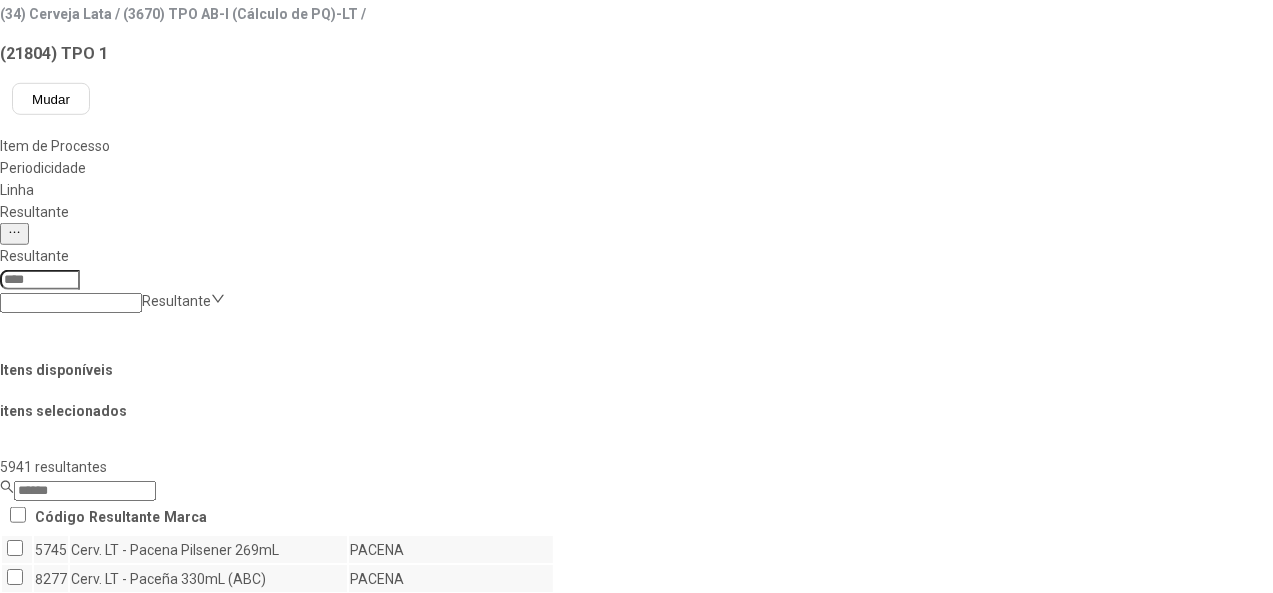 click on "Concluir associação" at bounding box center [124, 1199] 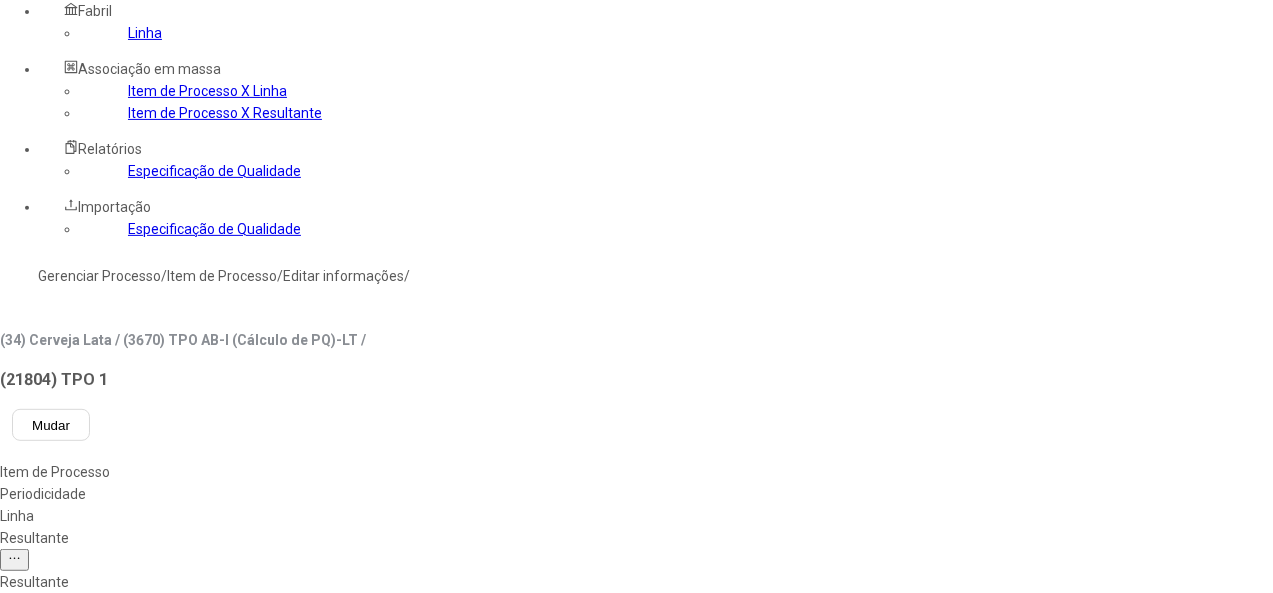 scroll, scrollTop: 206, scrollLeft: 0, axis: vertical 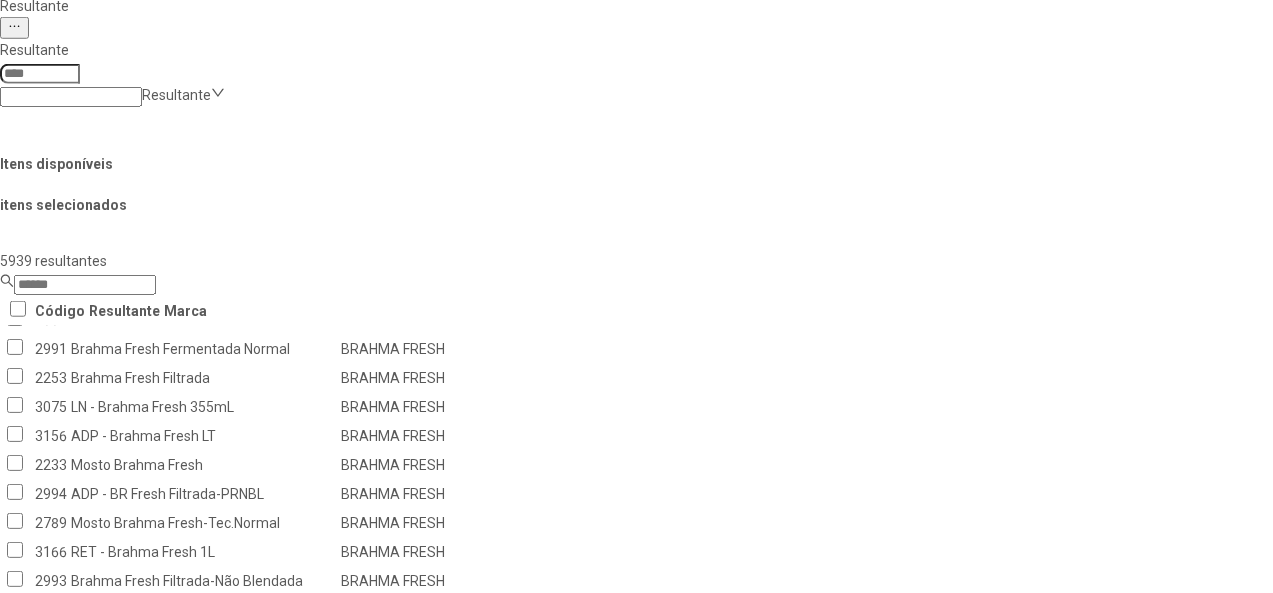 click on "Remover selecionado(s)" at bounding box center [1235, 1185] 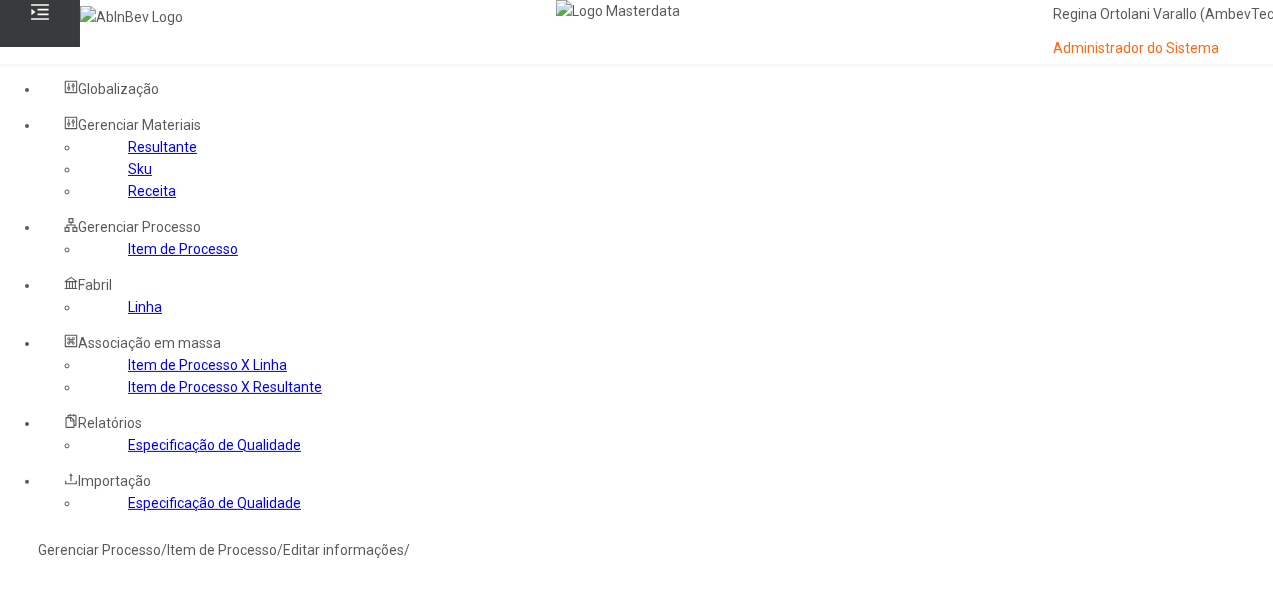 click on "Sim" at bounding box center (88, 692) 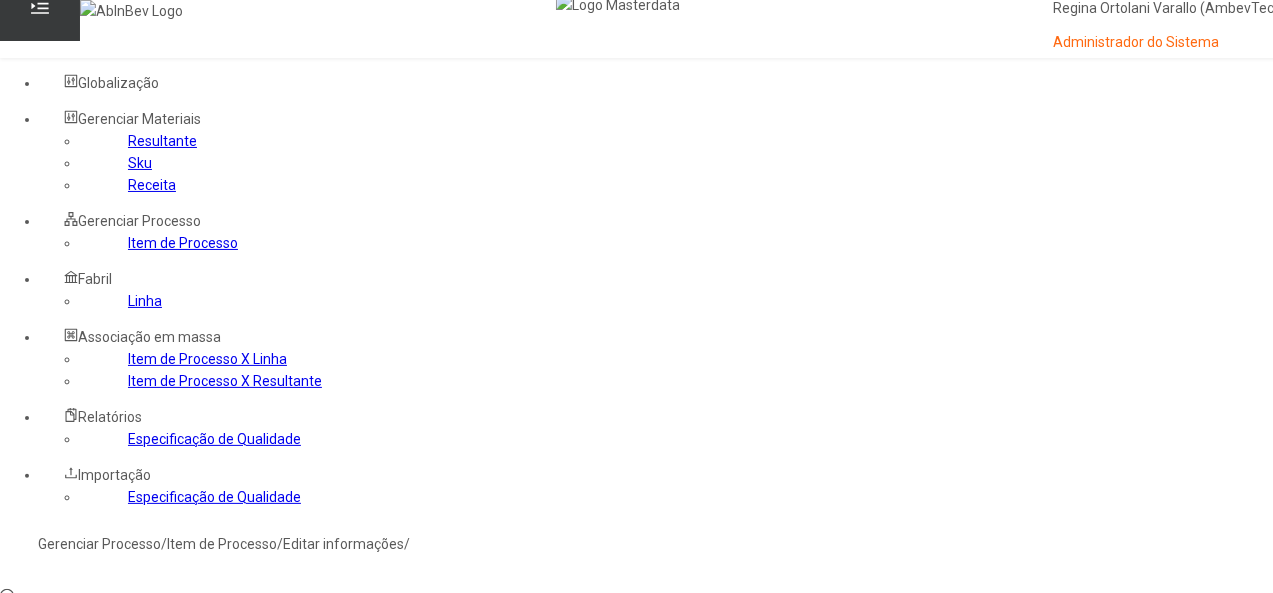 scroll, scrollTop: 0, scrollLeft: 0, axis: both 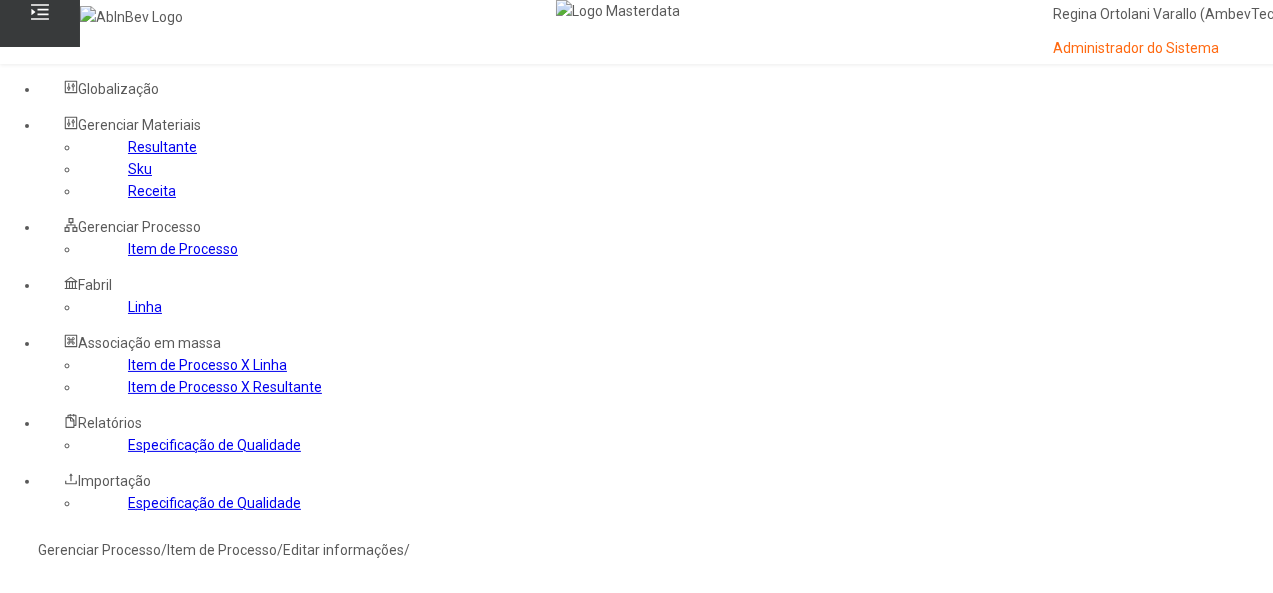 click on "Item de Processo" 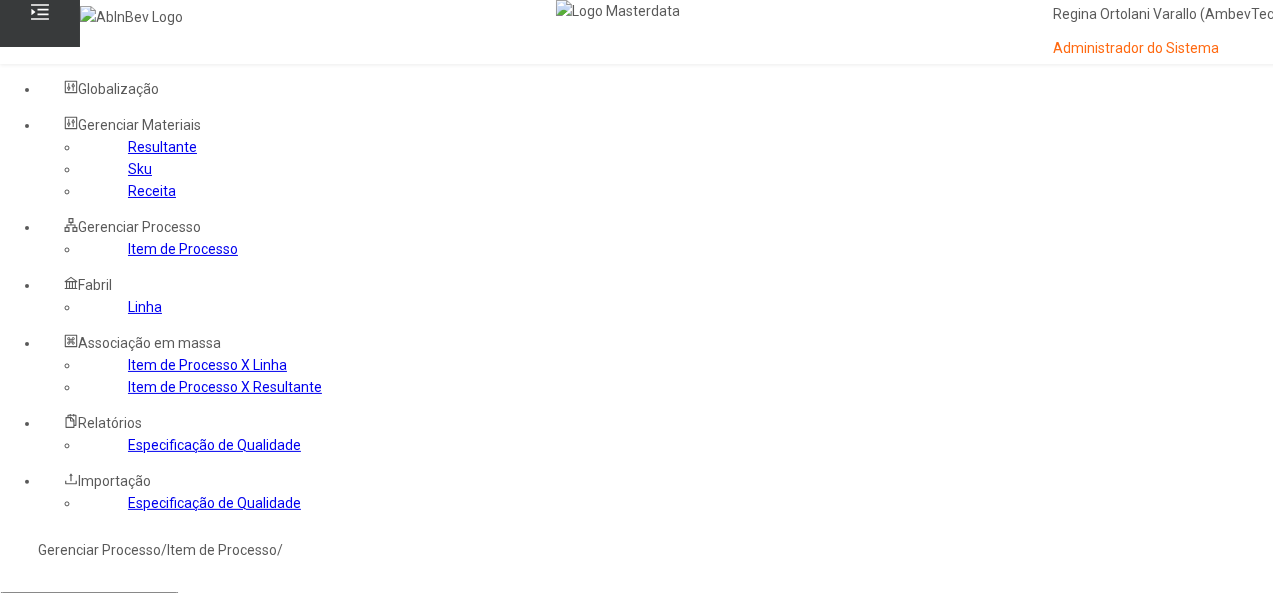 click on "Item de Processo" 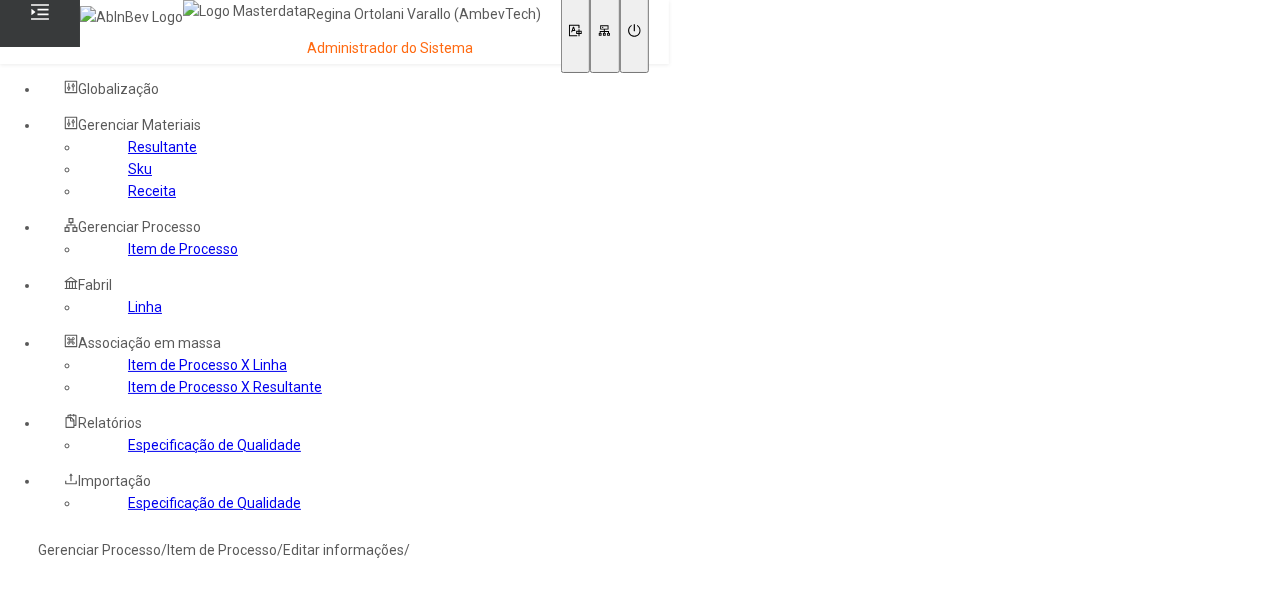 type on "*****" 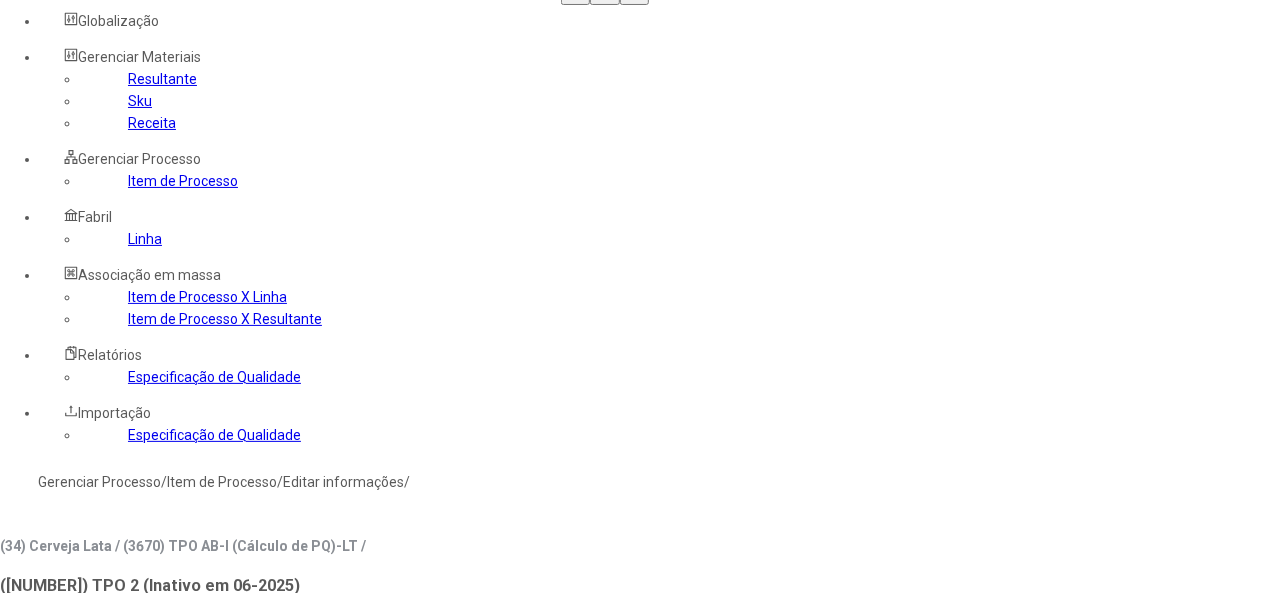 scroll, scrollTop: 100, scrollLeft: 0, axis: vertical 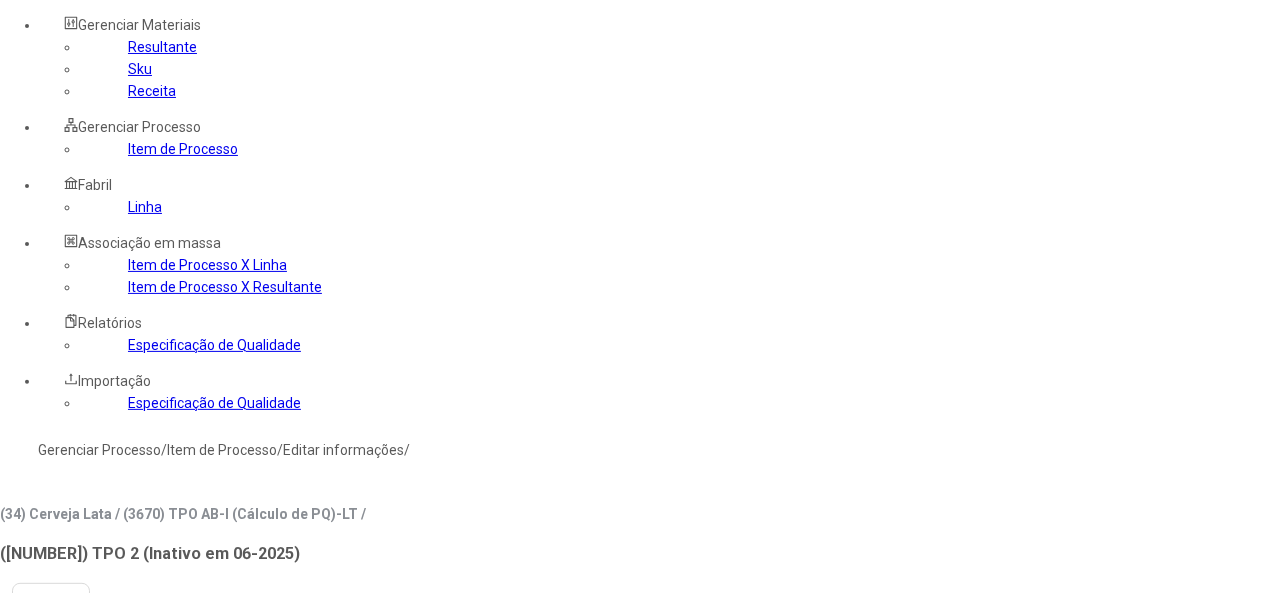 click on "Linha" 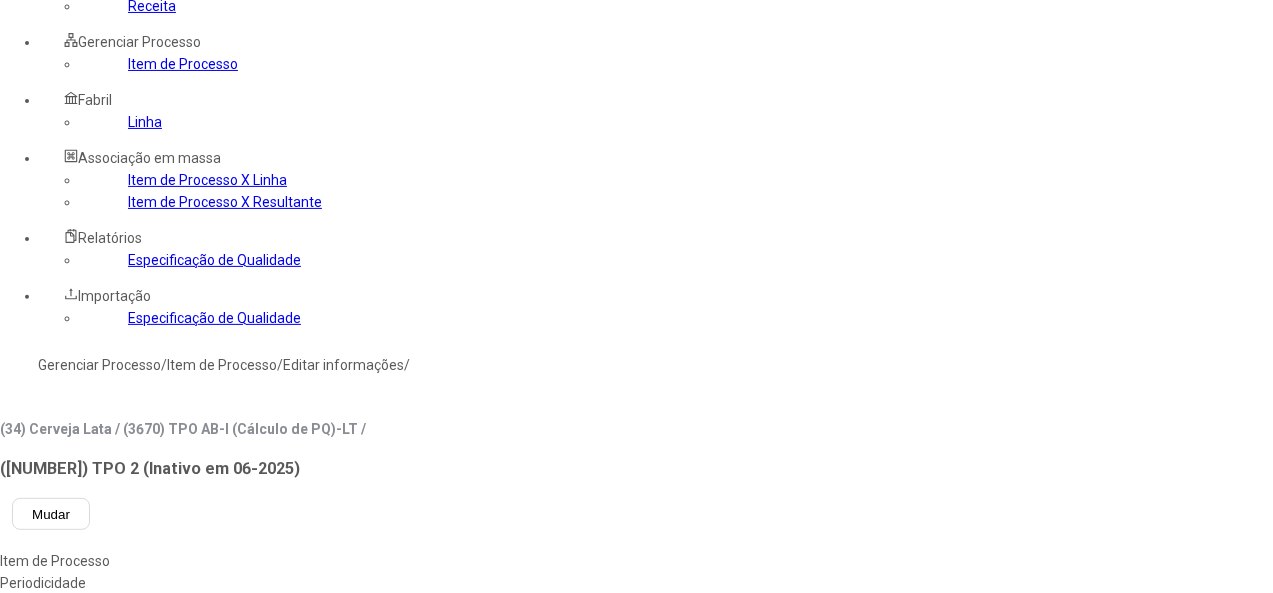scroll, scrollTop: 400, scrollLeft: 0, axis: vertical 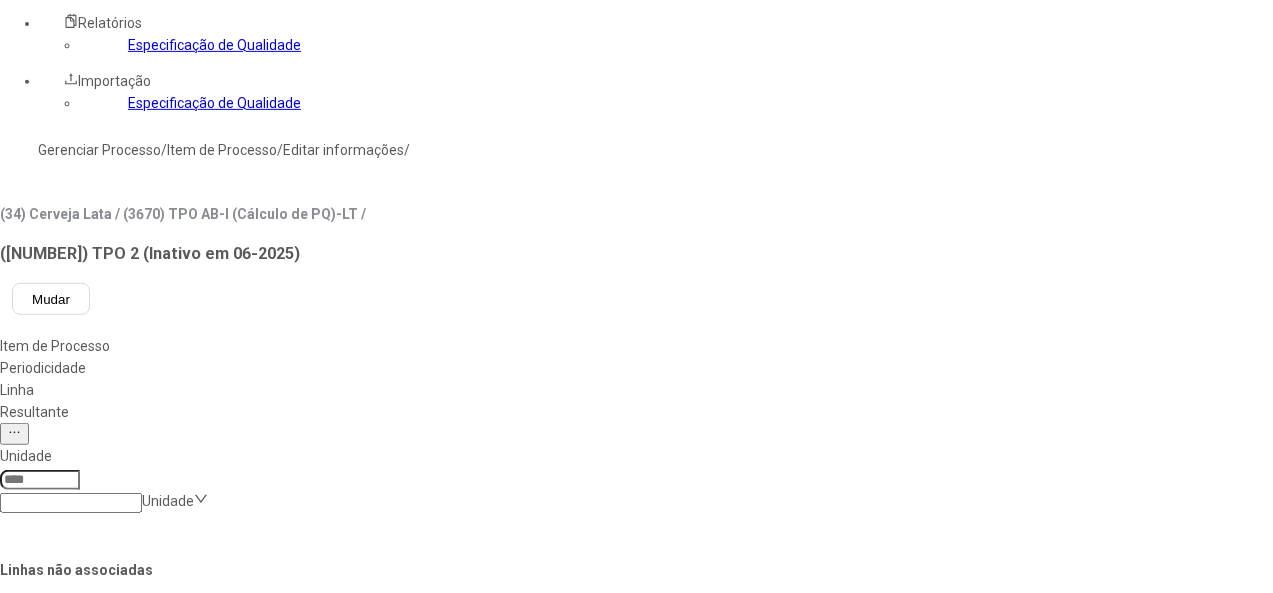 click on "Salvar Alterações" 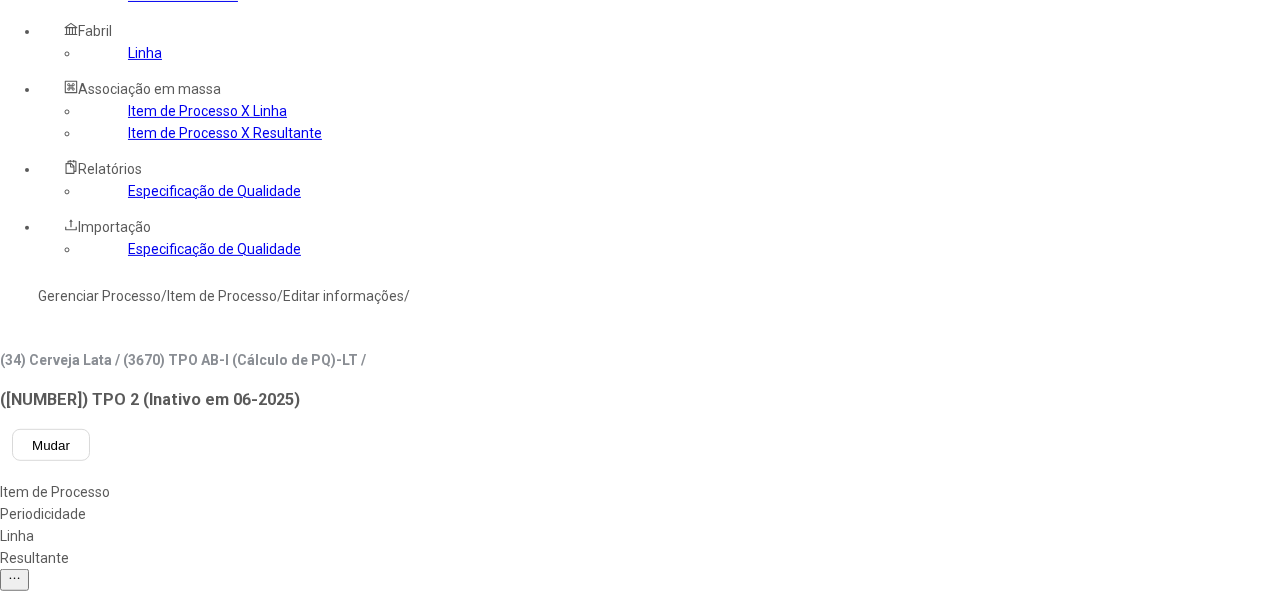 scroll, scrollTop: 100, scrollLeft: 0, axis: vertical 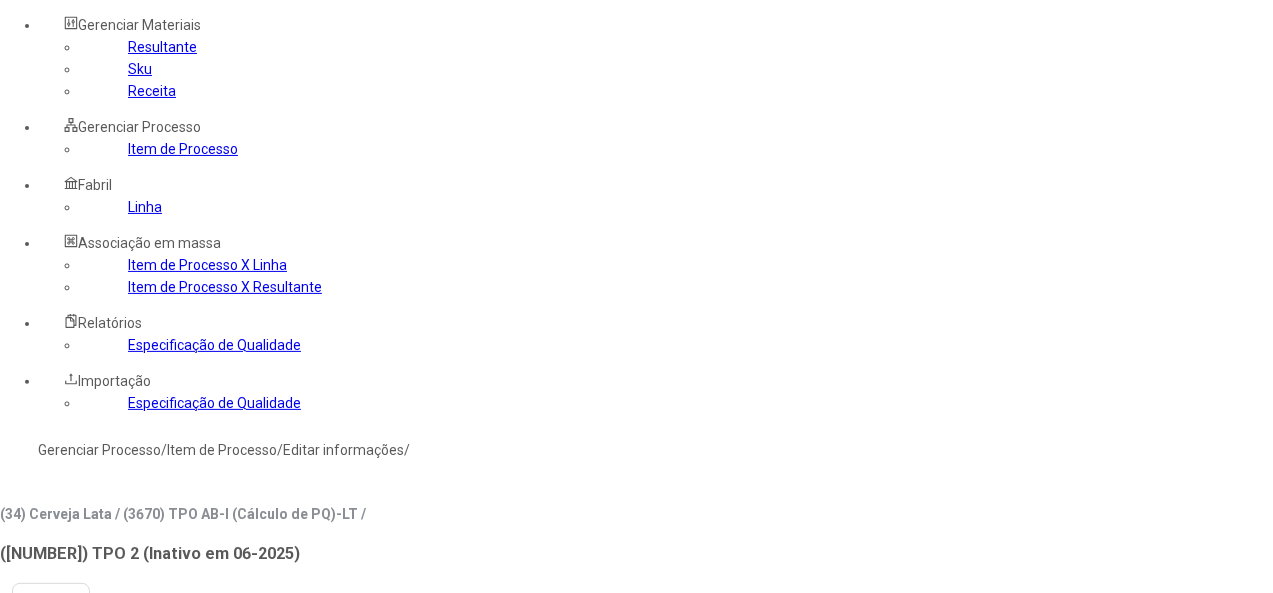 click on "Item de Processo" 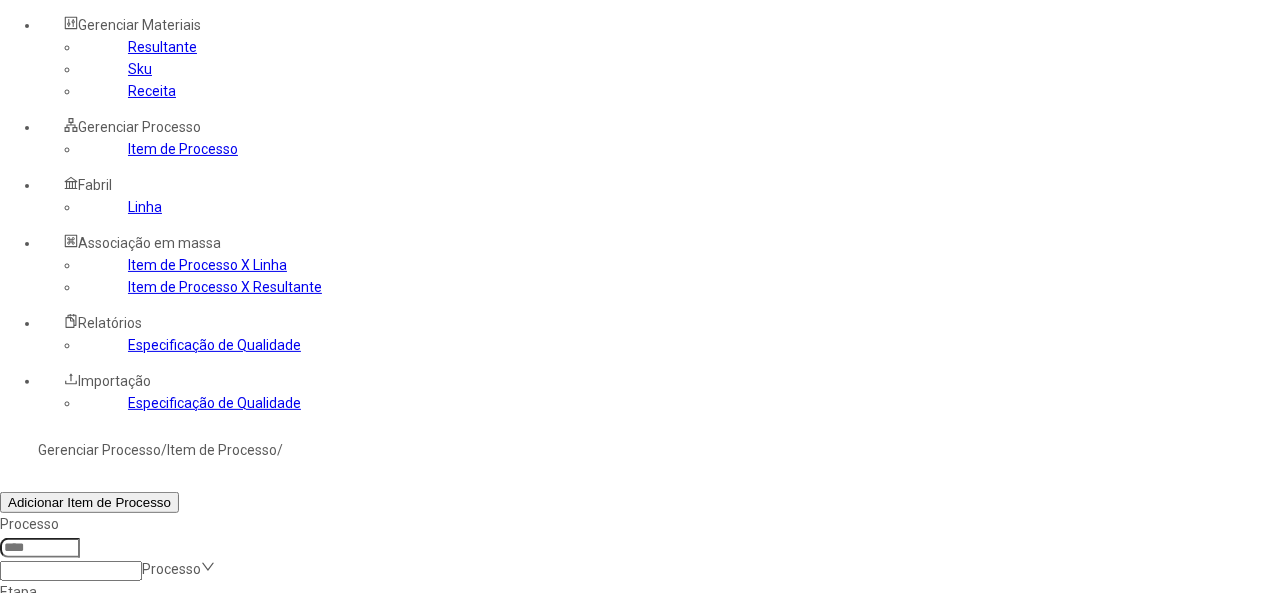 click 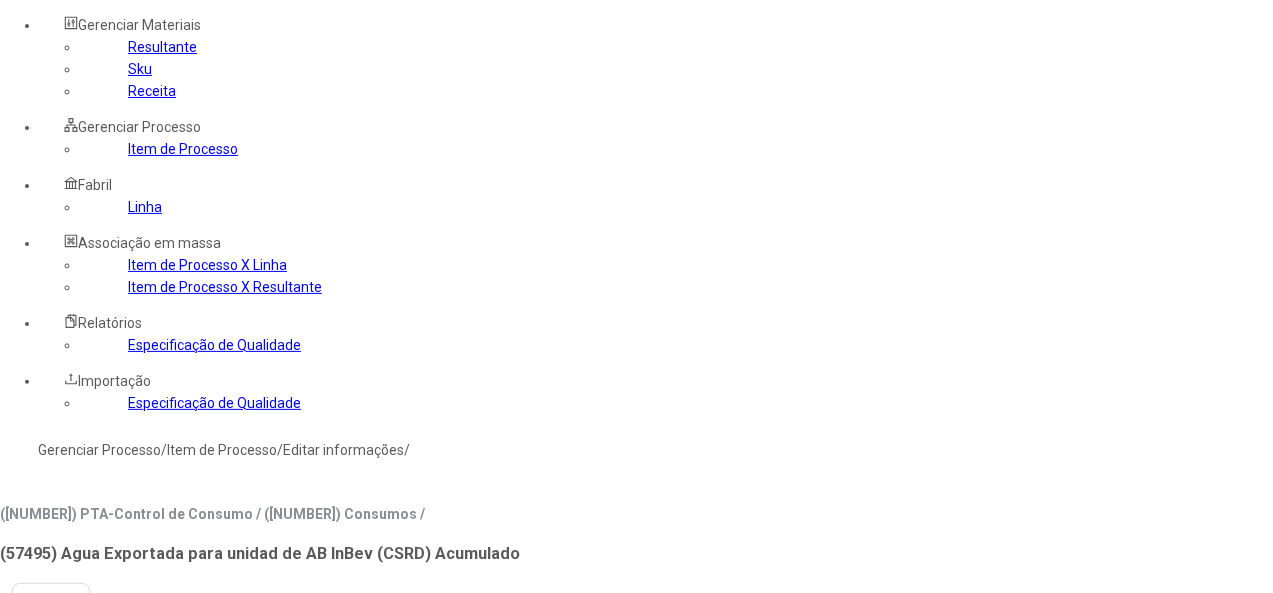 type on "*****" 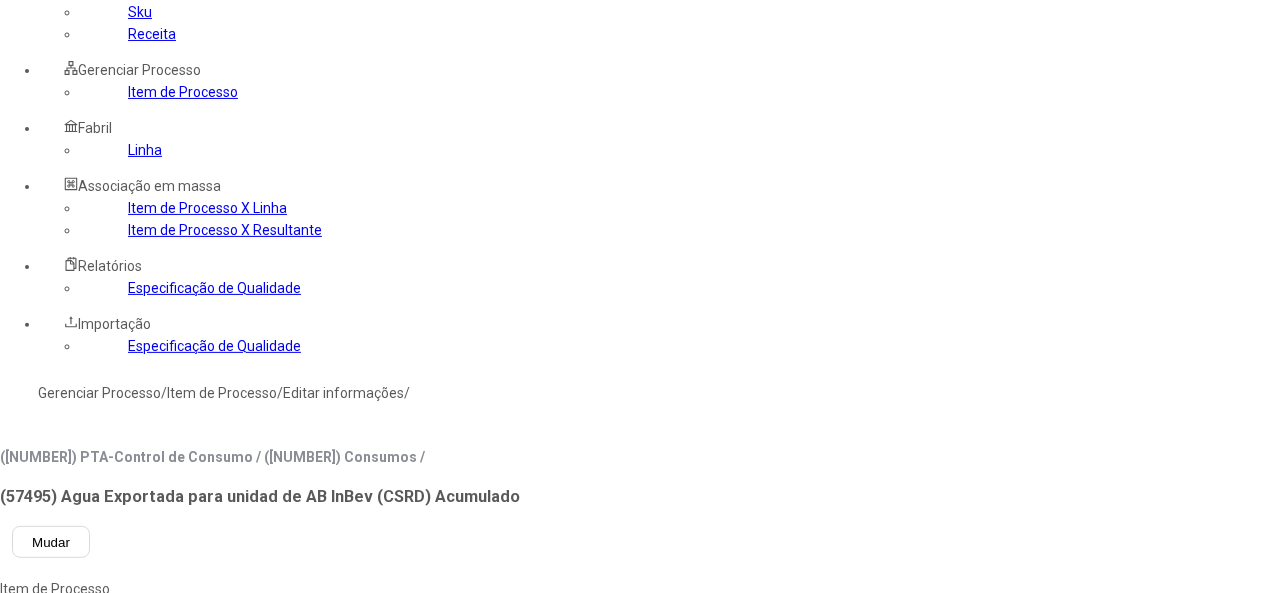 scroll, scrollTop: 200, scrollLeft: 0, axis: vertical 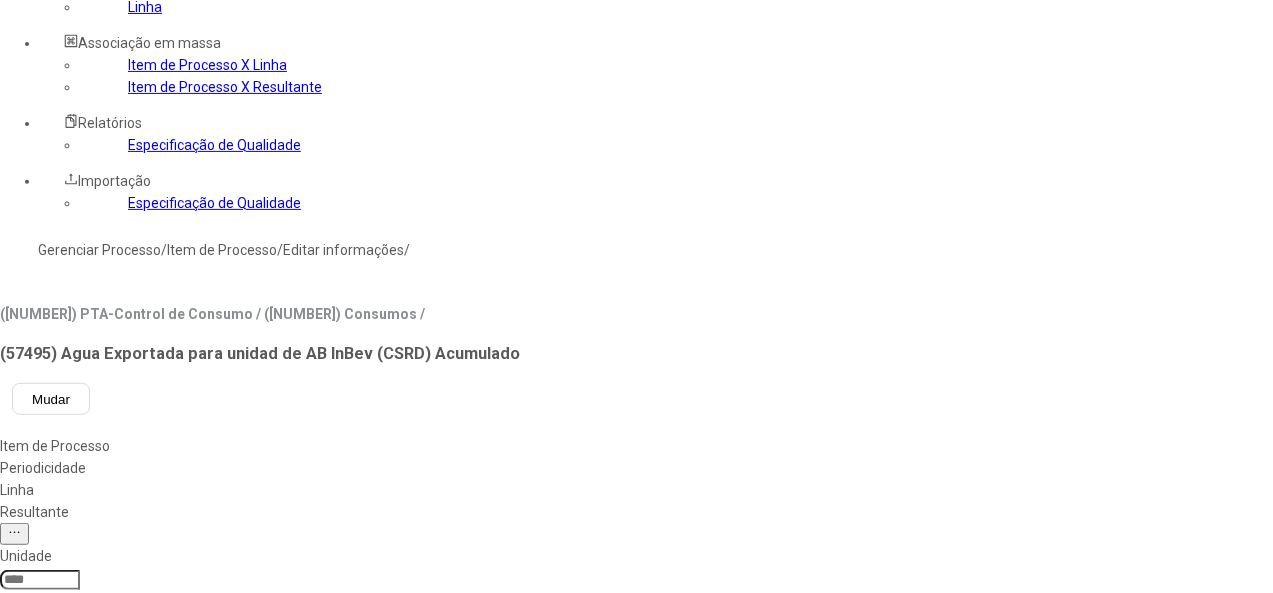 type on "***" 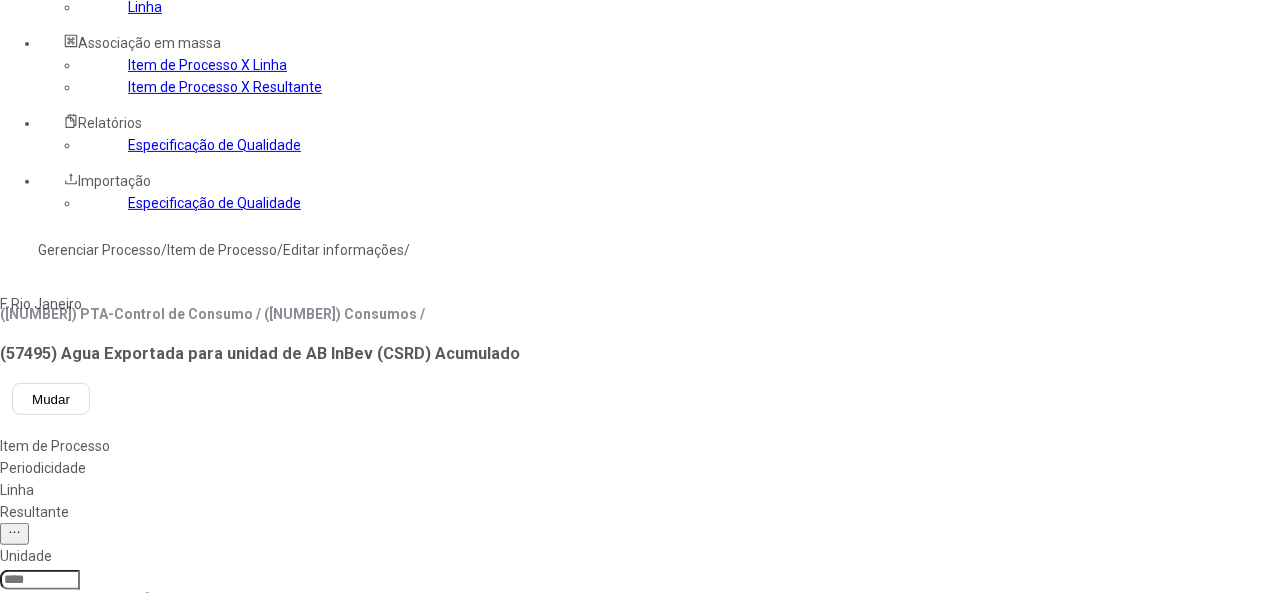 type on "***" 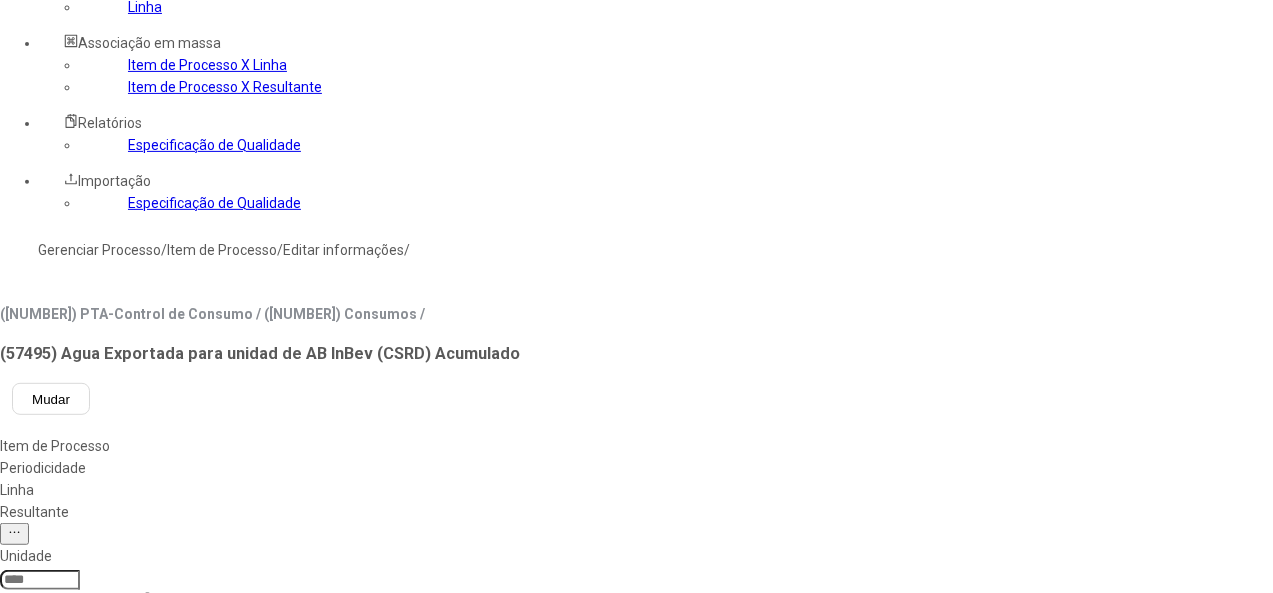 type on "***" 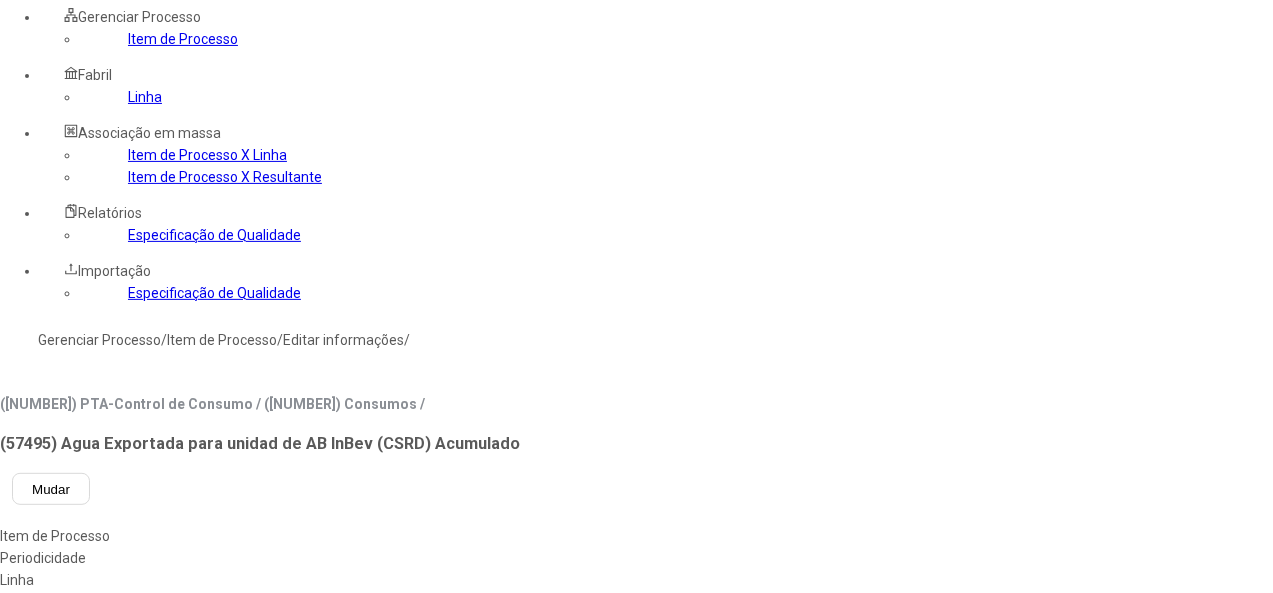 scroll, scrollTop: 100, scrollLeft: 0, axis: vertical 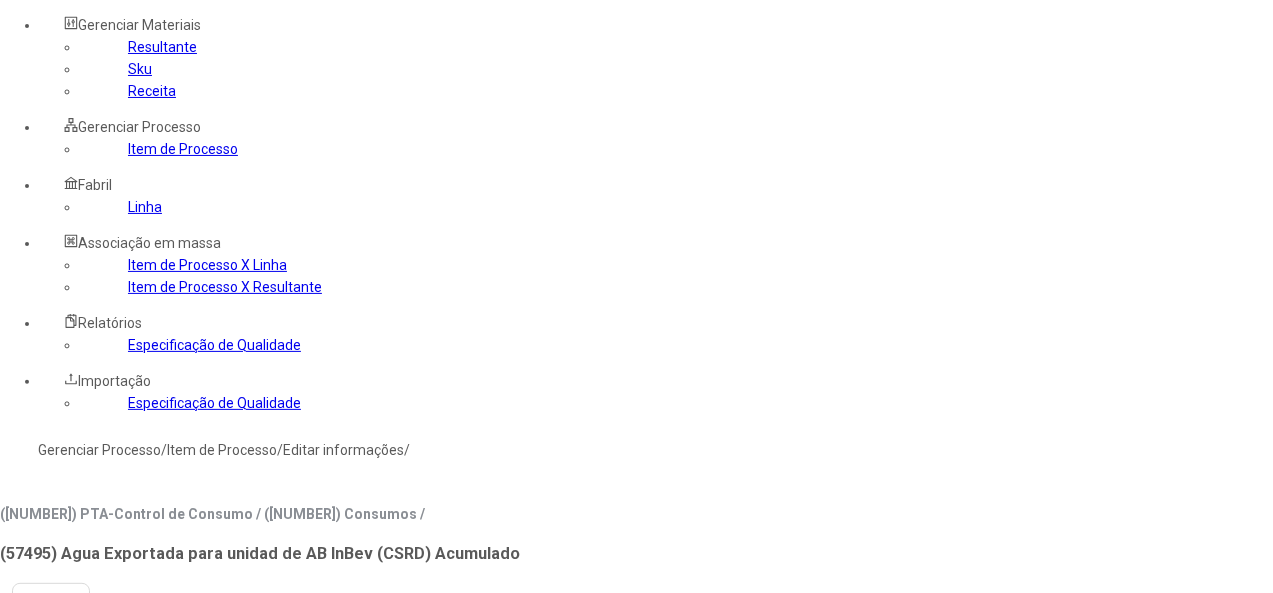 click on "Resultante" 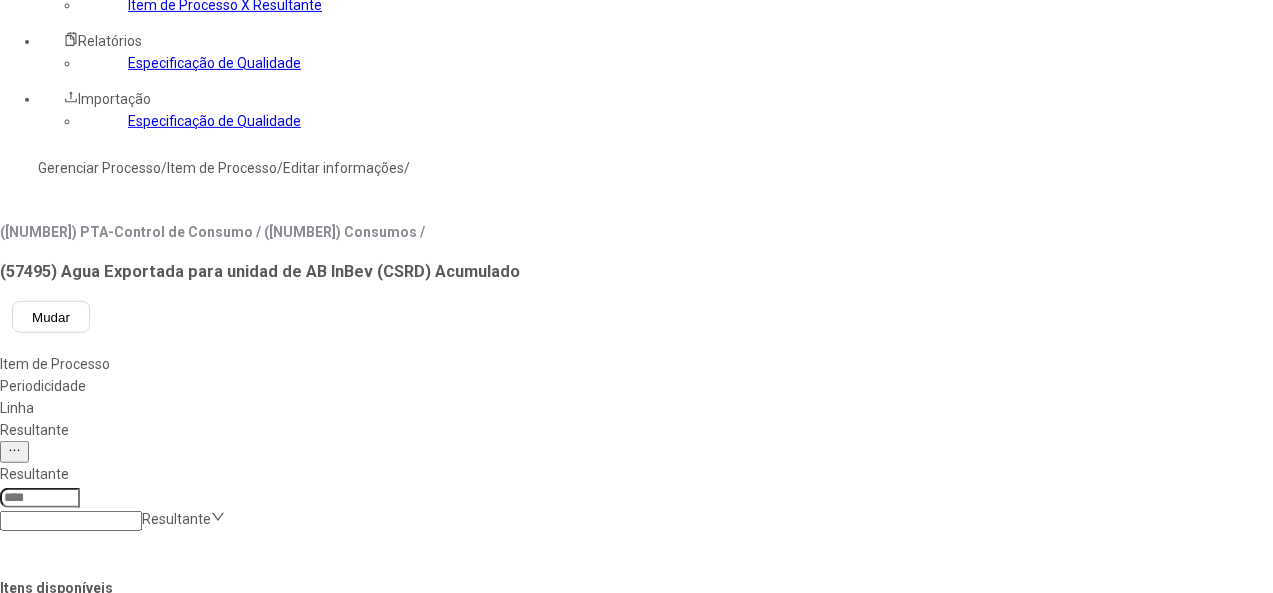 scroll, scrollTop: 0, scrollLeft: 0, axis: both 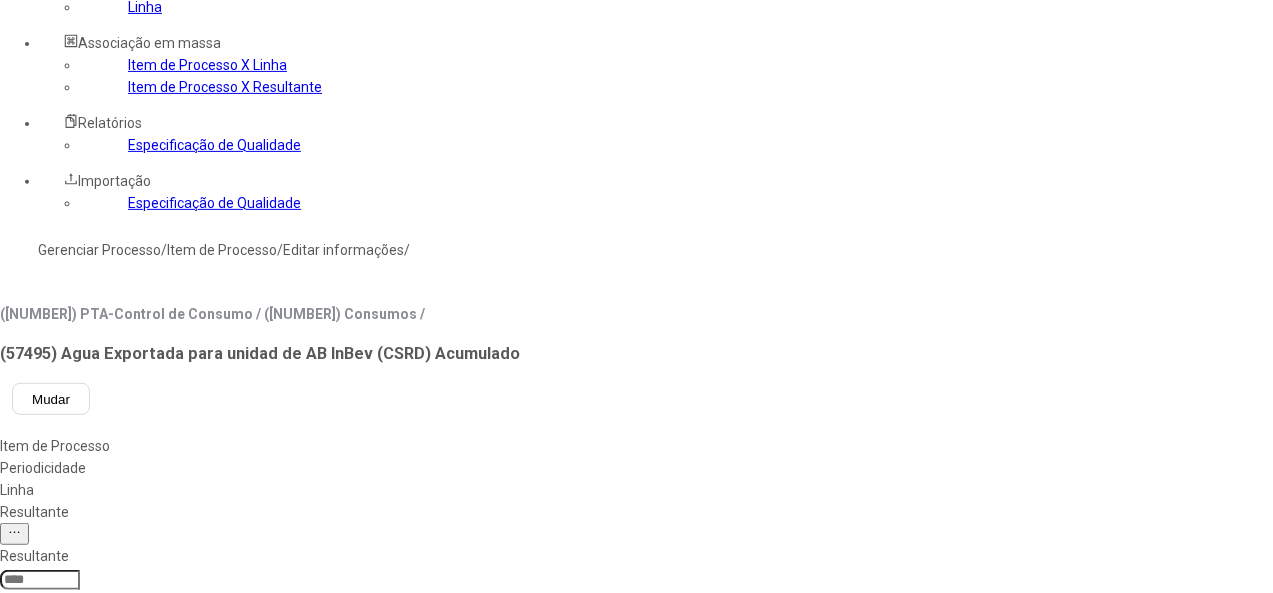 click 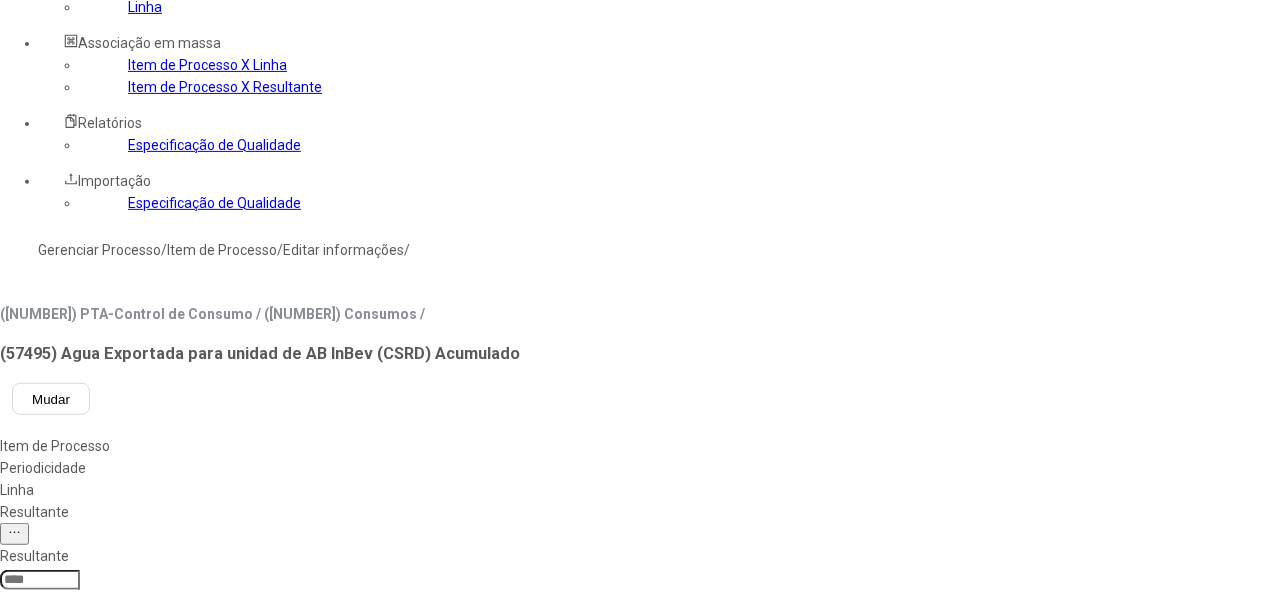 scroll, scrollTop: 100, scrollLeft: 0, axis: vertical 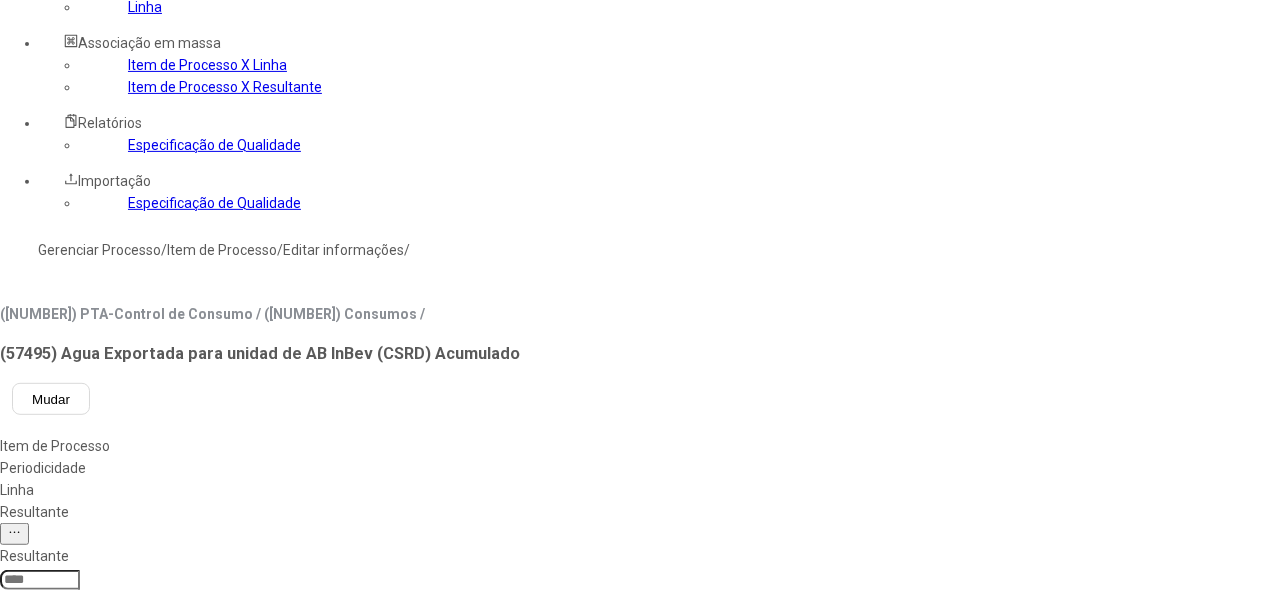 type on "*******" 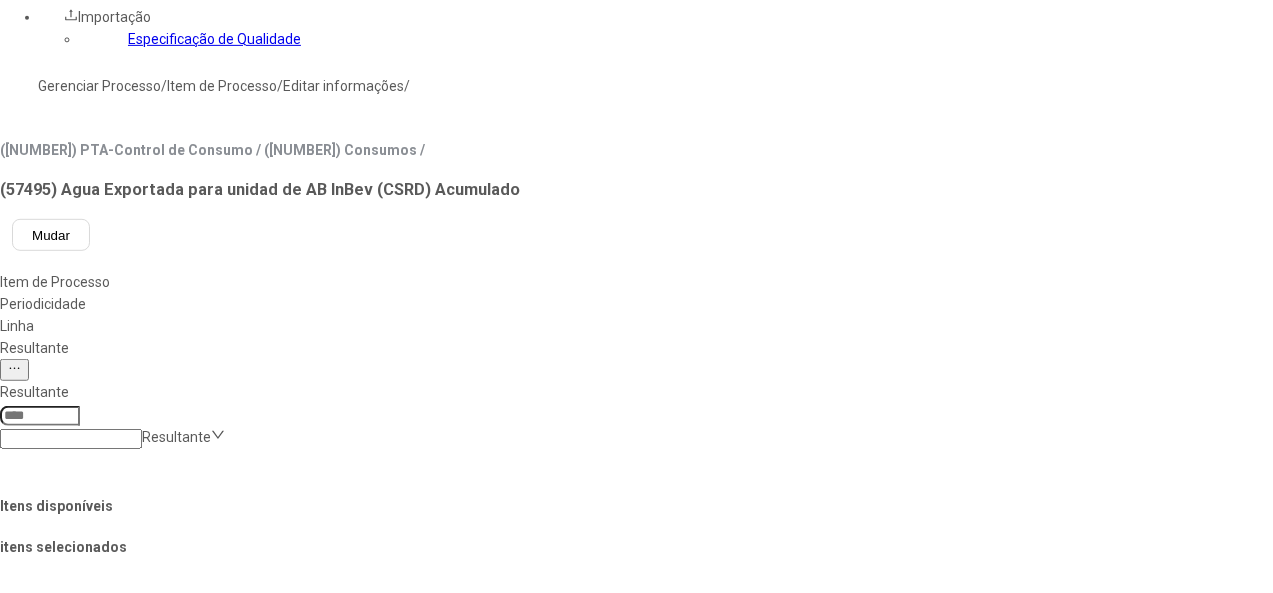 scroll, scrollTop: 600, scrollLeft: 0, axis: vertical 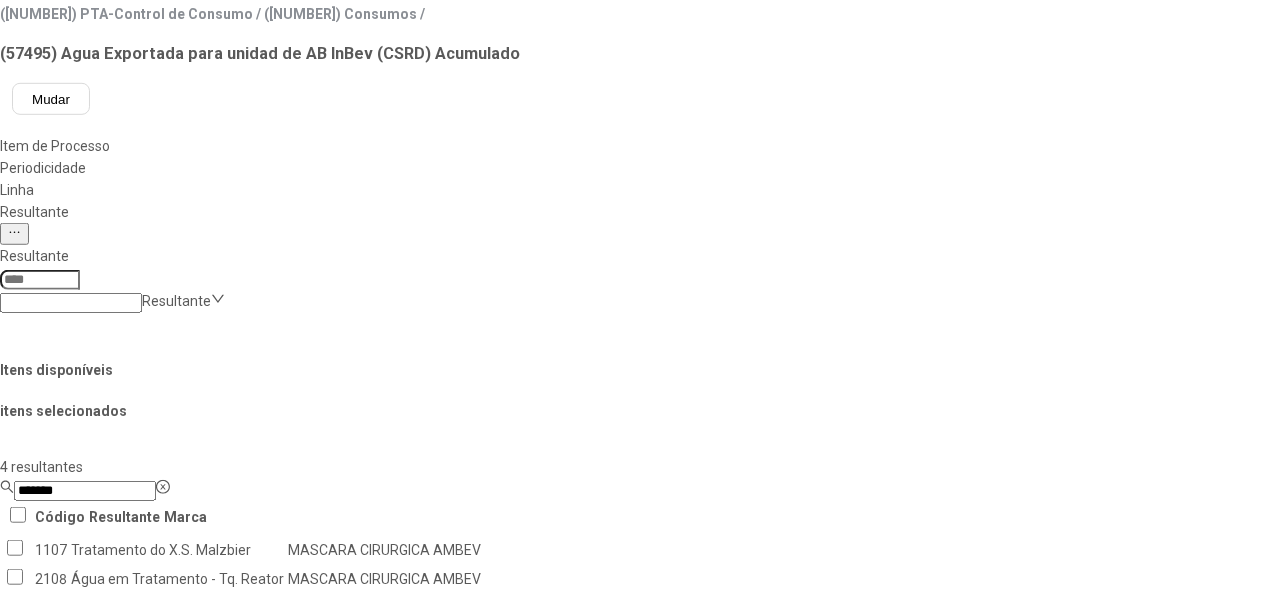 click on "Concluir associação" at bounding box center (124, 1367) 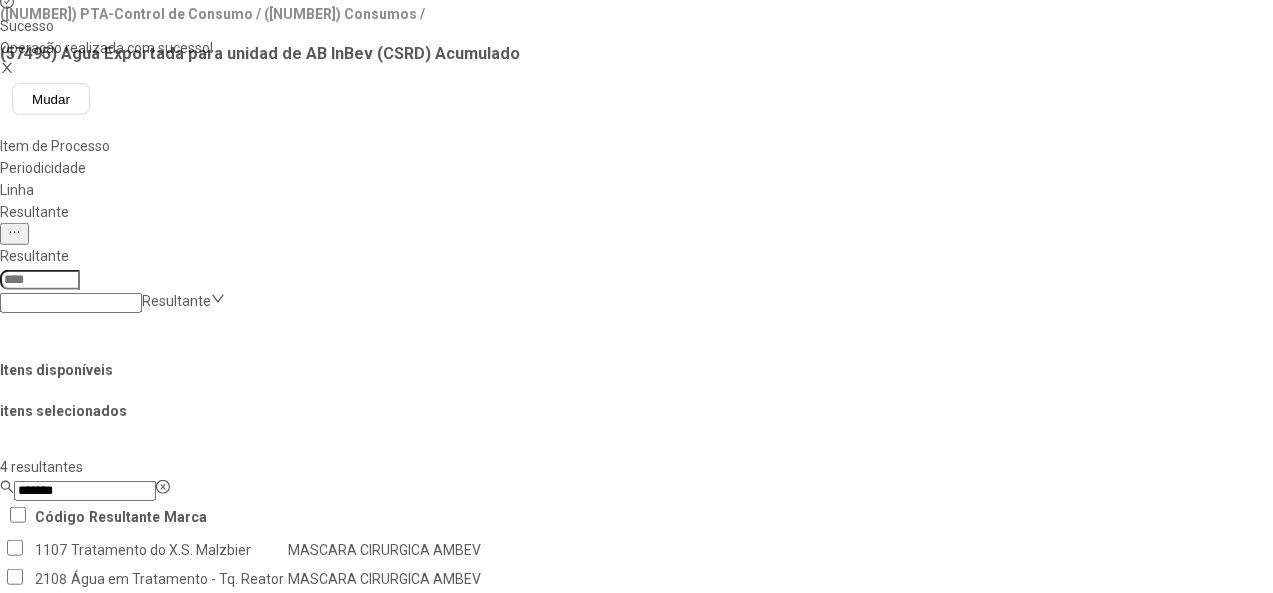 scroll, scrollTop: 100, scrollLeft: 0, axis: vertical 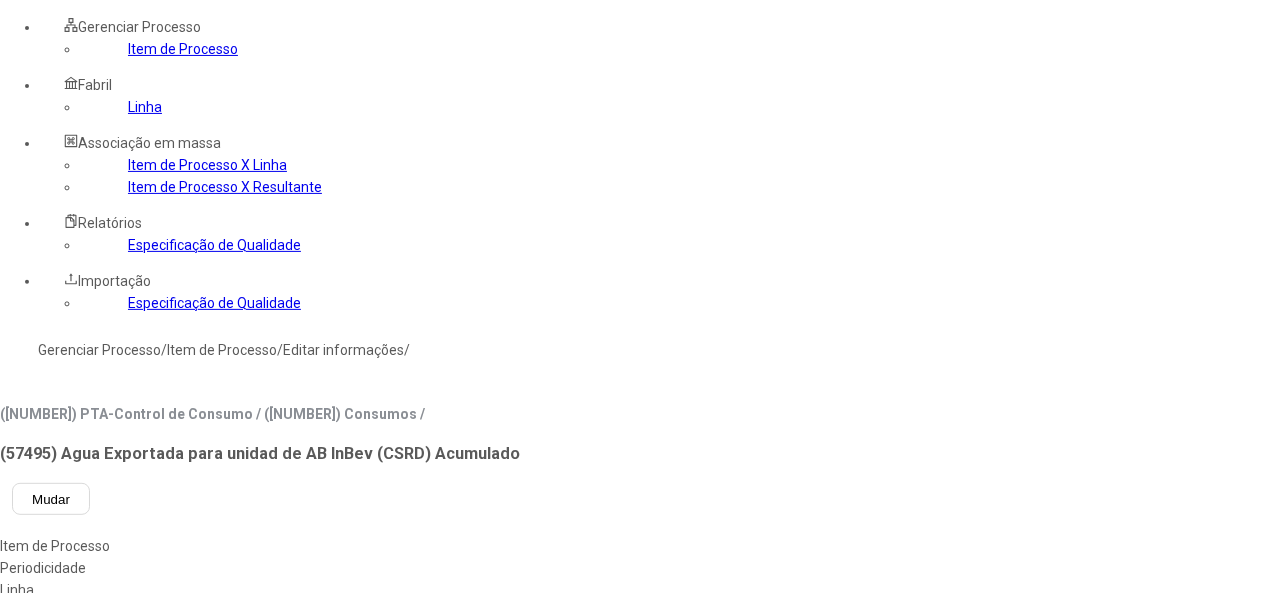 click on "Linha" 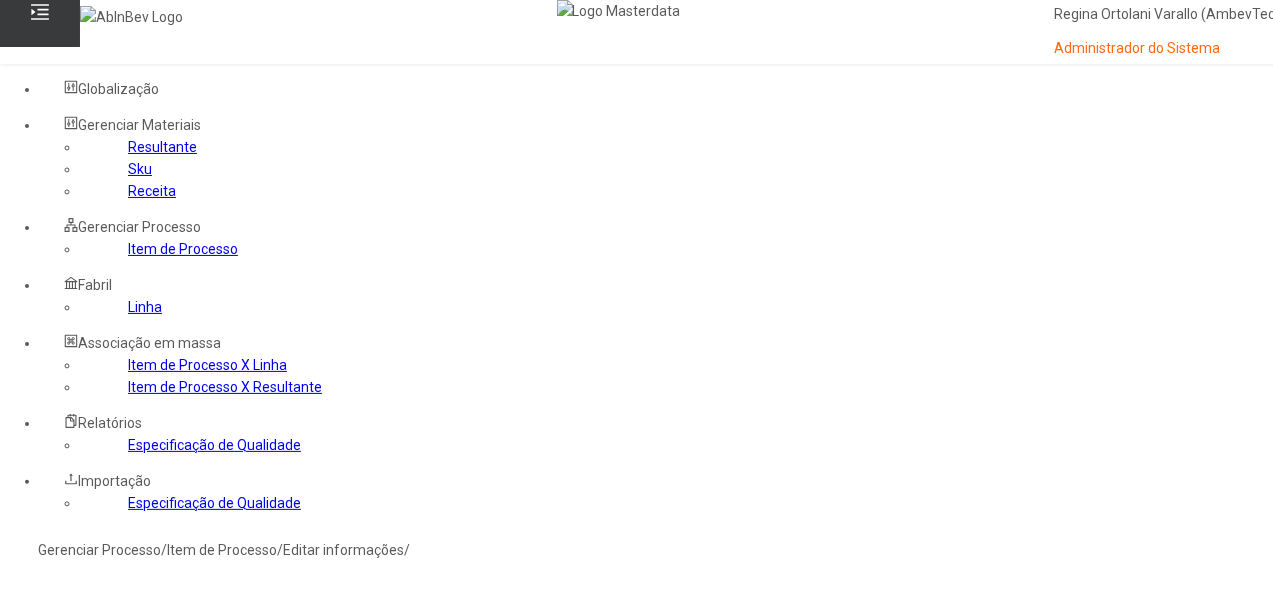 click on "Item de Processo" 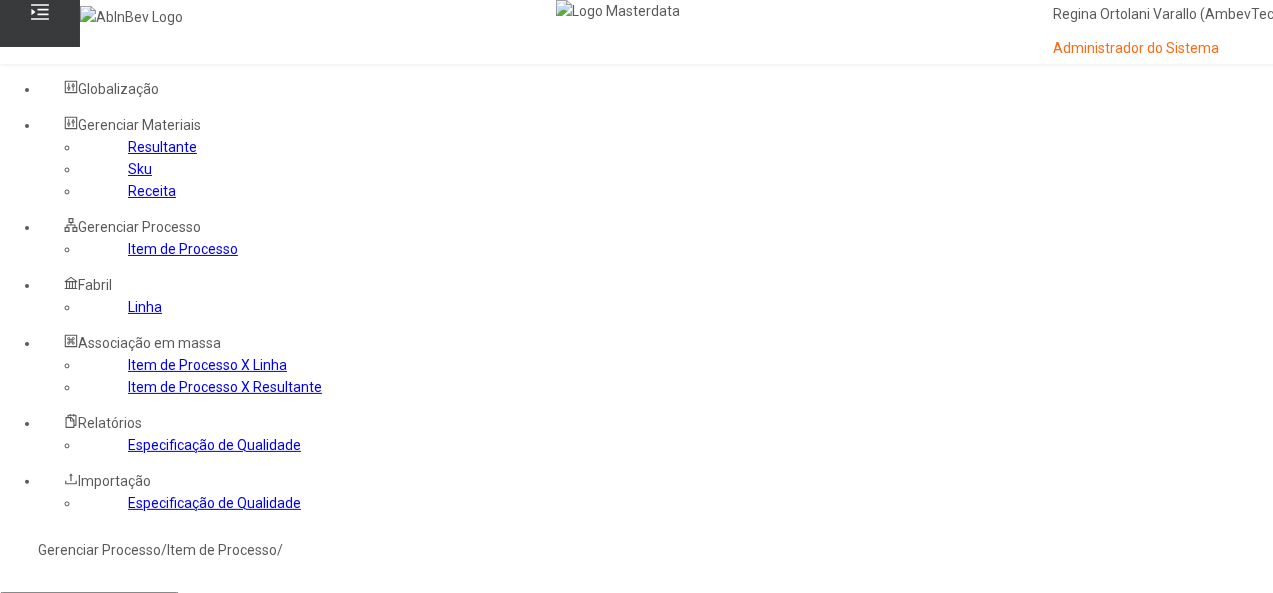 click 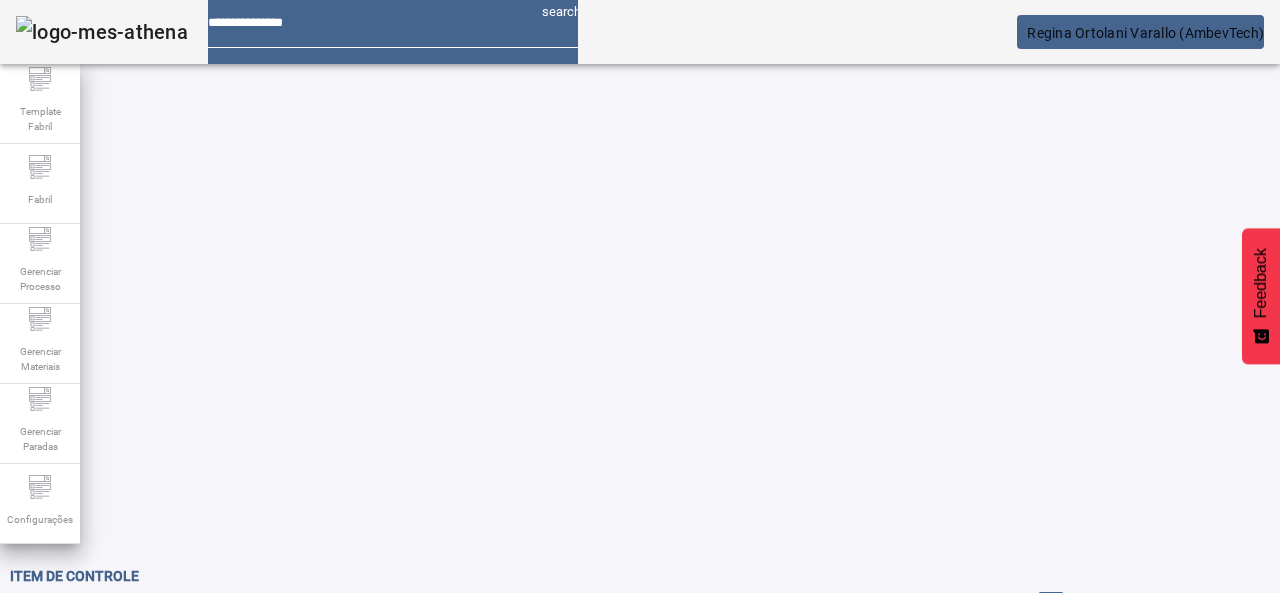 scroll, scrollTop: 0, scrollLeft: 0, axis: both 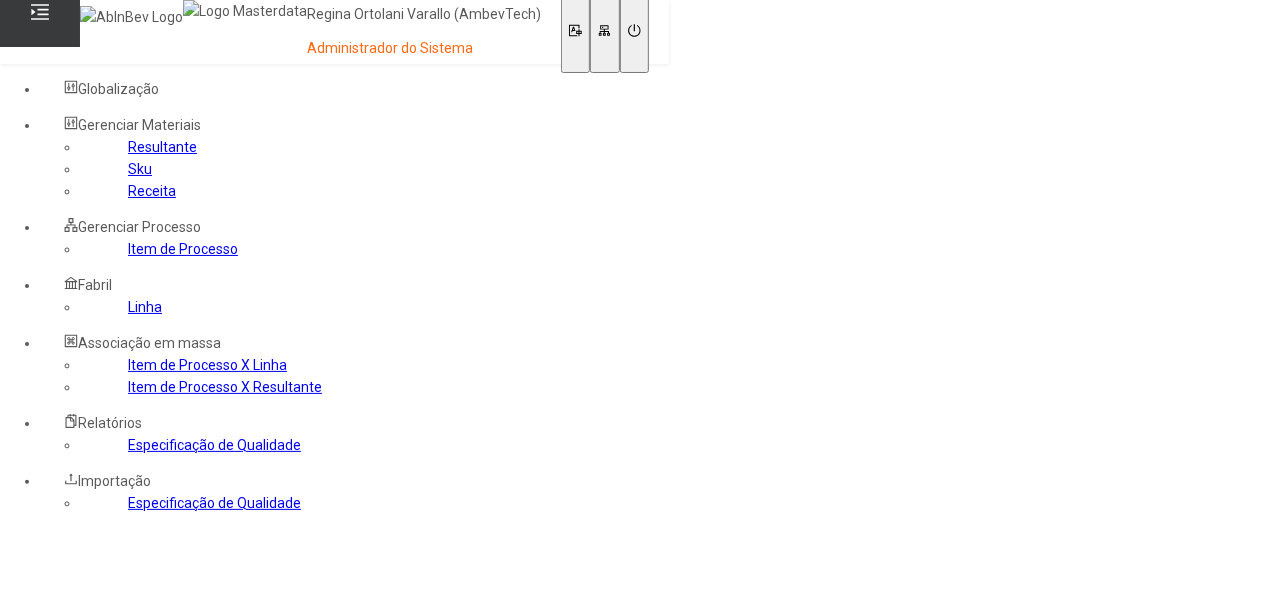 click on "Item de Processo" 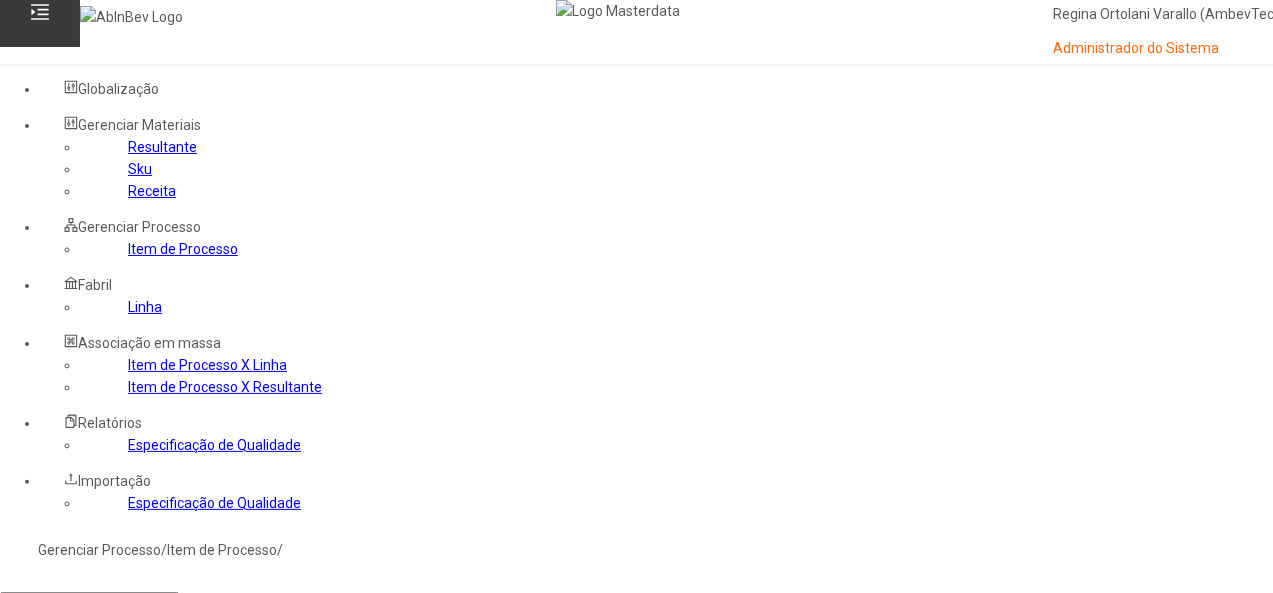 drag, startPoint x: 882, startPoint y: 331, endPoint x: 870, endPoint y: 323, distance: 14.422205 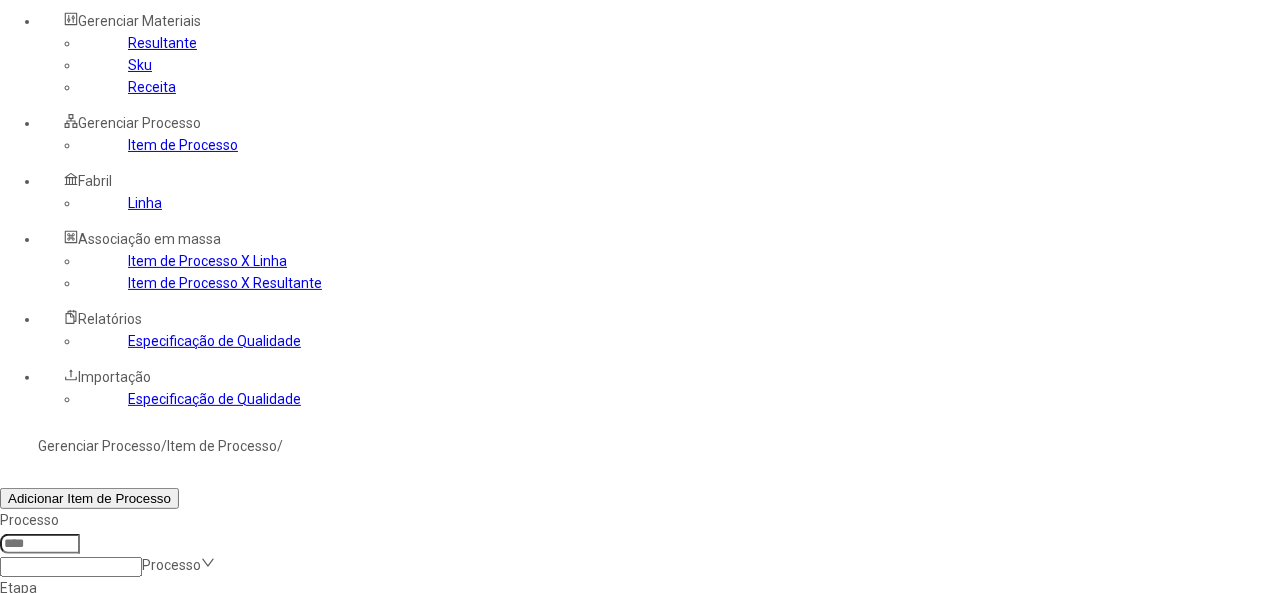 scroll, scrollTop: 200, scrollLeft: 0, axis: vertical 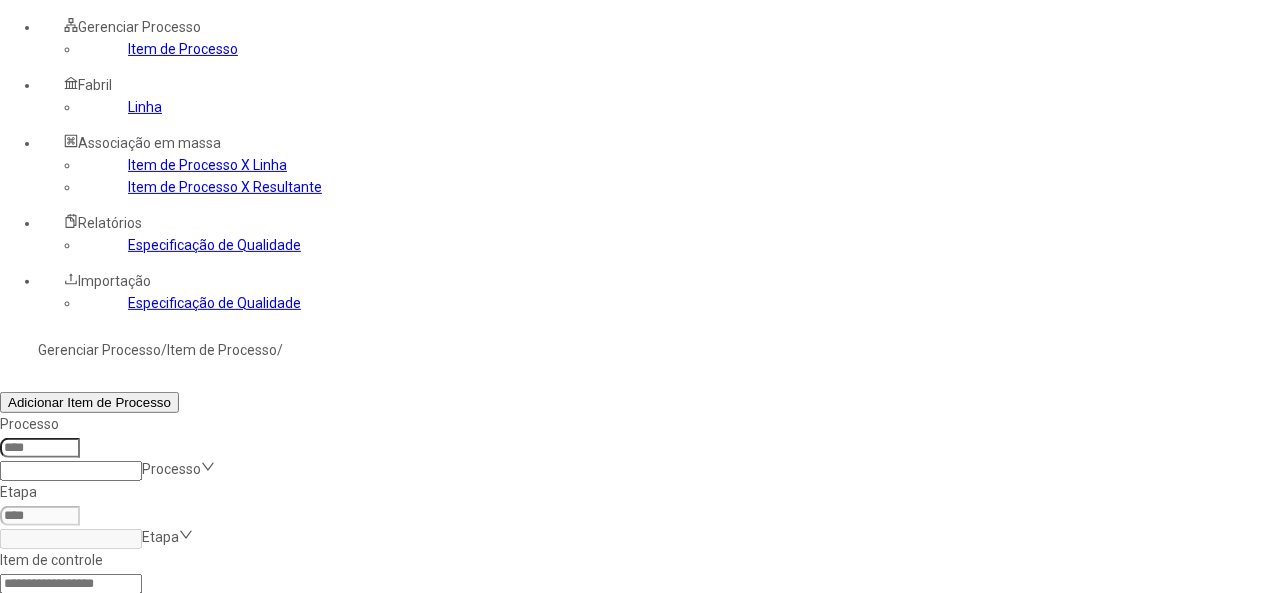 click at bounding box center (1302, 736) 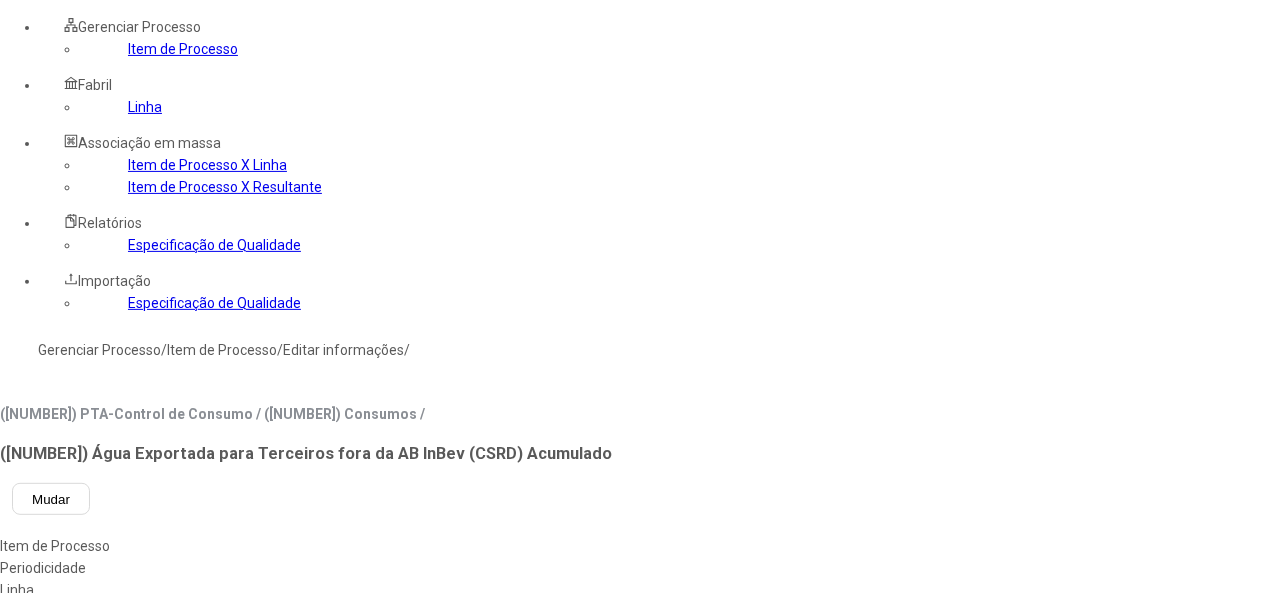 type on "***" 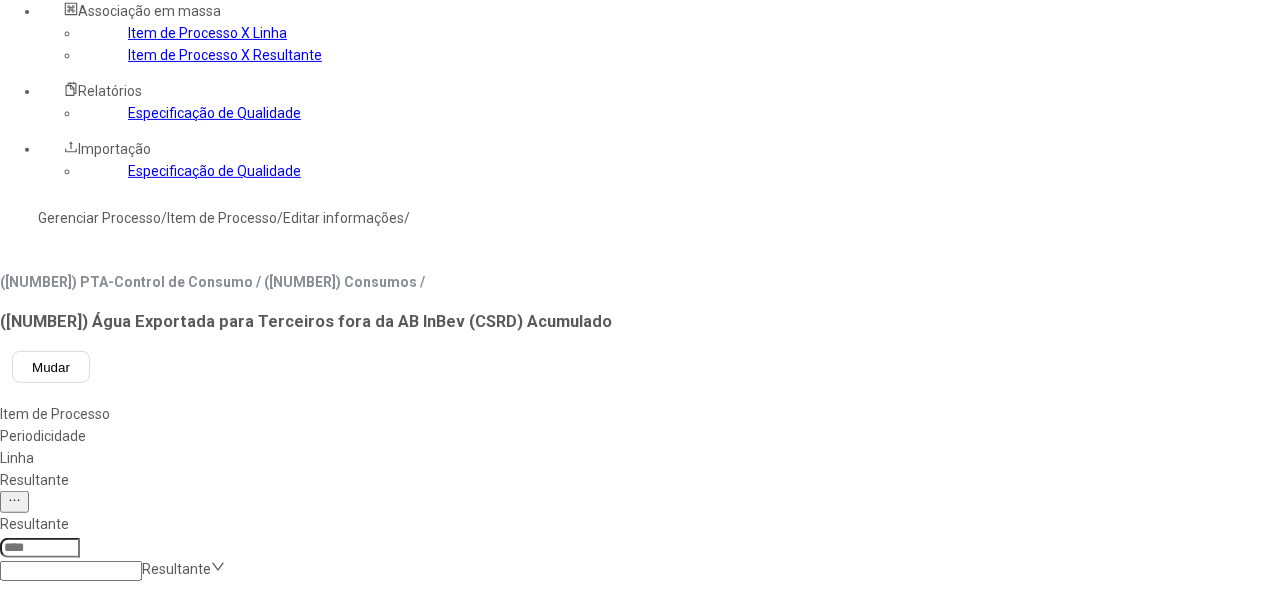 scroll, scrollTop: 400, scrollLeft: 0, axis: vertical 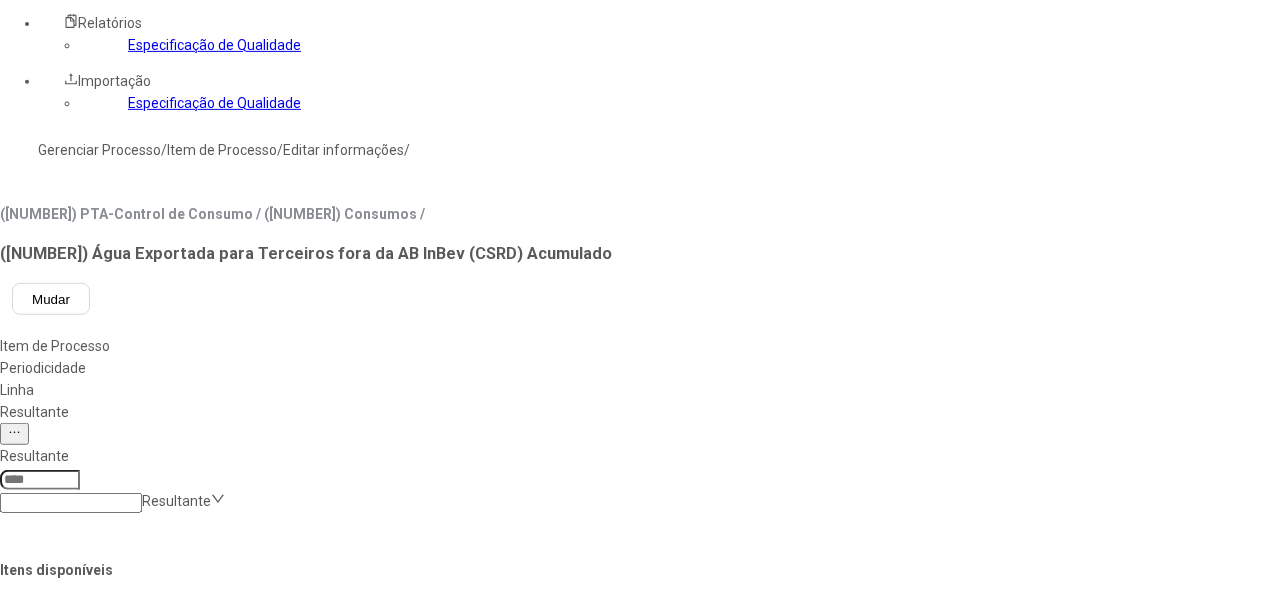 type on "*****" 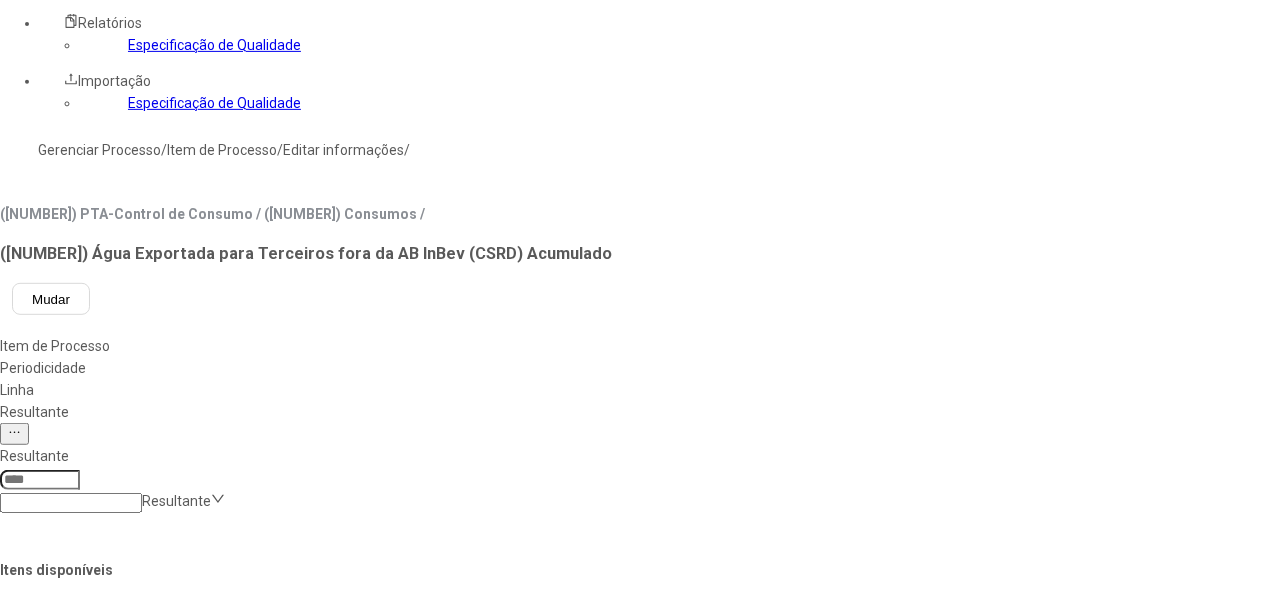 scroll, scrollTop: 250, scrollLeft: 0, axis: vertical 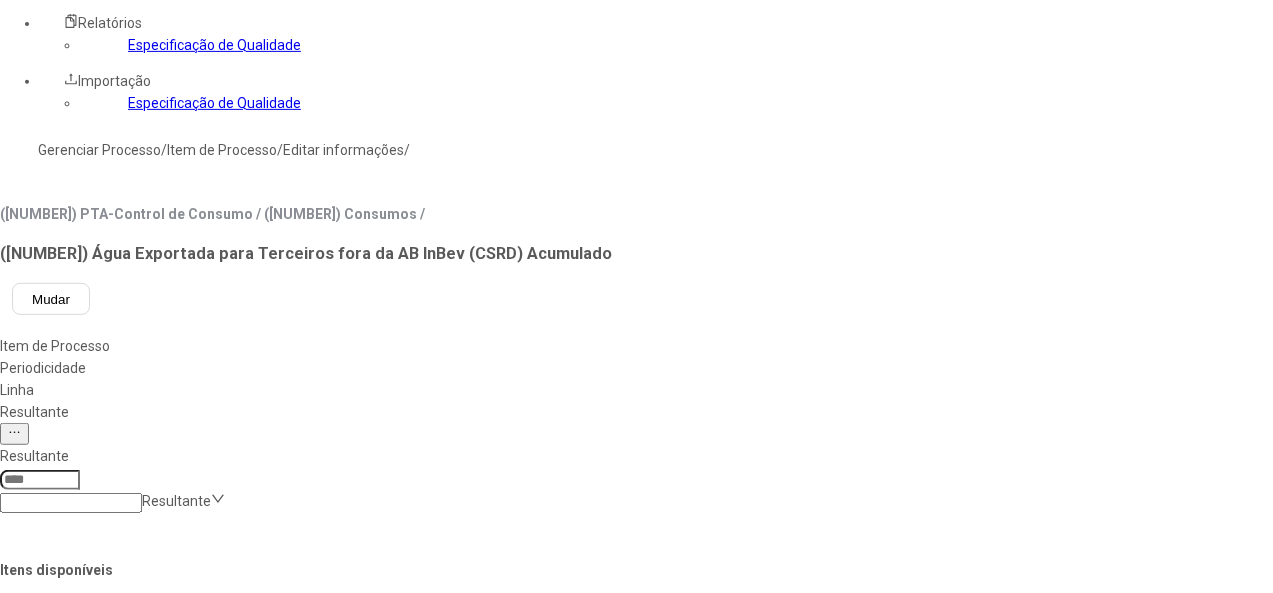 click on "Concluir associação" at bounding box center (124, 1567) 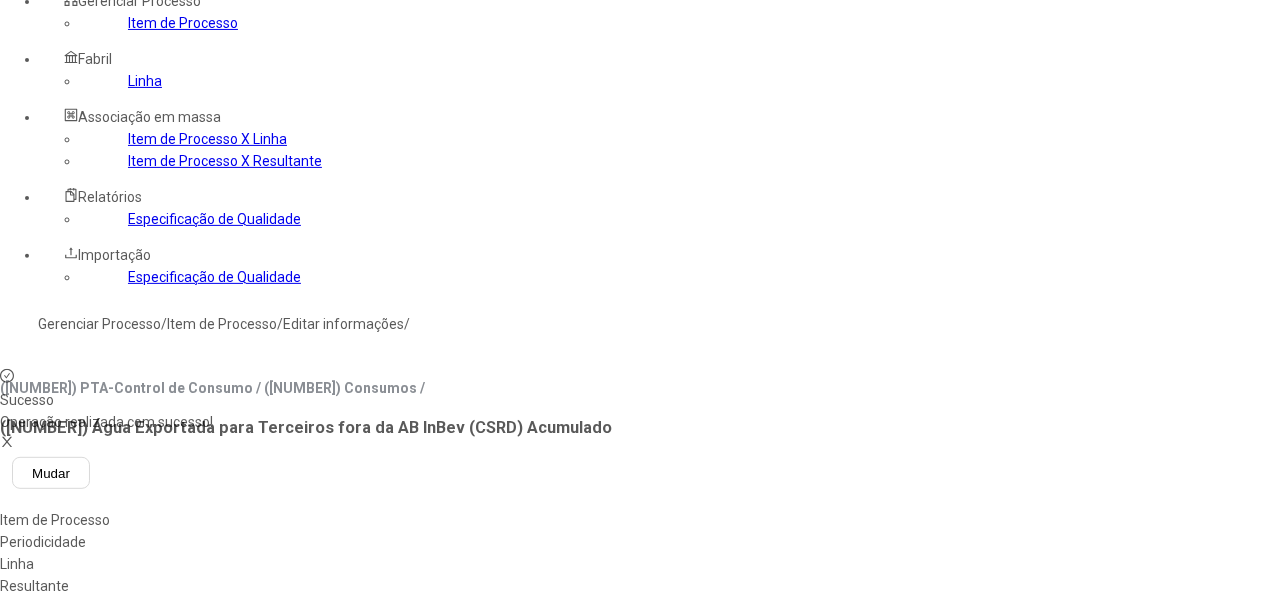 scroll, scrollTop: 0, scrollLeft: 0, axis: both 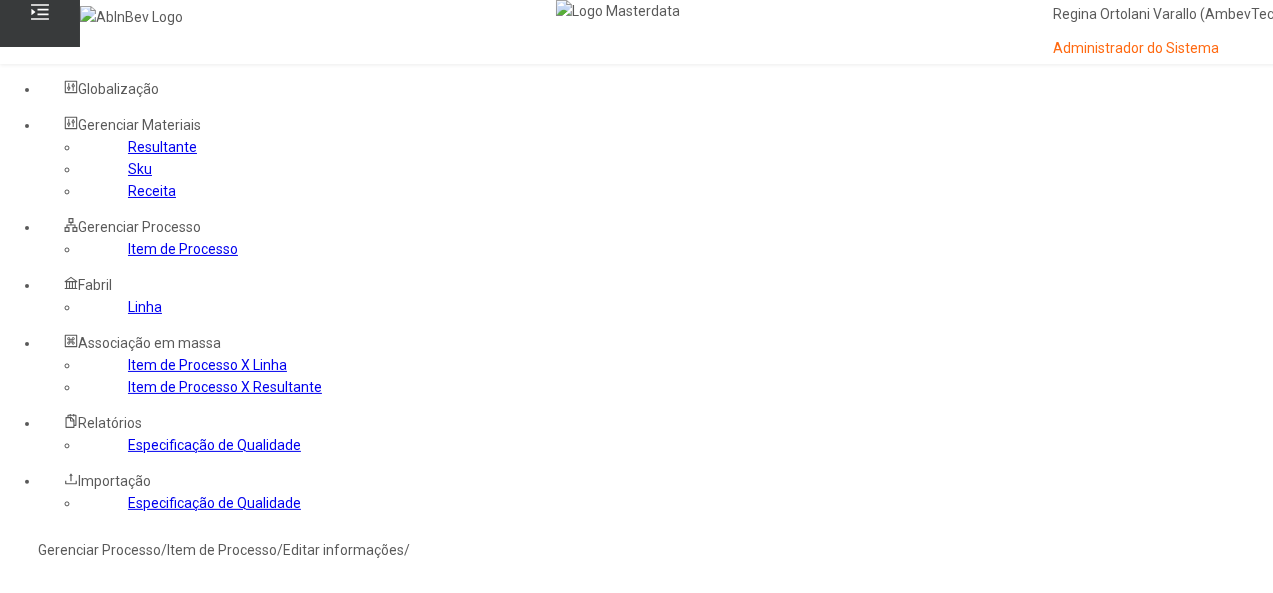 click on "Linha" 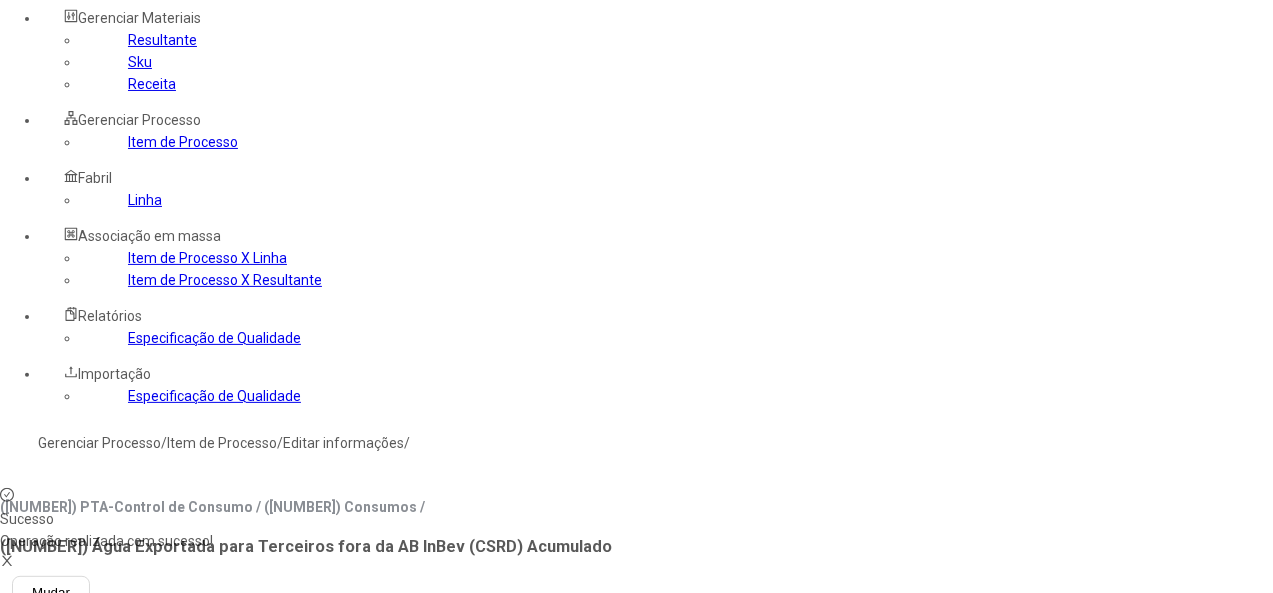 scroll, scrollTop: 200, scrollLeft: 0, axis: vertical 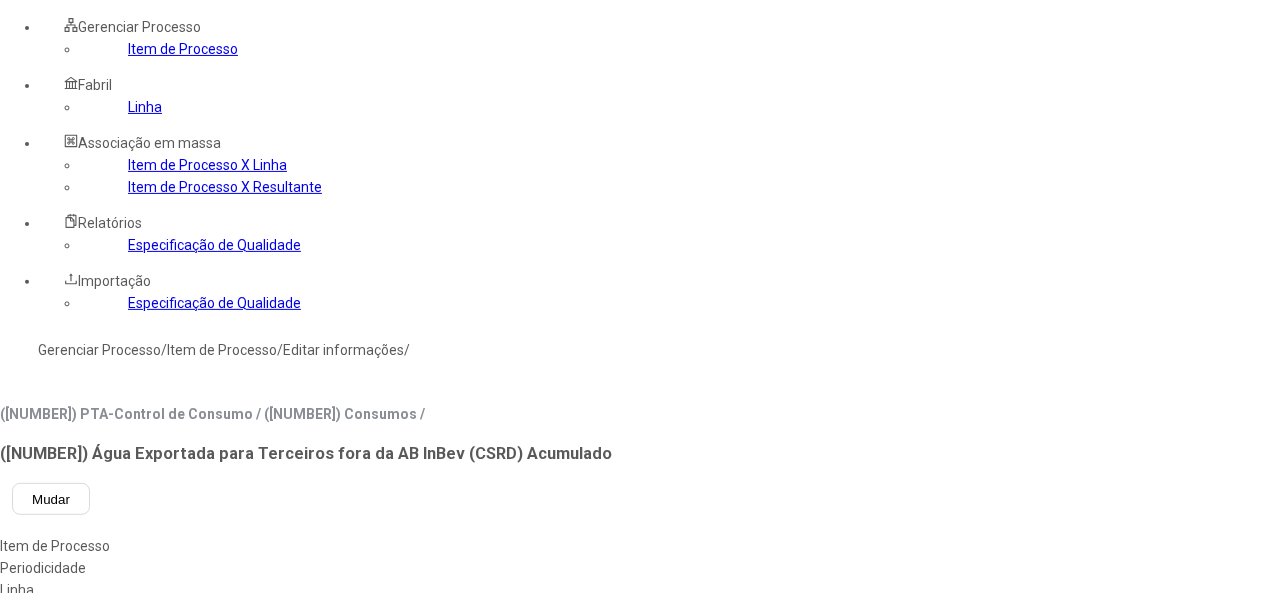 click 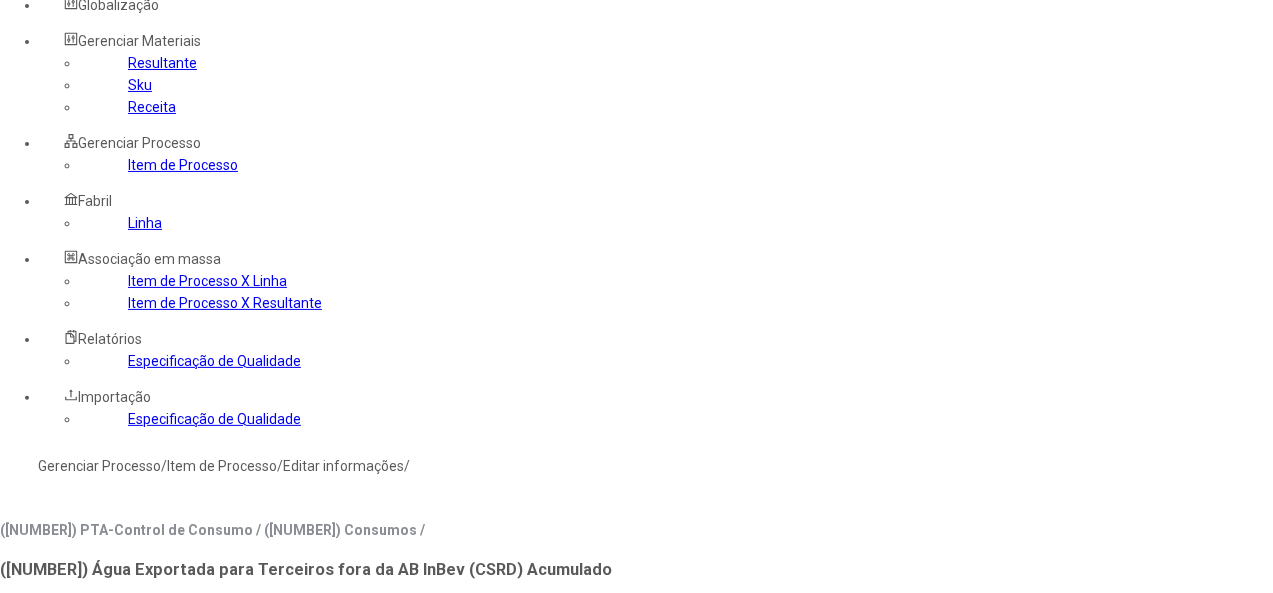scroll, scrollTop: 0, scrollLeft: 0, axis: both 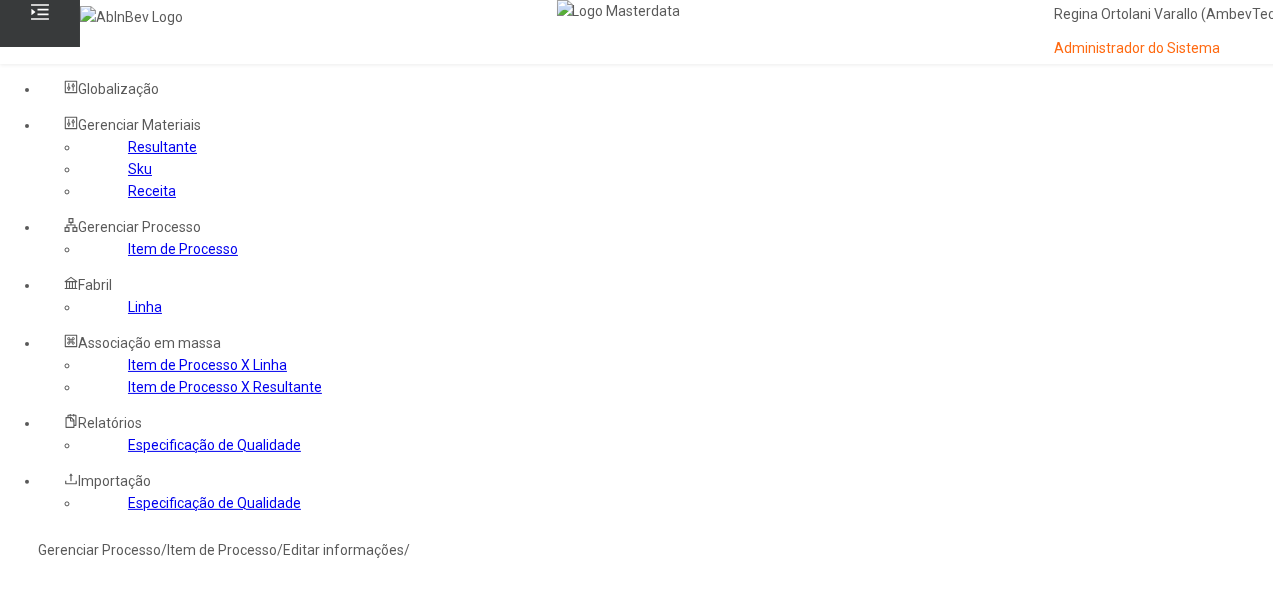 click on "Item de Processo" 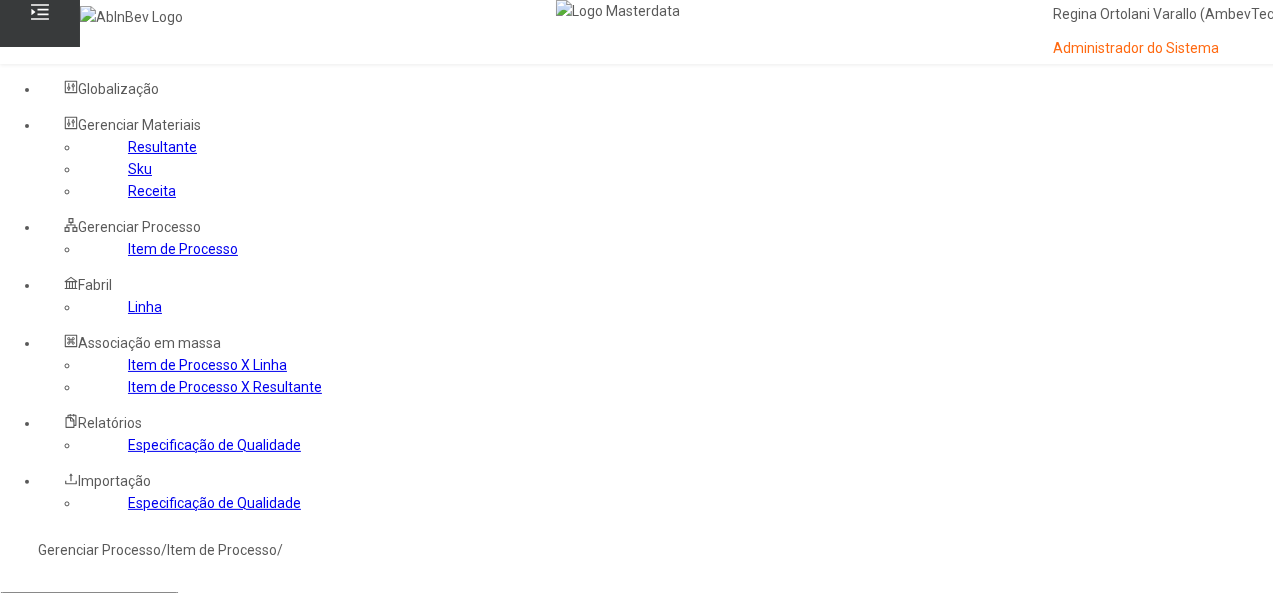 click 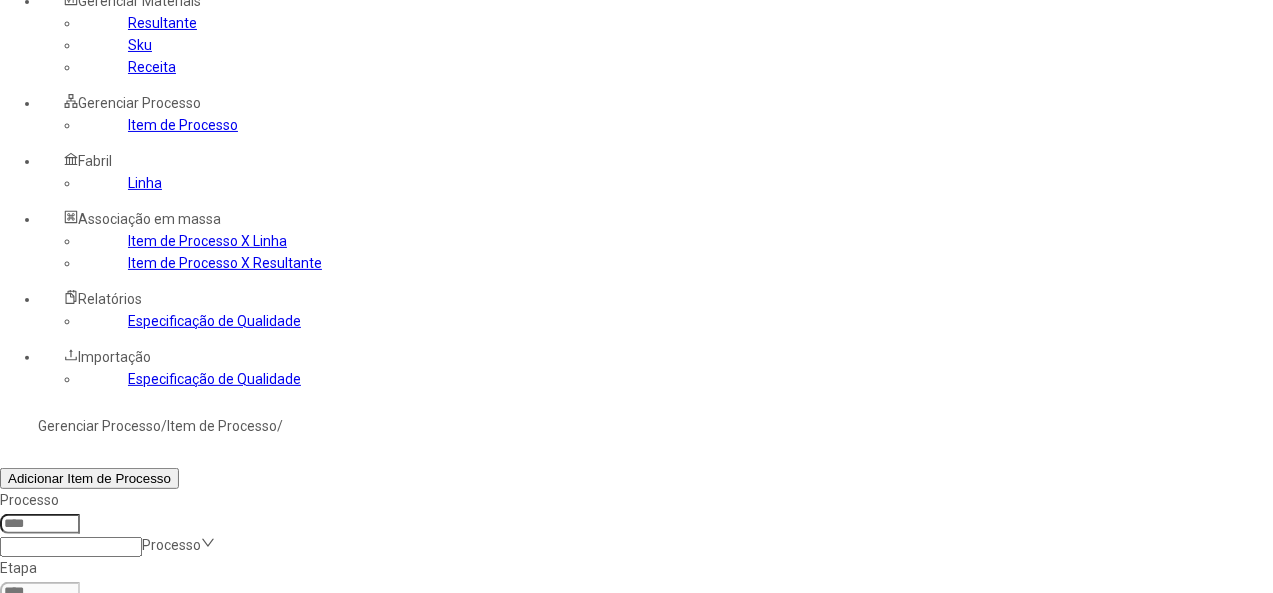 scroll, scrollTop: 238, scrollLeft: 0, axis: vertical 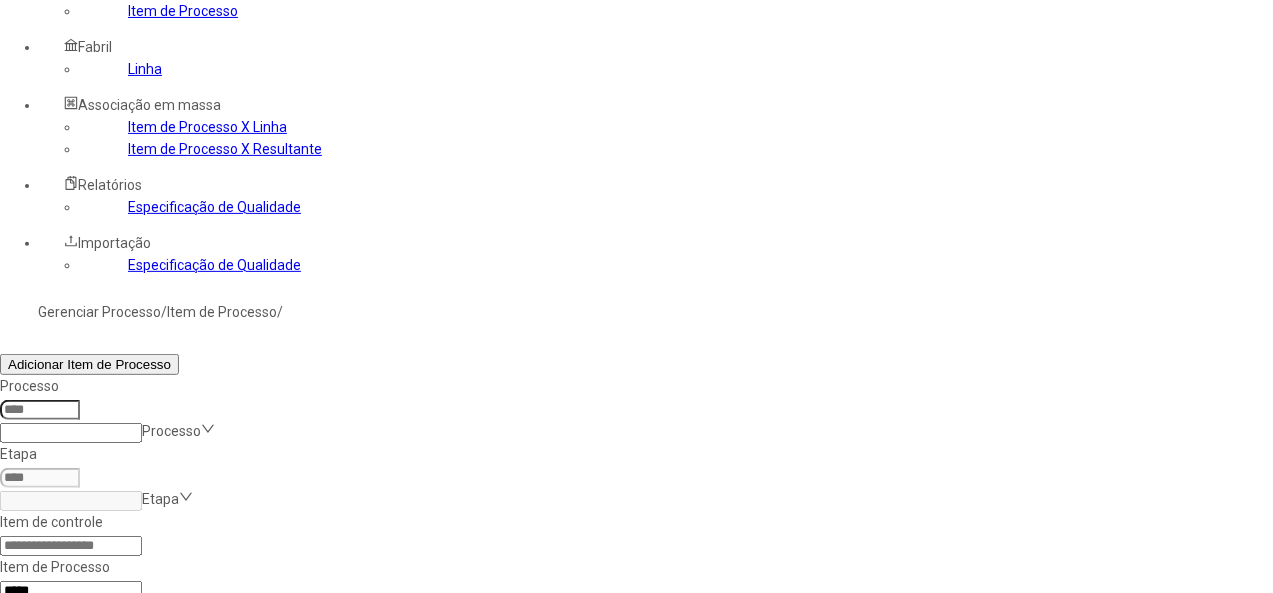 click 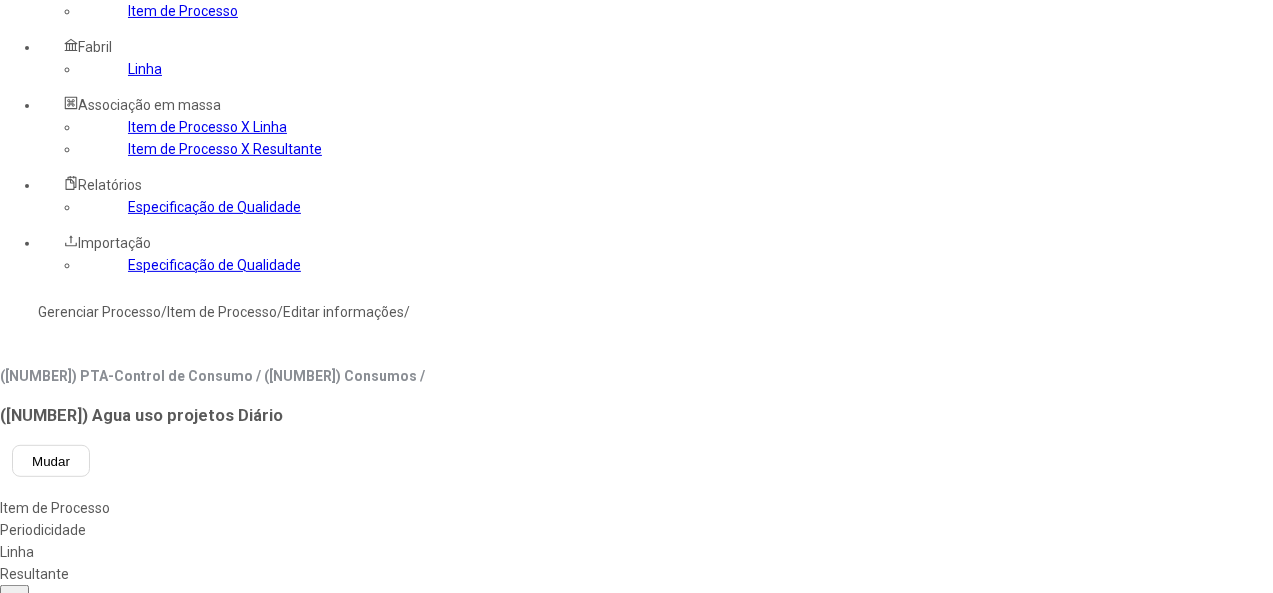 type on "***" 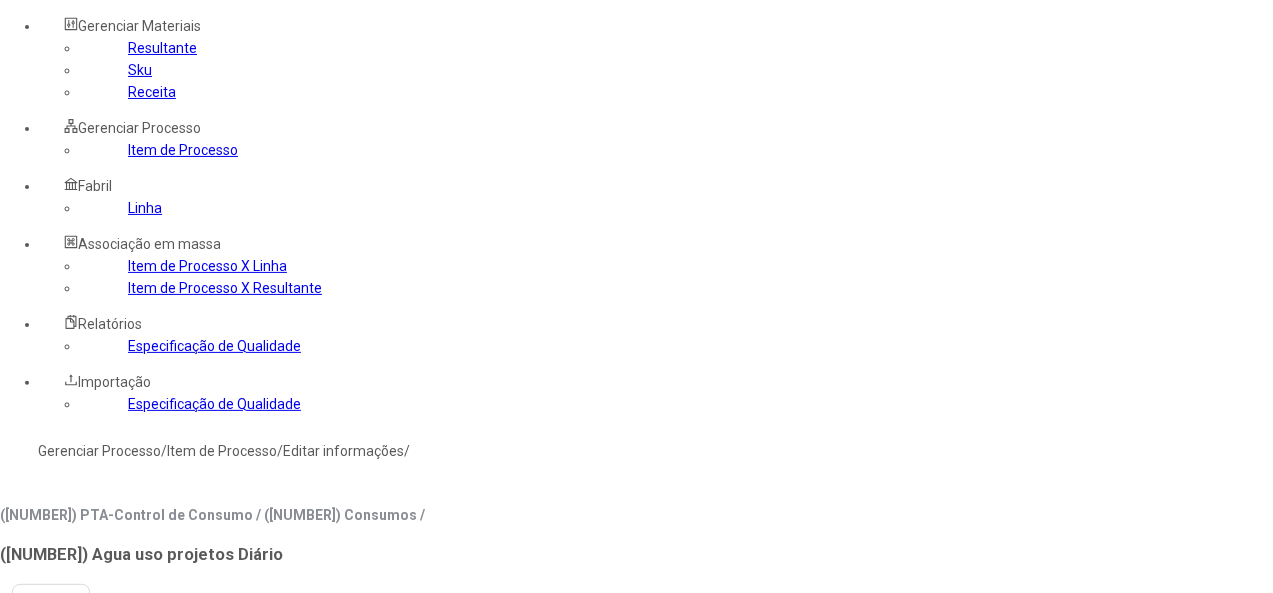 scroll, scrollTop: 0, scrollLeft: 0, axis: both 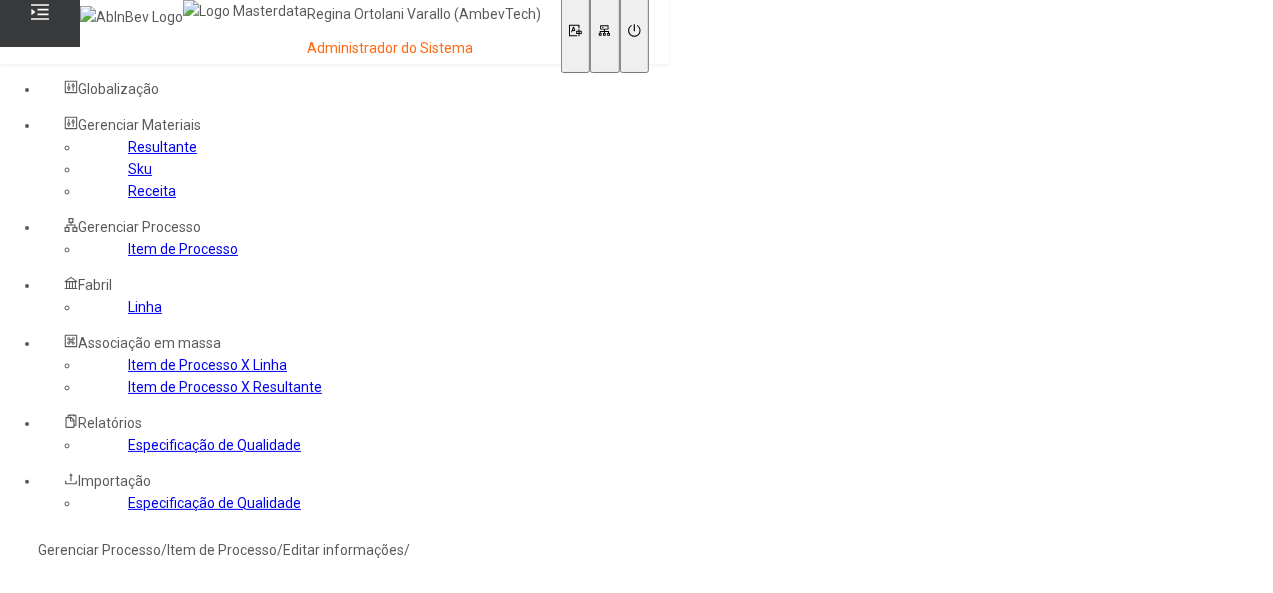 click on "Linha" 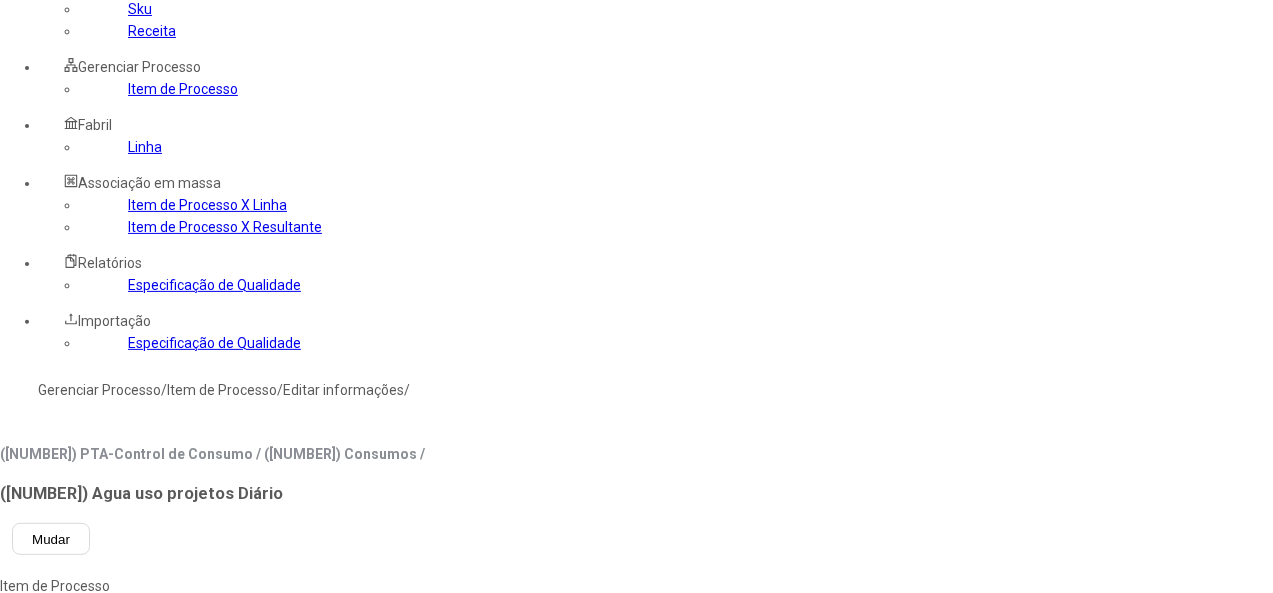 scroll, scrollTop: 200, scrollLeft: 0, axis: vertical 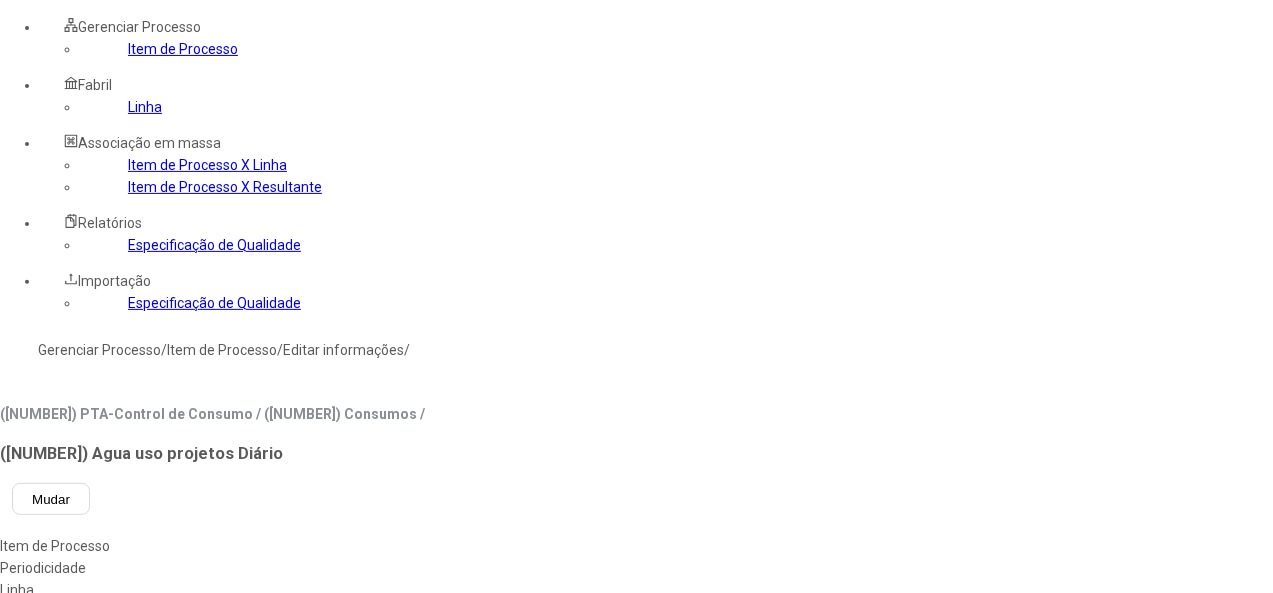 click 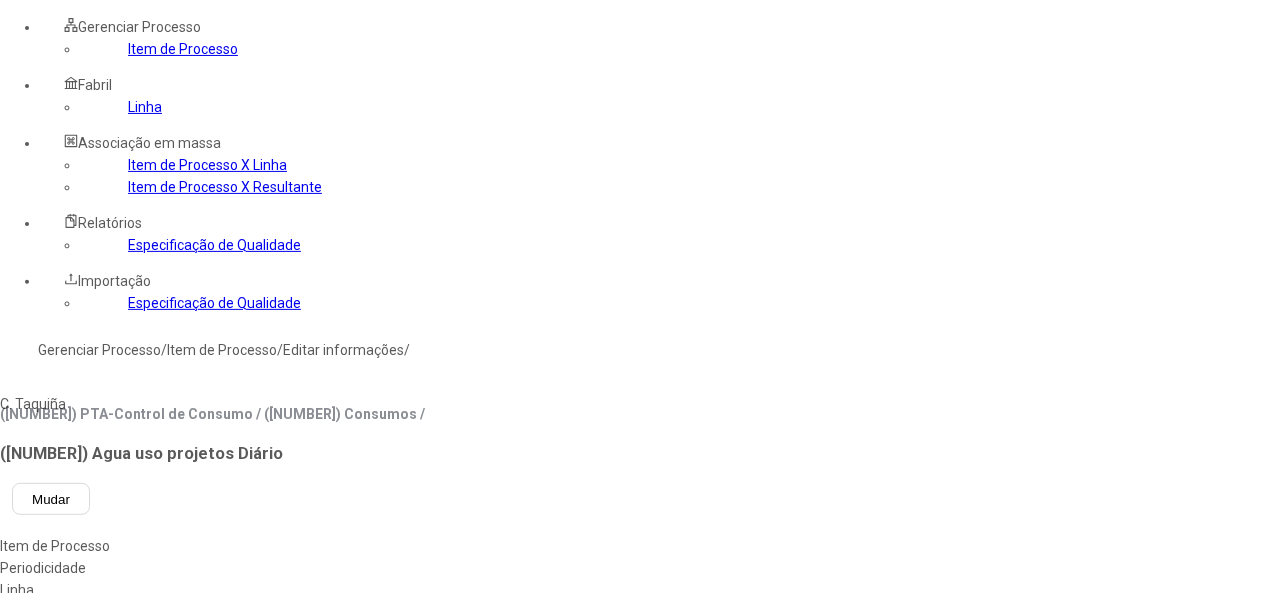 type on "***" 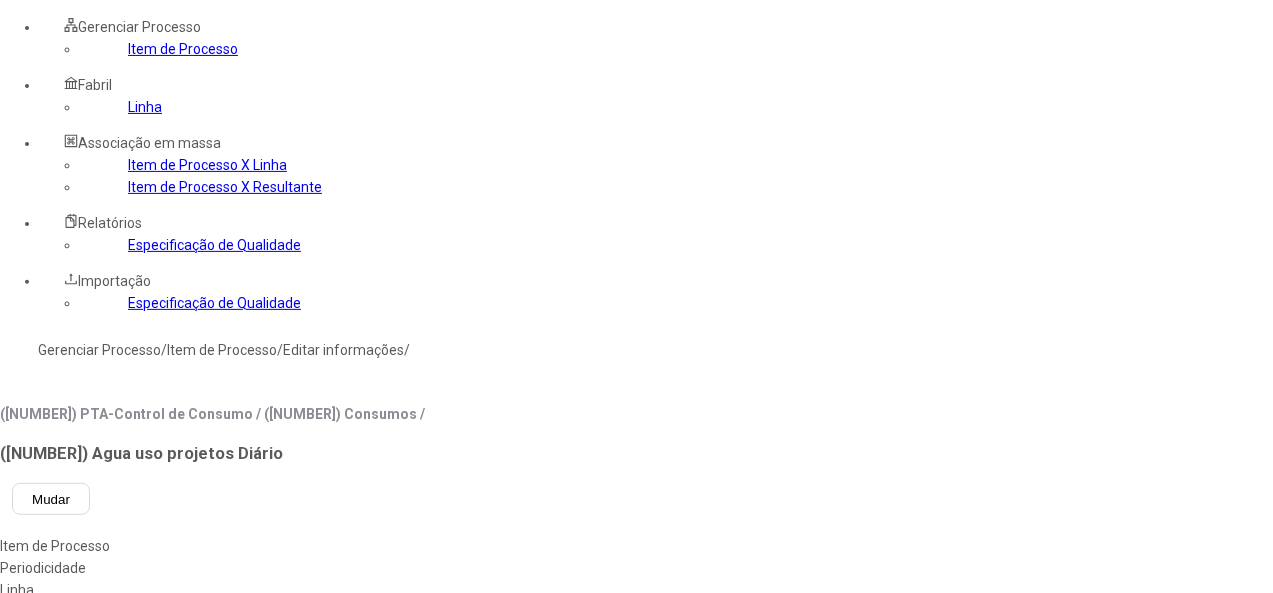 type on "***" 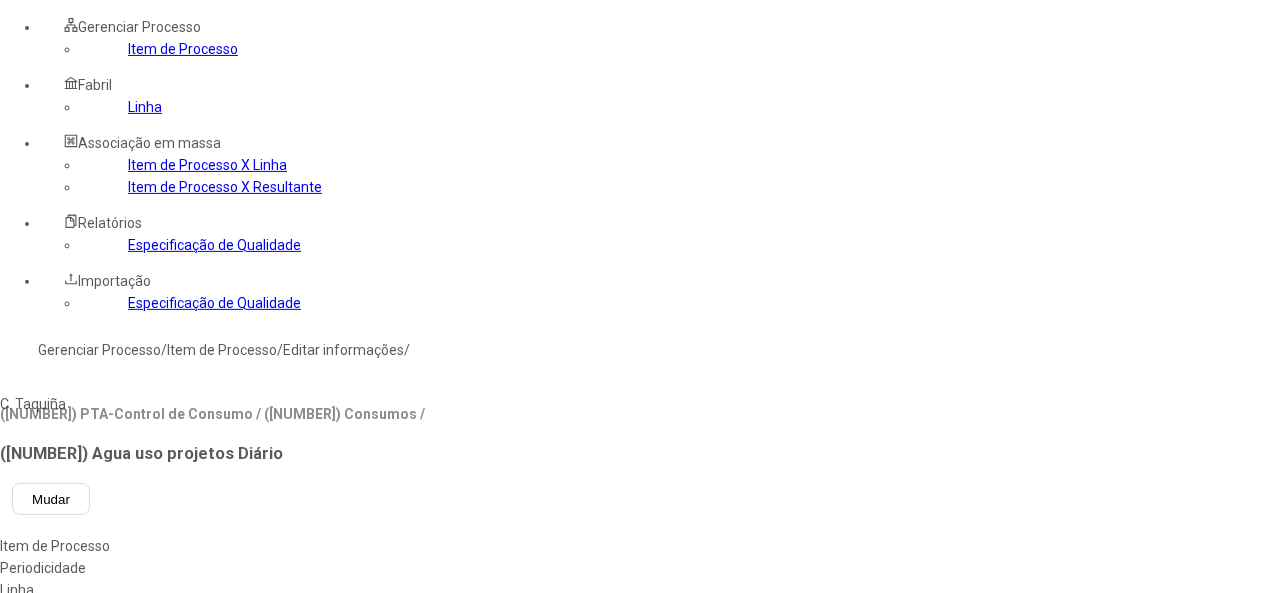 scroll, scrollTop: 658, scrollLeft: 0, axis: vertical 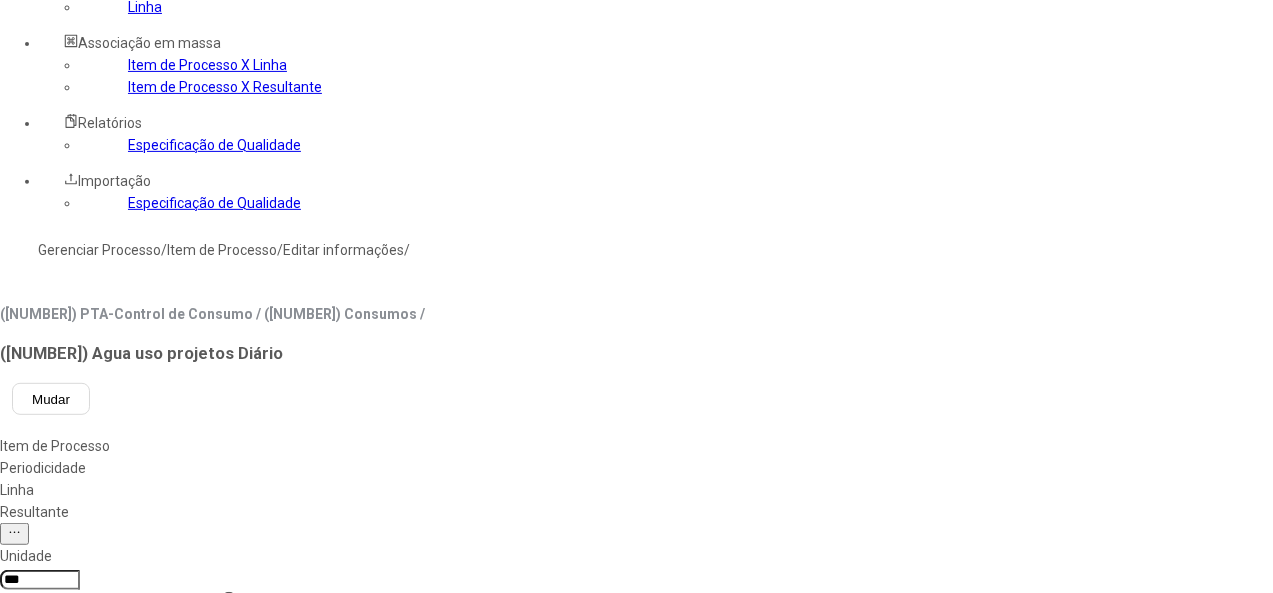 drag, startPoint x: 394, startPoint y: 185, endPoint x: 297, endPoint y: 175, distance: 97.5141 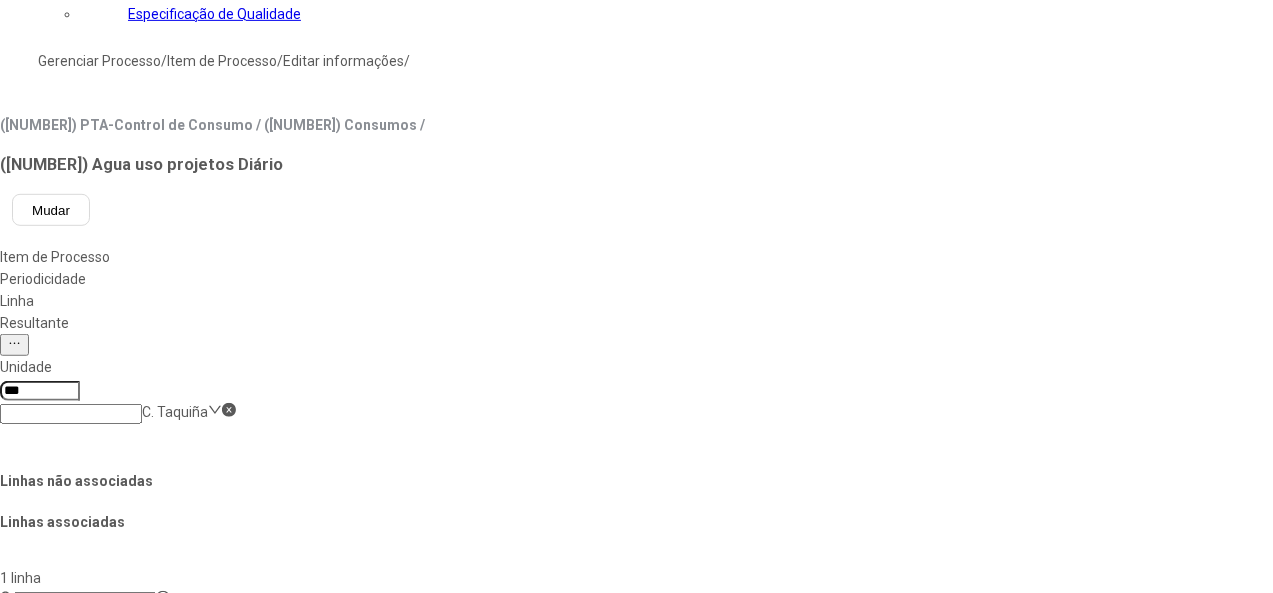 scroll, scrollTop: 600, scrollLeft: 0, axis: vertical 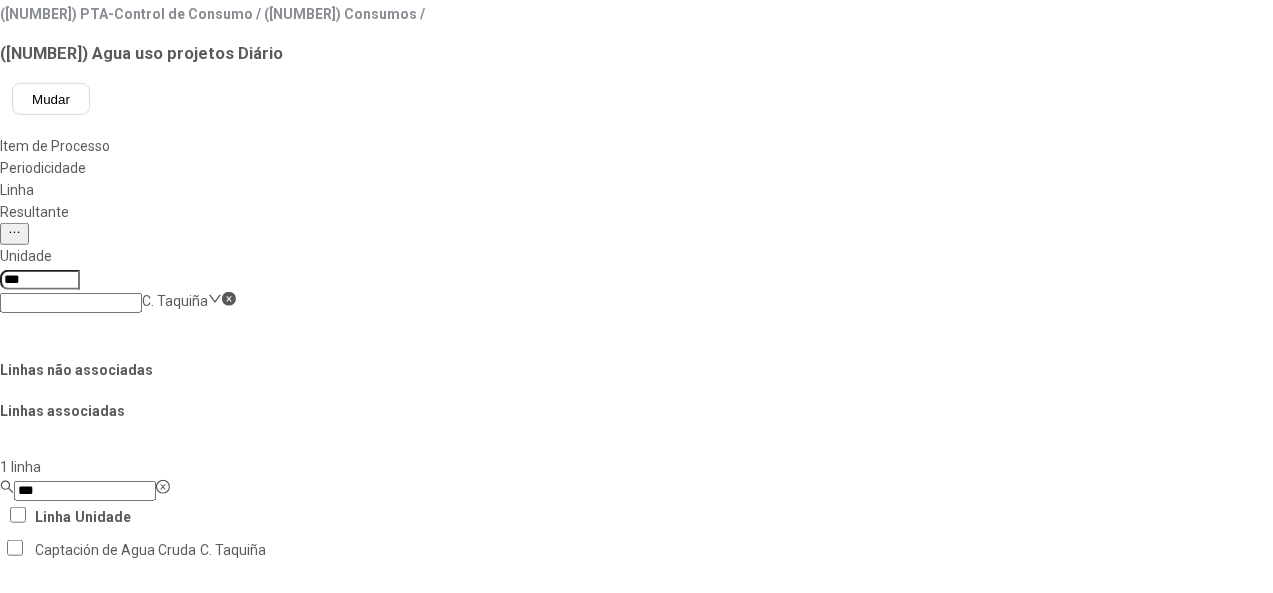 click on "Salvar Alterações" 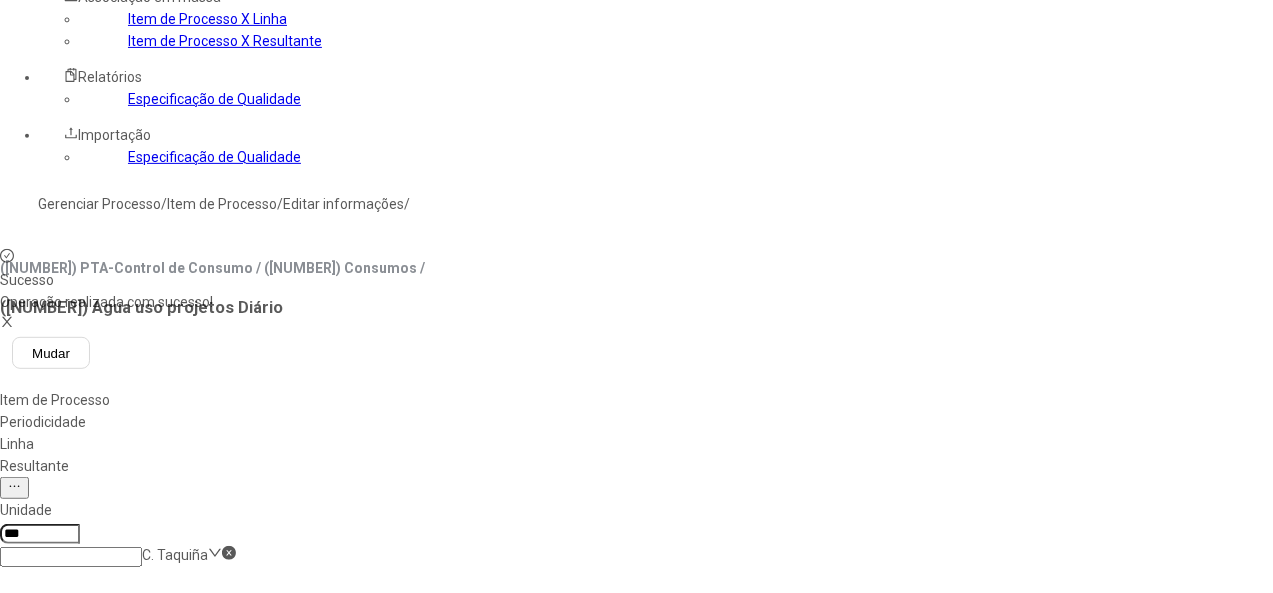 scroll, scrollTop: 100, scrollLeft: 0, axis: vertical 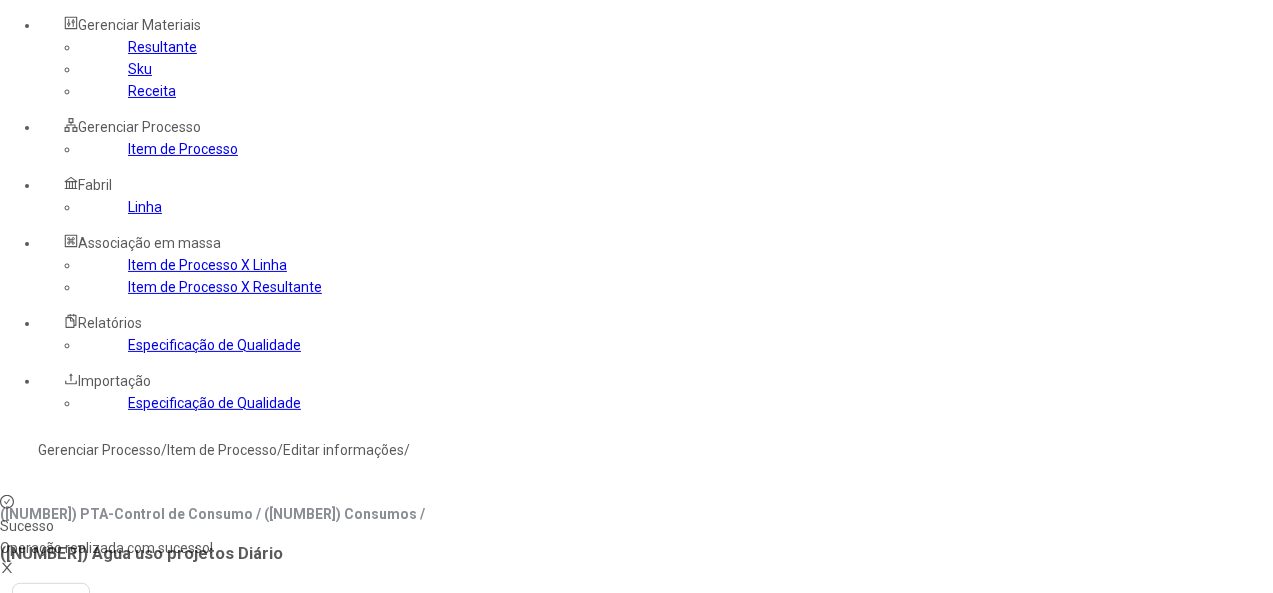 click on "C. Taquiña" 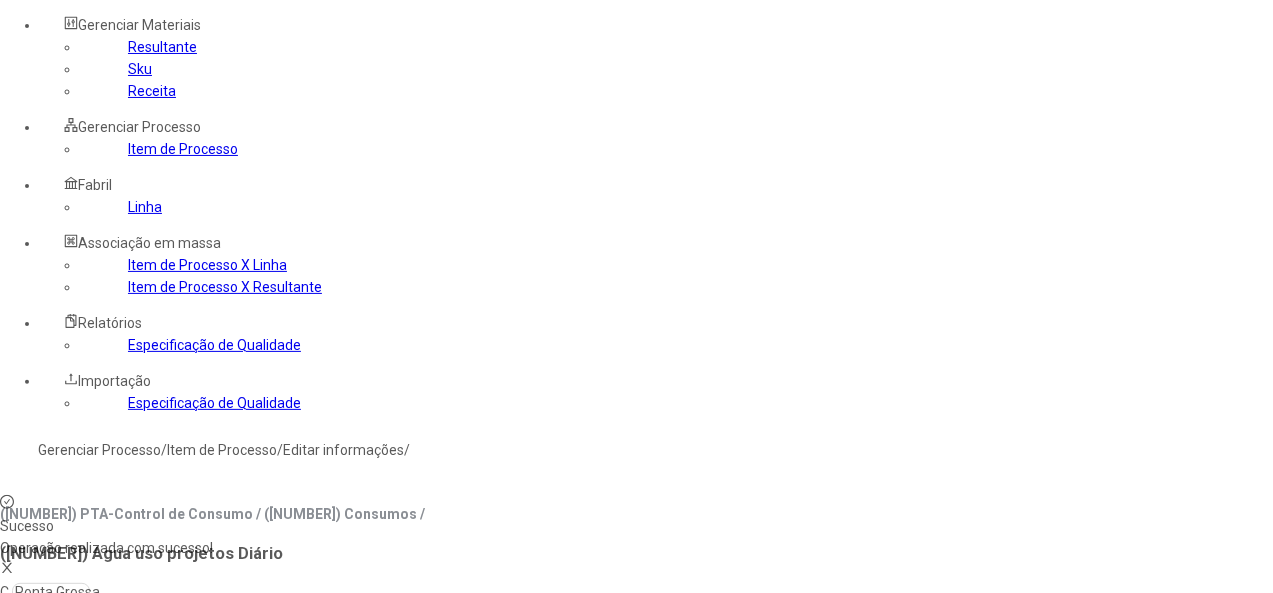click 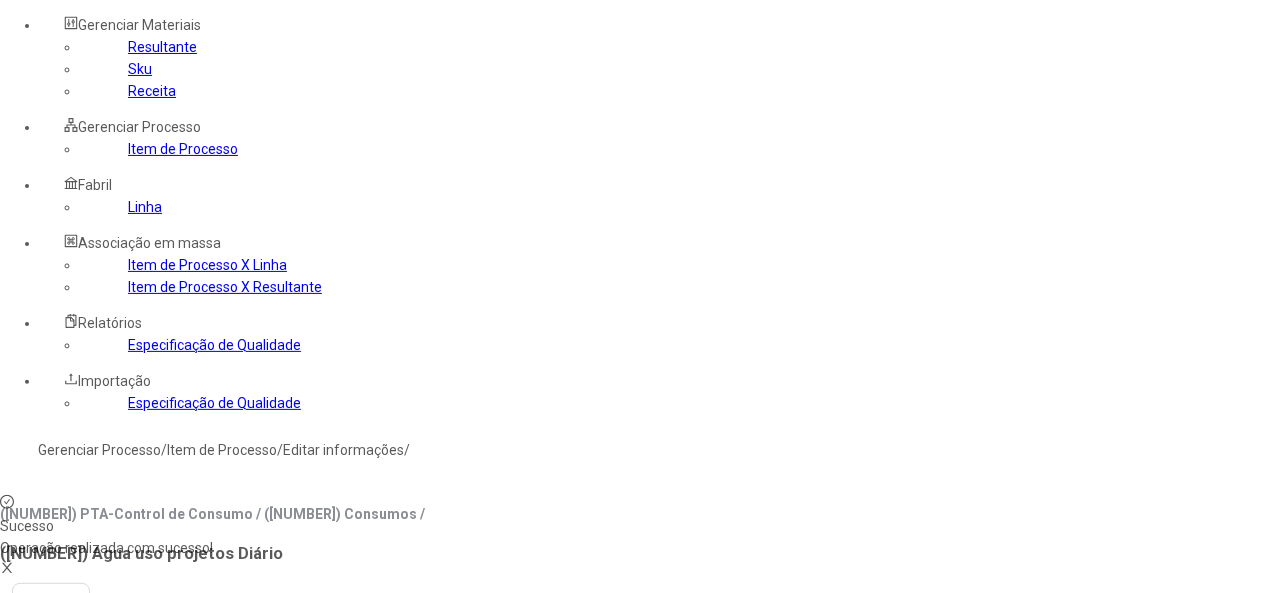 click on "***" 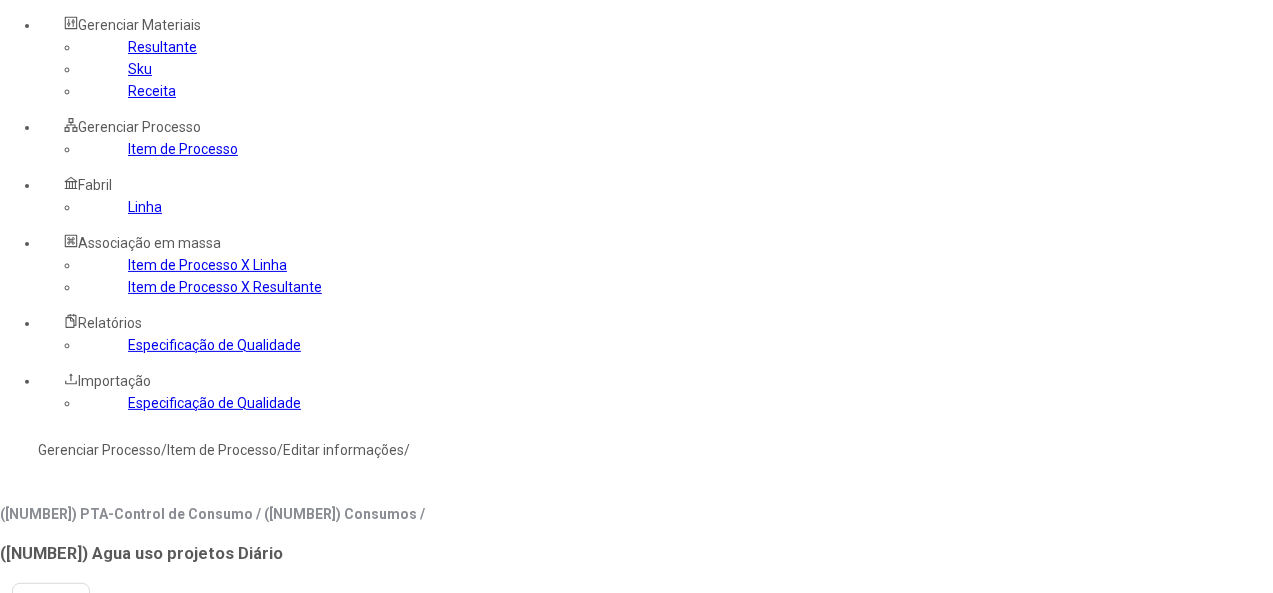 type on "***" 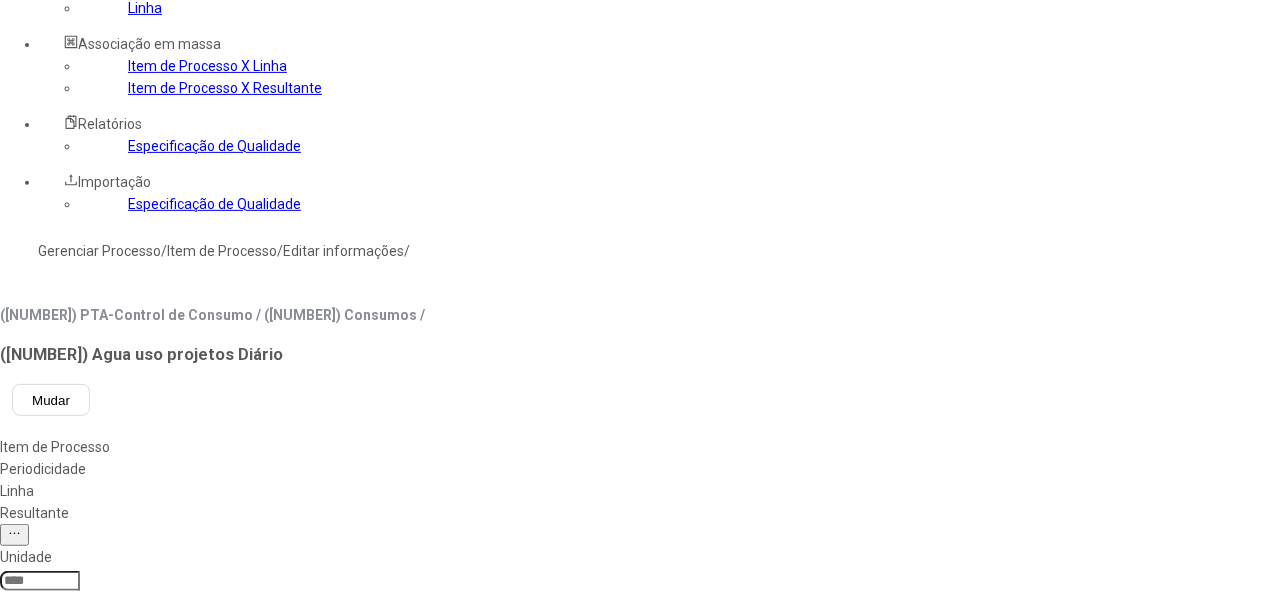 scroll, scrollTop: 300, scrollLeft: 0, axis: vertical 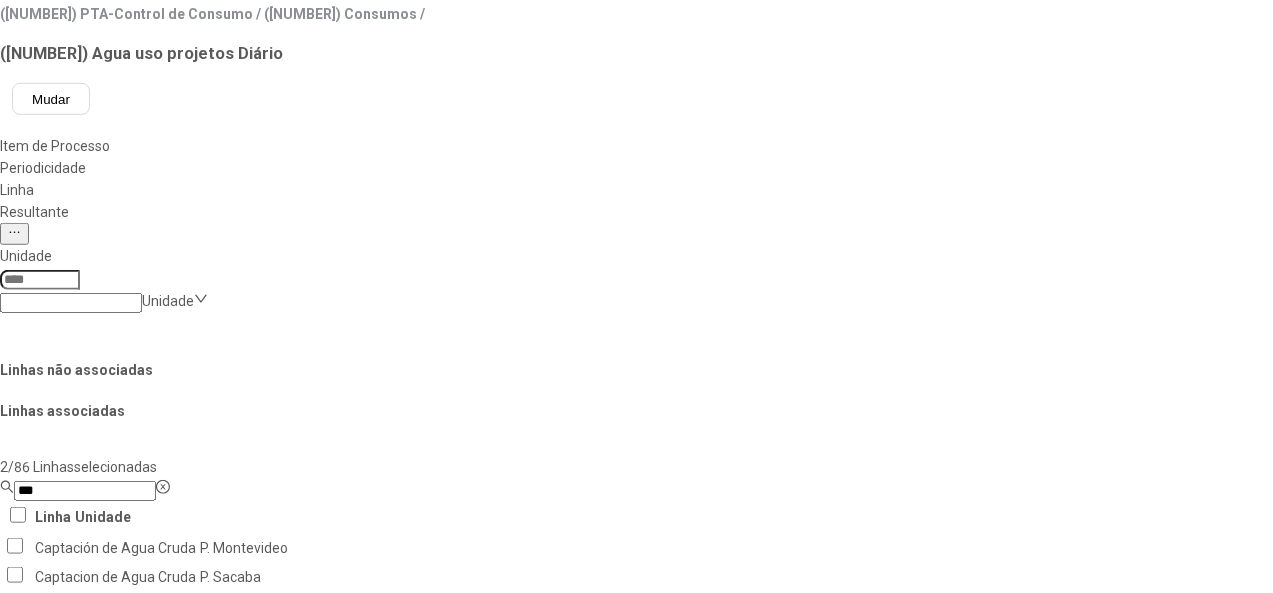 click 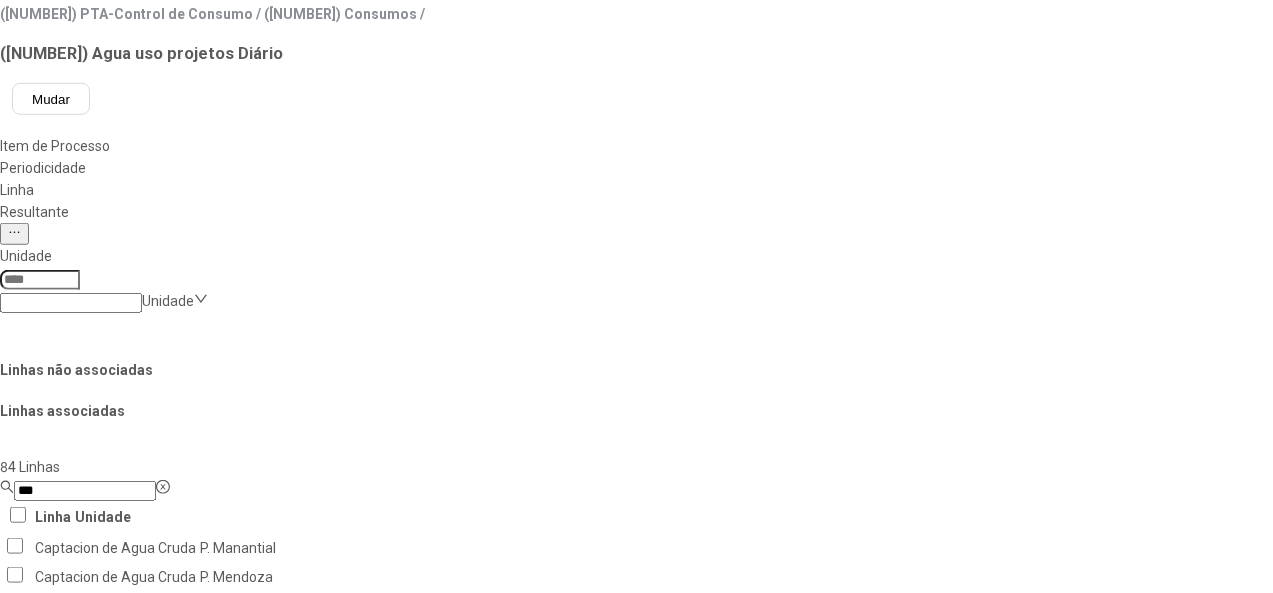 scroll, scrollTop: 1716, scrollLeft: 0, axis: vertical 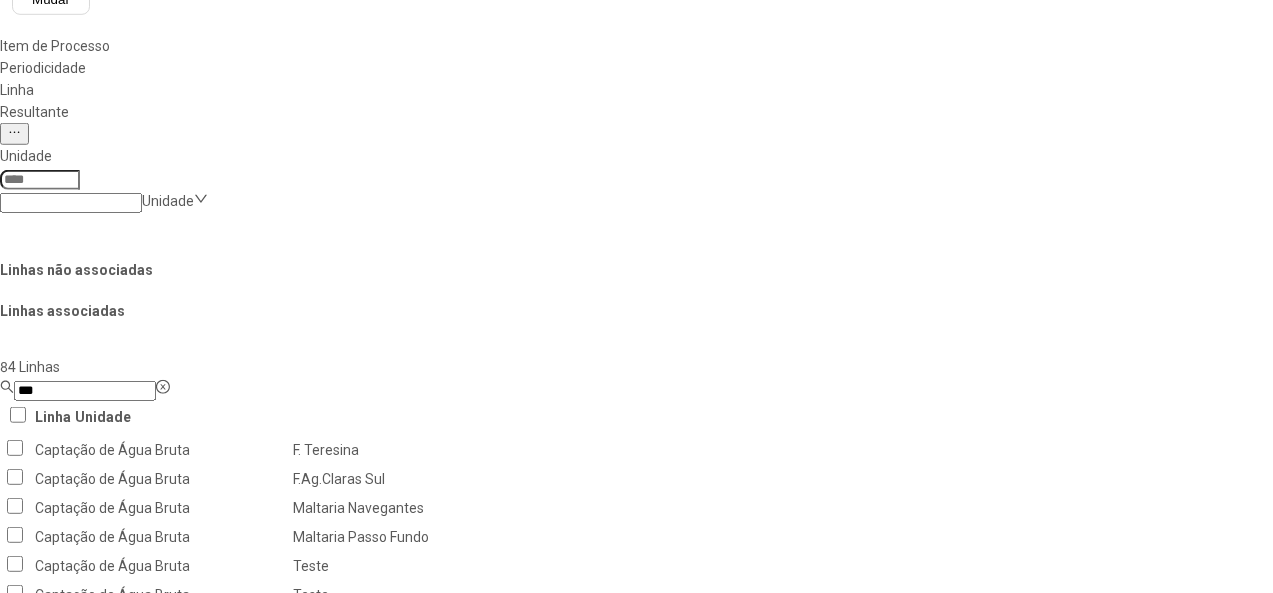 click on "Salvar Alterações" 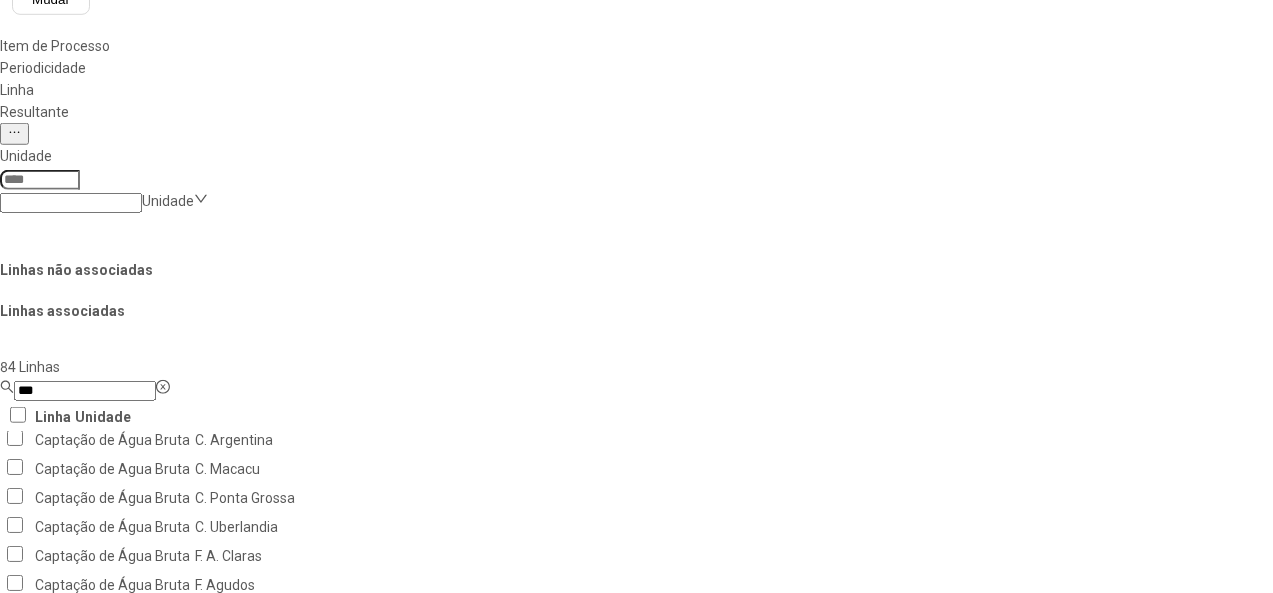 scroll, scrollTop: 0, scrollLeft: 0, axis: both 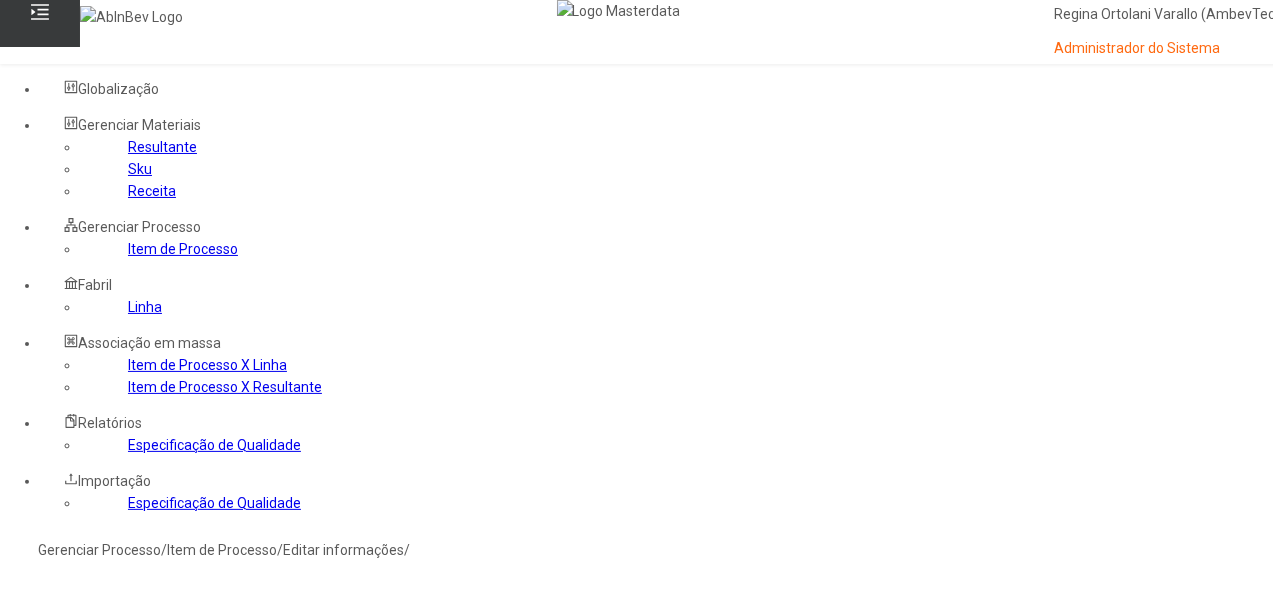 click on "Resultante" 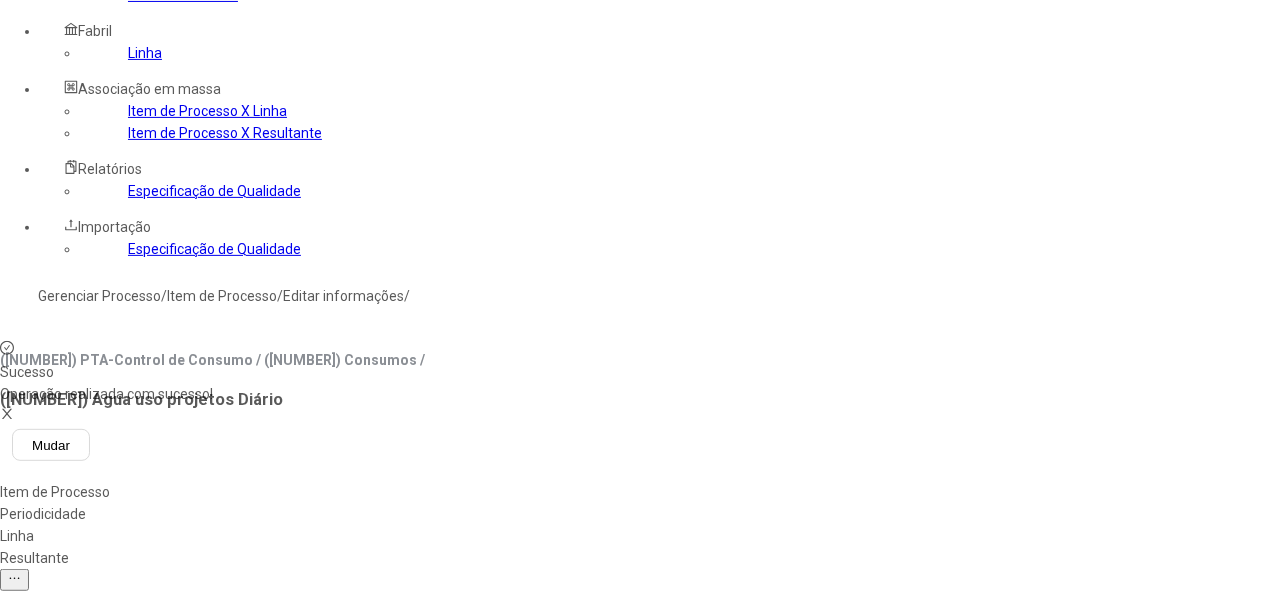 scroll, scrollTop: 400, scrollLeft: 0, axis: vertical 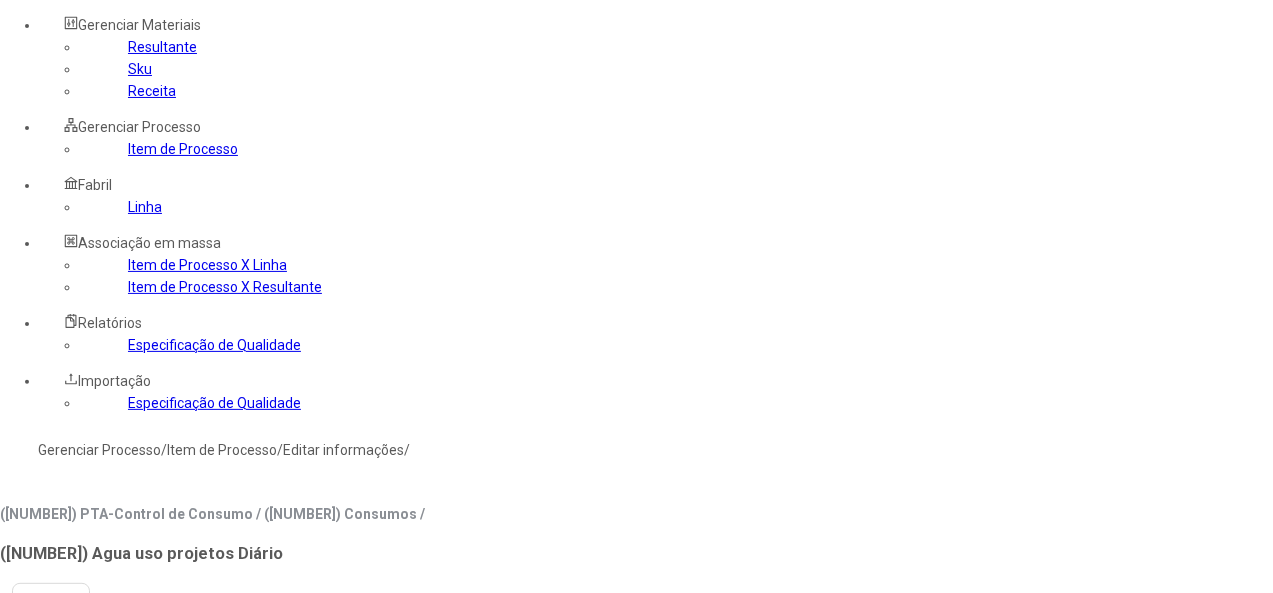 click on "Item de Processo" 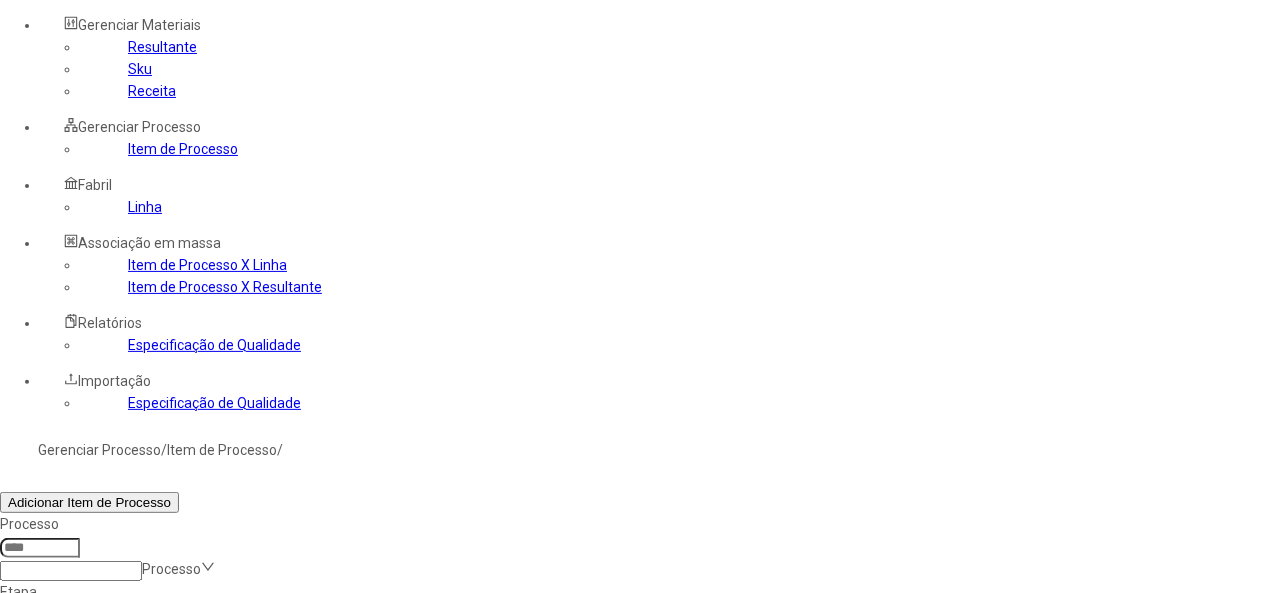 click 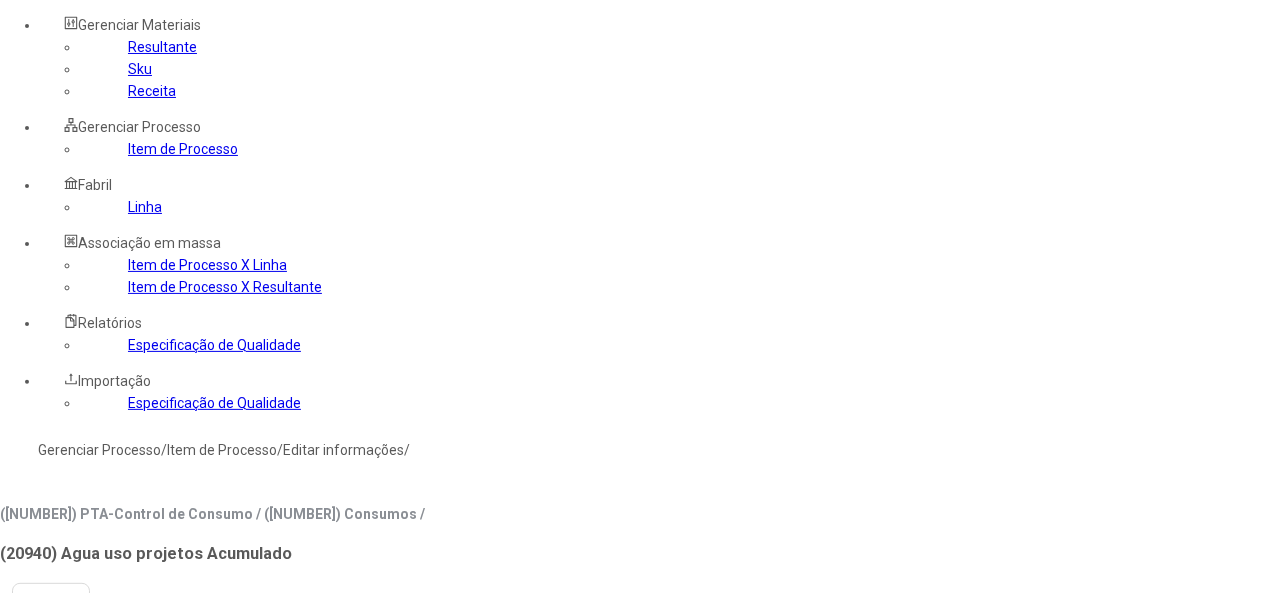 type on "***" 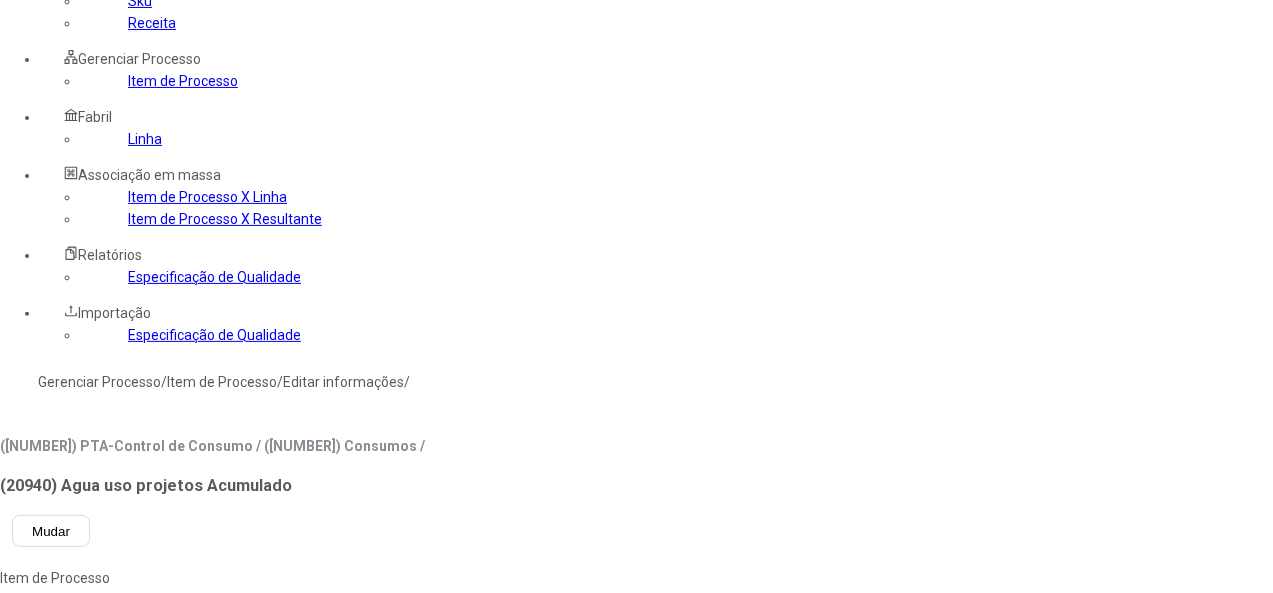scroll, scrollTop: 200, scrollLeft: 0, axis: vertical 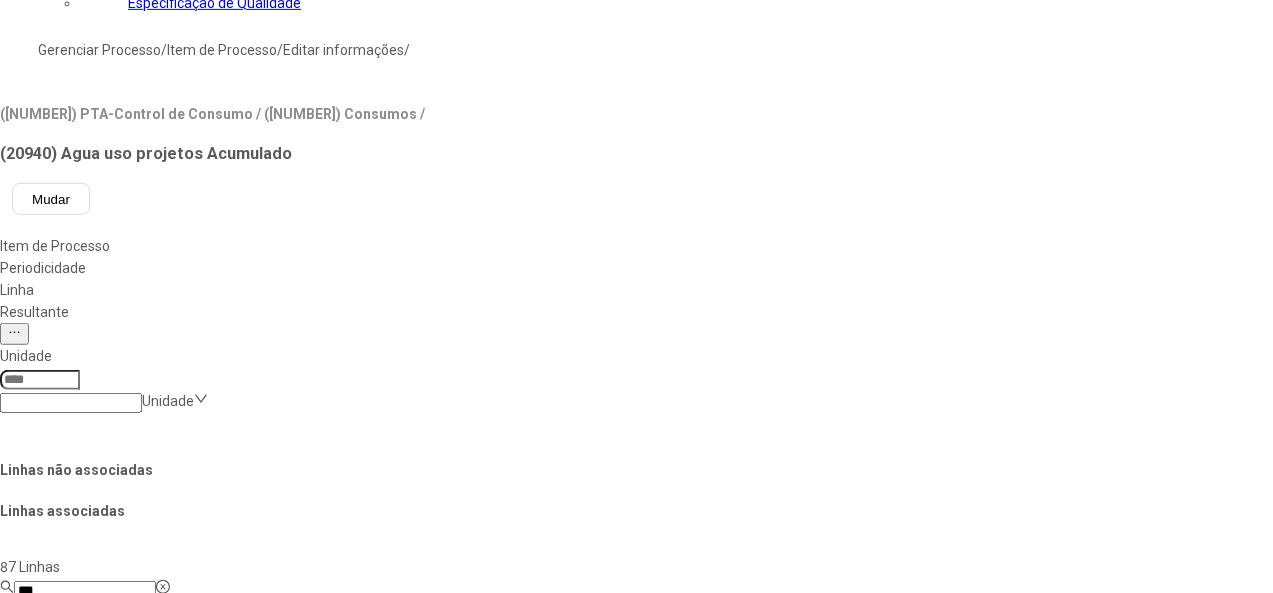 type on "***" 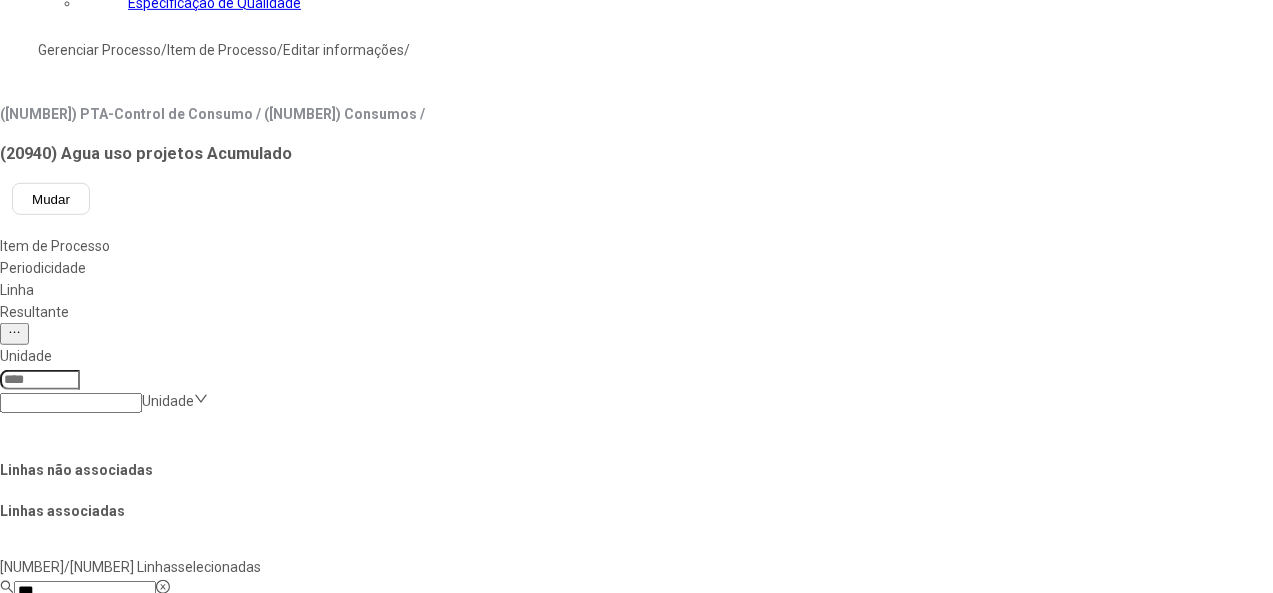 click 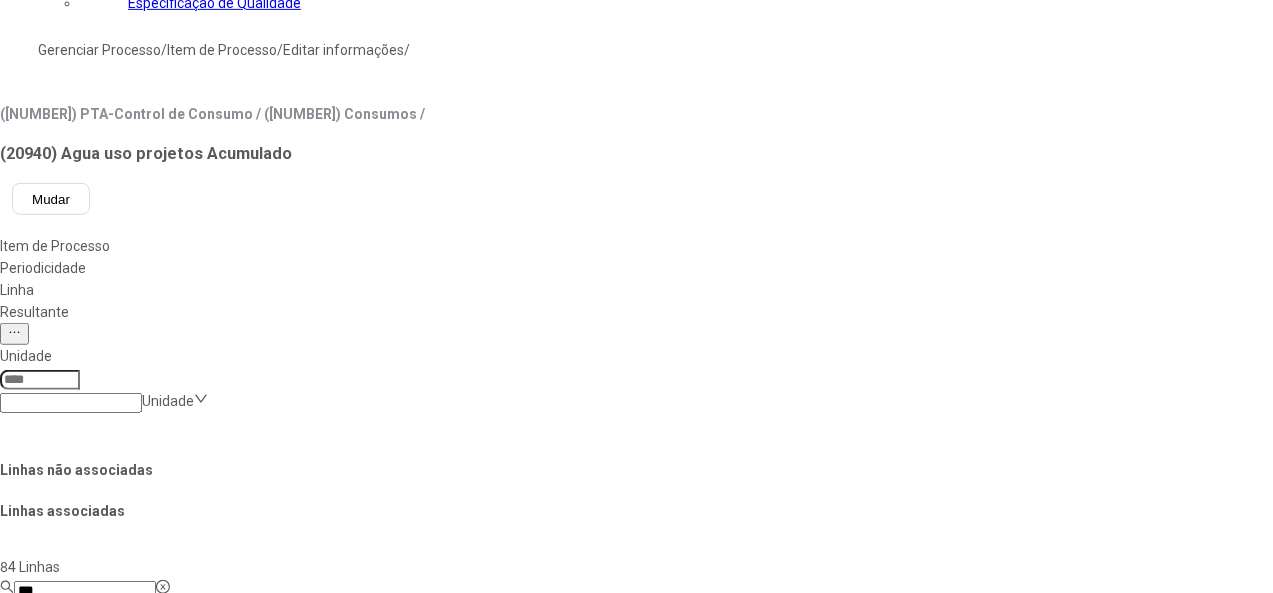 scroll, scrollTop: 1616, scrollLeft: 0, axis: vertical 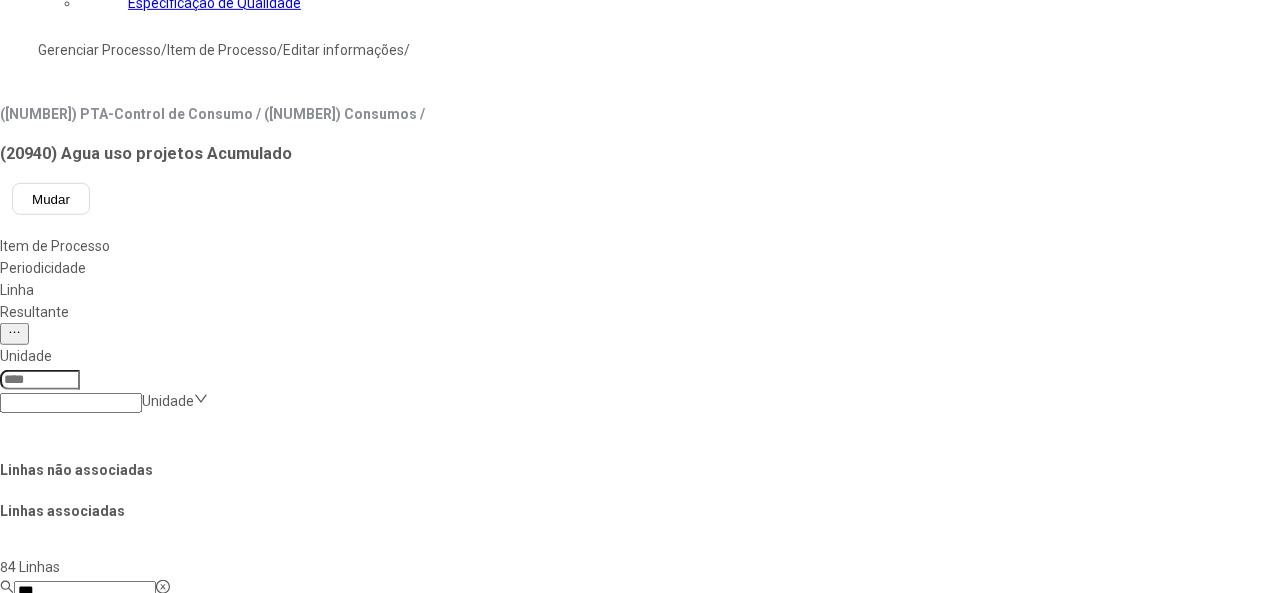 click on "Salvar Alterações" 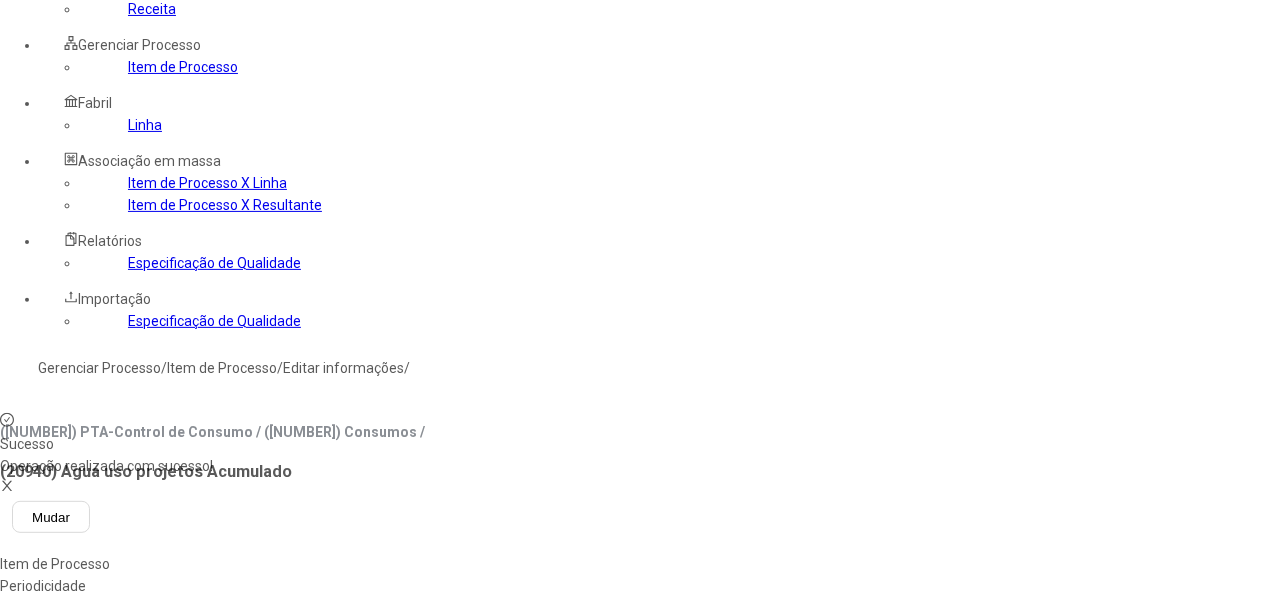 scroll, scrollTop: 0, scrollLeft: 0, axis: both 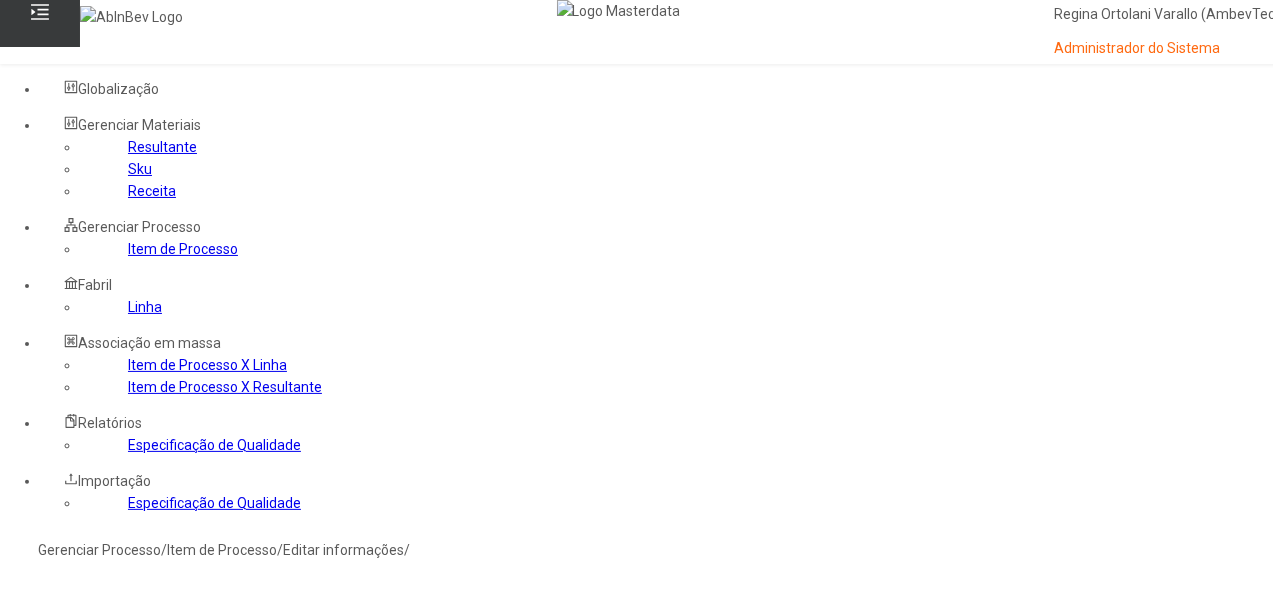 click on "Item de Processo" 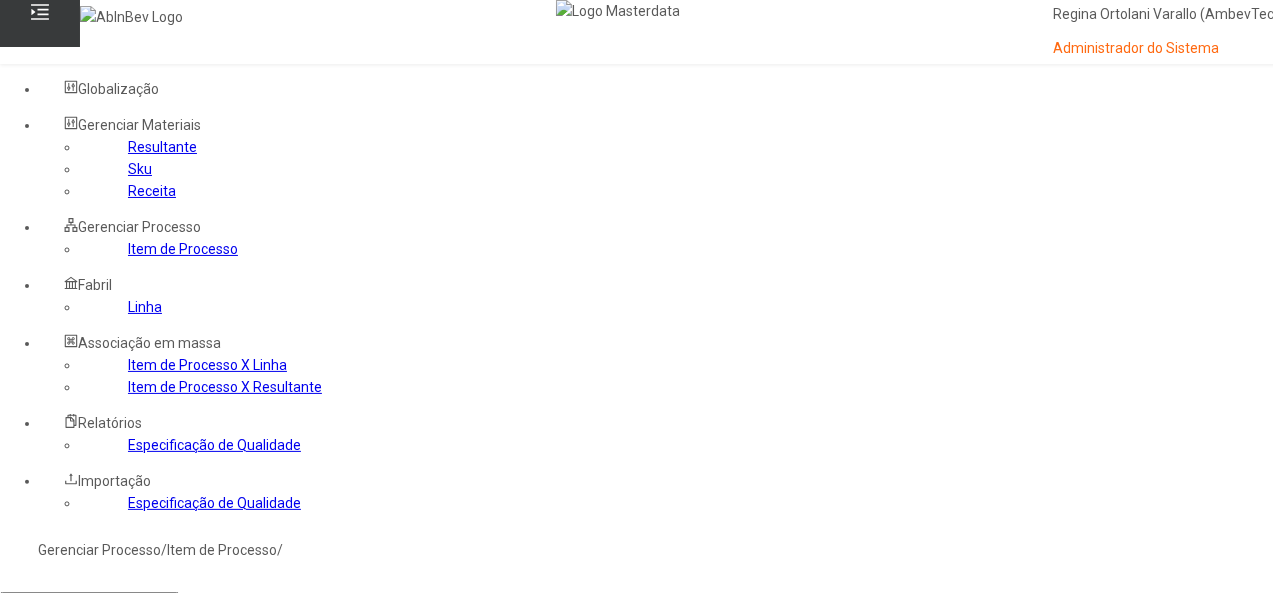 click 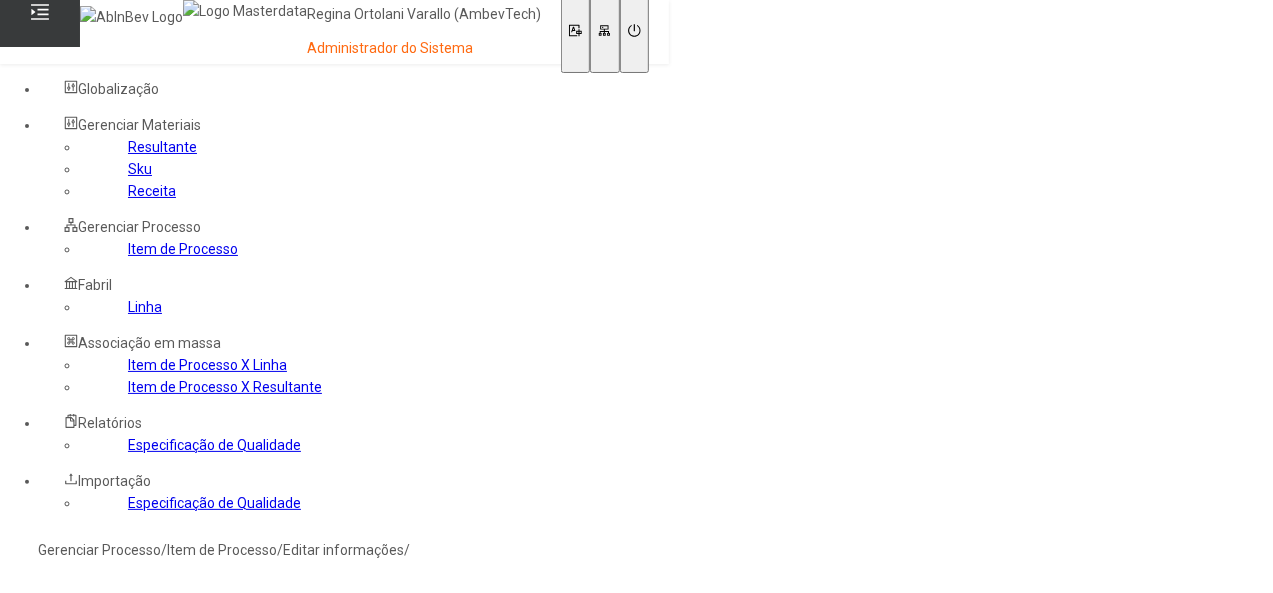 type on "****" 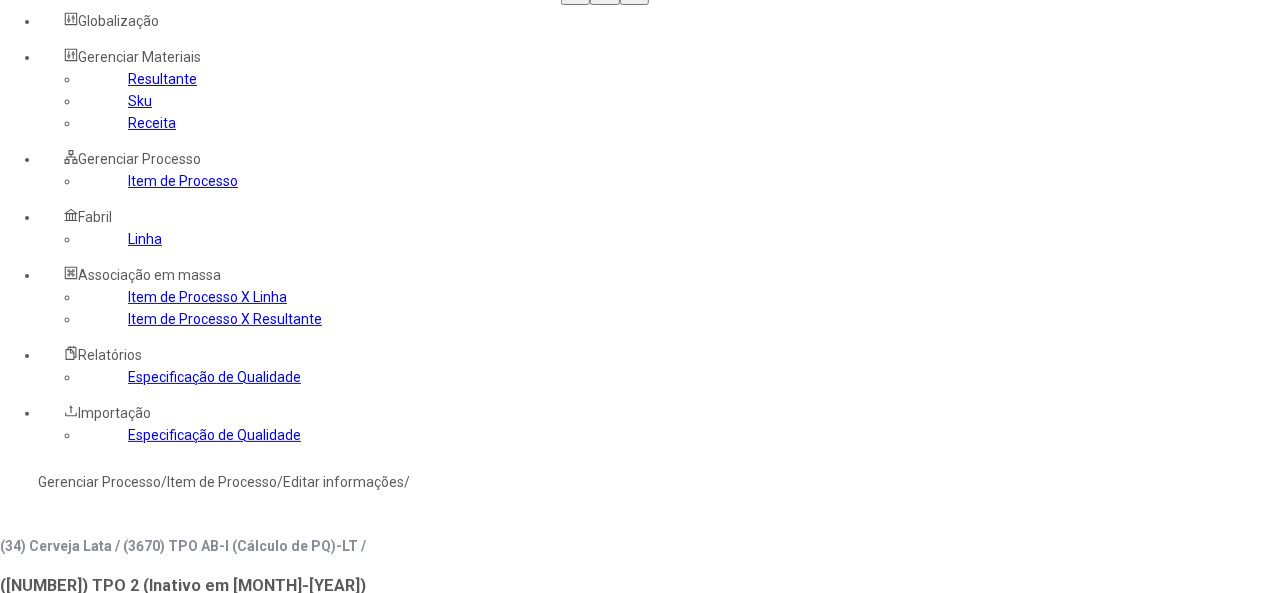 scroll, scrollTop: 100, scrollLeft: 0, axis: vertical 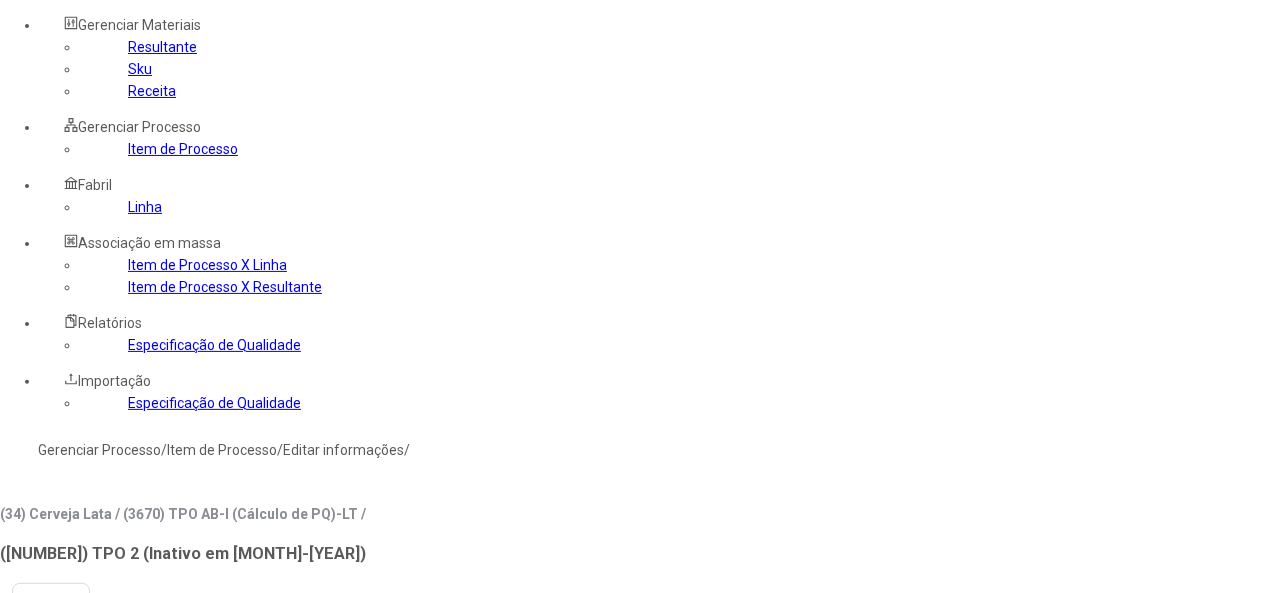 click on "Linha" 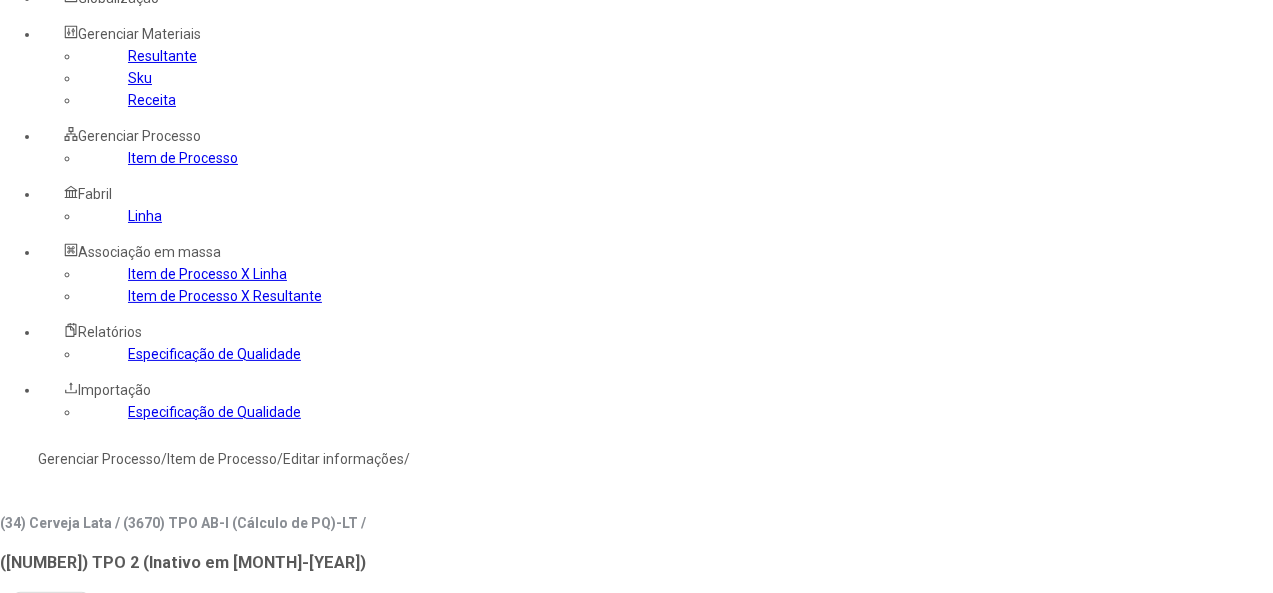 scroll, scrollTop: 0, scrollLeft: 0, axis: both 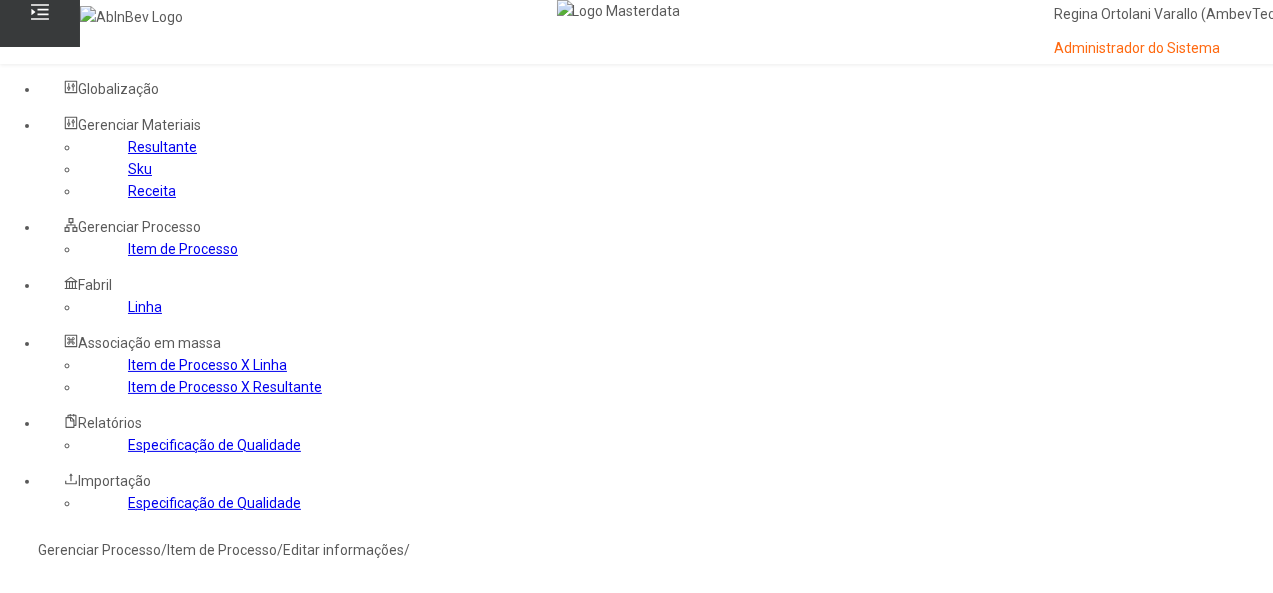 click on "Resultante" 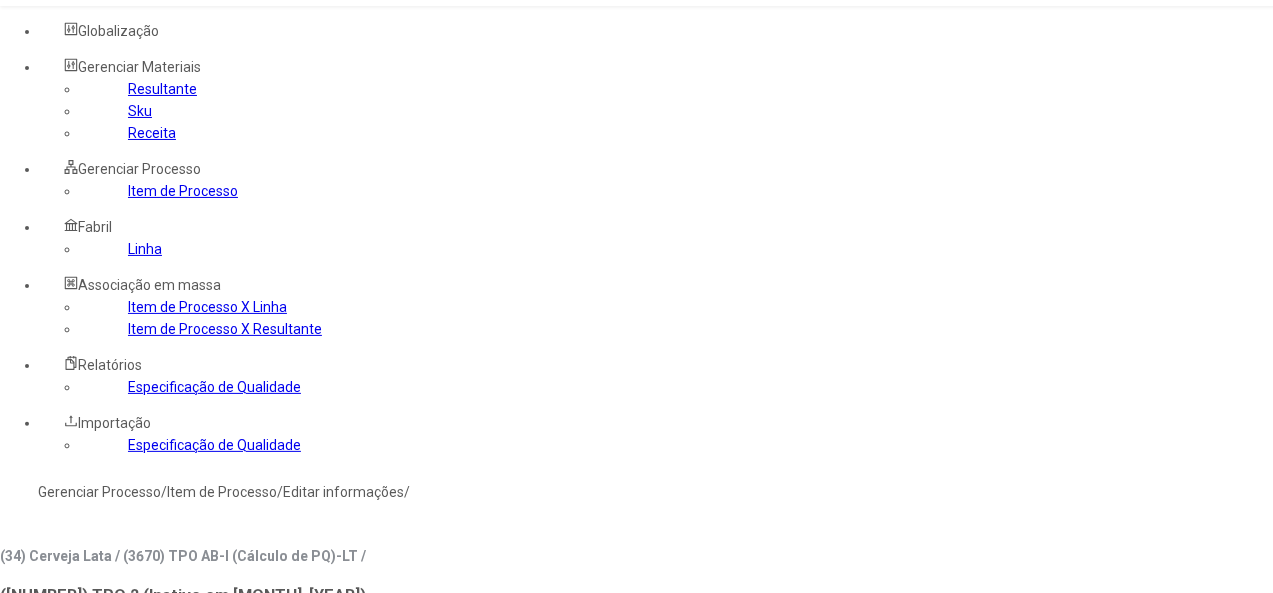 scroll, scrollTop: 200, scrollLeft: 0, axis: vertical 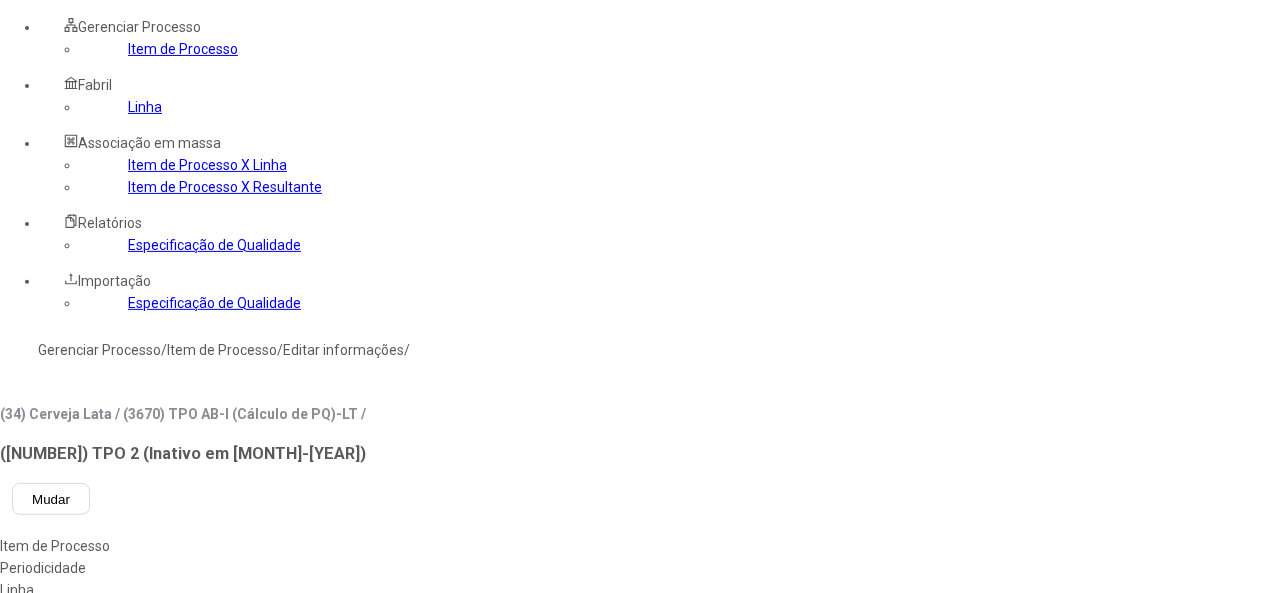 click 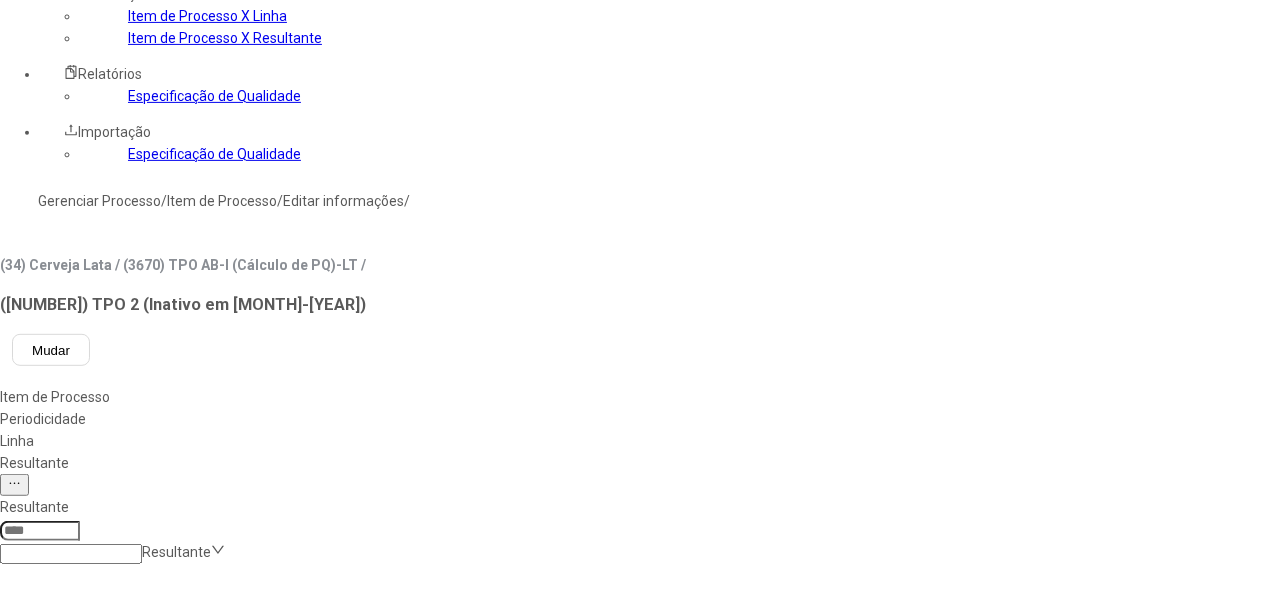 scroll, scrollTop: 500, scrollLeft: 0, axis: vertical 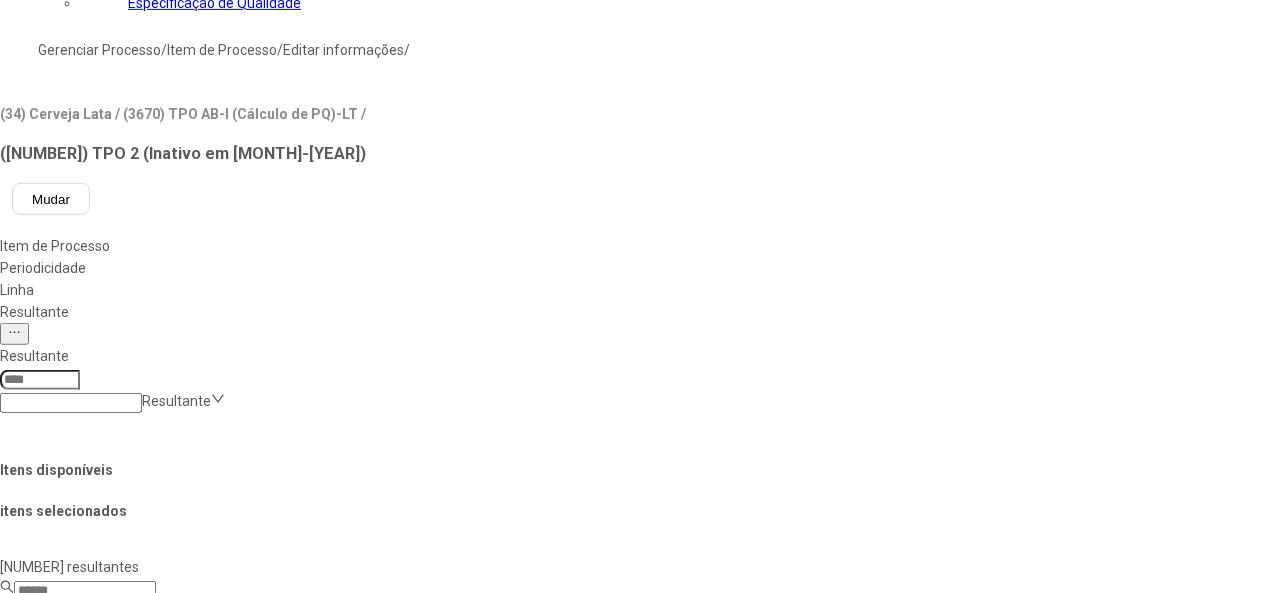 click on "Concluir associação" at bounding box center [124, 1299] 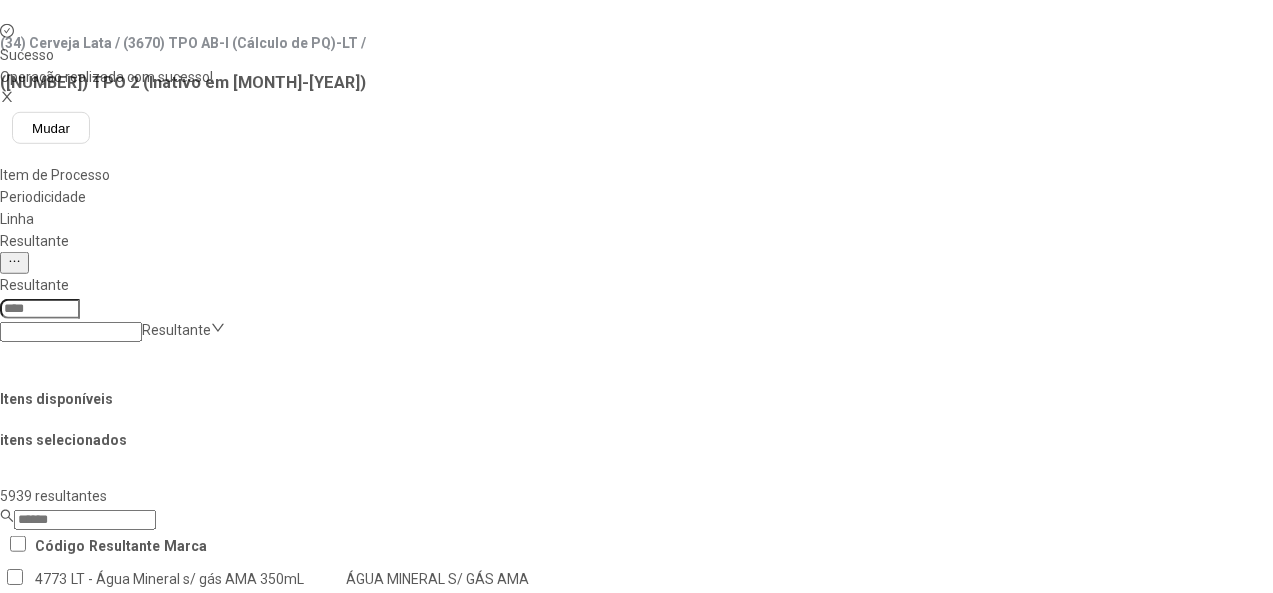 scroll, scrollTop: 700, scrollLeft: 0, axis: vertical 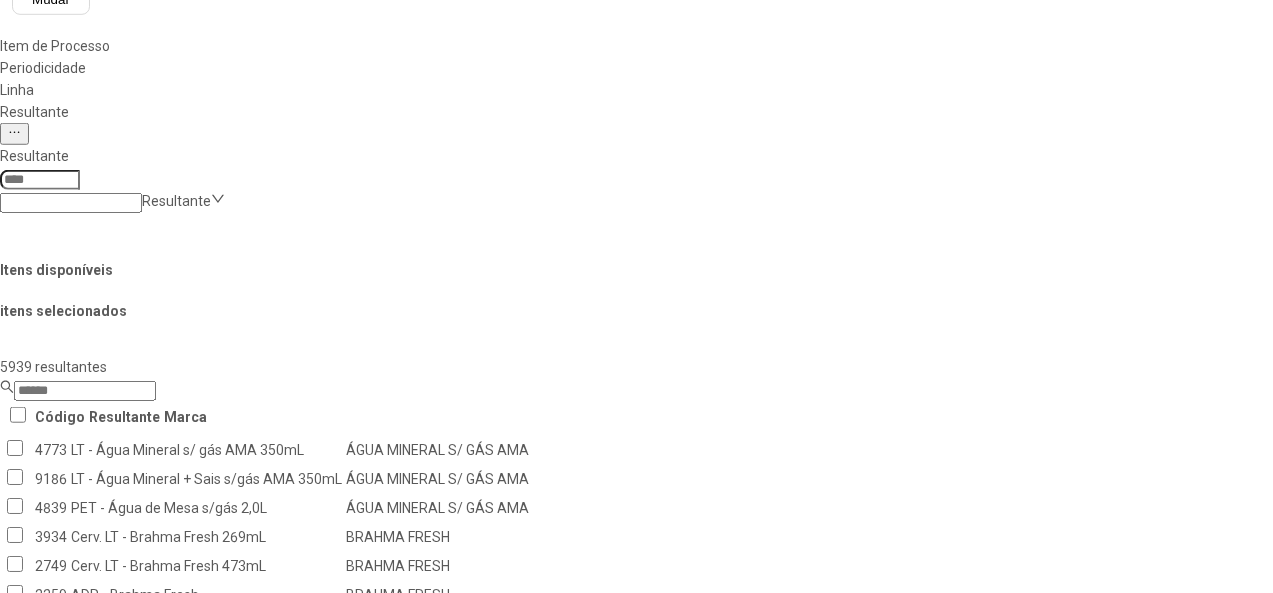 click on "Remover selecionado(s)" at bounding box center (1235, 1291) 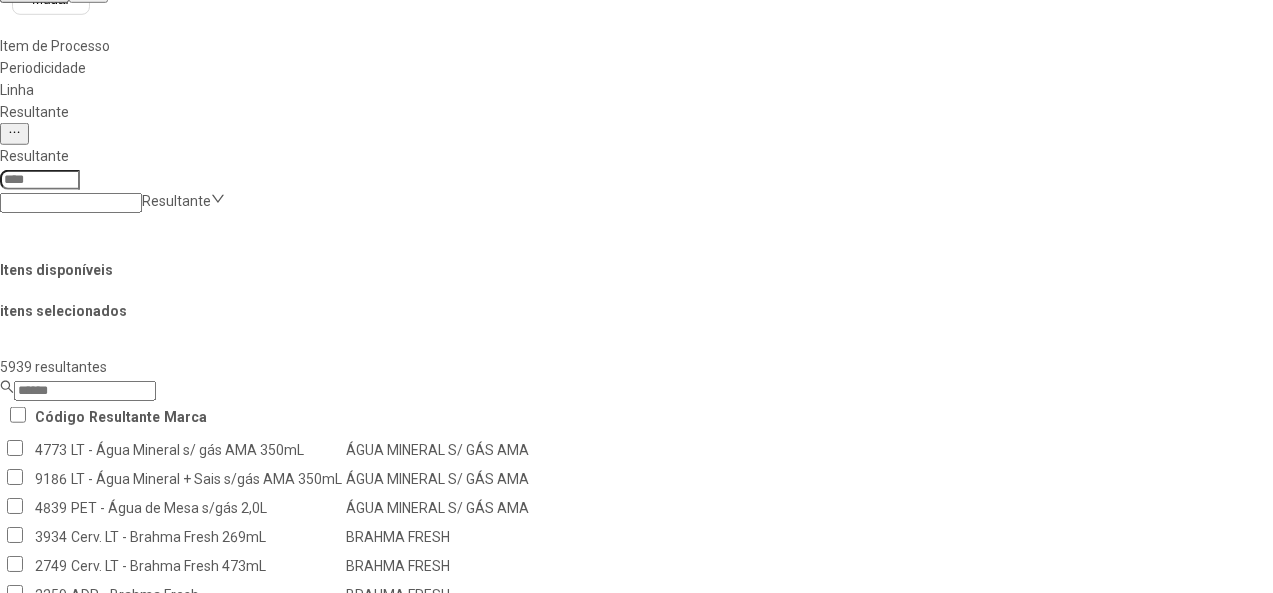 scroll, scrollTop: 0, scrollLeft: 0, axis: both 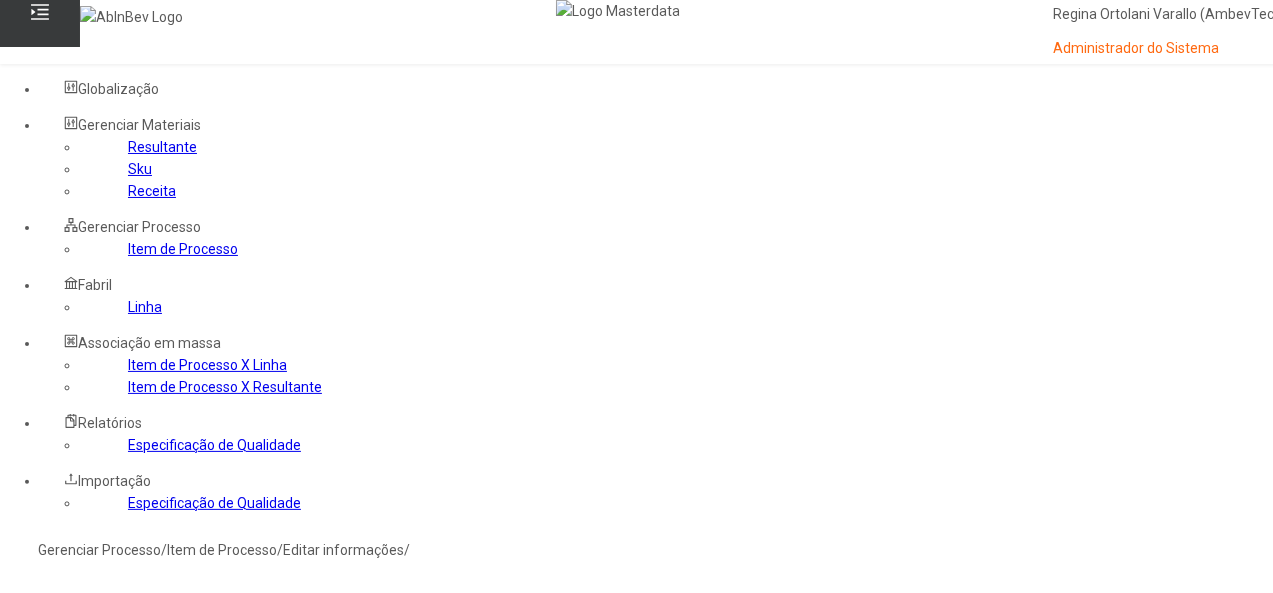 click on "Sim" at bounding box center [88, 692] 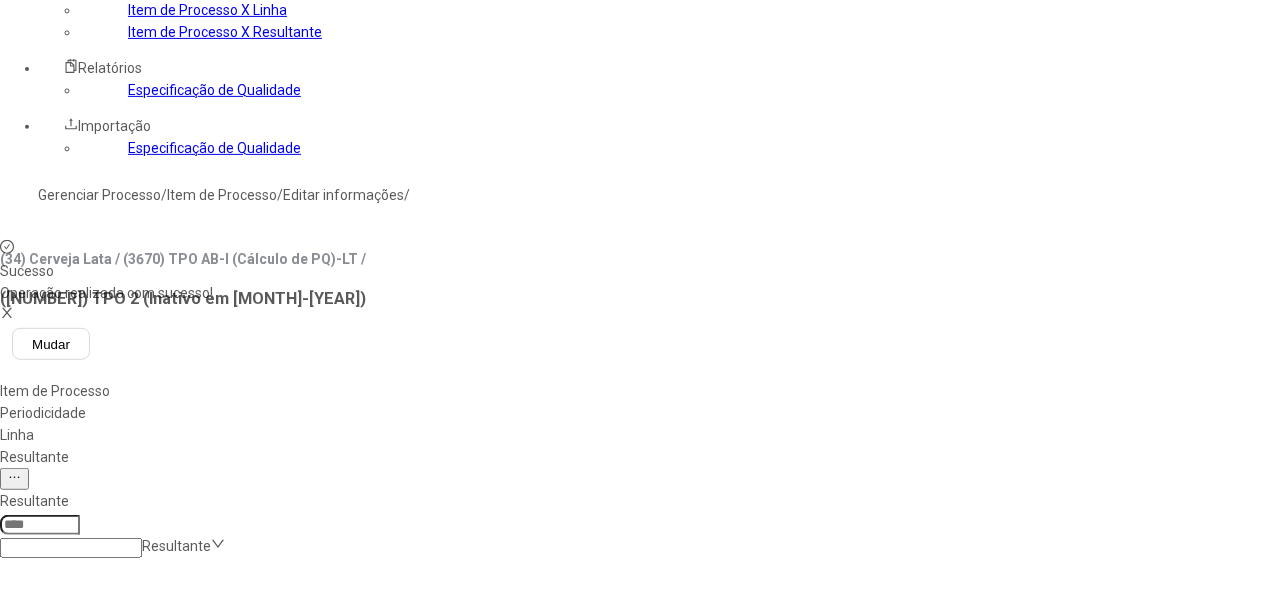 scroll, scrollTop: 200, scrollLeft: 0, axis: vertical 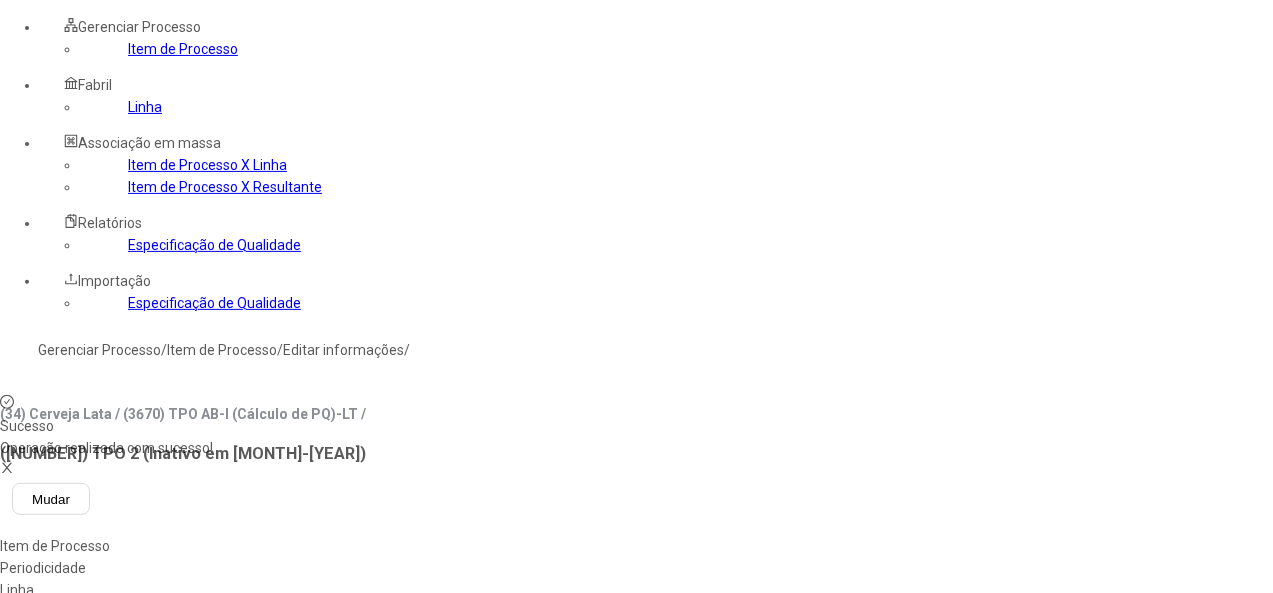 click on "Linha" 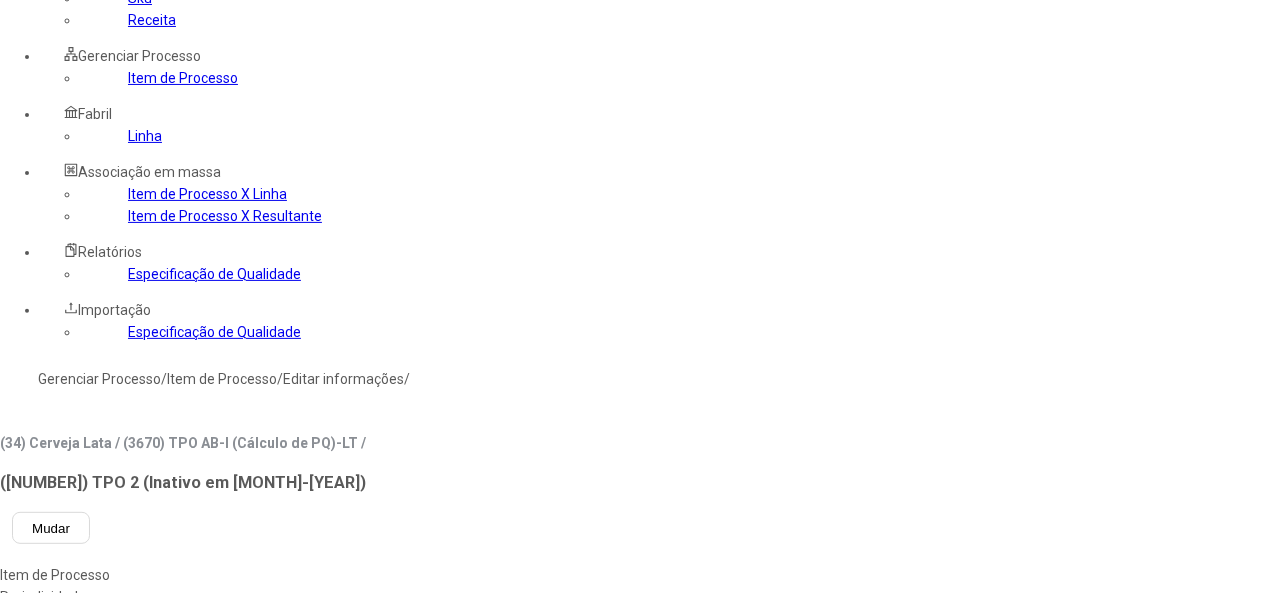 scroll, scrollTop: 0, scrollLeft: 0, axis: both 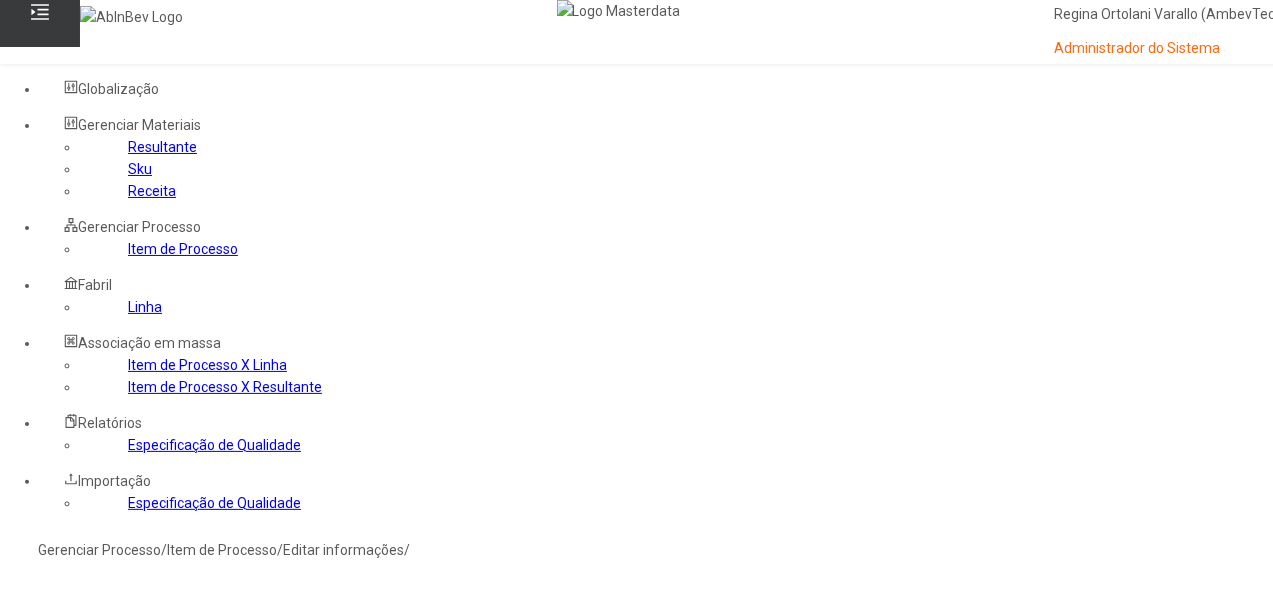 click on "Resultante" 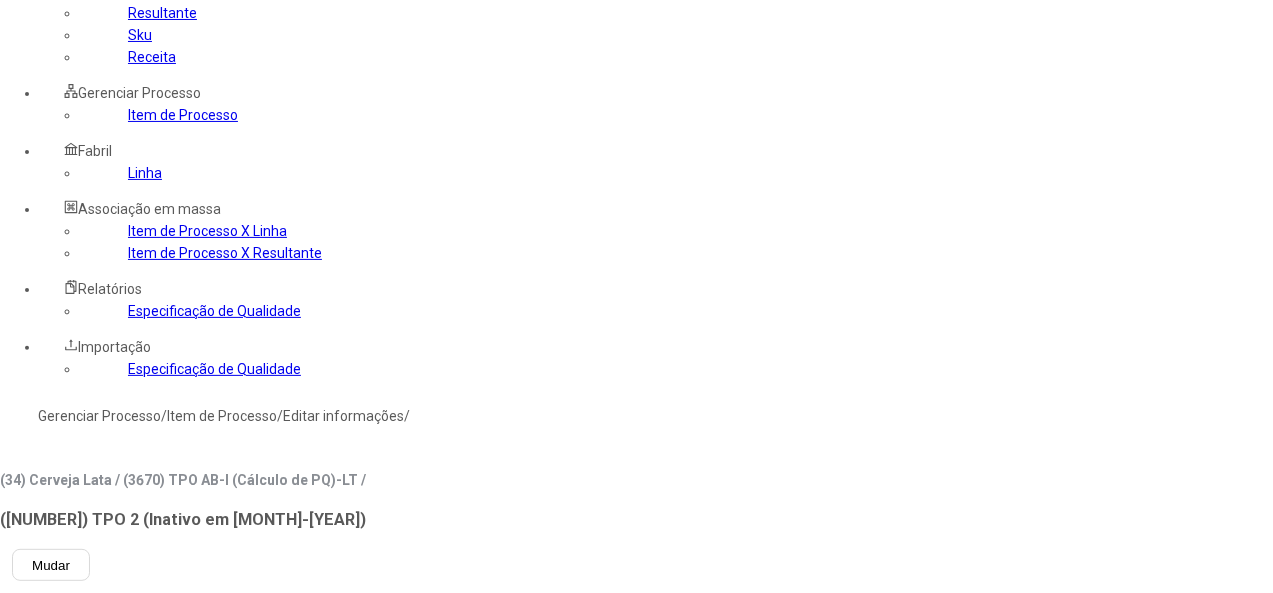 scroll, scrollTop: 0, scrollLeft: 0, axis: both 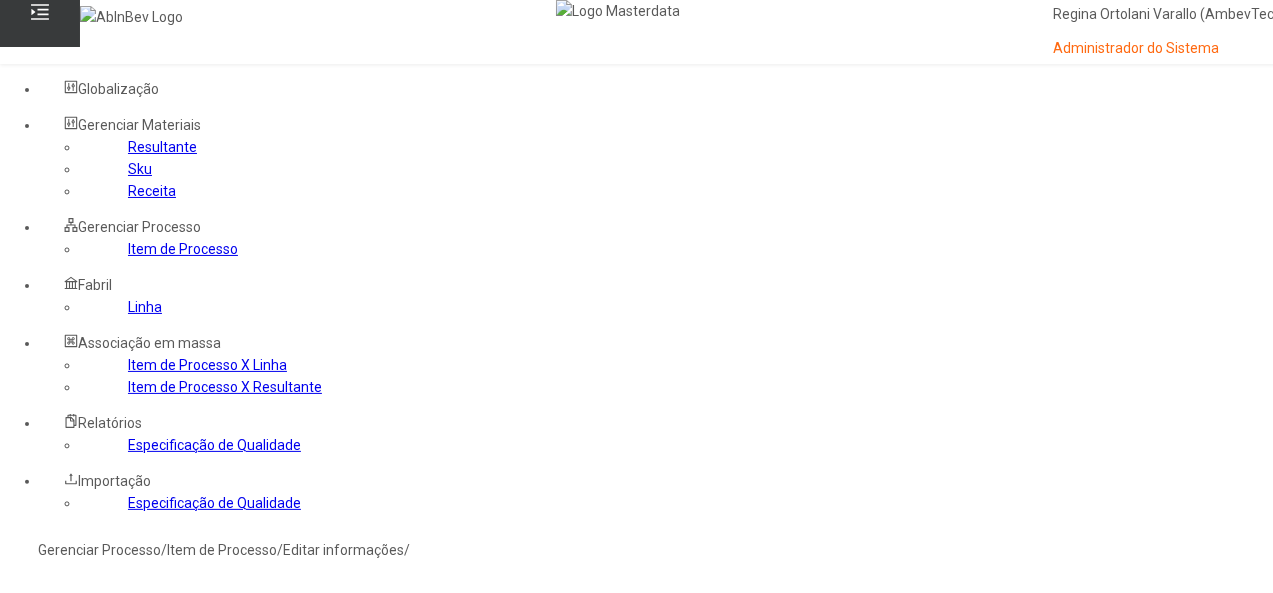 click on "Item de Processo" 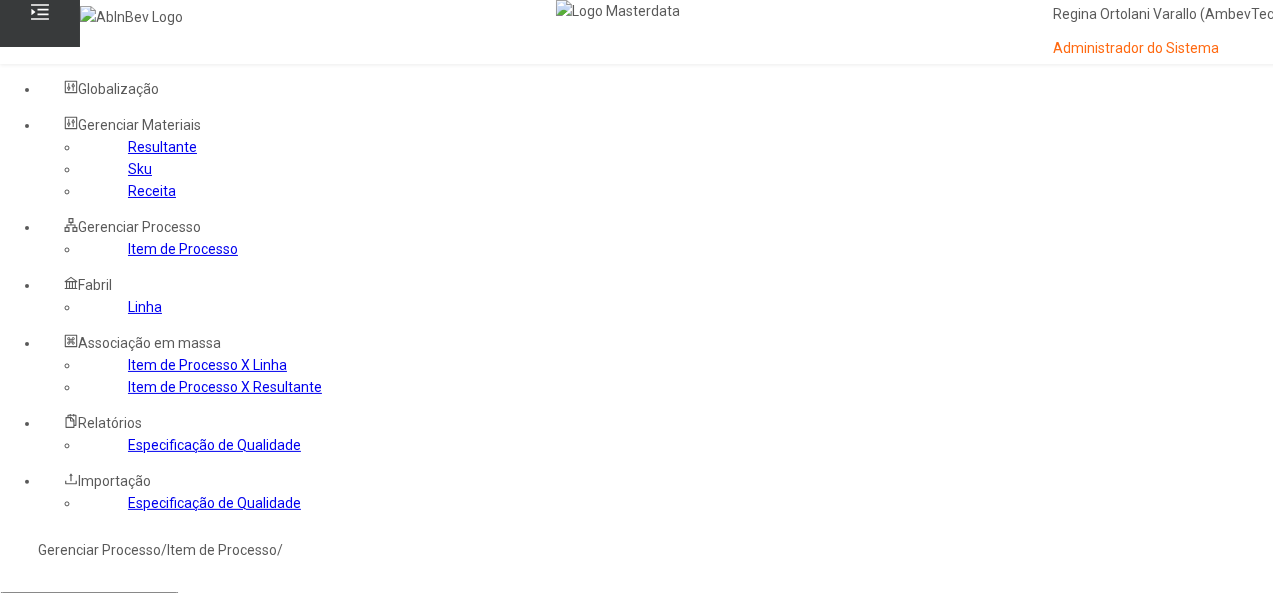 click 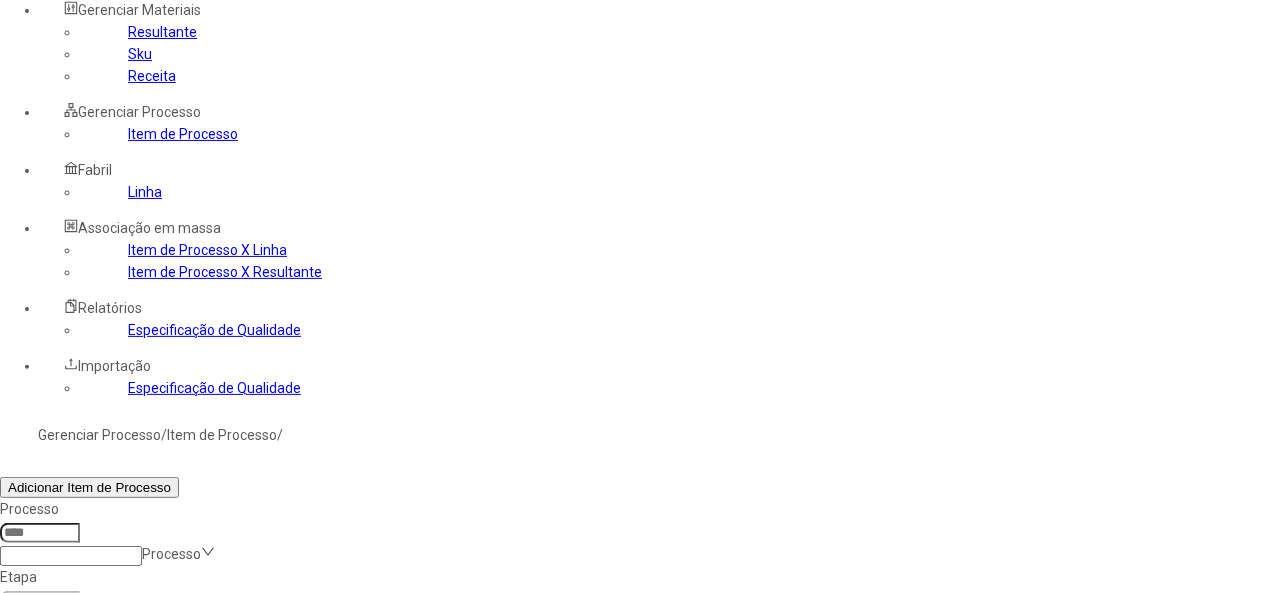 scroll, scrollTop: 200, scrollLeft: 0, axis: vertical 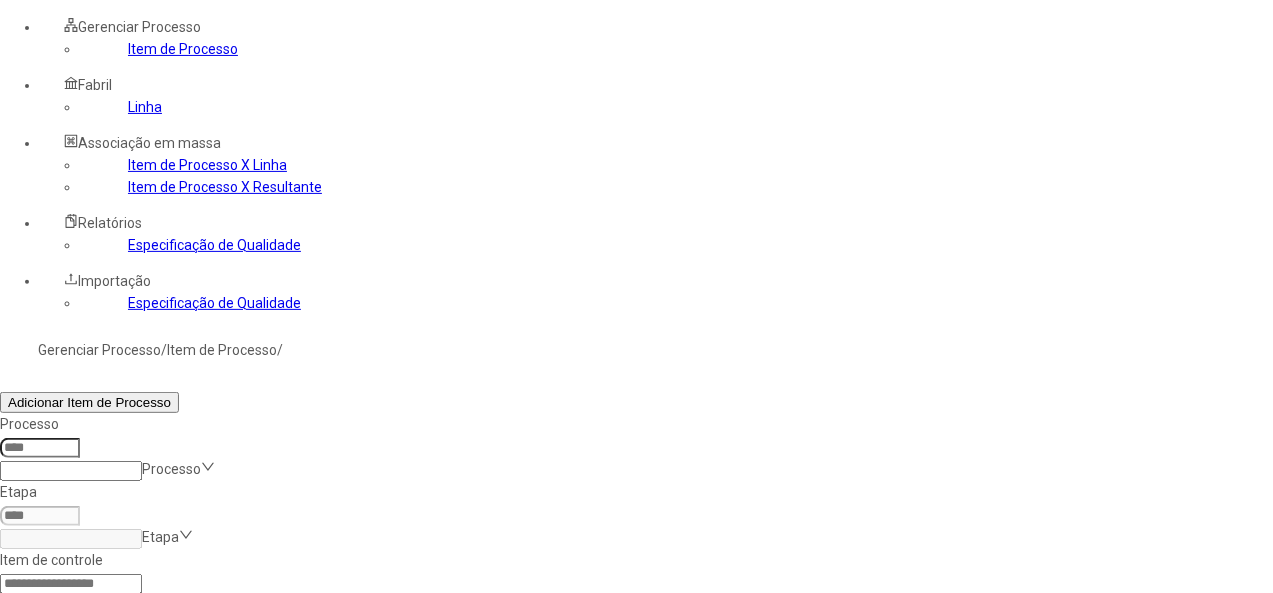 click 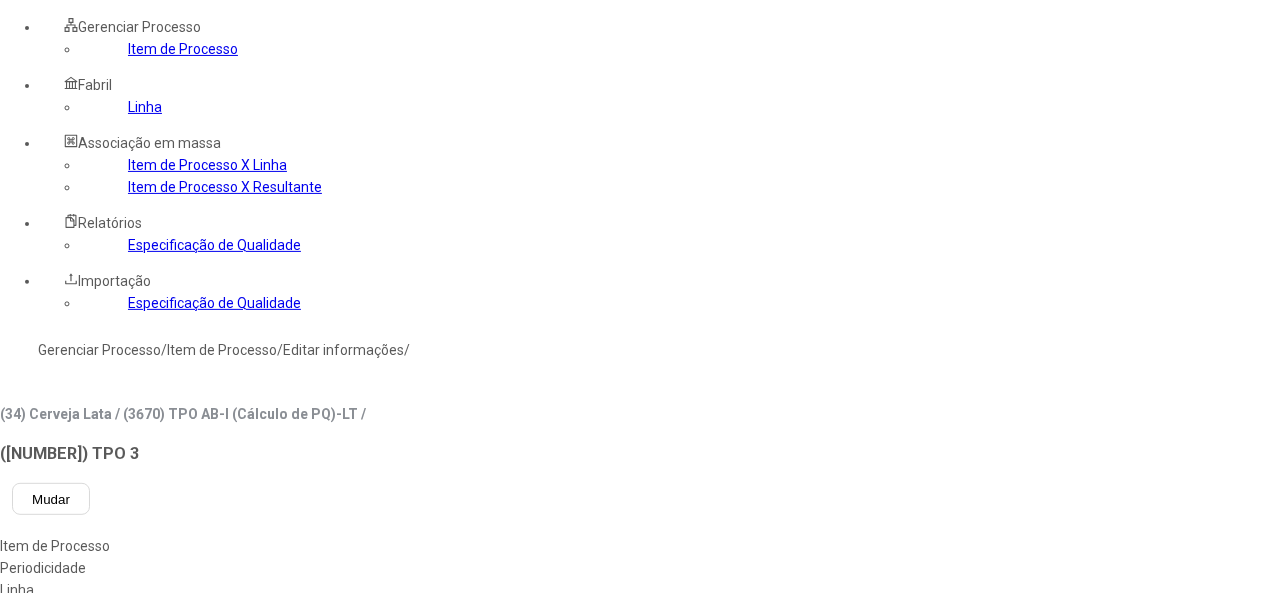 type on "*****" 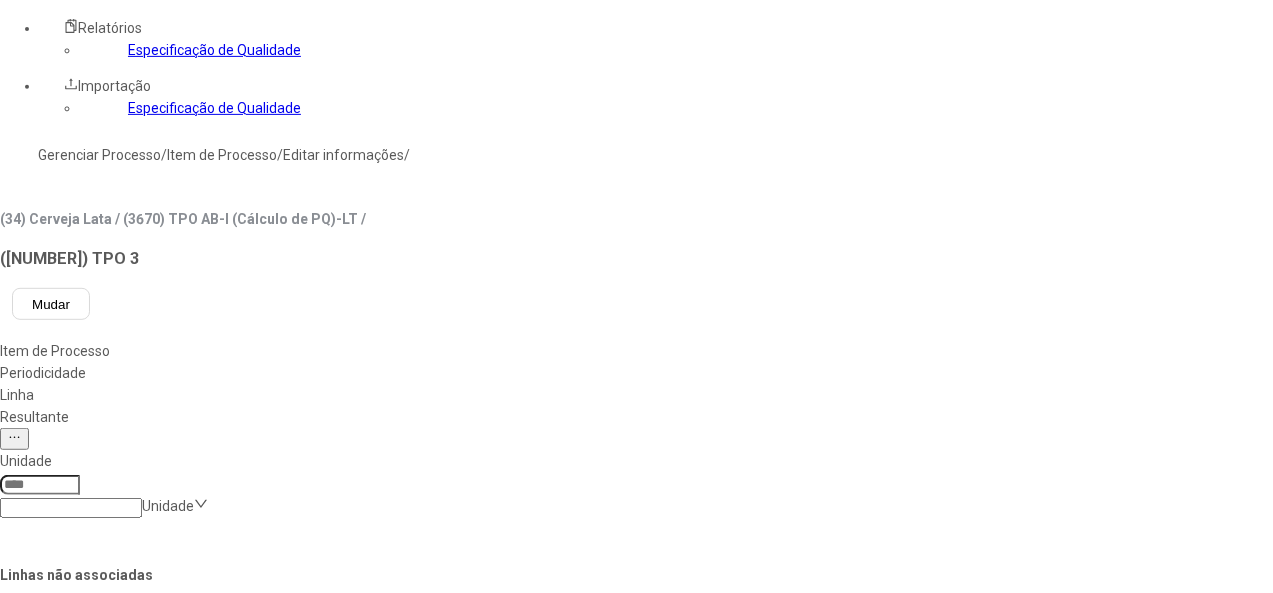 scroll, scrollTop: 400, scrollLeft: 0, axis: vertical 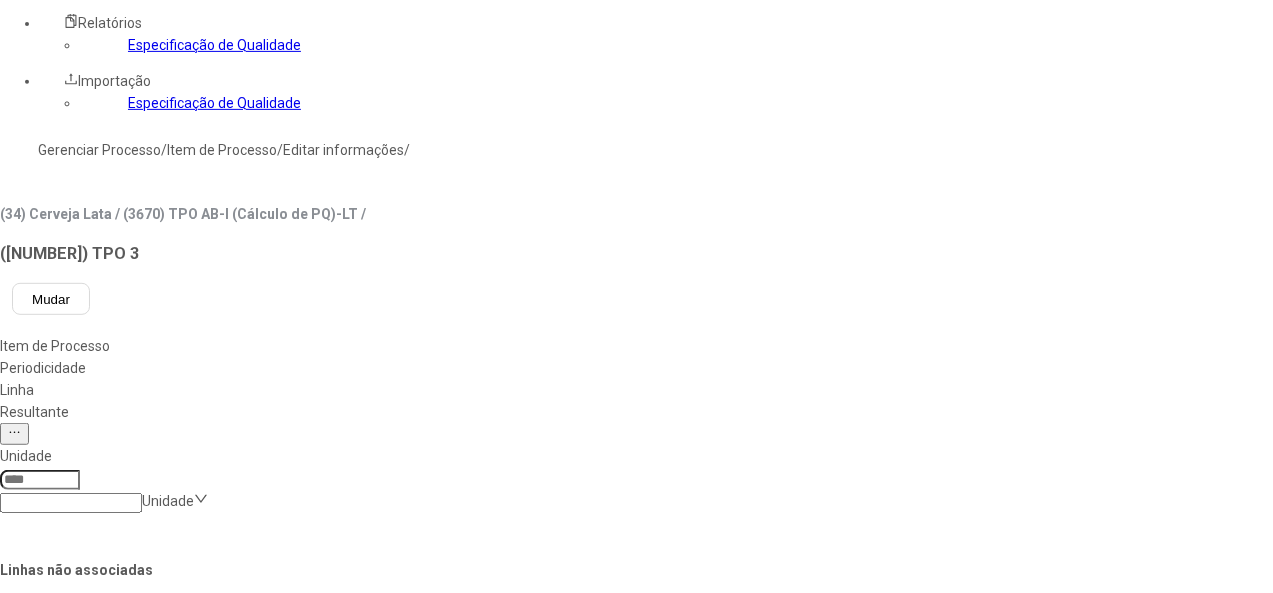 click on "Salvar Alterações" 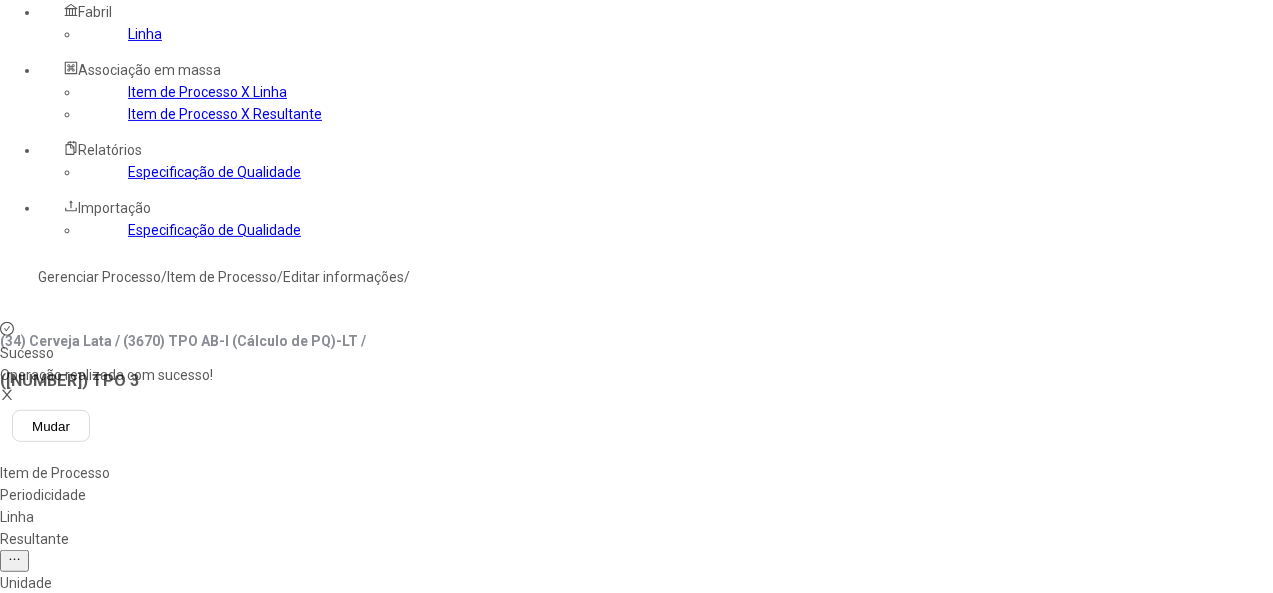 scroll, scrollTop: 0, scrollLeft: 0, axis: both 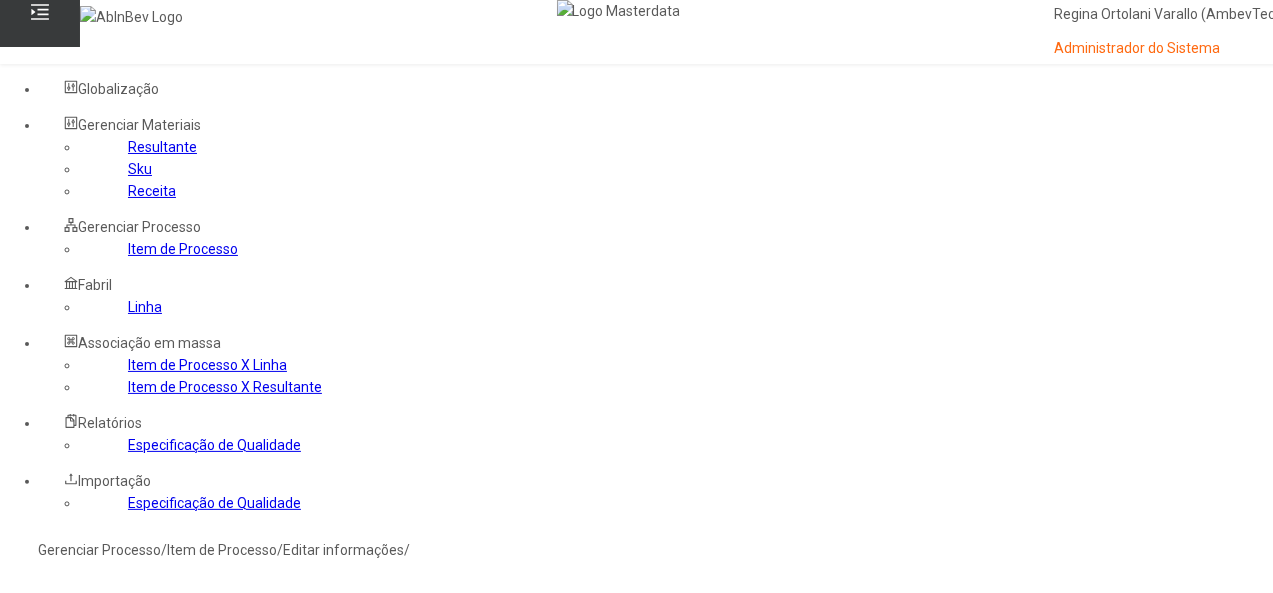 click on "Resultante" 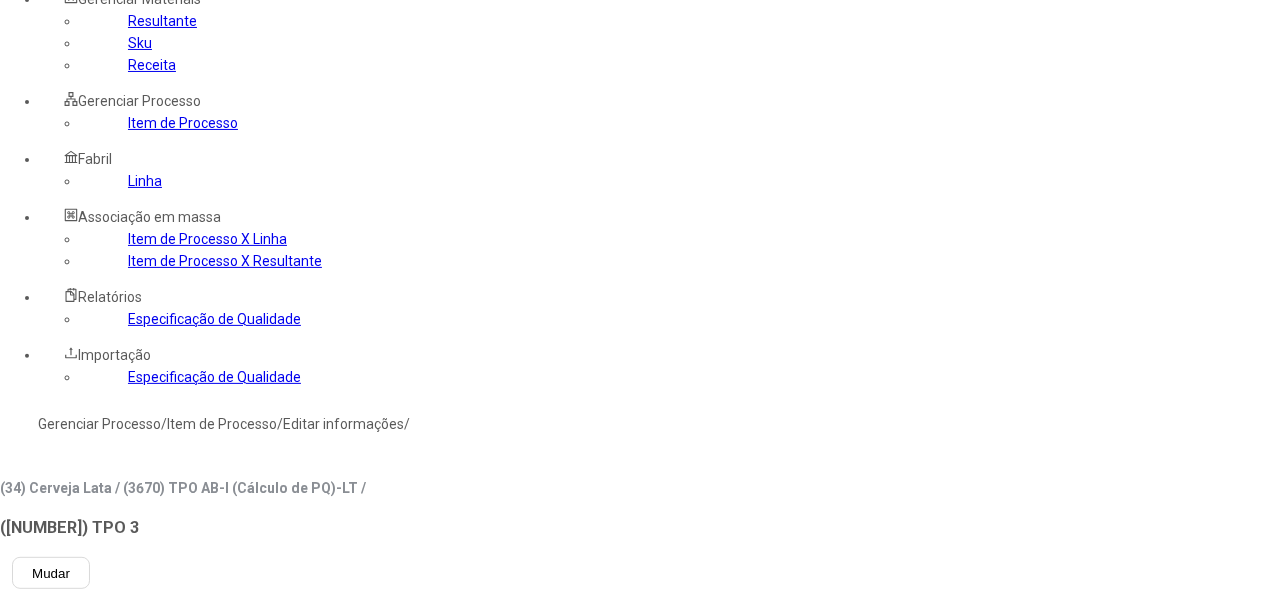 scroll, scrollTop: 300, scrollLeft: 0, axis: vertical 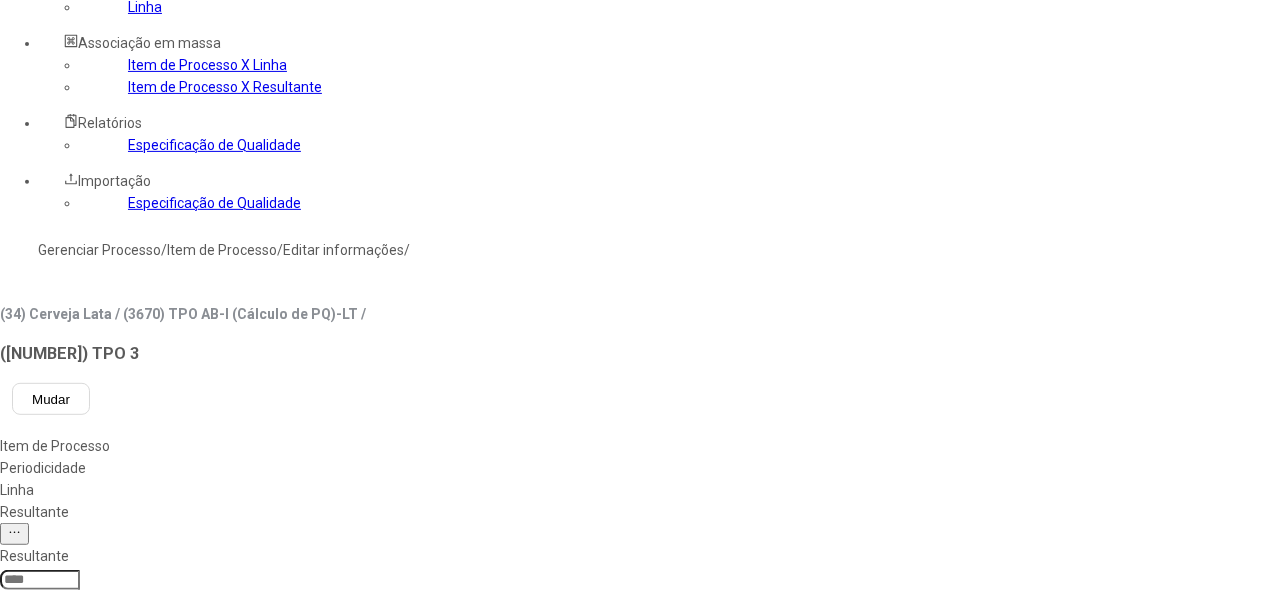 click 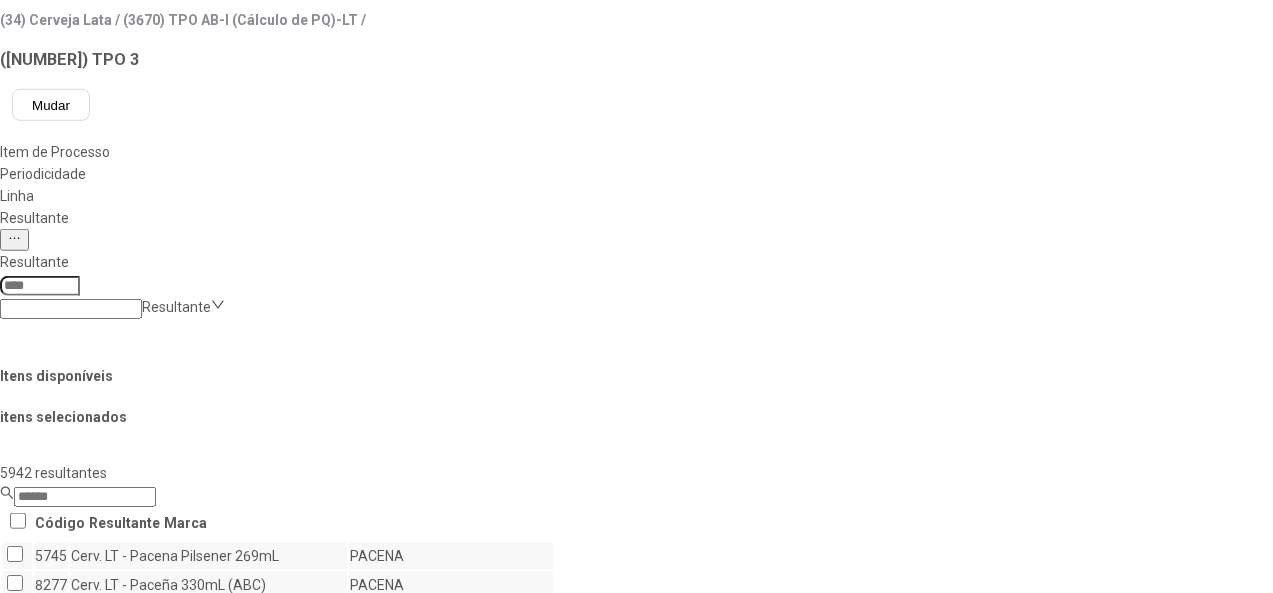 scroll, scrollTop: 600, scrollLeft: 0, axis: vertical 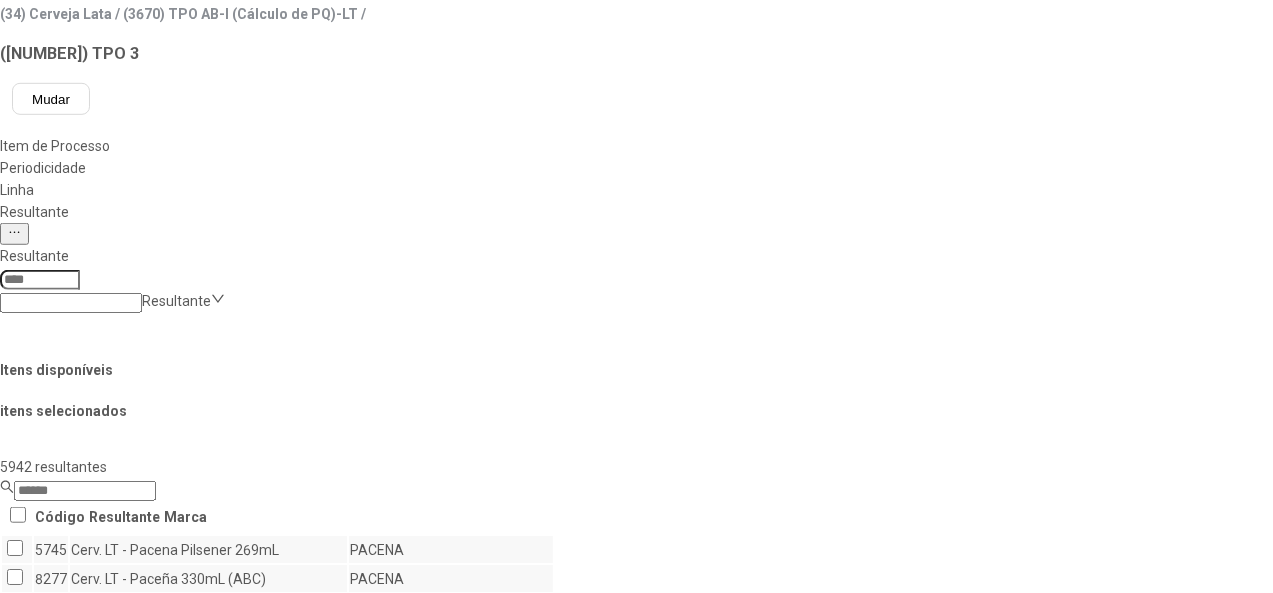 click on "Concluir associação" at bounding box center [124, 1199] 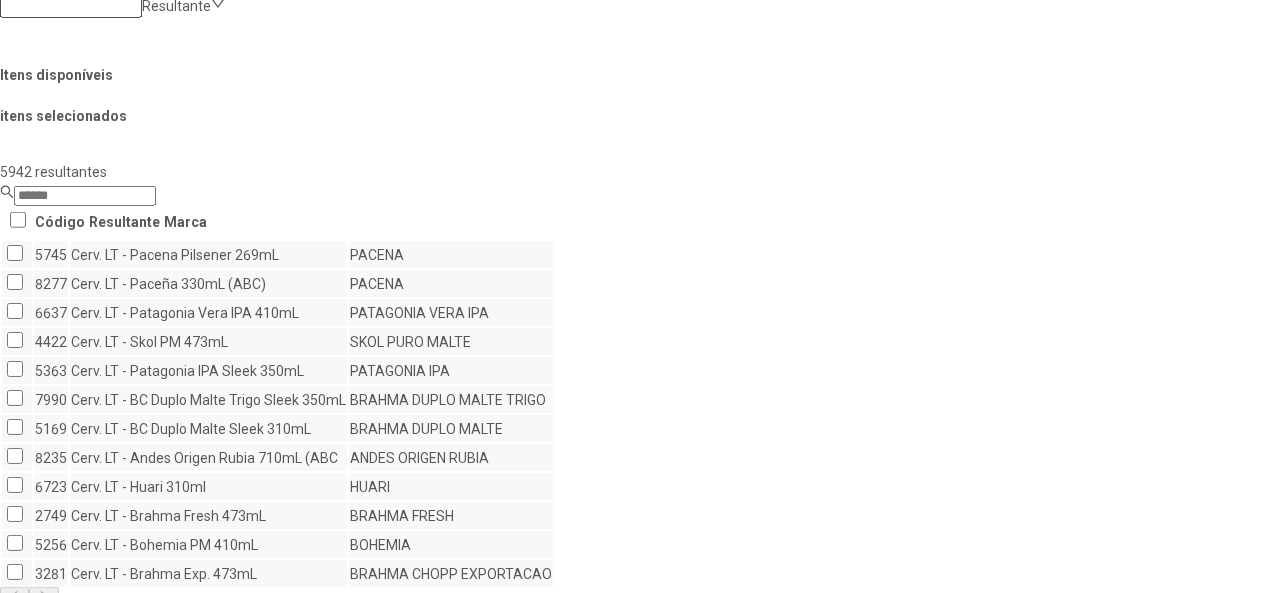 scroll, scrollTop: 900, scrollLeft: 0, axis: vertical 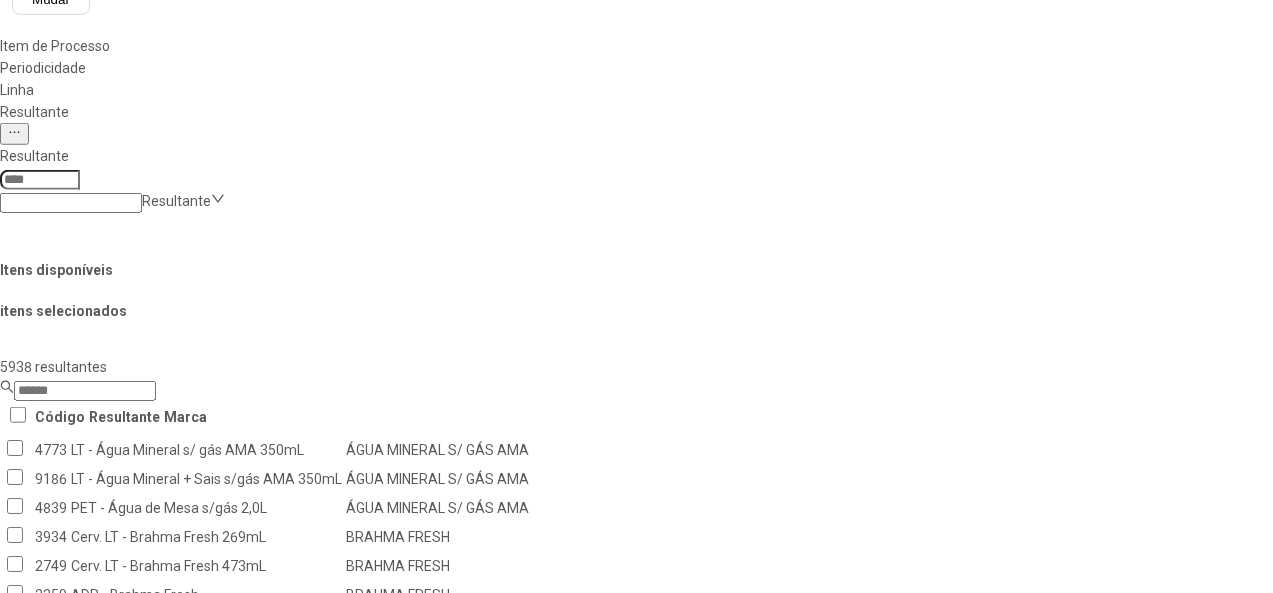 click on "Remover selecionado(s)" at bounding box center (1229, 1290) 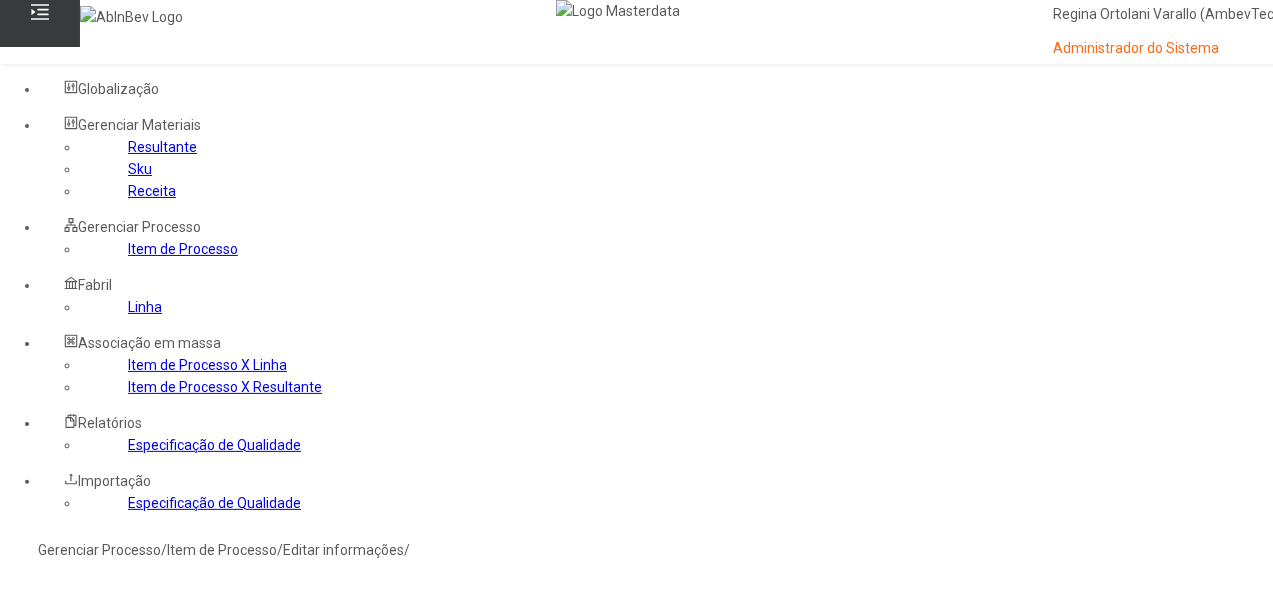 click on "Tem certeza que deseja desassociar? Cerv. LT - Chicha Taquina 330mL, Cerv. LT - Chicha Taquina 330mL, Cerv. lt - Antarctica 473mL (Multipack), Cerv. lt - Antarctica 473mL (Multipack)  Cancelar   Sim" at bounding box center [208, 670] 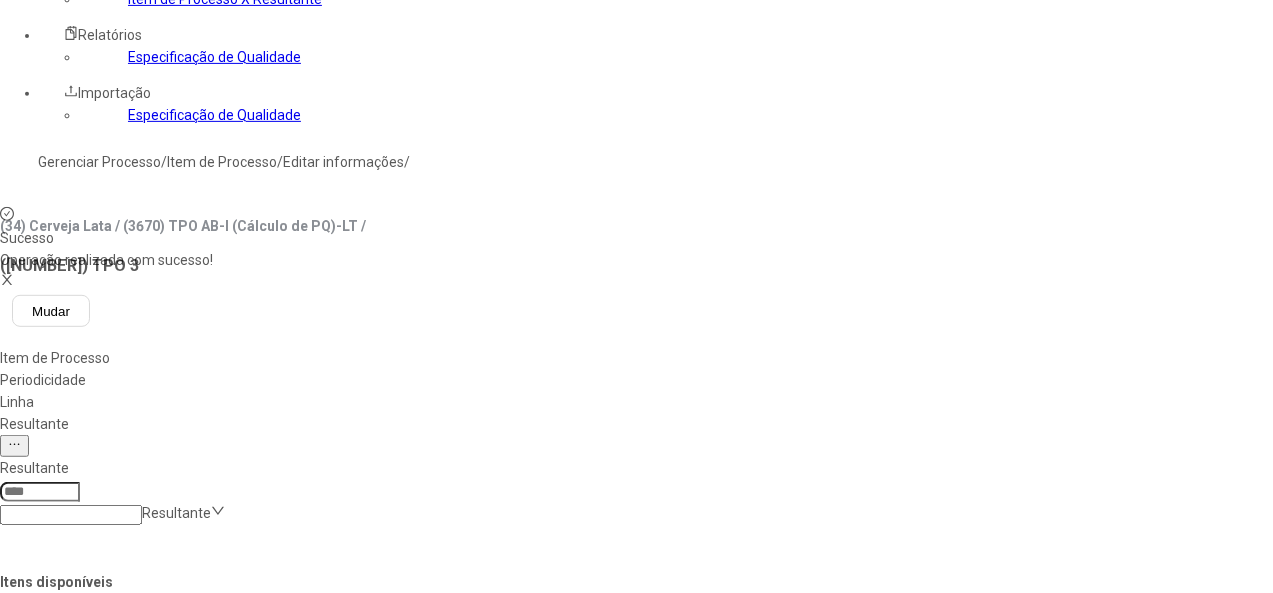 scroll, scrollTop: 100, scrollLeft: 0, axis: vertical 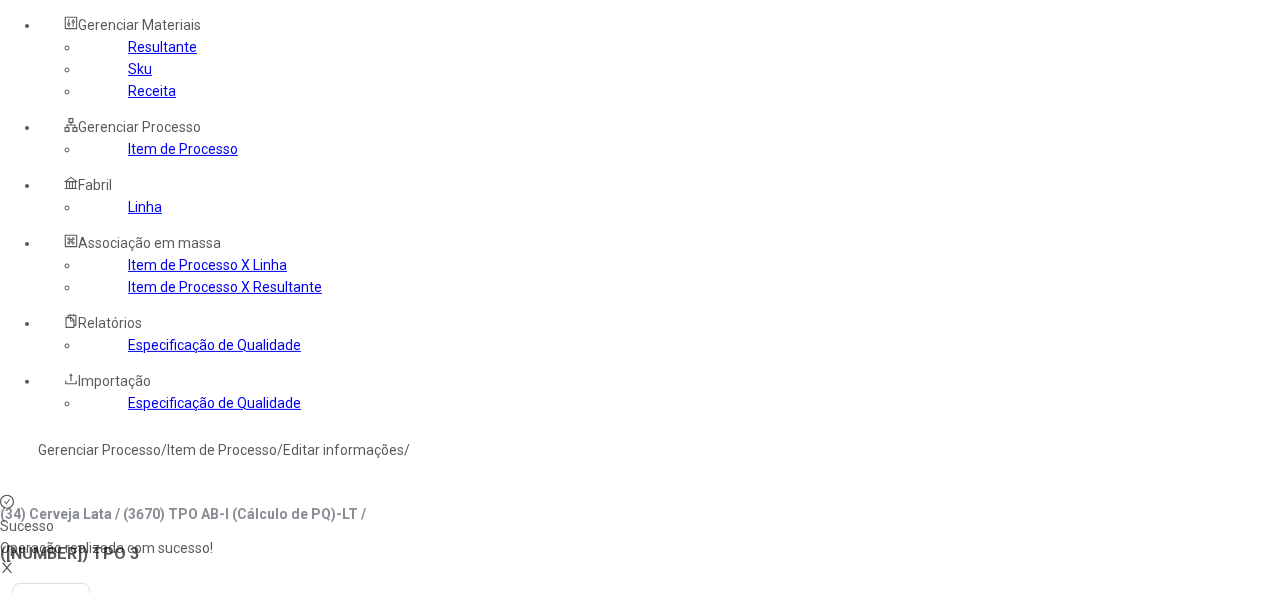 click on "Linha" 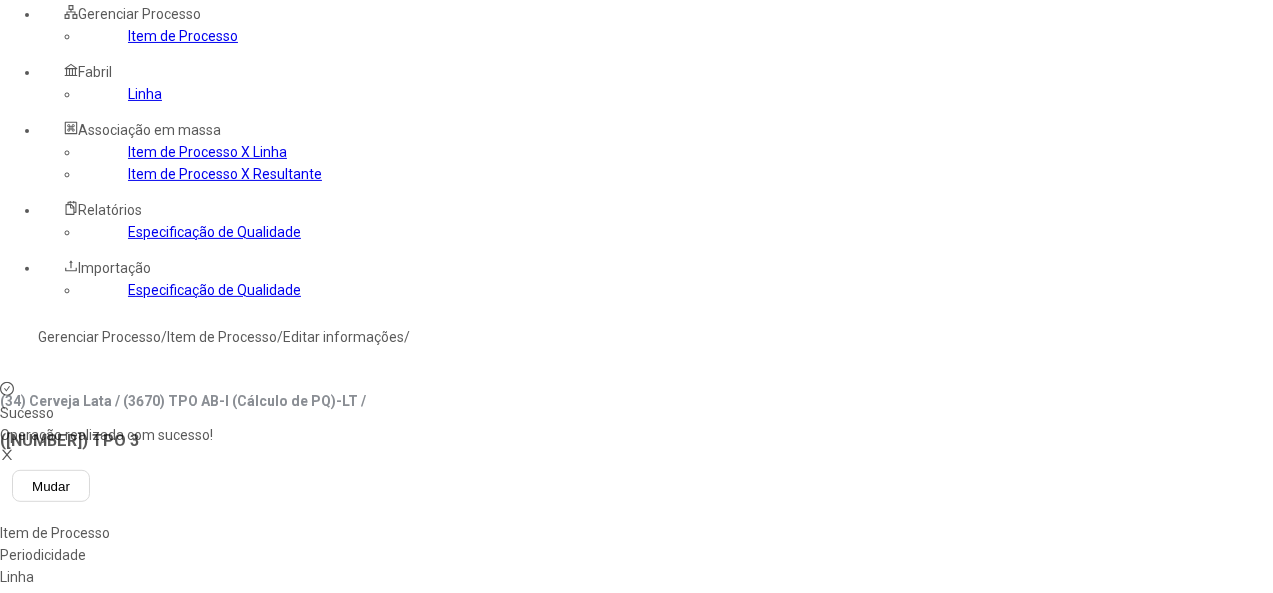 scroll, scrollTop: 0, scrollLeft: 0, axis: both 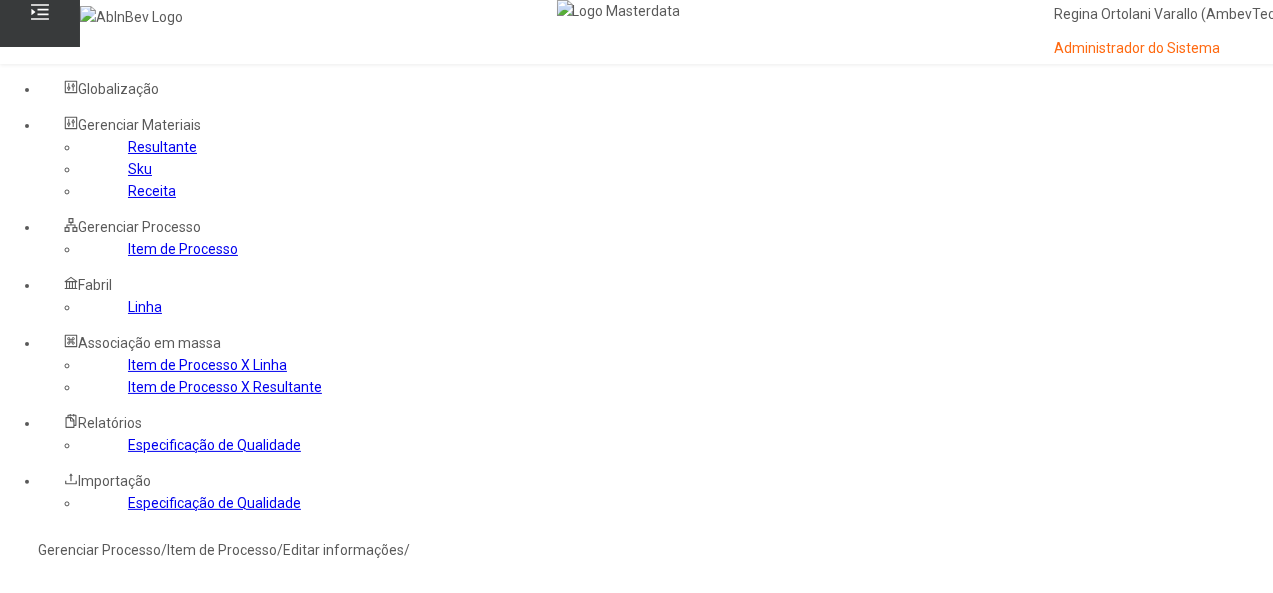 click on "Item de Processo" 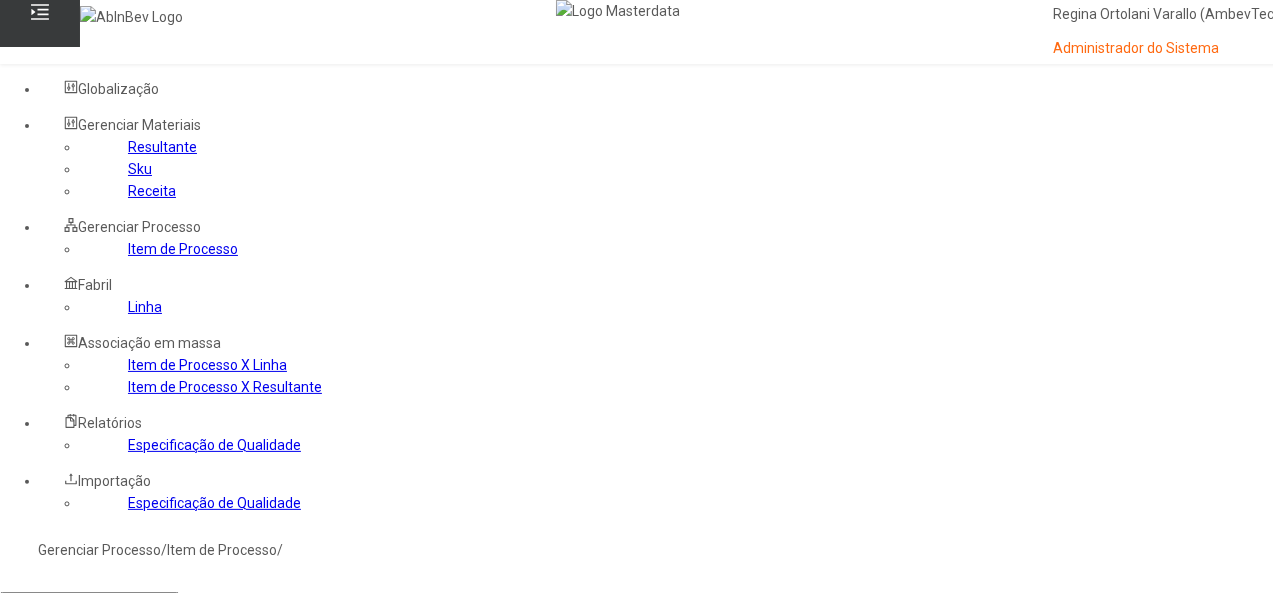 click 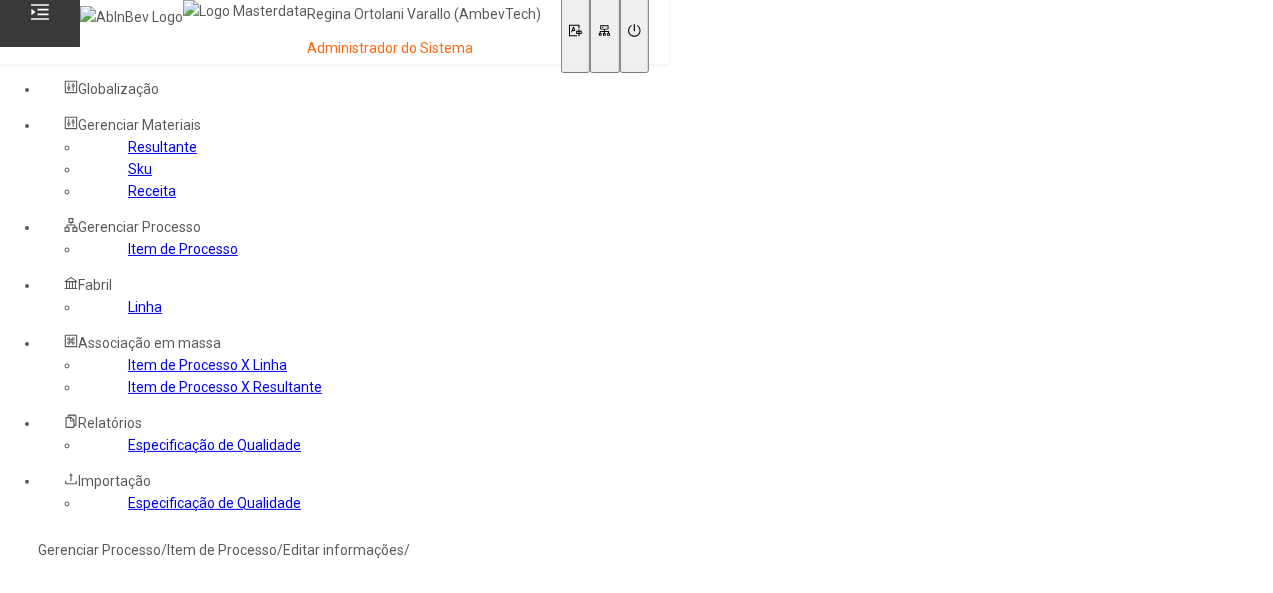type on "****" 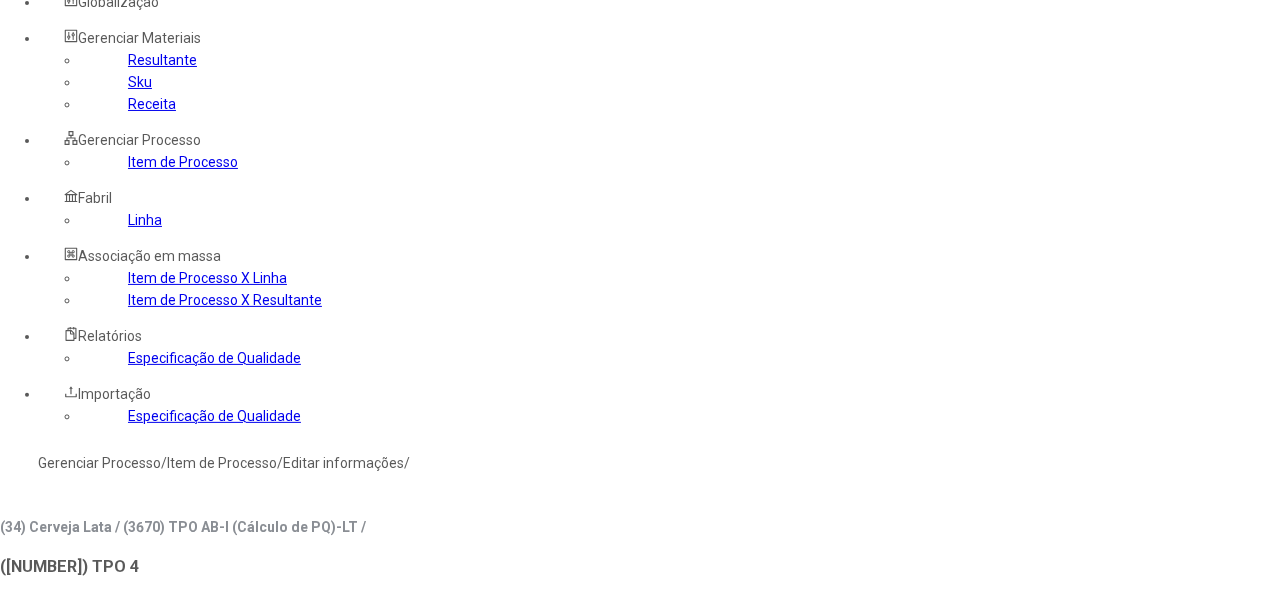 scroll, scrollTop: 300, scrollLeft: 0, axis: vertical 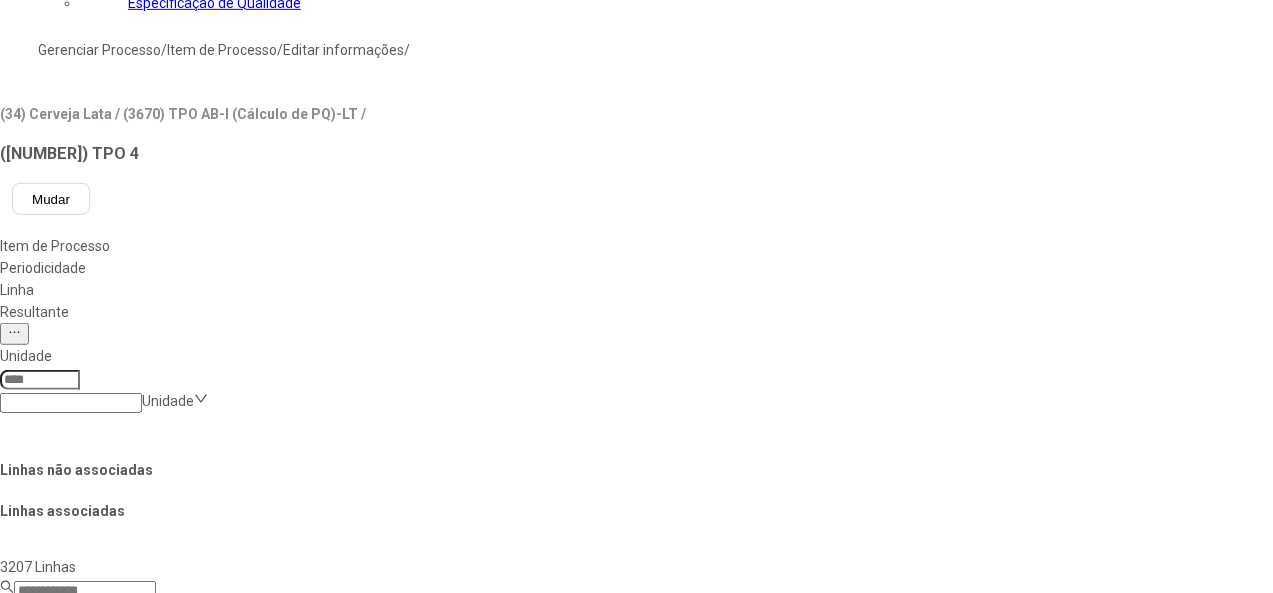click 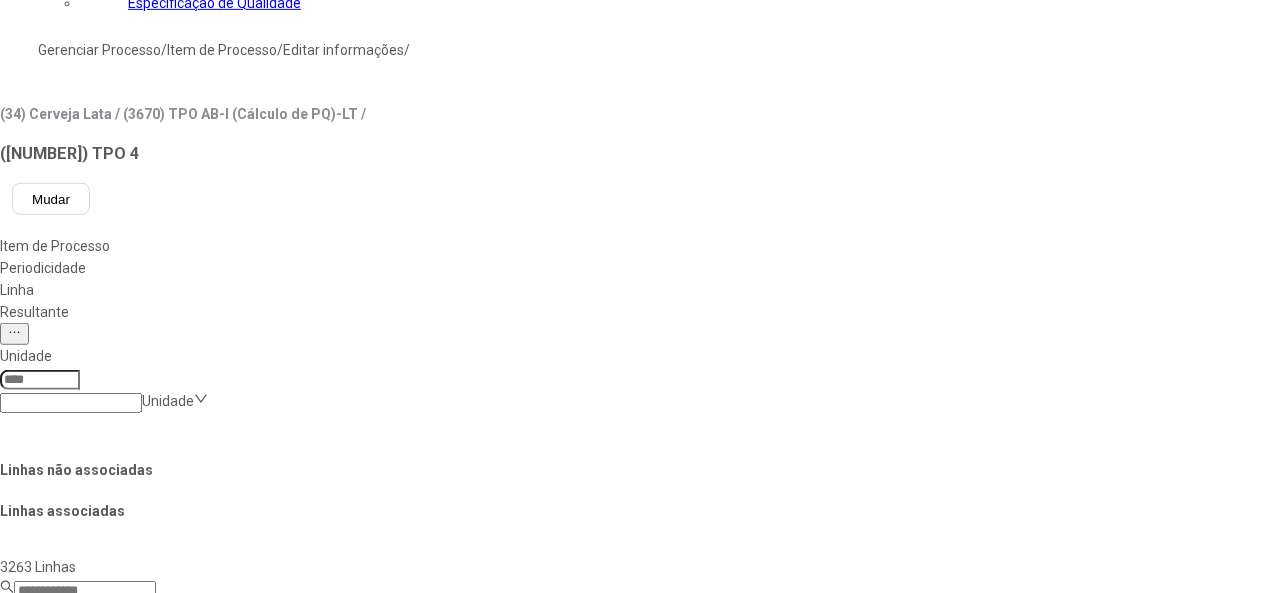 click on "Salvar Alterações" 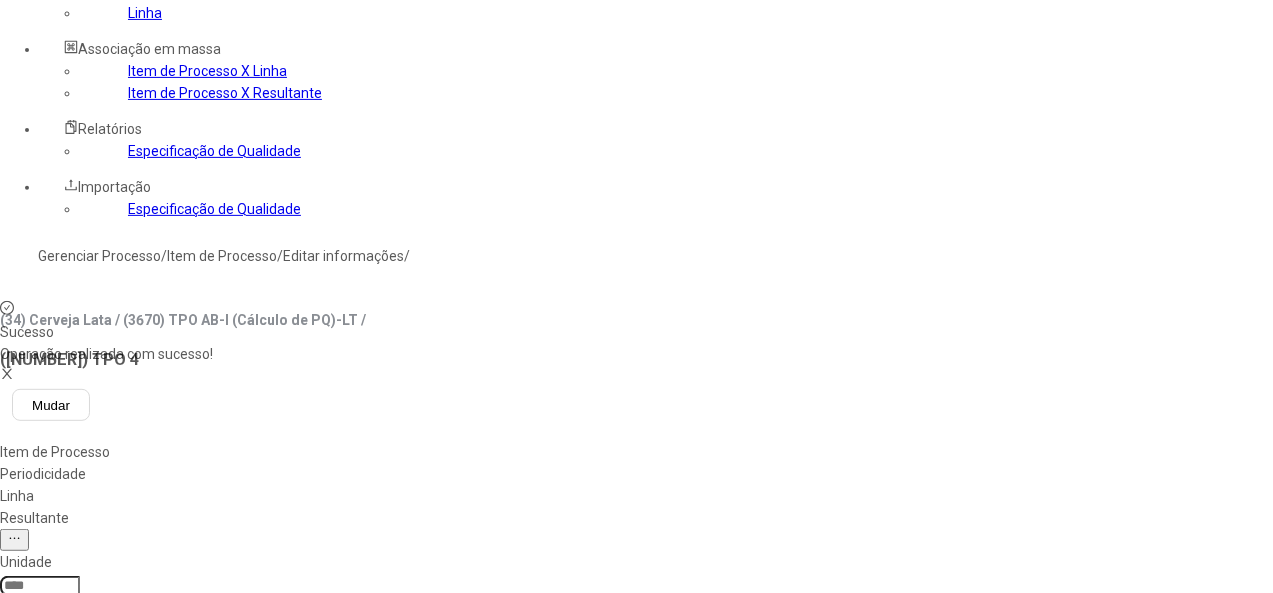 scroll, scrollTop: 0, scrollLeft: 0, axis: both 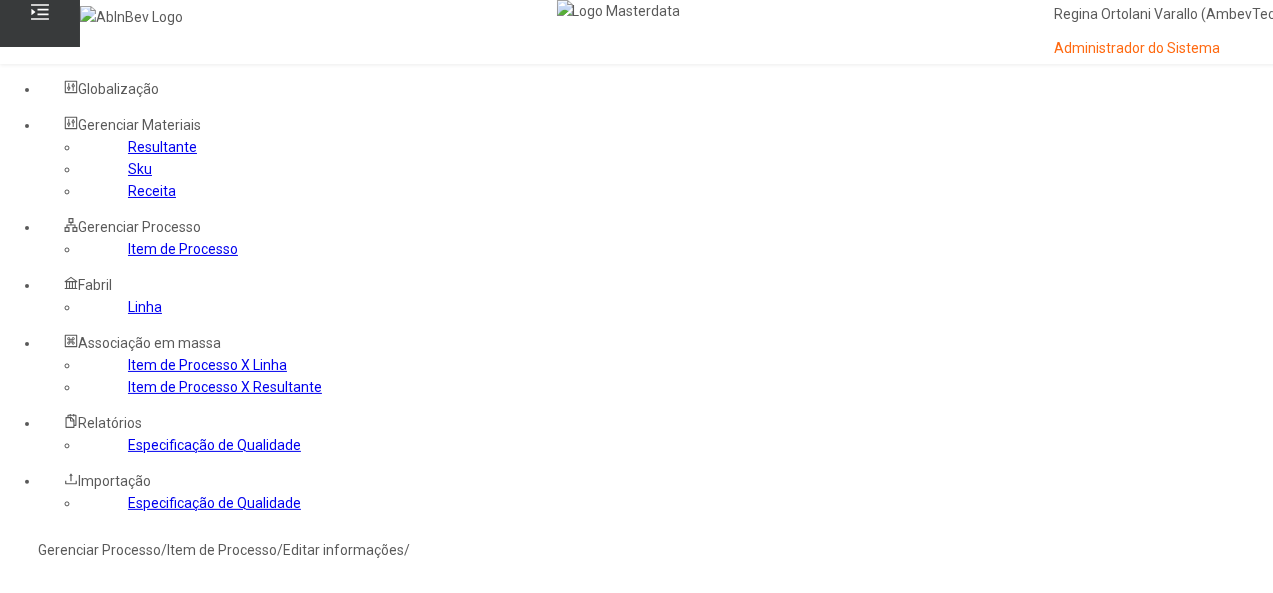click on "Resultante" 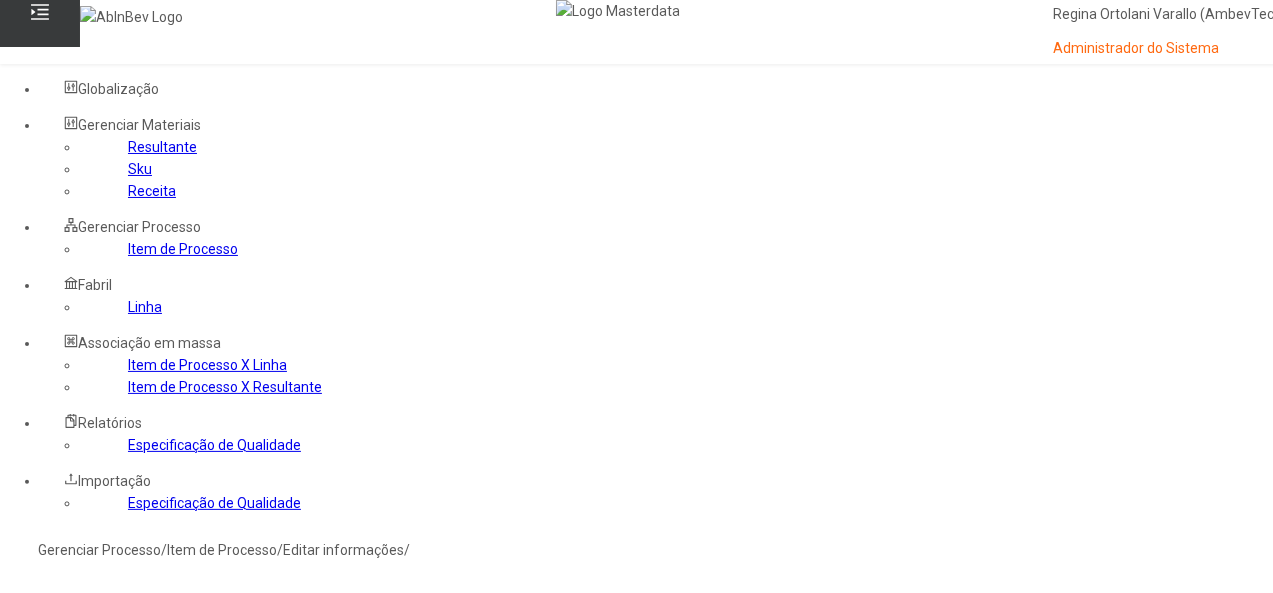 scroll, scrollTop: 300, scrollLeft: 0, axis: vertical 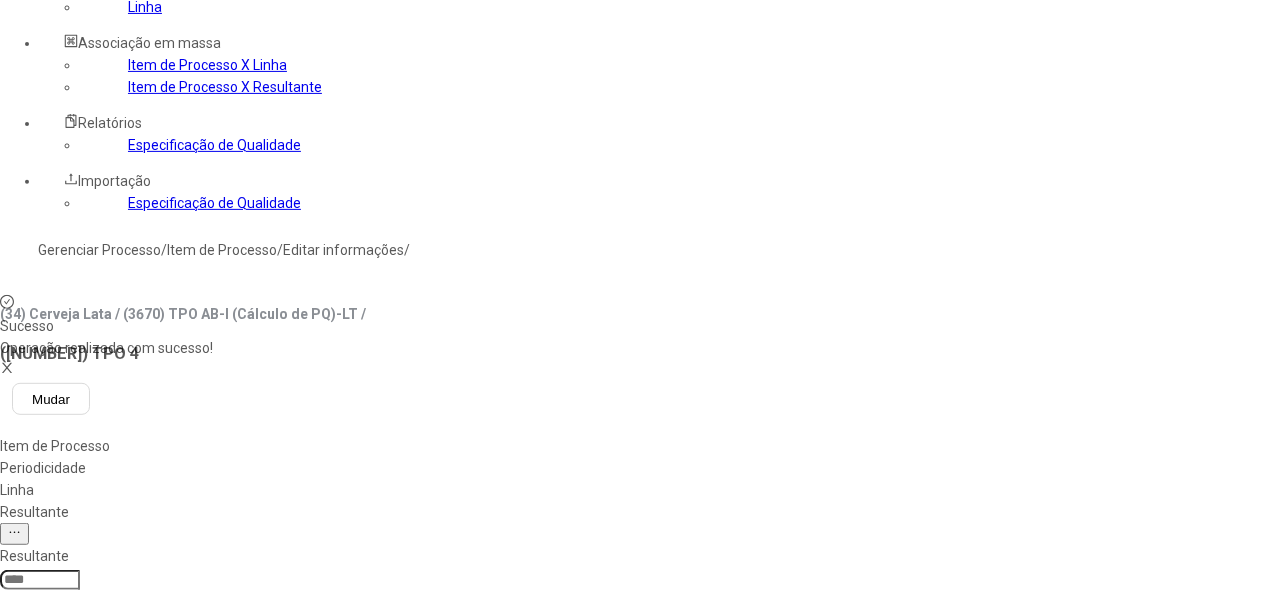 click 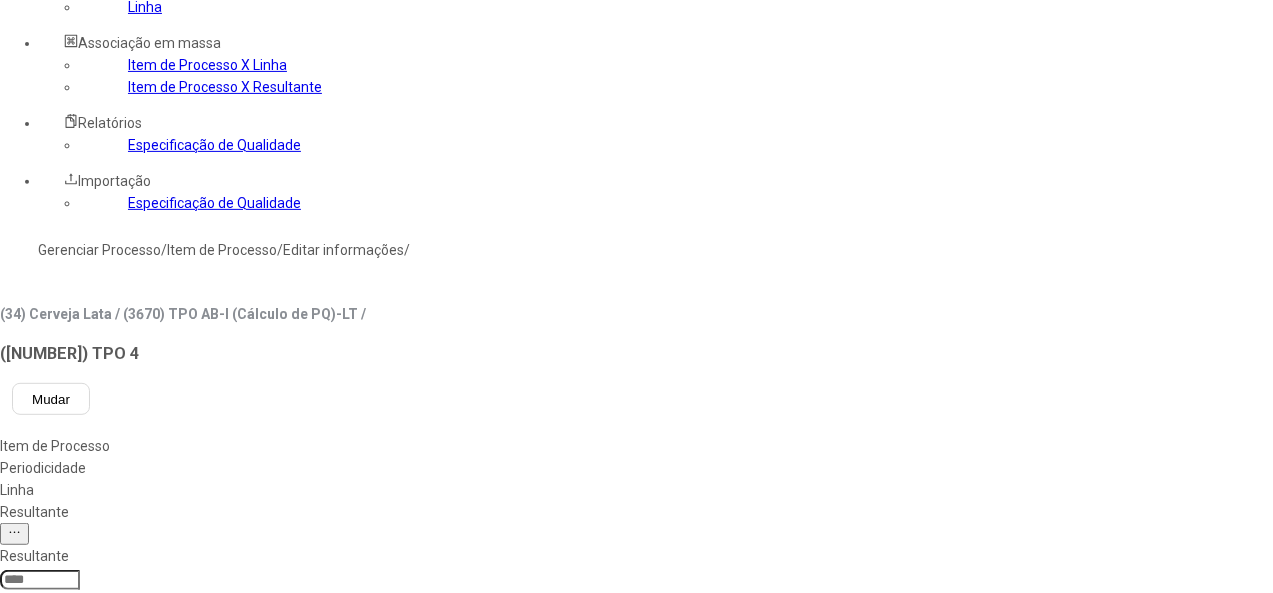 click 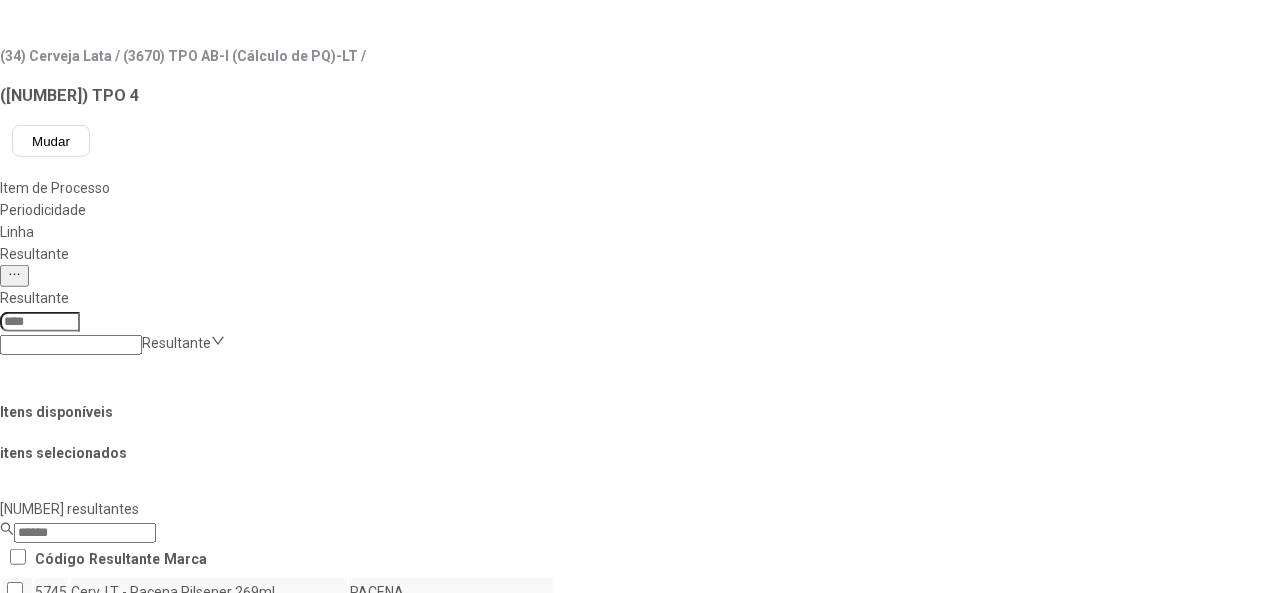 scroll, scrollTop: 600, scrollLeft: 0, axis: vertical 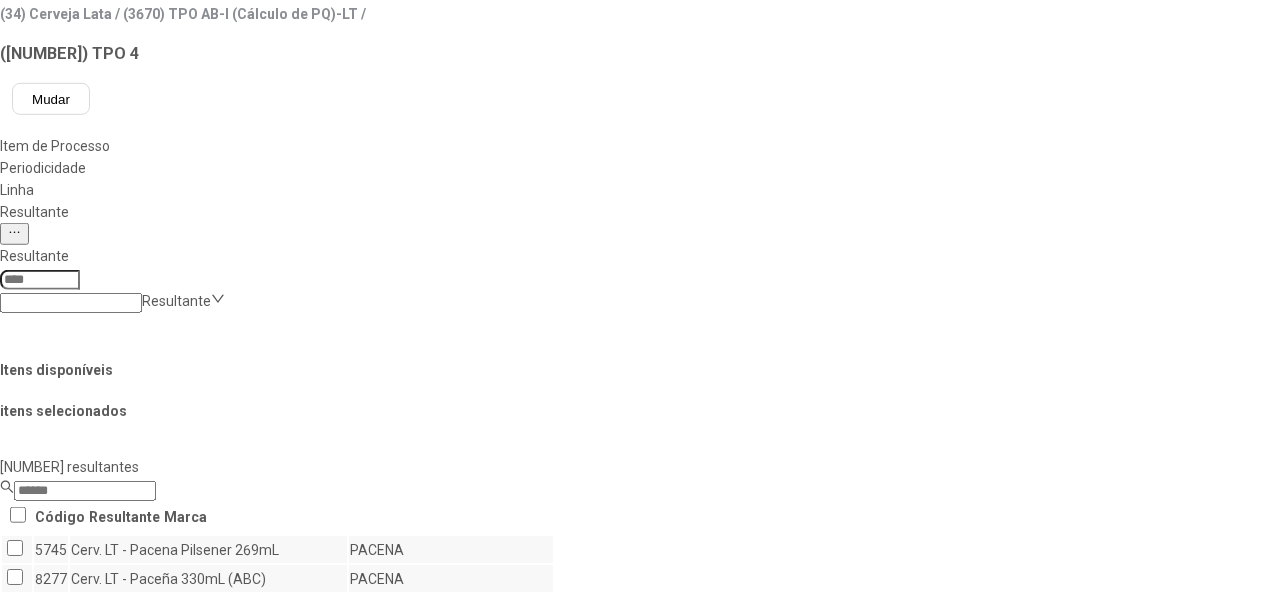 click on "Concluir associação" at bounding box center [124, 1199] 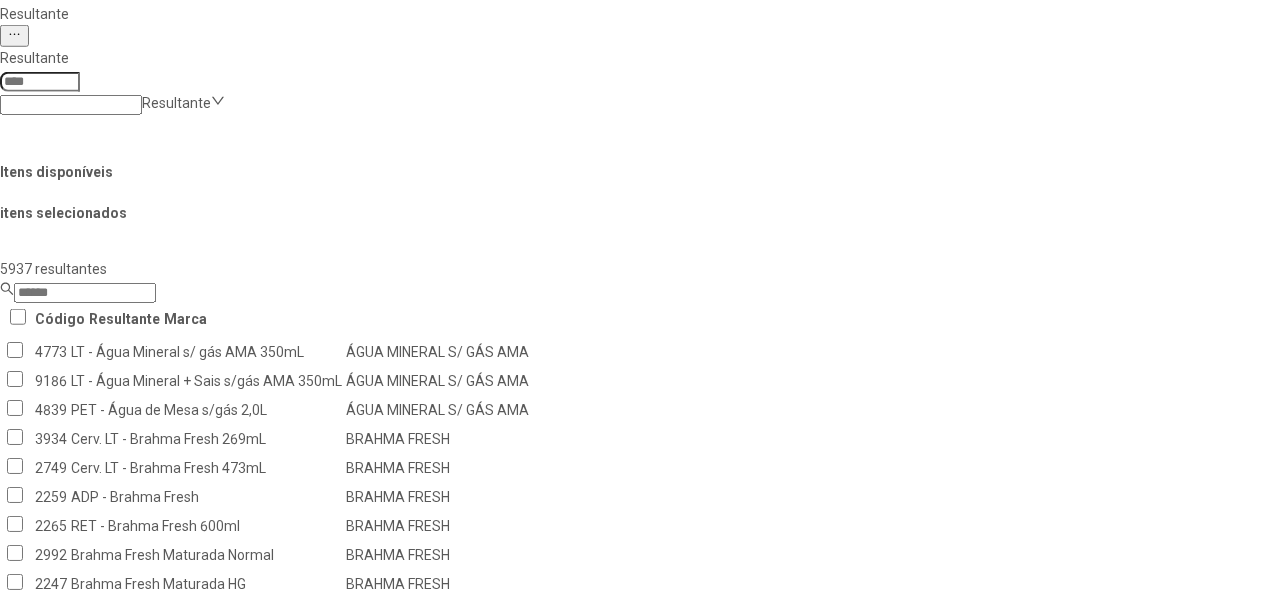scroll, scrollTop: 900, scrollLeft: 0, axis: vertical 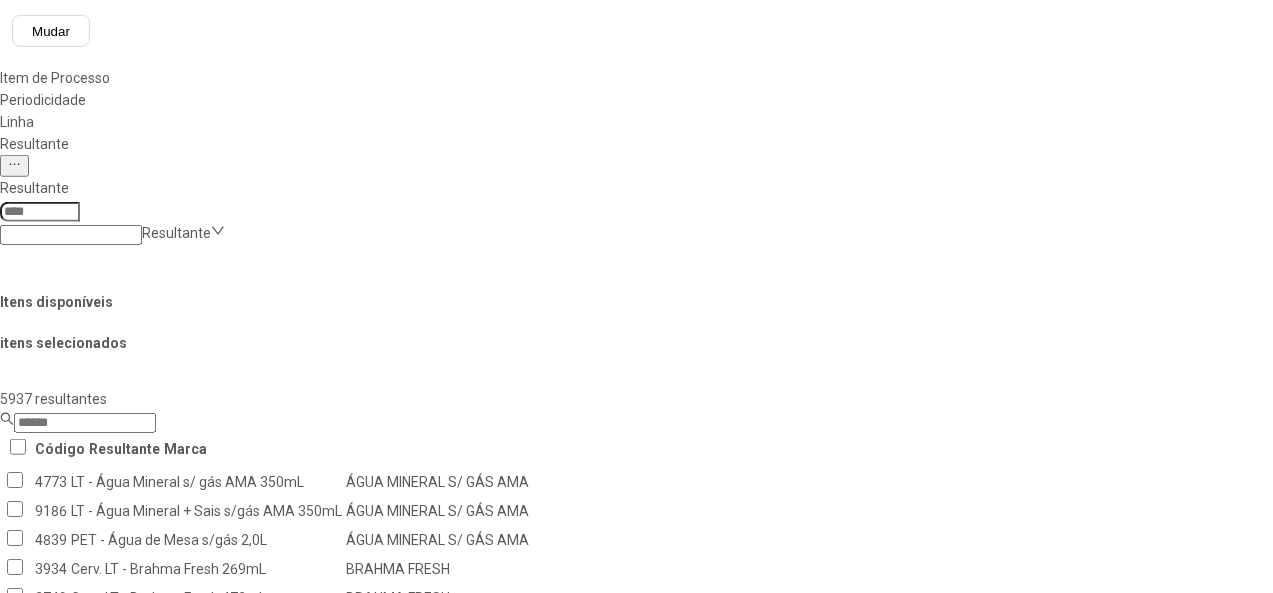 click on "Remover selecionado(s)" at bounding box center (1235, 1323) 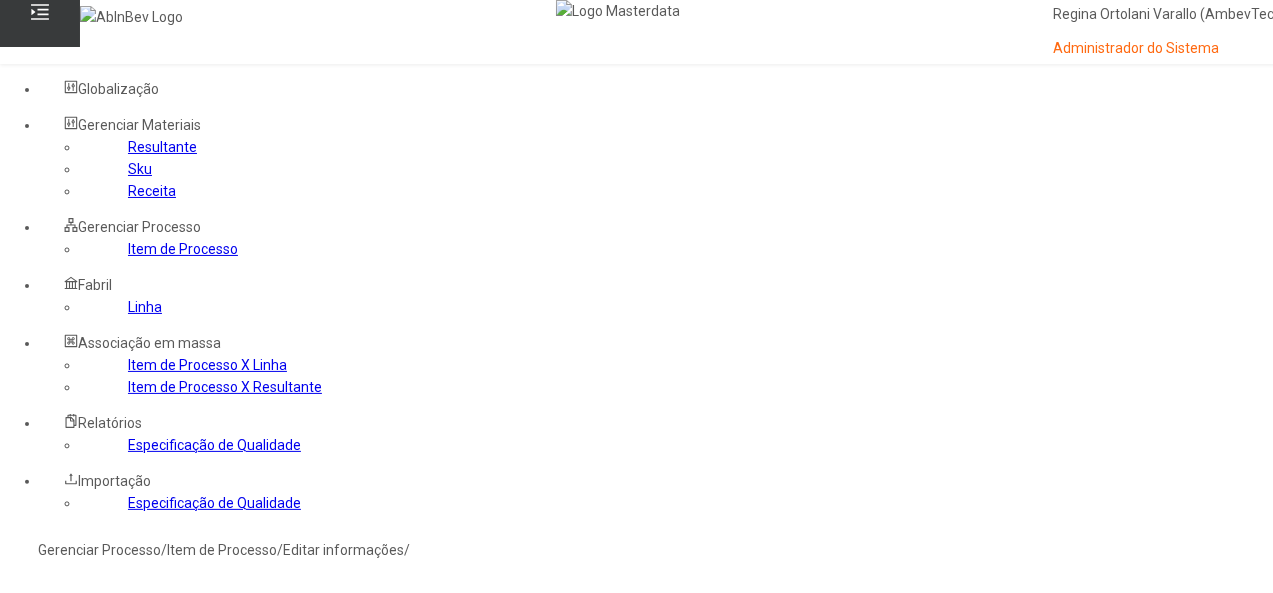 click on "Sim" at bounding box center [88, 758] 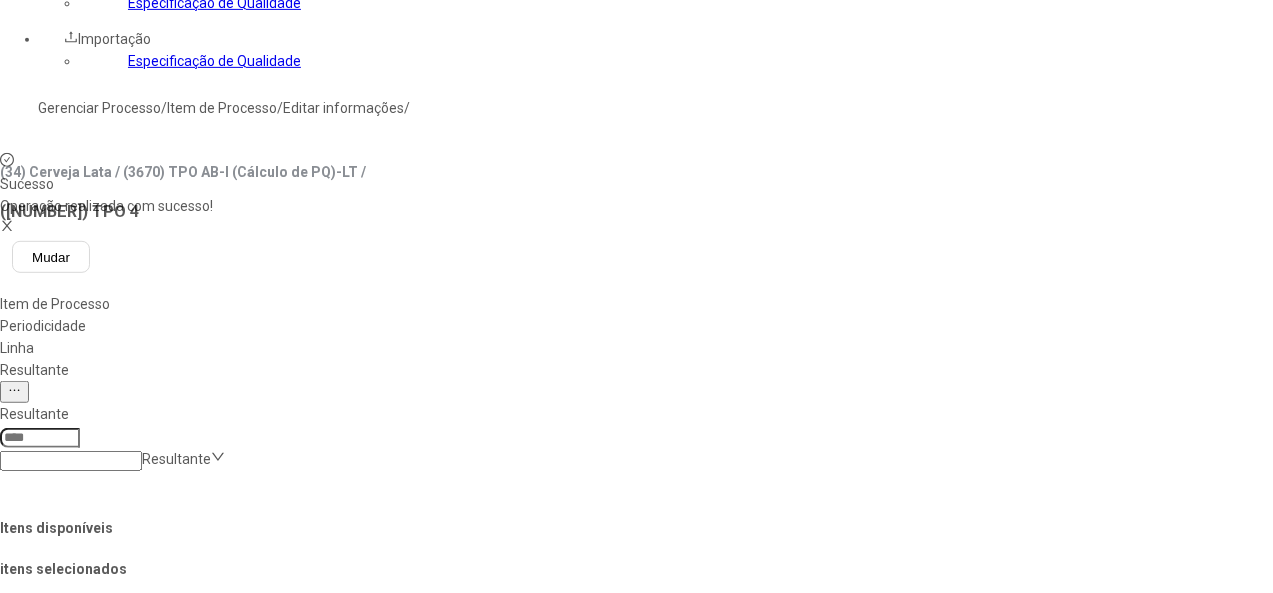 scroll, scrollTop: 228, scrollLeft: 0, axis: vertical 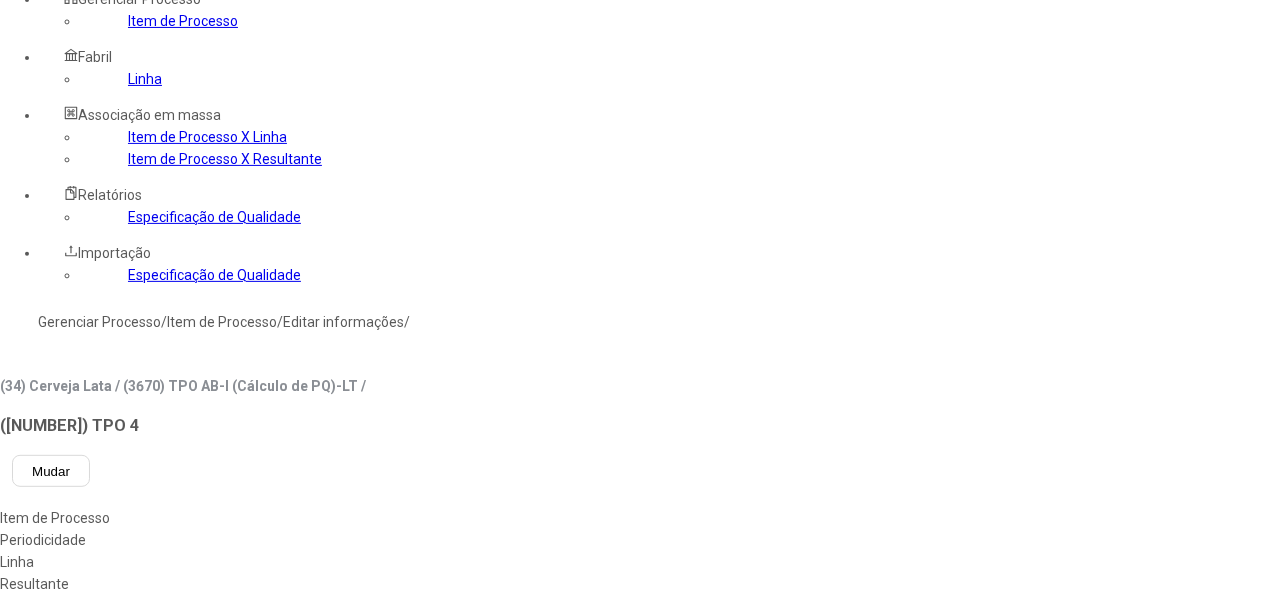 click on "Item de Processo" 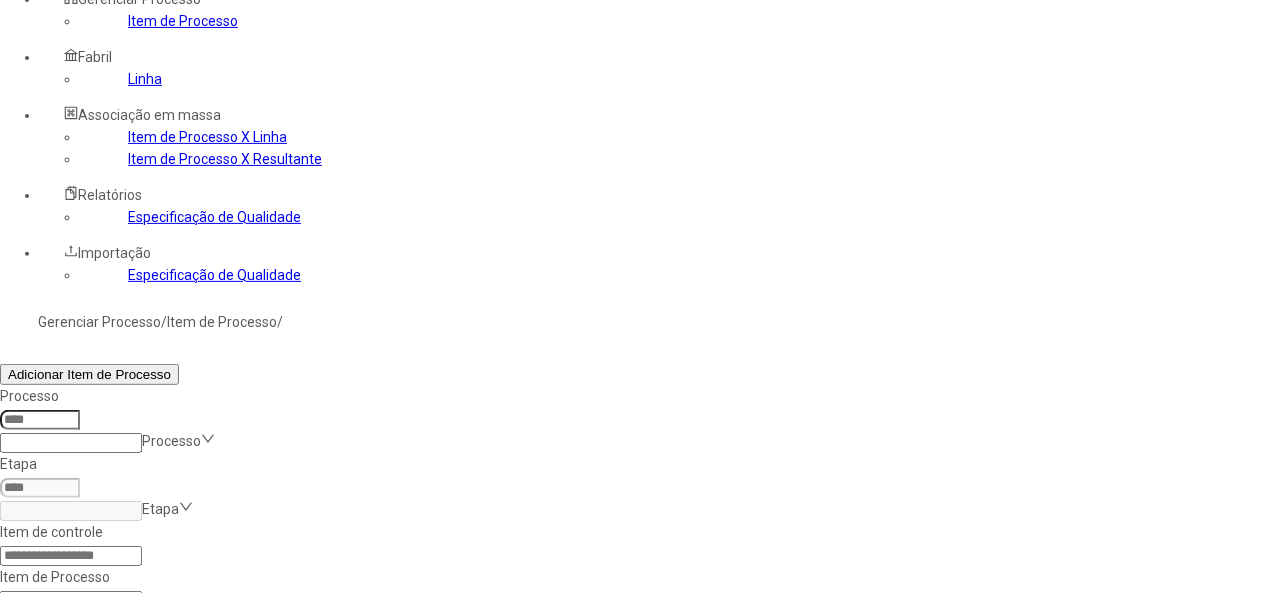 click 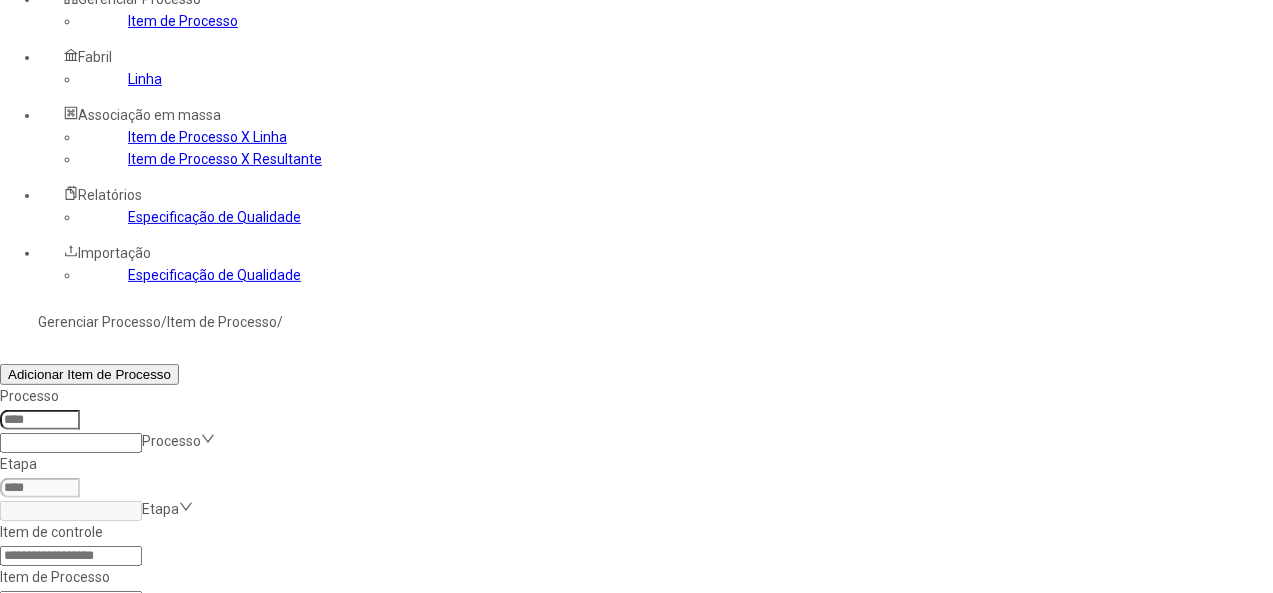 click at bounding box center [1302, 686] 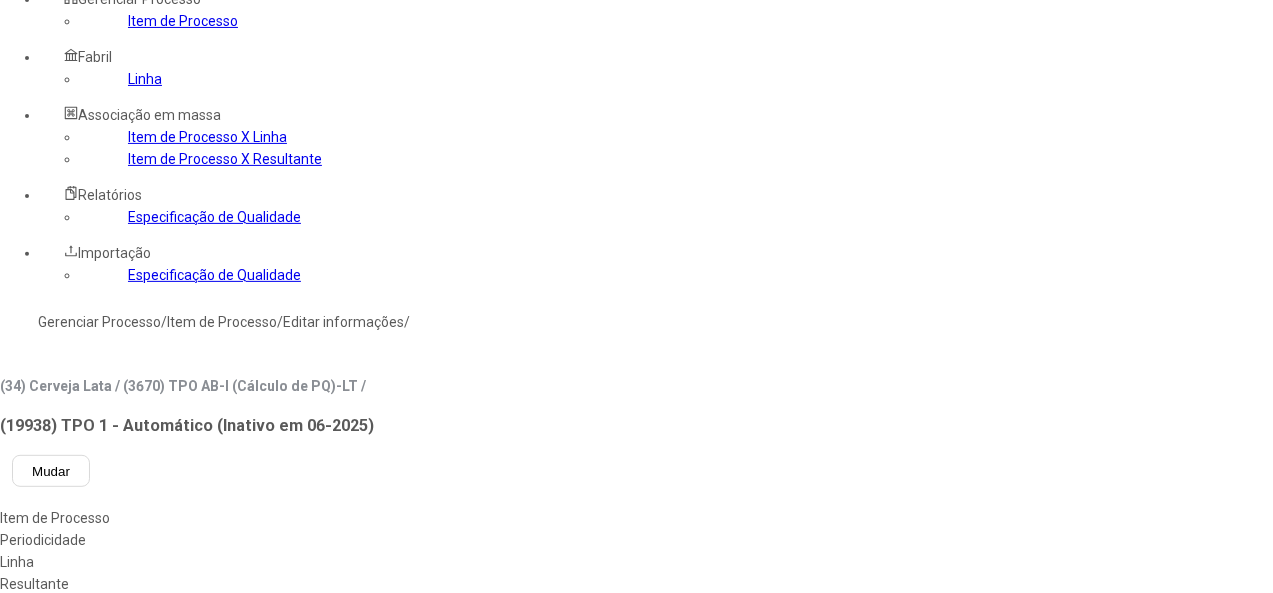 type on "****" 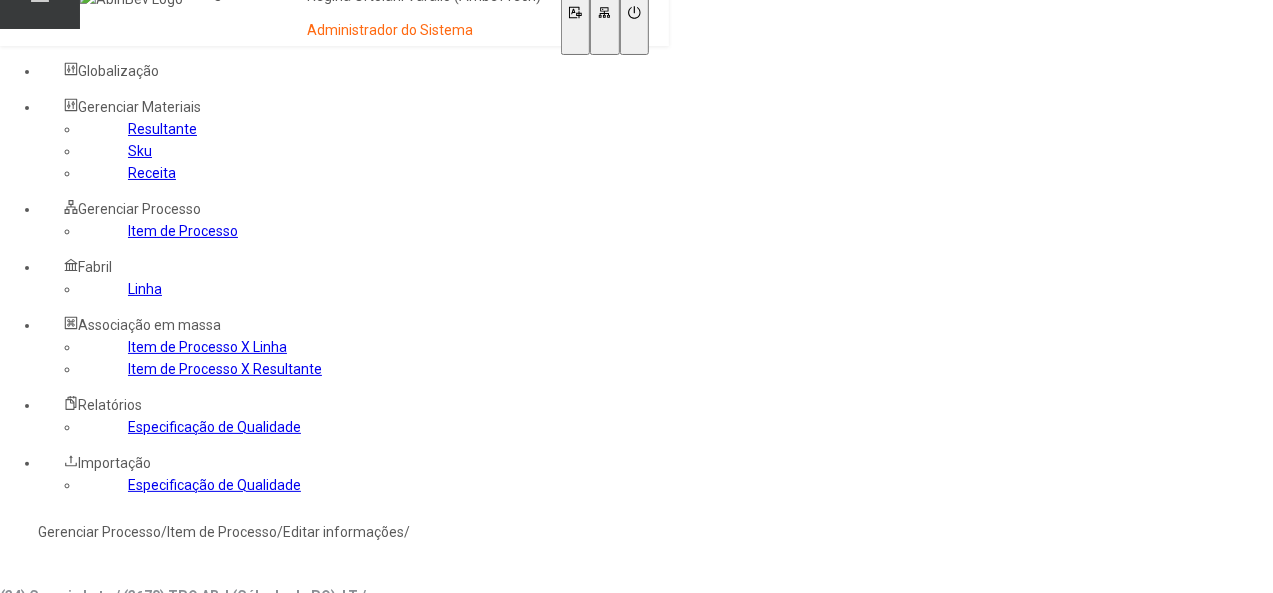 scroll, scrollTop: 0, scrollLeft: 0, axis: both 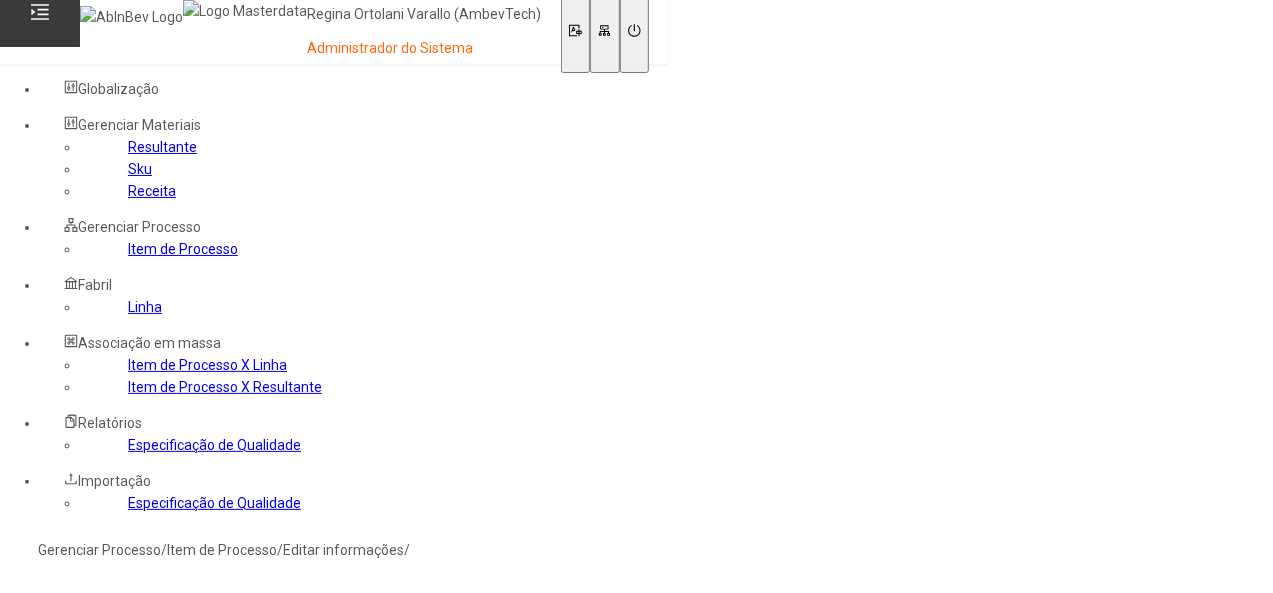 click on "Linha" 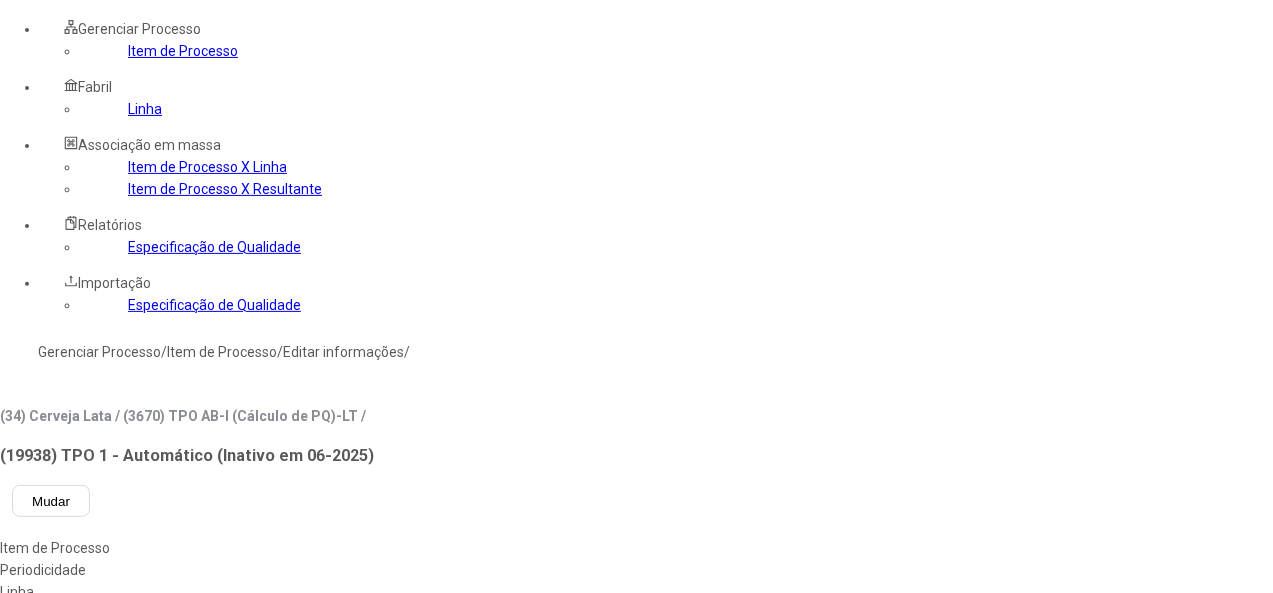 scroll, scrollTop: 200, scrollLeft: 0, axis: vertical 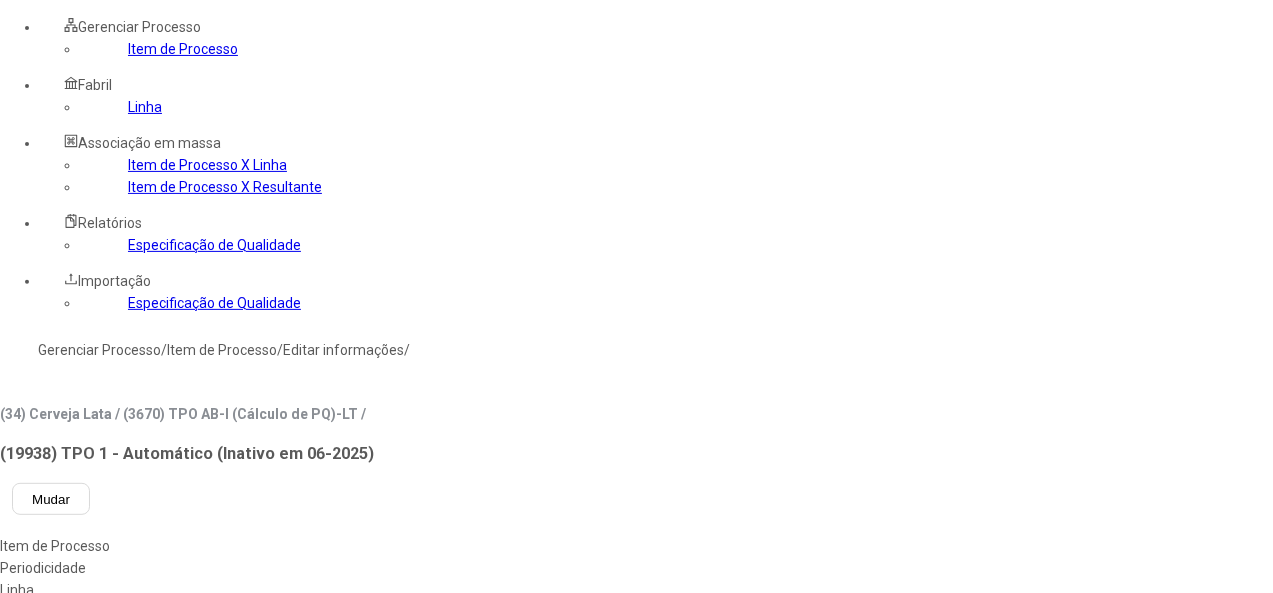 click 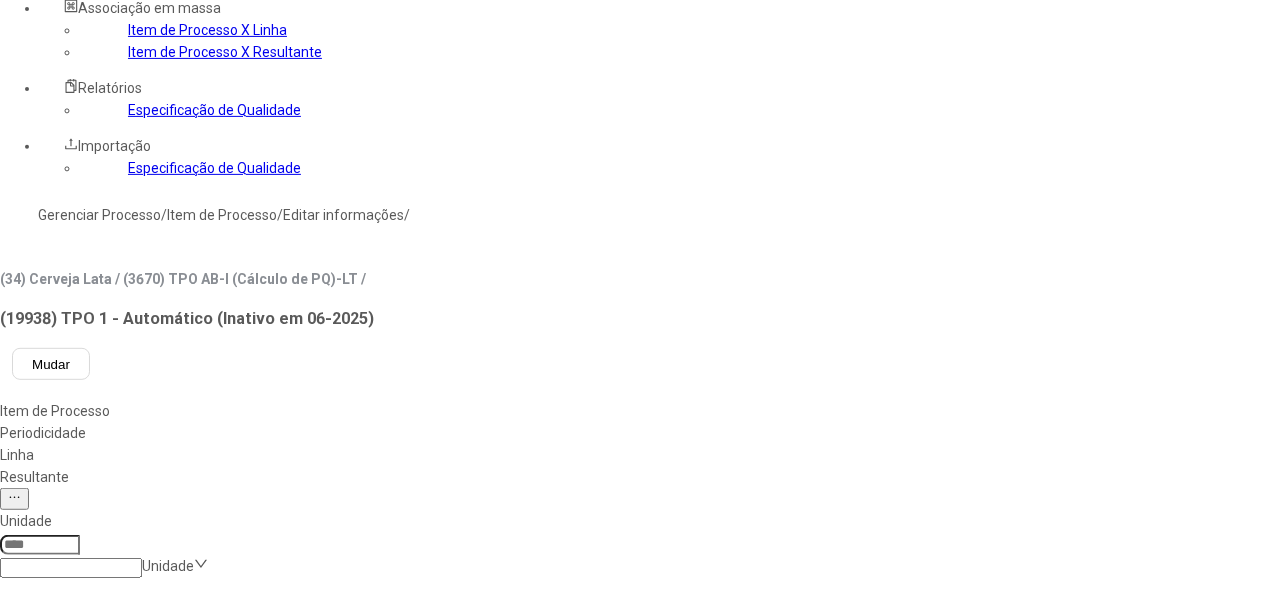 scroll, scrollTop: 500, scrollLeft: 0, axis: vertical 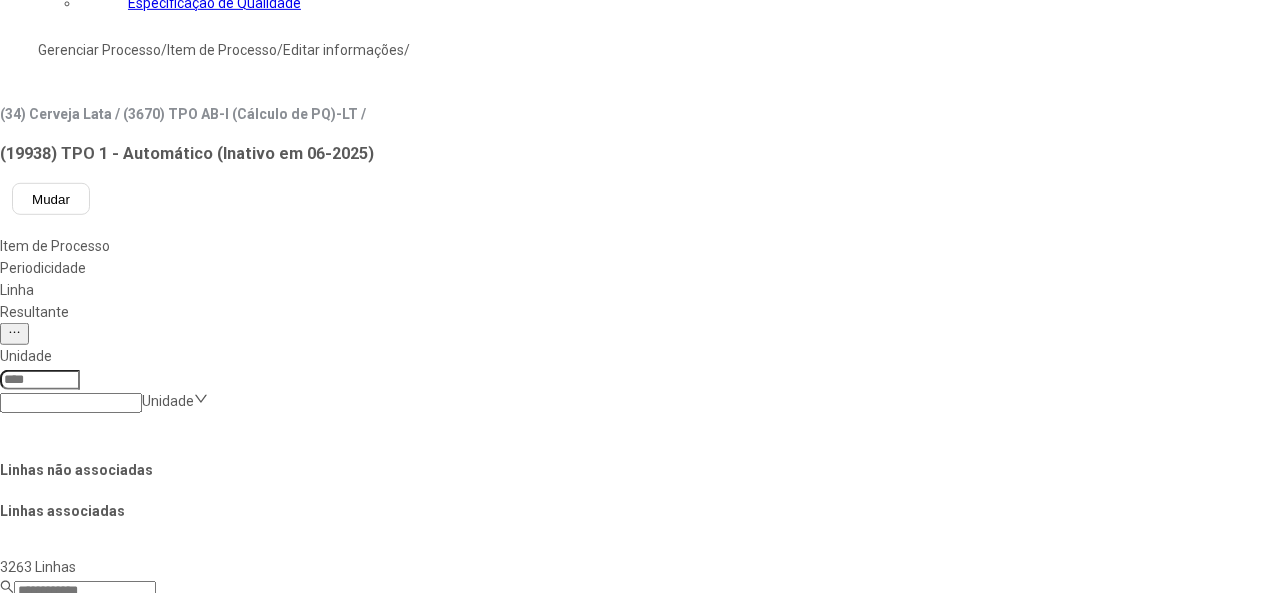 click on "Salvar Alterações" 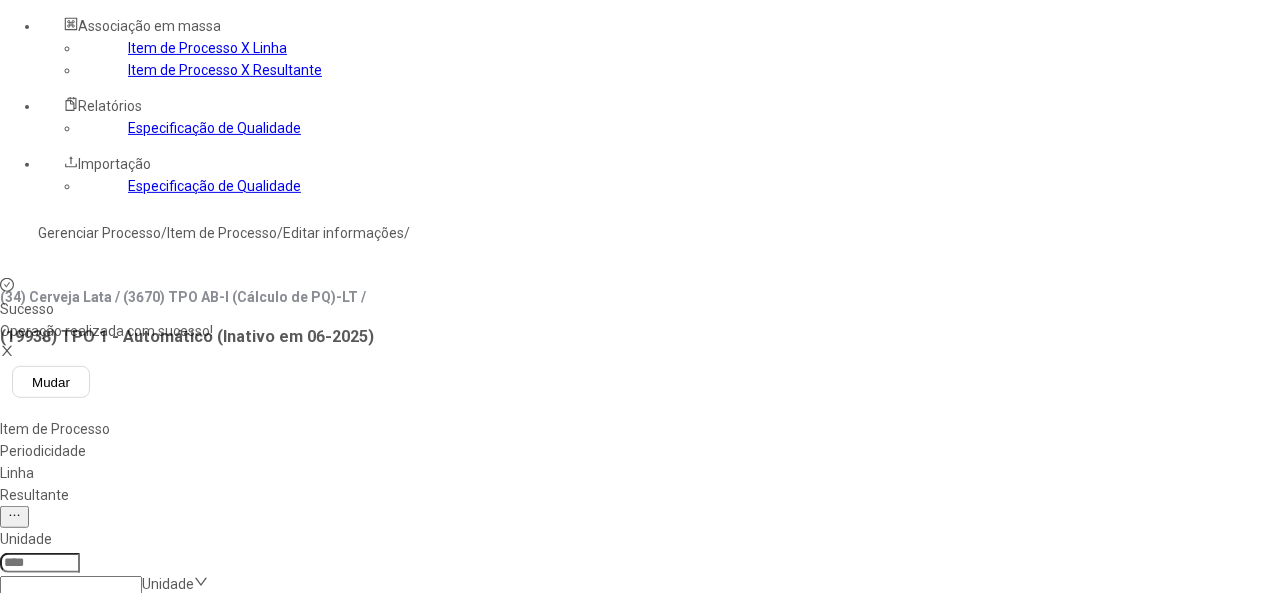 scroll, scrollTop: 200, scrollLeft: 0, axis: vertical 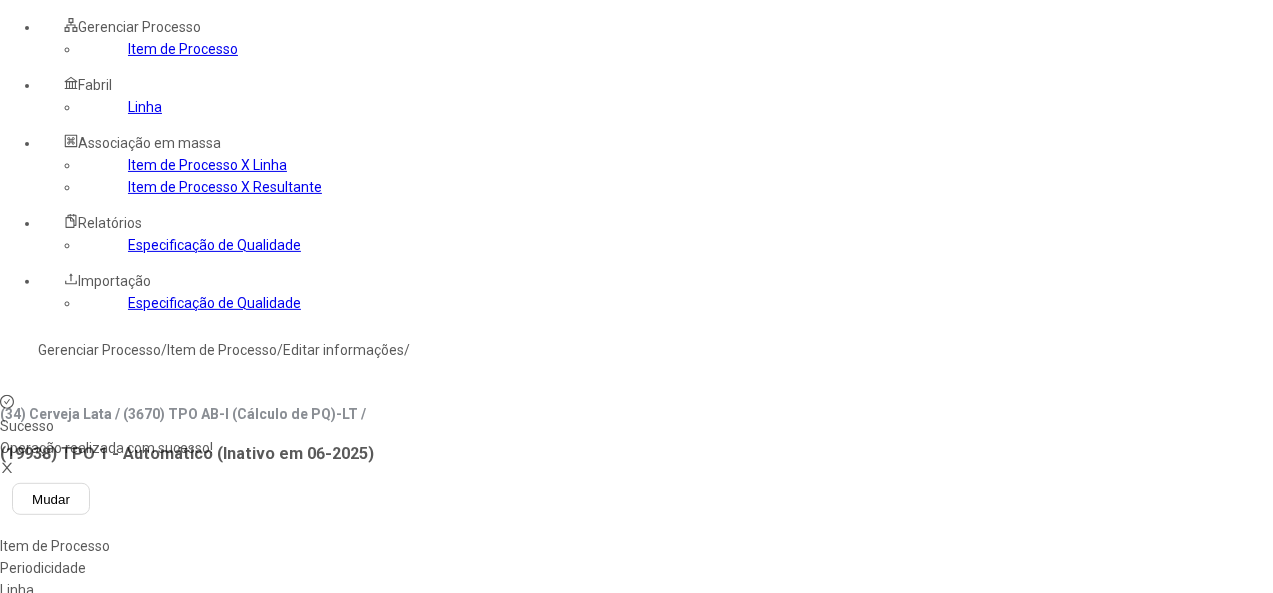 click on "Unidade  Unidade  Linhas não associadas Linhas associadas  3263 Linhas  Linha Unidade  L568S - Soplado de Botellas PET L10 - S20  P. Sur  Logística de Producción - L501 C. Quilmes  Logística de Producción - L502 C. Quilmes  Logística de Producción - L503 C. Quilmes  Logística de Producción - L514 C. Quilmes  Maceração Maltaria Navegantes  Receb. Estoc. e Distribuição N2 F. Nova Minas 123 C. Ponta Grossa Adega de Fermentação ZITEC Adega de Fermentação - Central Propag F. Pernambuco Adega de Fermentação OD - BAM L1 C. Uberlandia Adega de Fermentação OD - BAM L1 F. CCL Pirai Adega de Fermentação OD - BAM L1 F. Fonte Mata Adega de Fermentação OD - BAM L1 F. Jaguariuna Adega de Fermentação OD - BAM L1 F. Pernambuco Adega de Fermentação OD - BAM L2 F. CCL Pirai Adega de Fermentação OD - BAM L3 F. CCL Pirai Adega de Fermentação OD - L 1 C. Ponta Grossa Adega de Fermentação OD - L 1 C. Uberlandia Adega de Fermentação OD - L 1 Copacker Cerpa   0 linha  Linha Unidade" 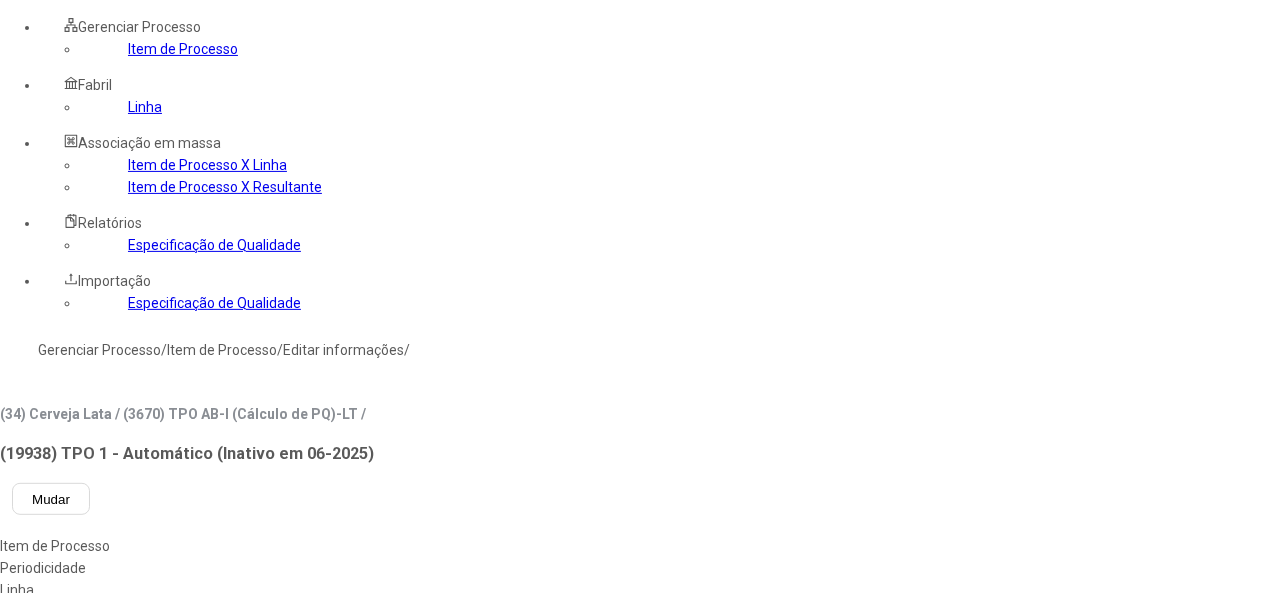 click 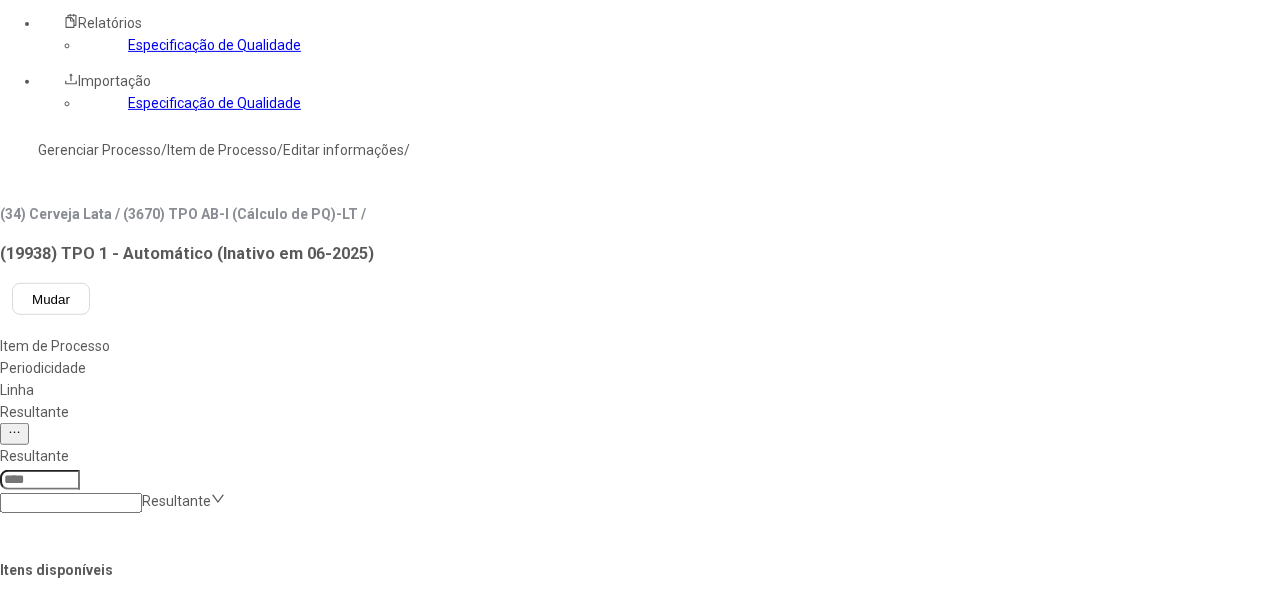 click on "Concluir associação" at bounding box center [124, 1399] 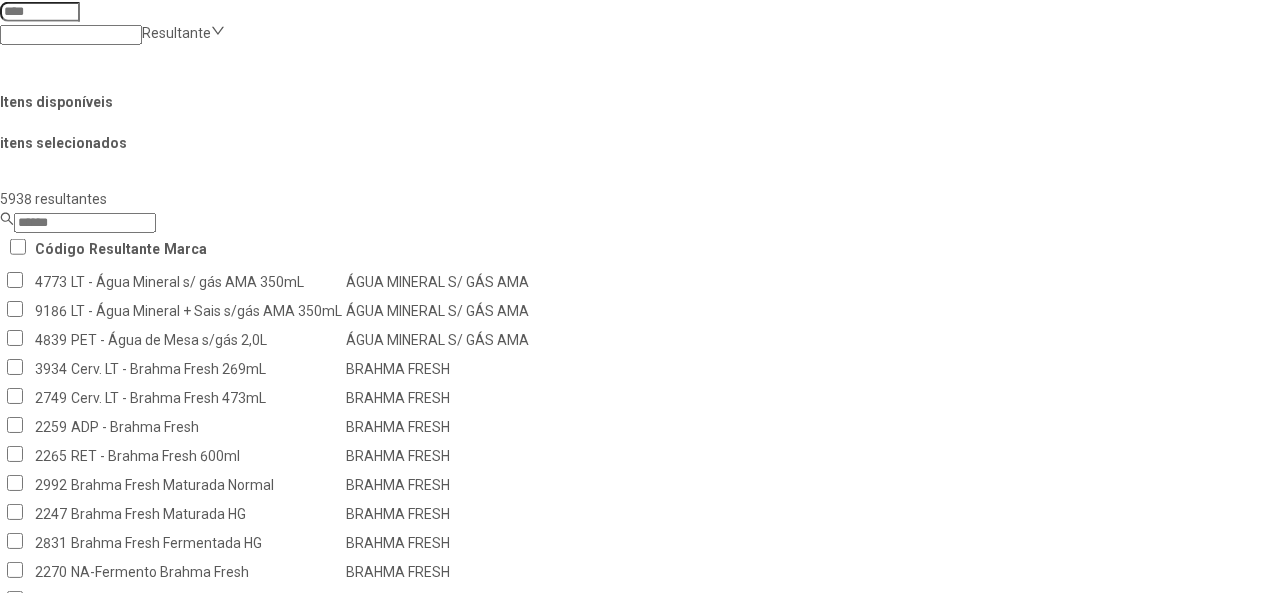 scroll, scrollTop: 900, scrollLeft: 0, axis: vertical 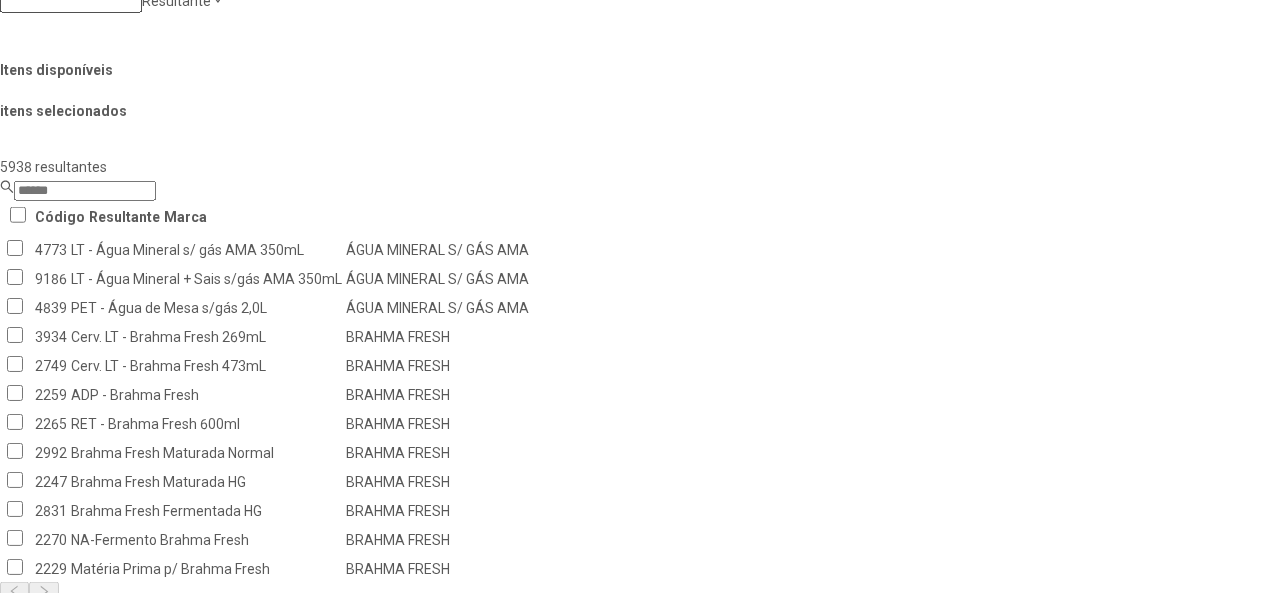 click on "Remover selecionado(s)" at bounding box center [1235, 1091] 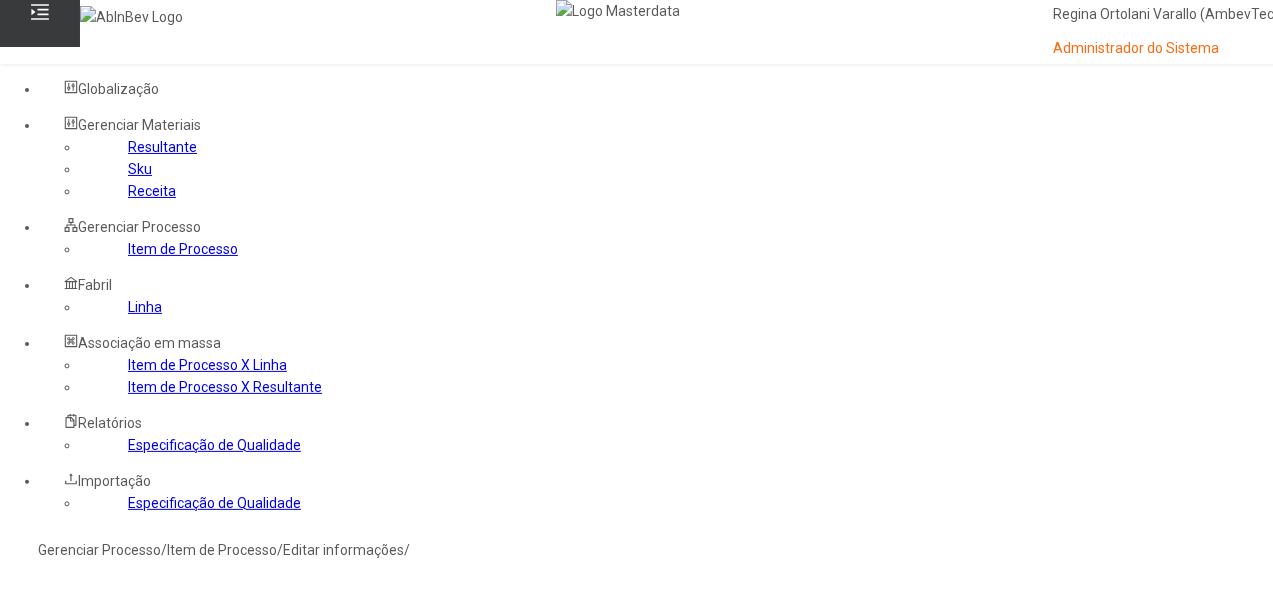 click on "Sim" at bounding box center [88, 714] 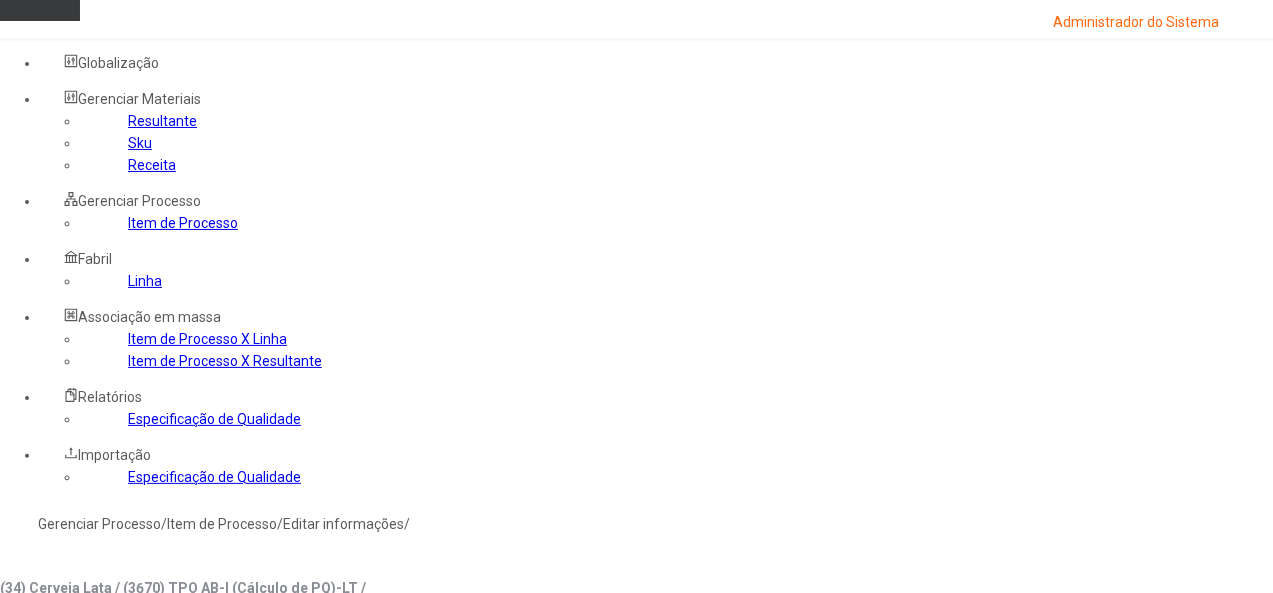 scroll, scrollTop: 0, scrollLeft: 0, axis: both 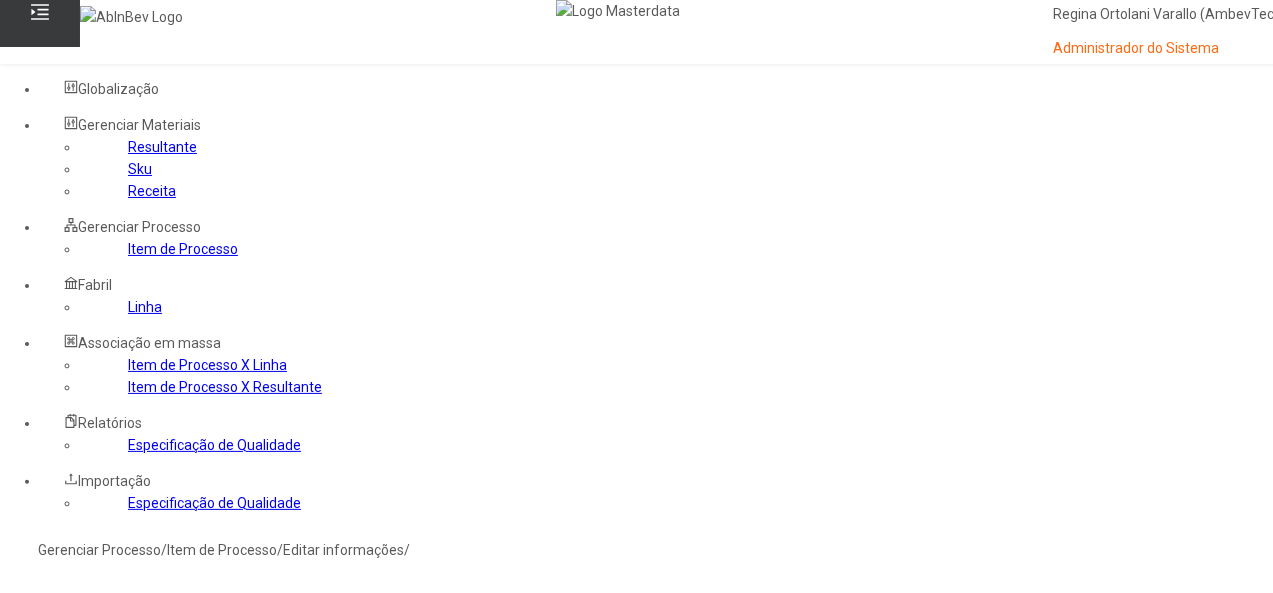 click on "Item de Processo" 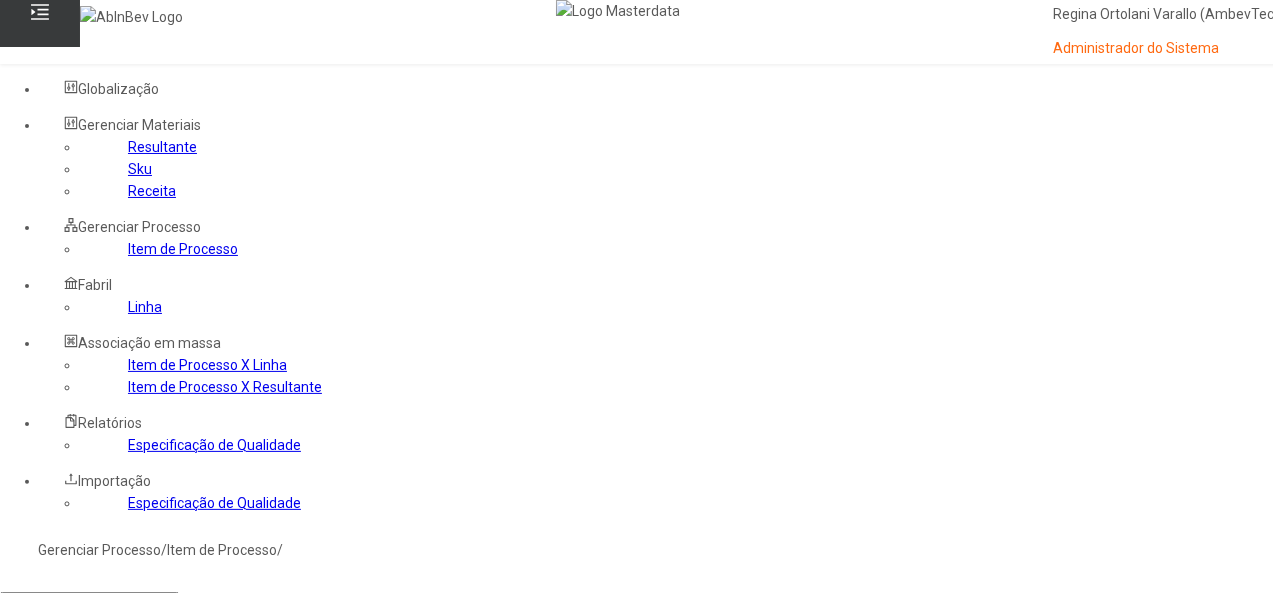 click 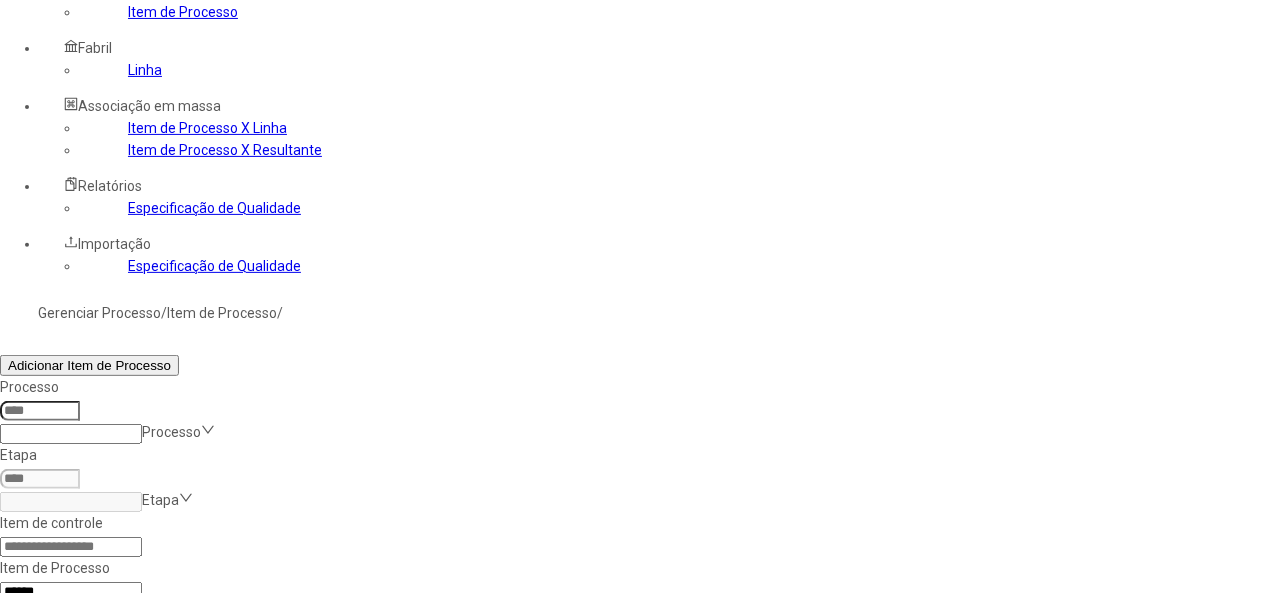 scroll, scrollTop: 238, scrollLeft: 0, axis: vertical 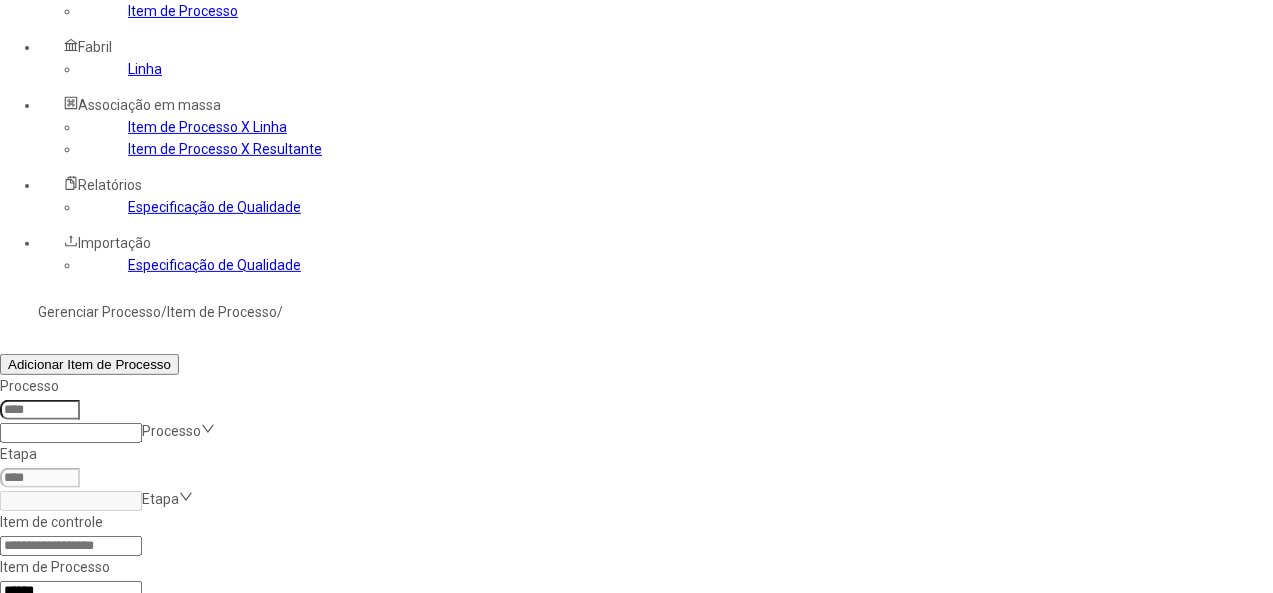 click at bounding box center [1302, 687] 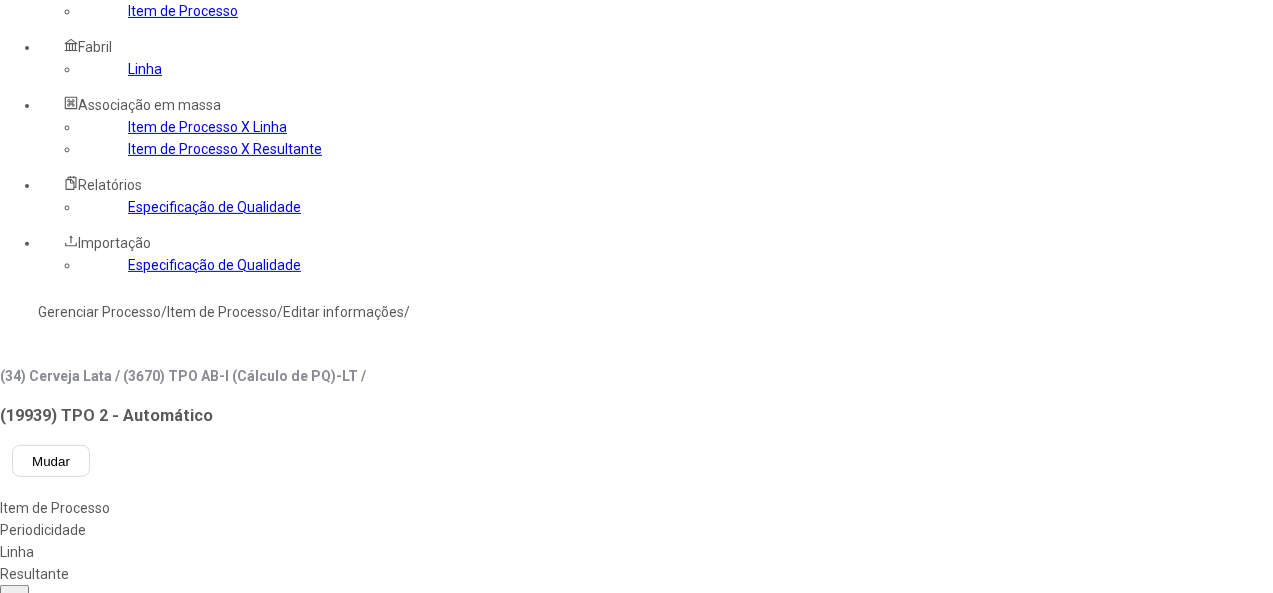 type on "****" 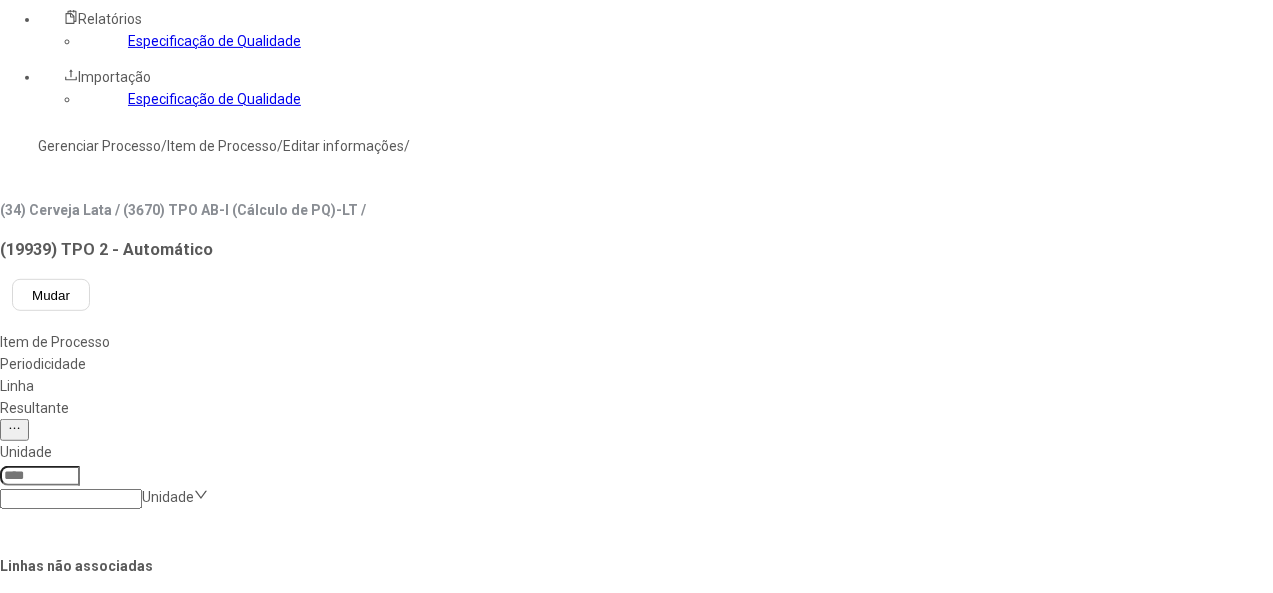 scroll, scrollTop: 438, scrollLeft: 0, axis: vertical 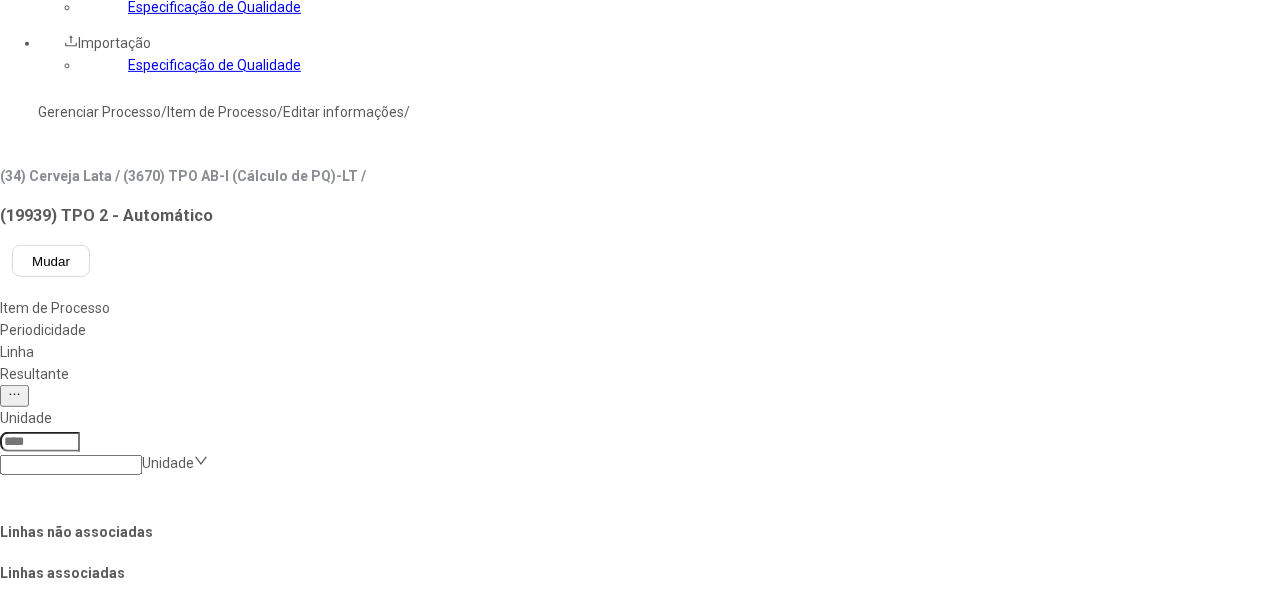 click on "Salvar Alterações" 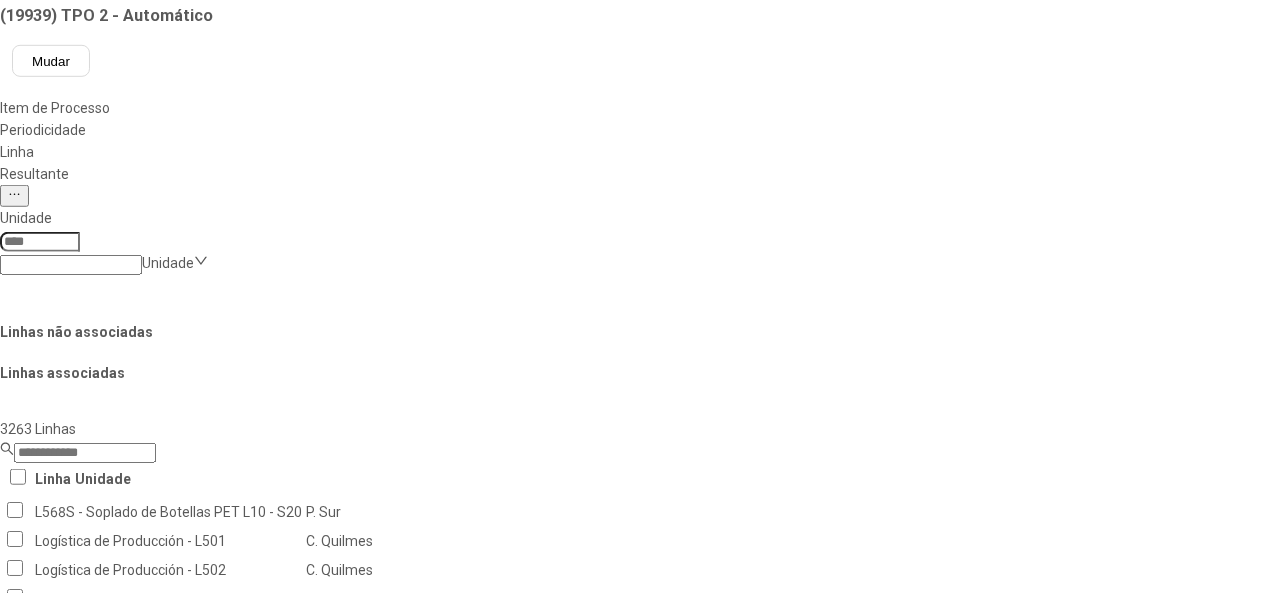 scroll, scrollTop: 138, scrollLeft: 0, axis: vertical 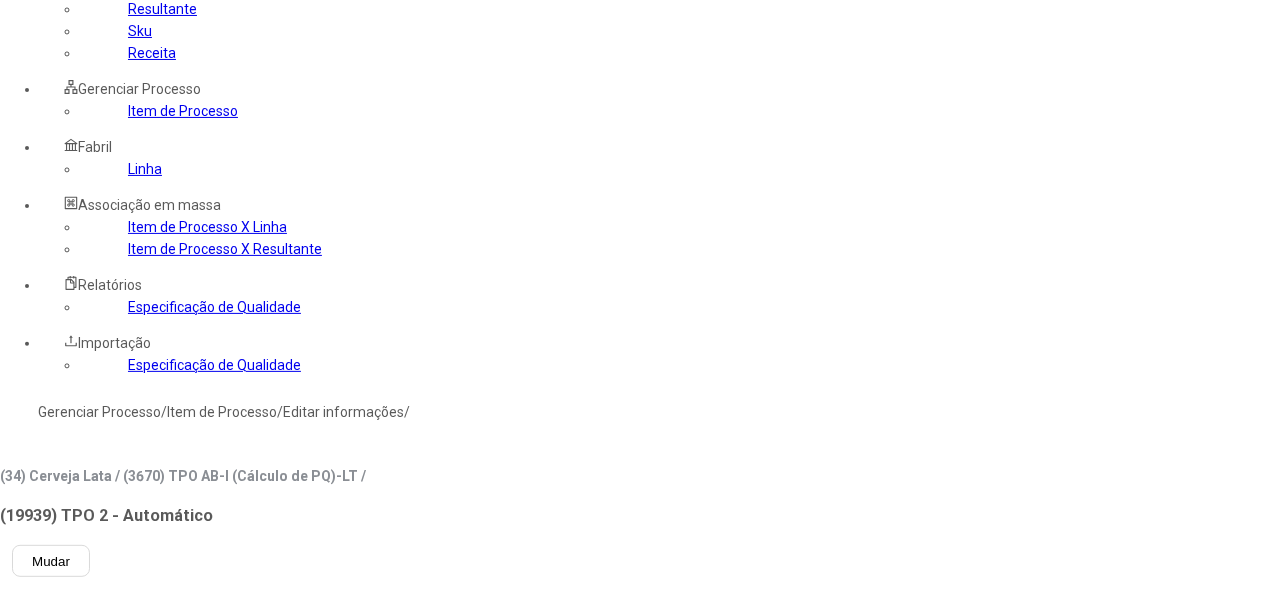 click on "Resultante" 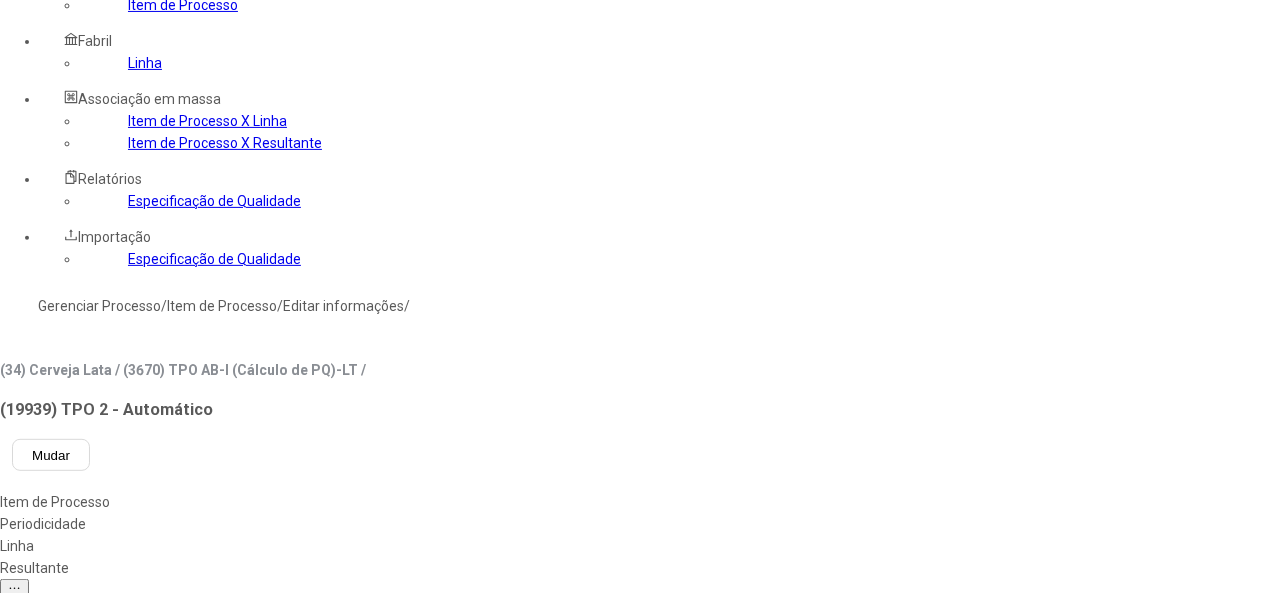scroll, scrollTop: 338, scrollLeft: 0, axis: vertical 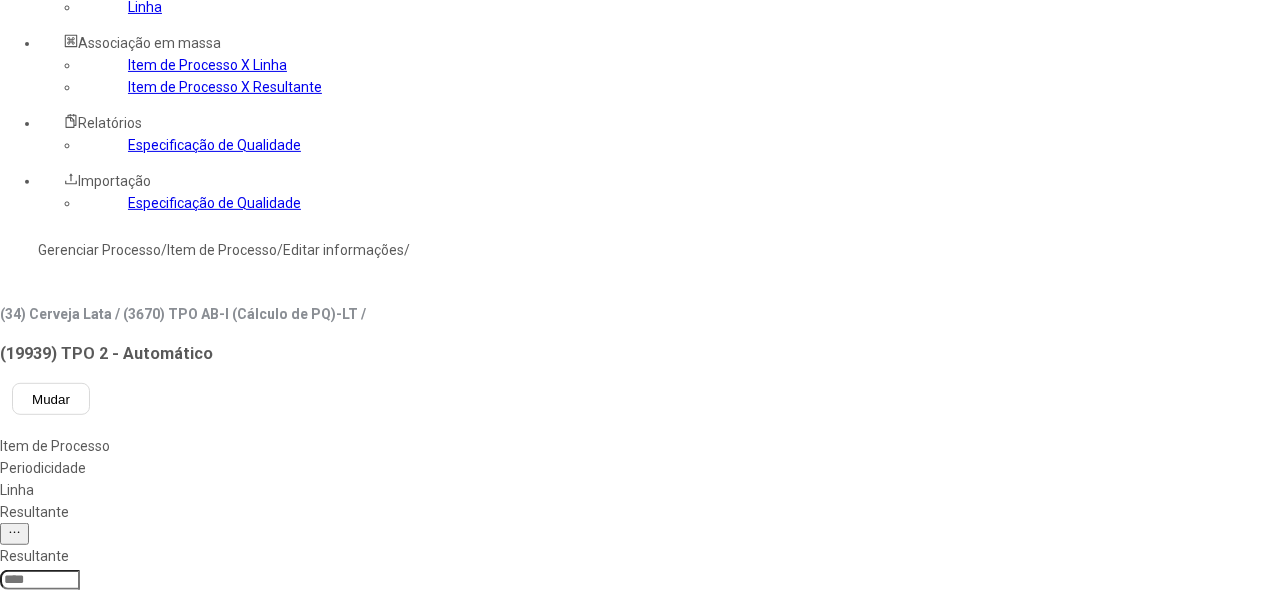 click 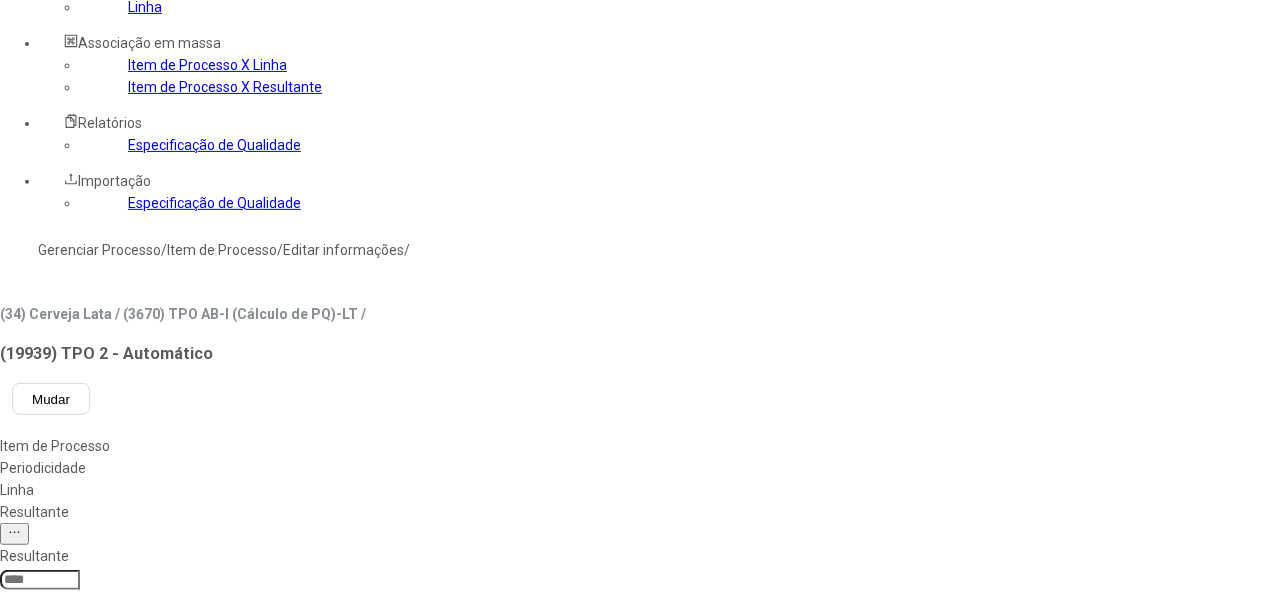 click 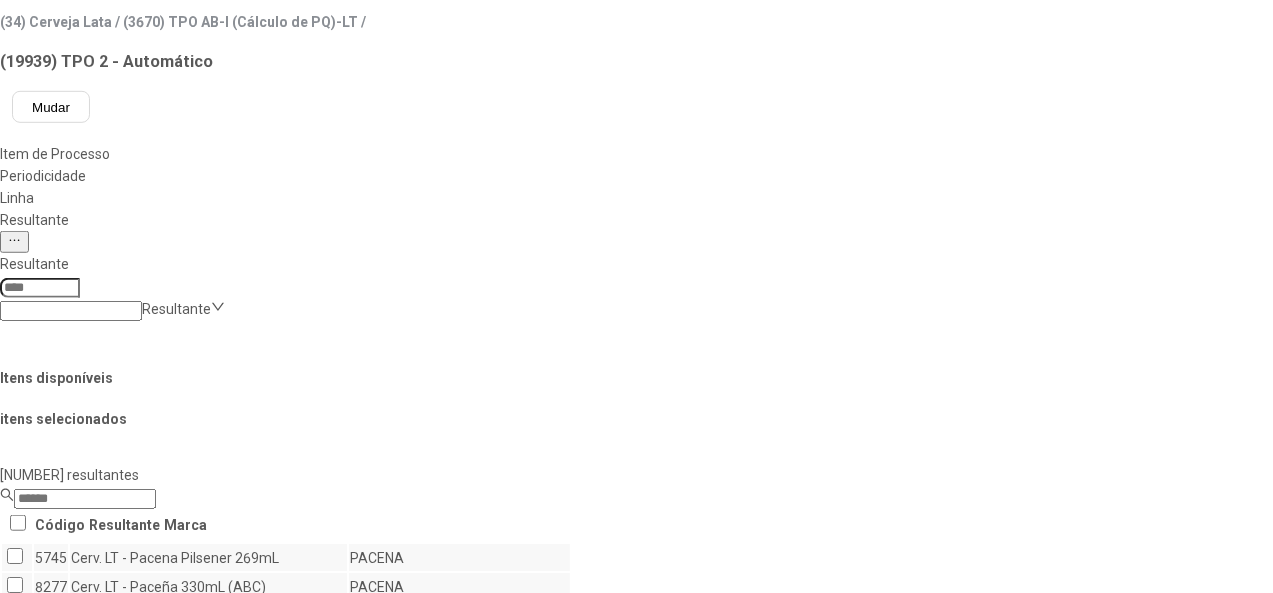 scroll, scrollTop: 600, scrollLeft: 0, axis: vertical 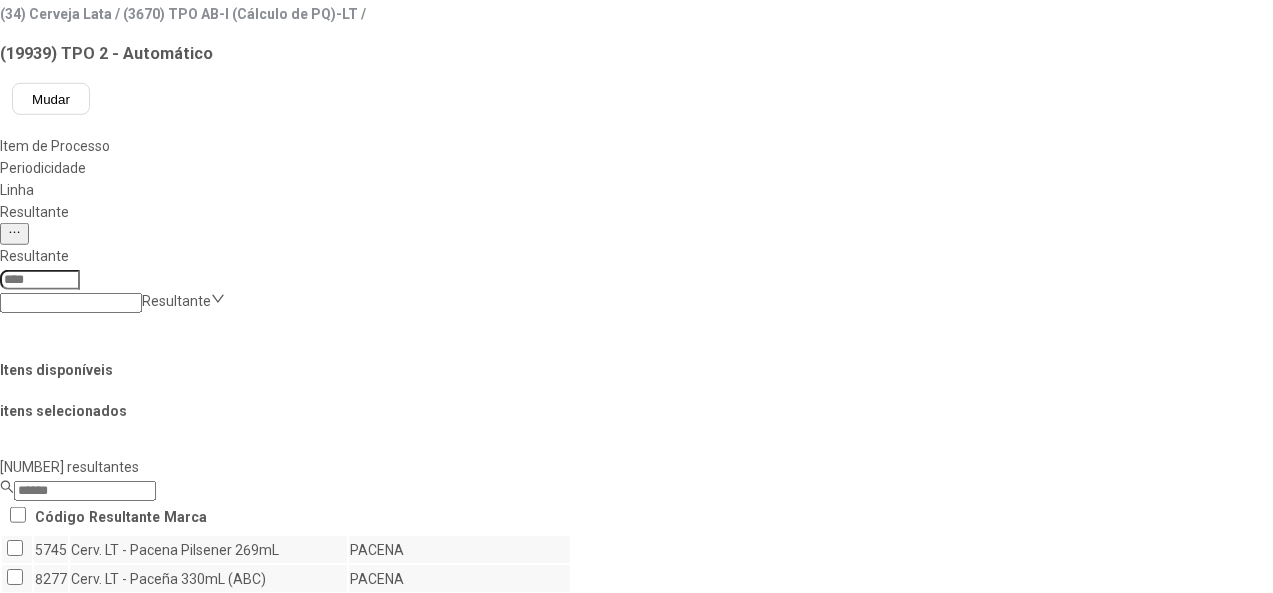click on "Concluir associação" at bounding box center (124, 1199) 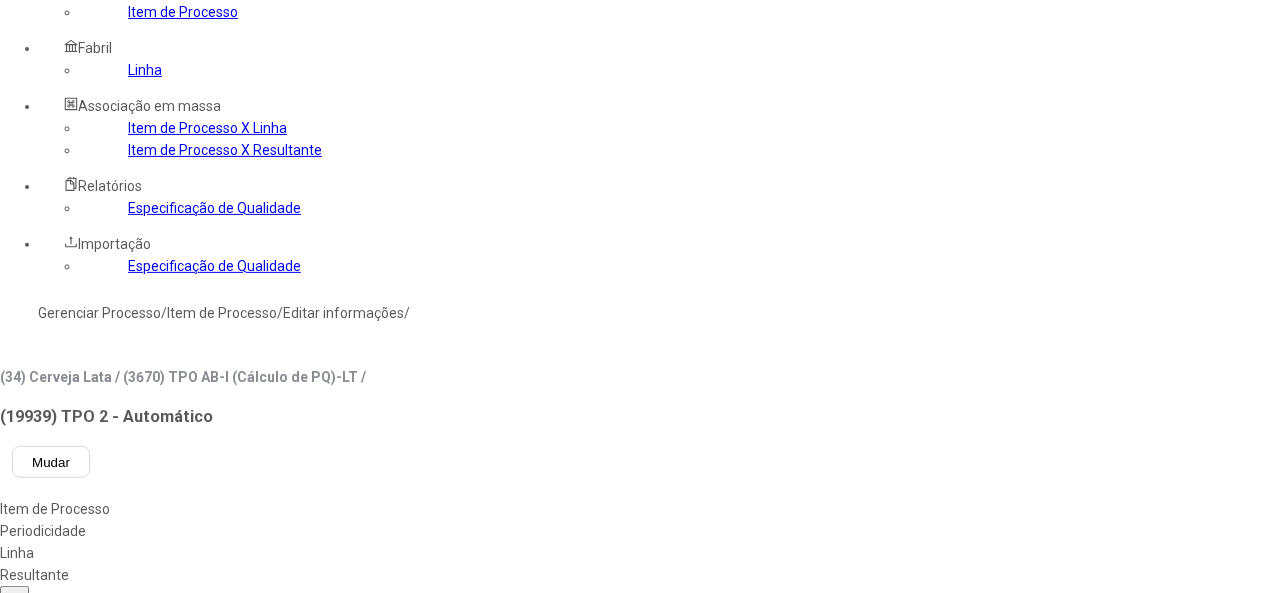 scroll, scrollTop: 200, scrollLeft: 0, axis: vertical 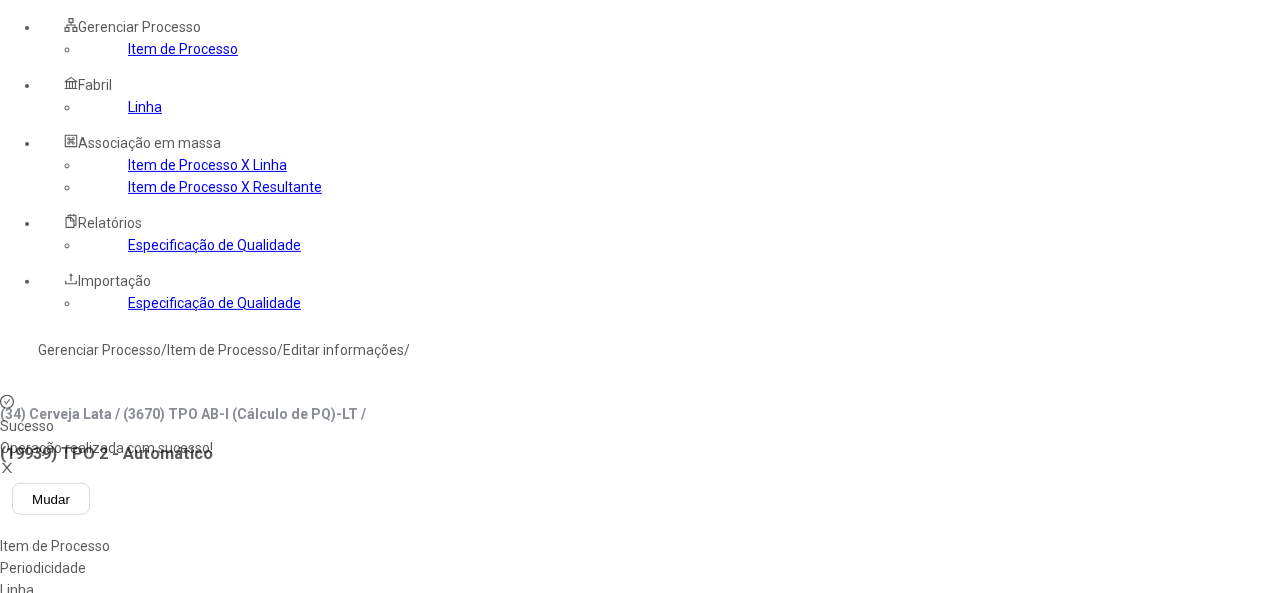 click 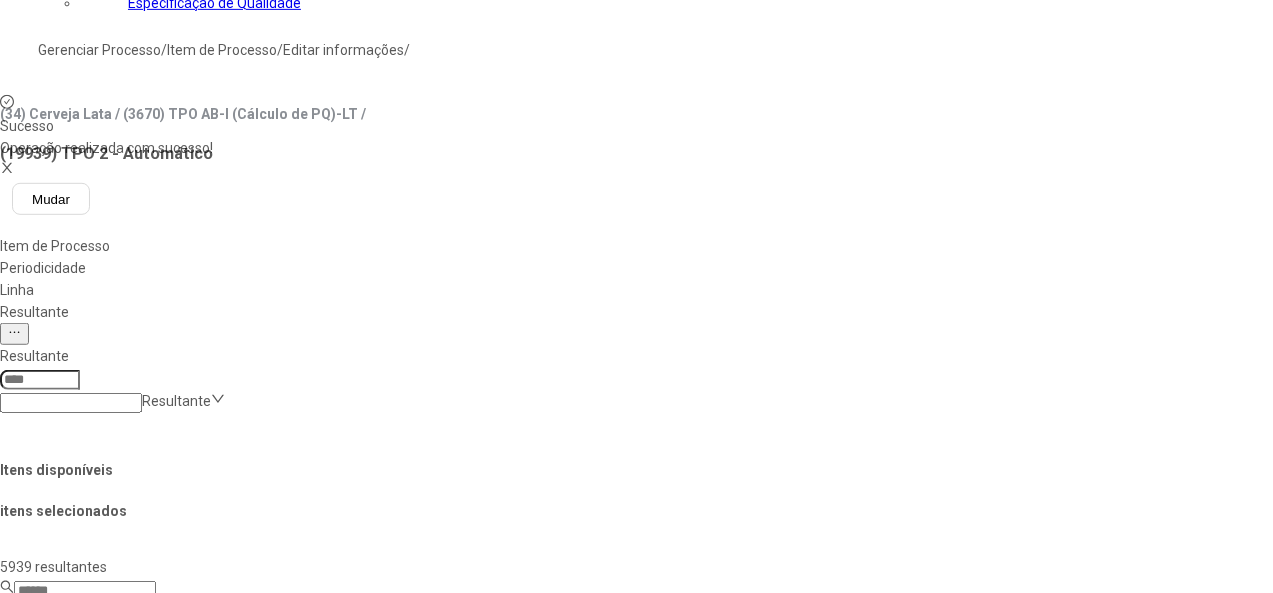 scroll, scrollTop: 700, scrollLeft: 0, axis: vertical 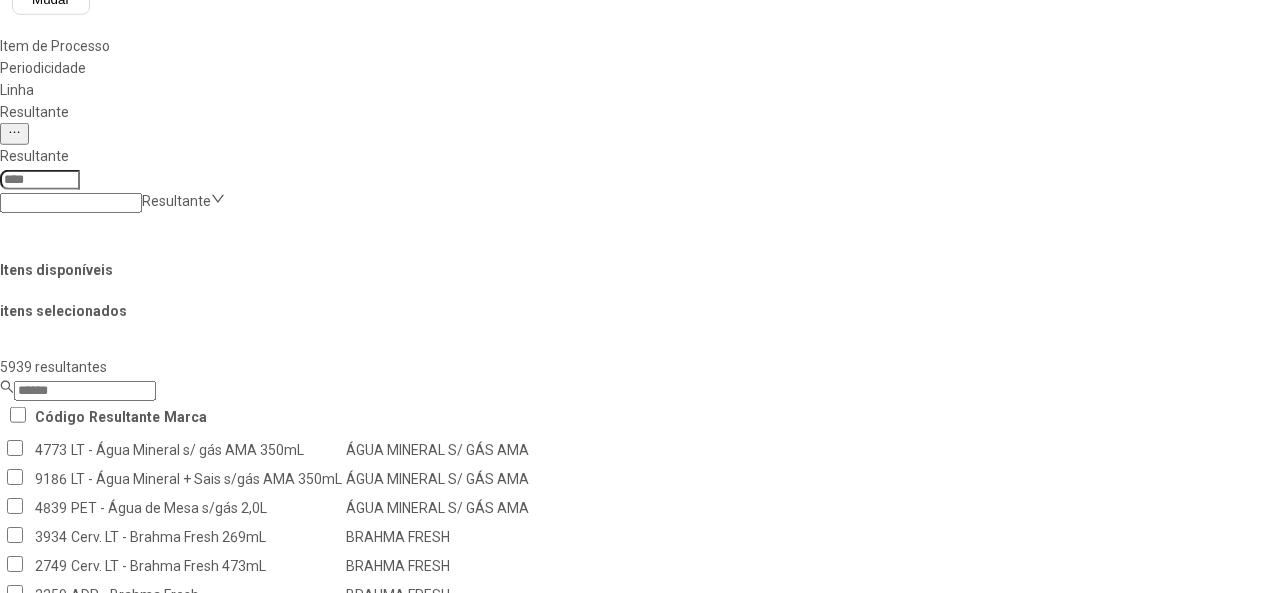 click at bounding box center (84, 1352) 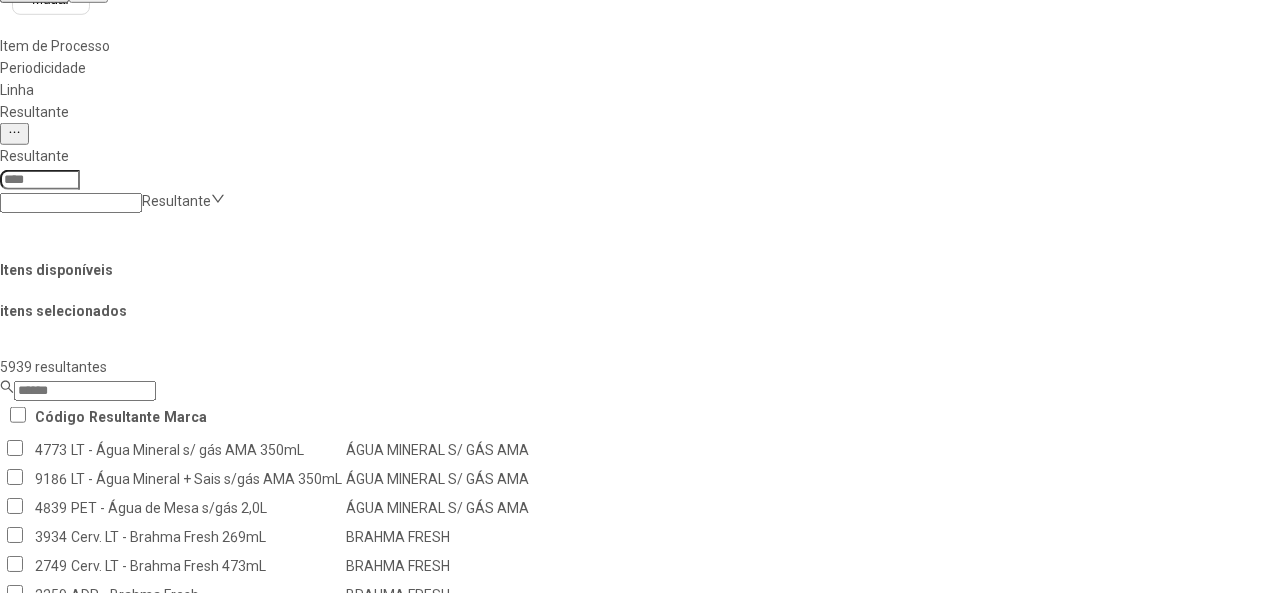 scroll, scrollTop: 0, scrollLeft: 0, axis: both 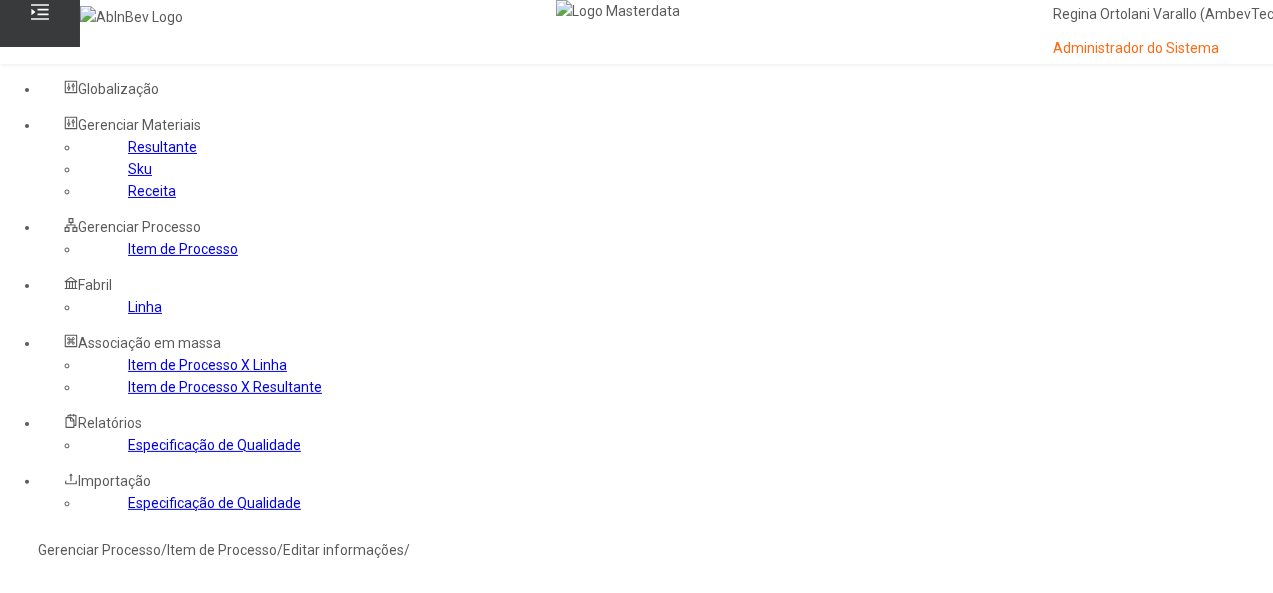 click on "Sim" at bounding box center (88, 692) 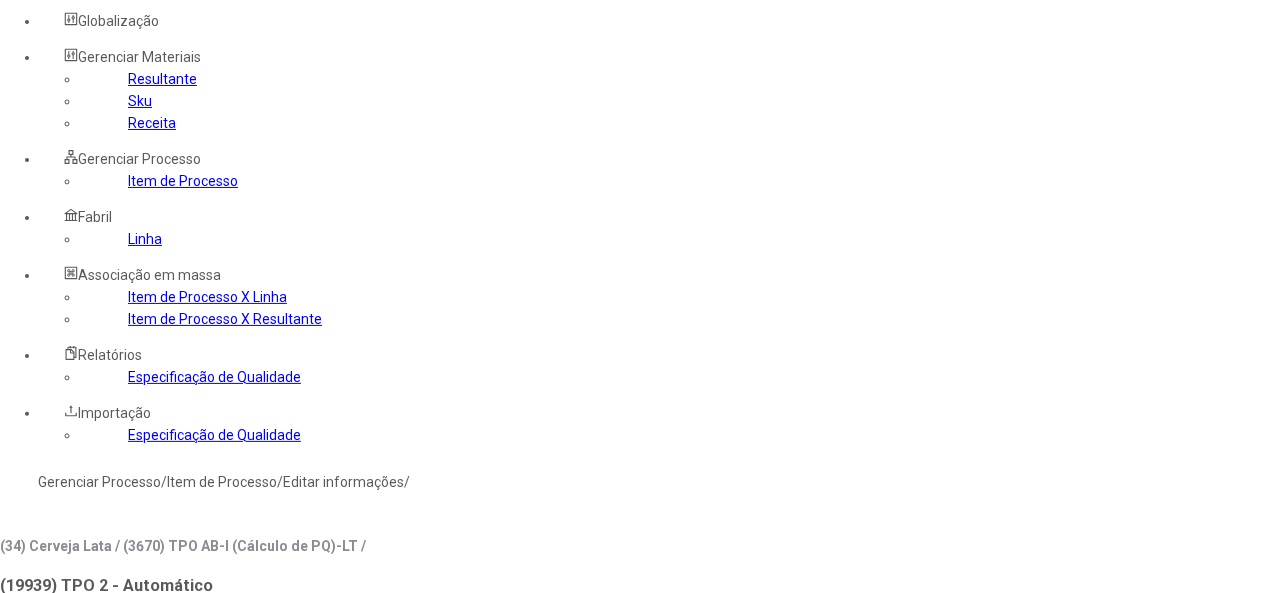 scroll, scrollTop: 0, scrollLeft: 0, axis: both 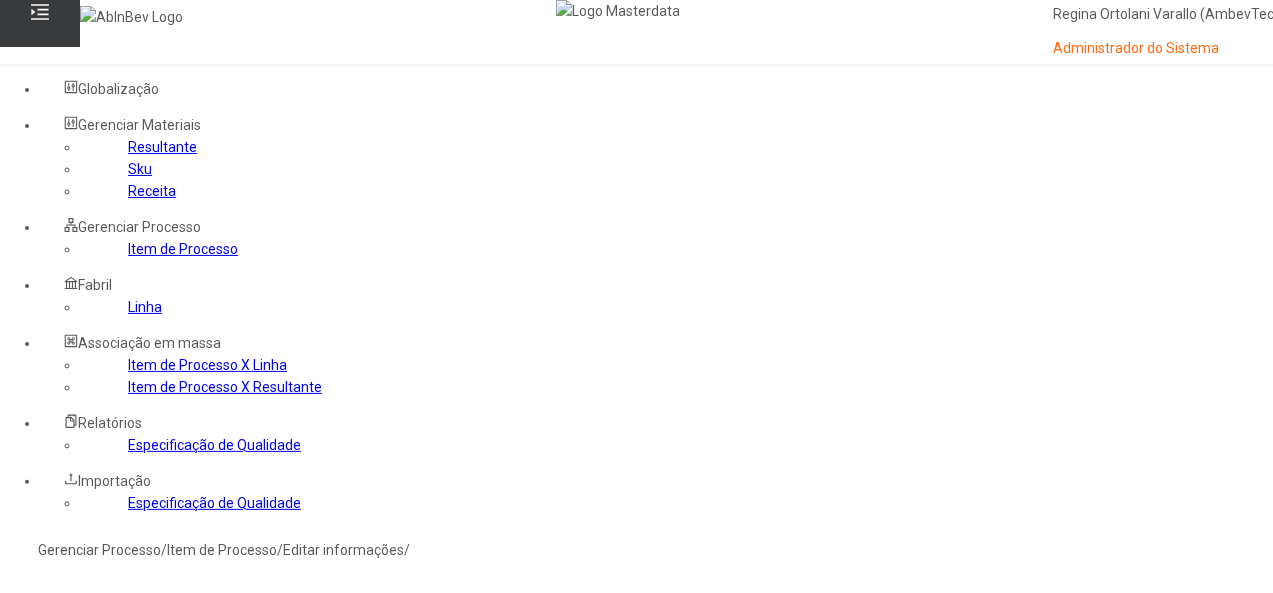 click on "Item de Processo" 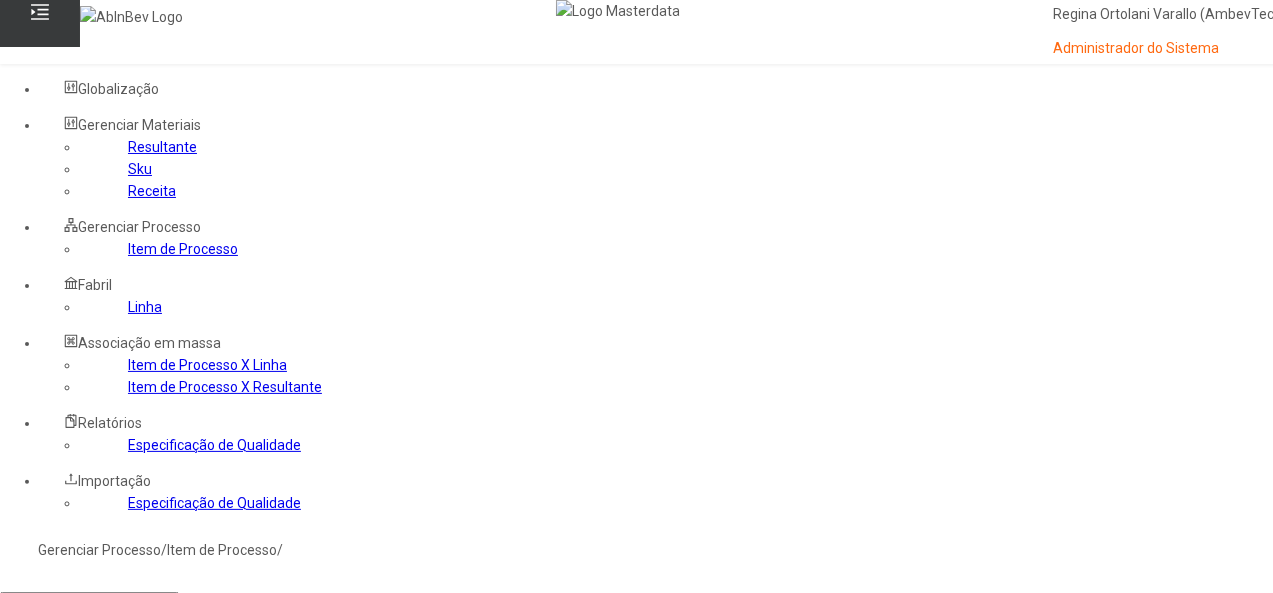 click 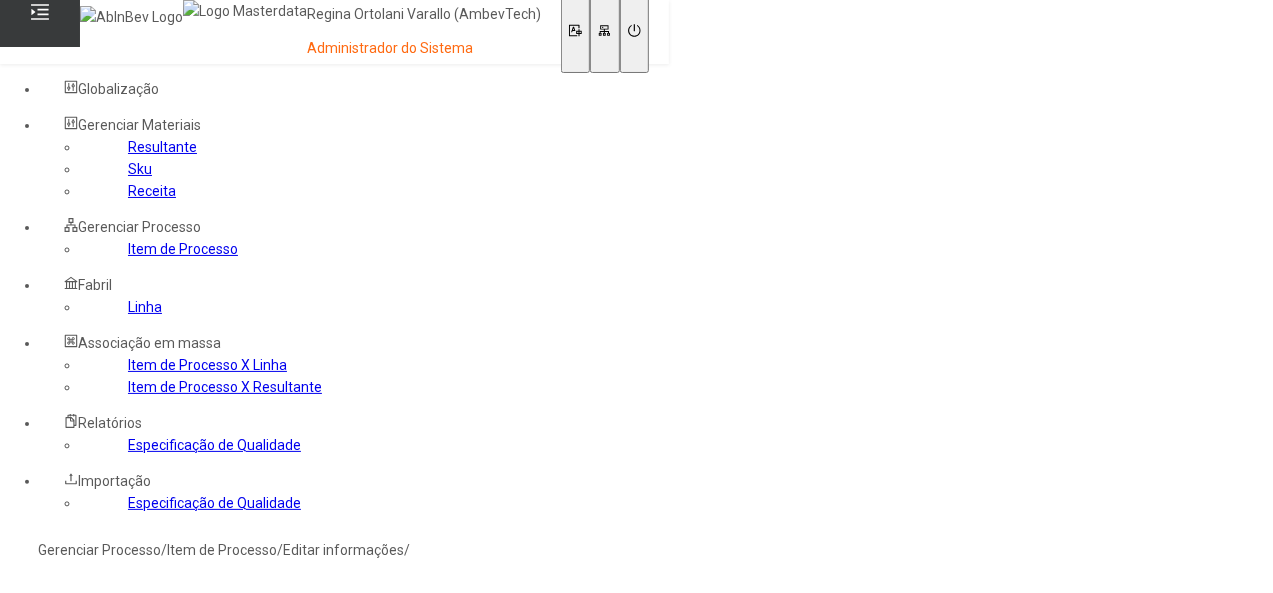 type on "****" 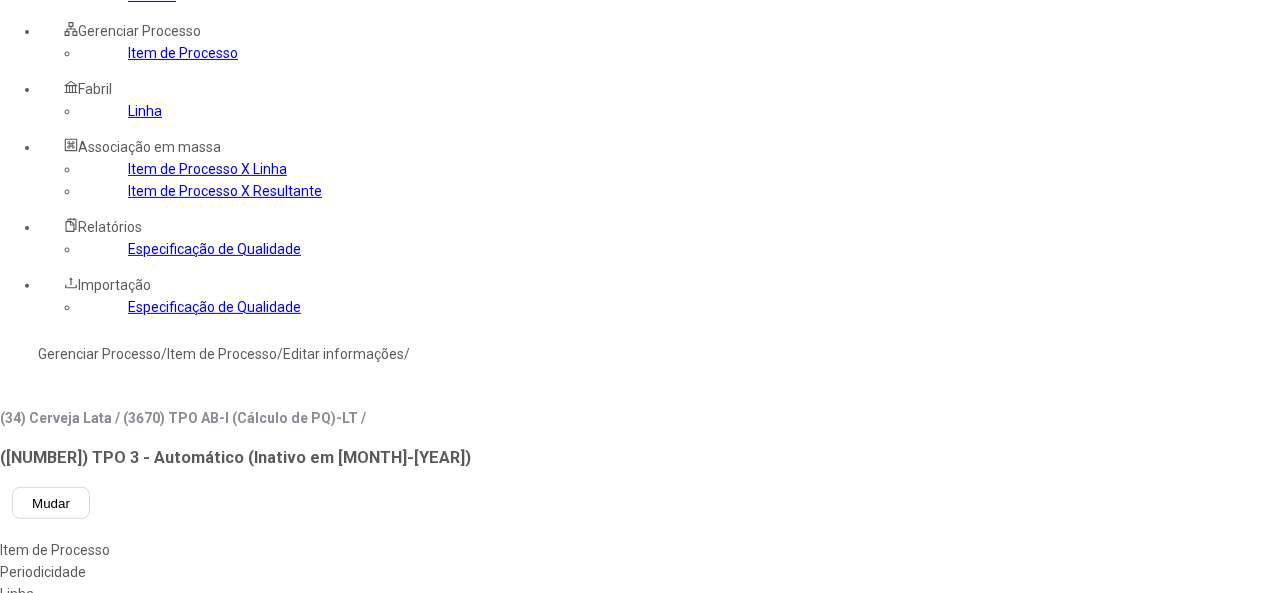 scroll, scrollTop: 200, scrollLeft: 0, axis: vertical 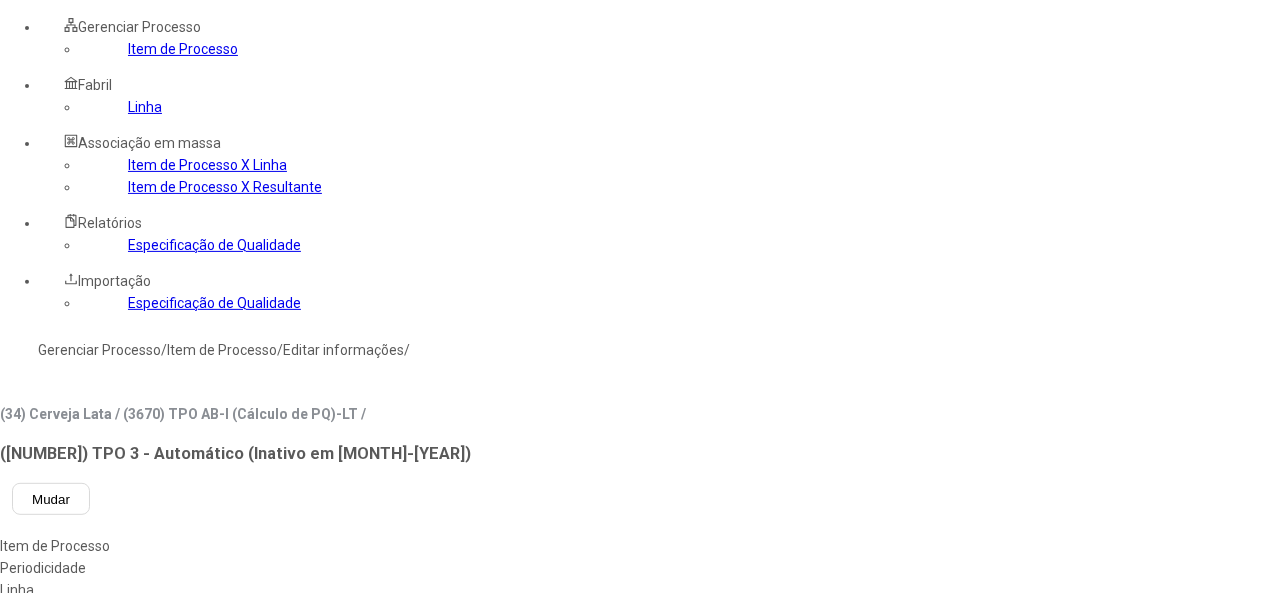 click 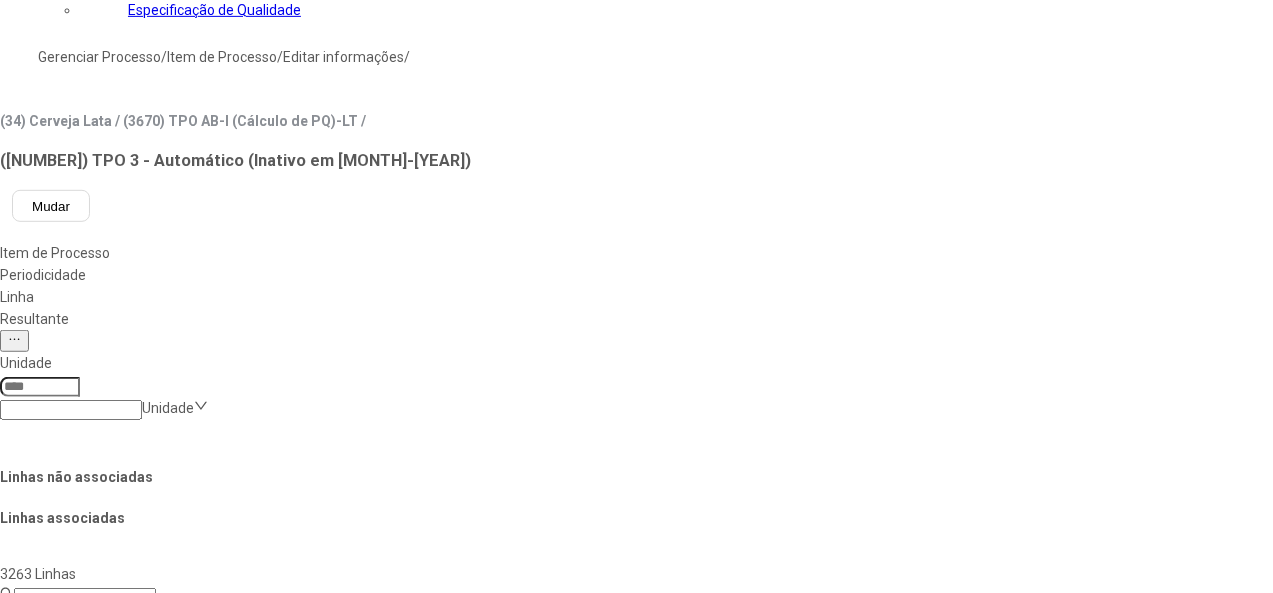 scroll, scrollTop: 500, scrollLeft: 0, axis: vertical 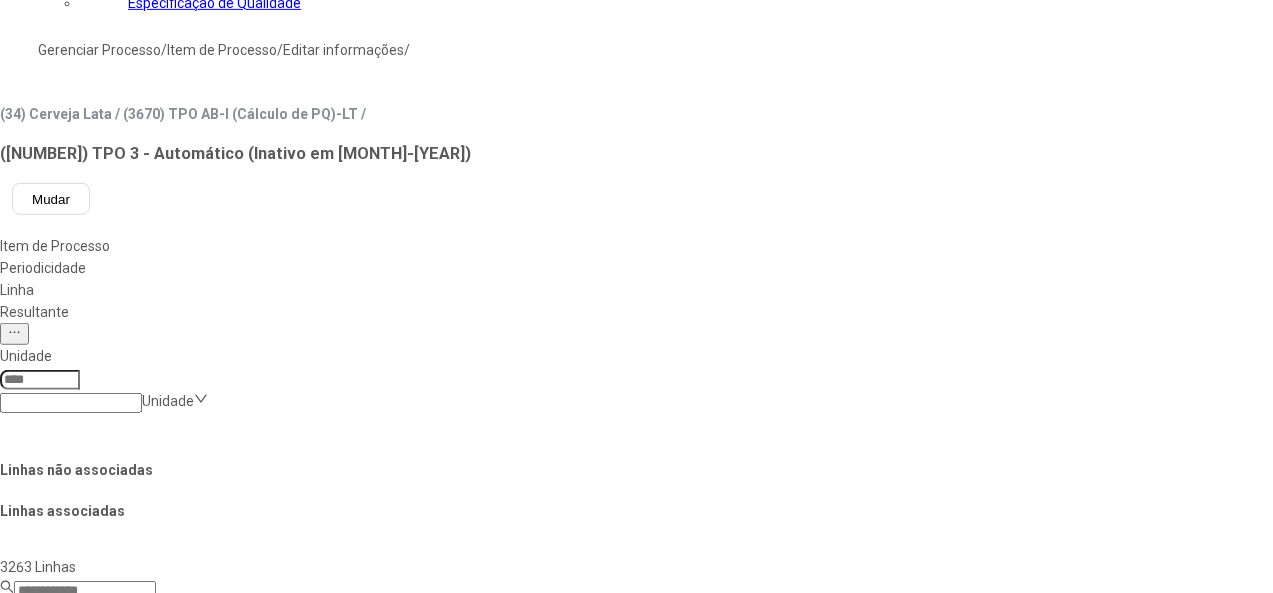 click on "Salvar Alterações" 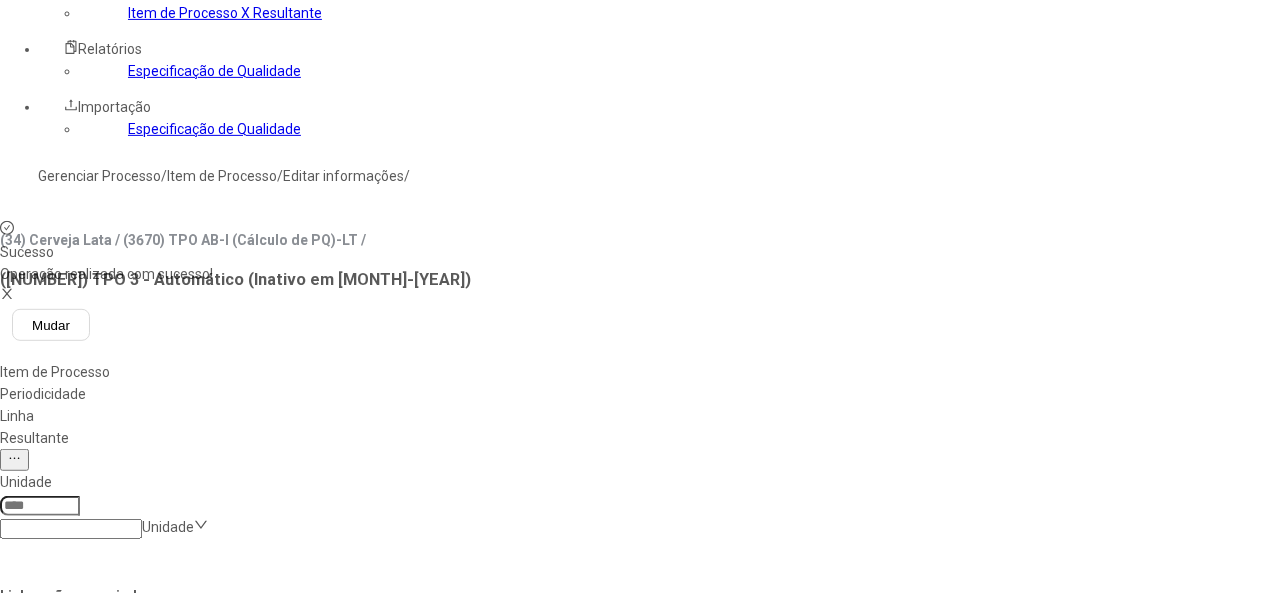 scroll, scrollTop: 0, scrollLeft: 0, axis: both 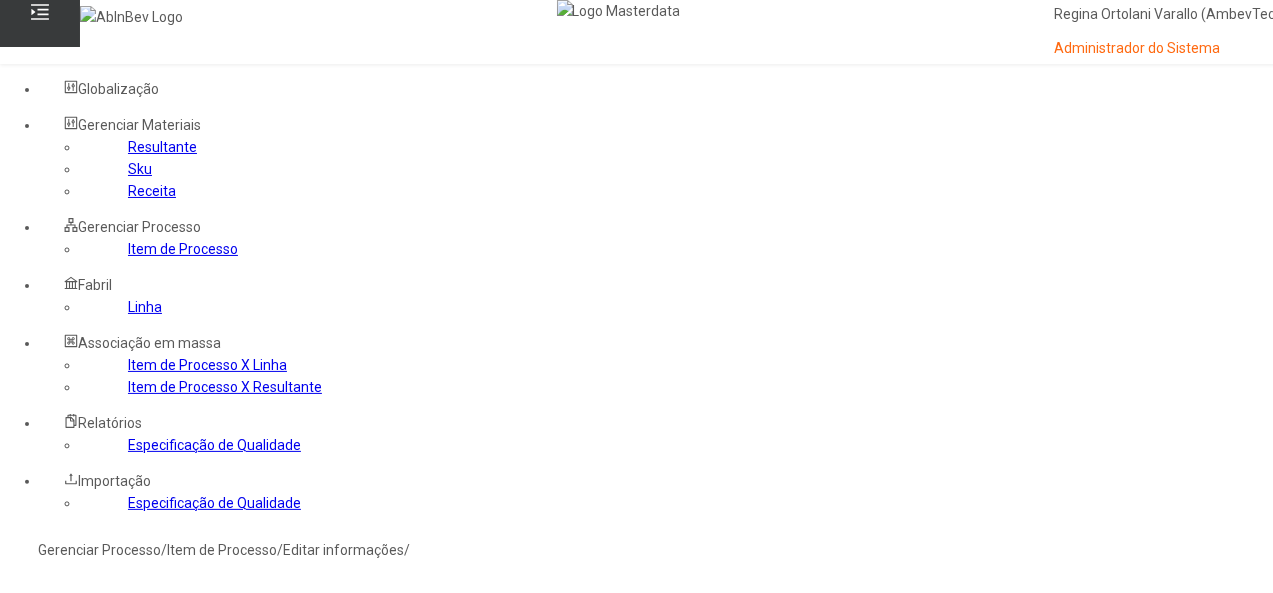 click on "Resultante" 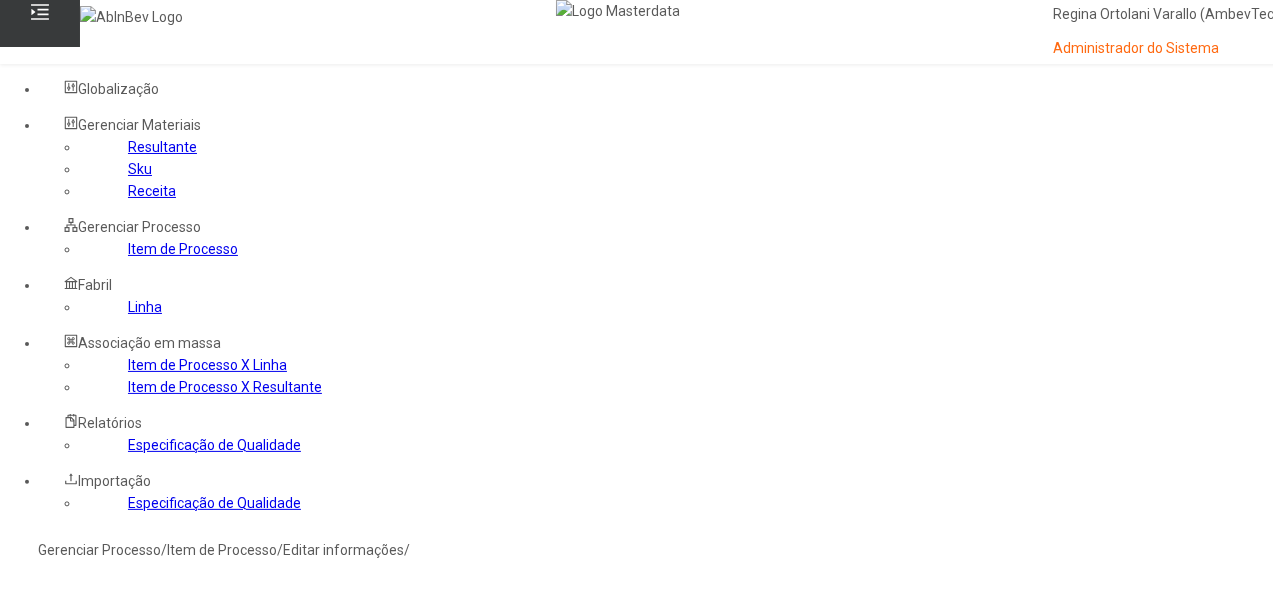 scroll, scrollTop: 300, scrollLeft: 0, axis: vertical 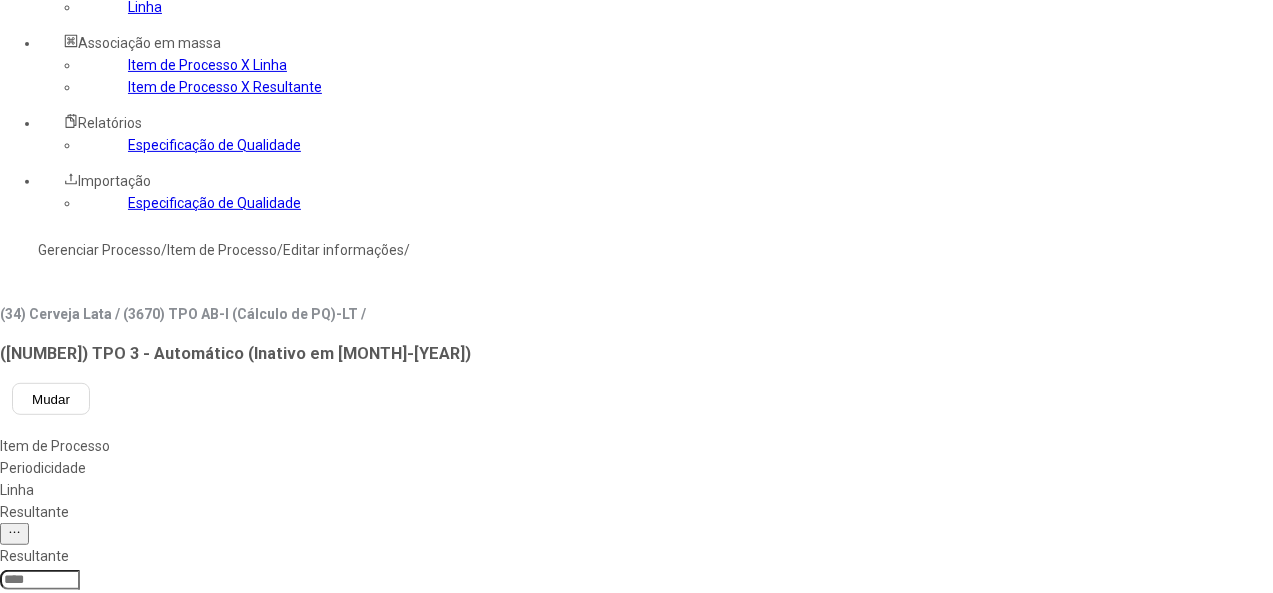 click 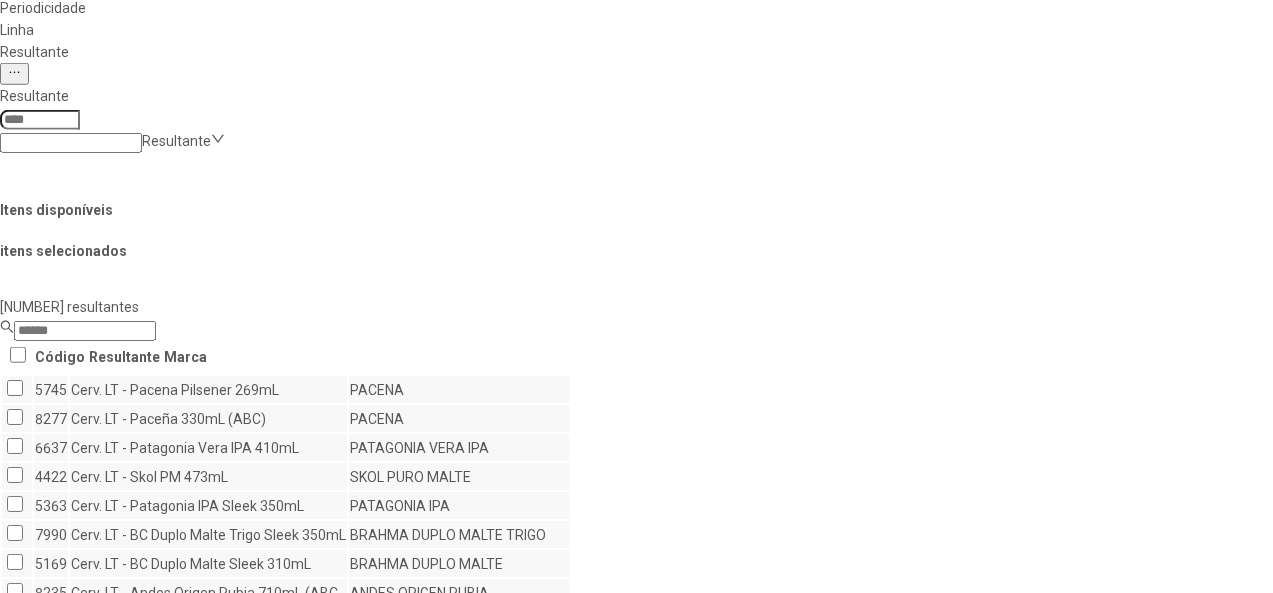 scroll, scrollTop: 800, scrollLeft: 0, axis: vertical 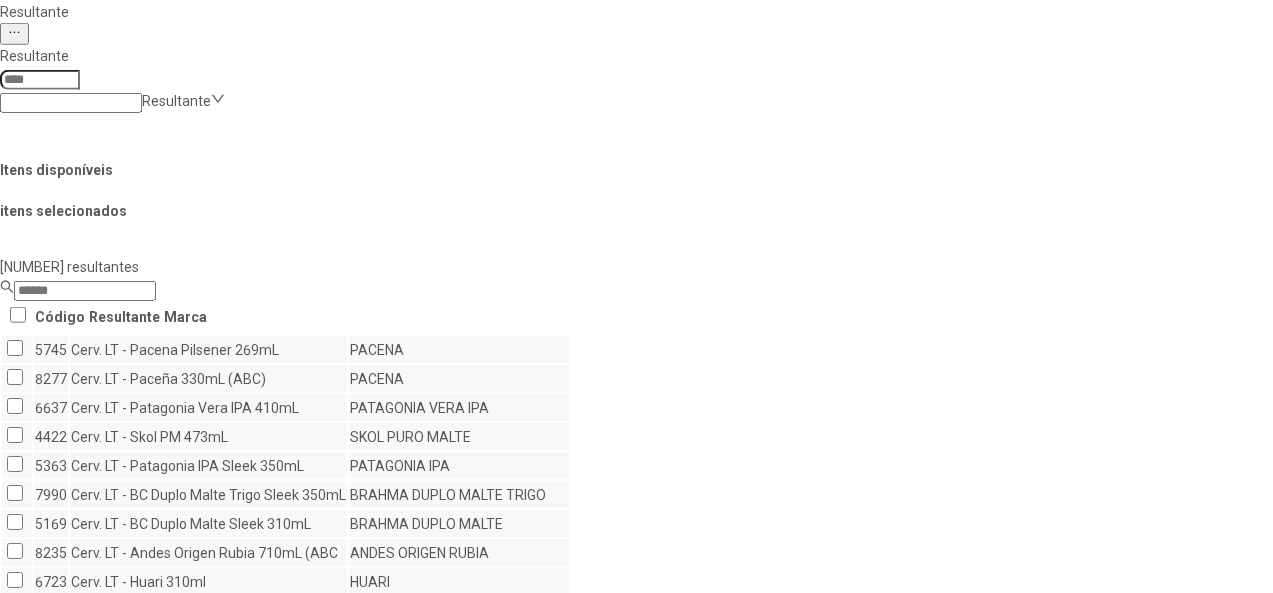 click on "Concluir associação" at bounding box center [124, 999] 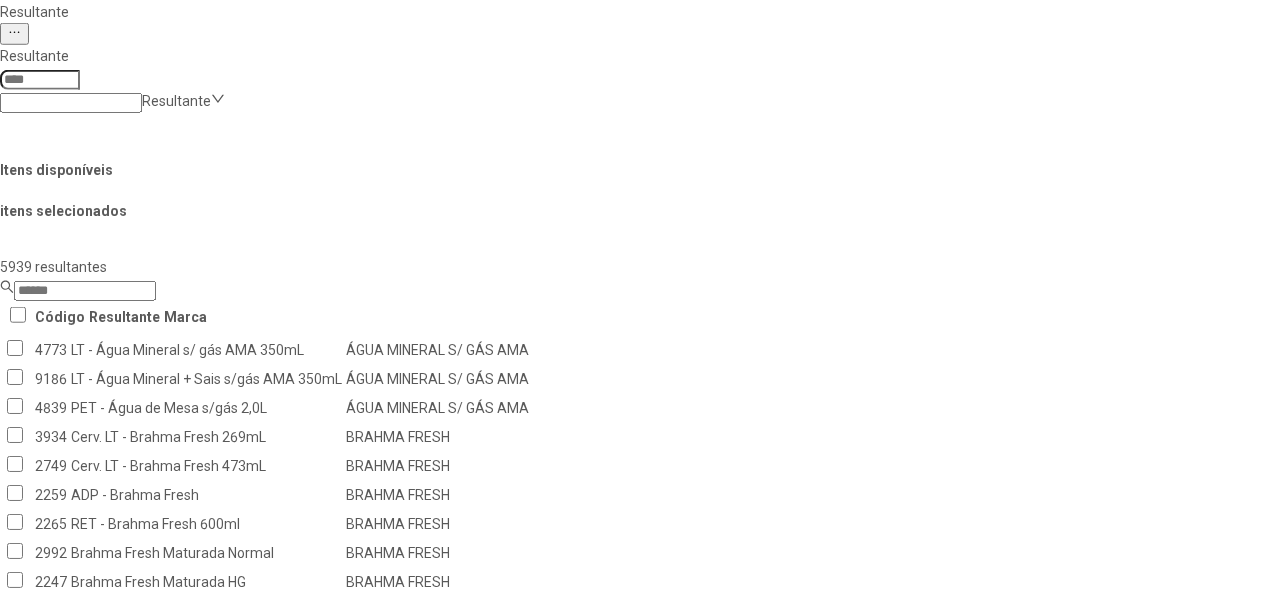 click on "Remover selecionado(s)" at bounding box center [1235, 1191] 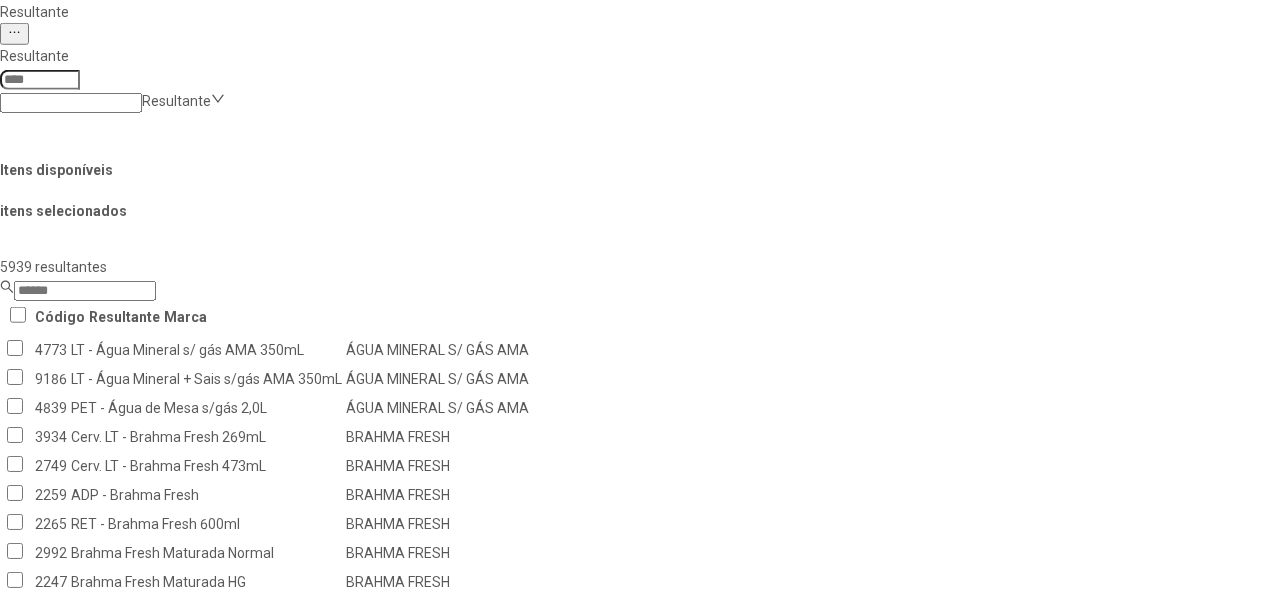 scroll, scrollTop: 0, scrollLeft: 0, axis: both 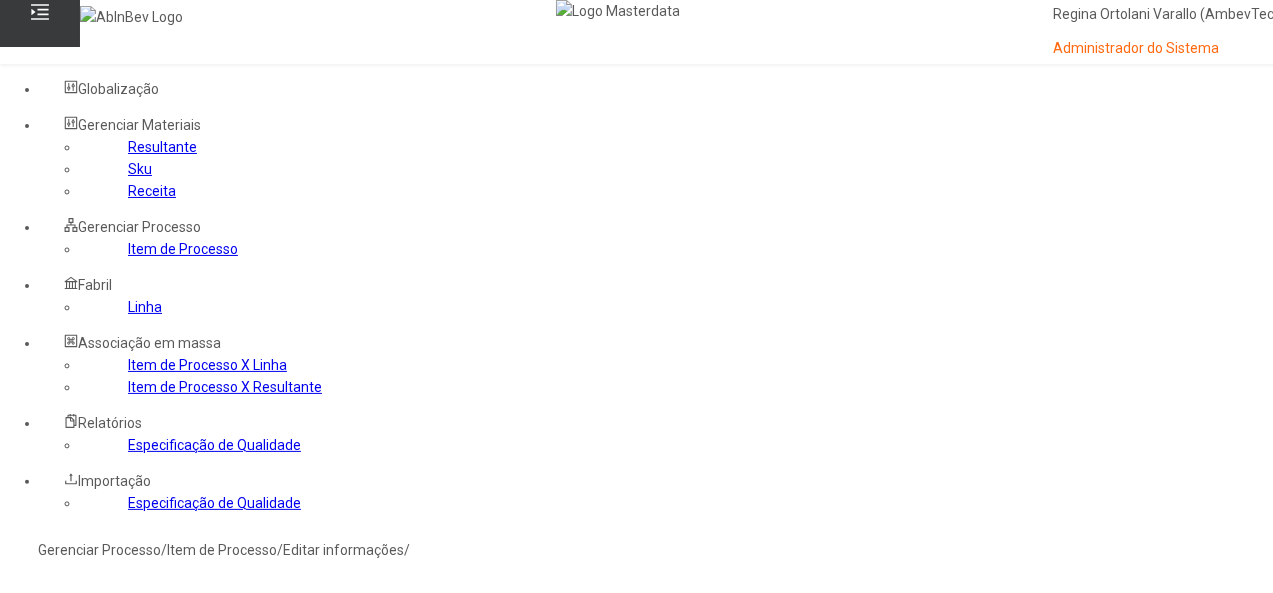 click on "Sim" at bounding box center [88, 780] 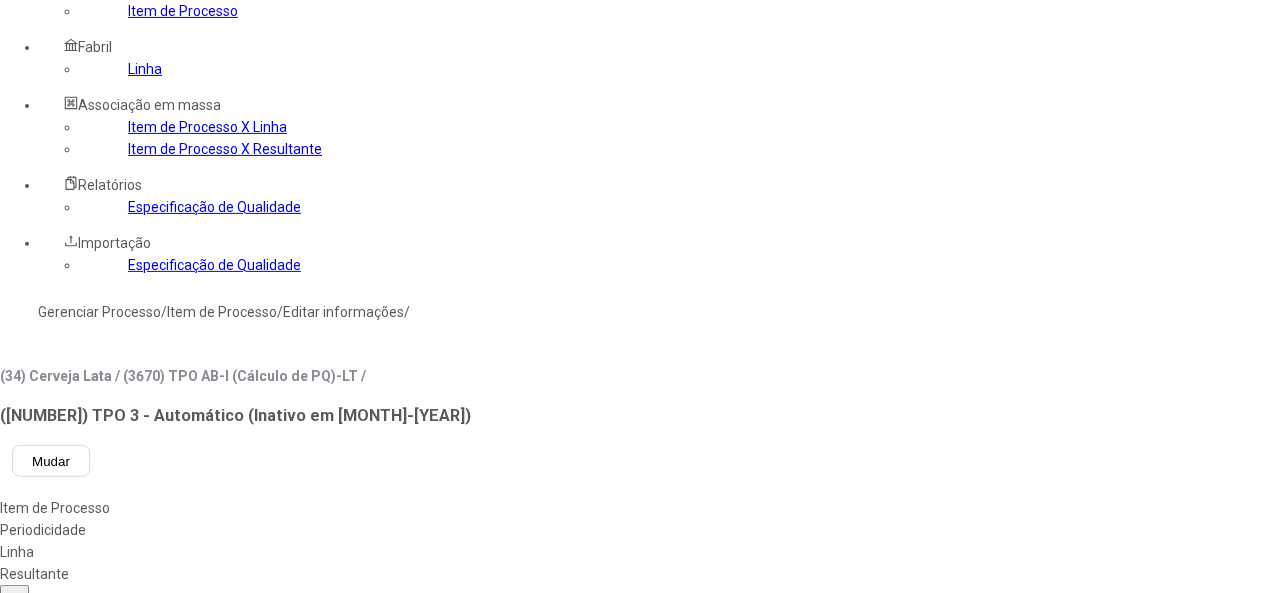 scroll, scrollTop: 100, scrollLeft: 0, axis: vertical 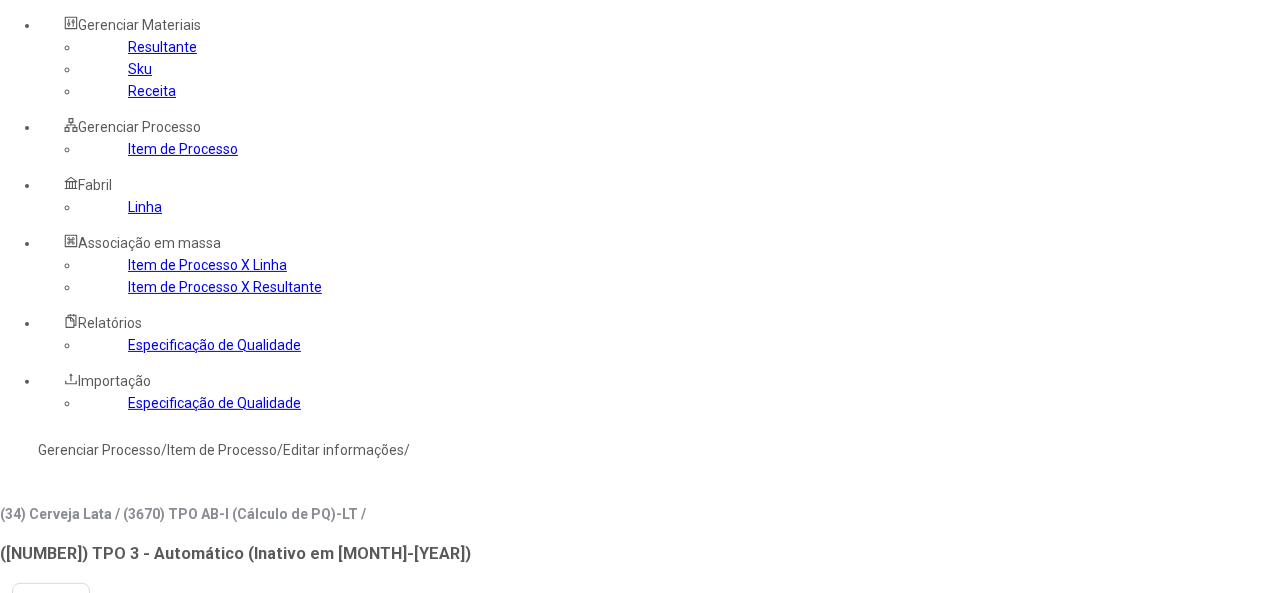 click on "Item de Processo" 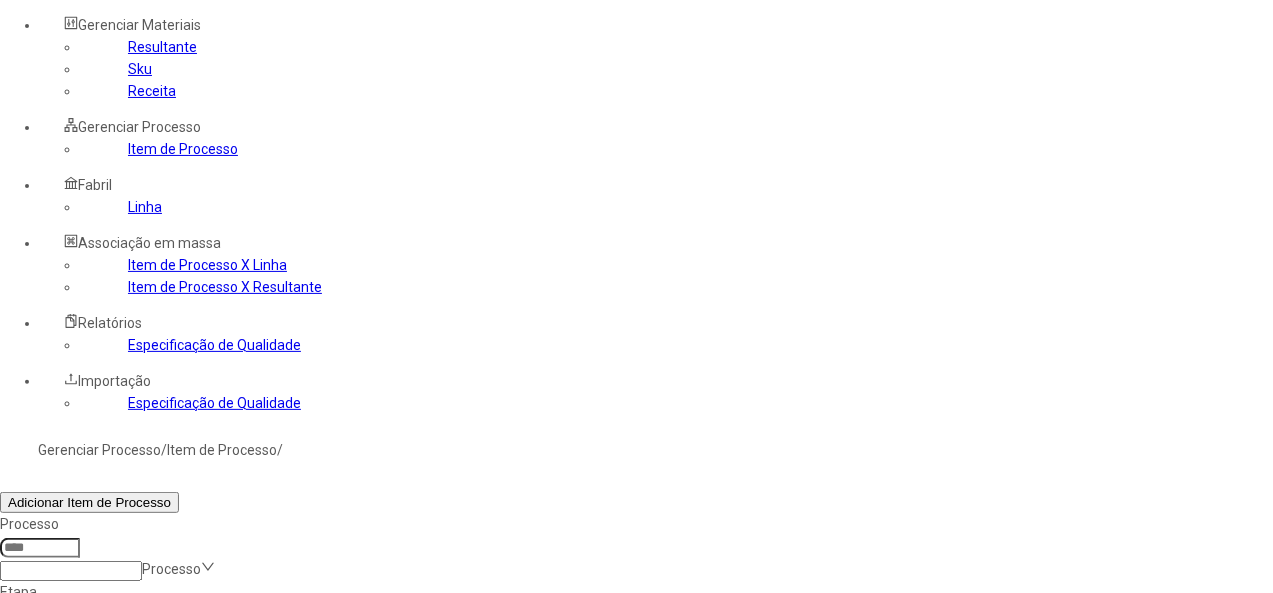 click 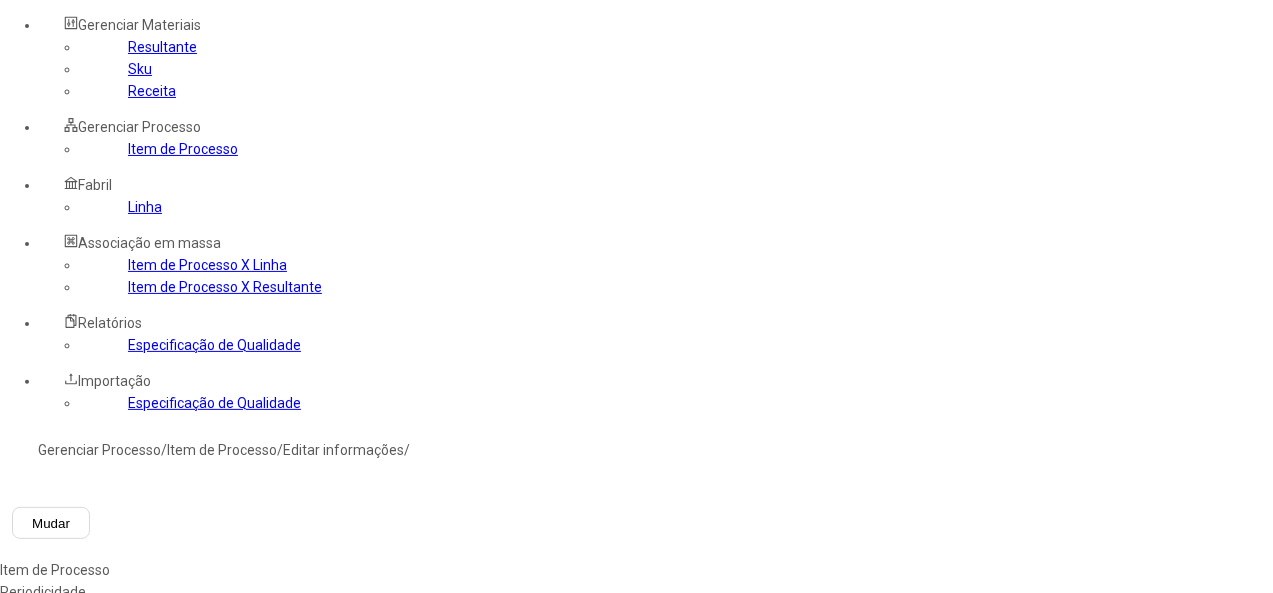 type on "****" 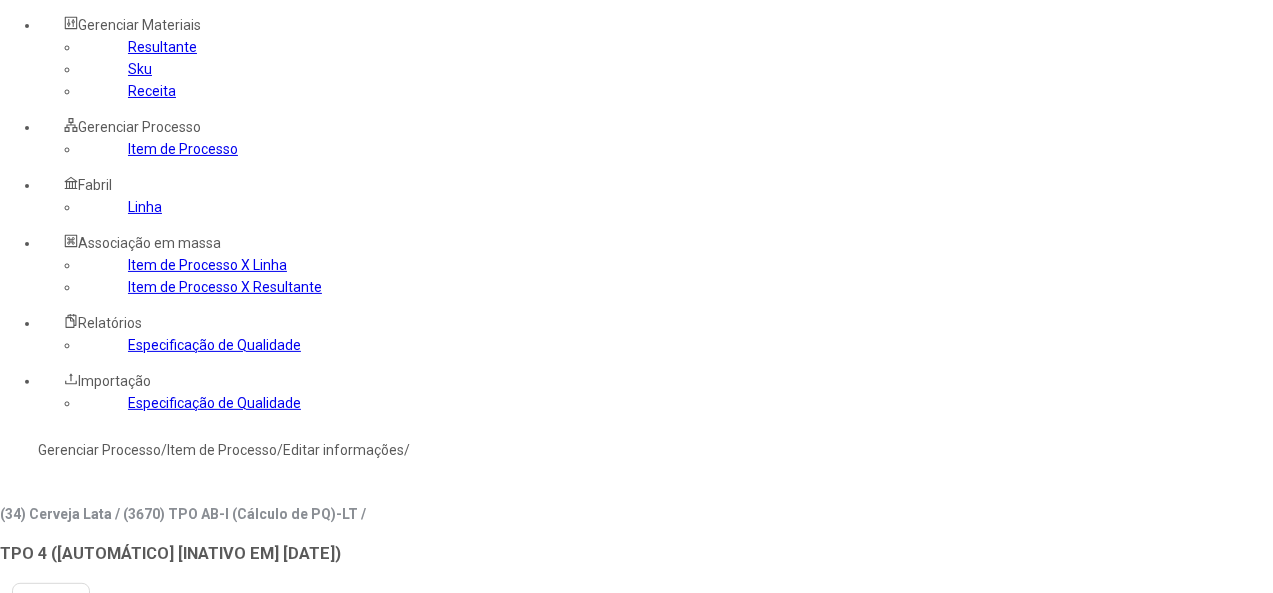 click on "Linha" 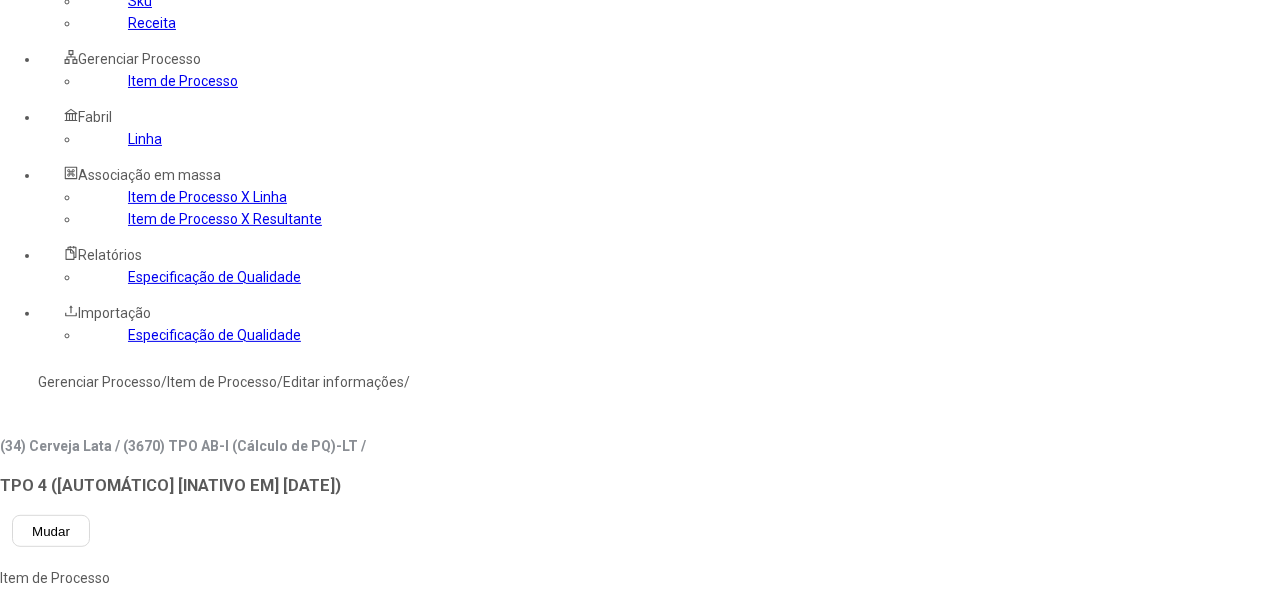 scroll, scrollTop: 200, scrollLeft: 0, axis: vertical 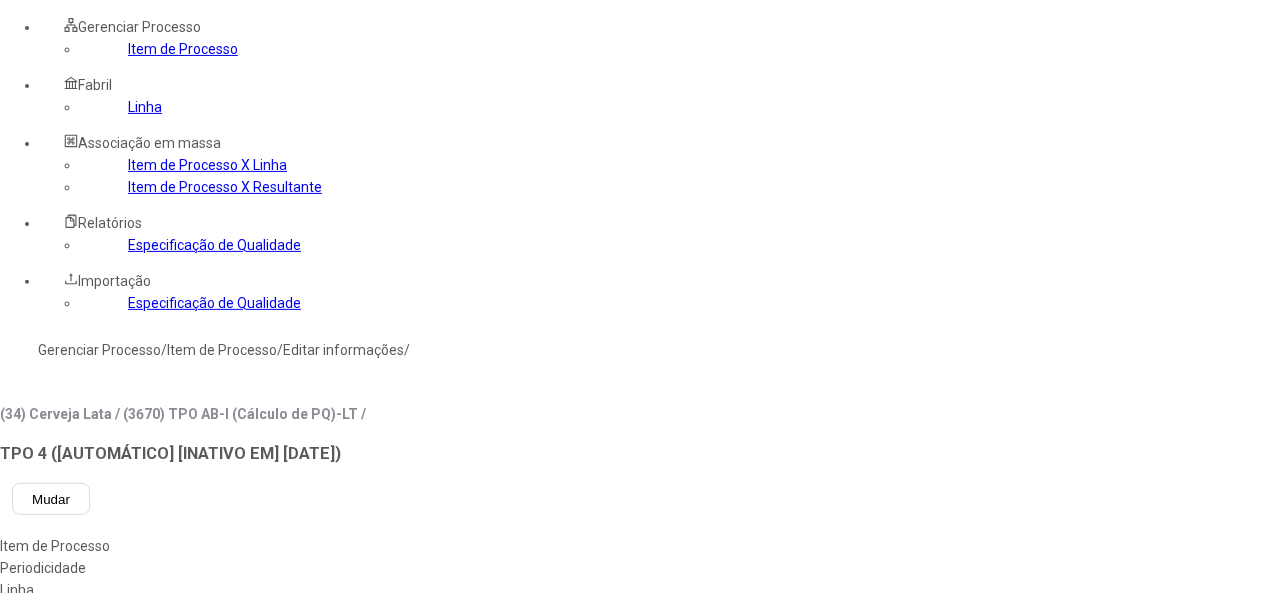 click 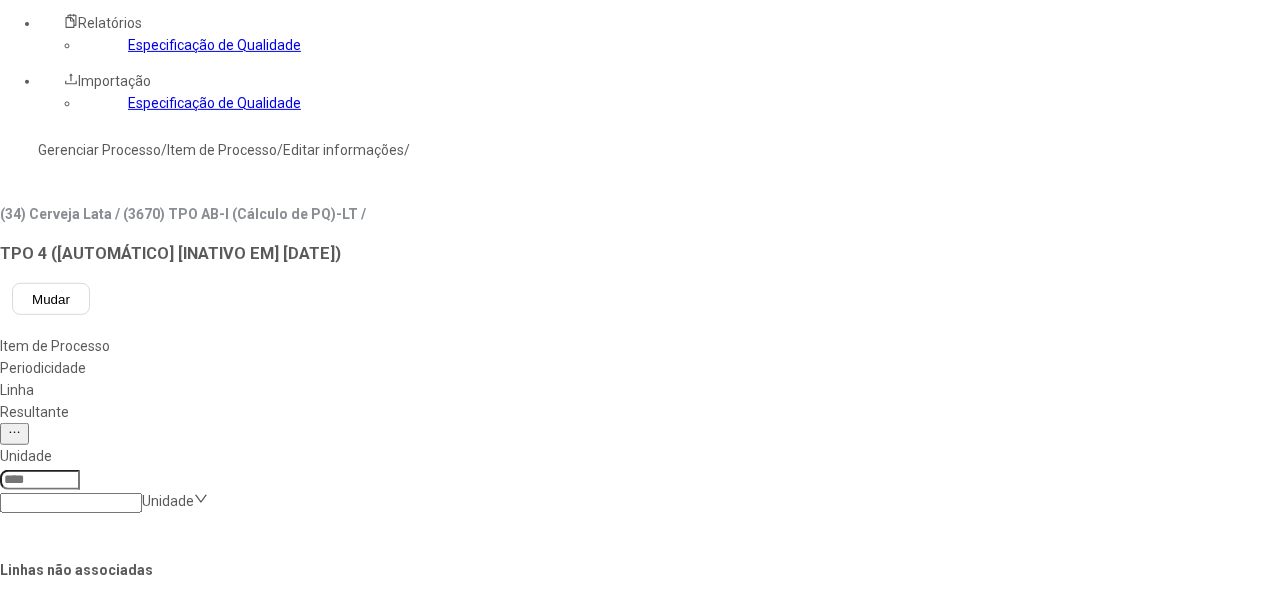 click on "Salvar Alterações" 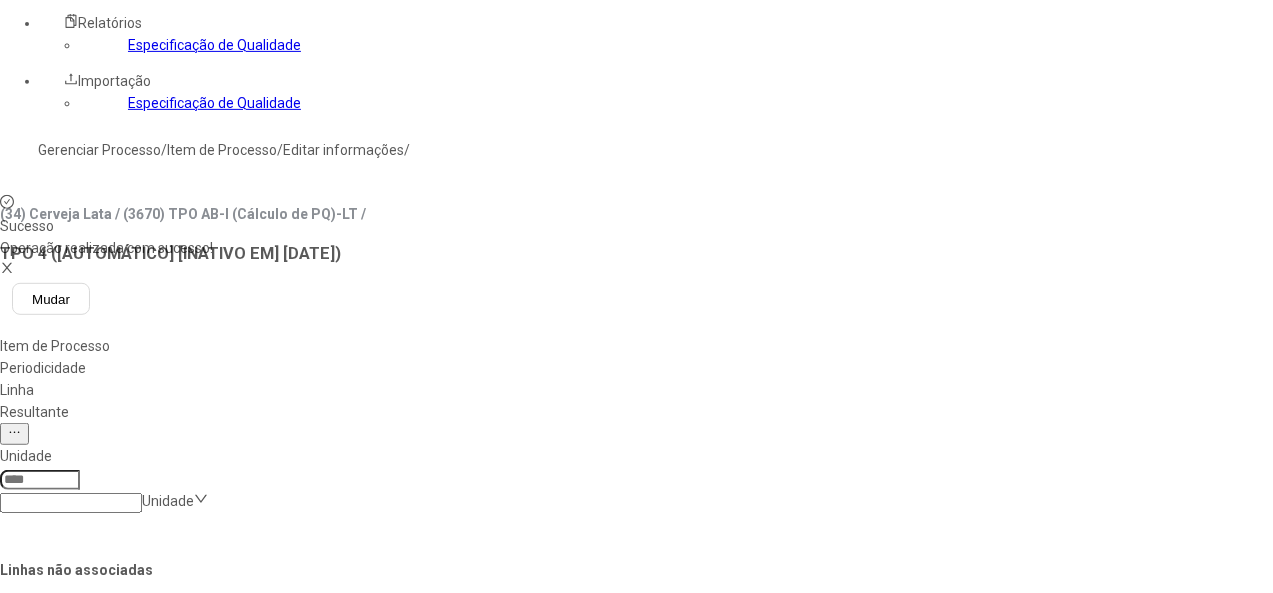 click 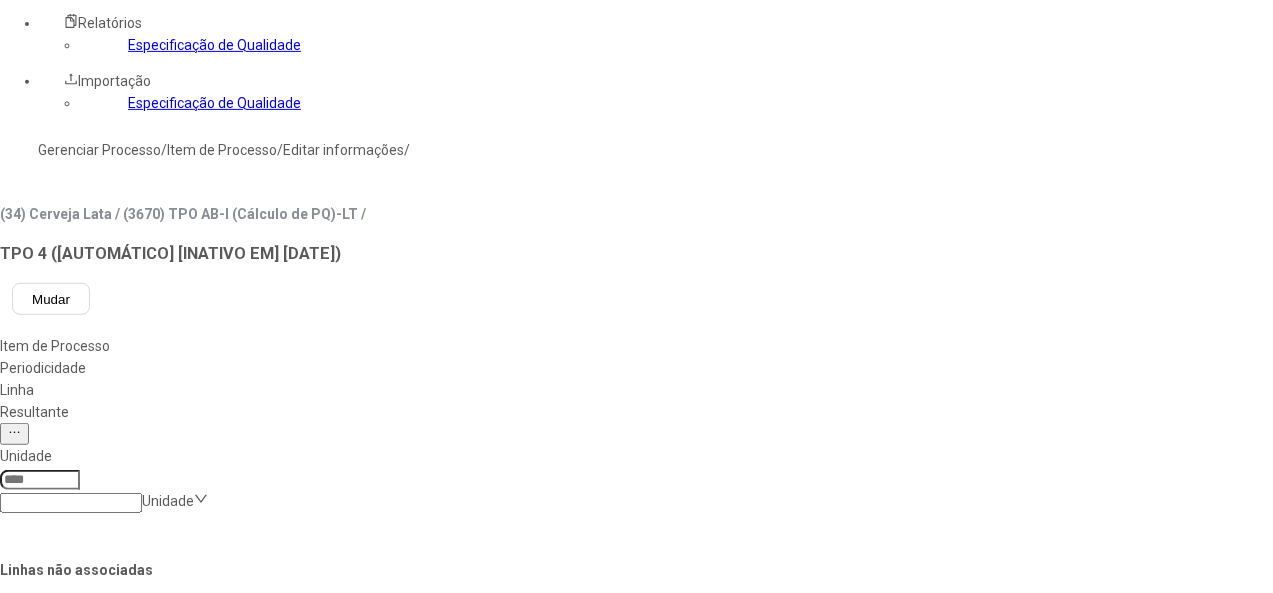scroll, scrollTop: 100, scrollLeft: 0, axis: vertical 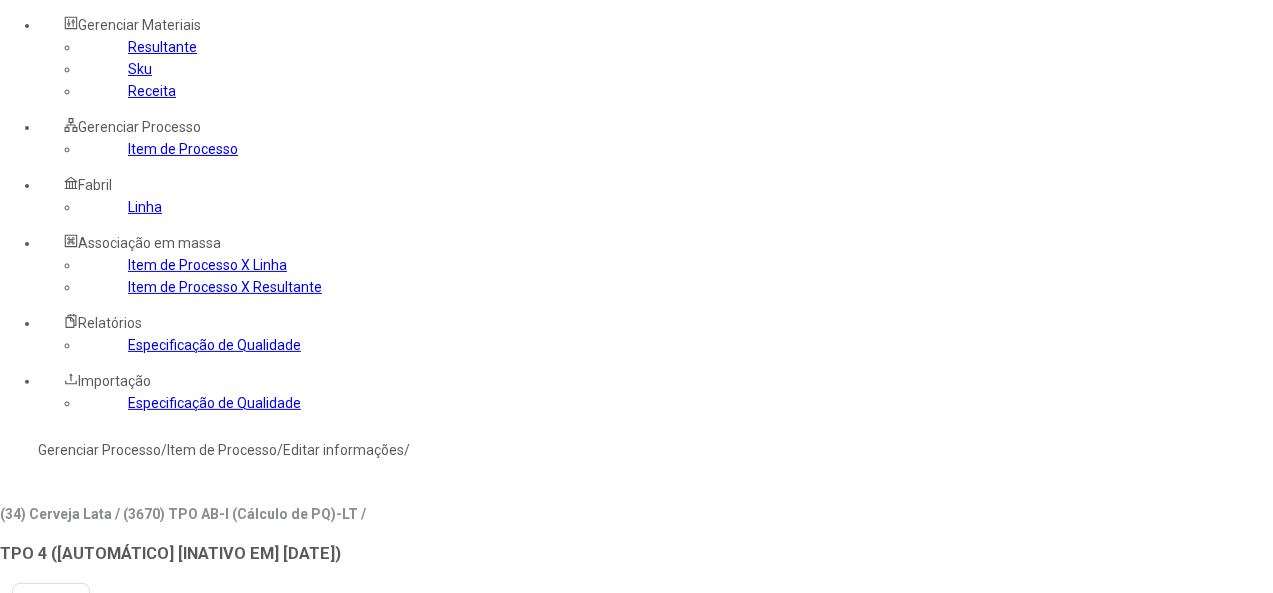 click on "Resultante" 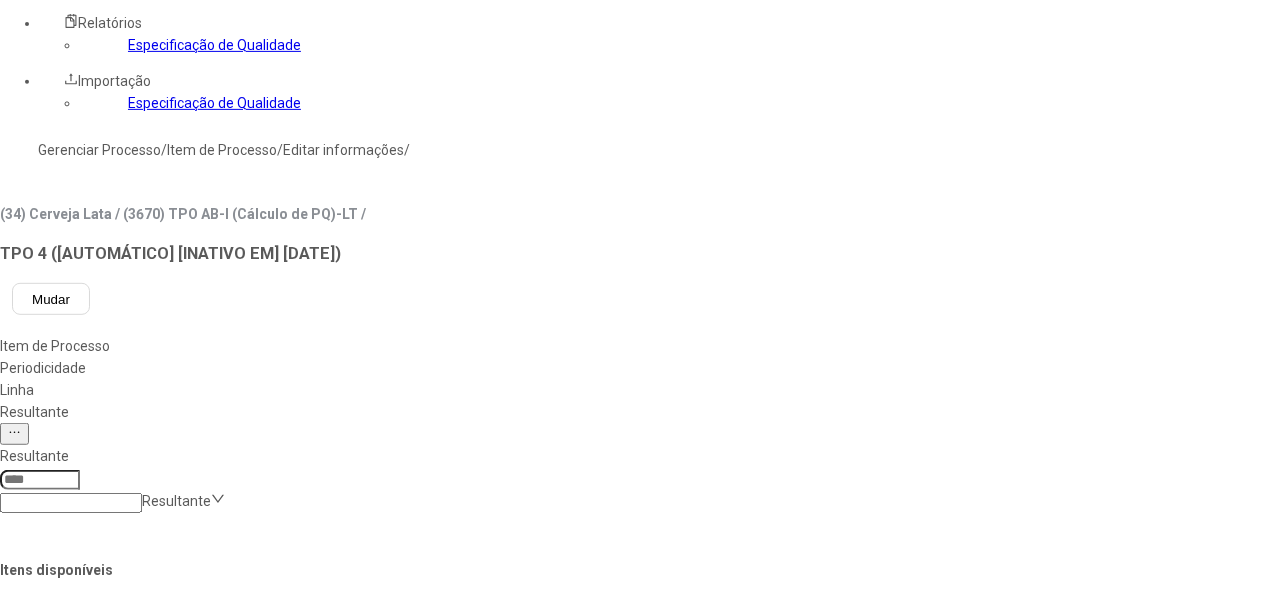 scroll, scrollTop: 700, scrollLeft: 0, axis: vertical 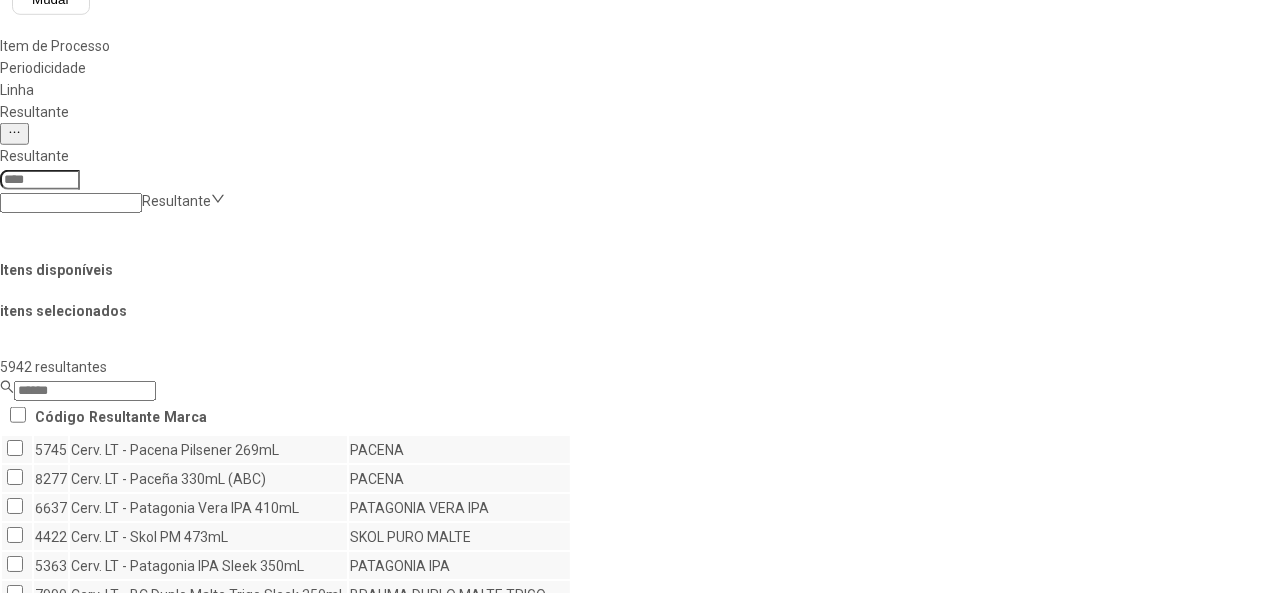 click on "Concluir associação" at bounding box center (124, 1099) 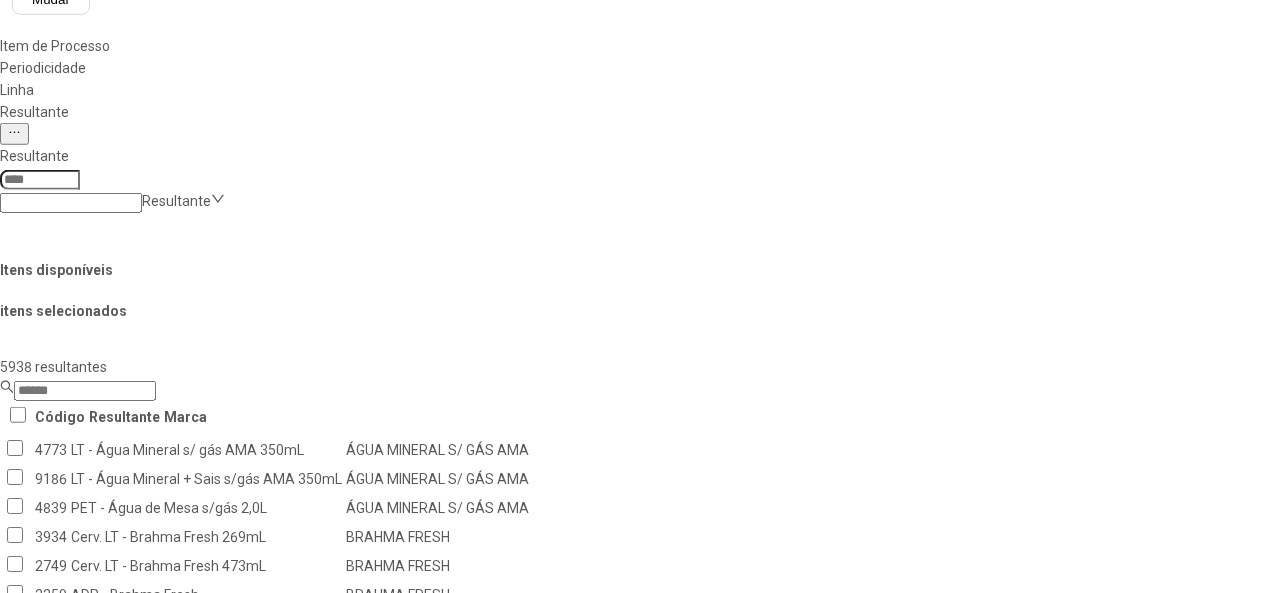 click on "Remover selecionado(s)" at bounding box center [1235, 1291] 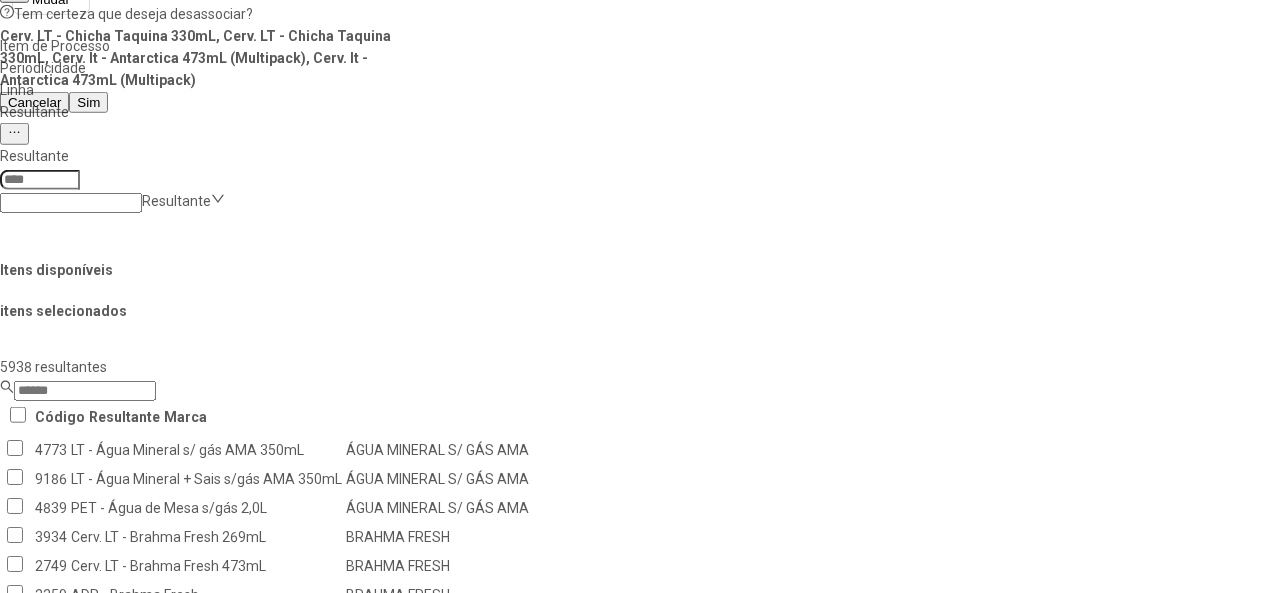 scroll, scrollTop: 0, scrollLeft: 0, axis: both 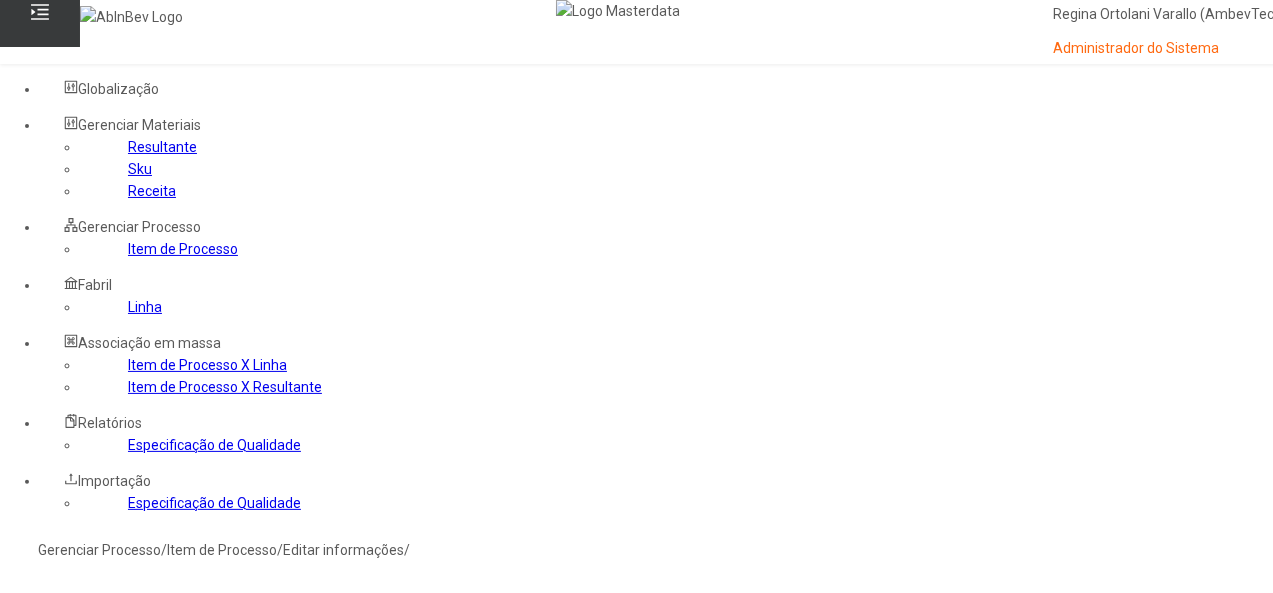 click on "Sim" at bounding box center (88, 802) 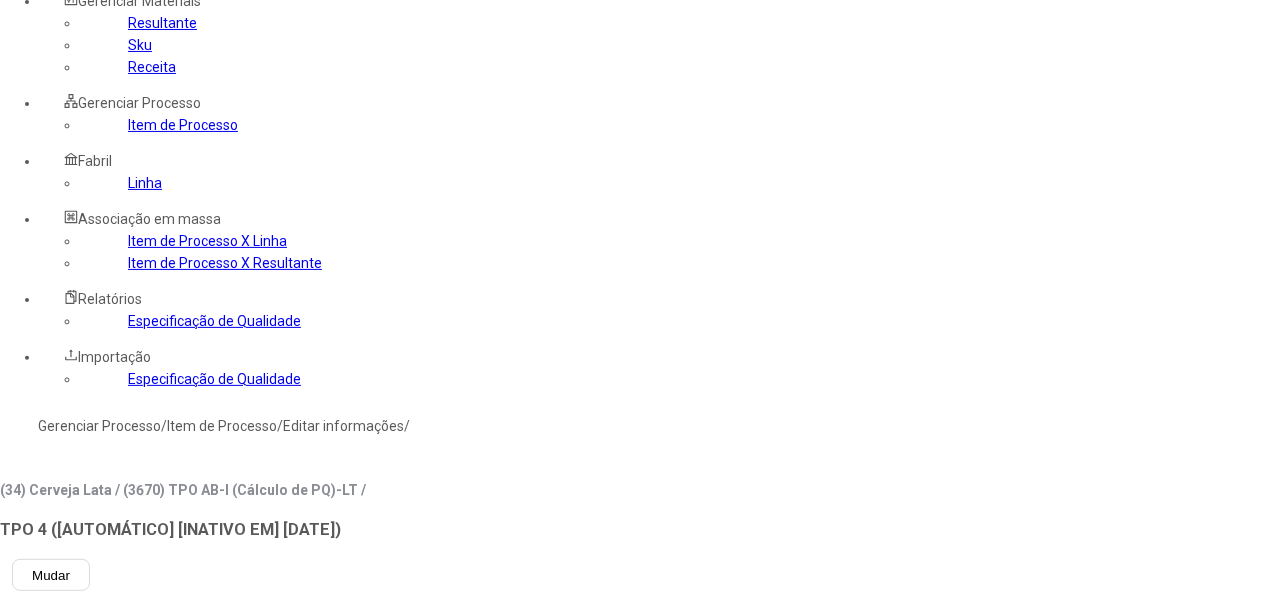 scroll, scrollTop: 0, scrollLeft: 0, axis: both 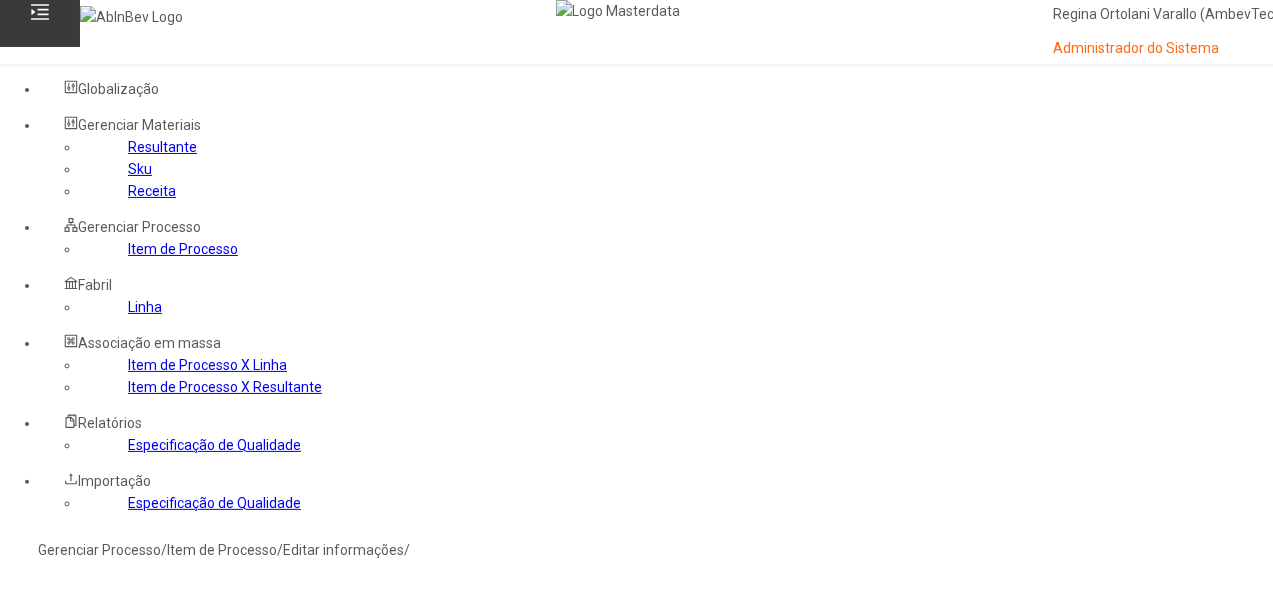 click on "Linha" 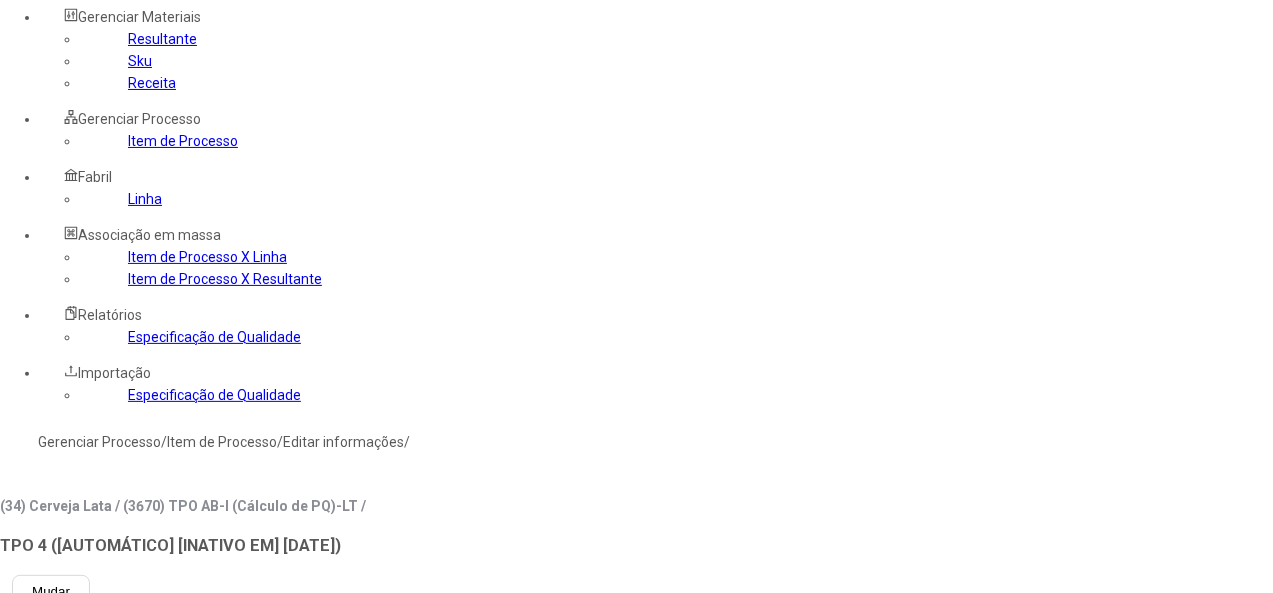 scroll, scrollTop: 200, scrollLeft: 0, axis: vertical 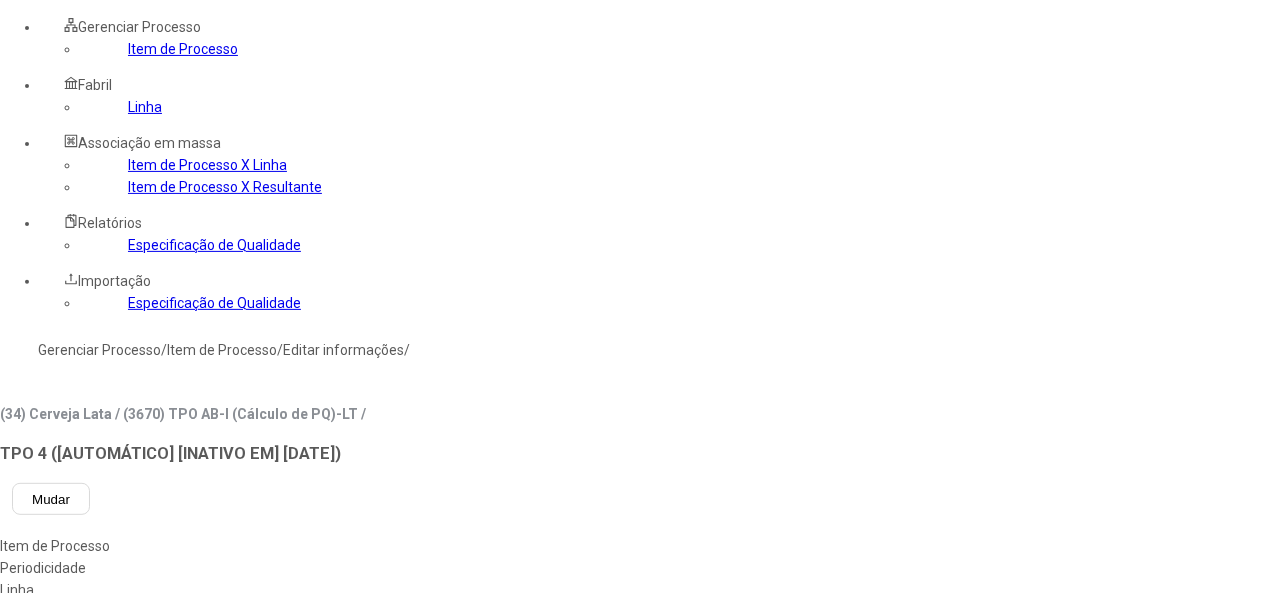 click on "Resultante" 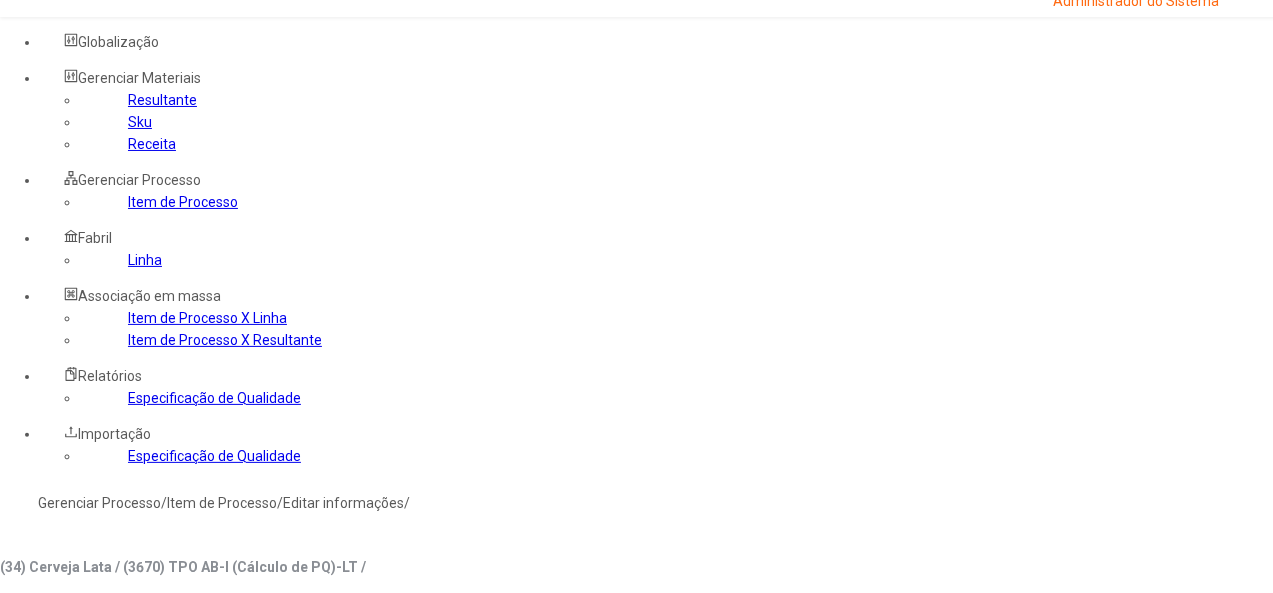 scroll, scrollTop: 0, scrollLeft: 0, axis: both 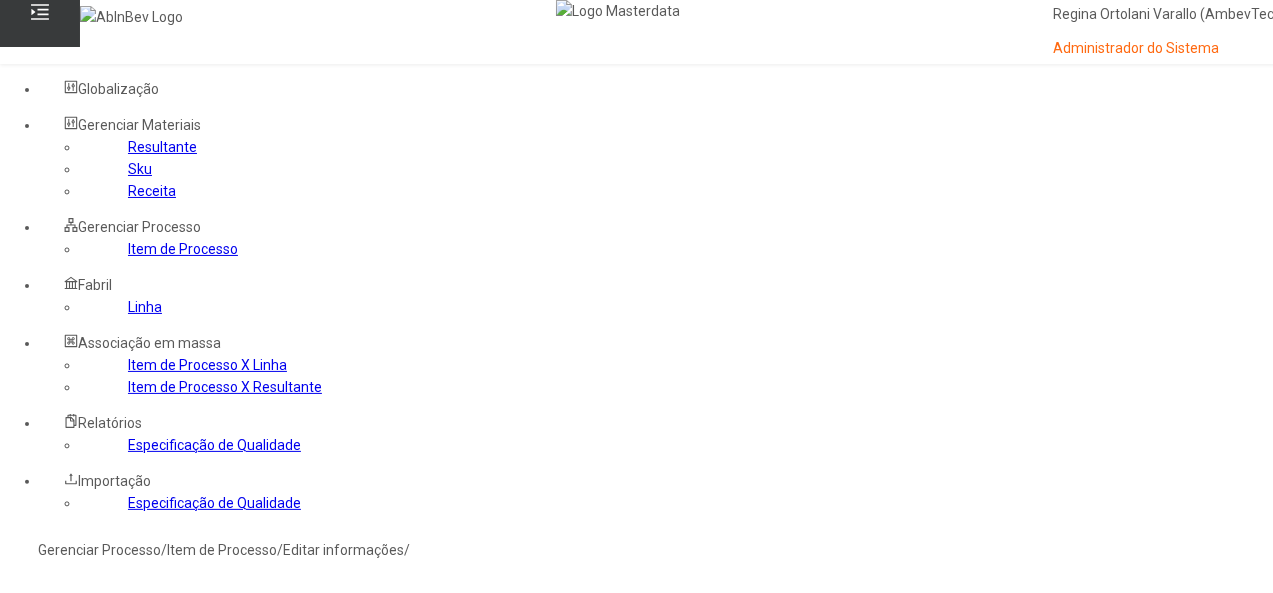 drag, startPoint x: 106, startPoint y: 376, endPoint x: 96, endPoint y: 377, distance: 10.049875 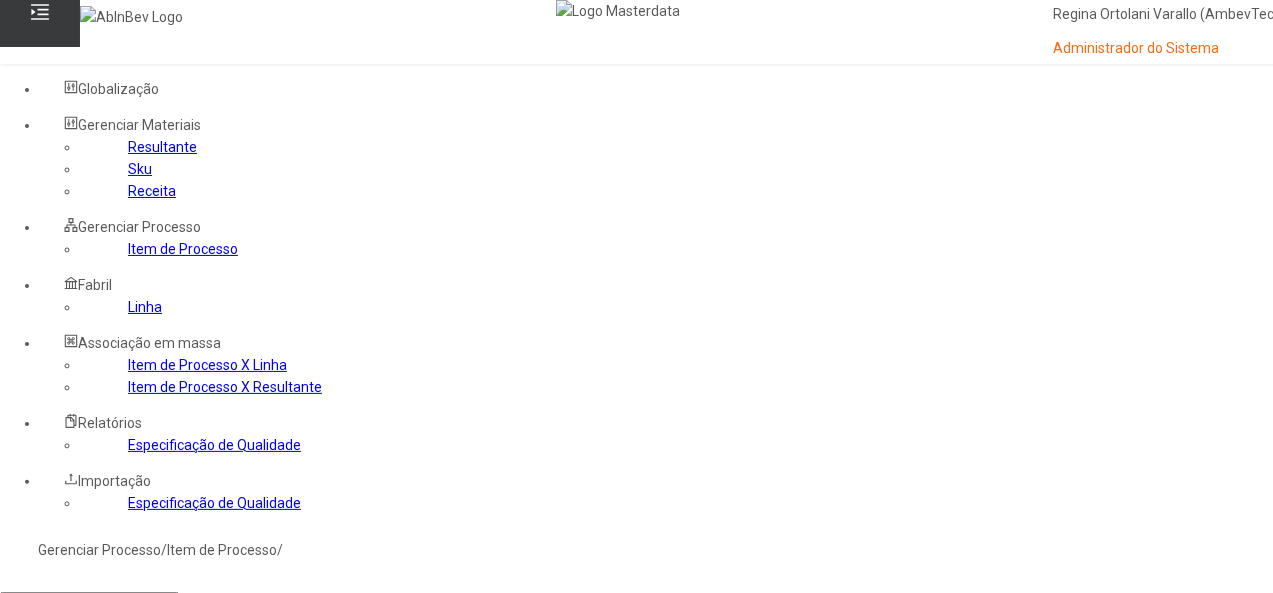 drag, startPoint x: 775, startPoint y: 331, endPoint x: 810, endPoint y: 325, distance: 35.510563 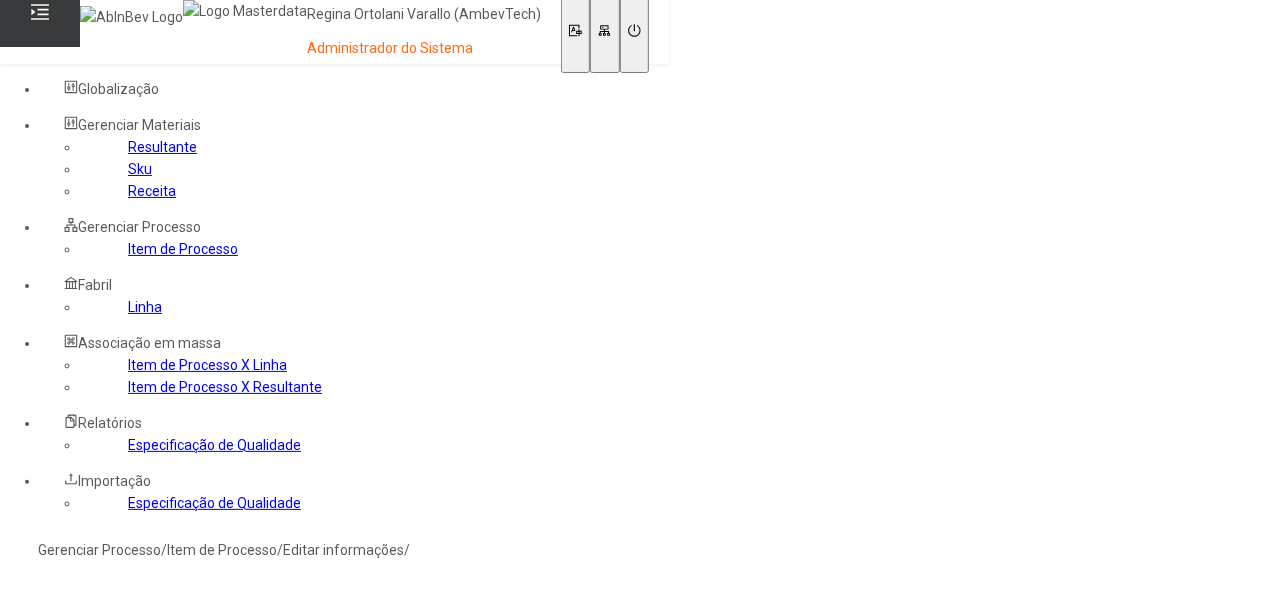 type on "*****" 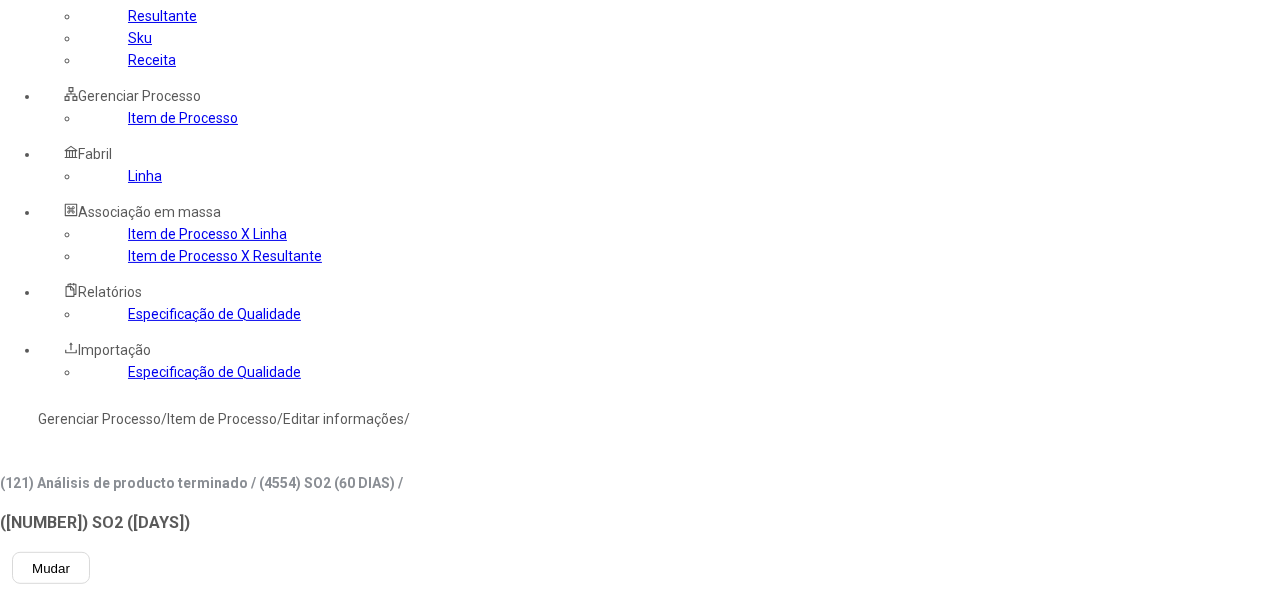 scroll, scrollTop: 200, scrollLeft: 0, axis: vertical 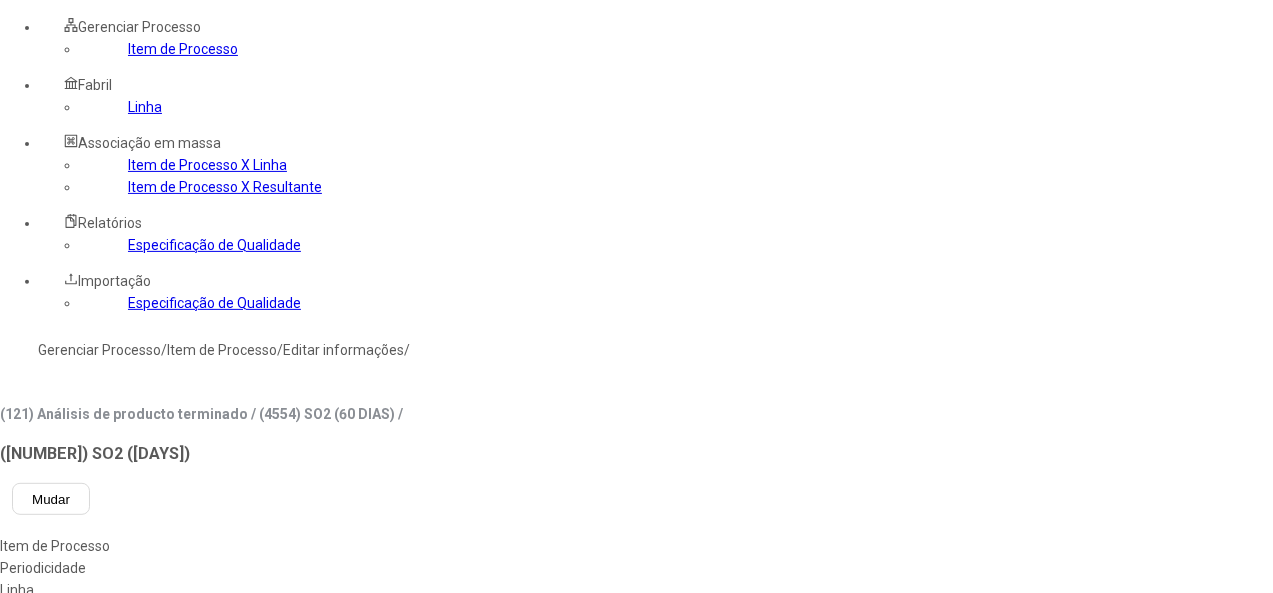 drag, startPoint x: 1272, startPoint y: 239, endPoint x: 1195, endPoint y: 440, distance: 215.24405 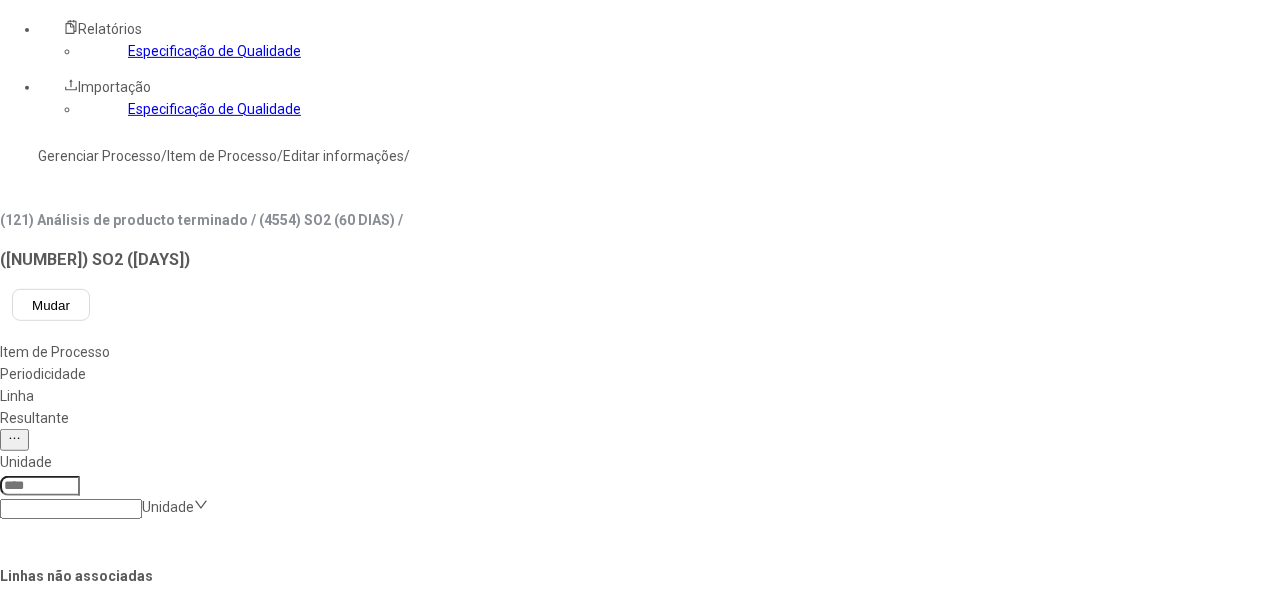 scroll, scrollTop: 200, scrollLeft: 0, axis: vertical 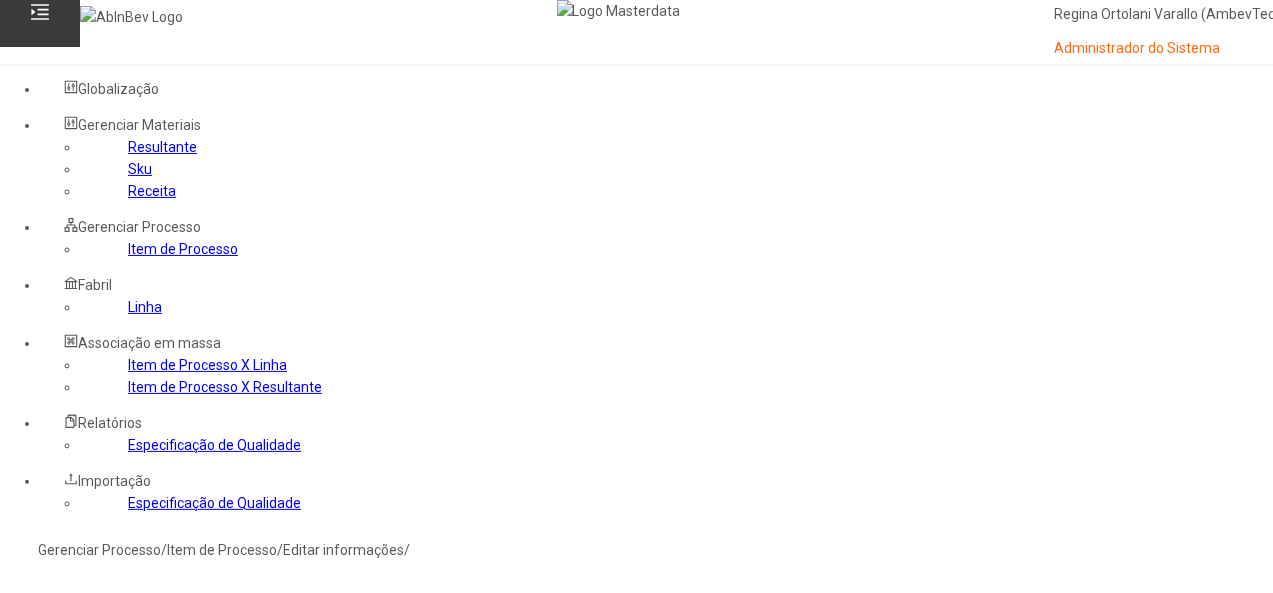 click on "Resultante" 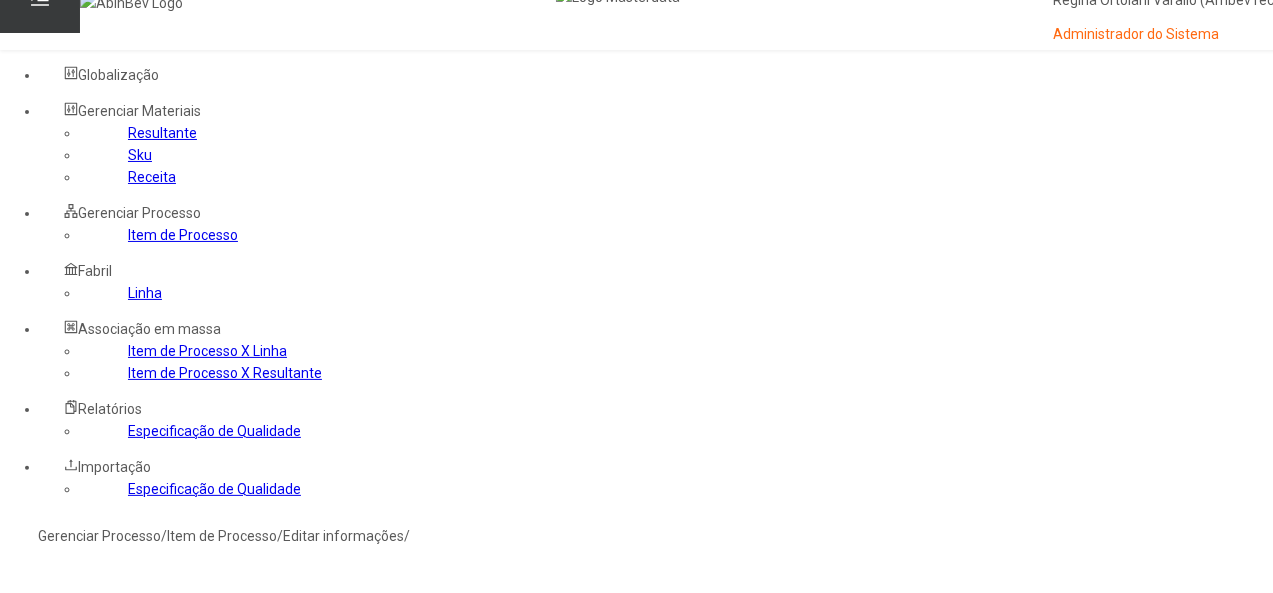 scroll, scrollTop: 200, scrollLeft: 0, axis: vertical 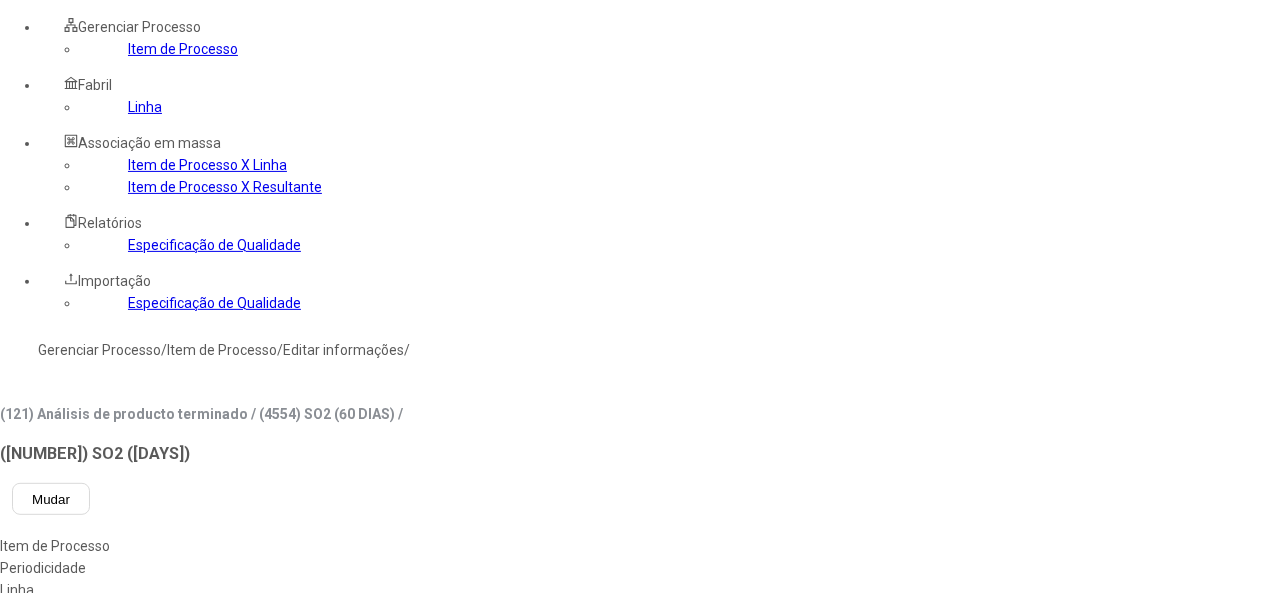 click 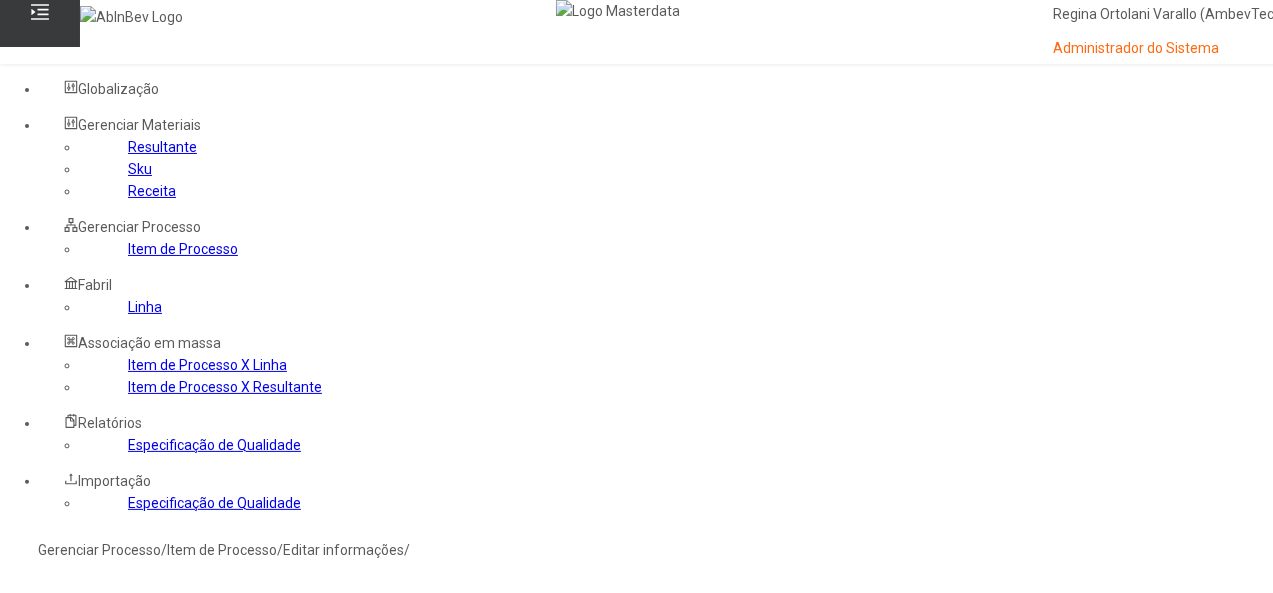 click on "Item de Processo" 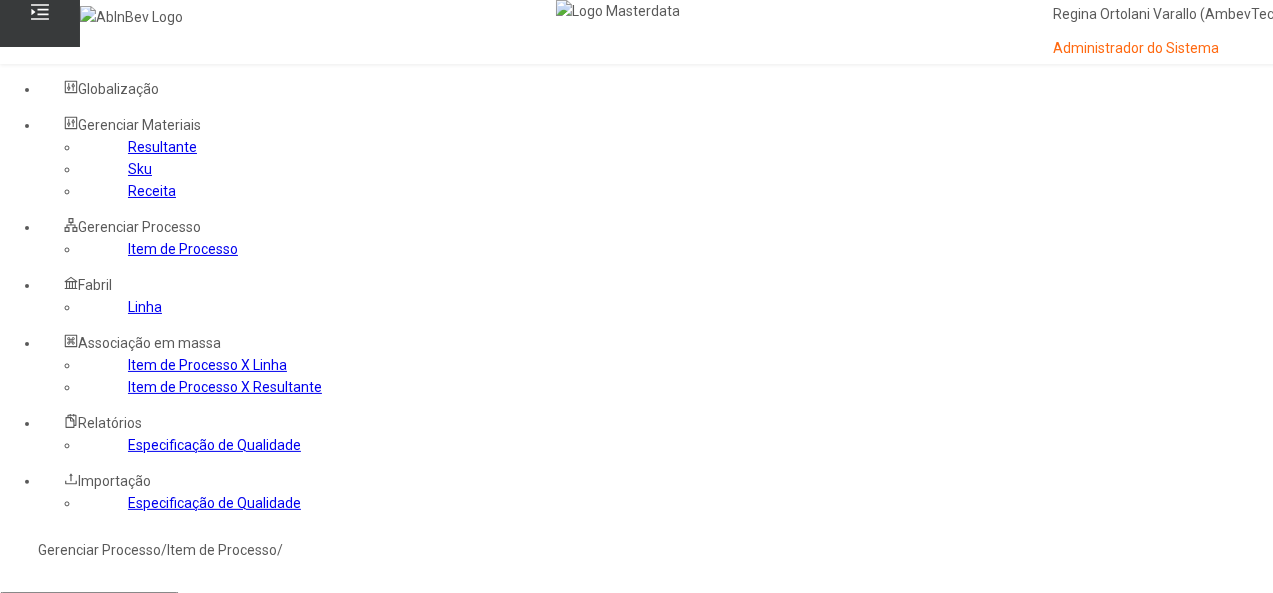drag, startPoint x: 833, startPoint y: 337, endPoint x: 816, endPoint y: 333, distance: 17.464249 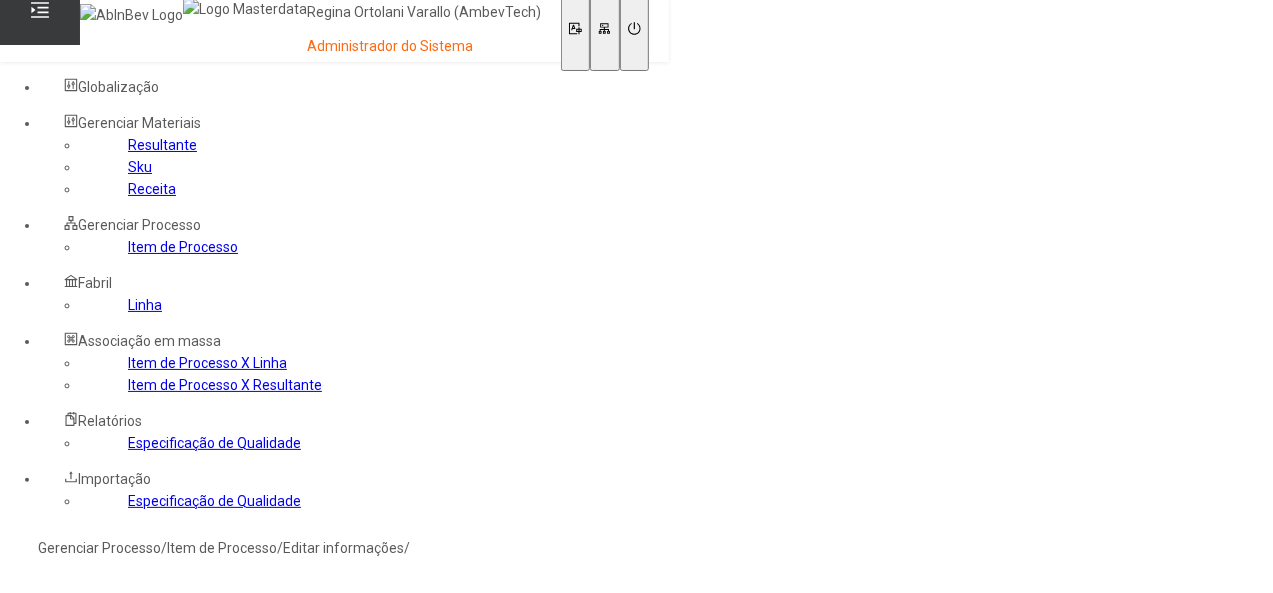 scroll, scrollTop: 0, scrollLeft: 0, axis: both 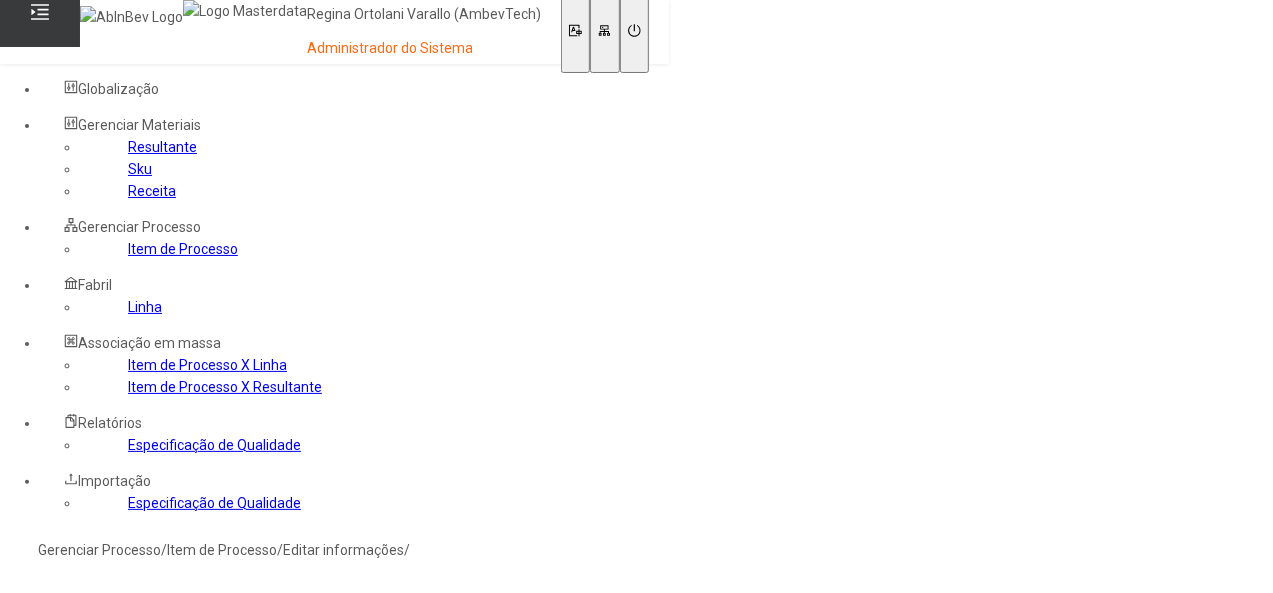 drag, startPoint x: 134, startPoint y: 368, endPoint x: 147, endPoint y: 368, distance: 13 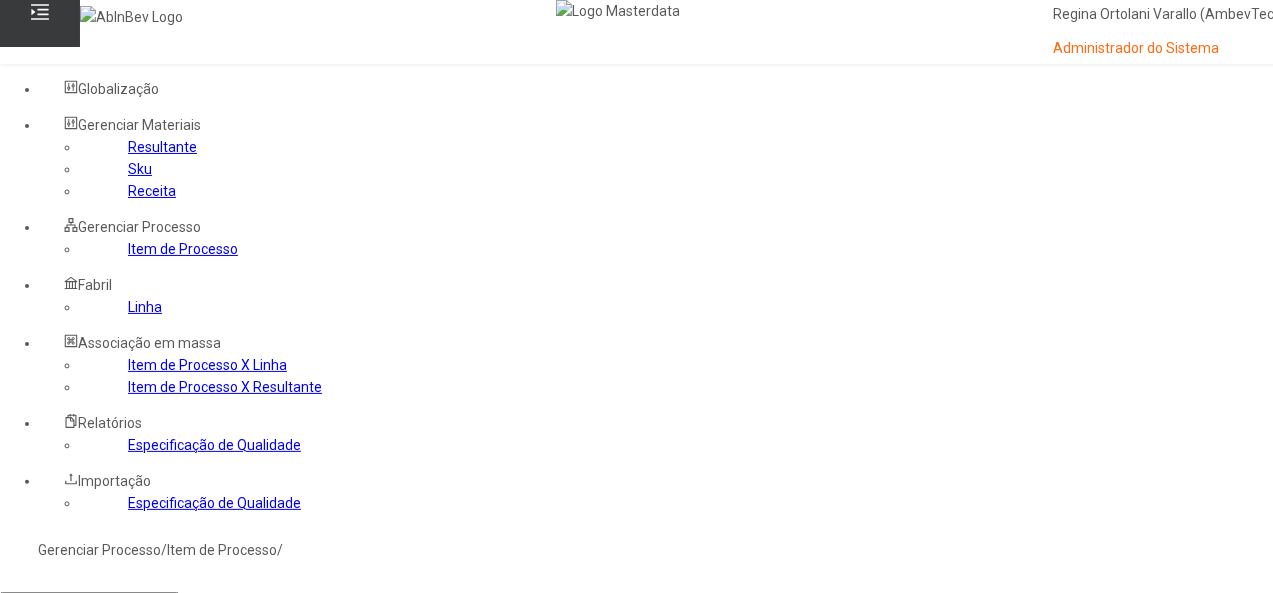 click 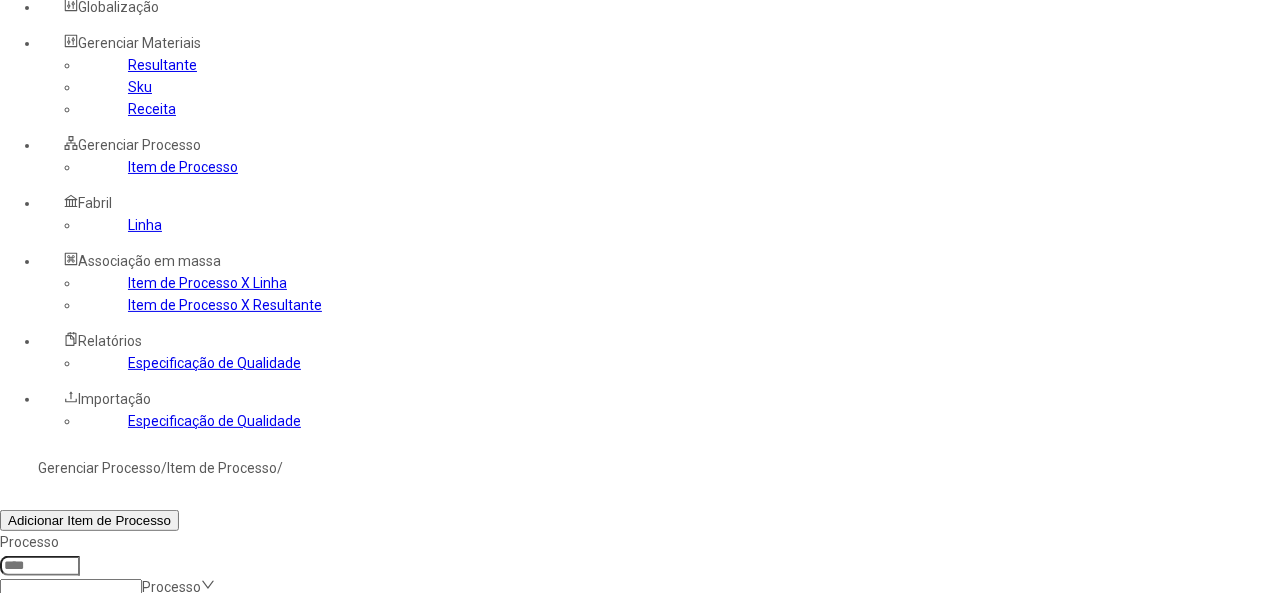 scroll, scrollTop: 238, scrollLeft: 0, axis: vertical 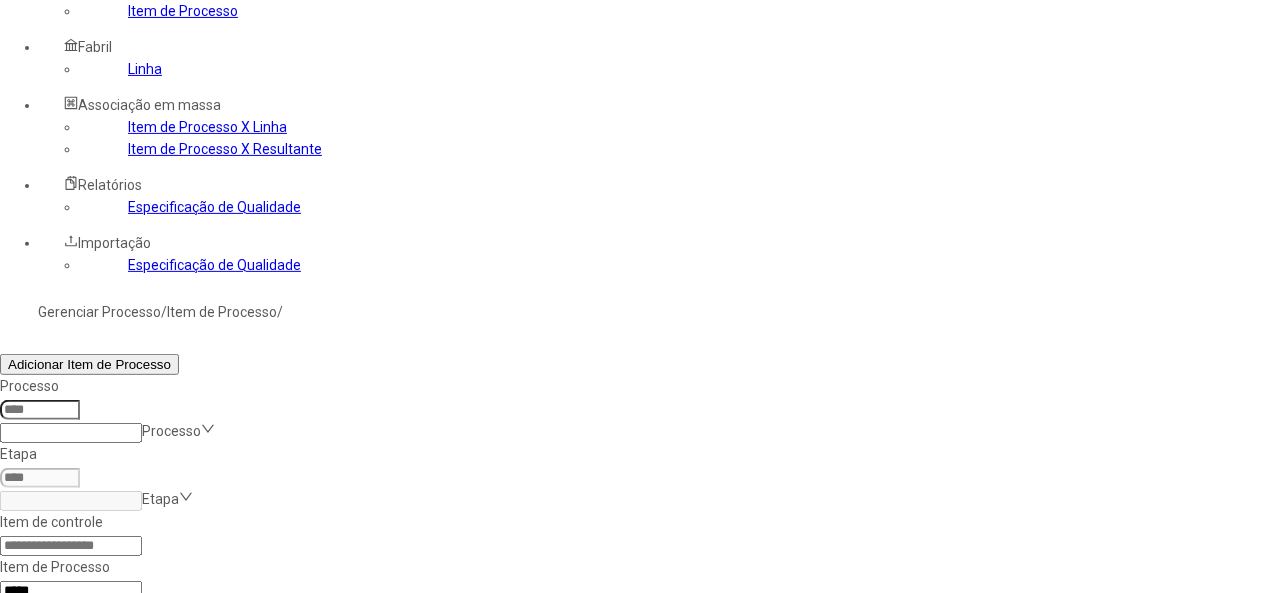 click at bounding box center [1302, 698] 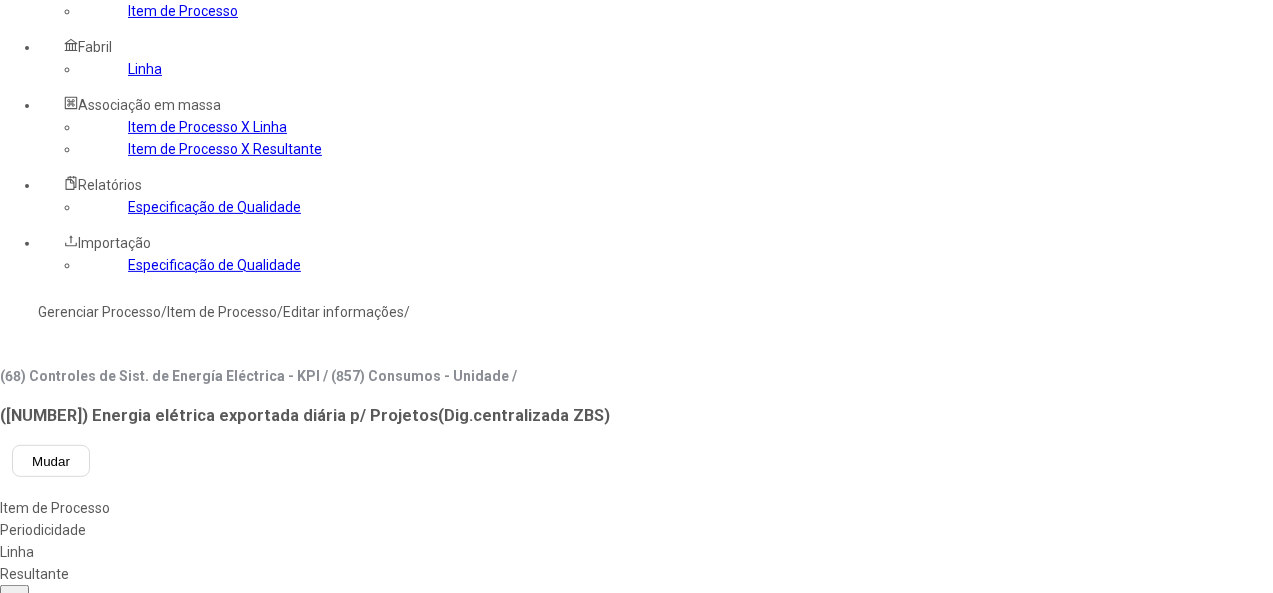 type on "***" 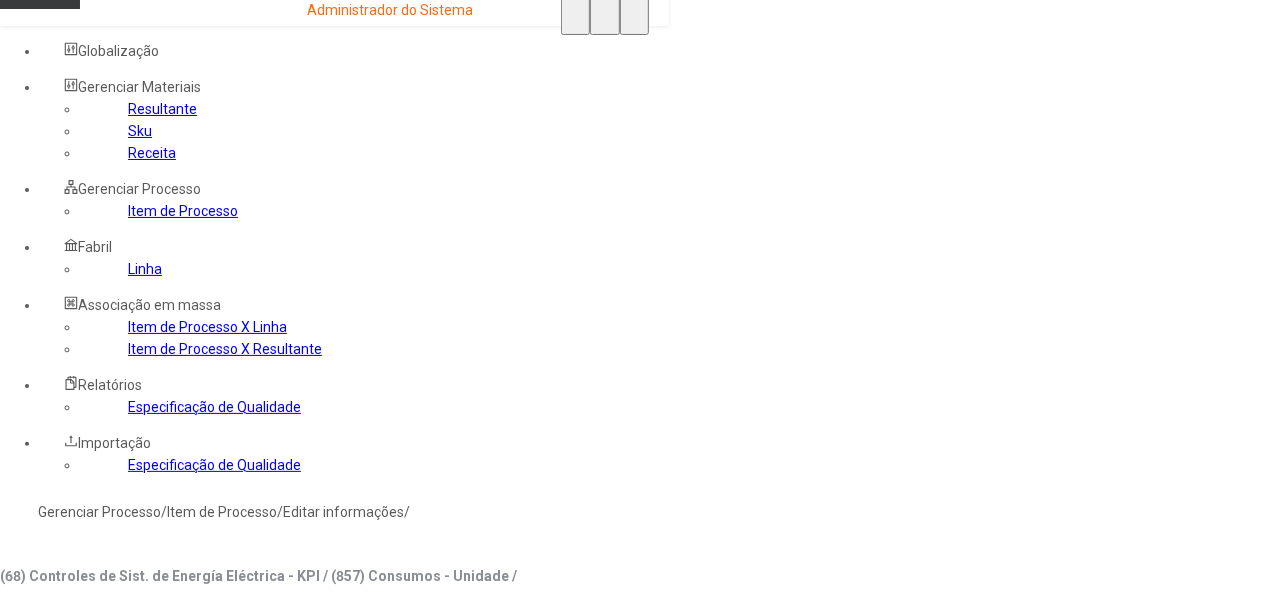click on "Resultante" 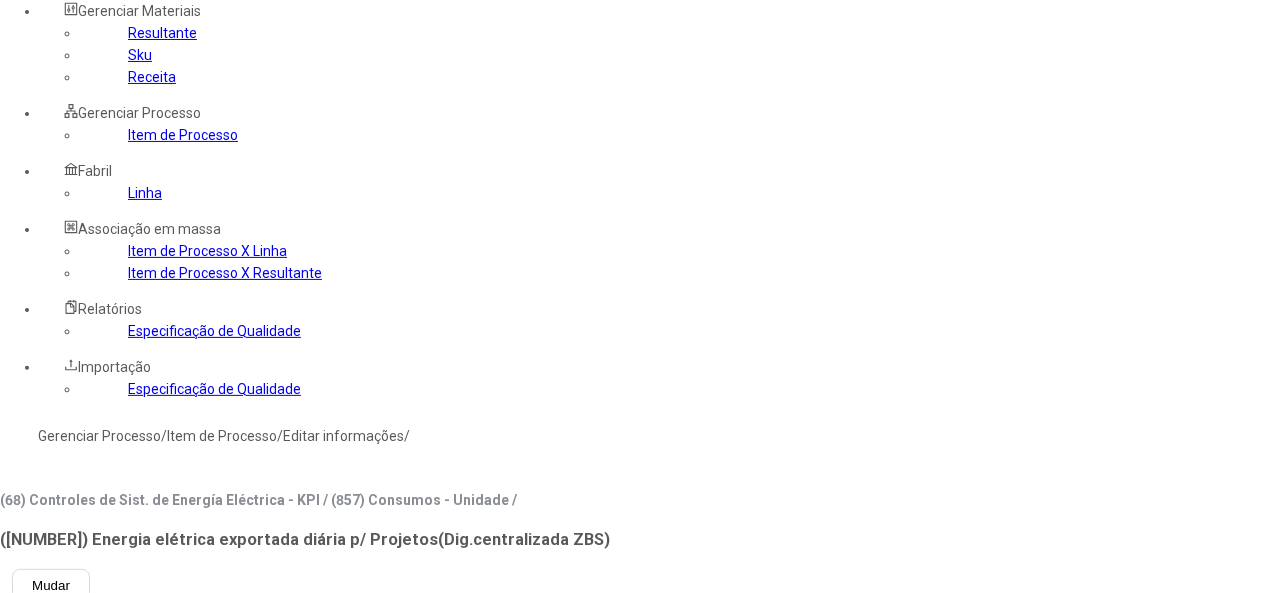 scroll, scrollTop: 0, scrollLeft: 0, axis: both 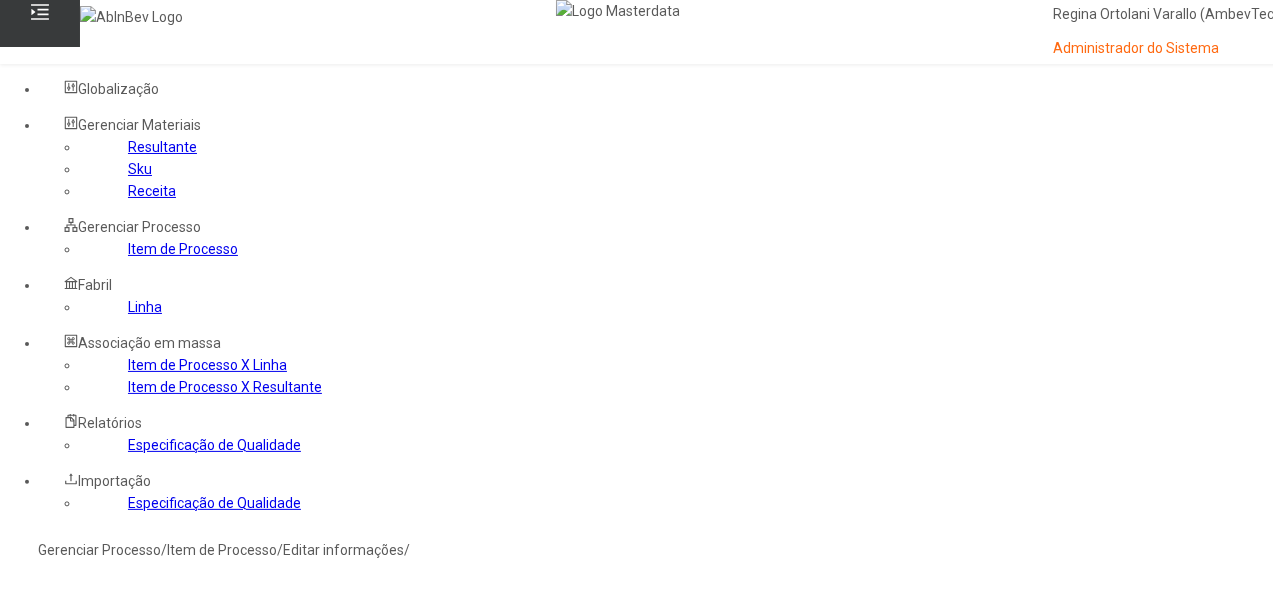 click on "Item de Processo" 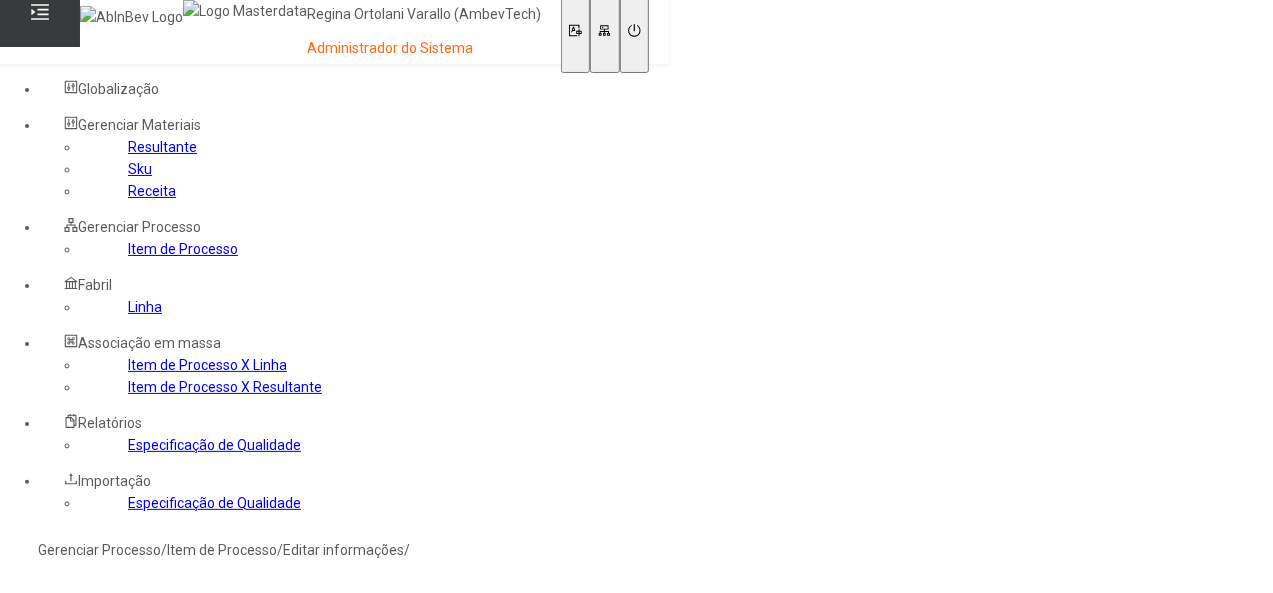 type on "***" 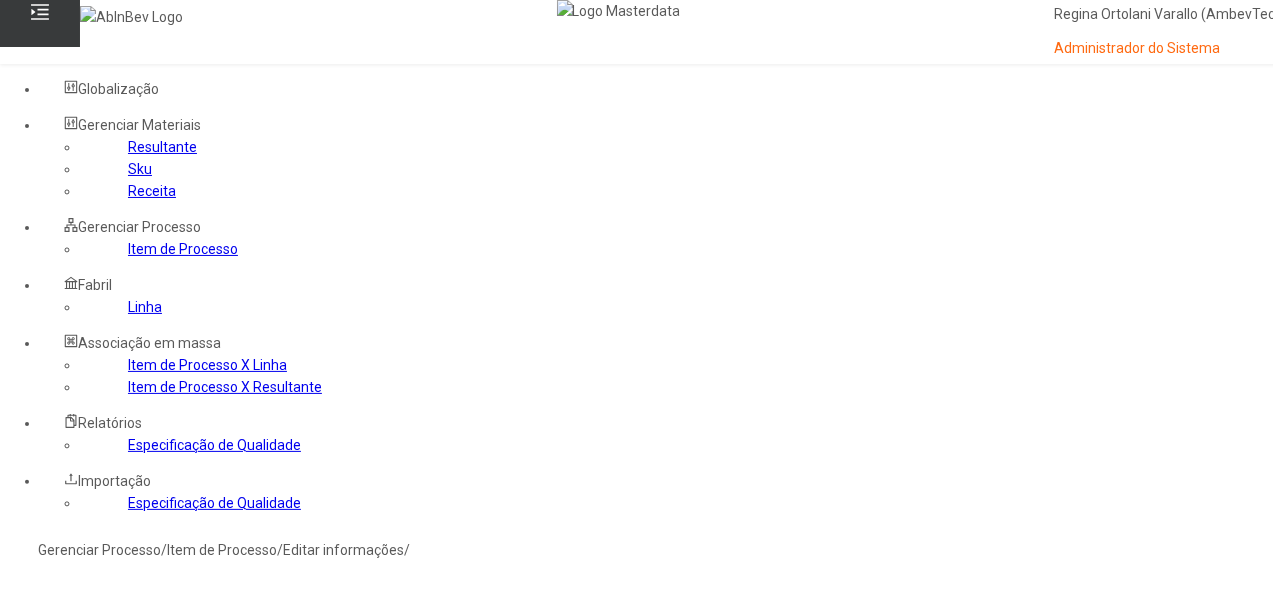 click 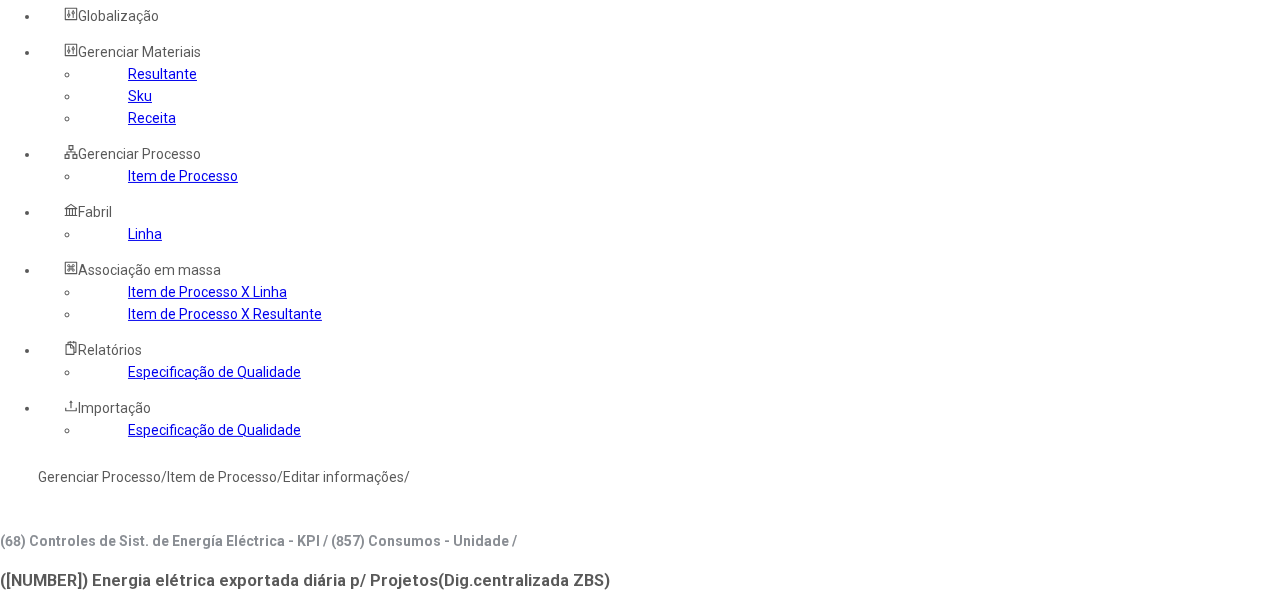 scroll, scrollTop: 200, scrollLeft: 0, axis: vertical 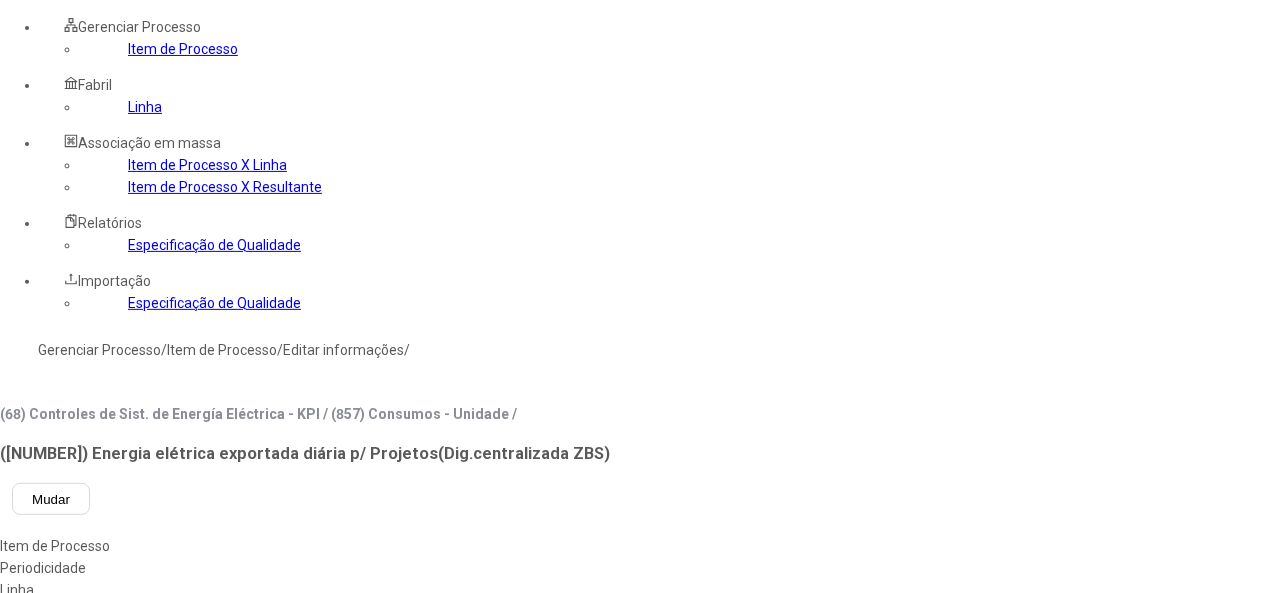 click on "Resultante" 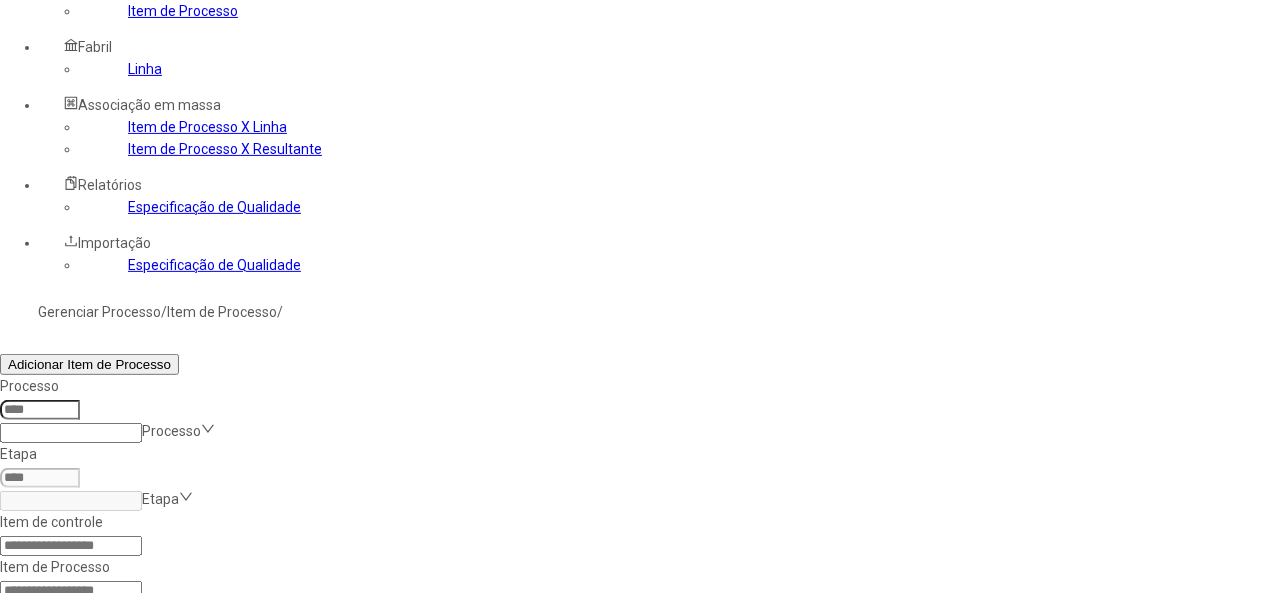 click 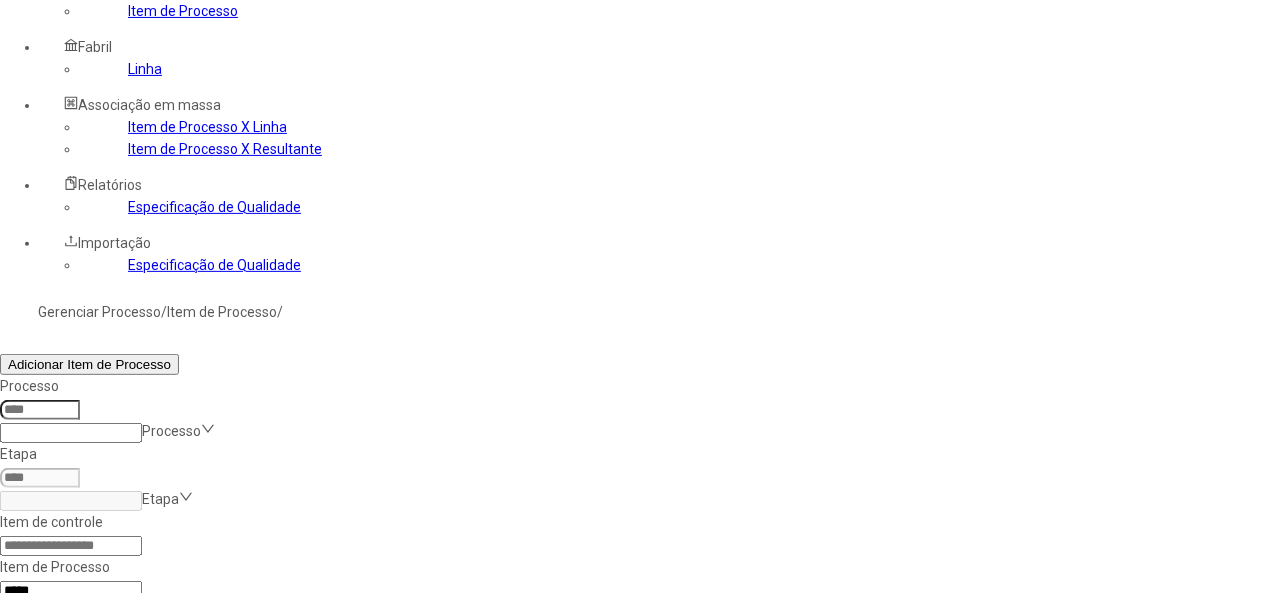 type on "*****" 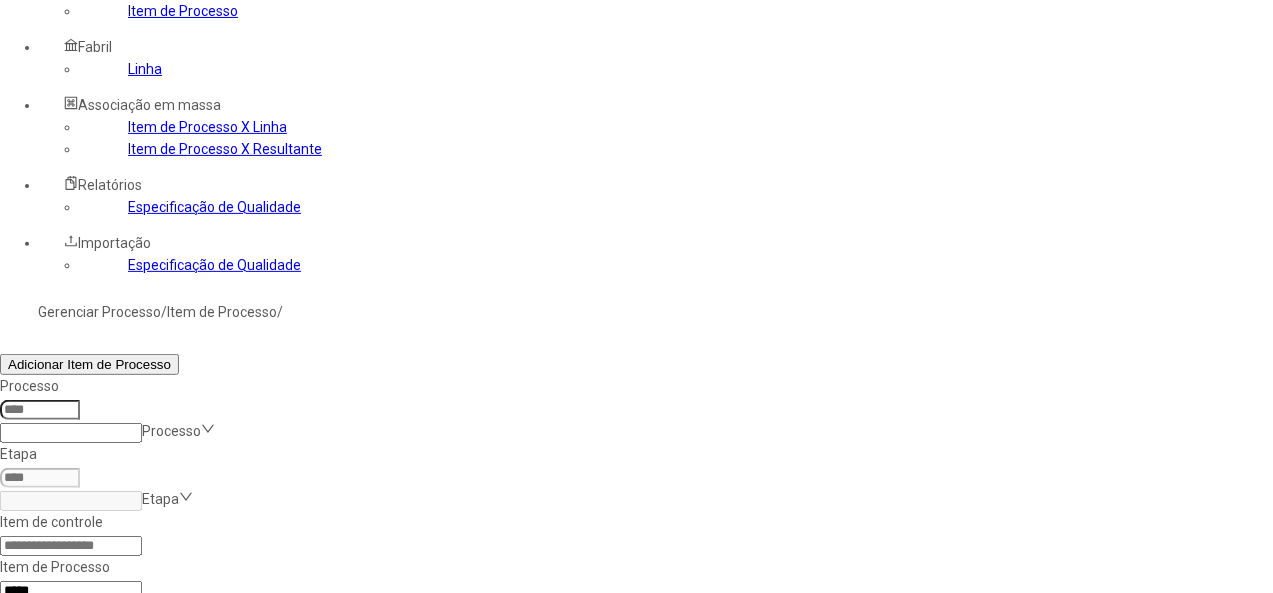 click on "Filtrar" 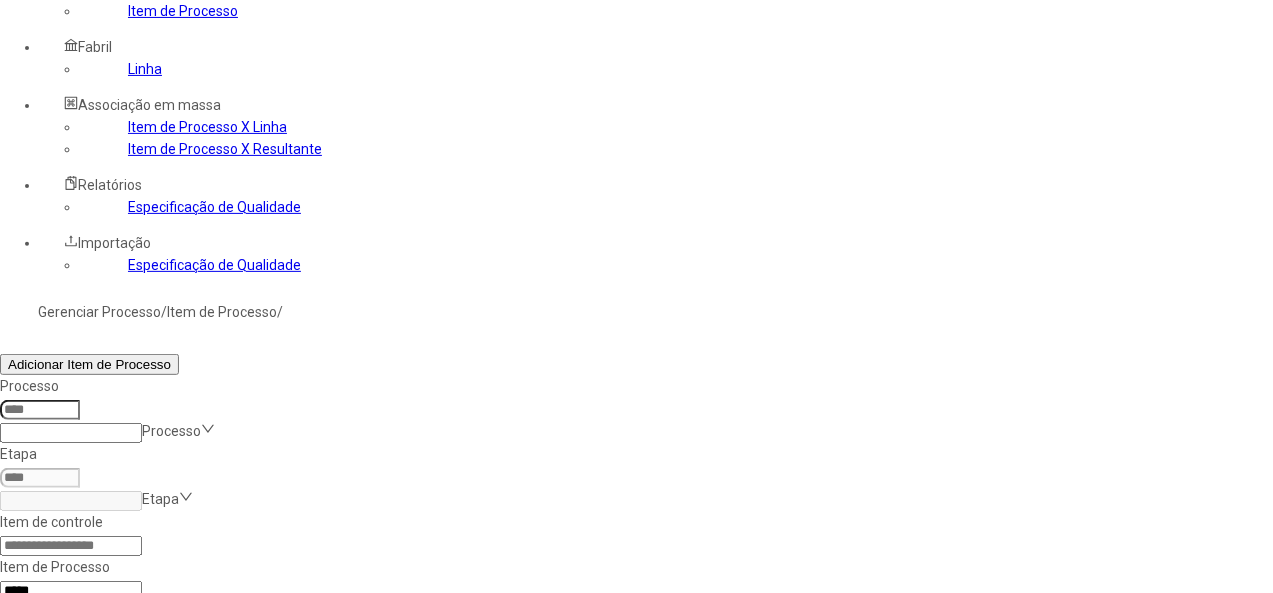 click 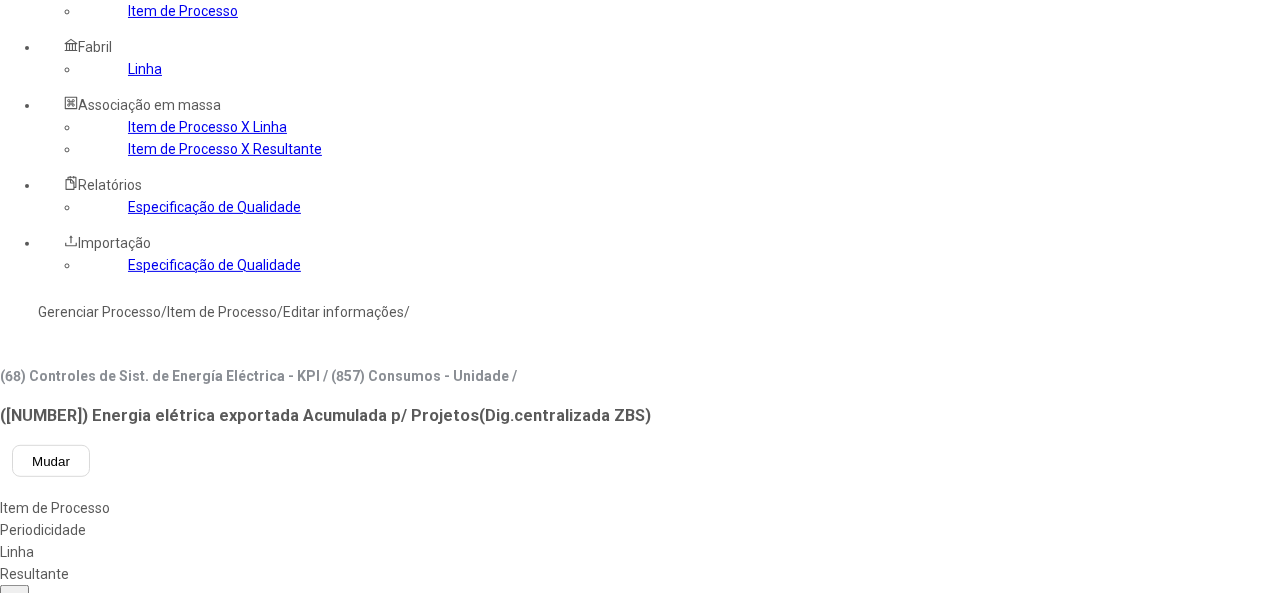 type on "*****" 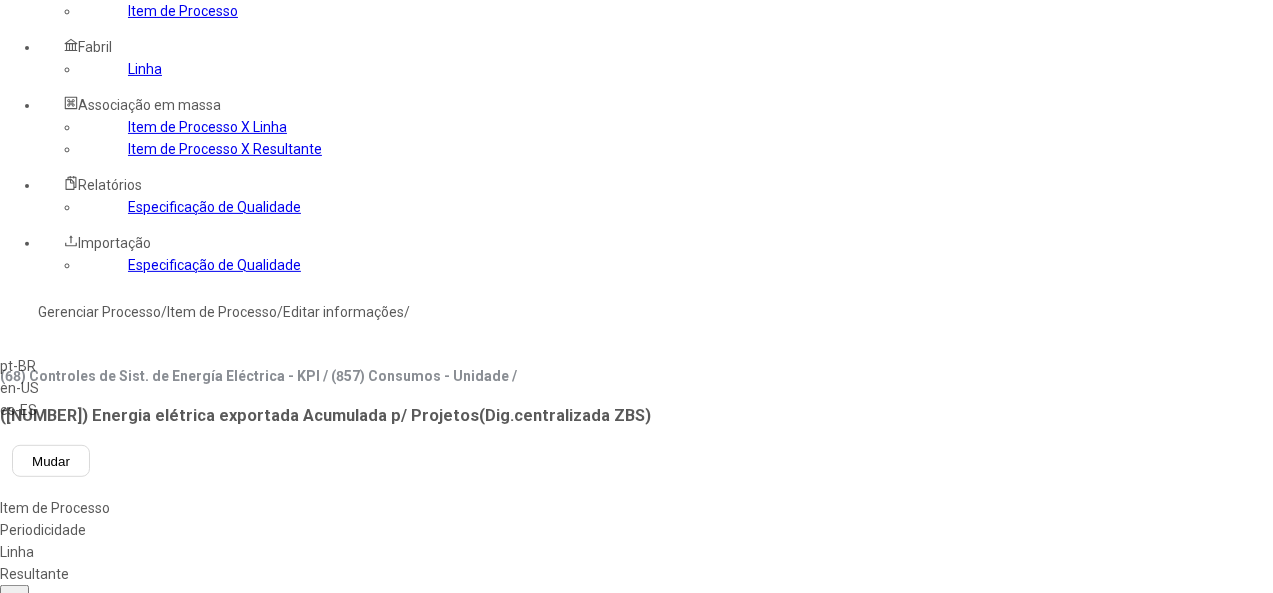 click on "es-ES" at bounding box center (57, 410) 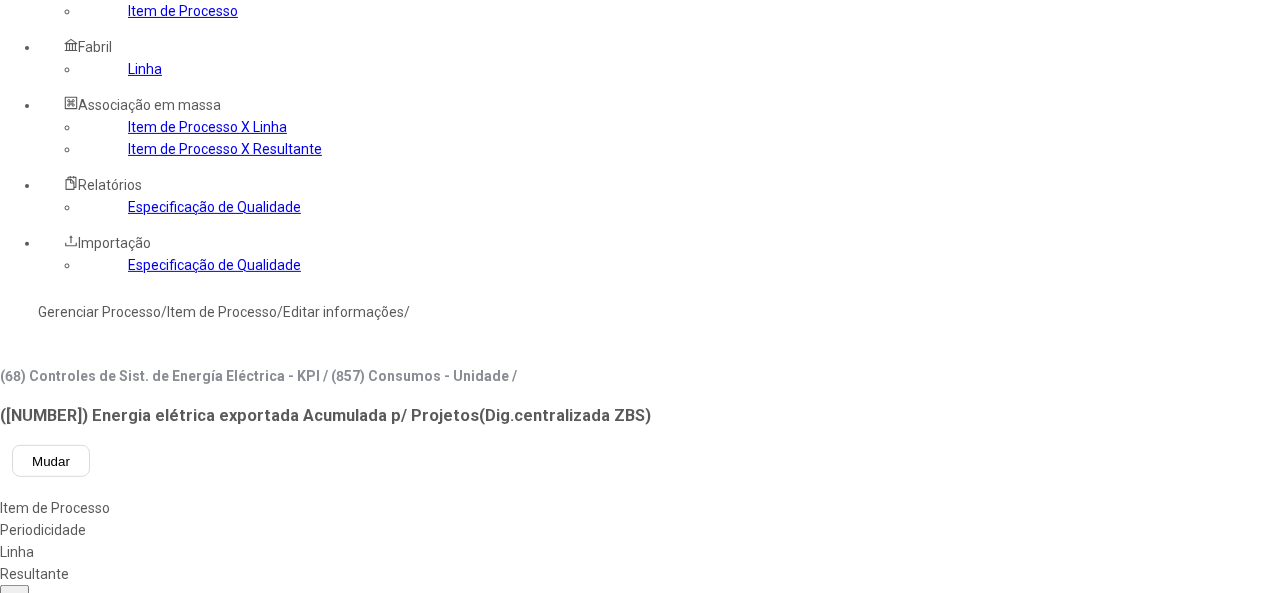 click on "es-ES" 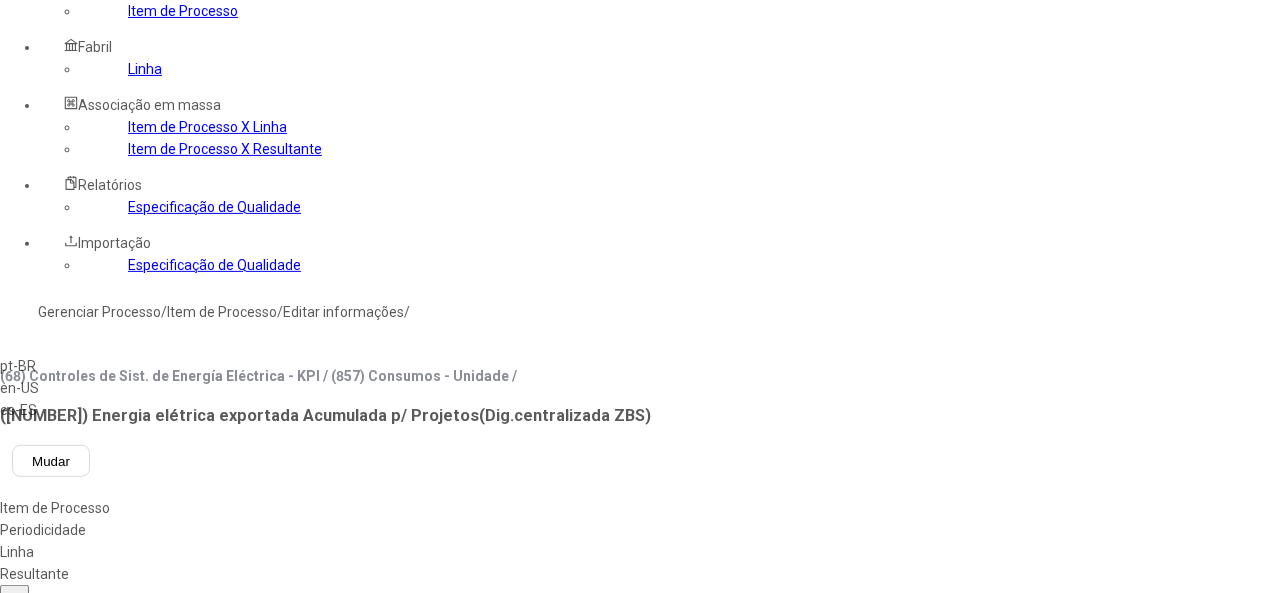 click on "pt-BR" at bounding box center [57, 366] 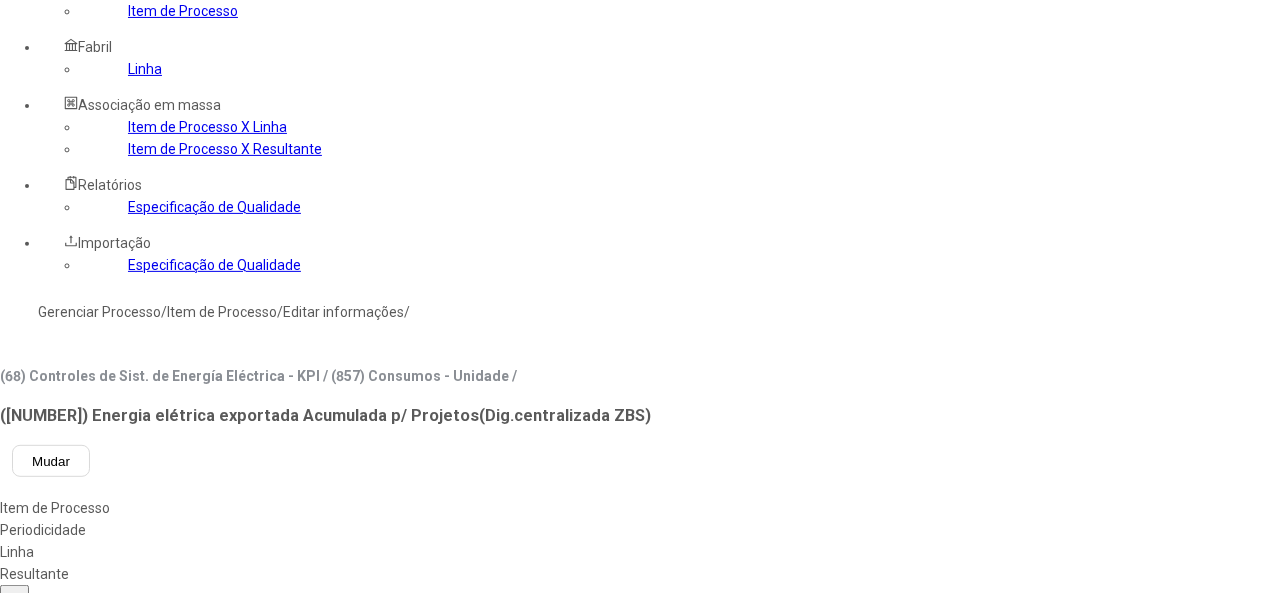 type on "**********" 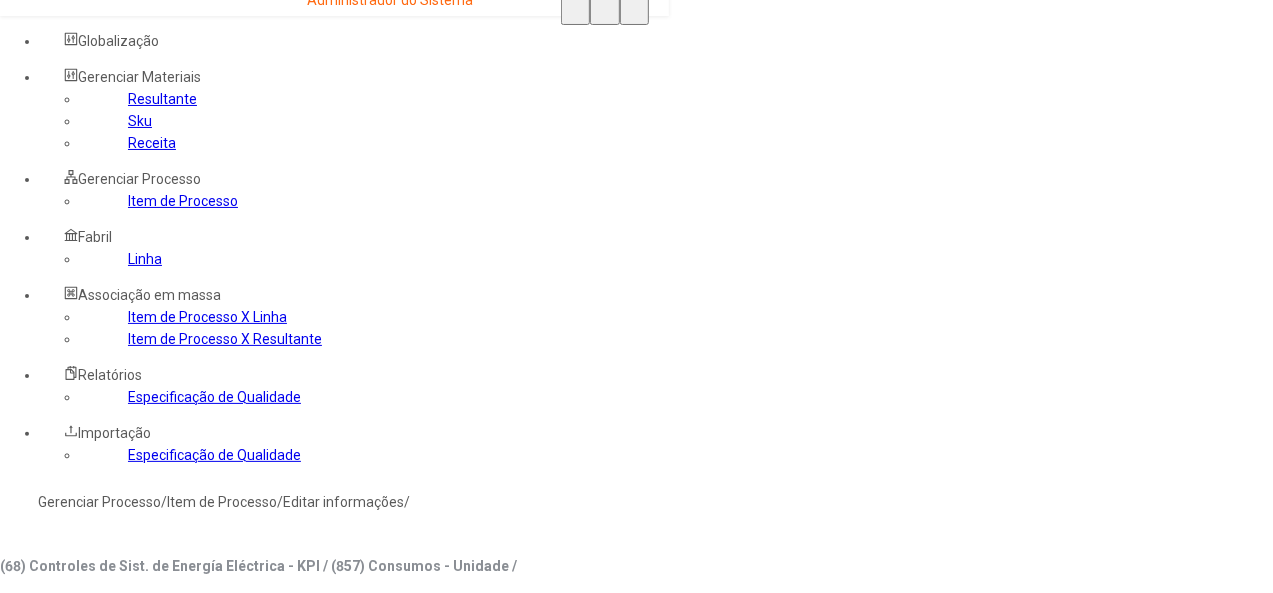 scroll, scrollTop: 0, scrollLeft: 0, axis: both 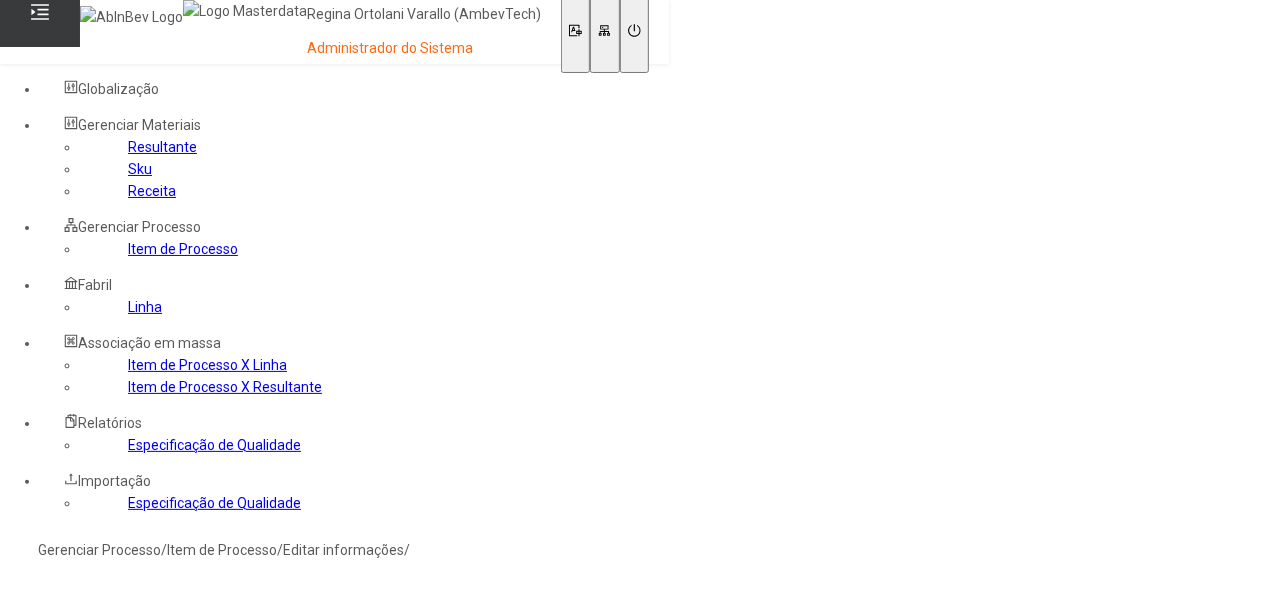 click on "Item de Processo" 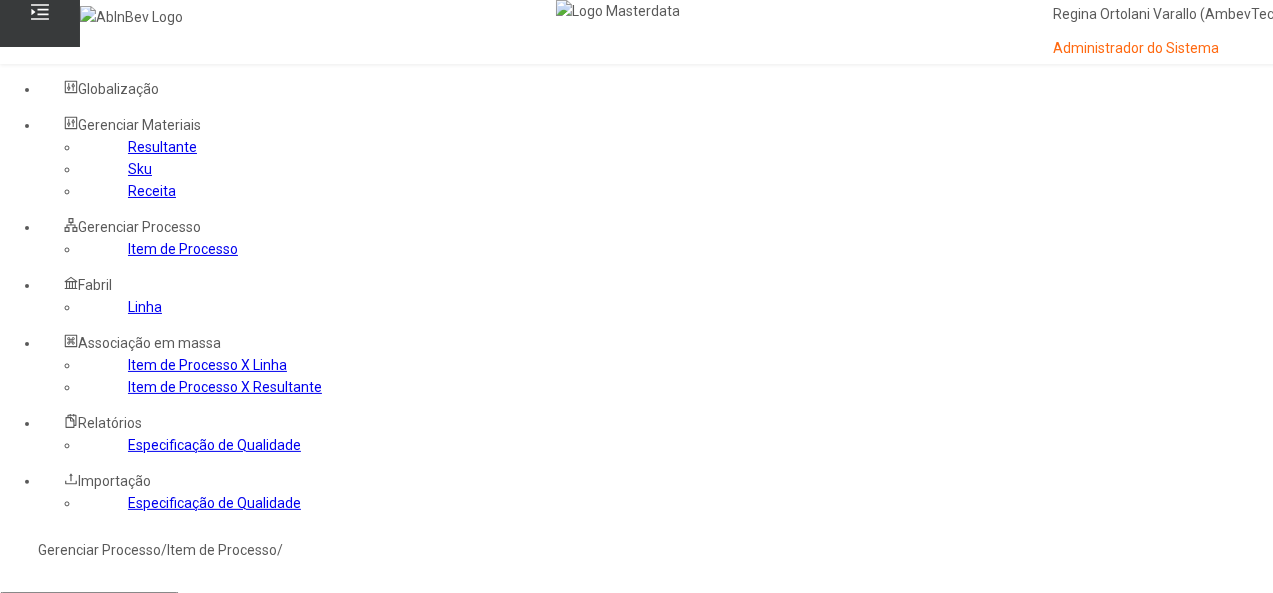 click 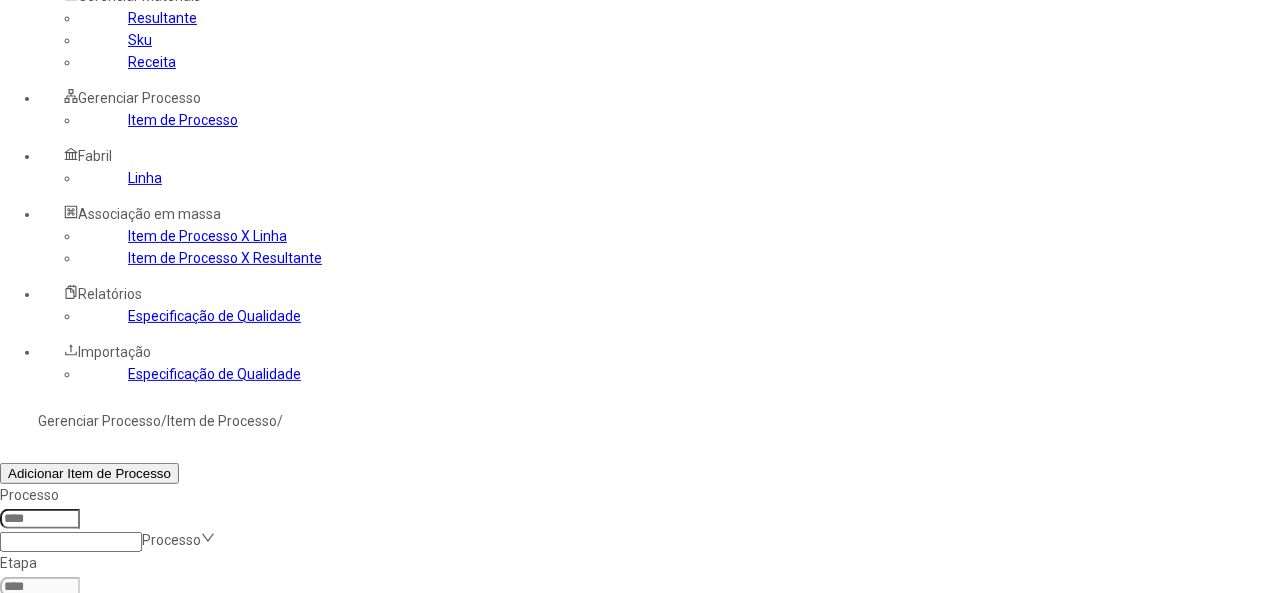 scroll, scrollTop: 238, scrollLeft: 0, axis: vertical 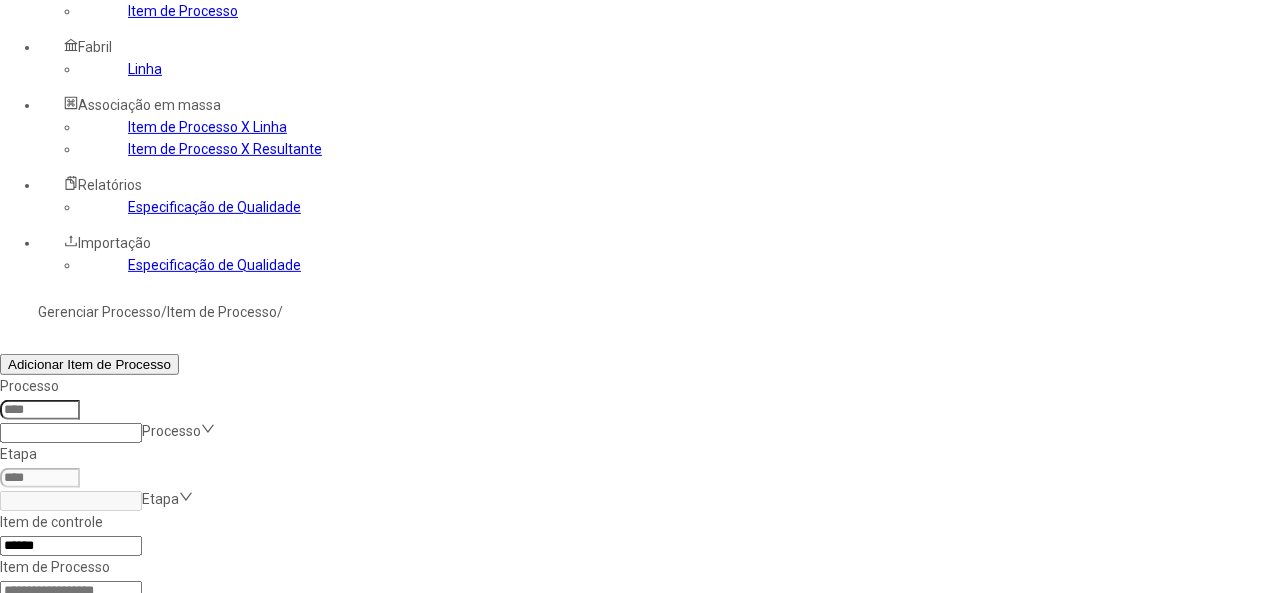 click 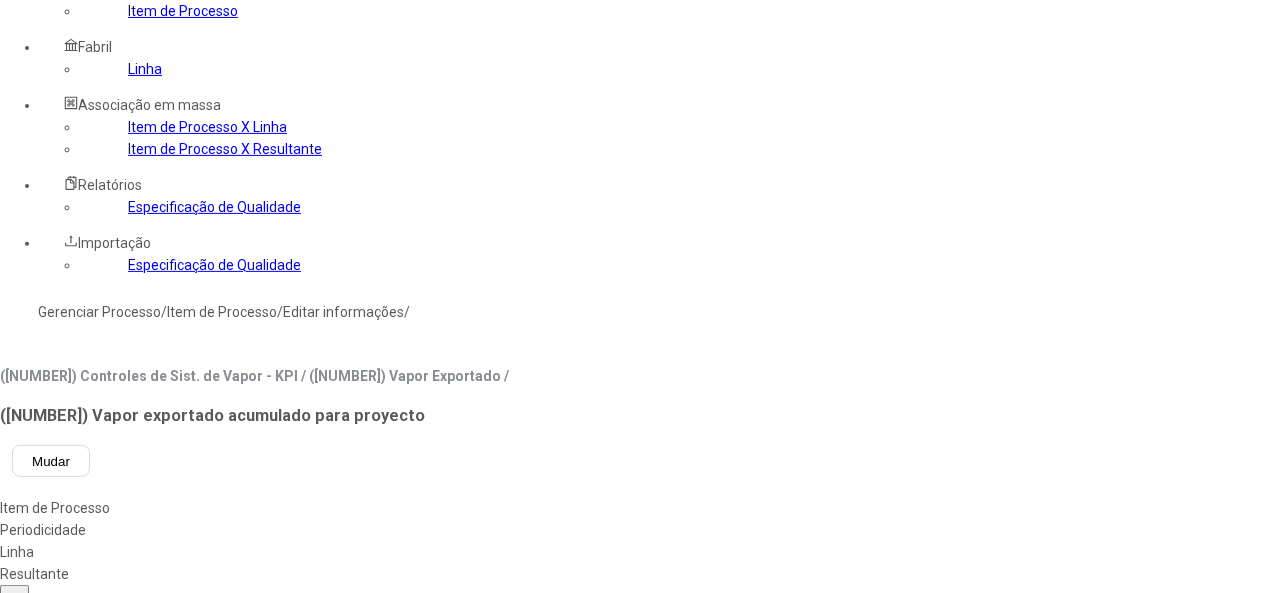 type on "*****" 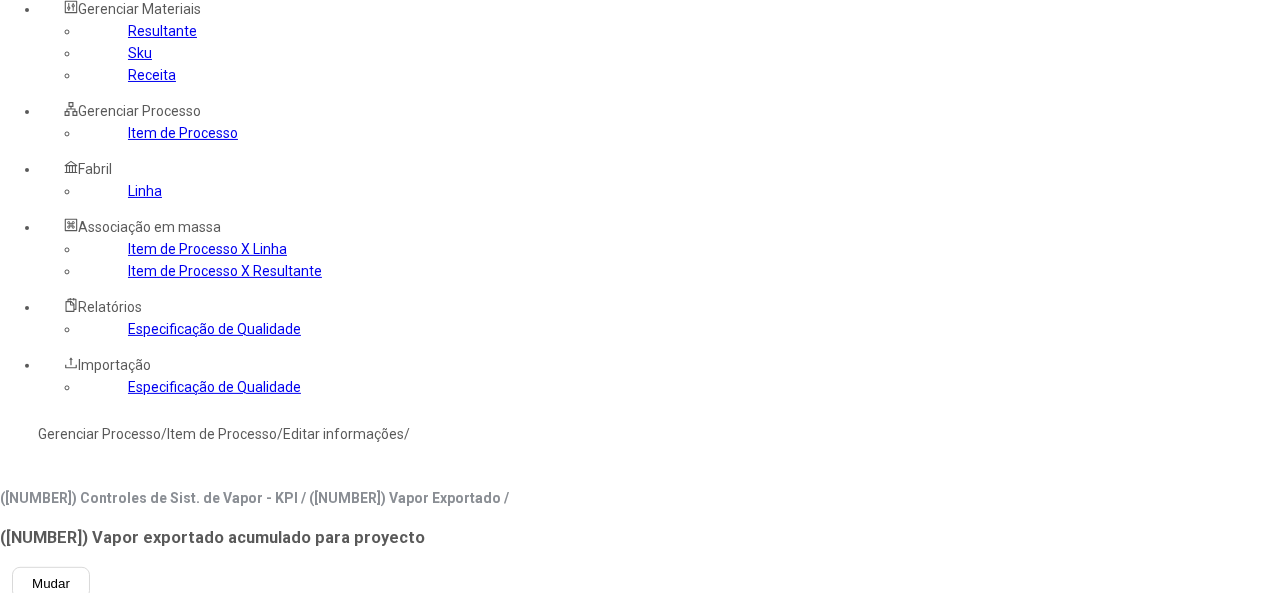 scroll, scrollTop: 0, scrollLeft: 0, axis: both 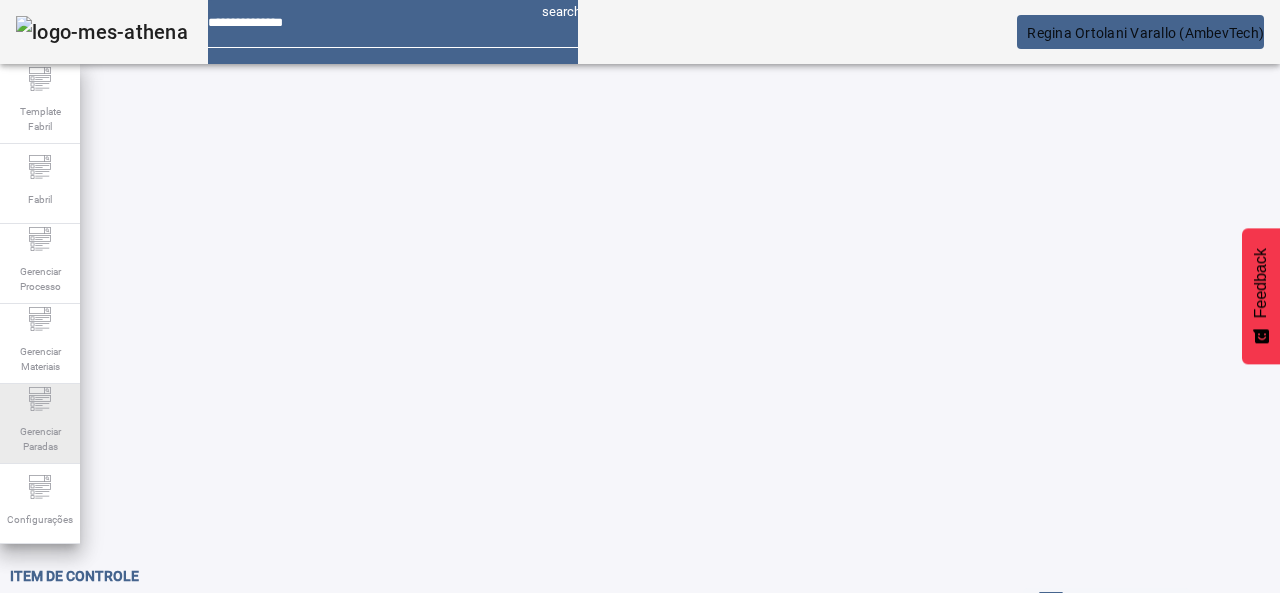 click on "Gerenciar Paradas" 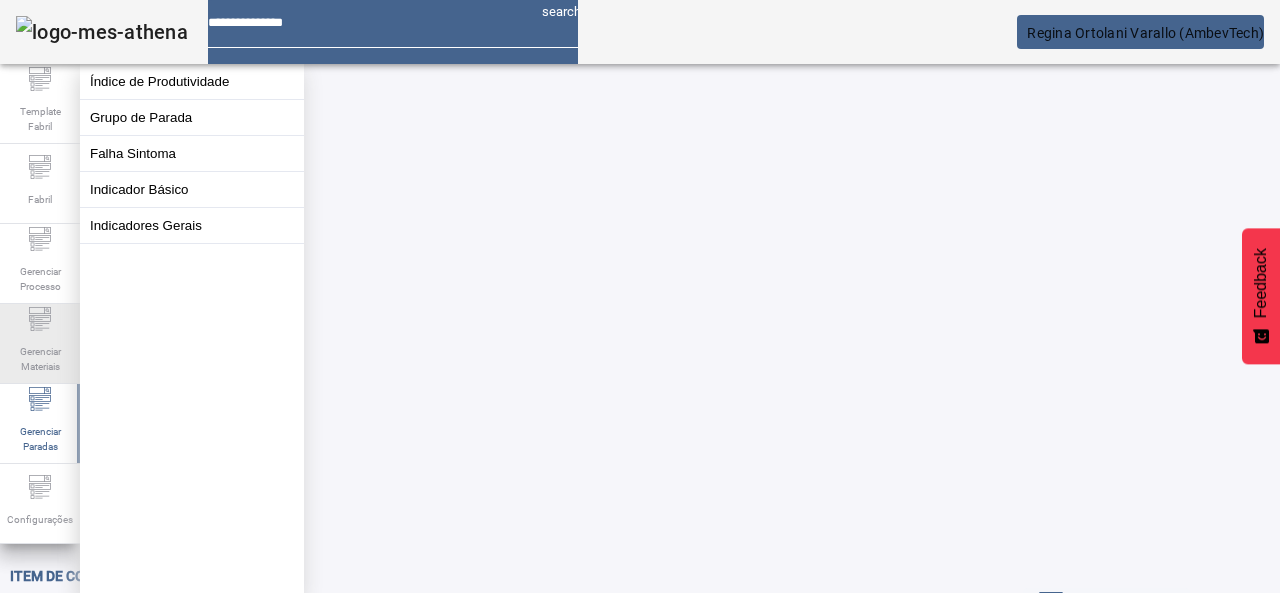 click on "Gerenciar Materiais" 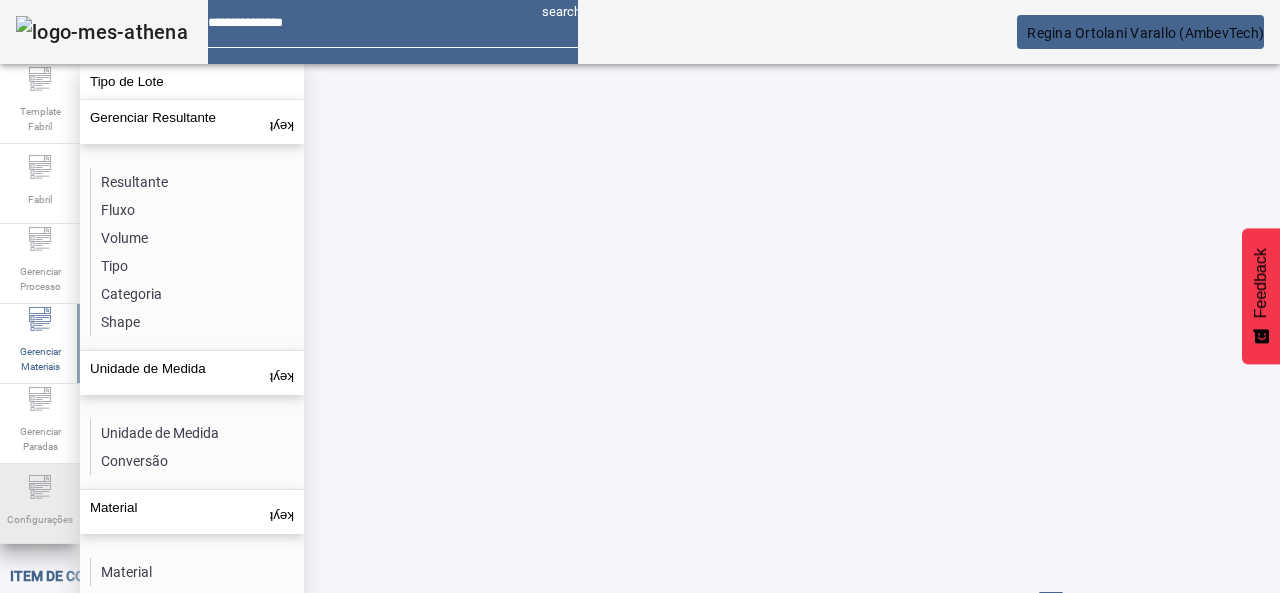 click 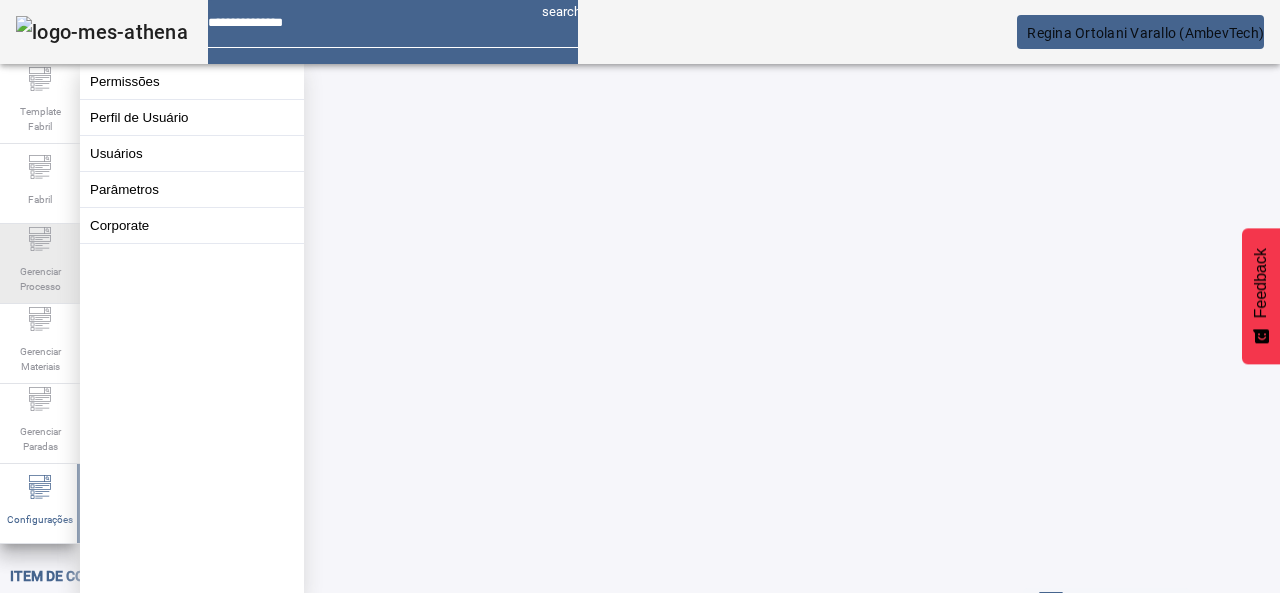 click on "Gerenciar Processo" 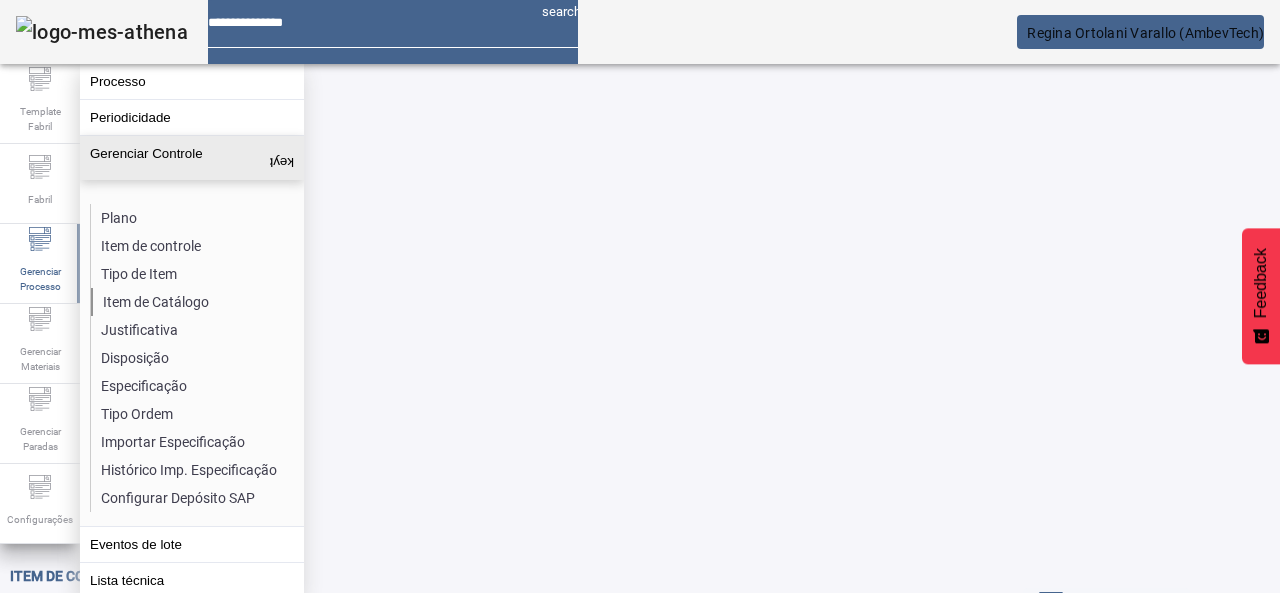 click on "Item de Catálogo" 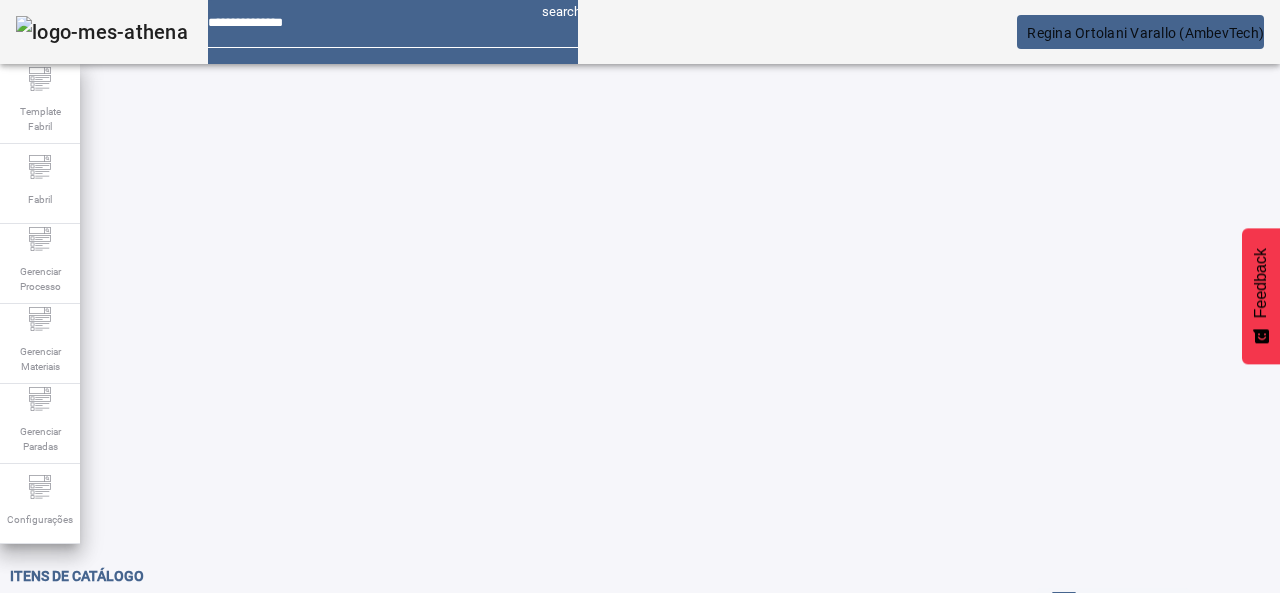 click on "ABRIR FILTROS" 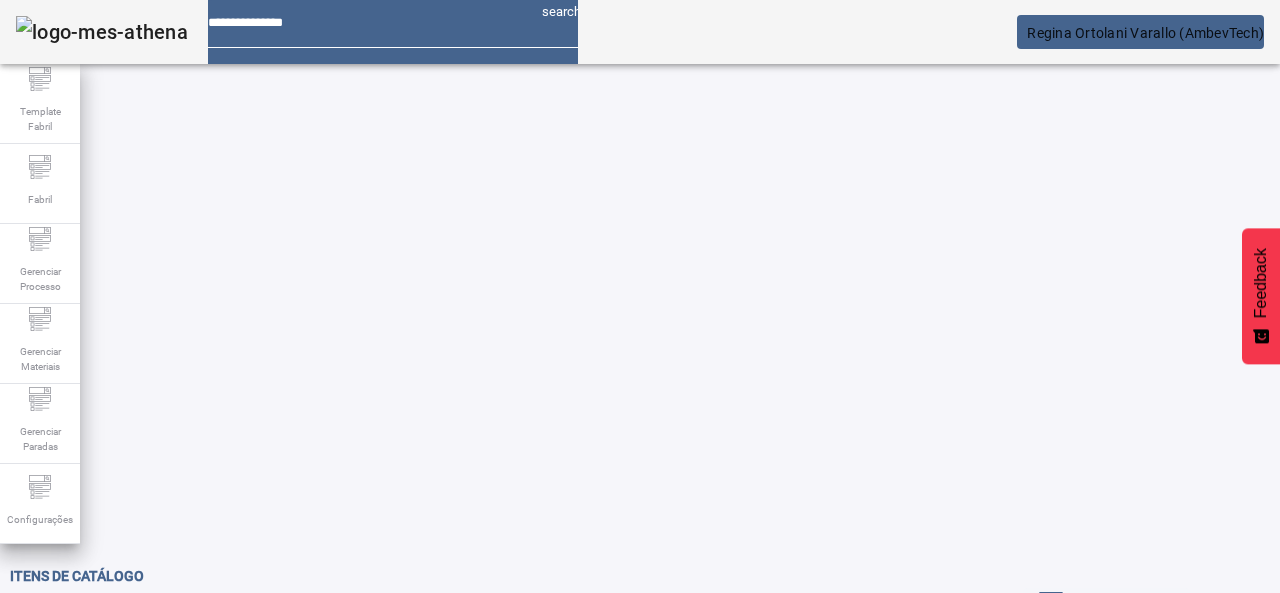 click on "Pesquise por
Código
ou
descrição" at bounding box center [116, 637] 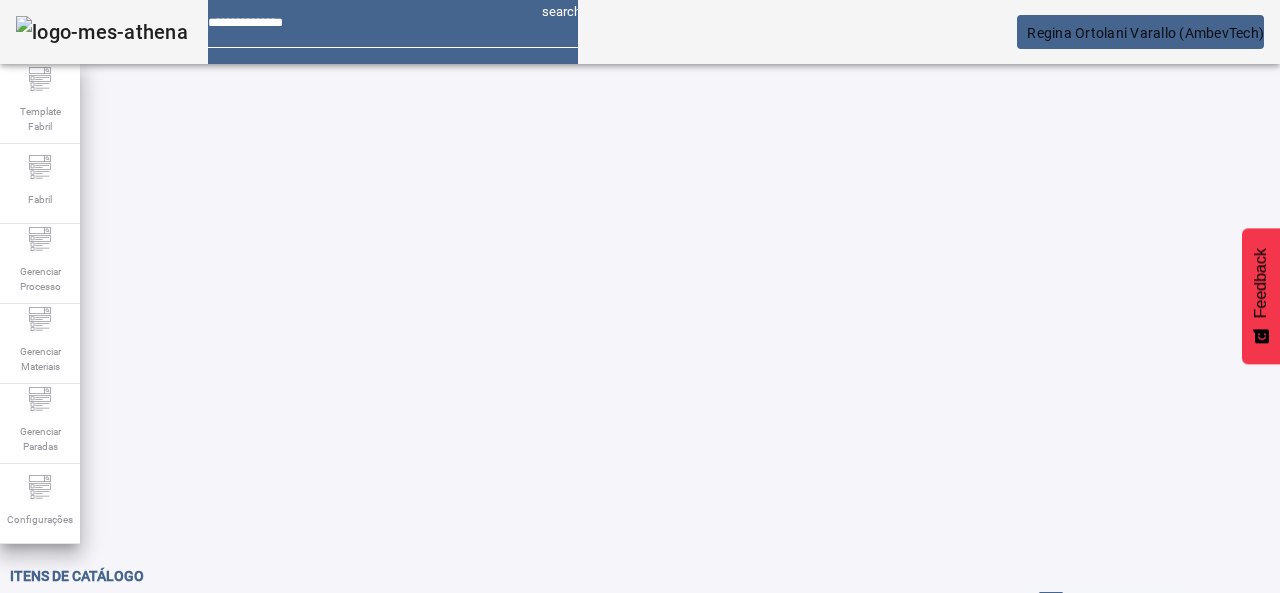 click 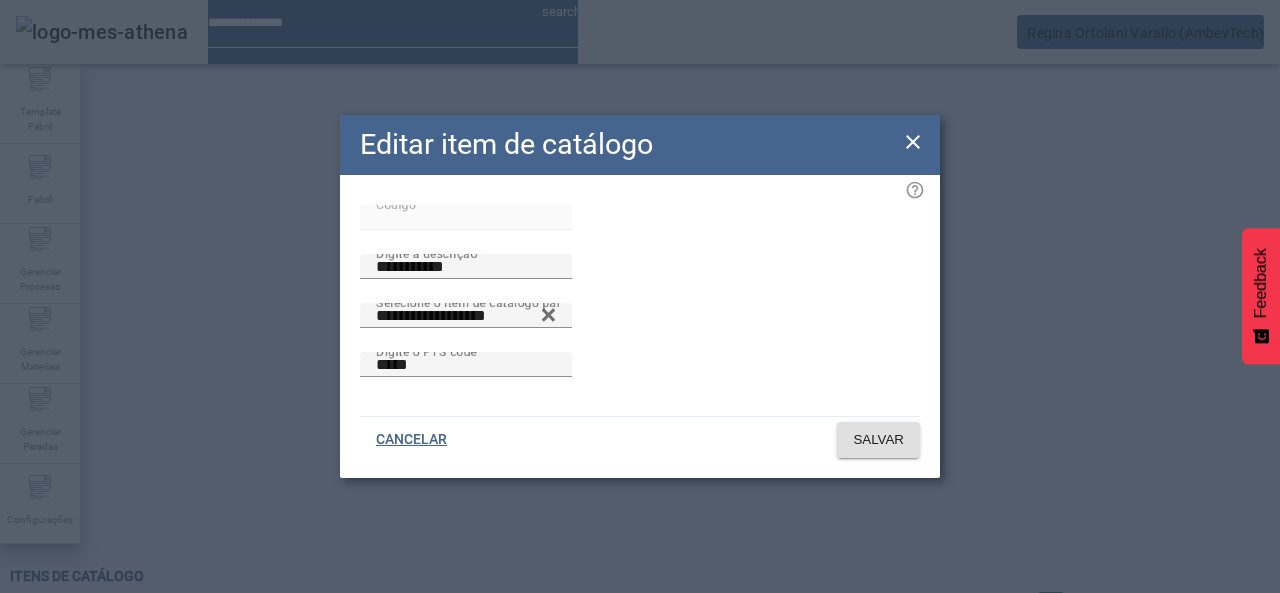 click 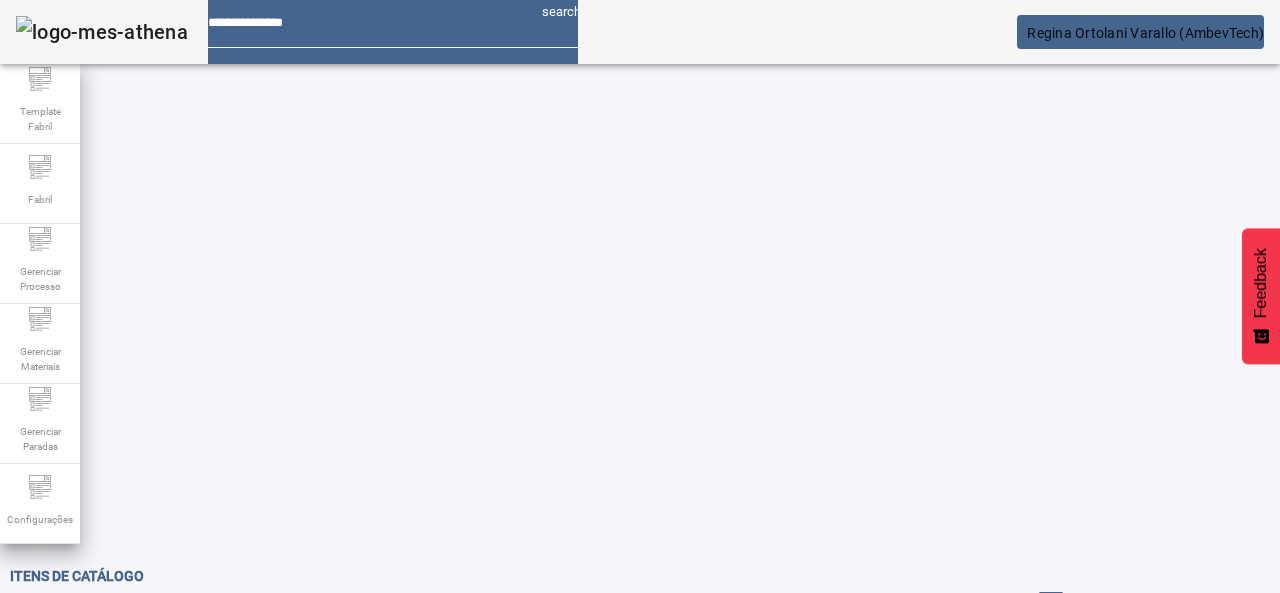 drag, startPoint x: 227, startPoint y: 185, endPoint x: 89, endPoint y: 161, distance: 140.07141 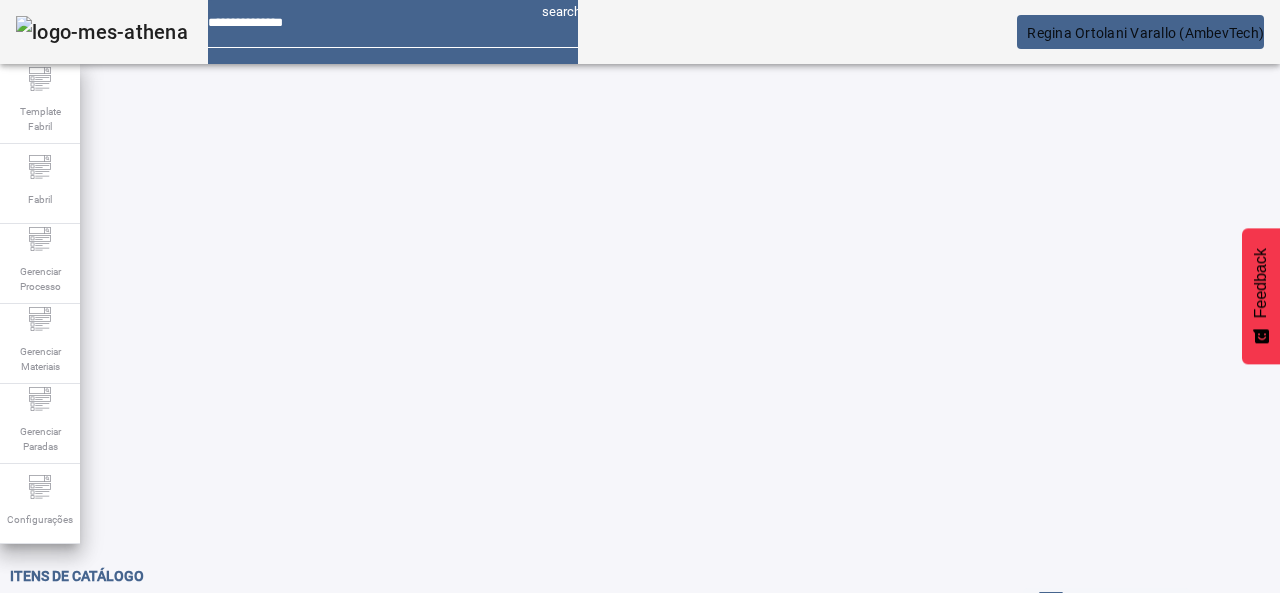type on "**********" 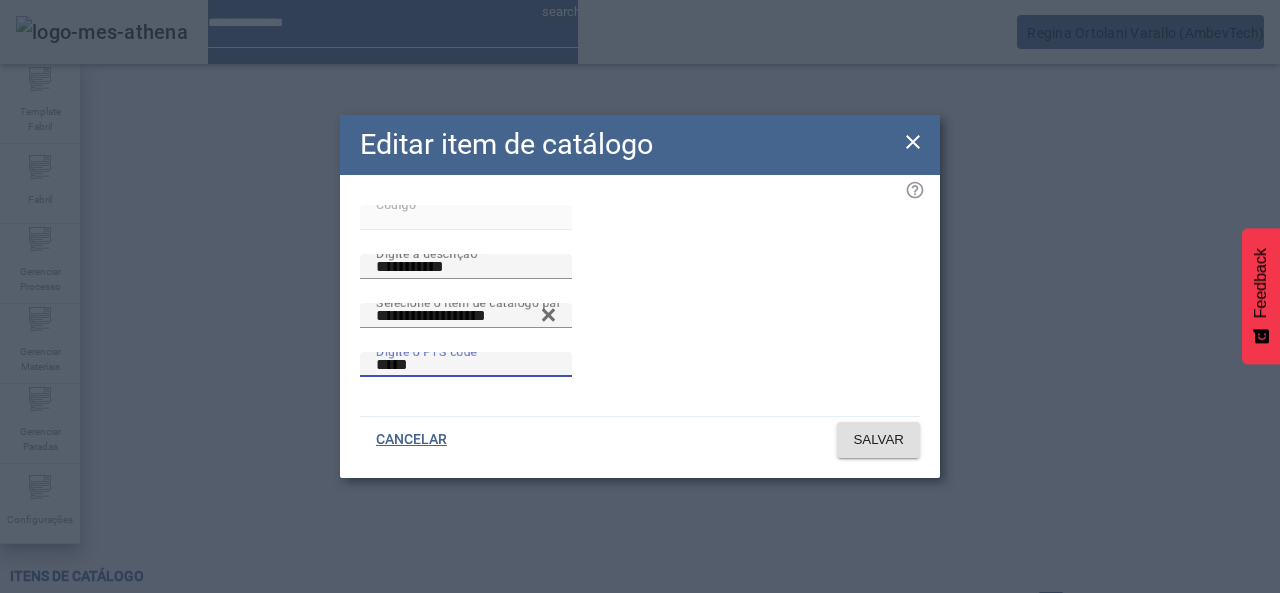 click on "*****" at bounding box center [466, 365] 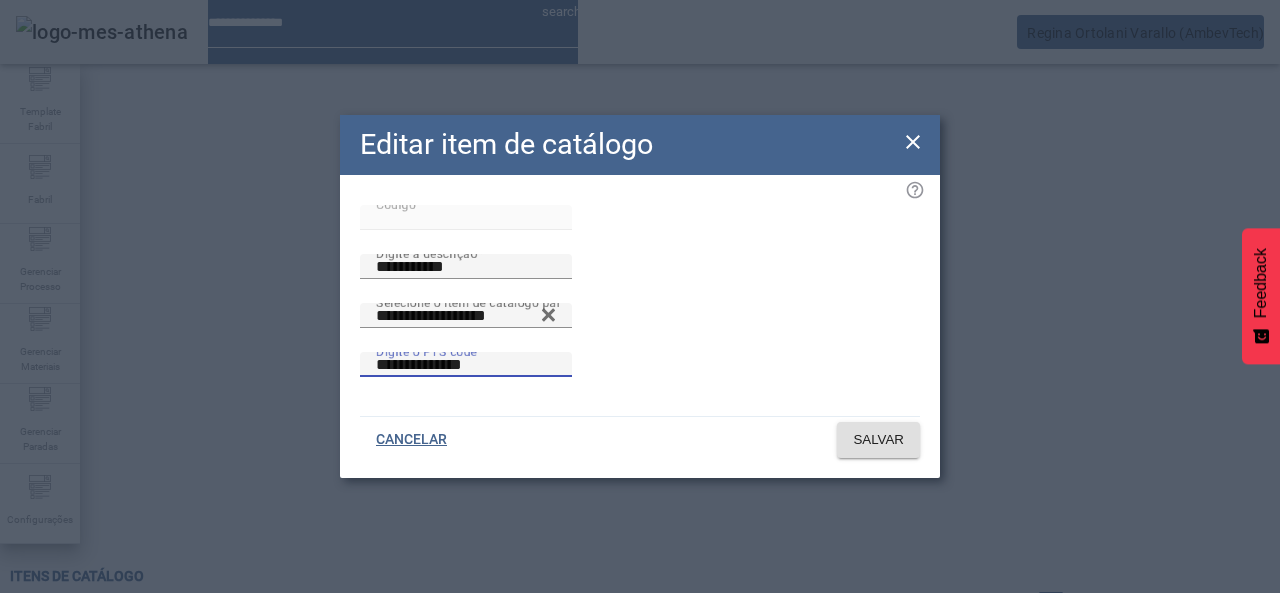 drag, startPoint x: 500, startPoint y: 378, endPoint x: 252, endPoint y: 371, distance: 248.09877 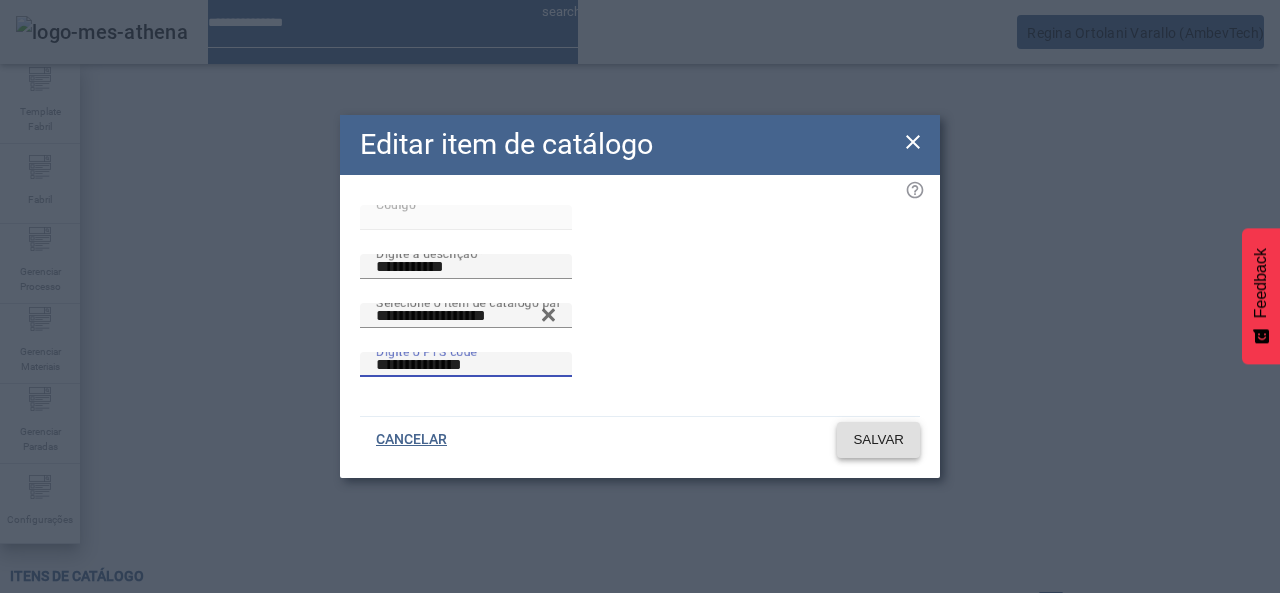 type on "**********" 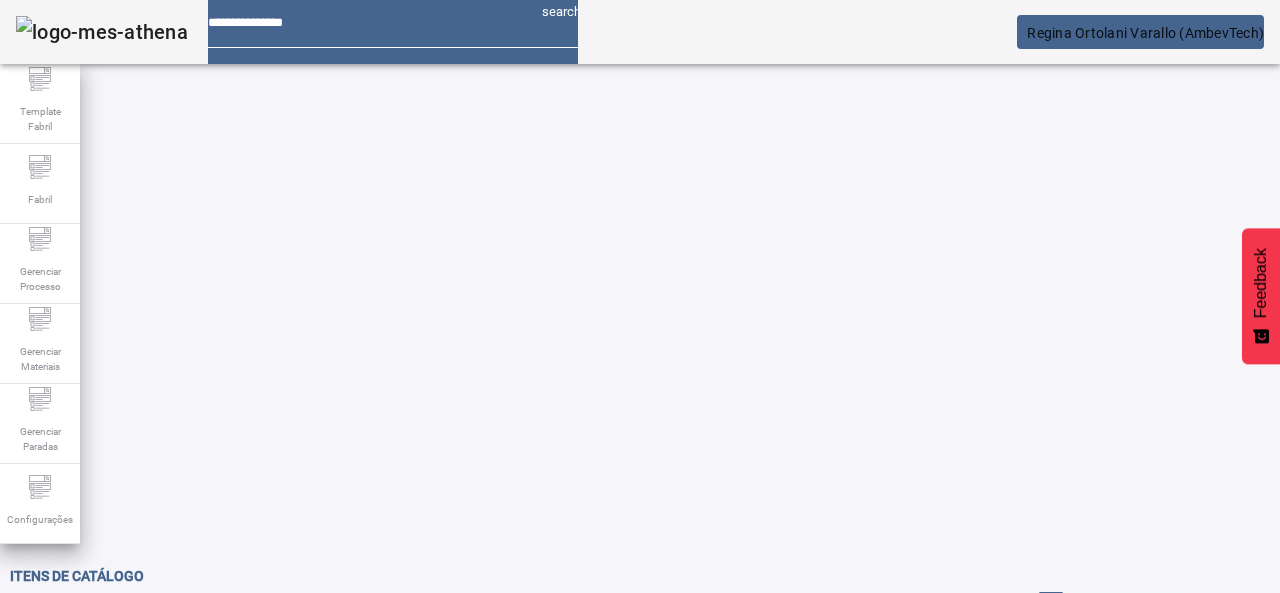 click 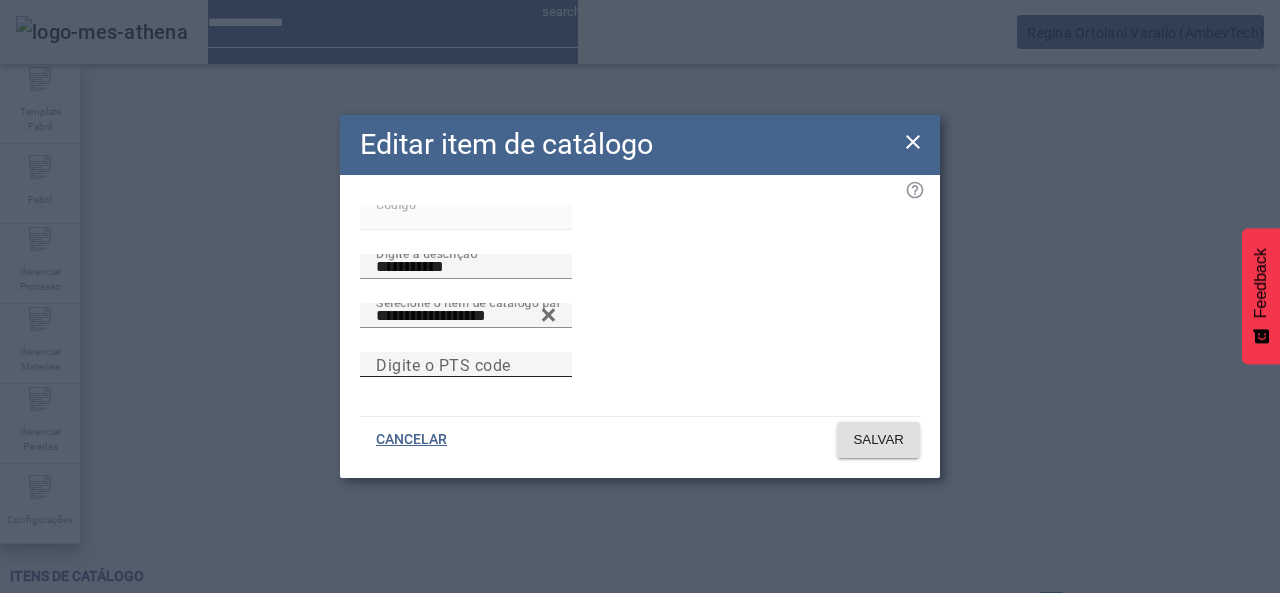 click on "Digite o PTS code" at bounding box center [443, 364] 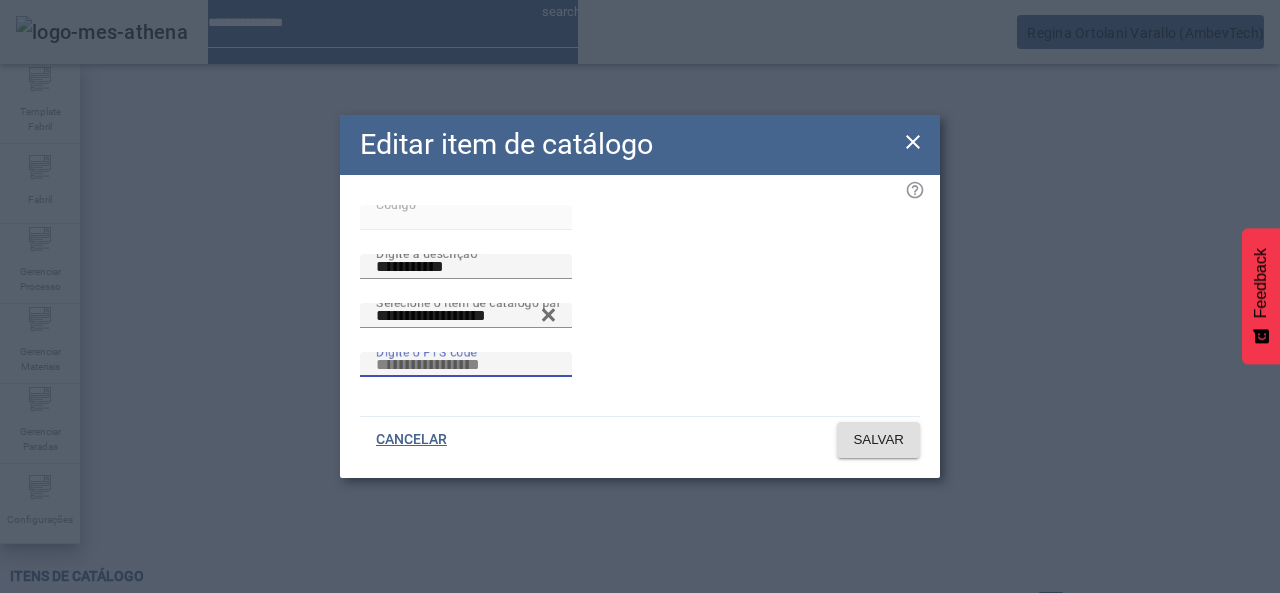 paste on "**********" 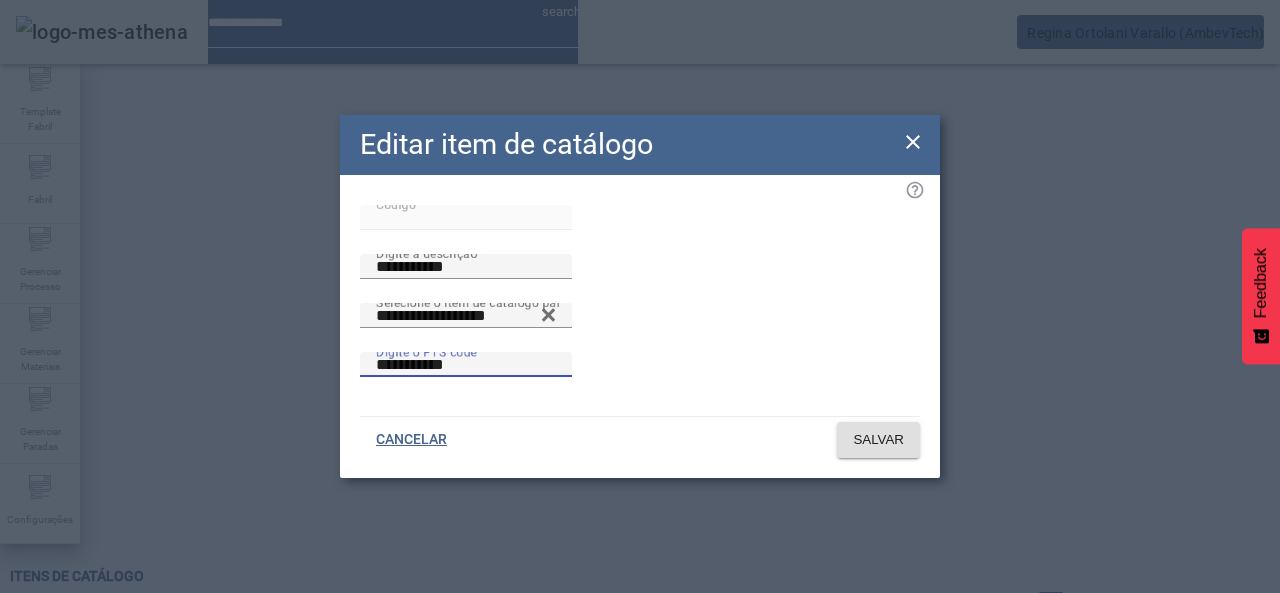 drag, startPoint x: 300, startPoint y: 387, endPoint x: 223, endPoint y: 385, distance: 77.02597 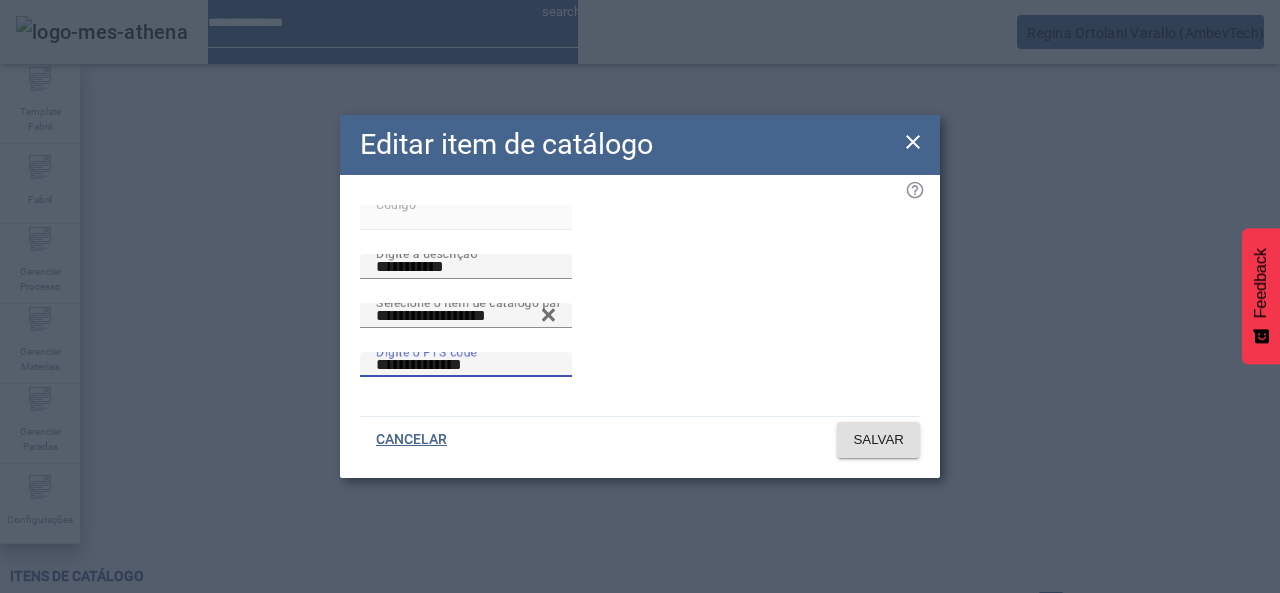 drag, startPoint x: 508, startPoint y: 375, endPoint x: 108, endPoint y: 349, distance: 400.84412 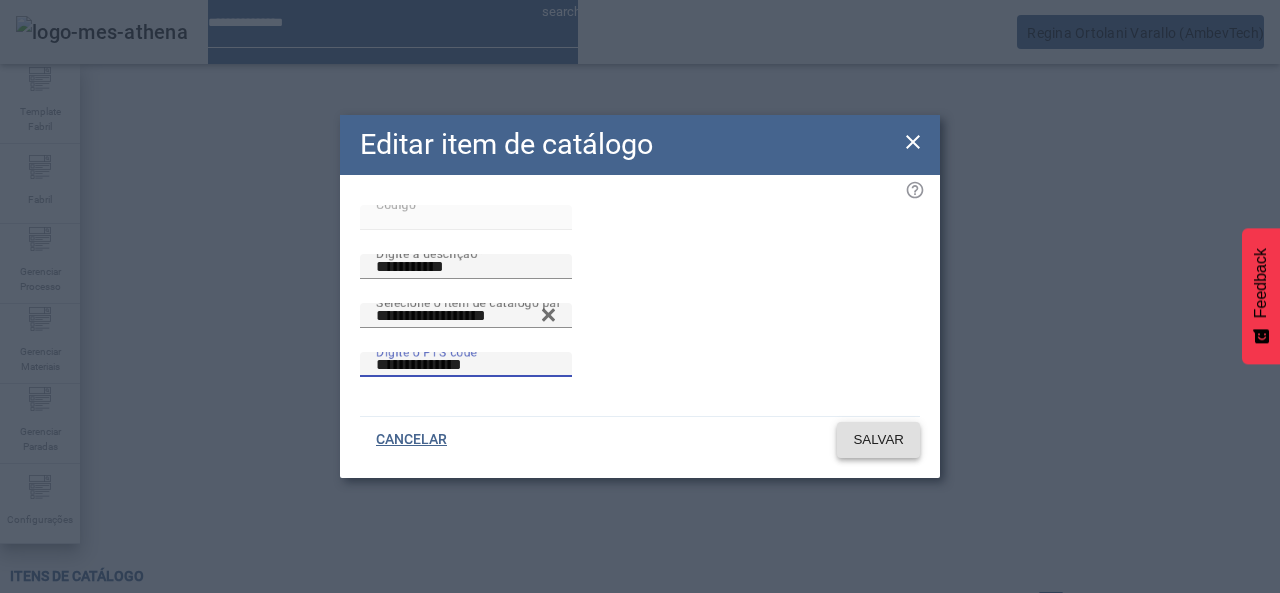 type on "**********" 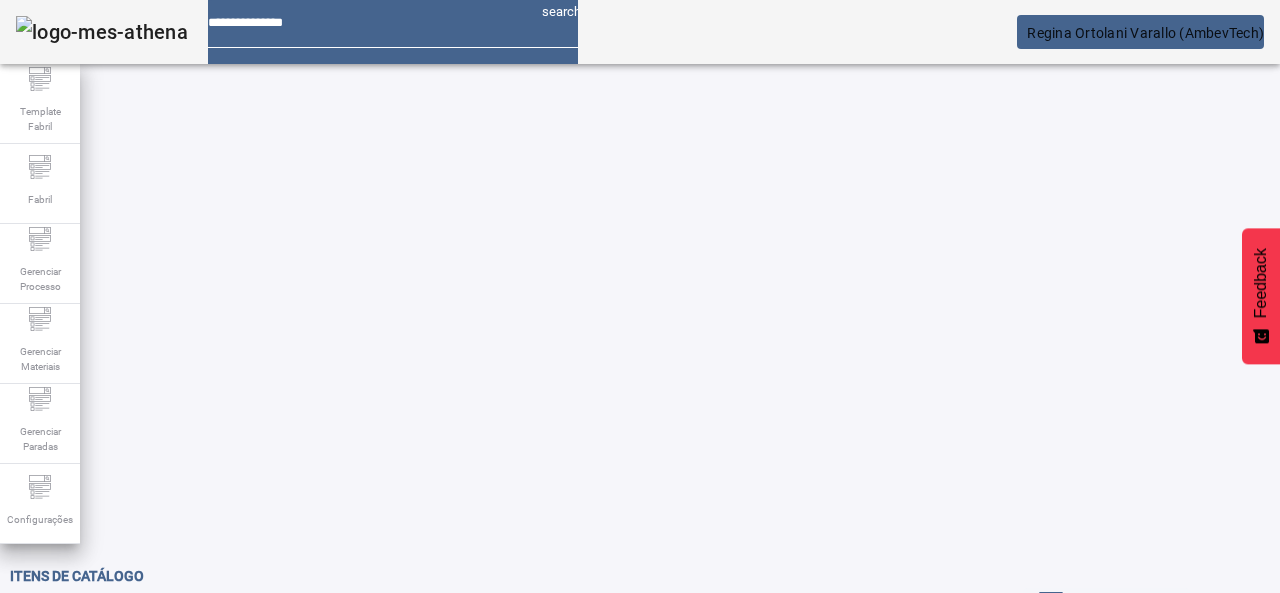 click 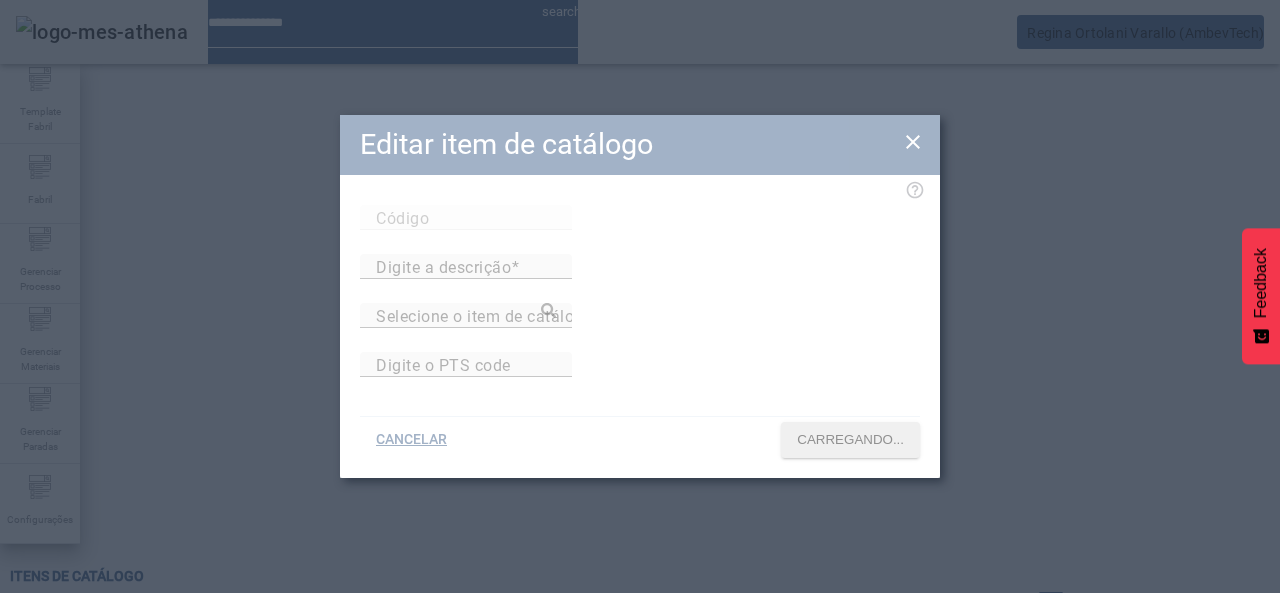type on "*****" 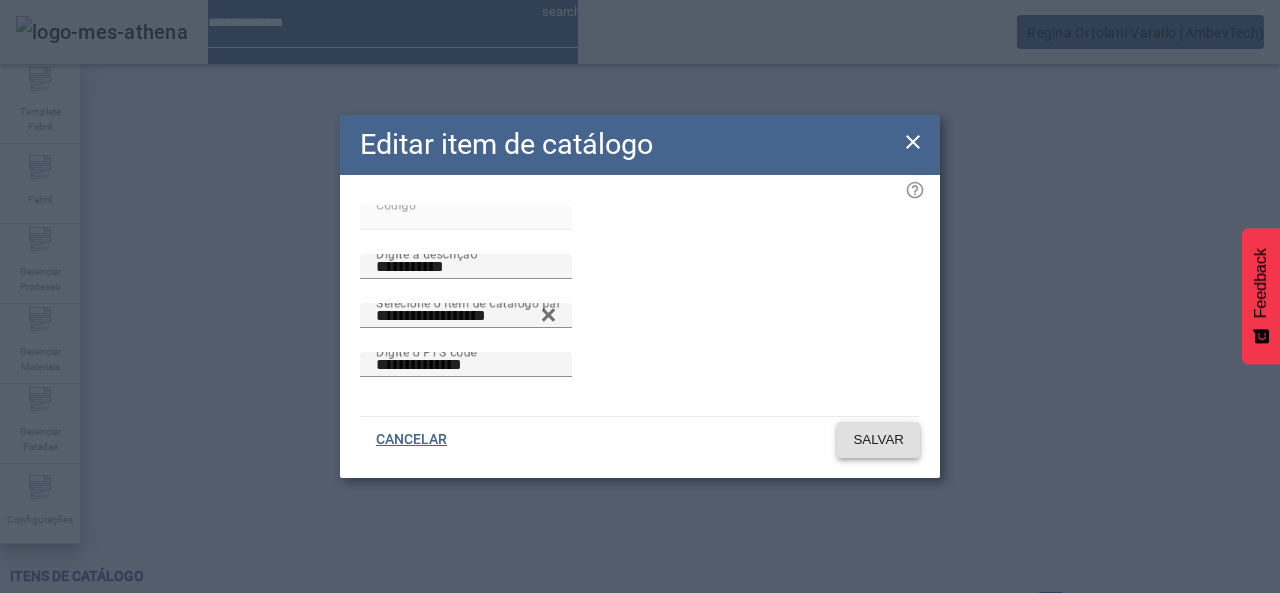 click on "SALVAR" 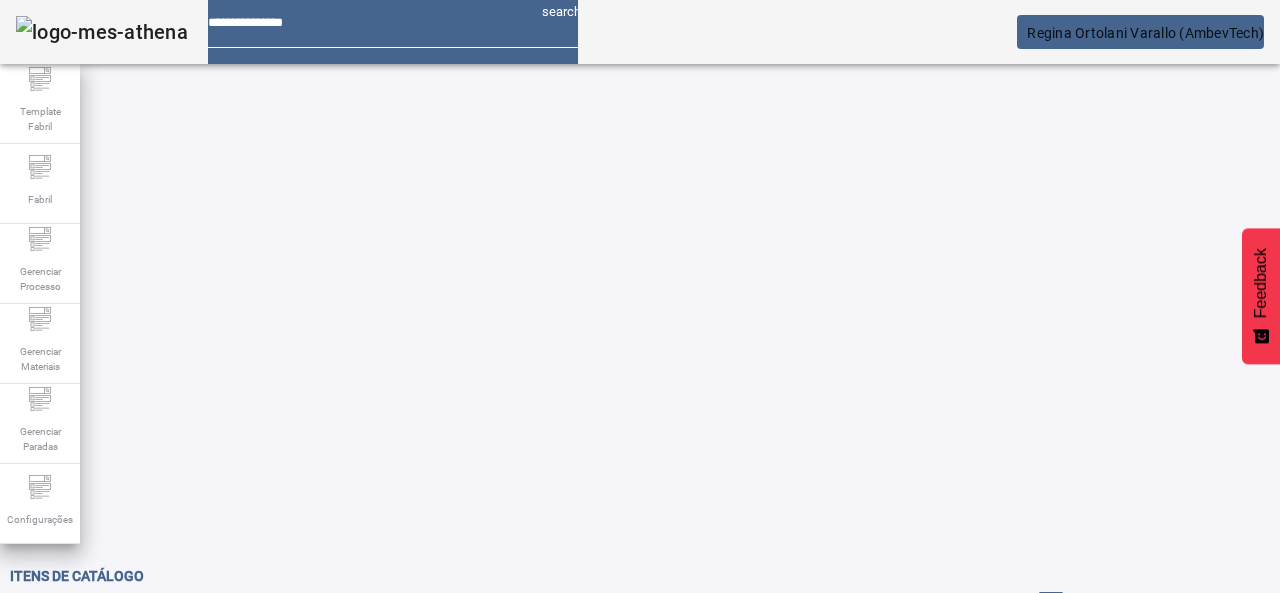 click on "**********" at bounding box center [116, 637] 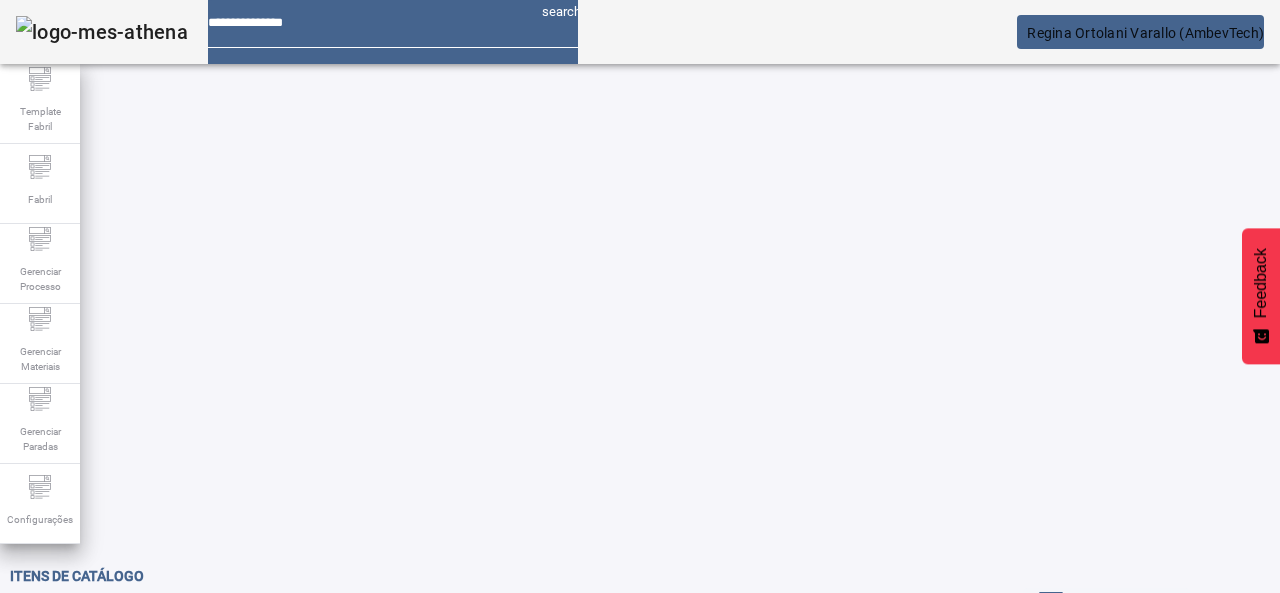 click 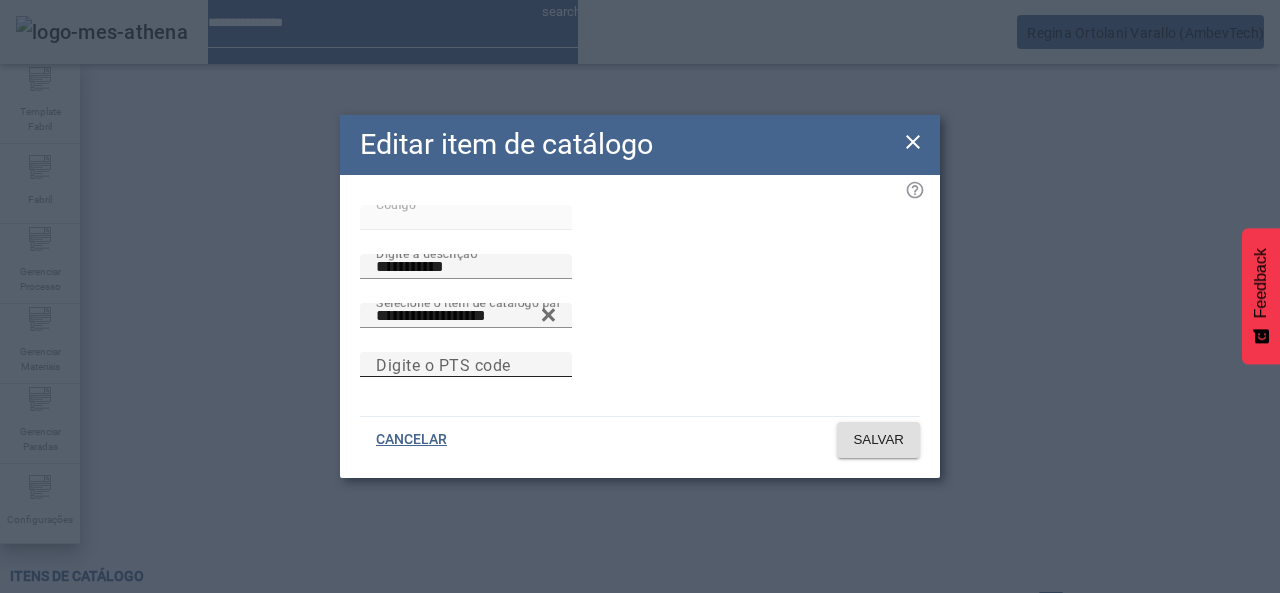 click on "Digite o PTS code" at bounding box center [466, 365] 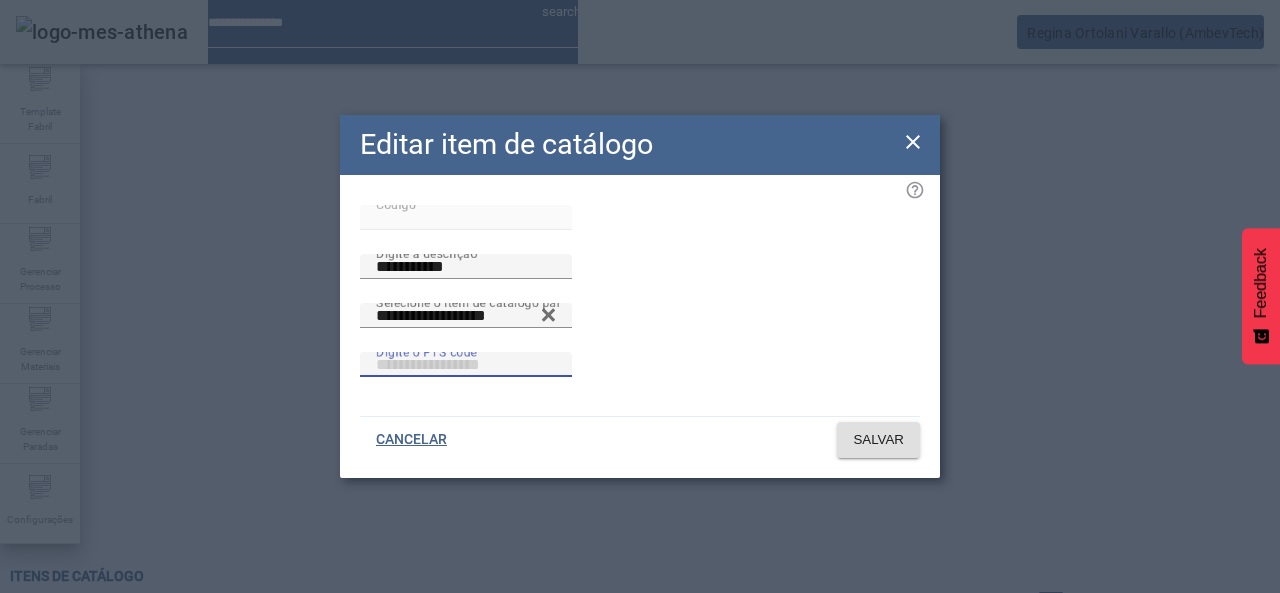 paste on "**********" 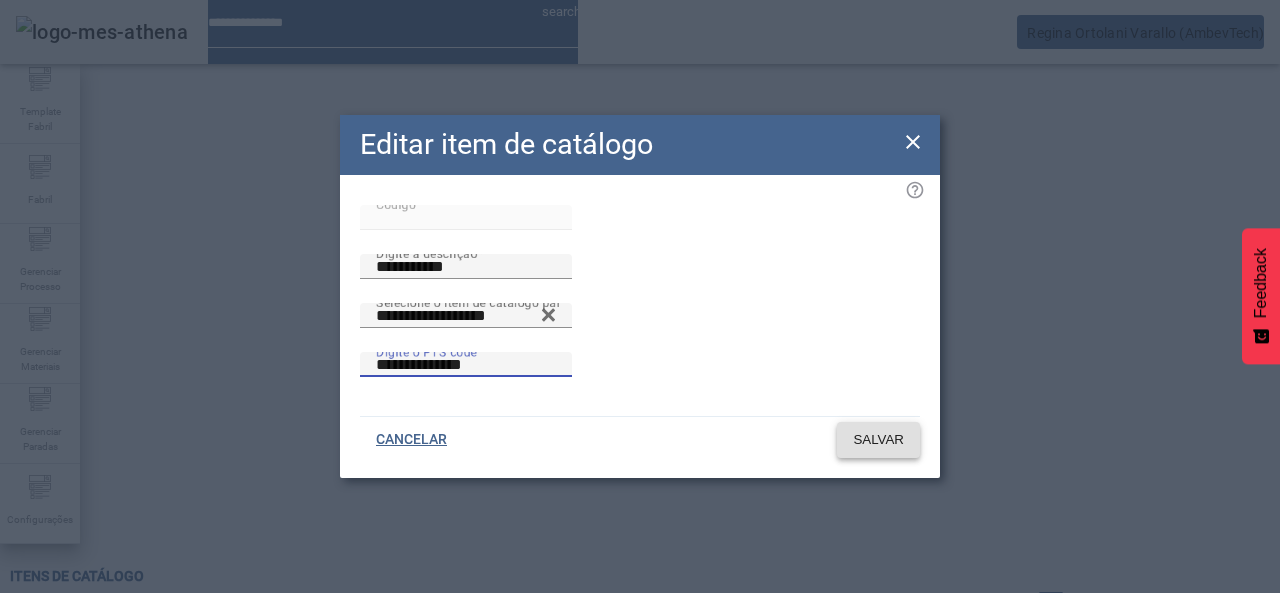 type on "**********" 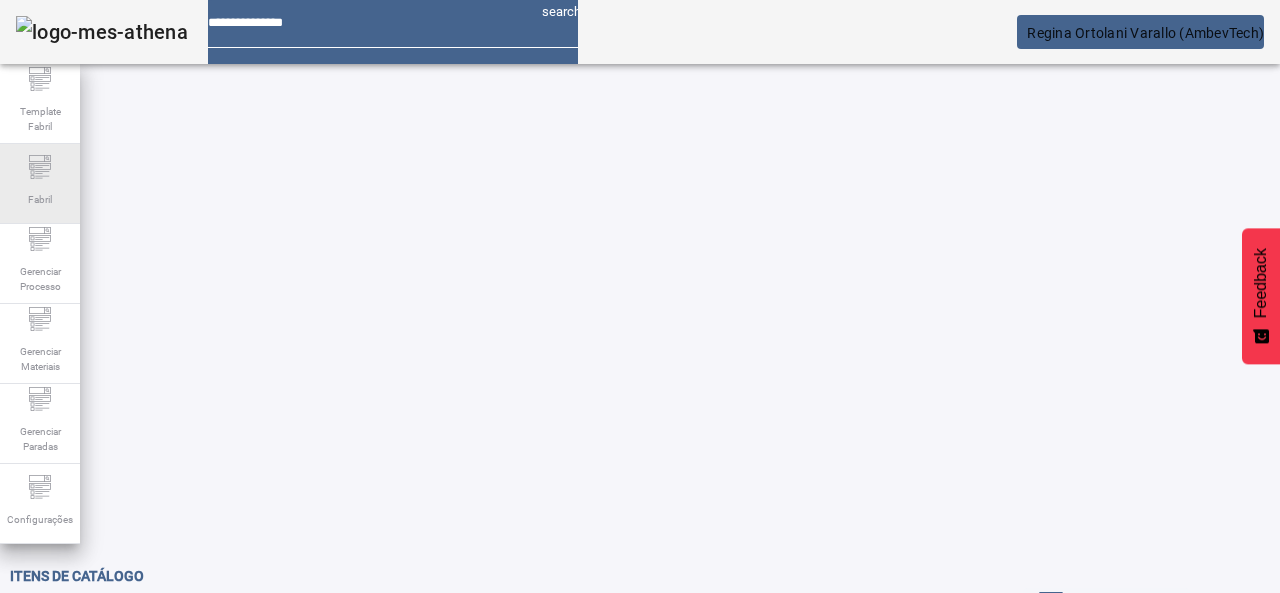 click on "Fabril" 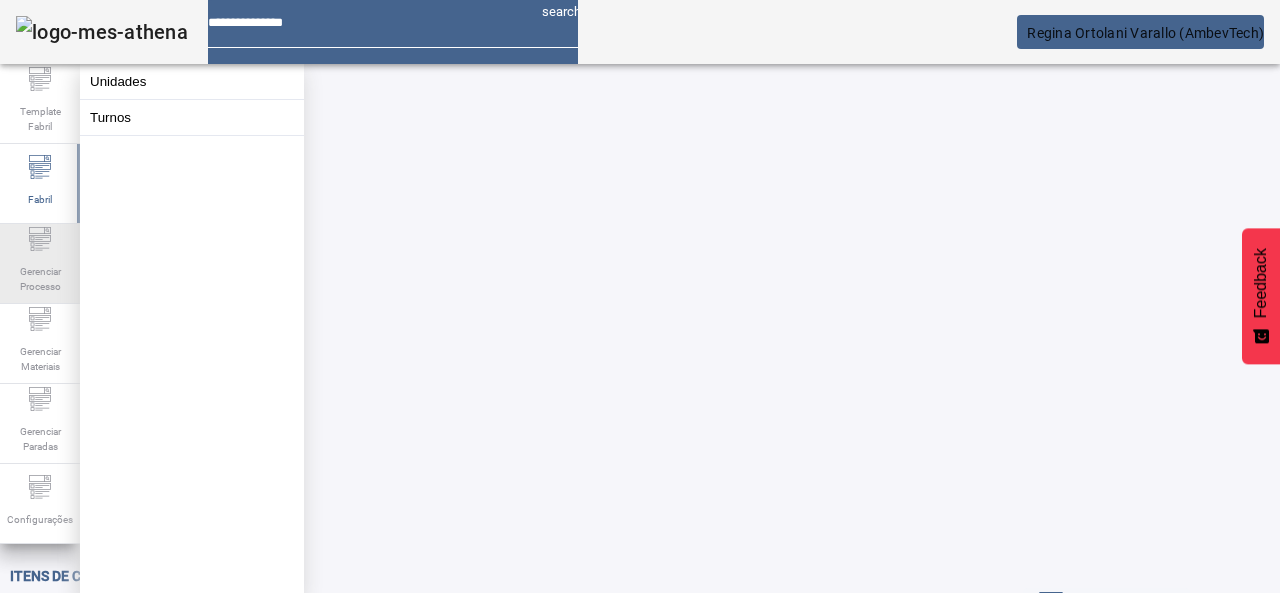 click on "Gerenciar Processo" 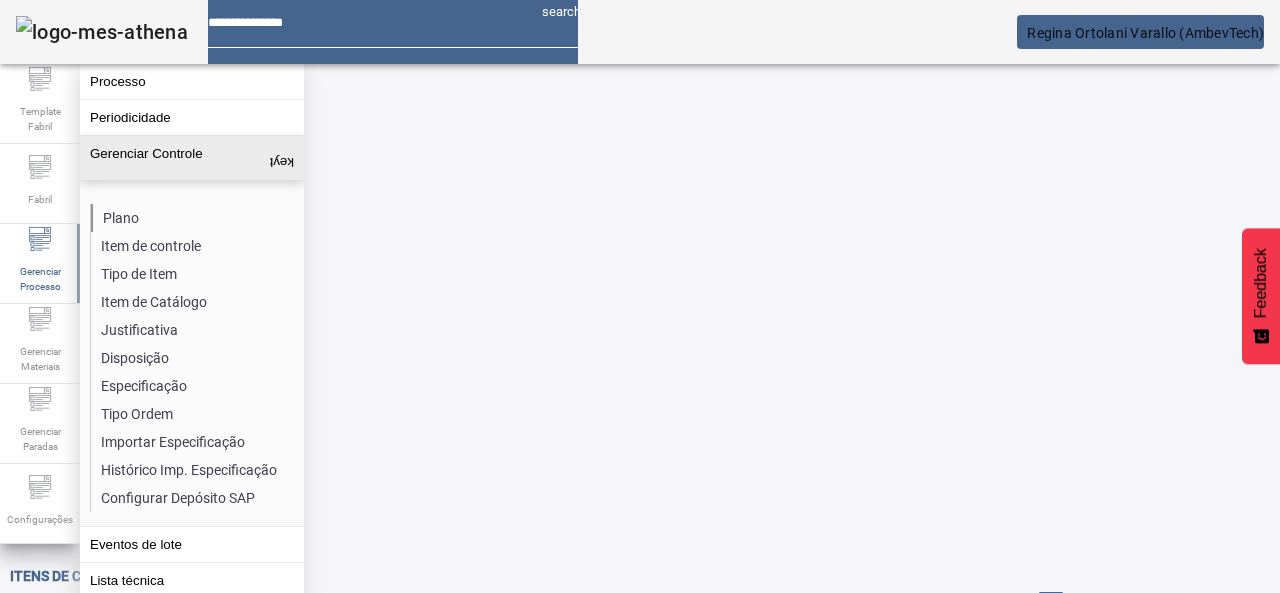 click on "Plano" 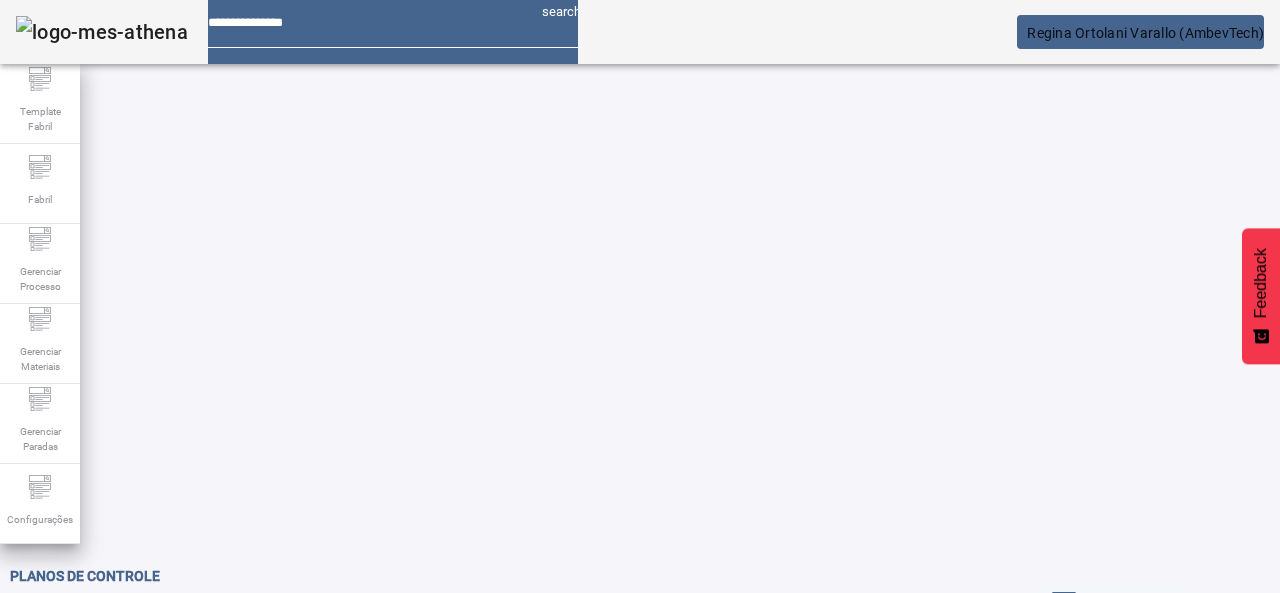 drag, startPoint x: 1182, startPoint y: 120, endPoint x: 752, endPoint y: 177, distance: 433.76144 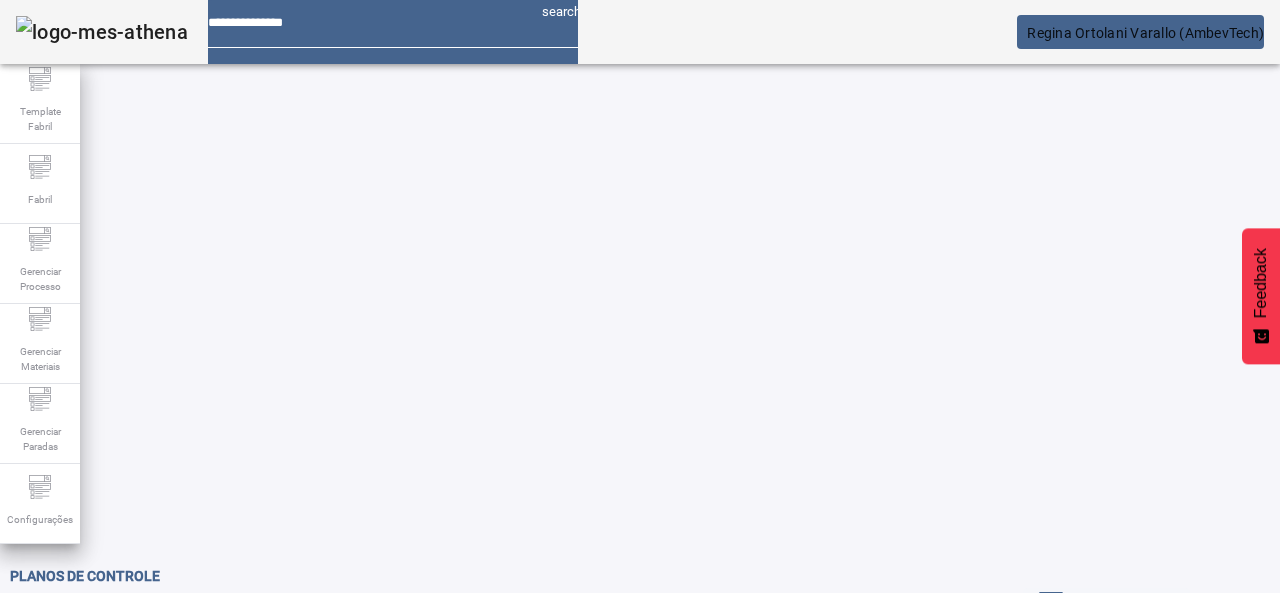 drag, startPoint x: 704, startPoint y: 173, endPoint x: 615, endPoint y: 143, distance: 93.92018 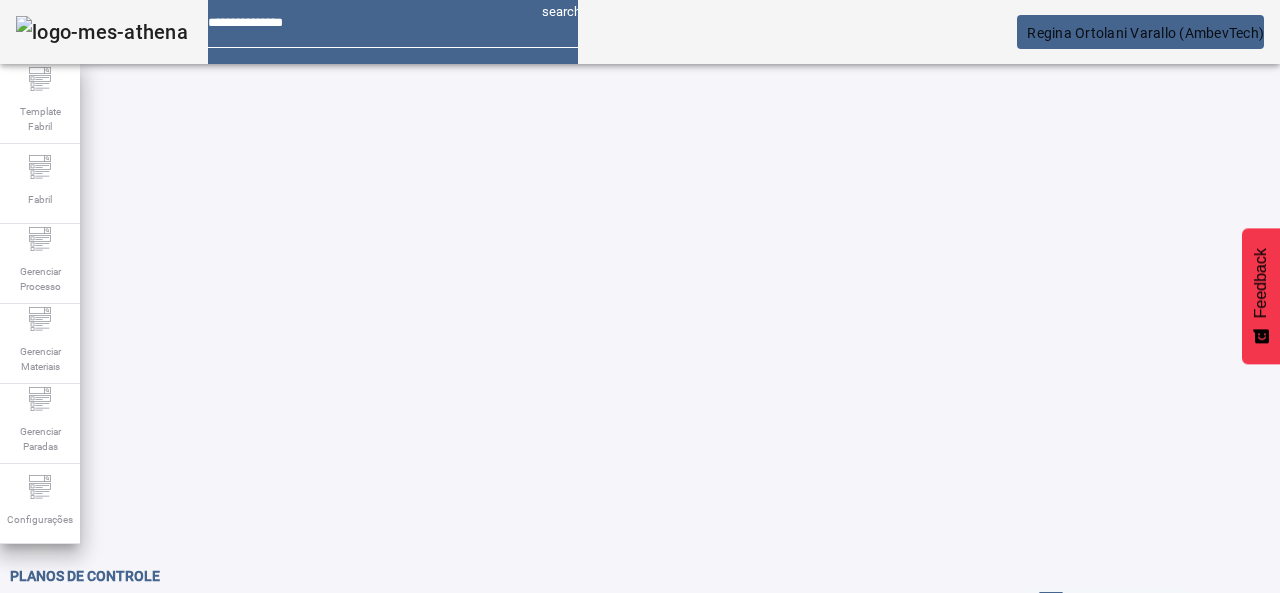 type on "***" 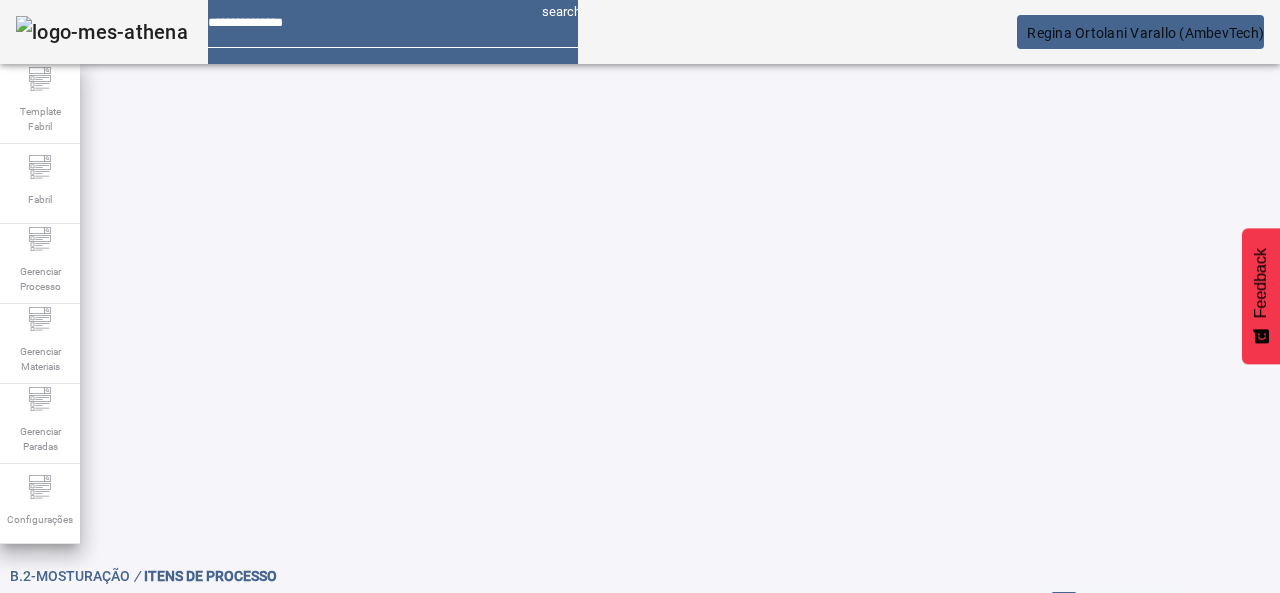 click on "ABRIR FILTROS" 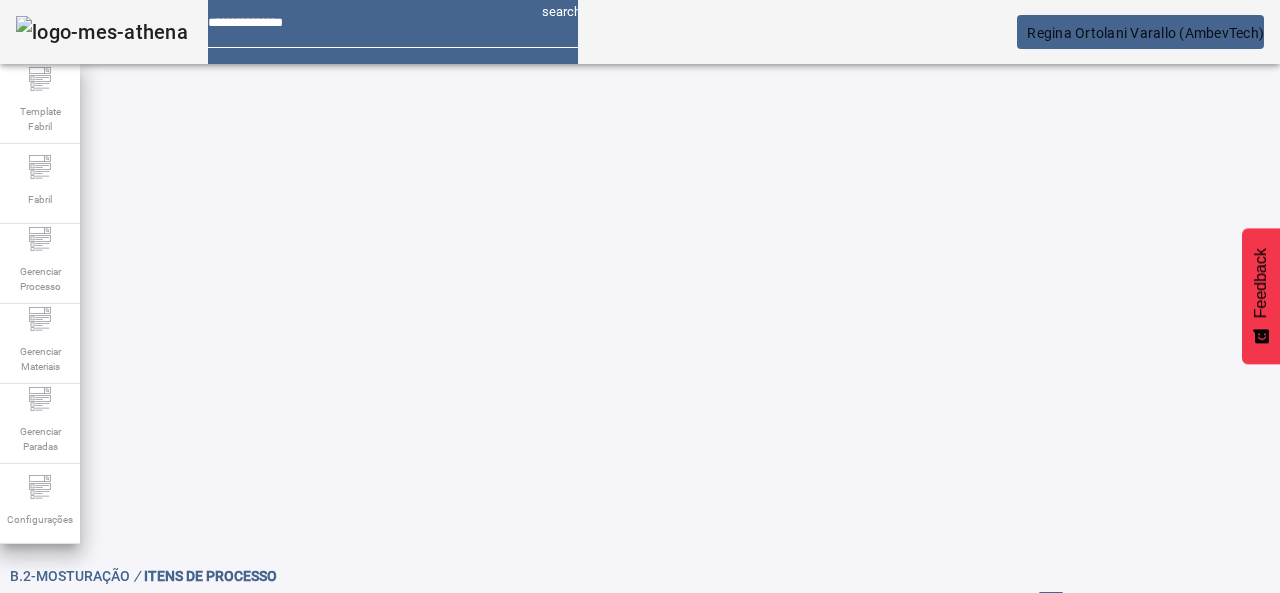 click on "Pesquise por item de processo" at bounding box center [328, 637] 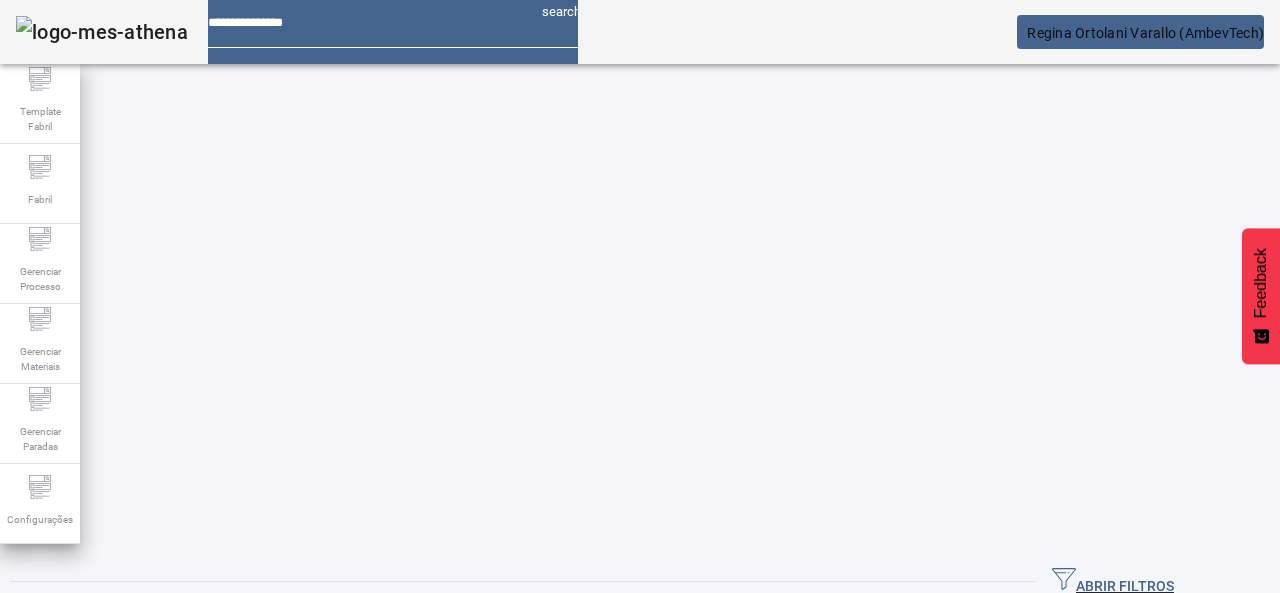 scroll, scrollTop: 100, scrollLeft: 0, axis: vertical 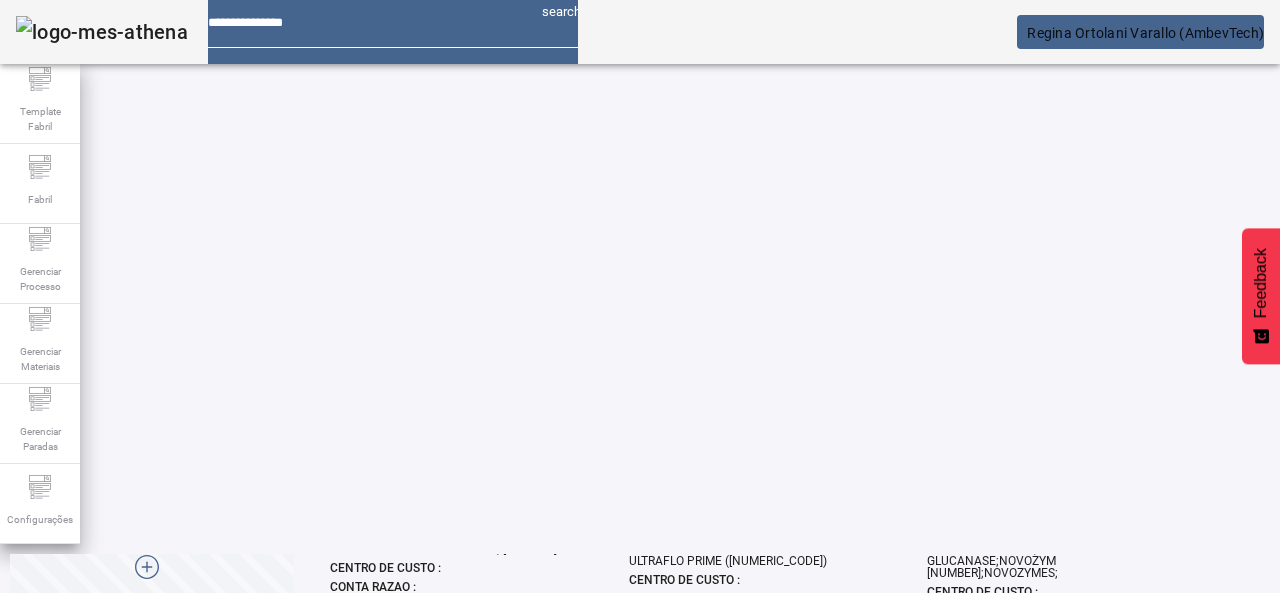 click on "2" 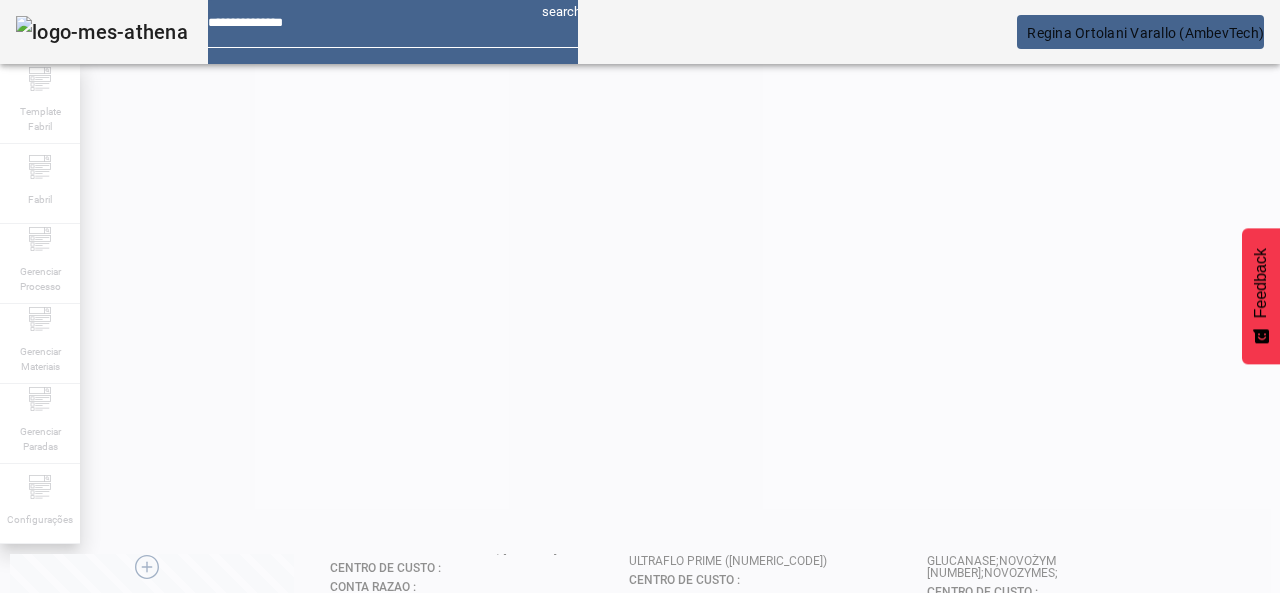 scroll, scrollTop: 0, scrollLeft: 0, axis: both 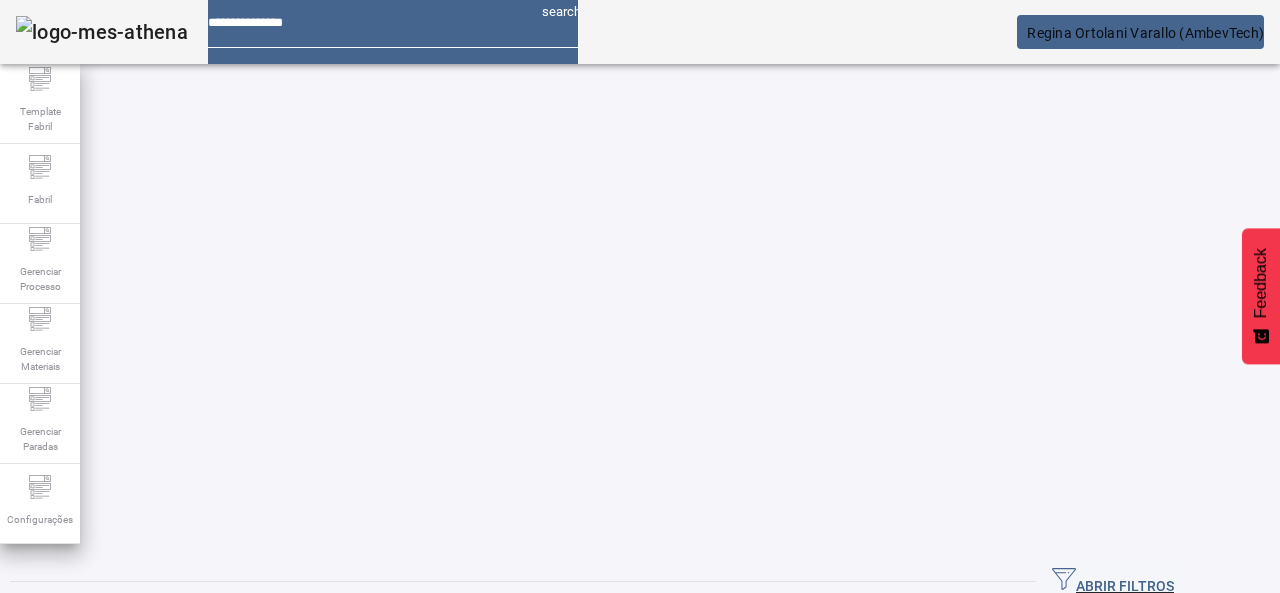 click on "1" 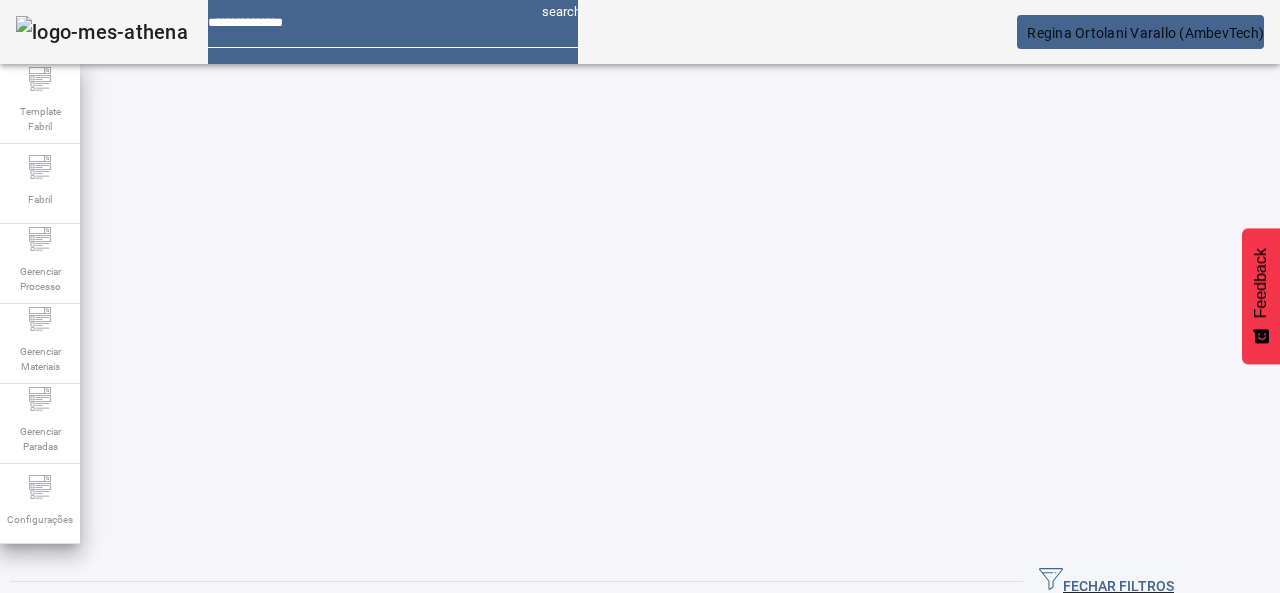 click on "Pesquise o material" at bounding box center (116, 662) 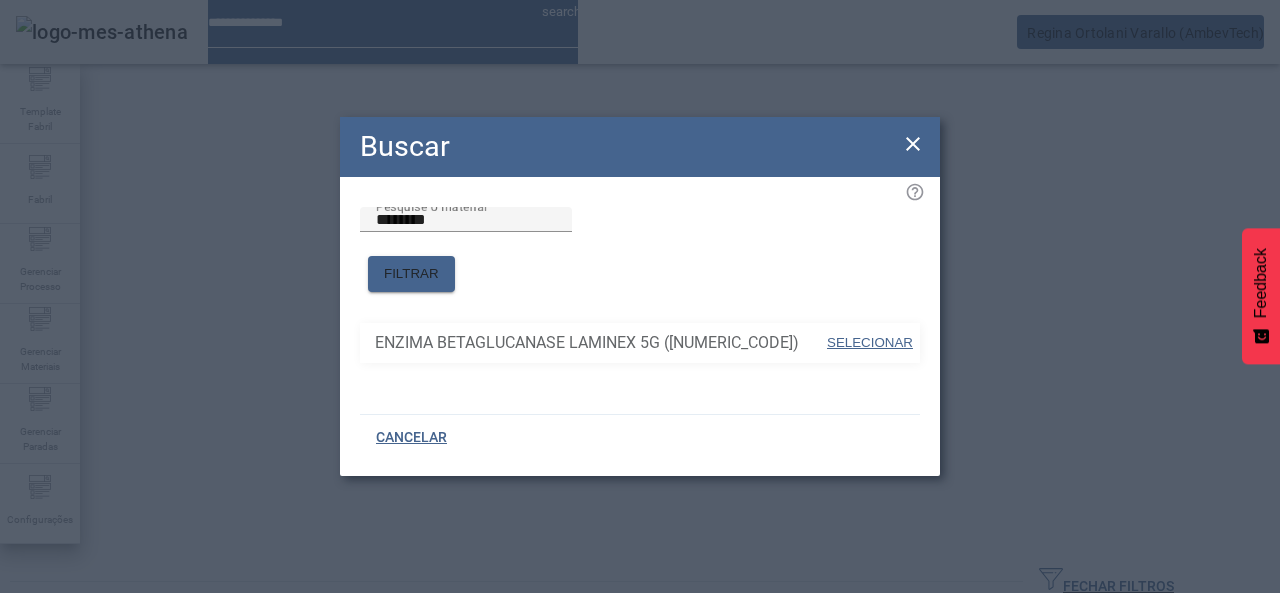 click on "SELECIONAR" at bounding box center (870, 342) 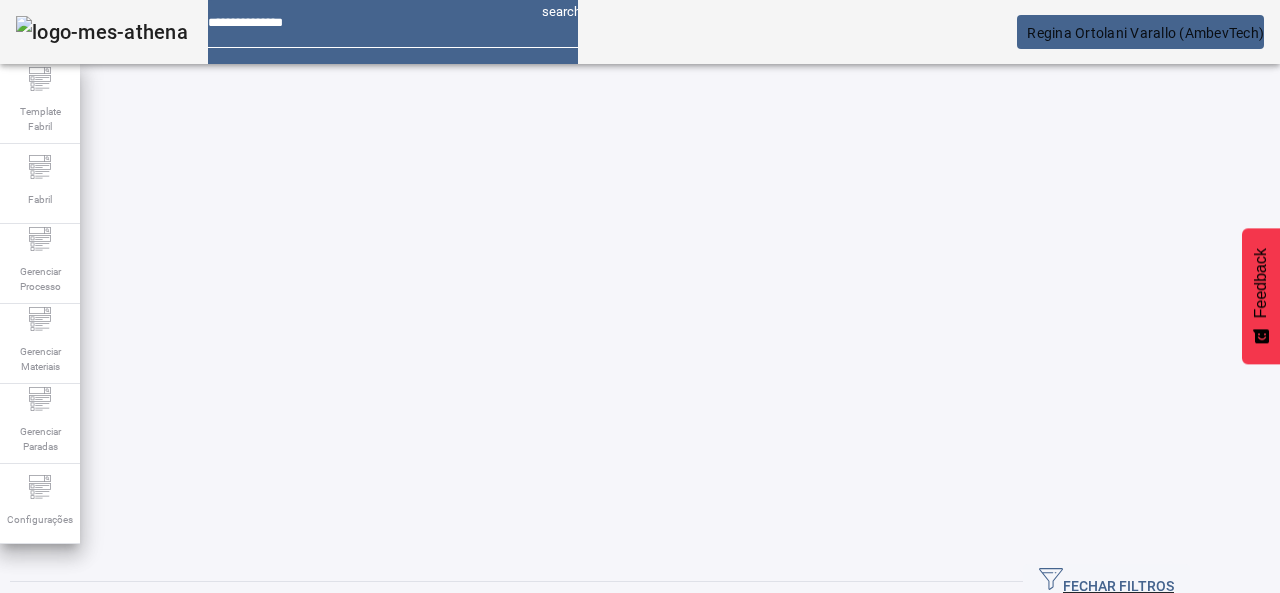 click on "FILTRAR" 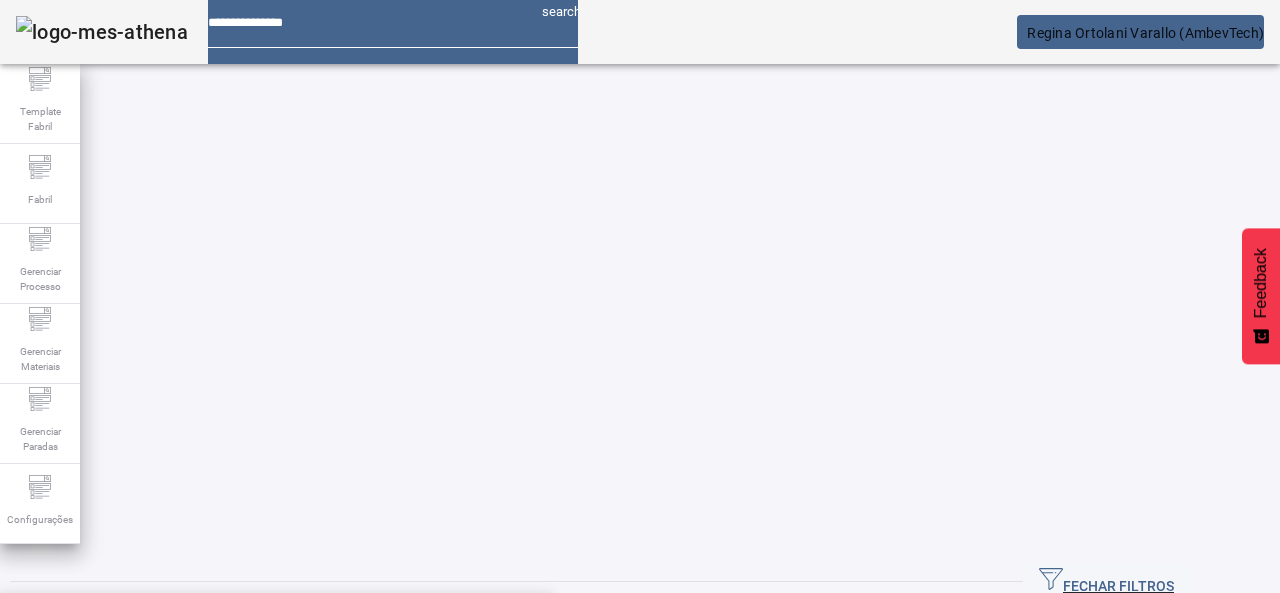 click on "Associar item processo material" at bounding box center [600, 816] 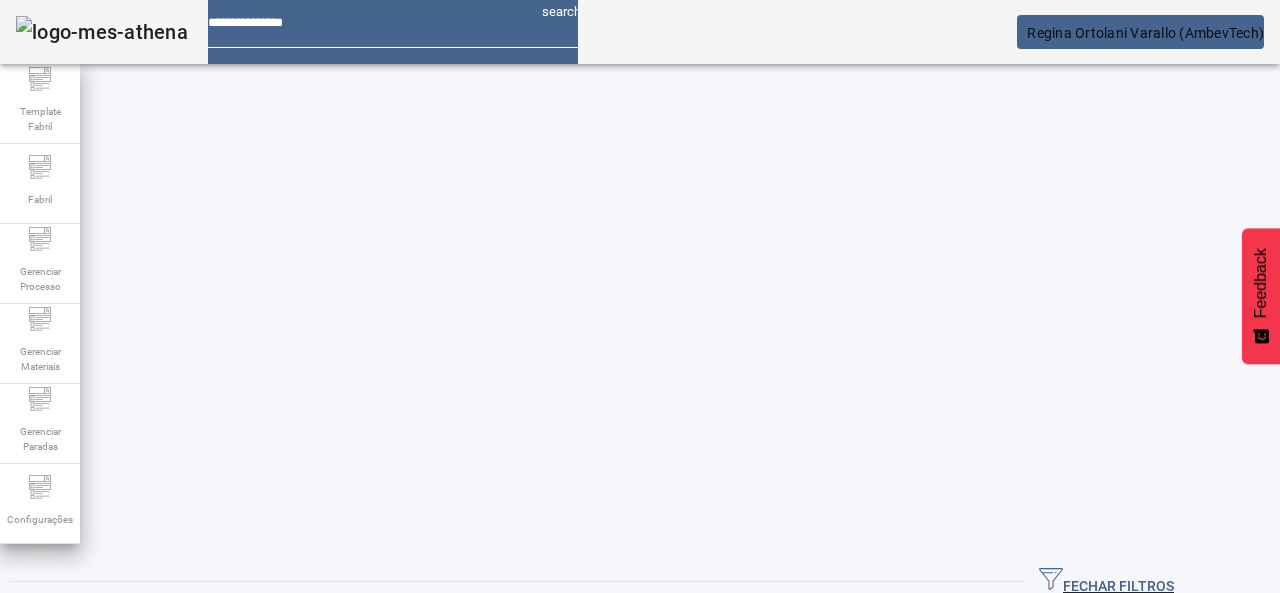 click on "FILTRAR" 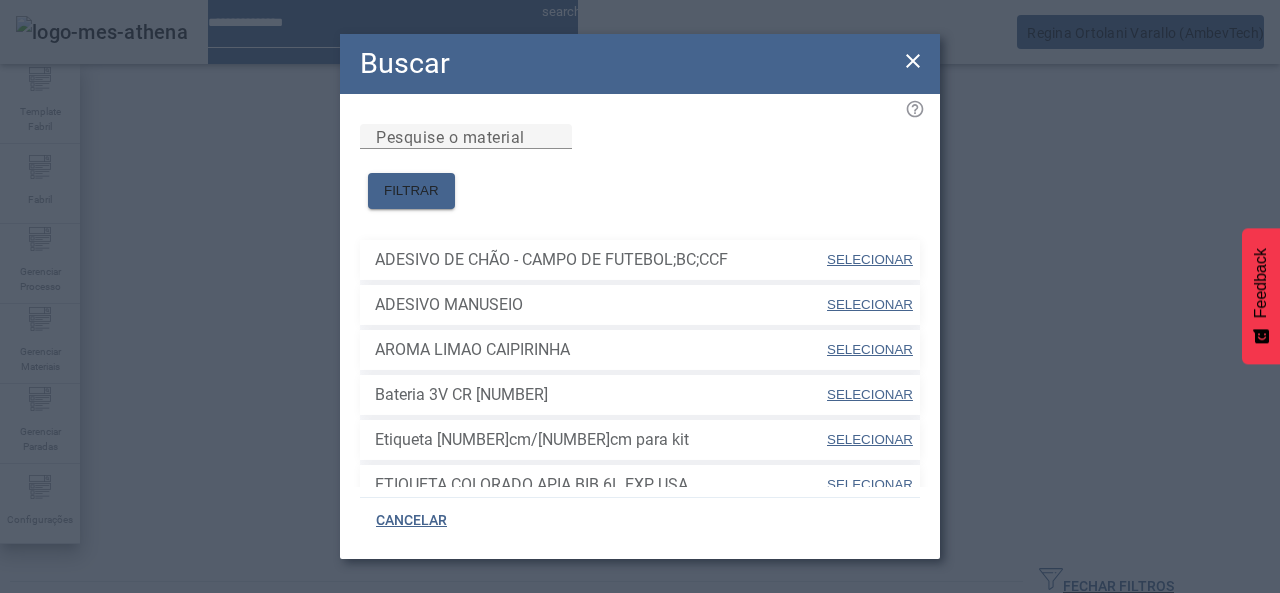 click 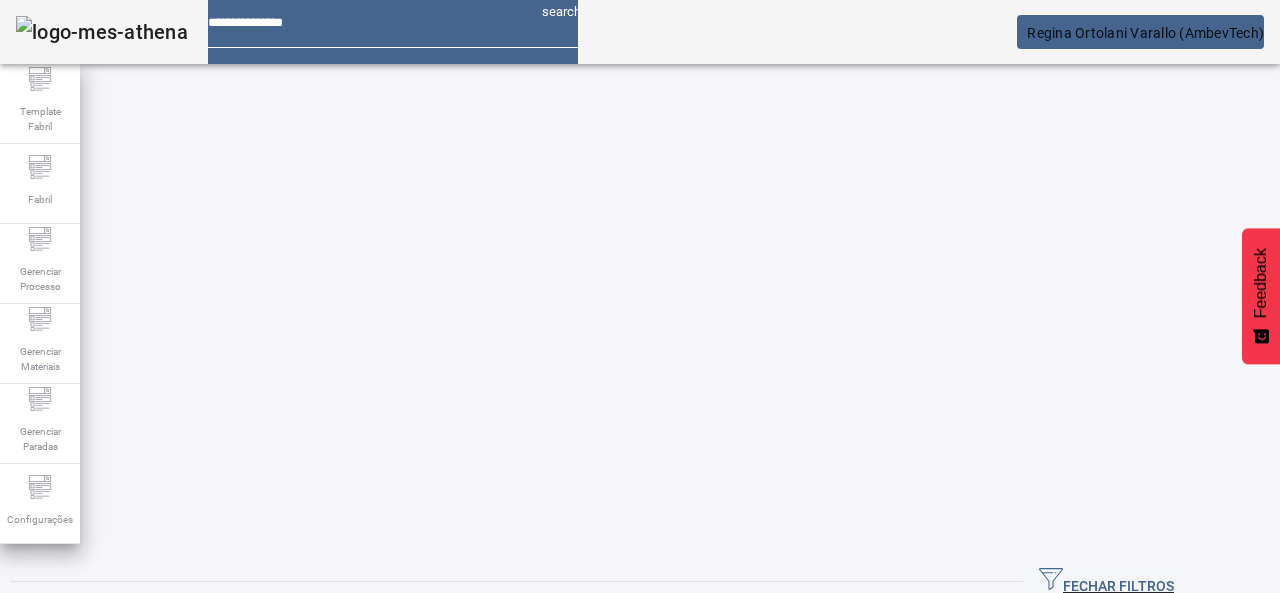 click at bounding box center (152, 816) 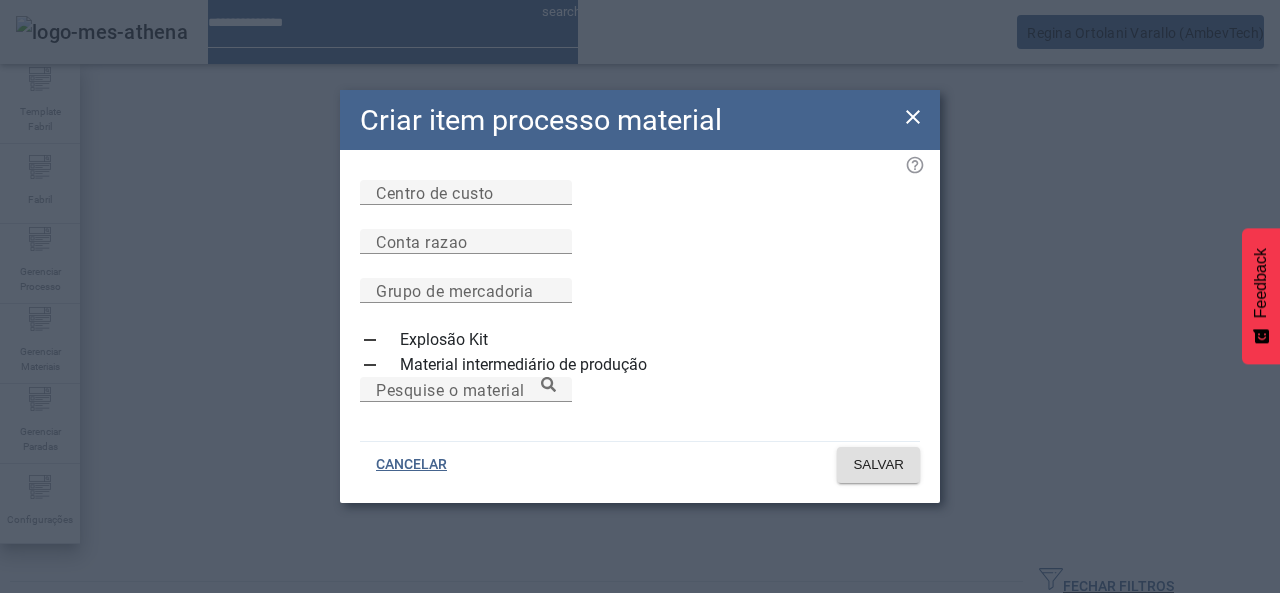 click 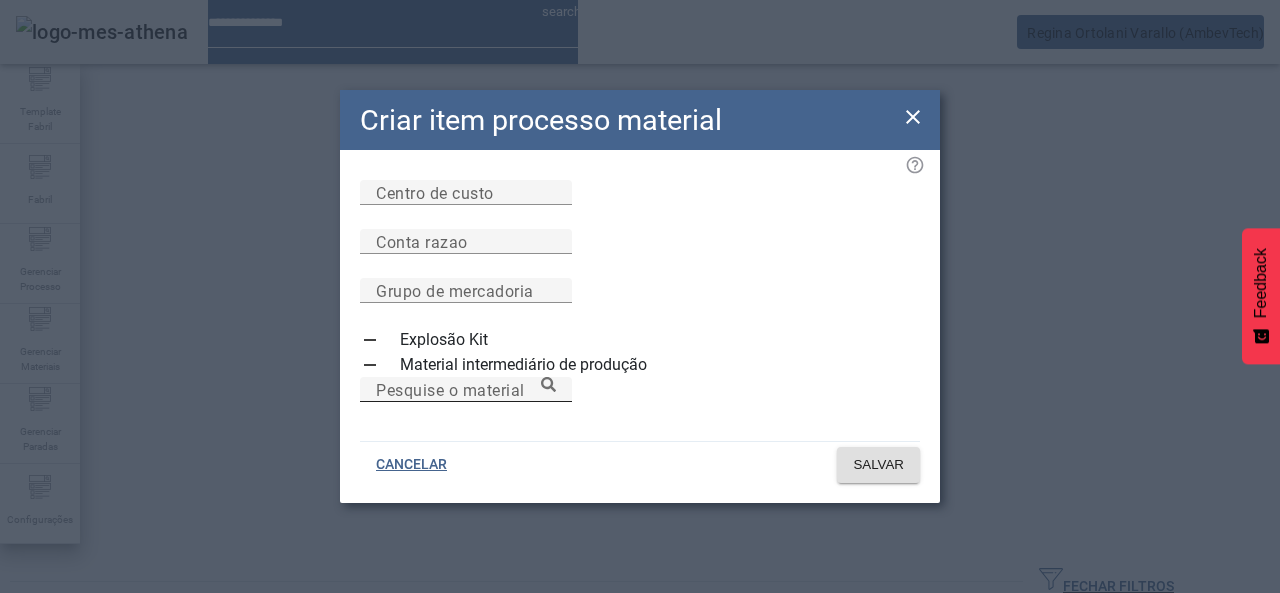 click on "Pesquise o material" 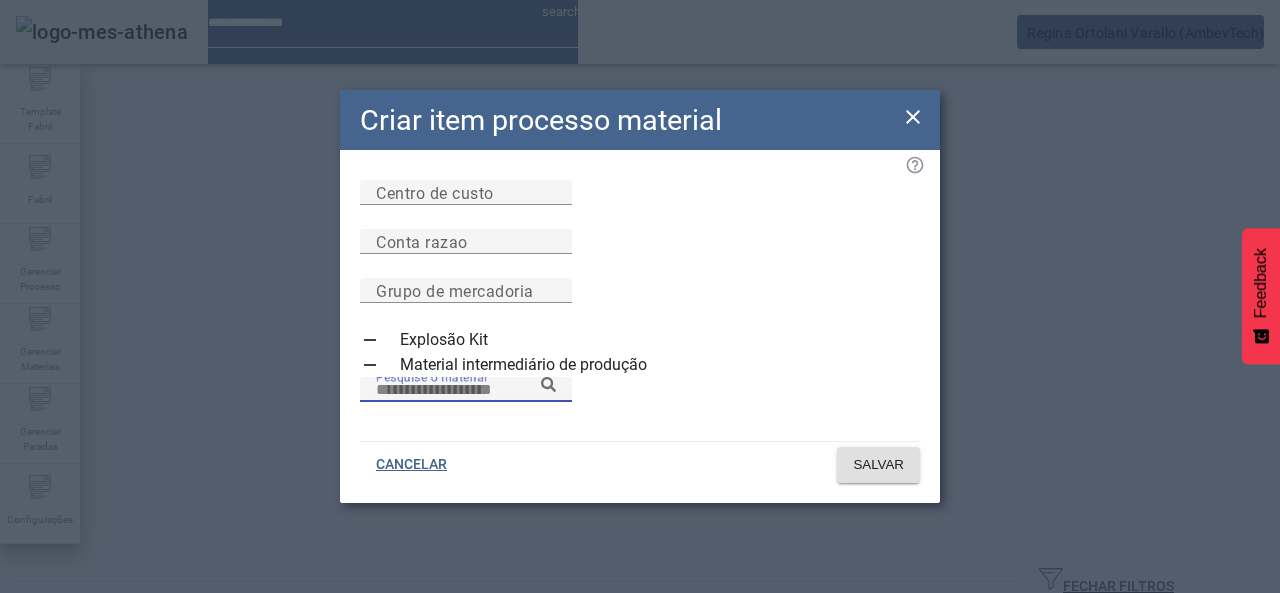 paste on "********" 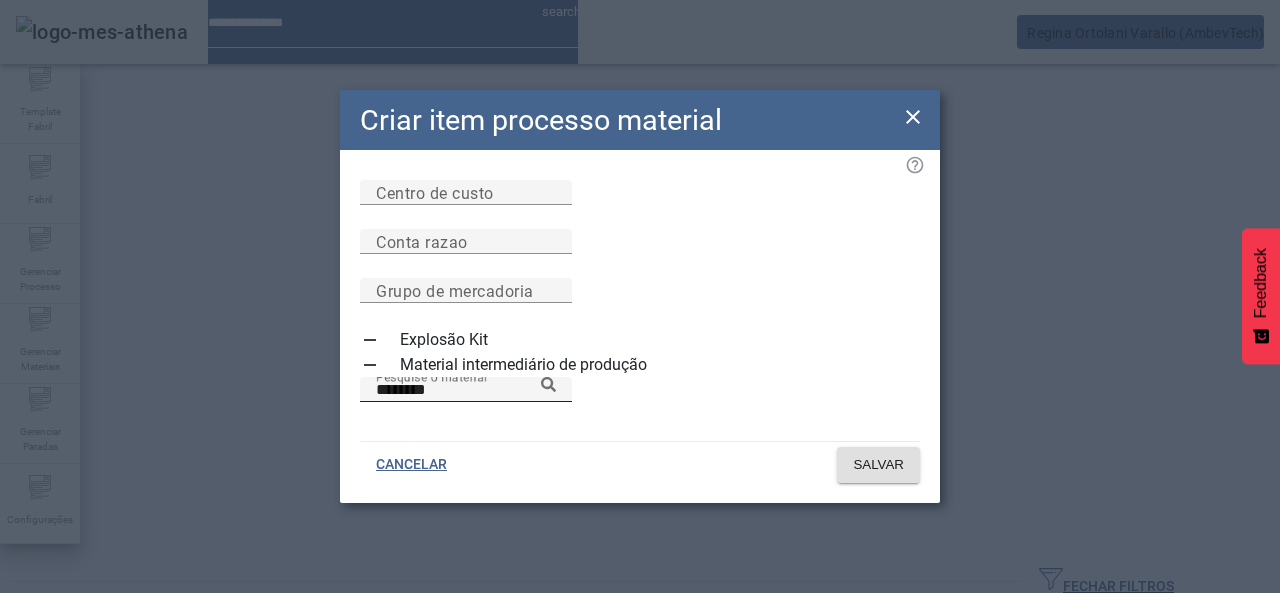 click 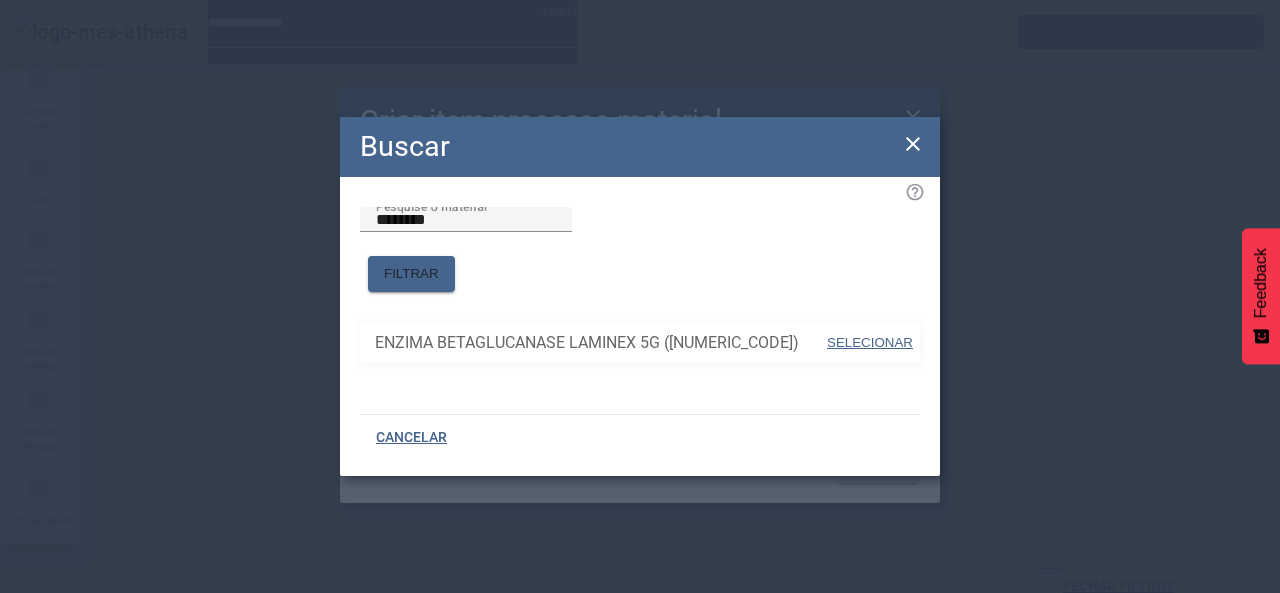click on "SELECIONAR" at bounding box center [870, 342] 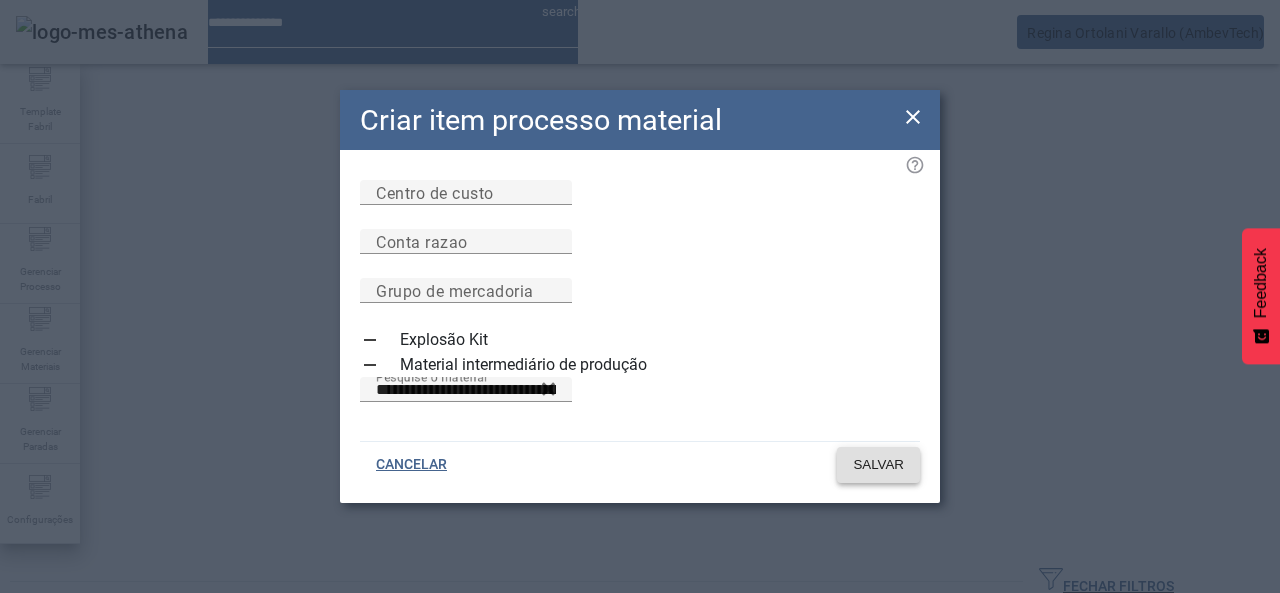 click 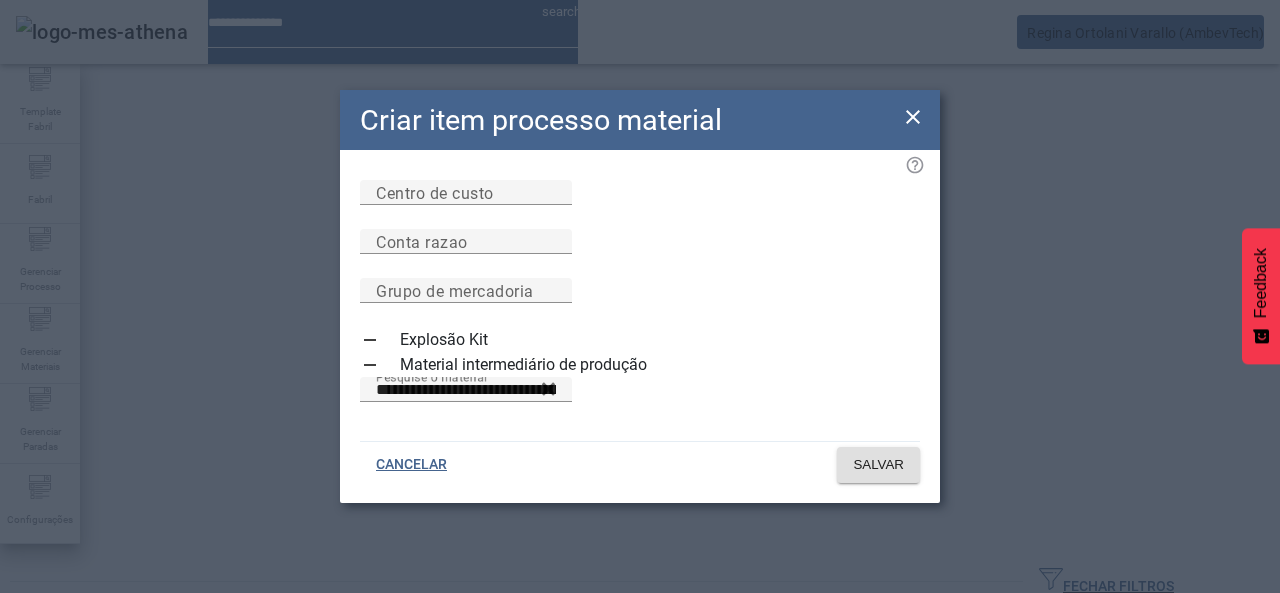 click 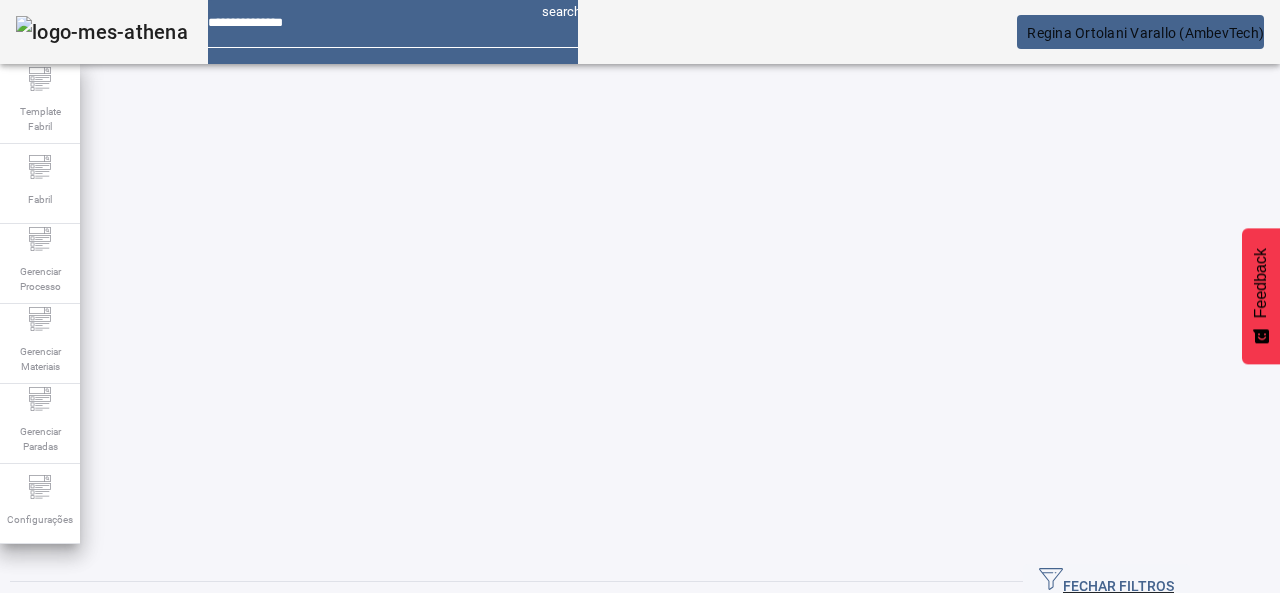 click on "Pesquise o material" at bounding box center (116, 662) 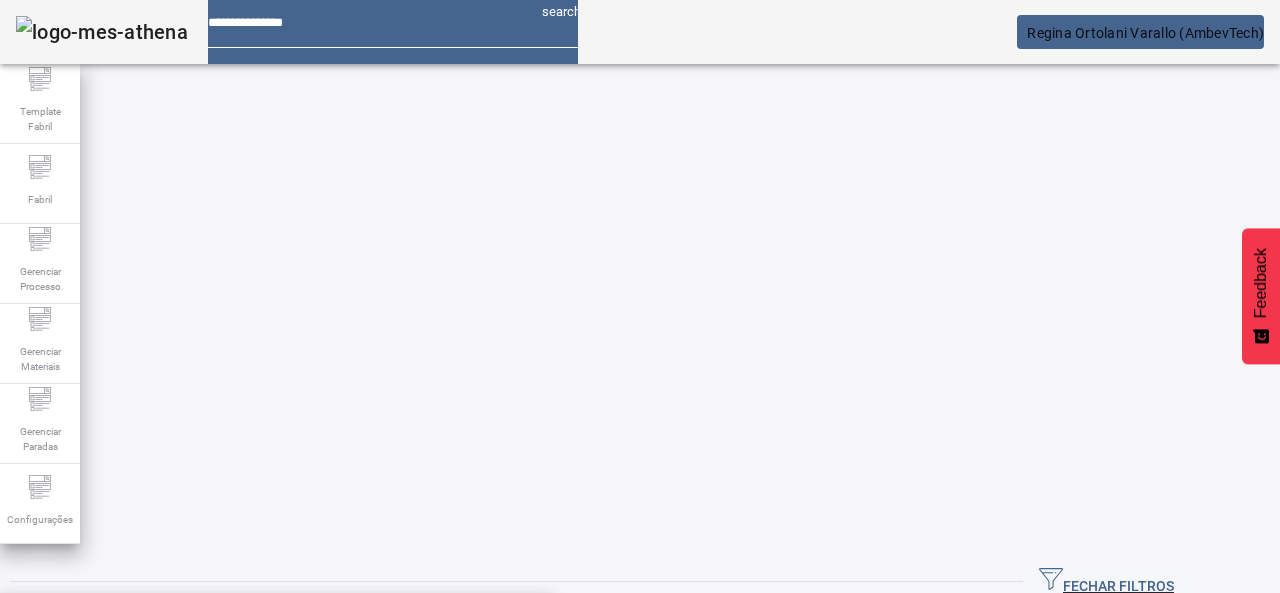 click on "ENZIMA BETAGLUCANASE LAMINEX 5G (30034349)" at bounding box center [240, 625] 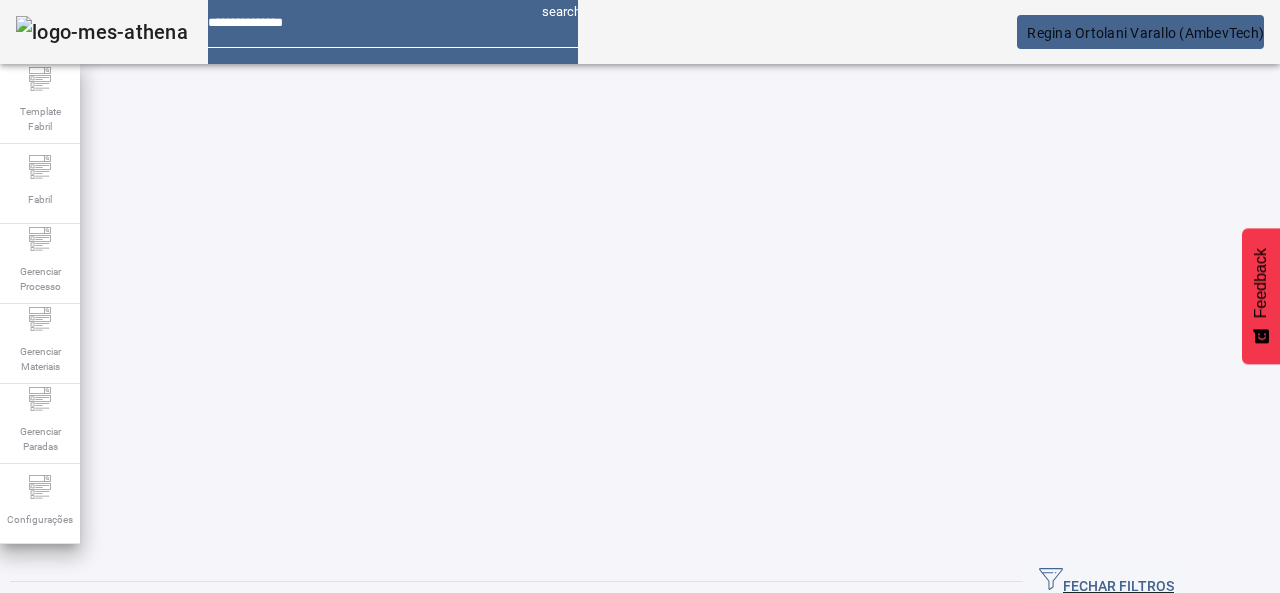click on "FILTRAR" 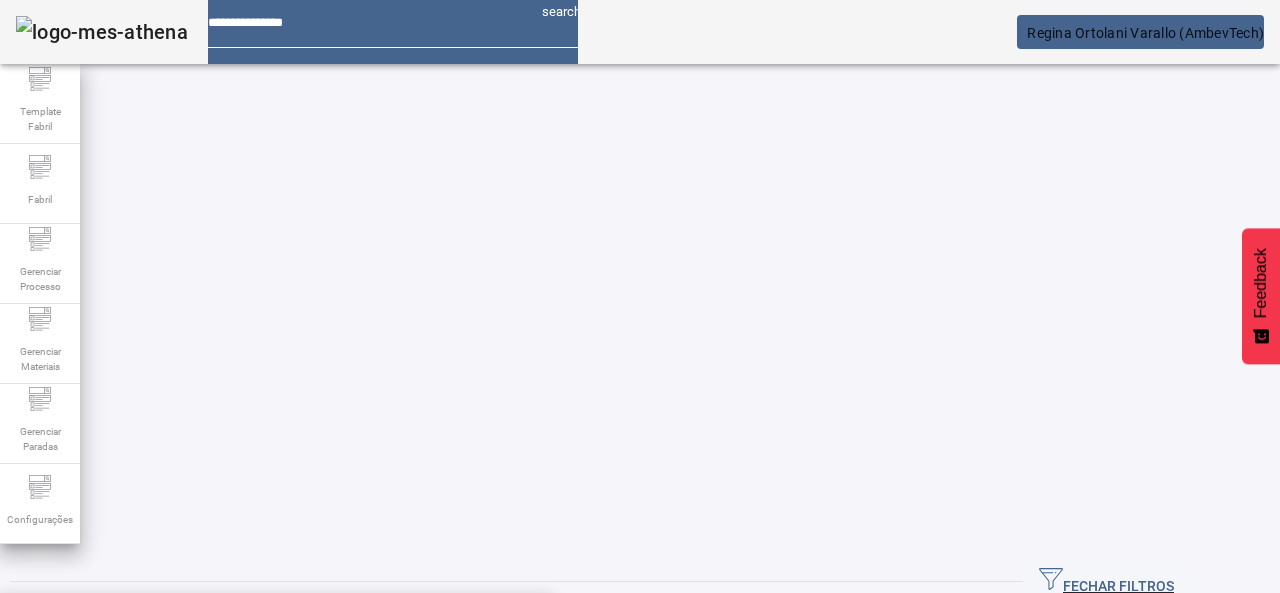 click on "Pesquise o material" at bounding box center (116, 662) 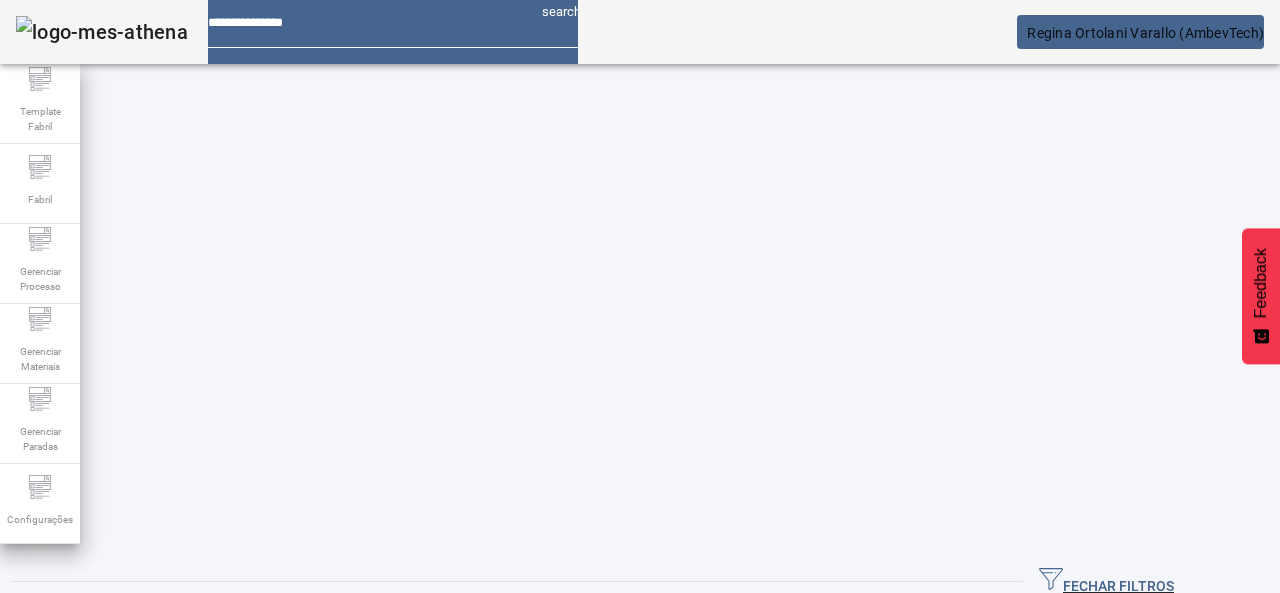type on "*" 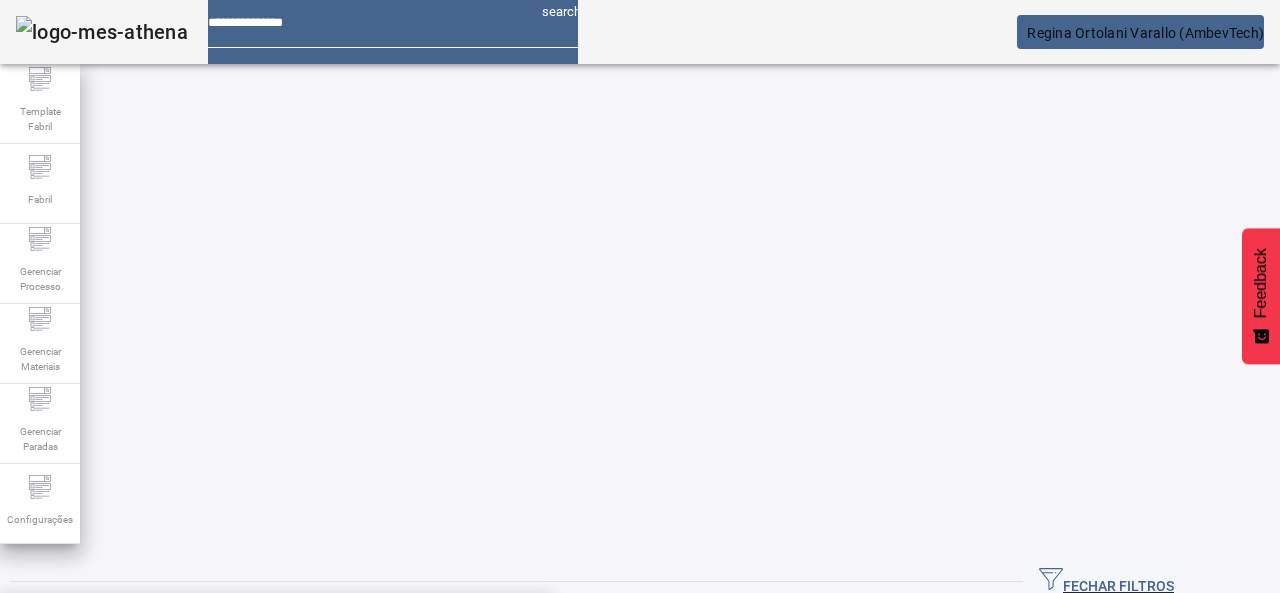 type on "*****" 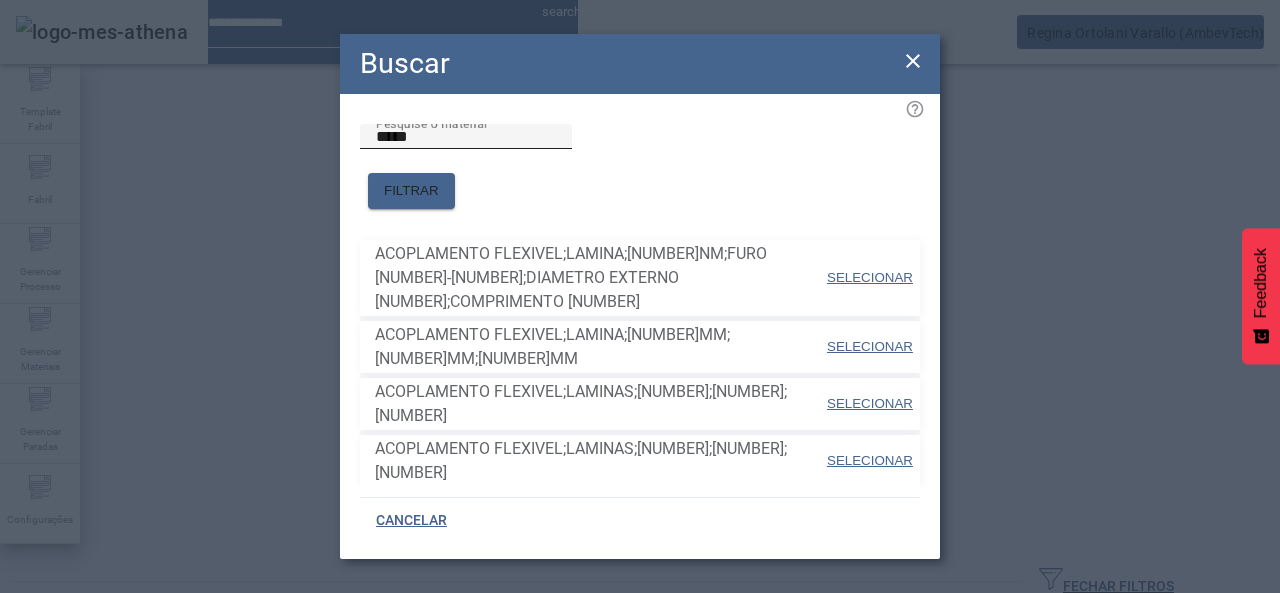 click on "*****" at bounding box center [466, 137] 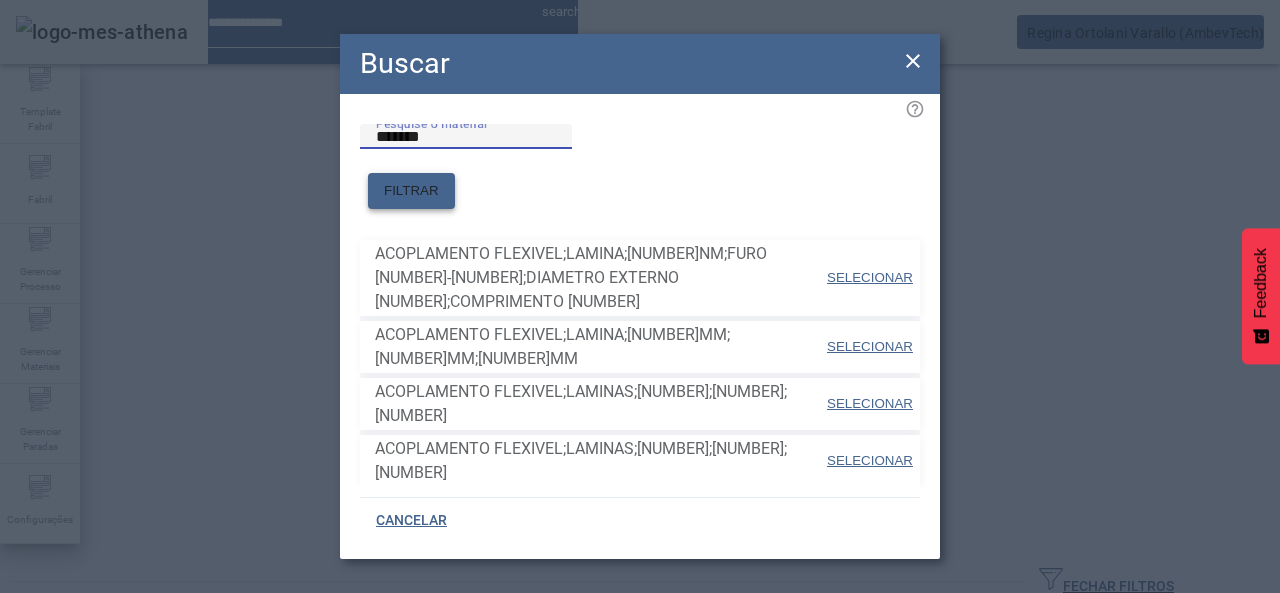 type on "*******" 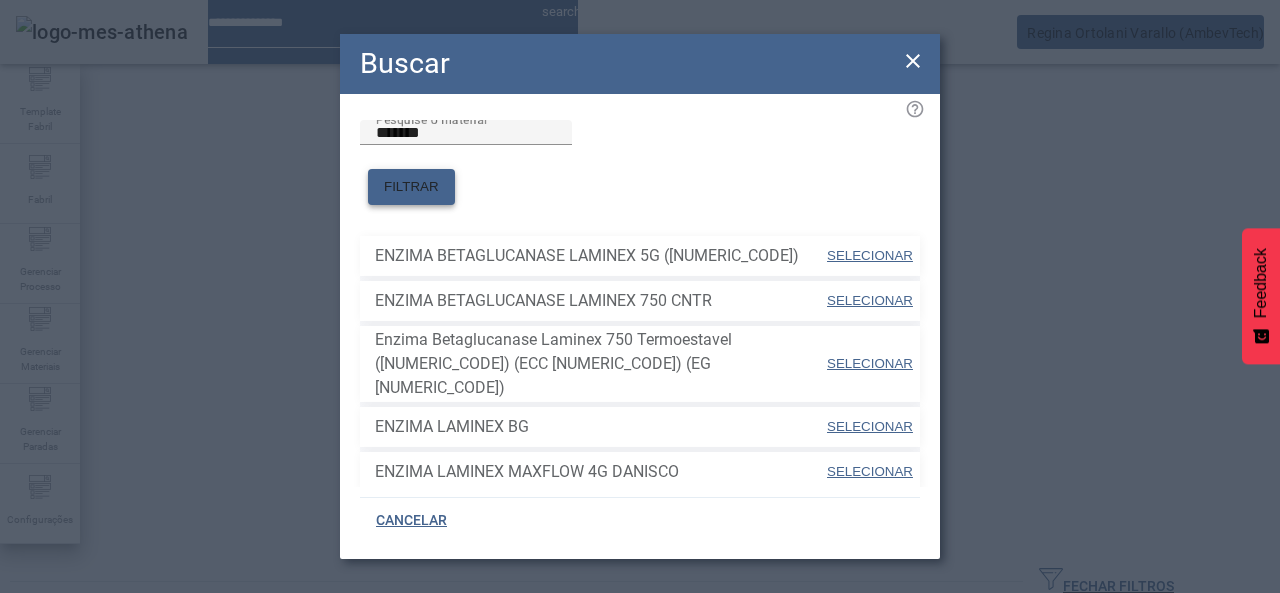 scroll, scrollTop: 0, scrollLeft: 0, axis: both 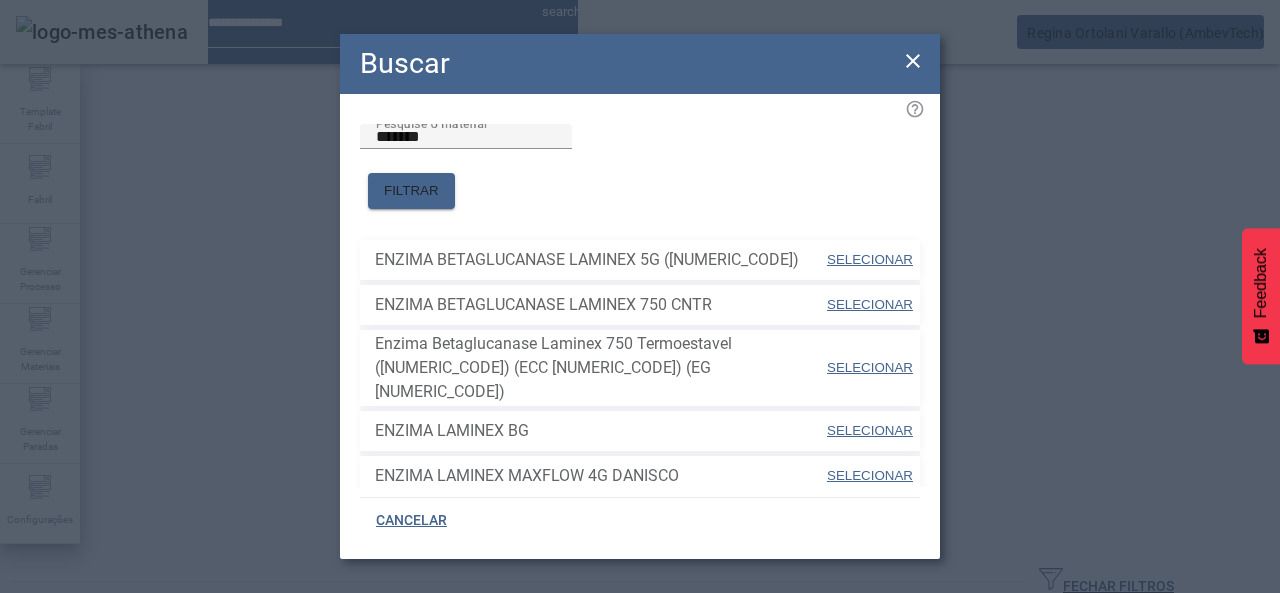 click 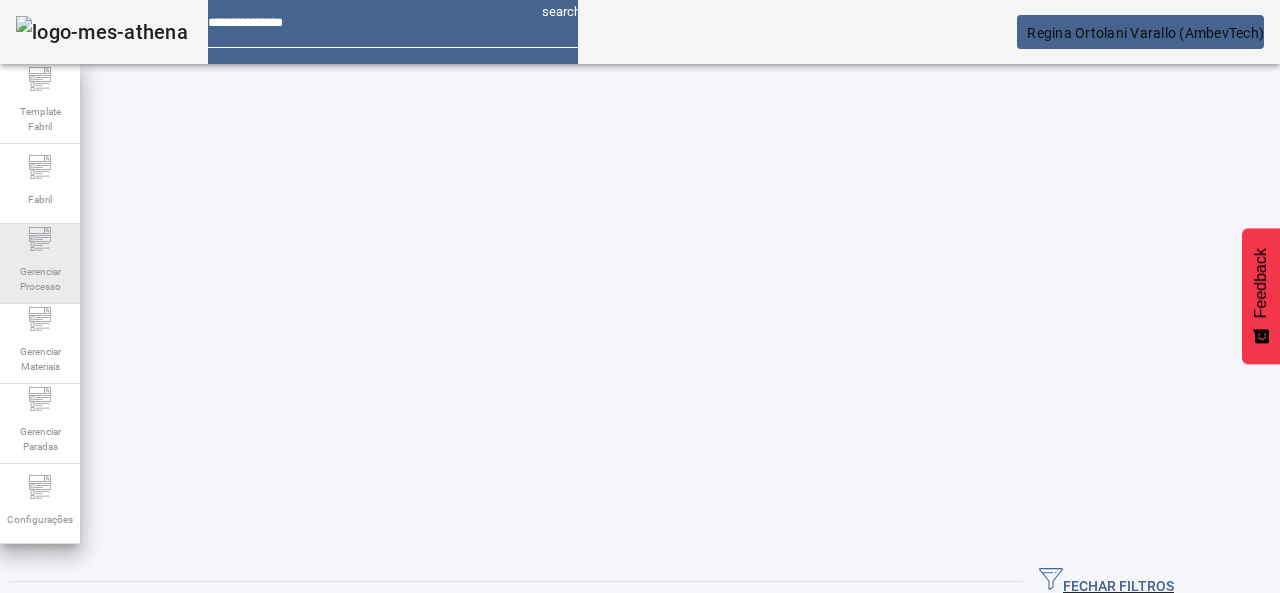 click 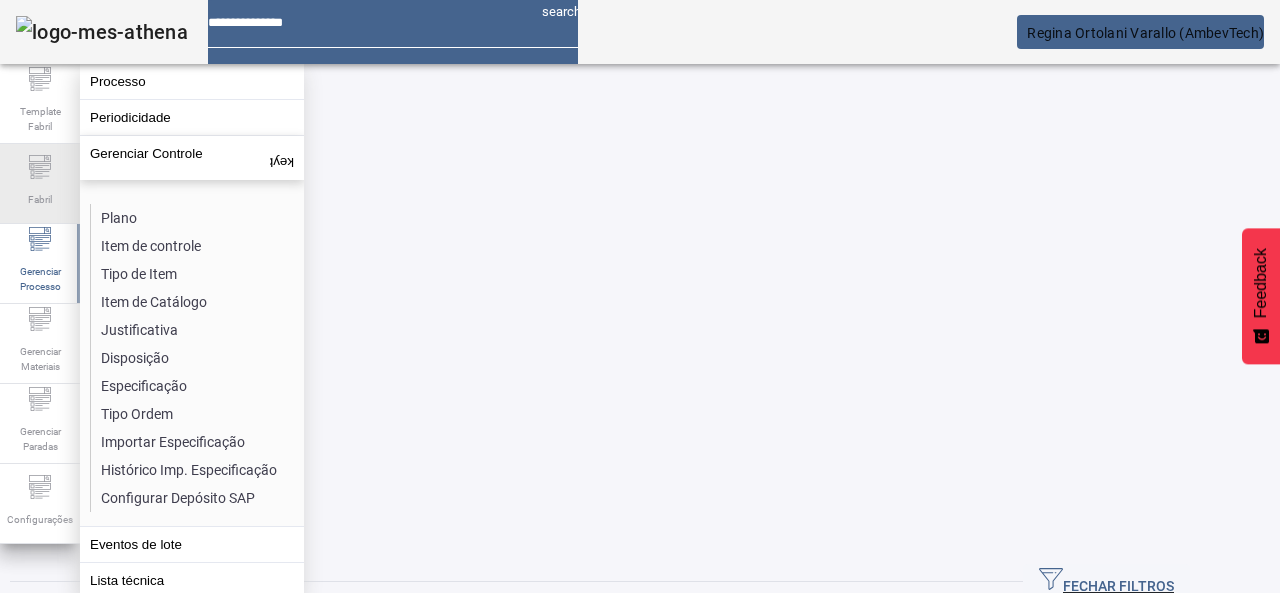 click on "Fabril" 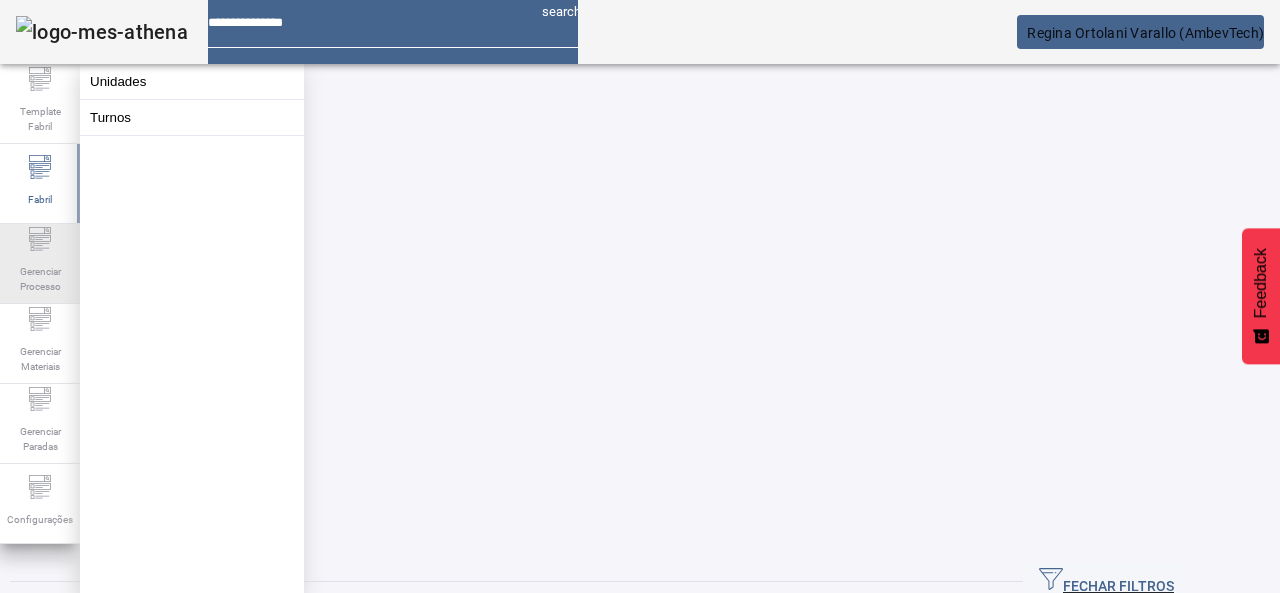 click on "Gerenciar Processo" 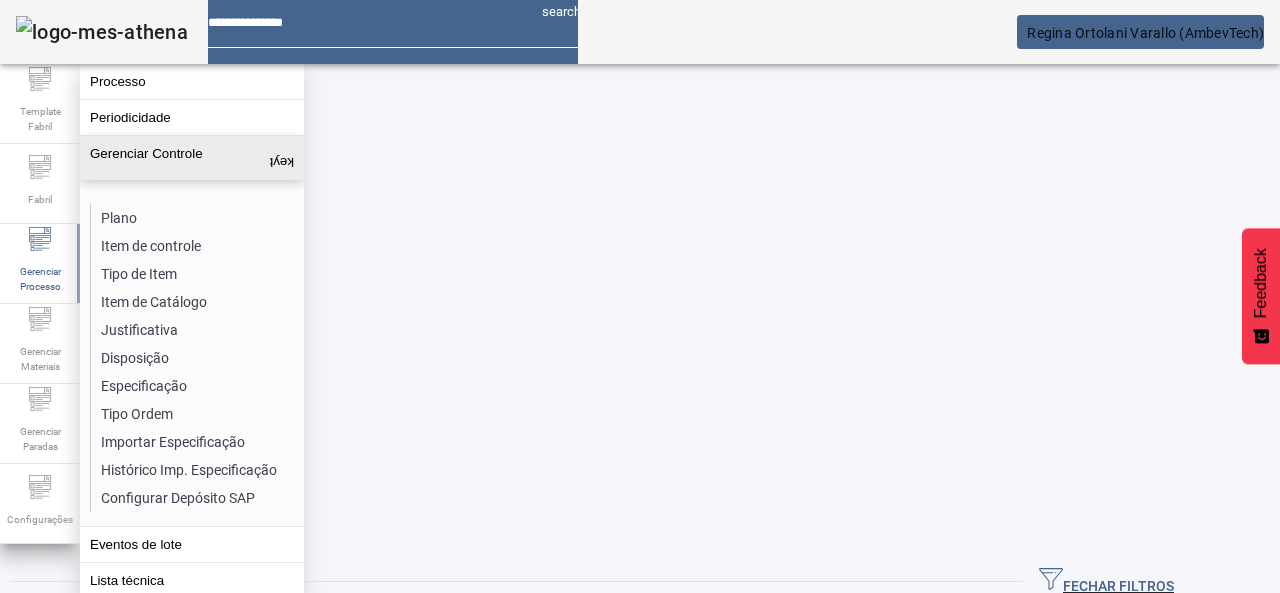 scroll, scrollTop: 58, scrollLeft: 0, axis: vertical 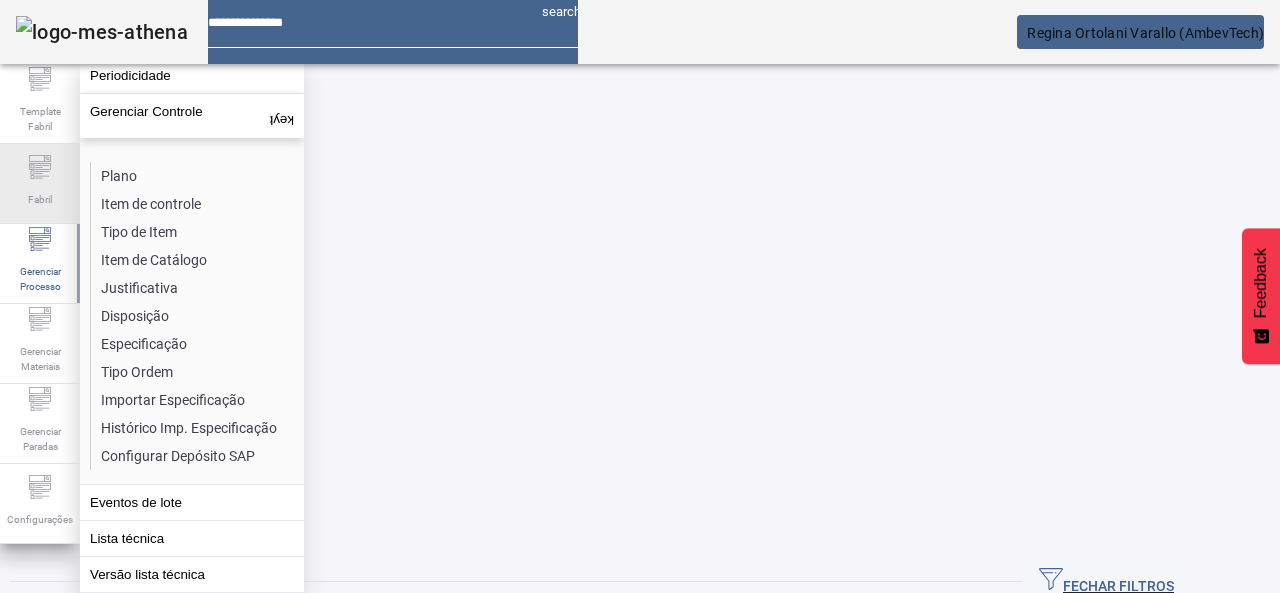 click on "Fabril" 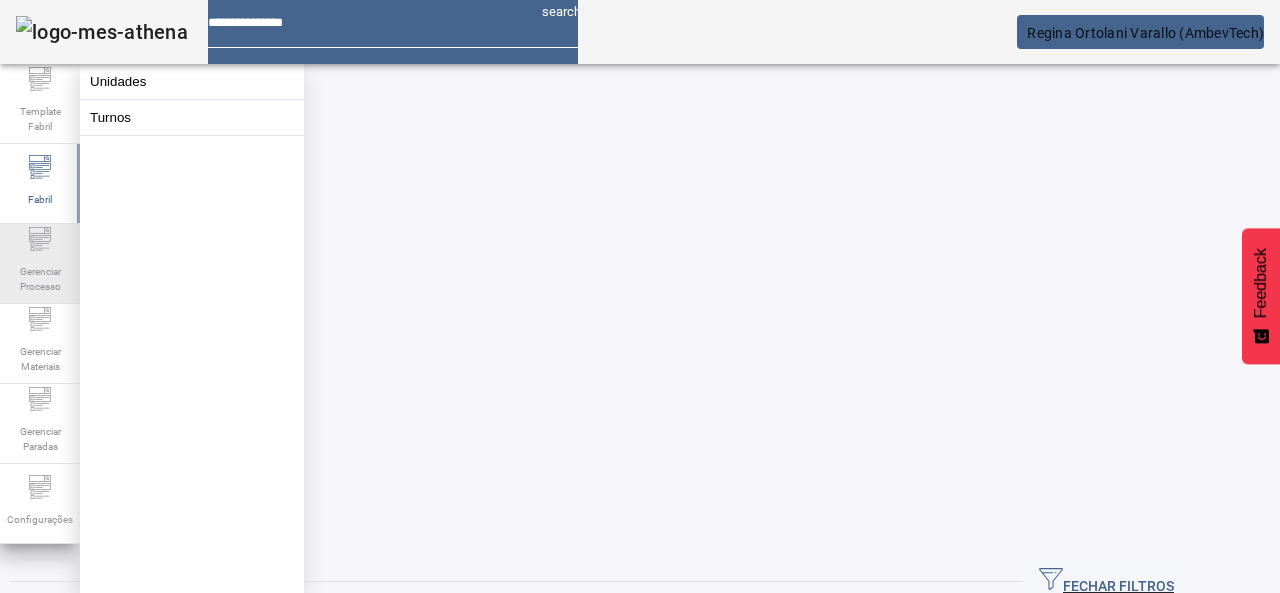 click on "Gerenciar Processo" 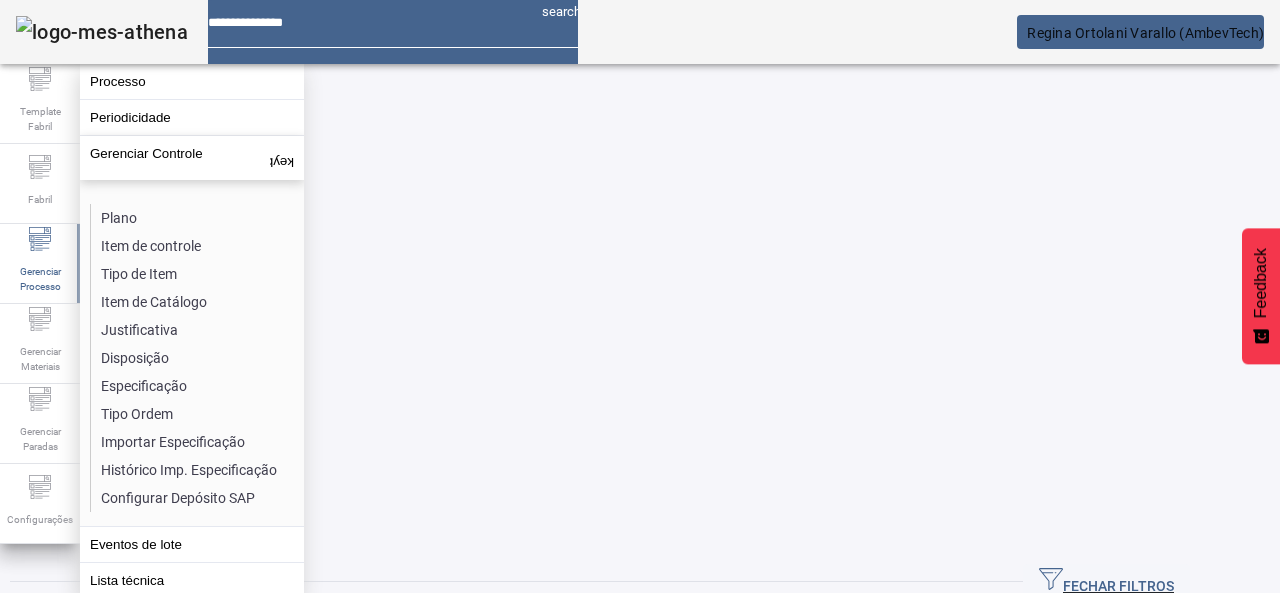 click on "FECHAR FILTROS  Pesquise por código ou descrição Pesquise o material ***** LIMPAR FILTRAR  Associar item processo material   MATERIAL :   ENZIMA BETAGLUCANASE LAMINEX 5G (30034349)   CENTRO DE CUSTO :      CONTA RAZAO :     EDITAR REMOVER  Versão:  ()" 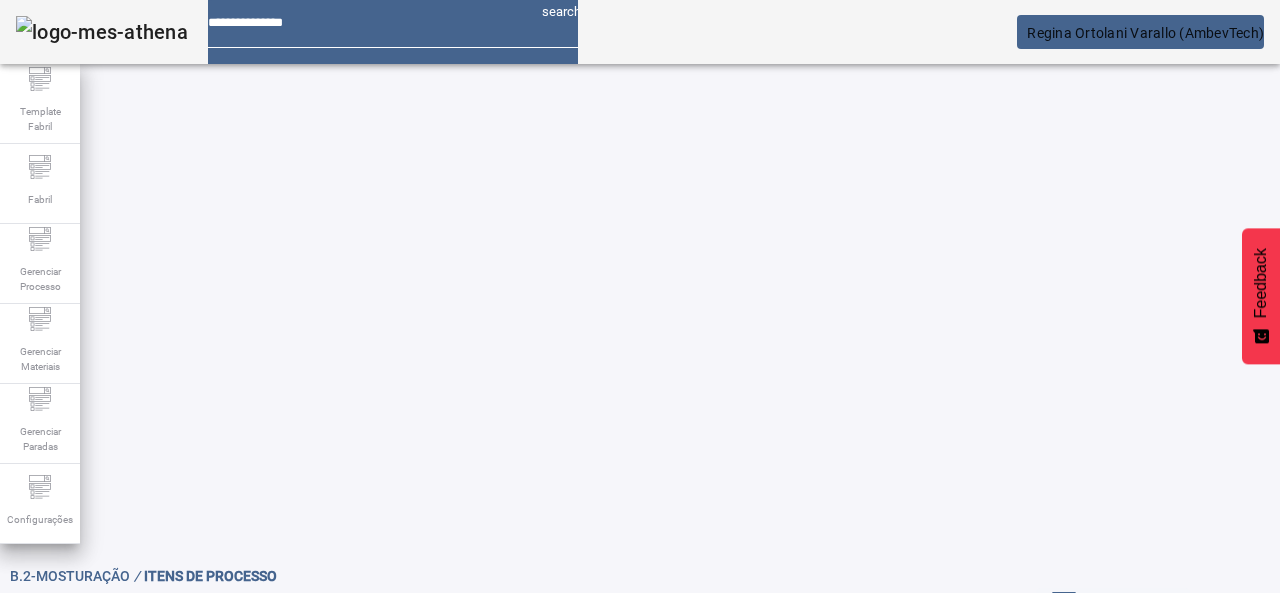 drag, startPoint x: 996, startPoint y: 119, endPoint x: 672, endPoint y: 134, distance: 324.34705 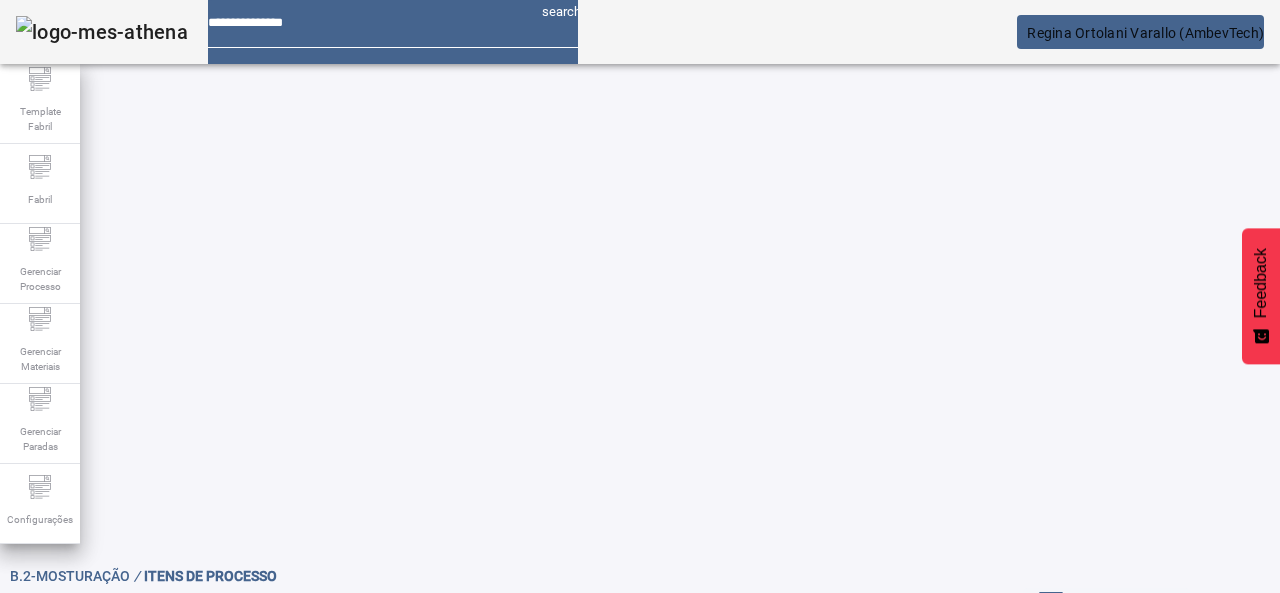 click on "Pesquise por item de processo" at bounding box center (328, 637) 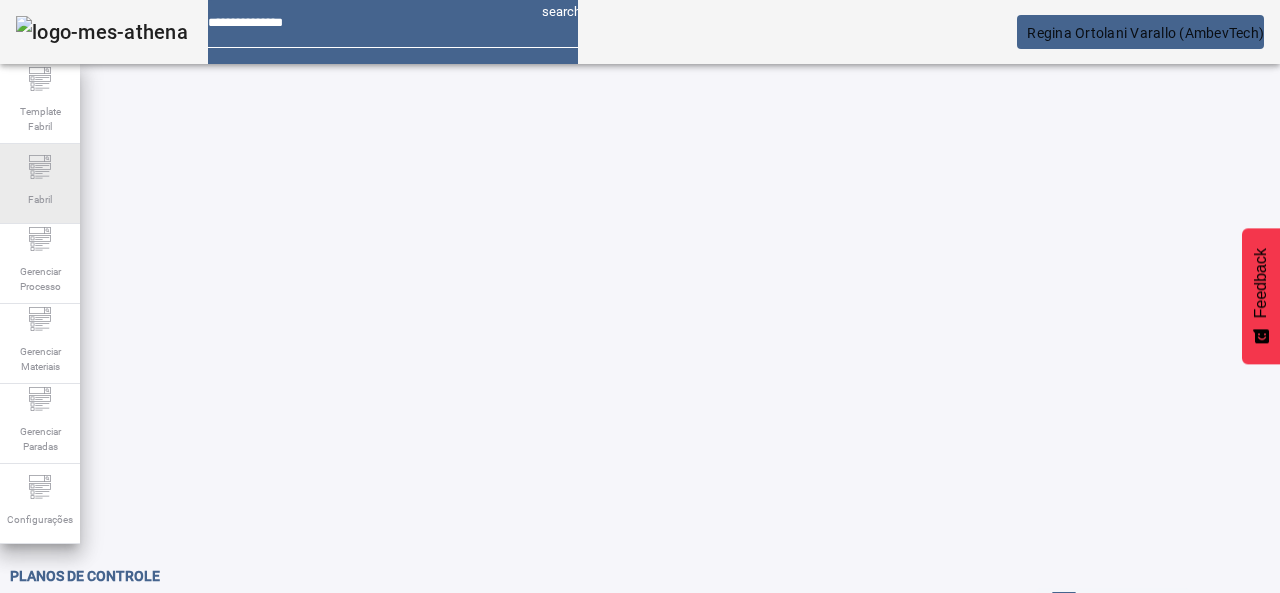 click 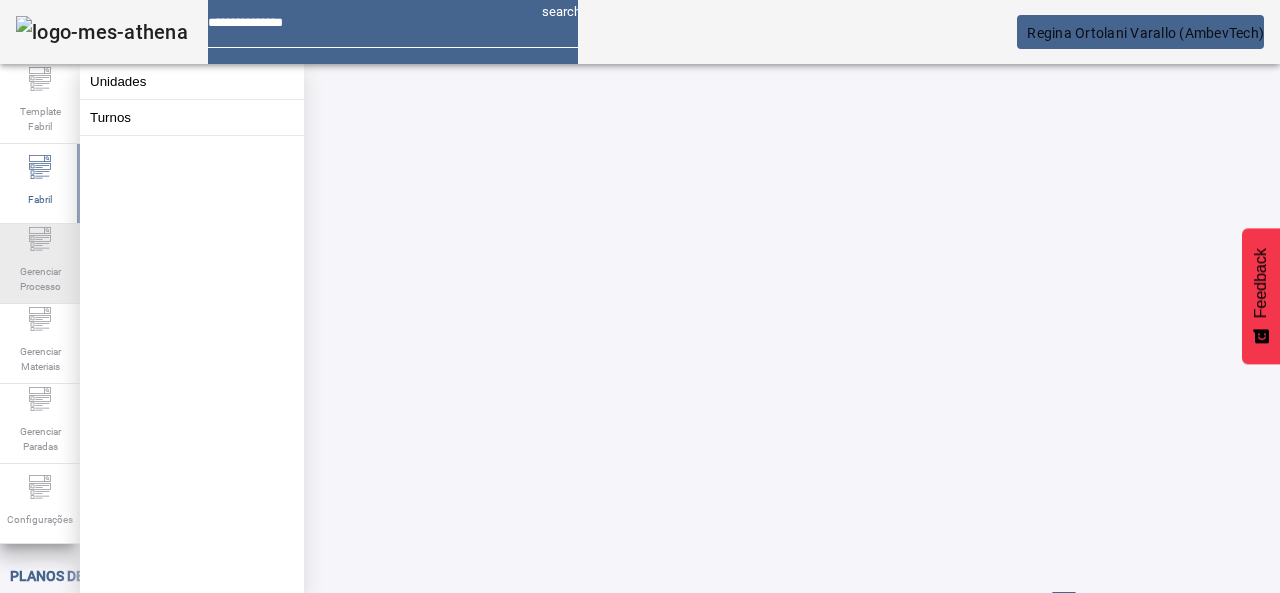 click 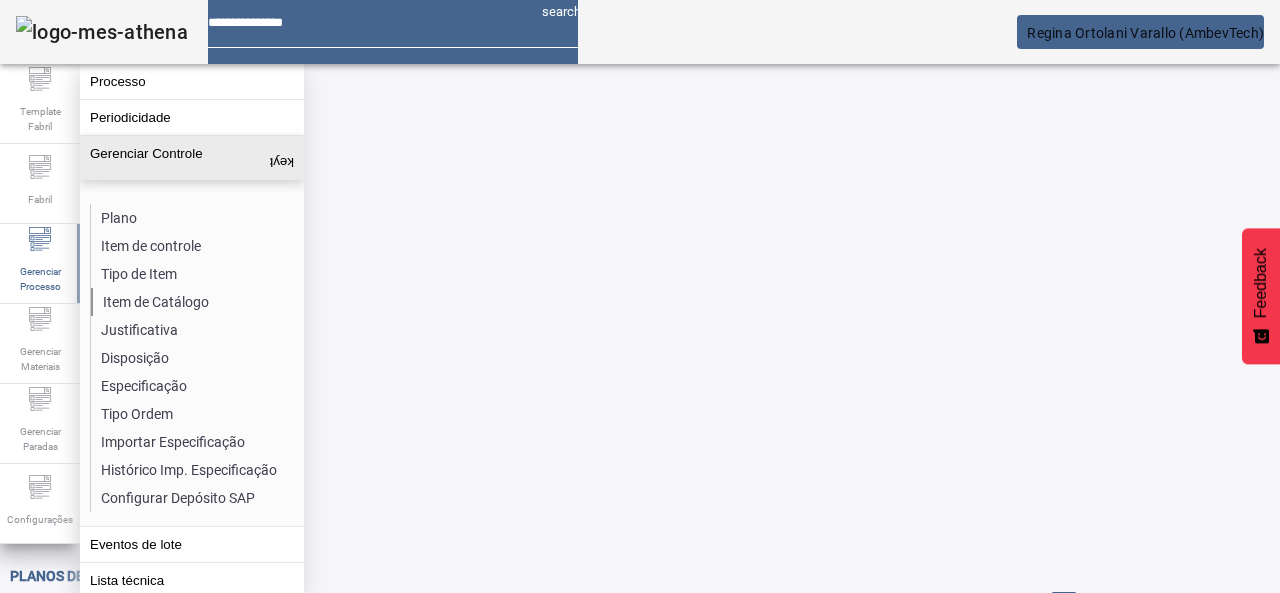 click on "Item de Catálogo" 